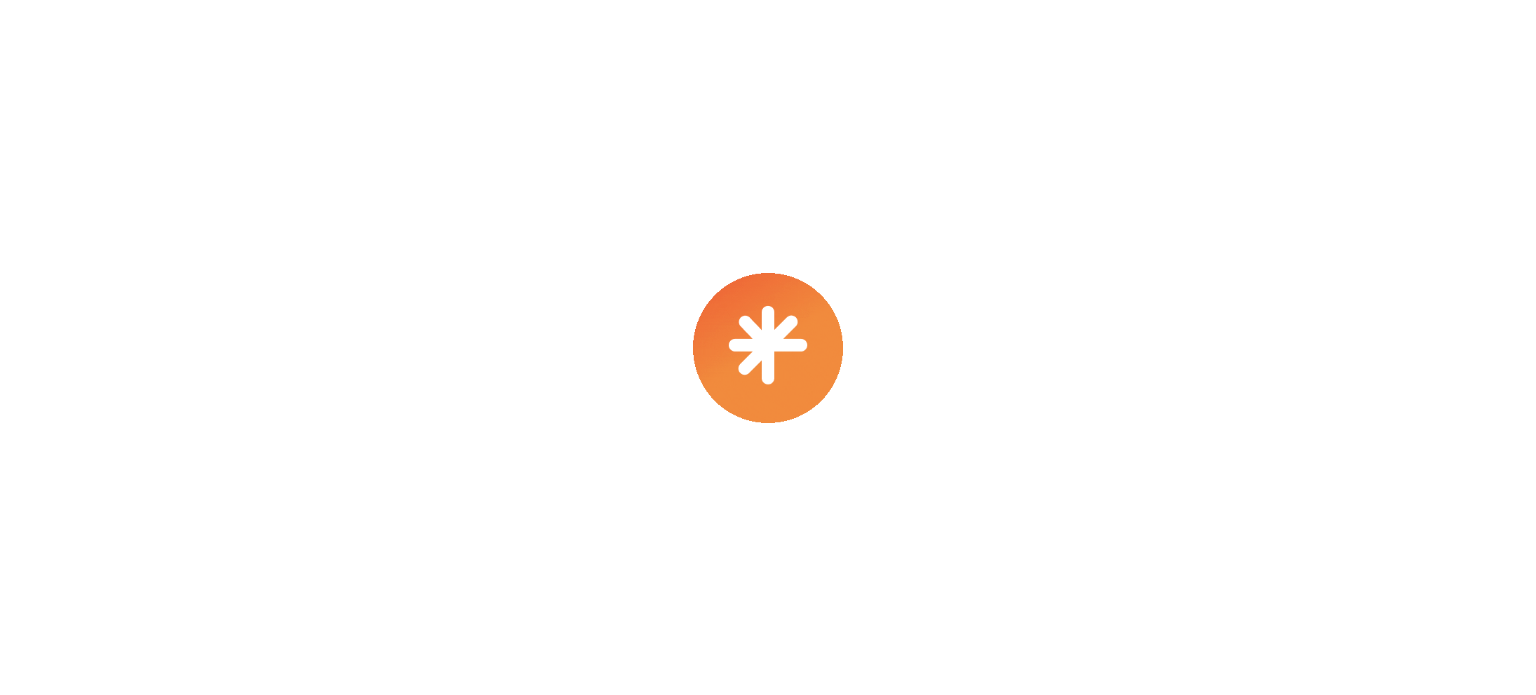 scroll, scrollTop: 0, scrollLeft: 0, axis: both 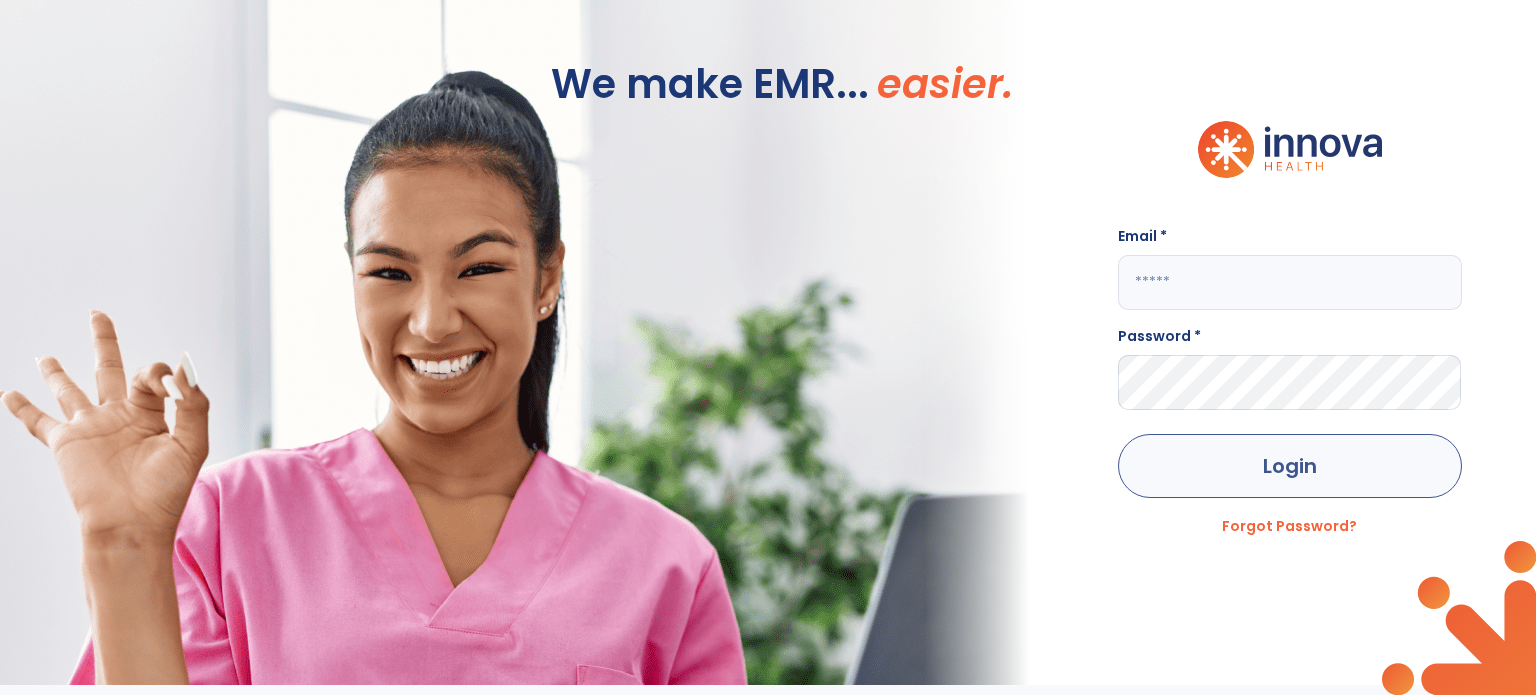 type on "**********" 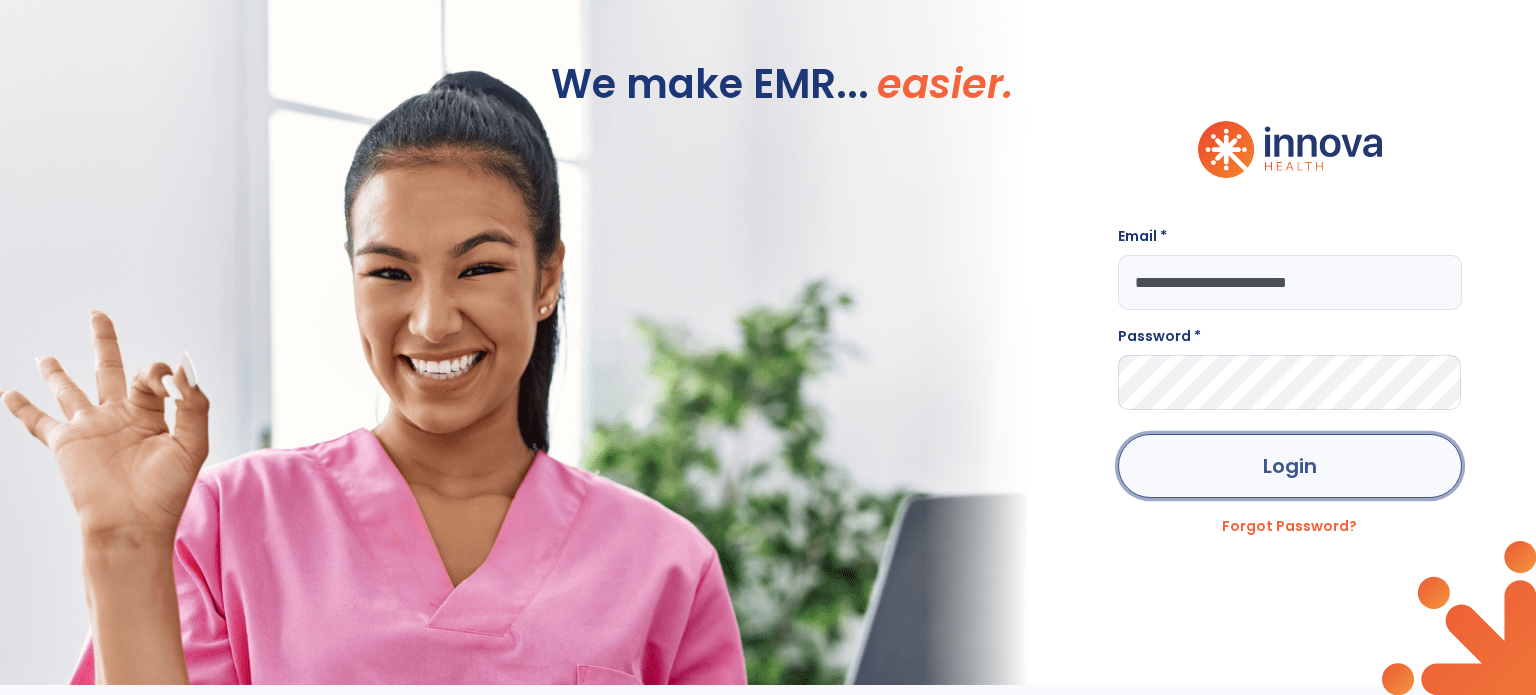 click on "Login" 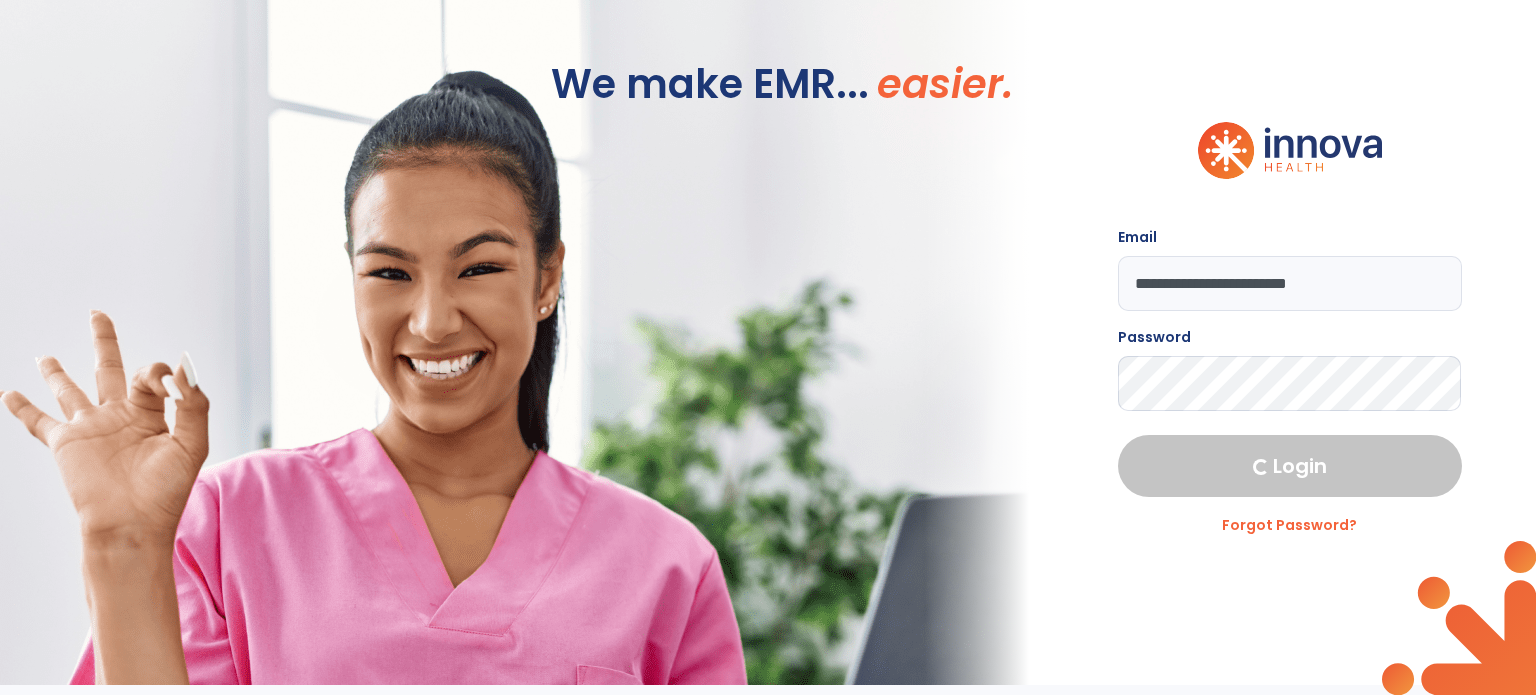 select on "****" 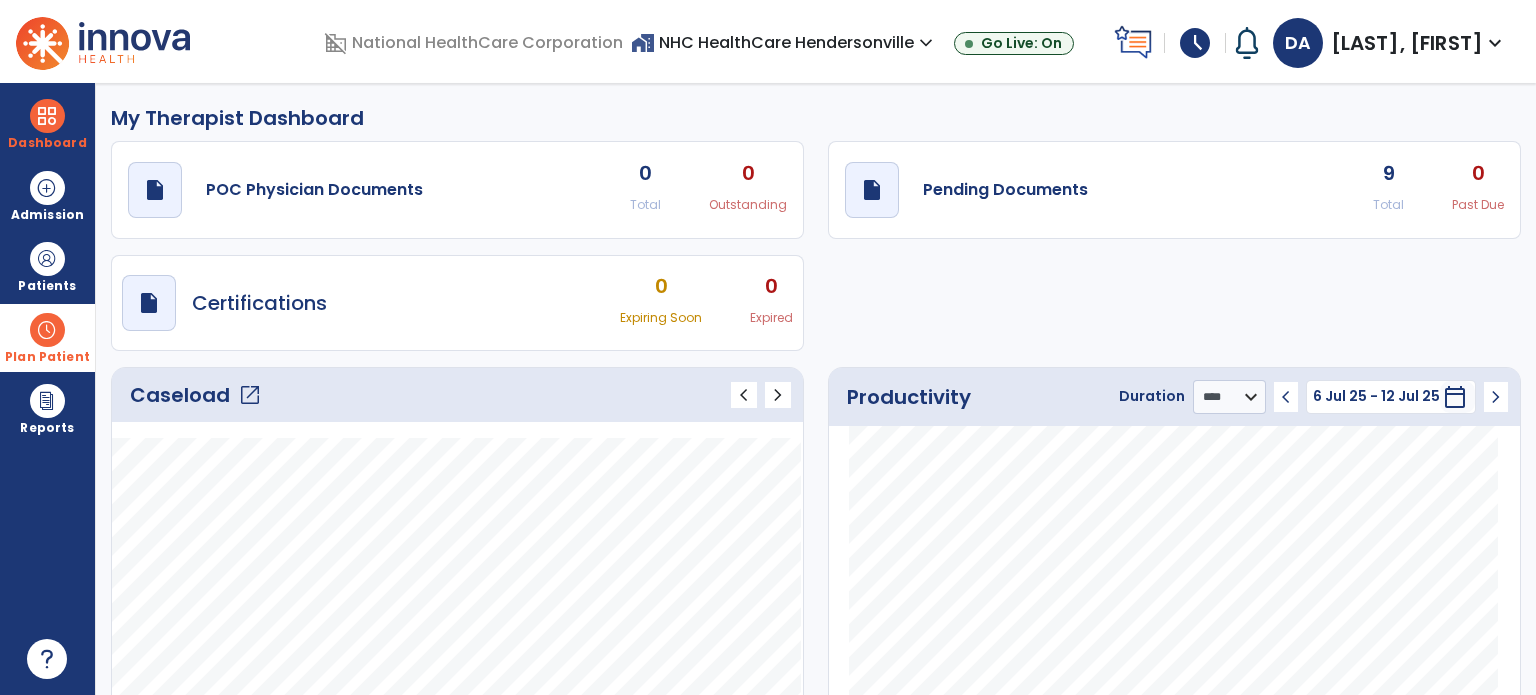 click at bounding box center [47, 330] 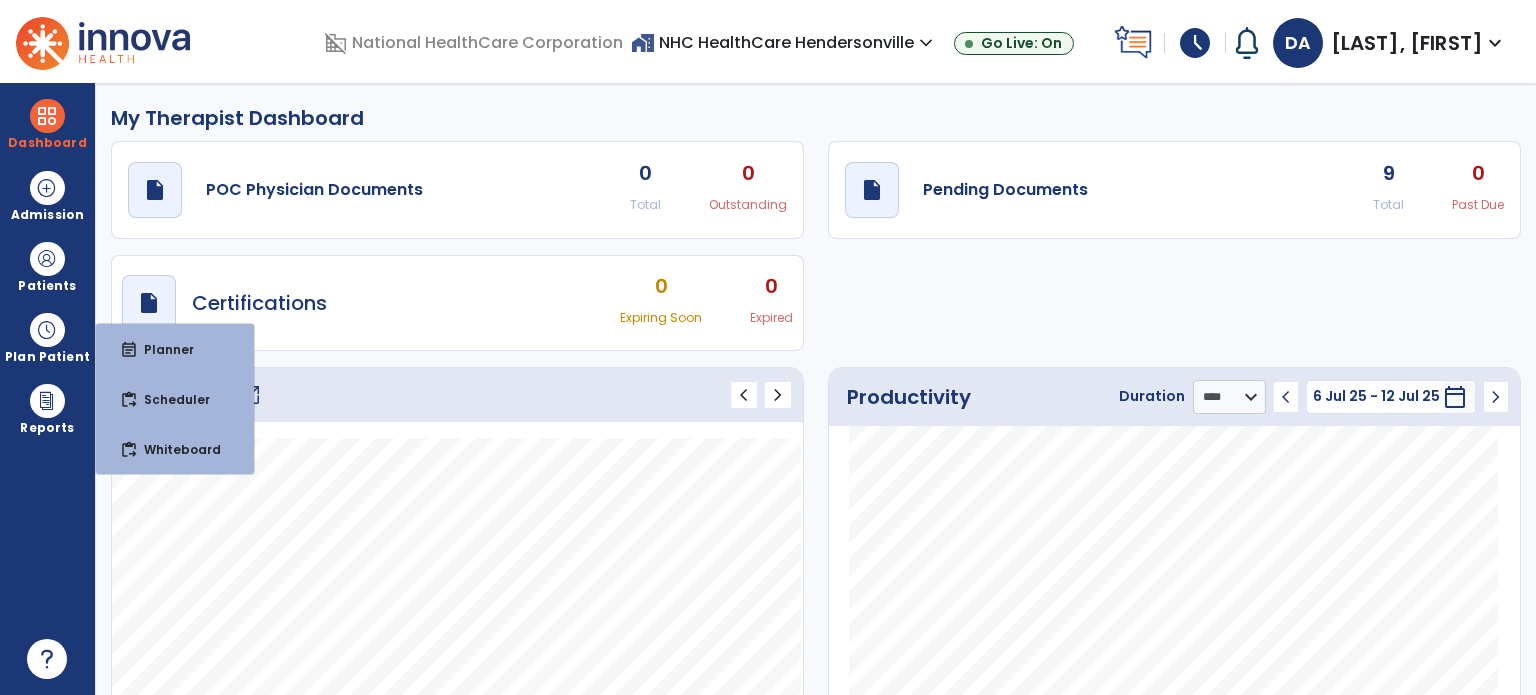 click on "DA" at bounding box center (1298, 43) 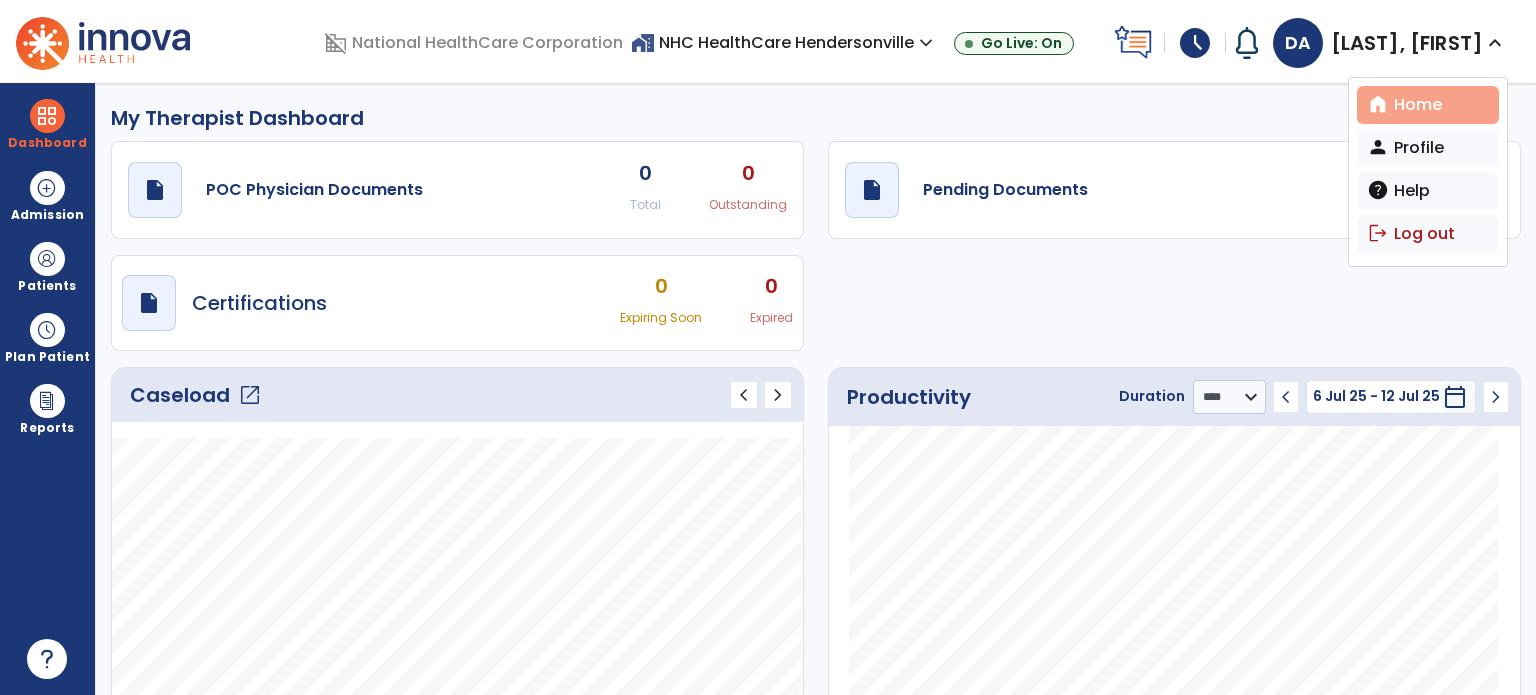 click on "home" at bounding box center (1378, 104) 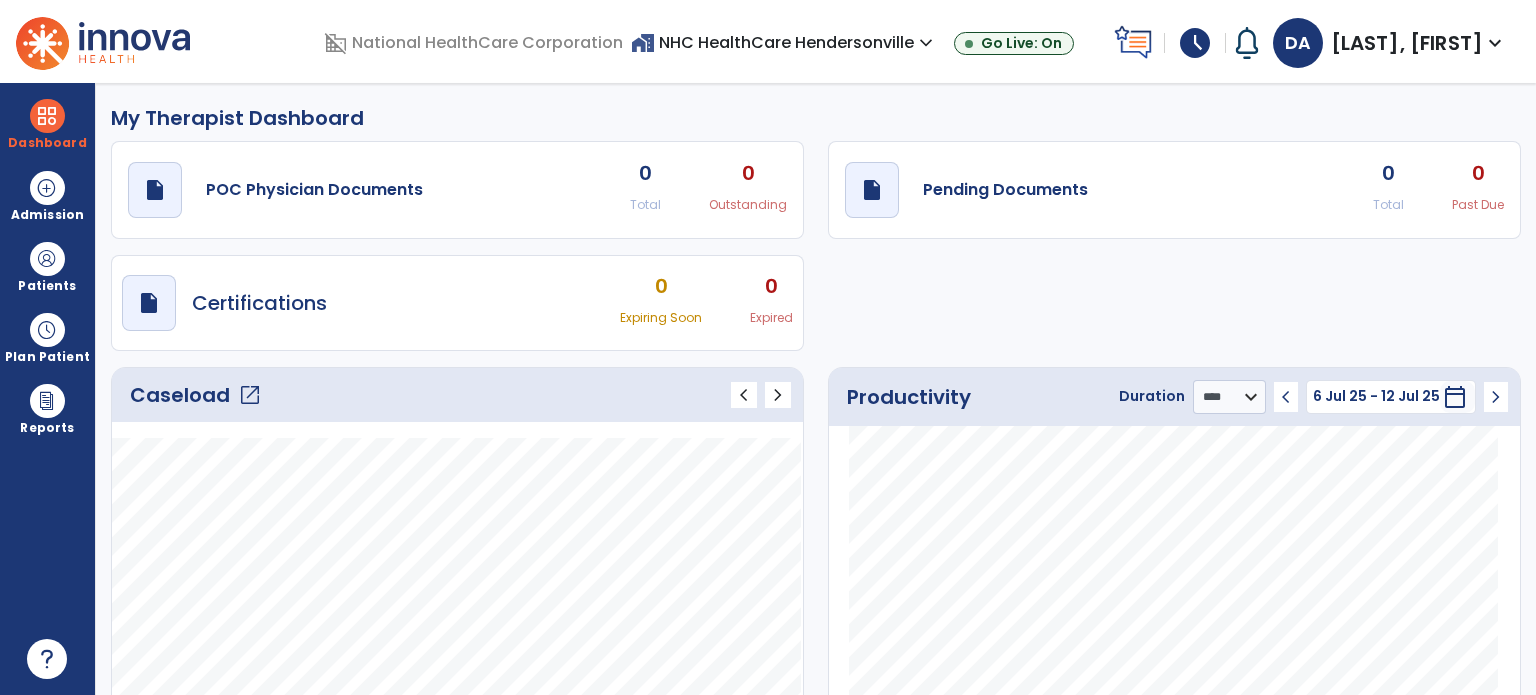 click on "open_in_new" 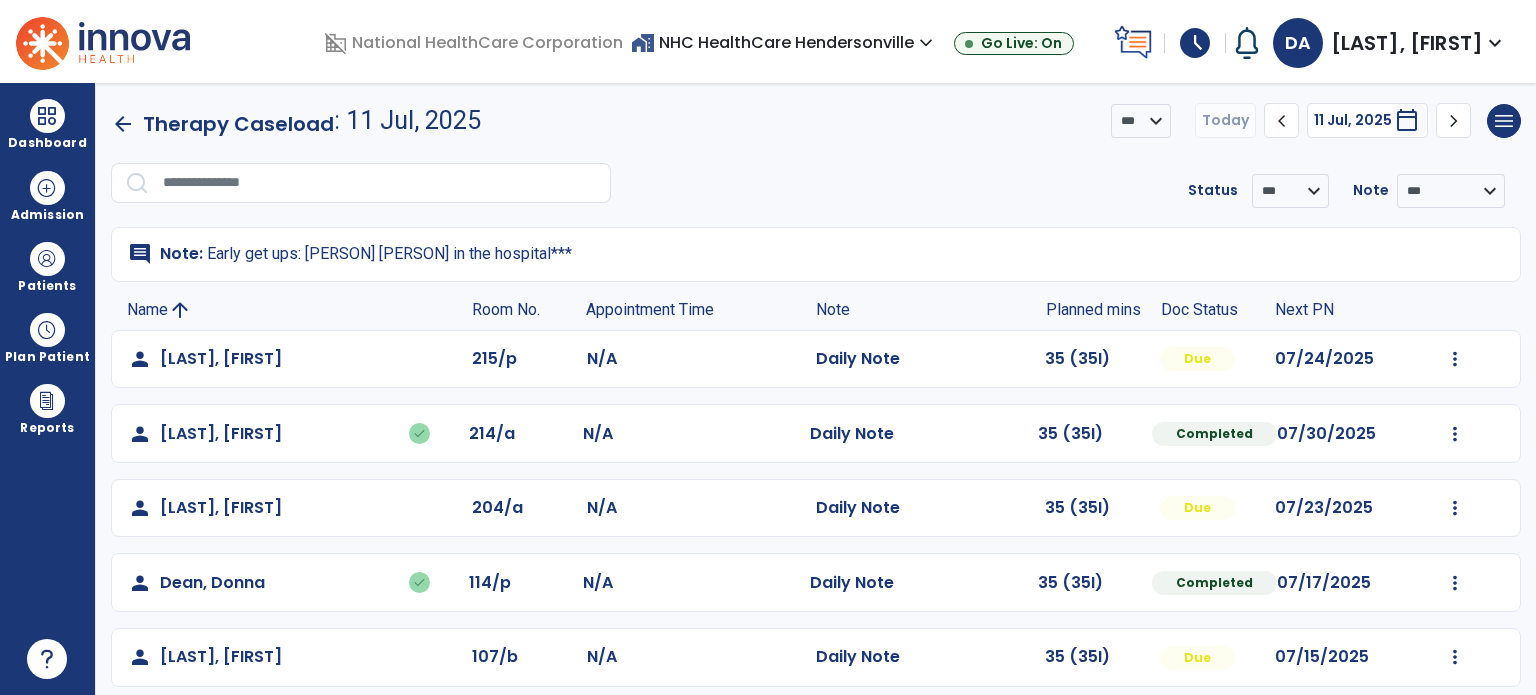 click on "Mark Visit As Complete   Reset Note   Open Document   G + C Mins" 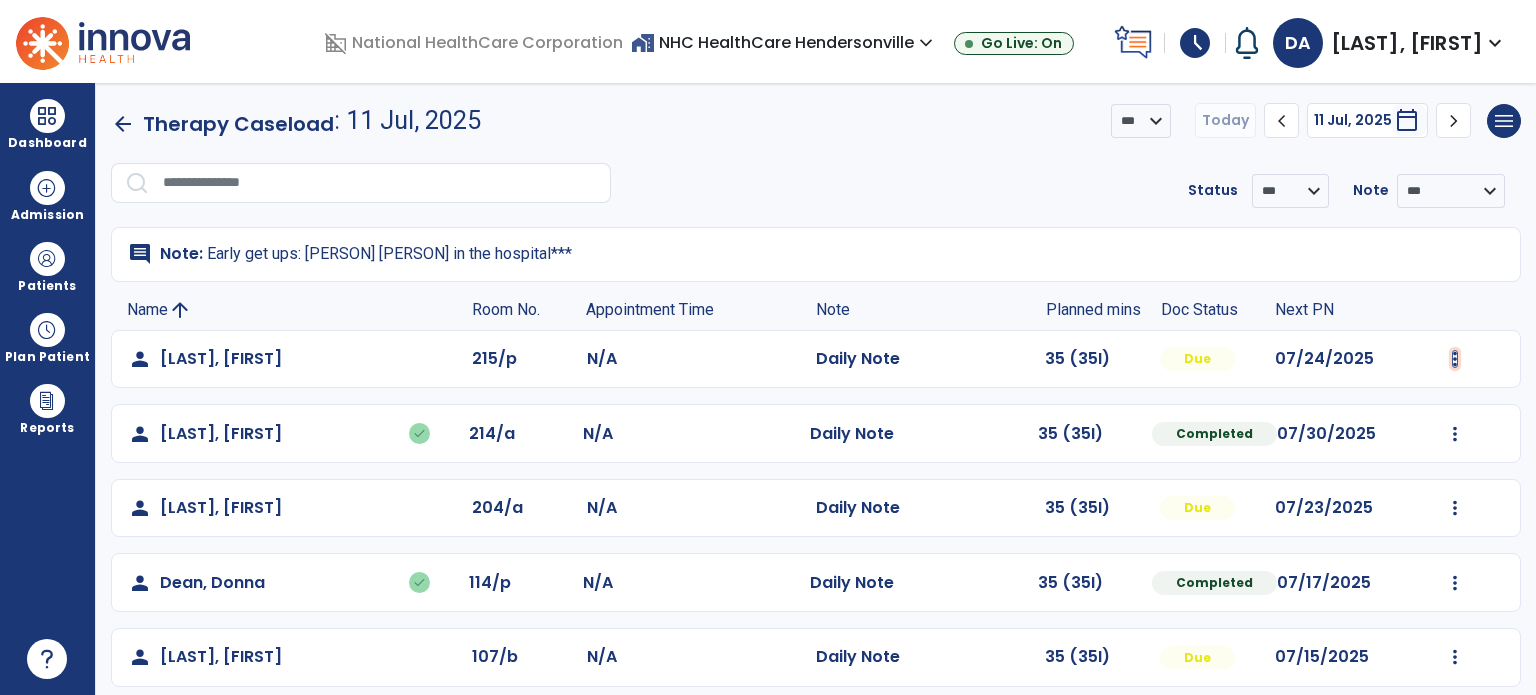 click at bounding box center (1455, 359) 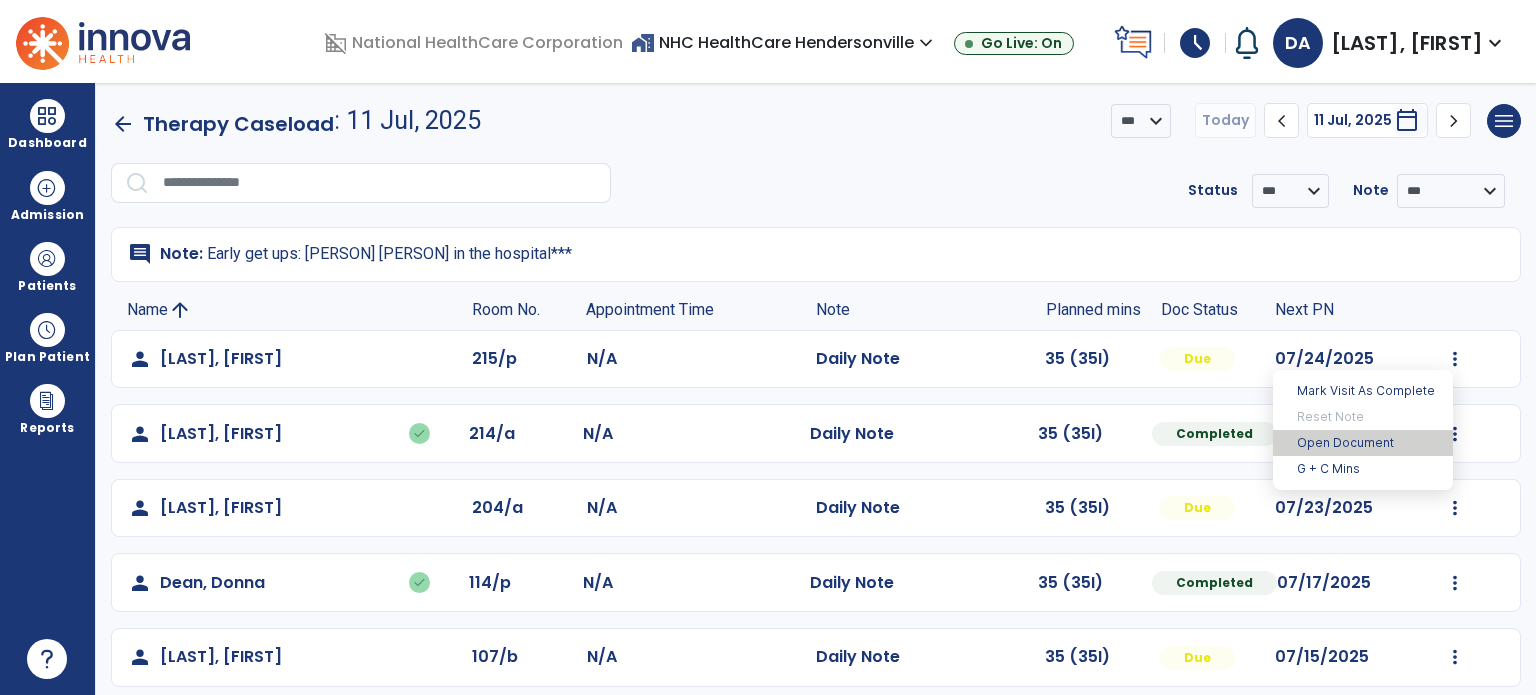 click on "Open Document" at bounding box center [1363, 443] 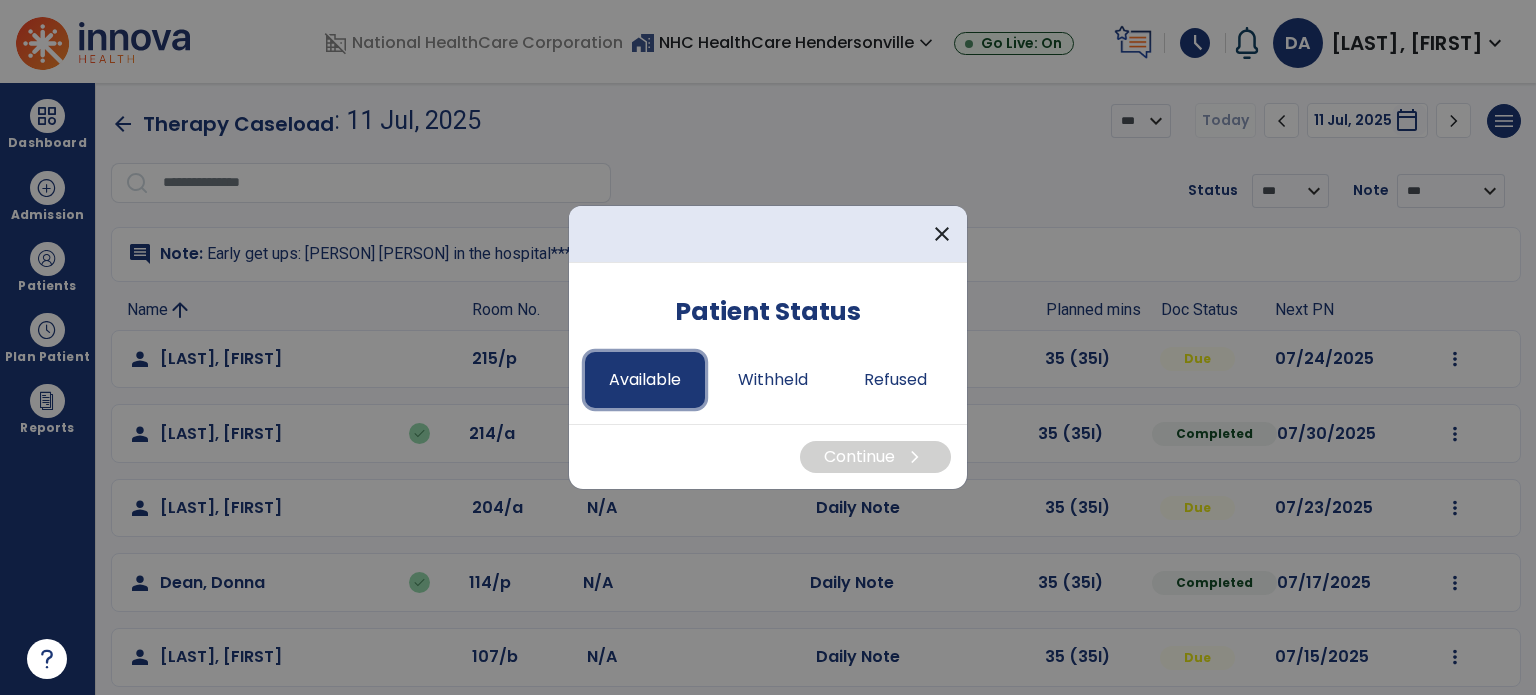 click on "Available" at bounding box center (645, 380) 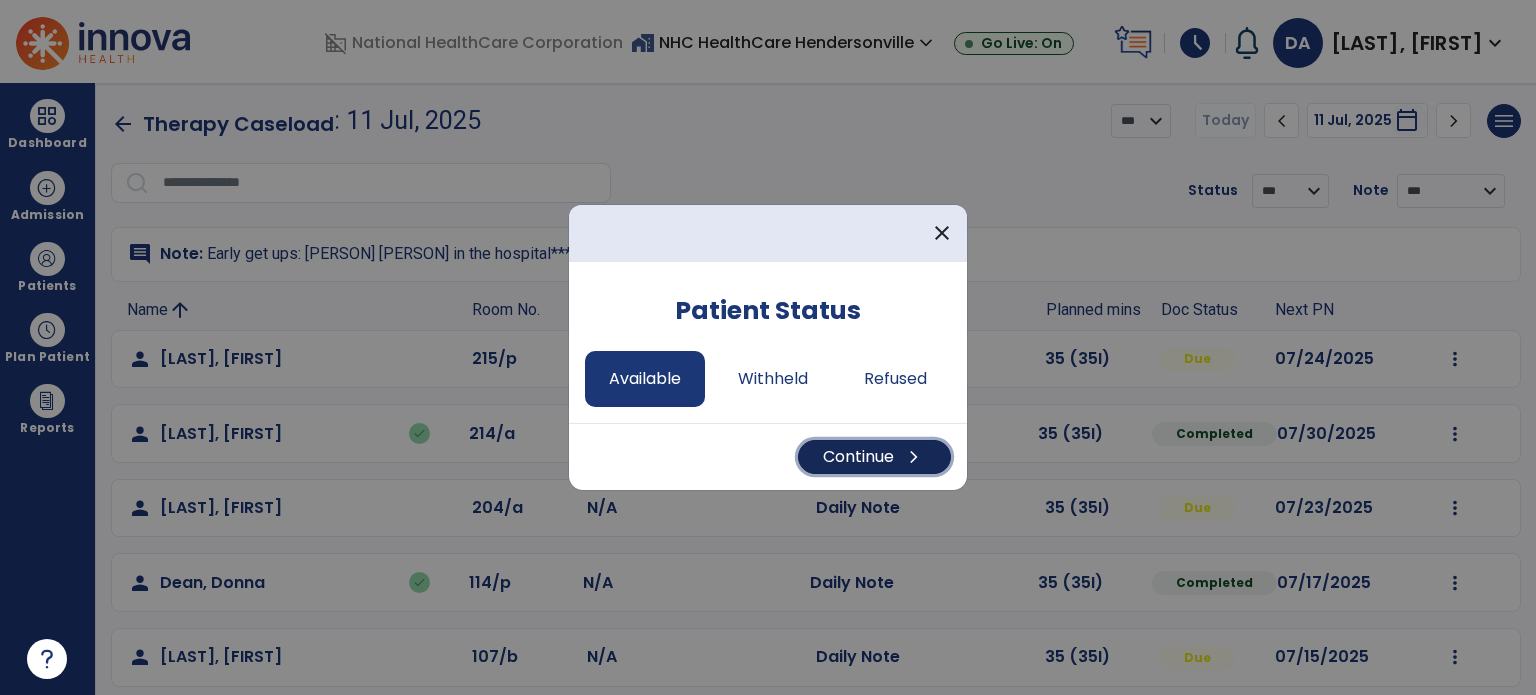 click on "Continue   chevron_right" at bounding box center [874, 457] 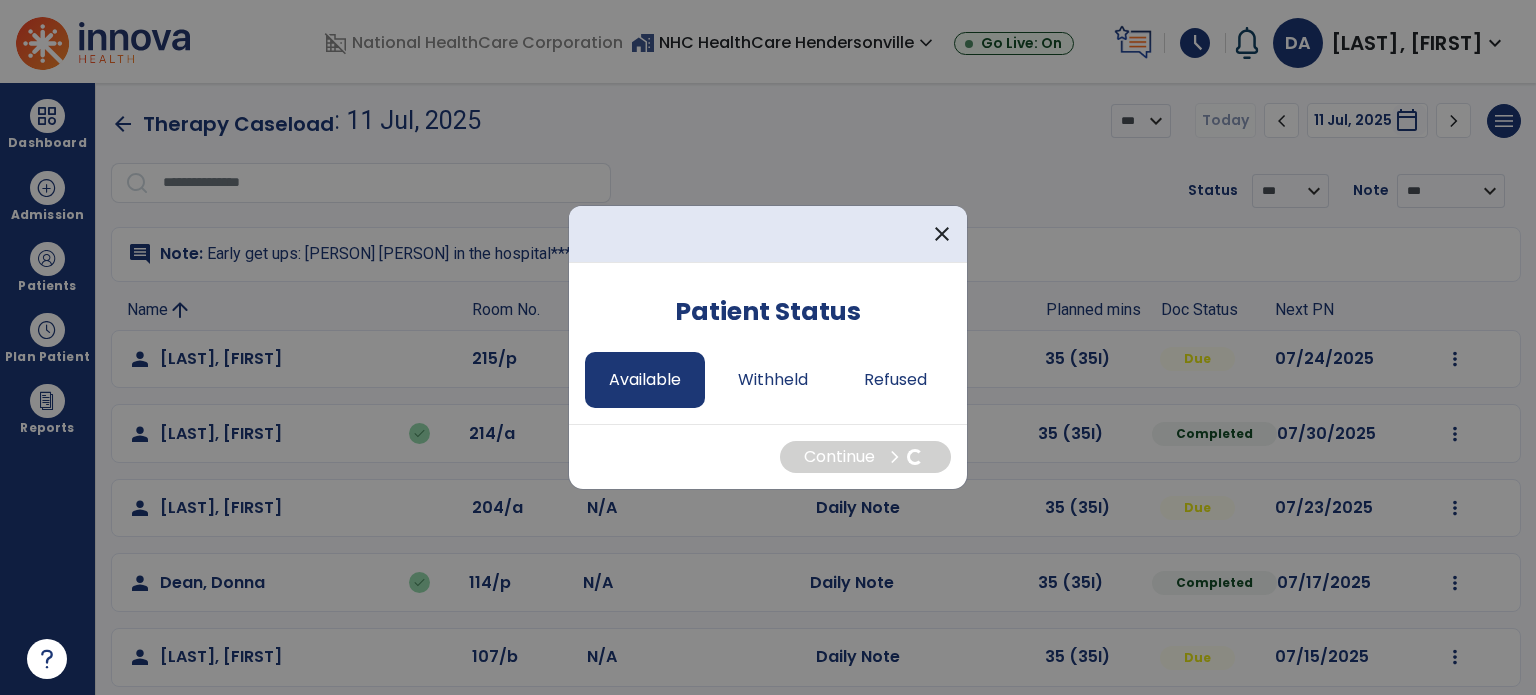 select on "*" 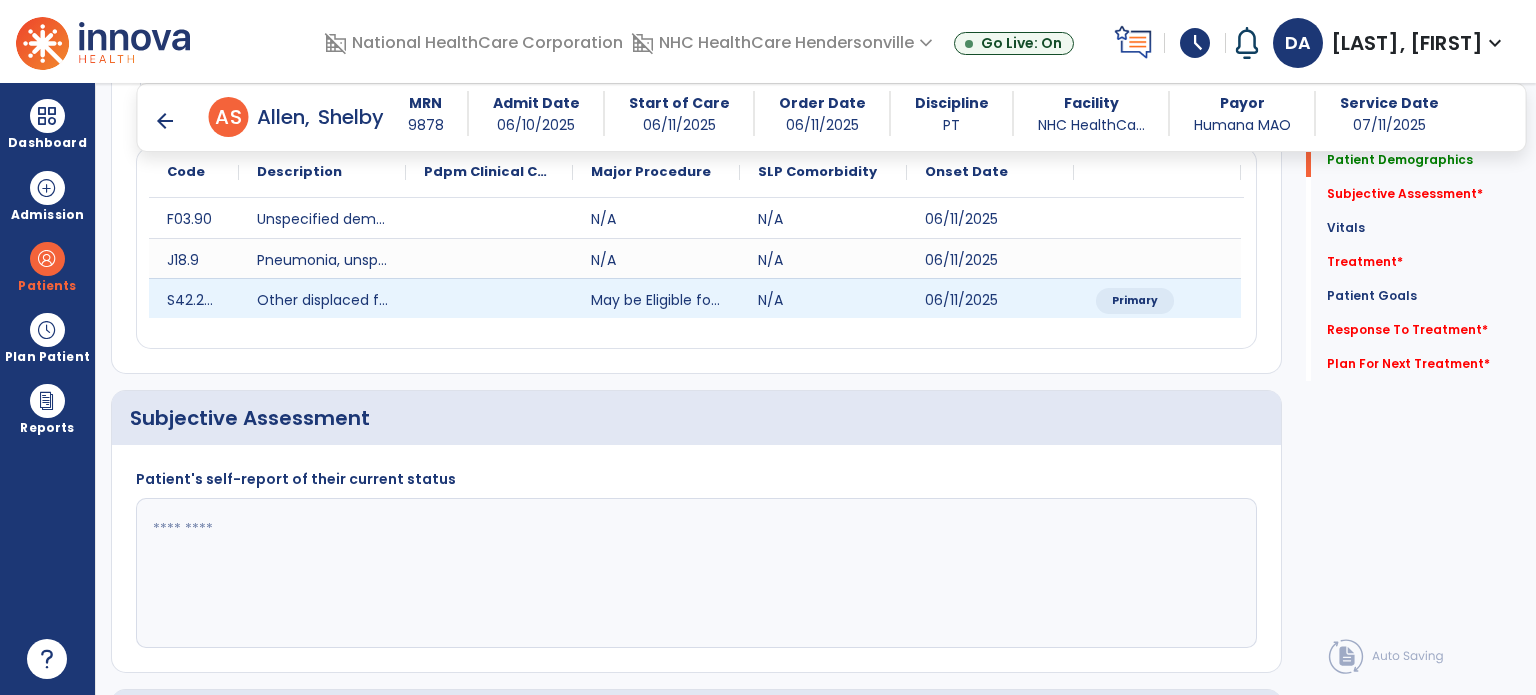 scroll, scrollTop: 248, scrollLeft: 0, axis: vertical 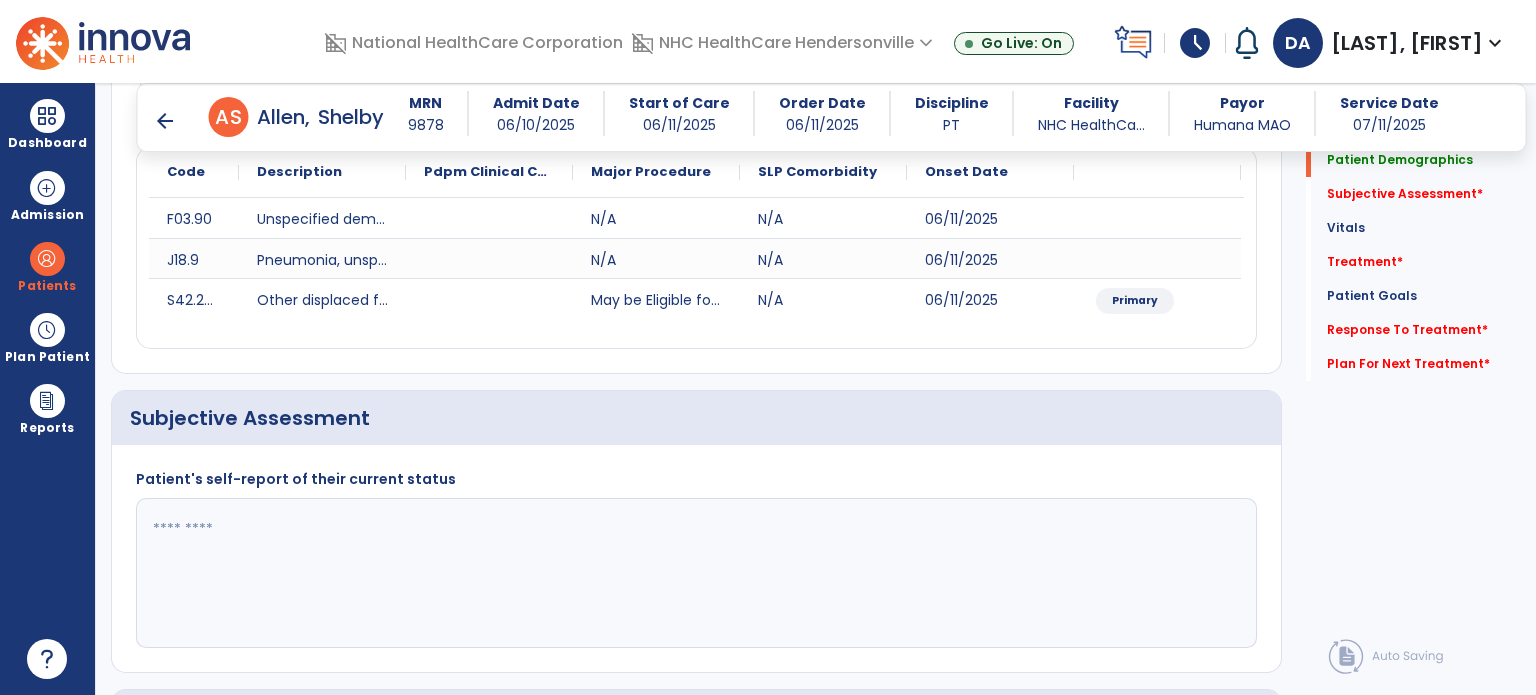 click 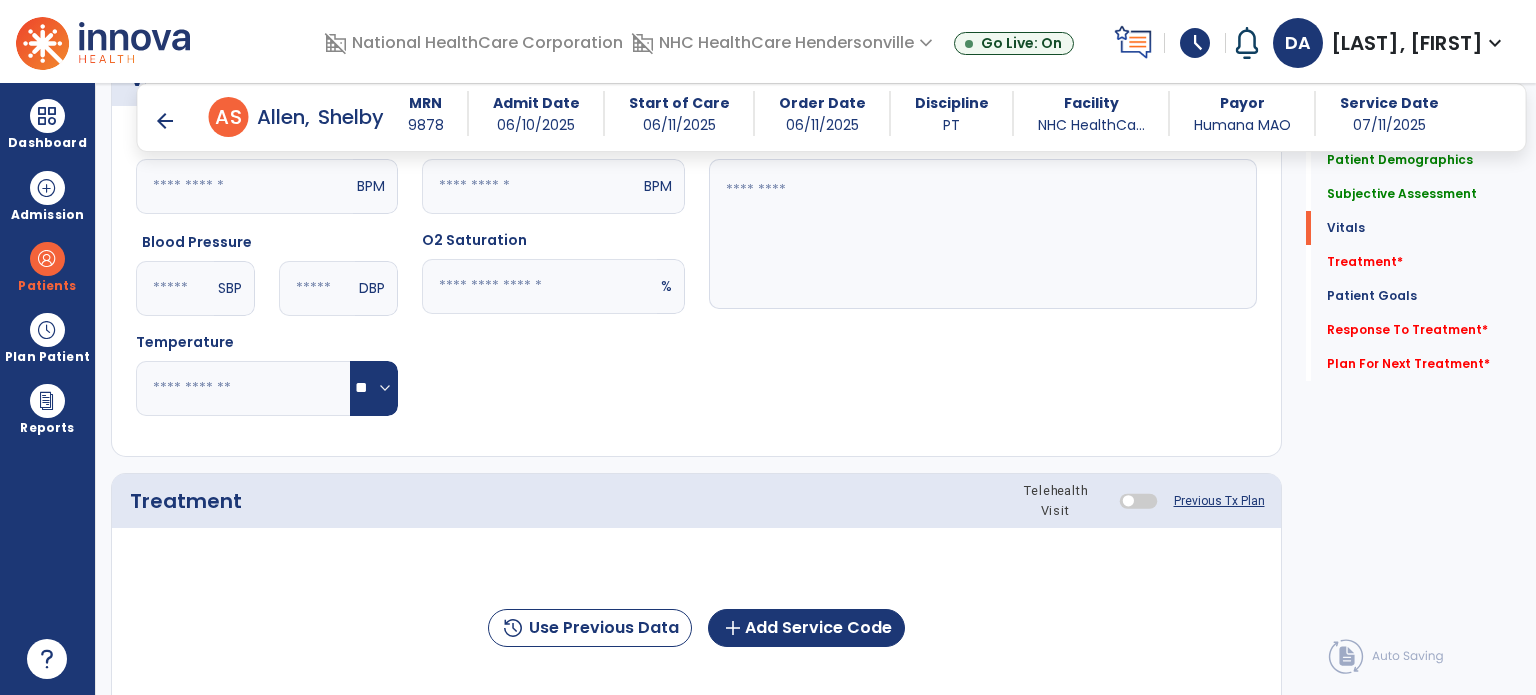 scroll, scrollTop: 964, scrollLeft: 0, axis: vertical 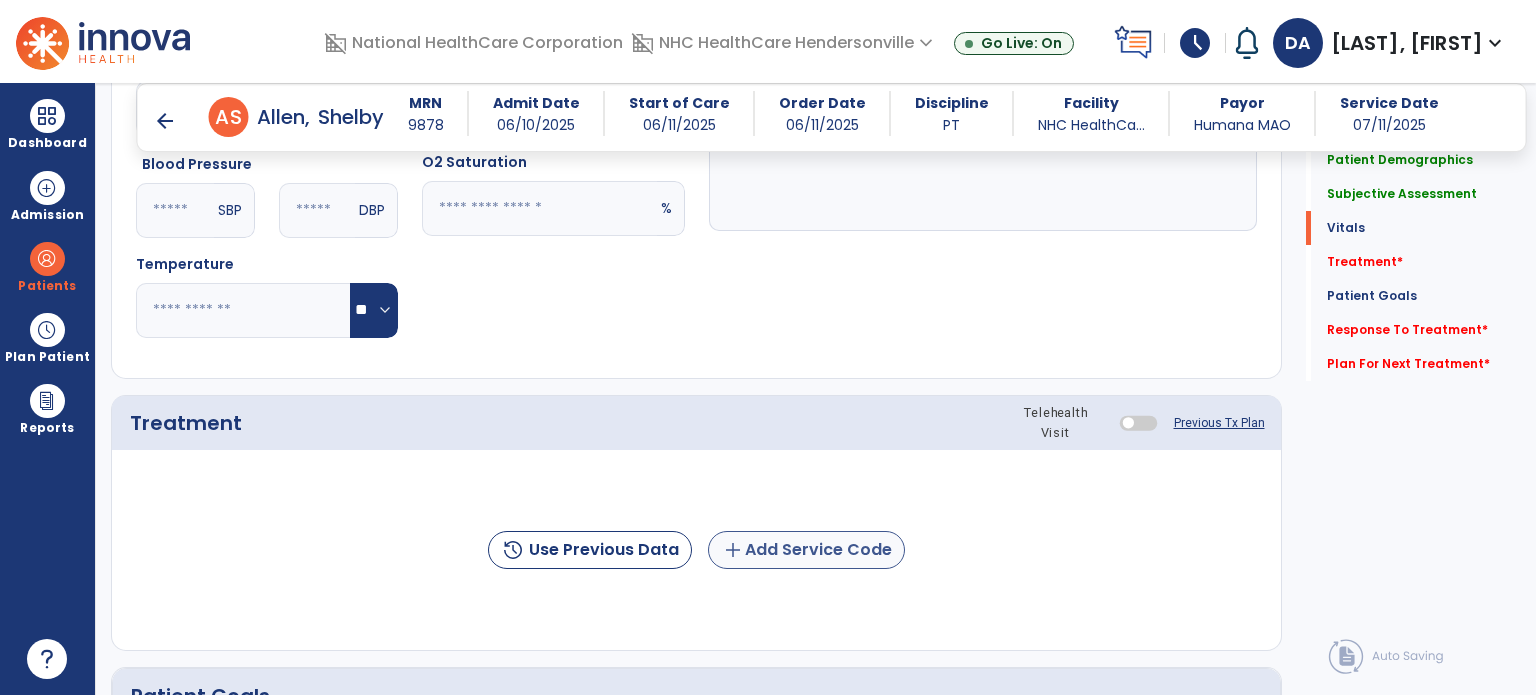 type on "**********" 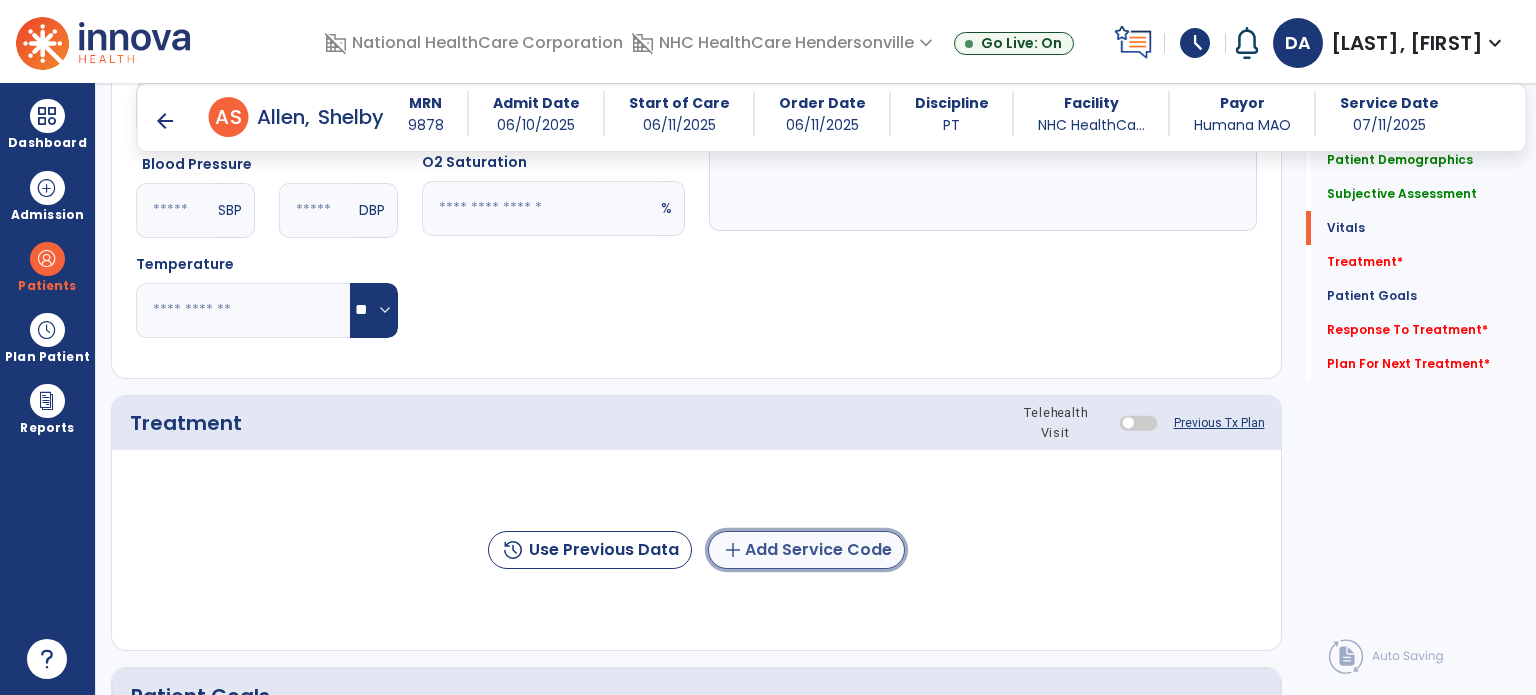 click on "add  Add Service Code" 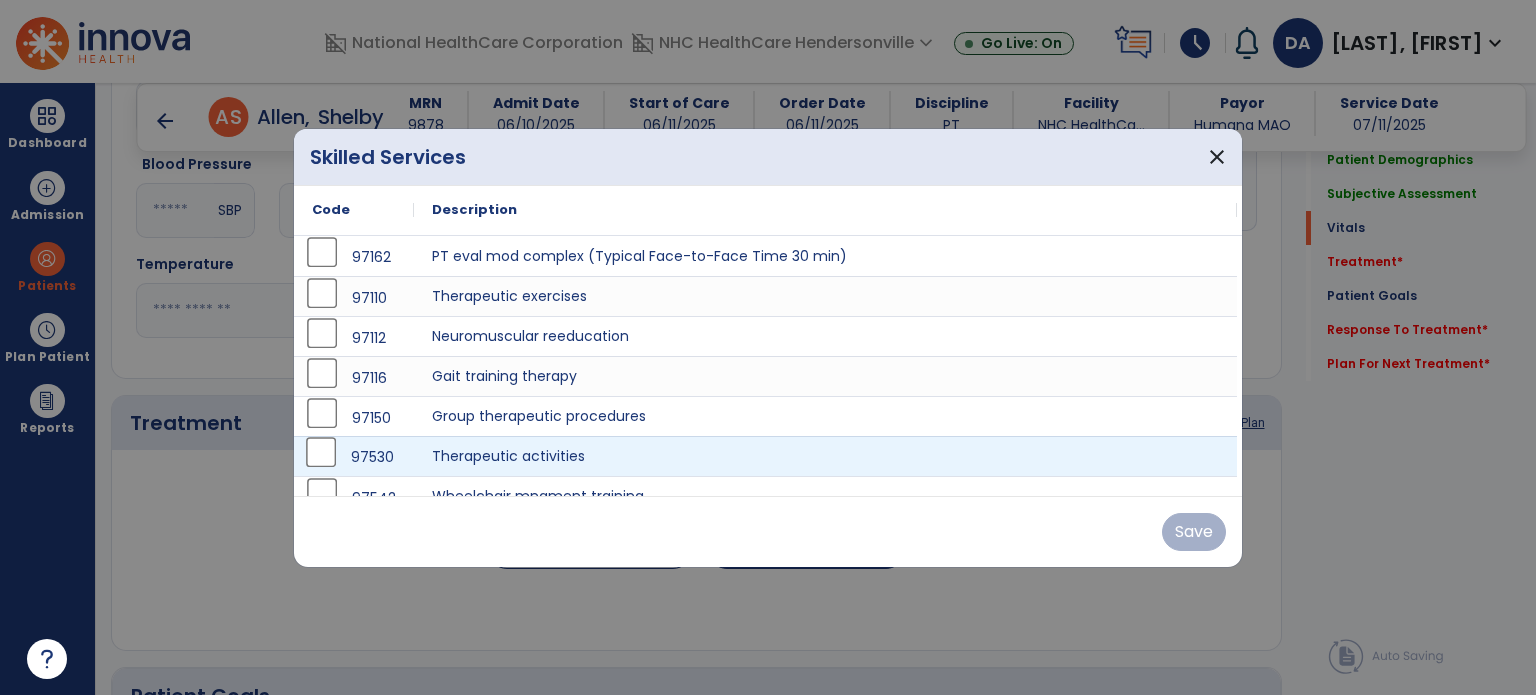 click on "97530" at bounding box center [354, 456] 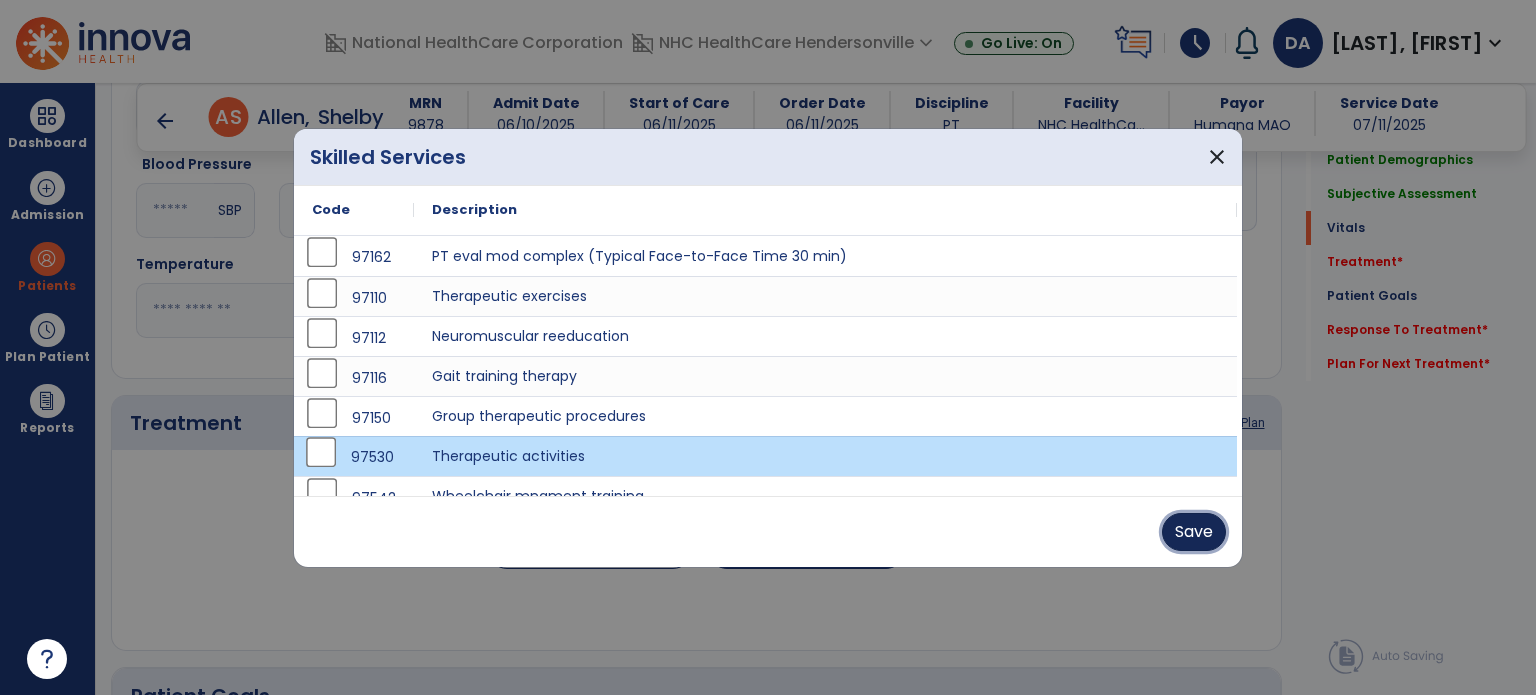 click on "Save" at bounding box center (1194, 532) 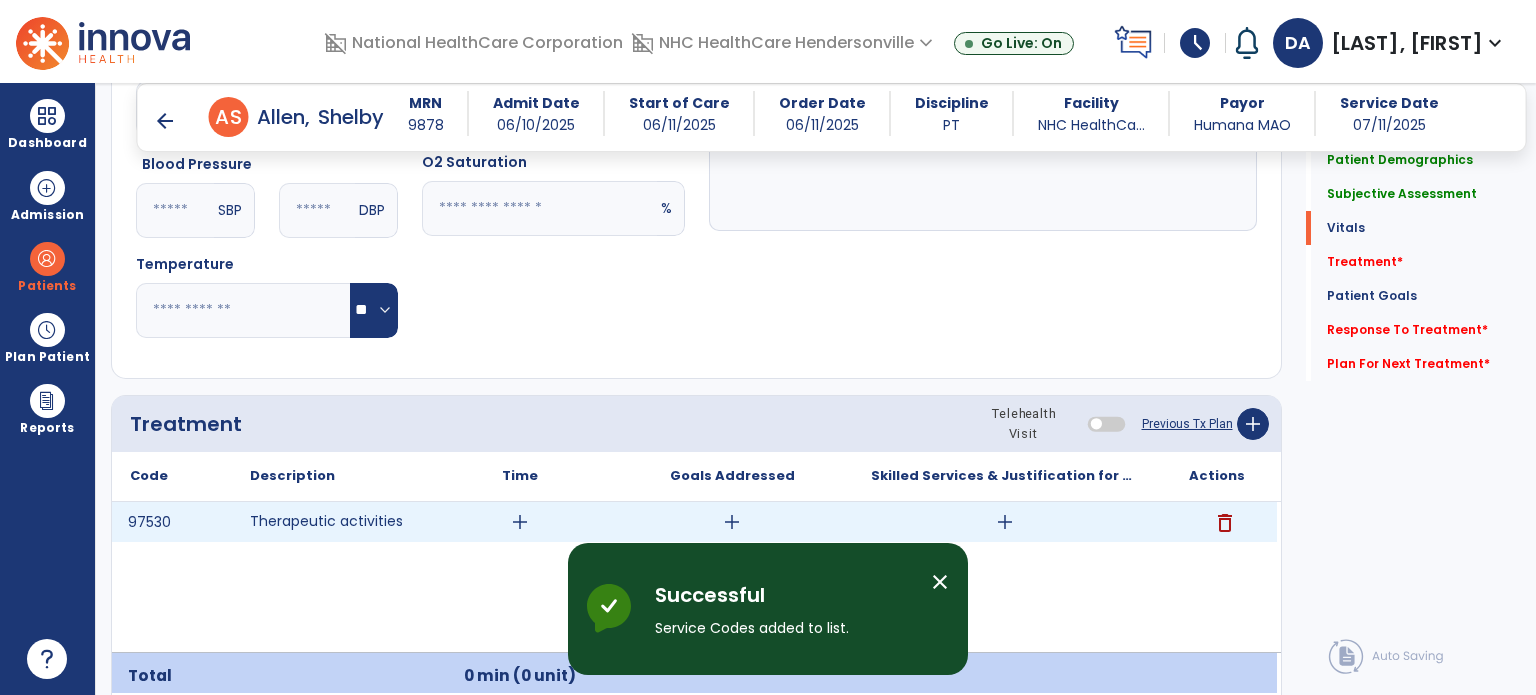 click on "add" at bounding box center [520, 522] 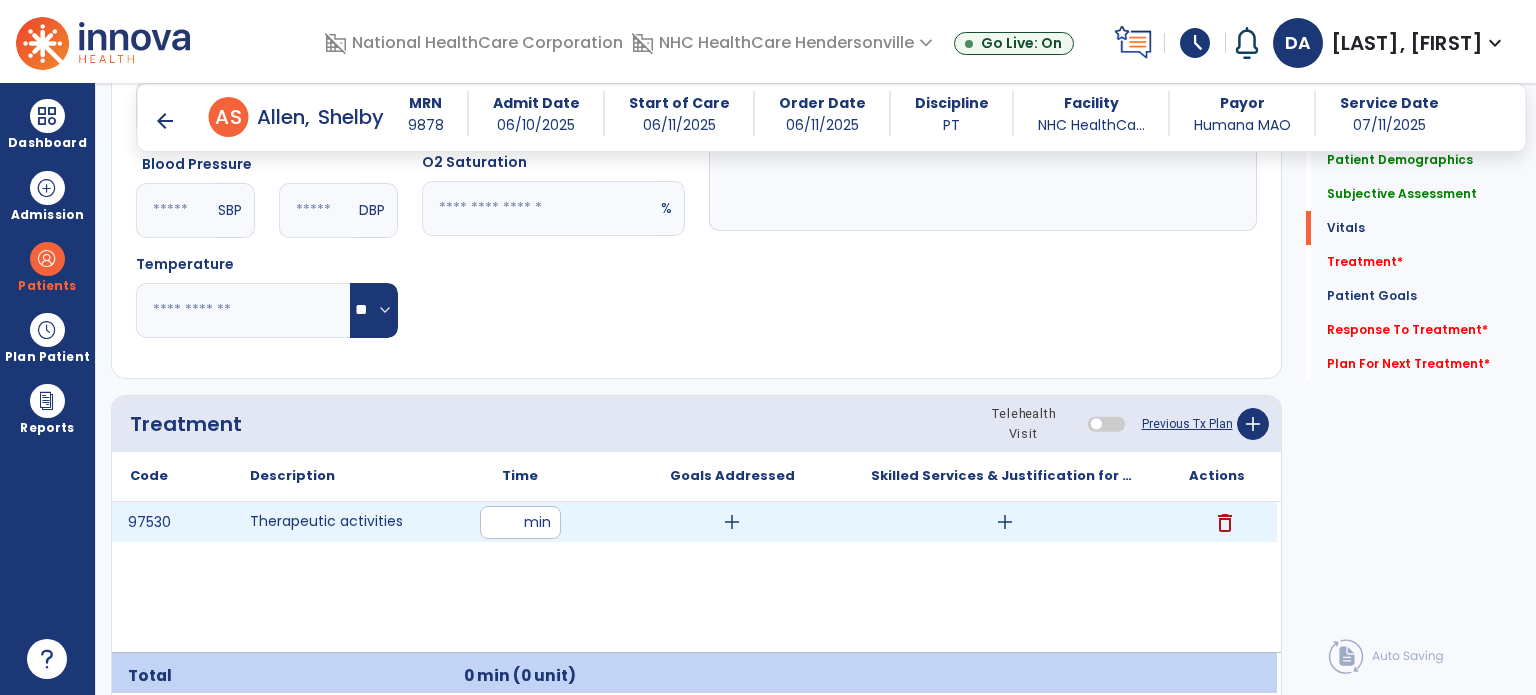 click at bounding box center [520, 522] 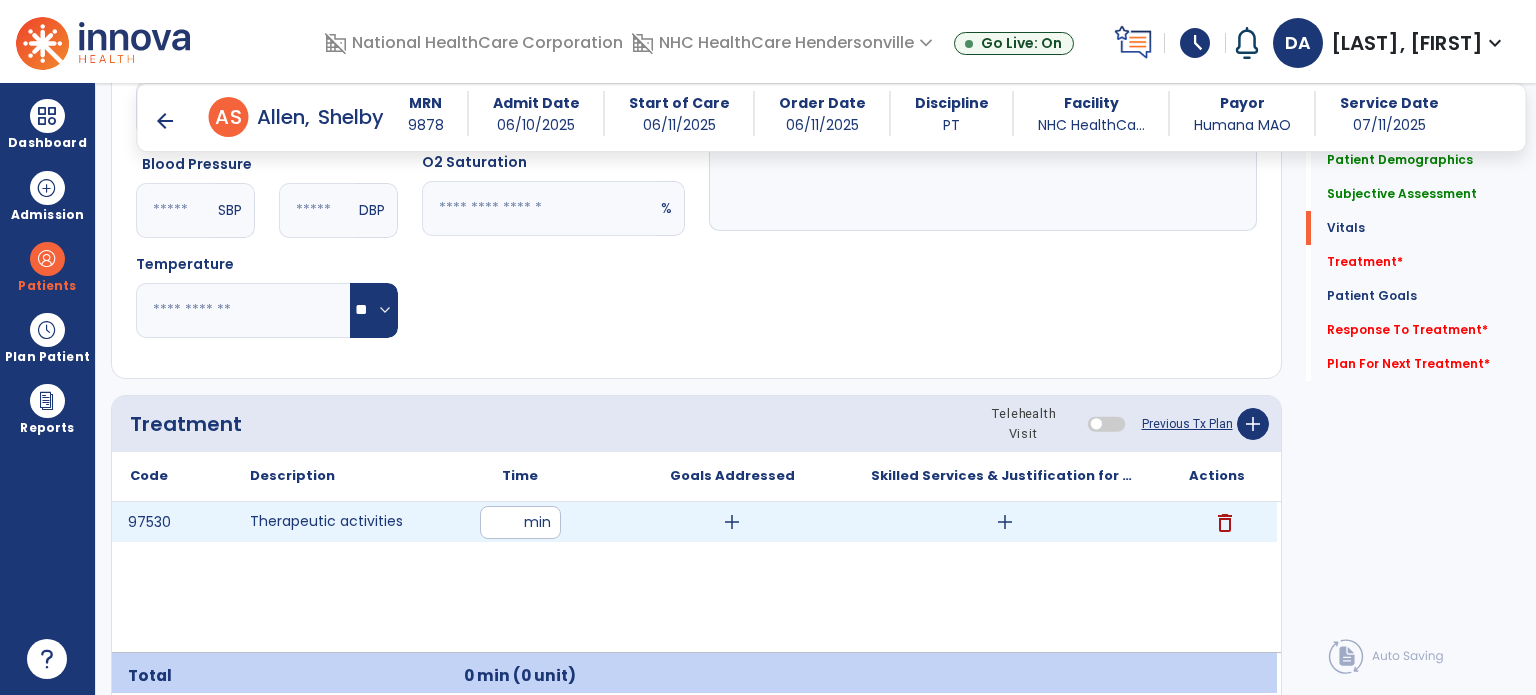 type on "**" 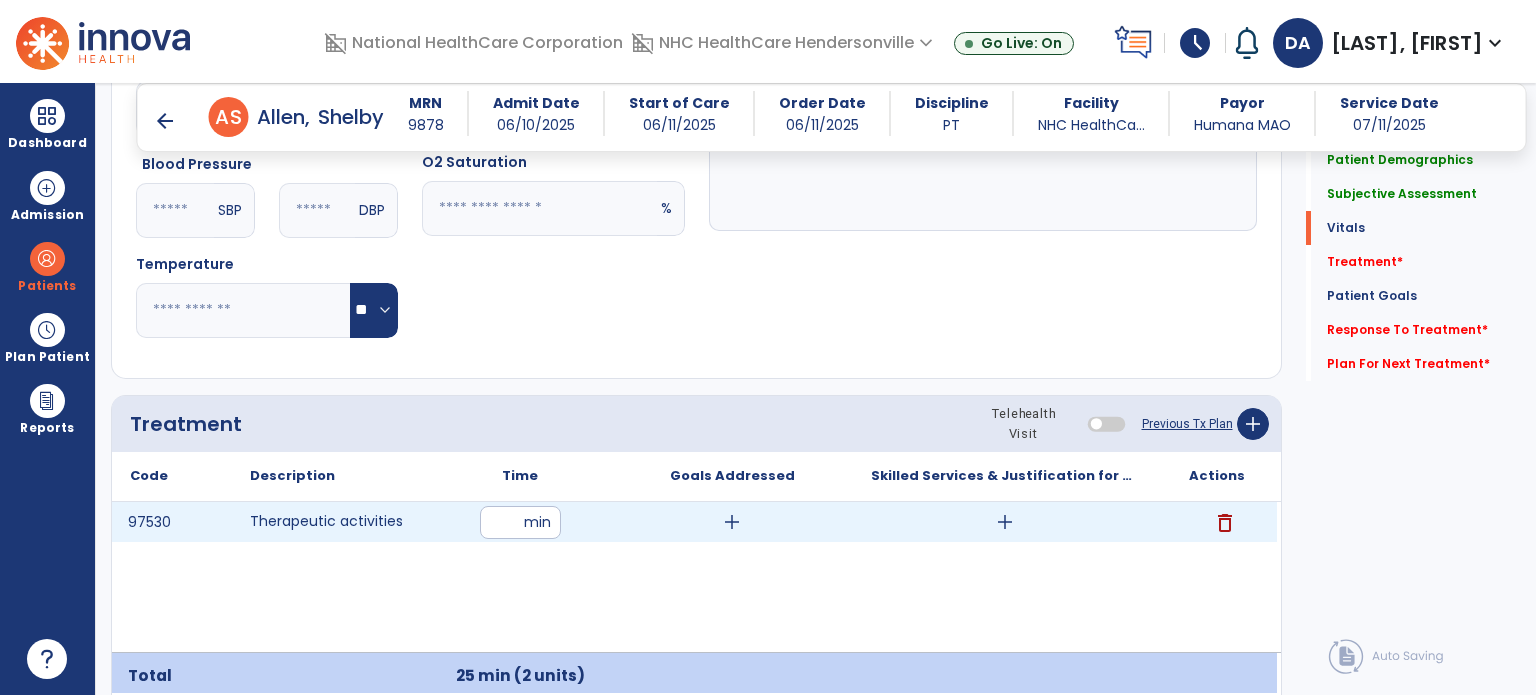 click on "add" at bounding box center [1005, 522] 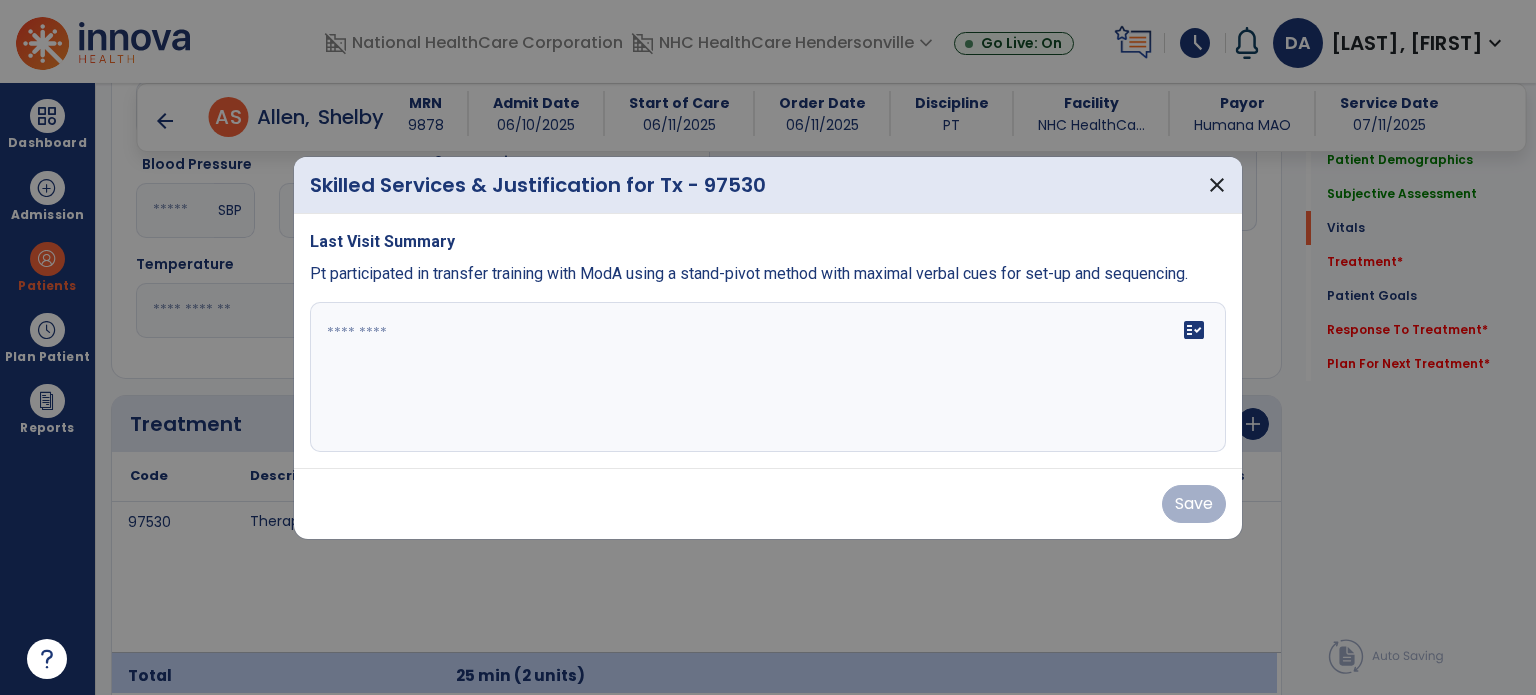click on "fact_check" at bounding box center [768, 377] 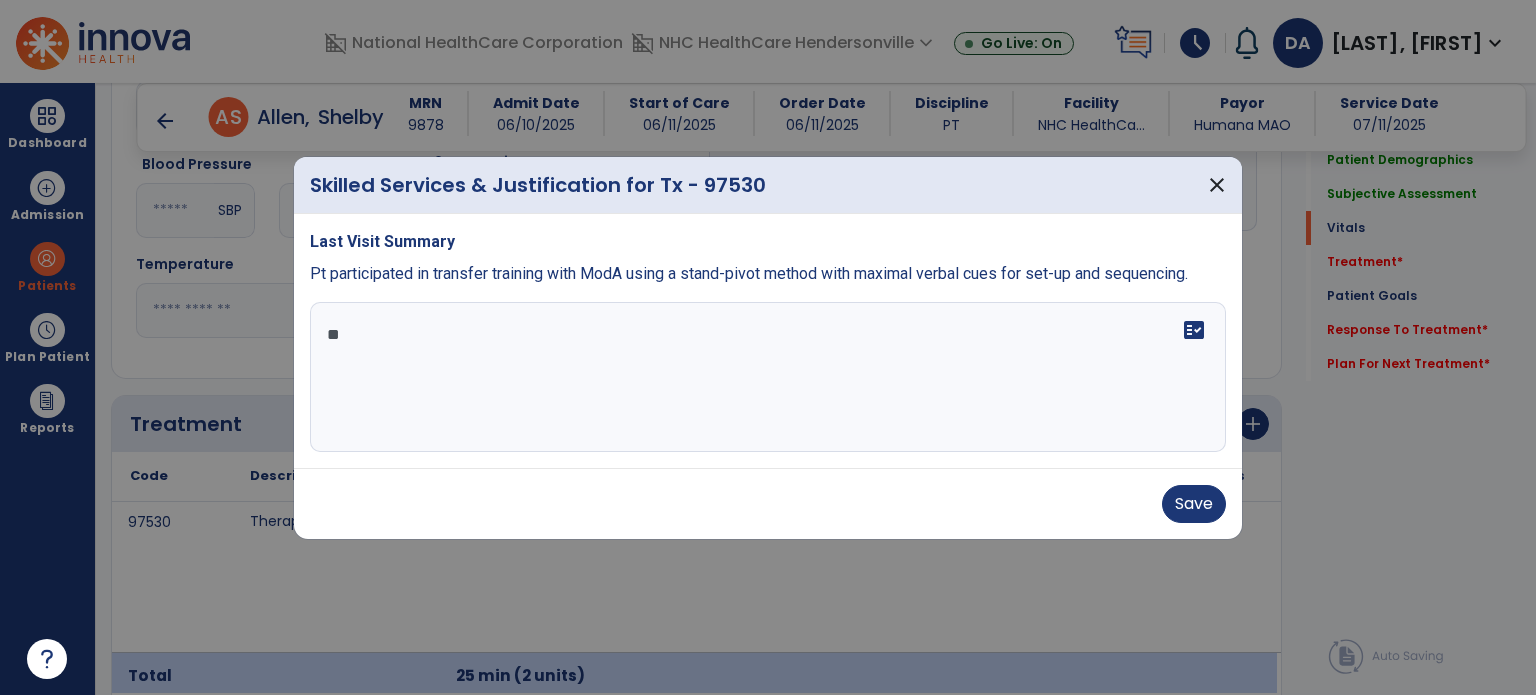 type on "*" 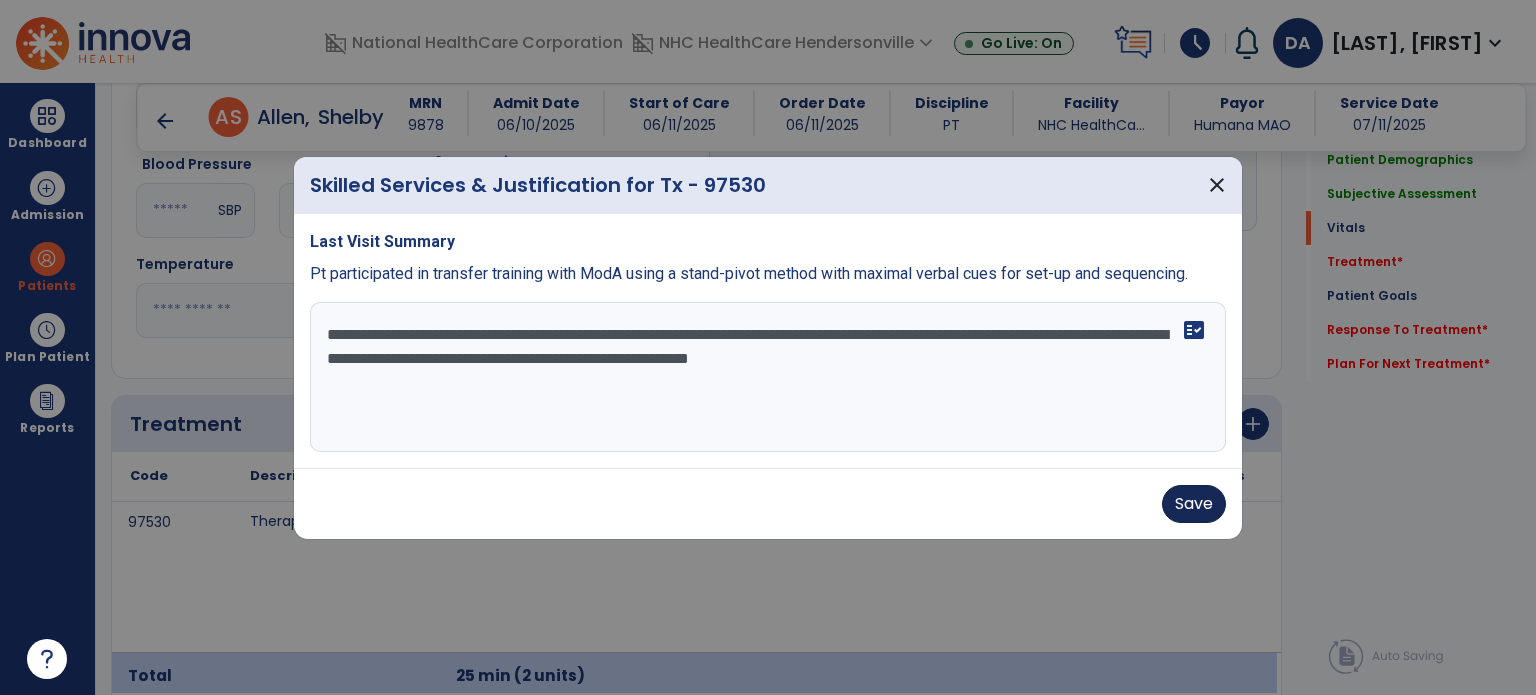 type on "**********" 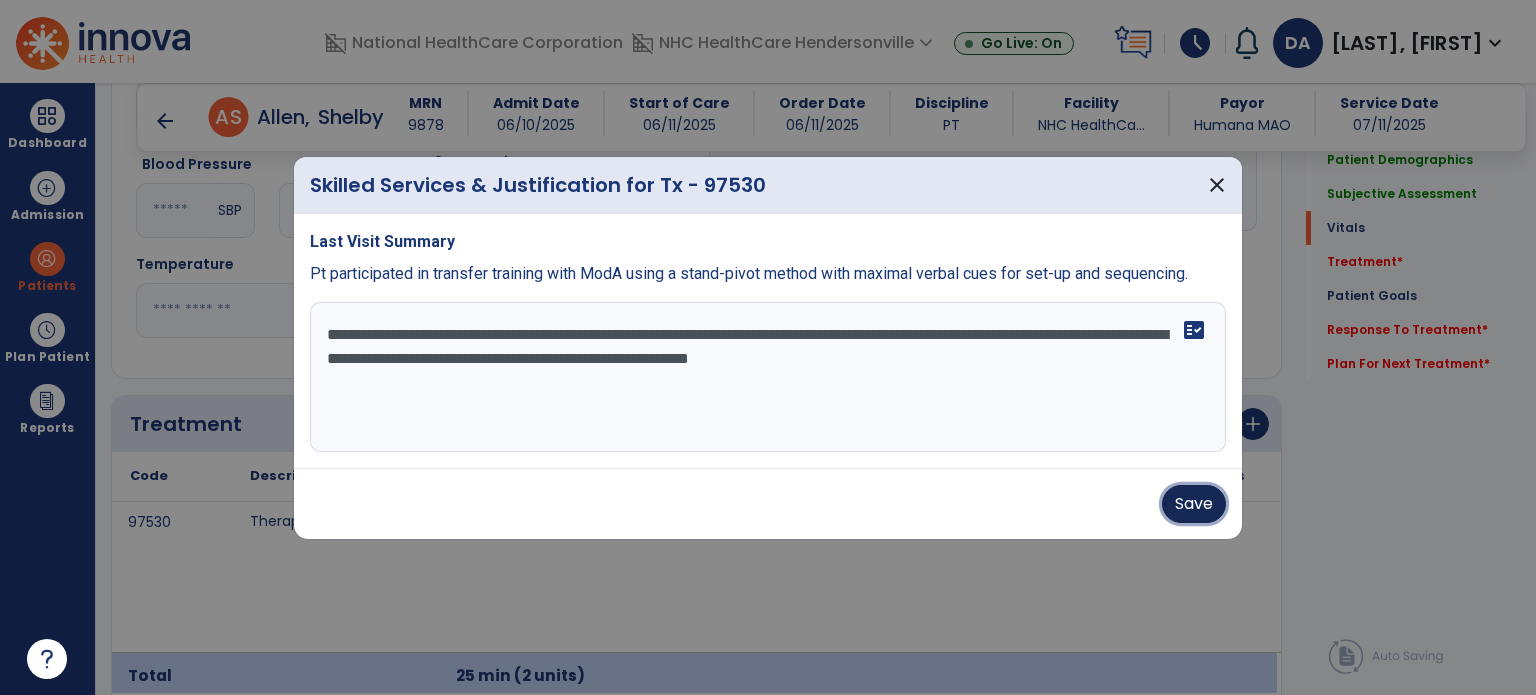 click on "Save" at bounding box center [1194, 504] 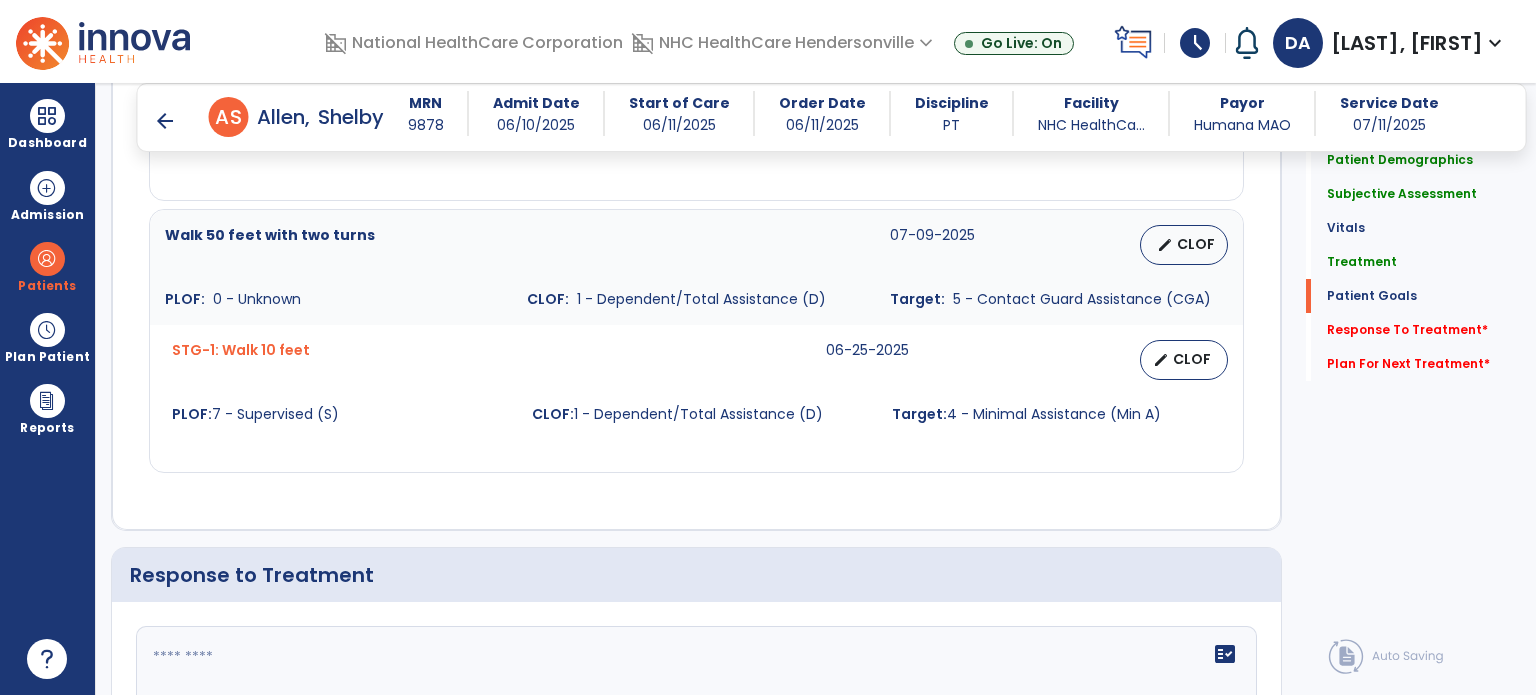 scroll, scrollTop: 2403, scrollLeft: 0, axis: vertical 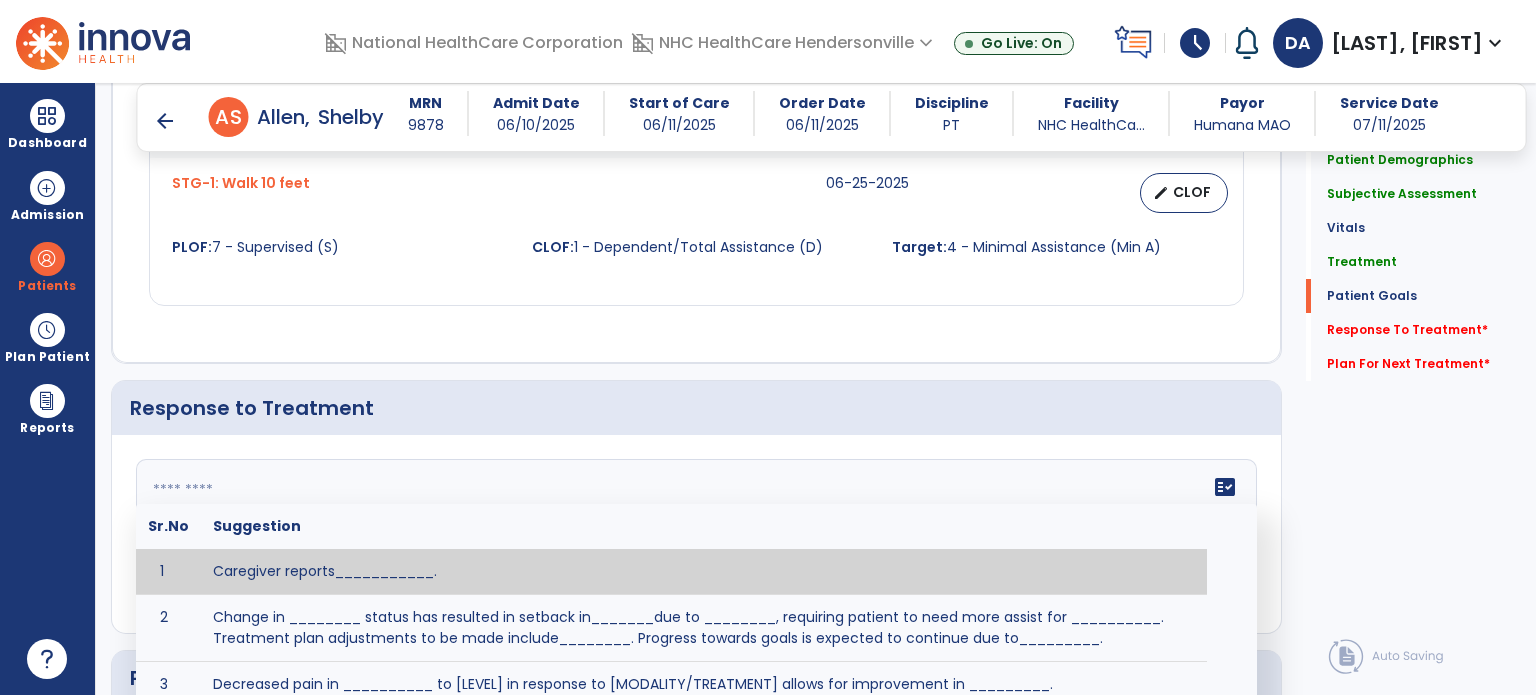 click 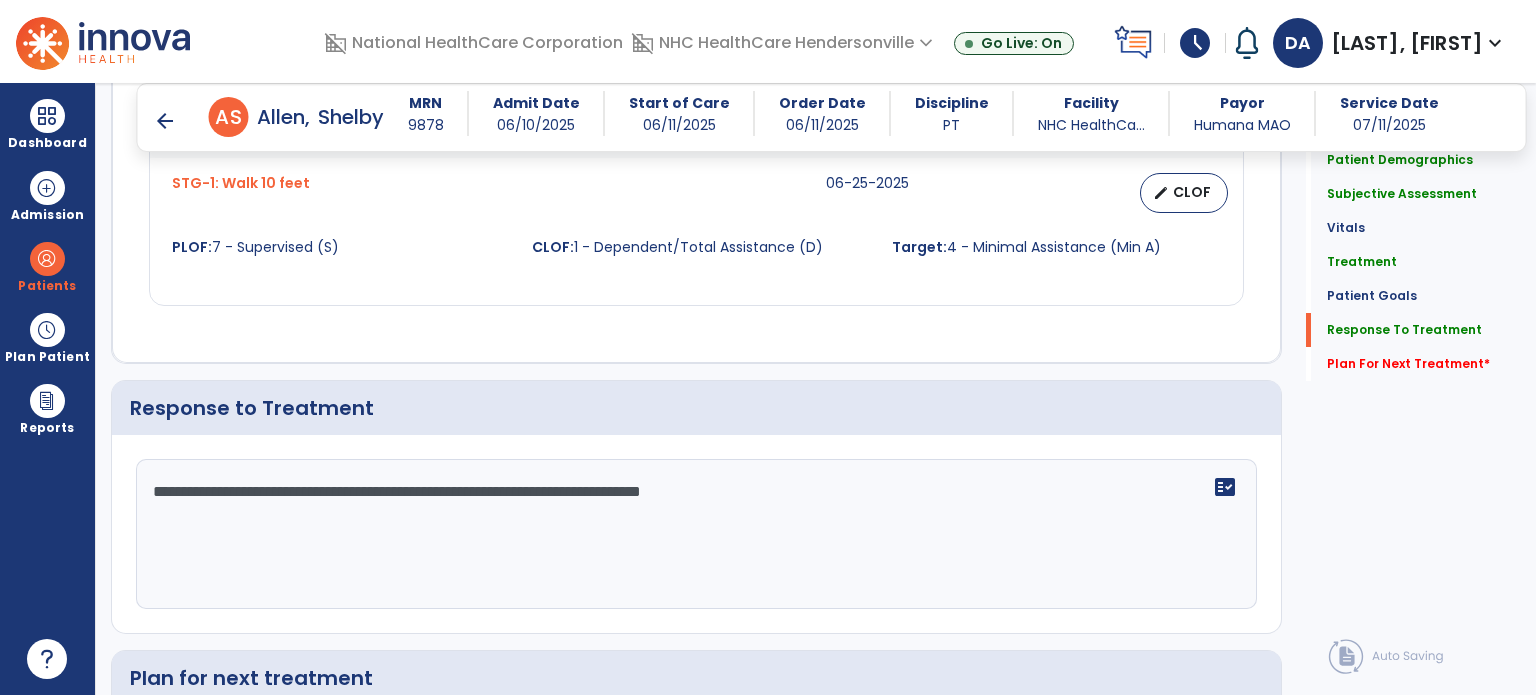 scroll, scrollTop: 2664, scrollLeft: 0, axis: vertical 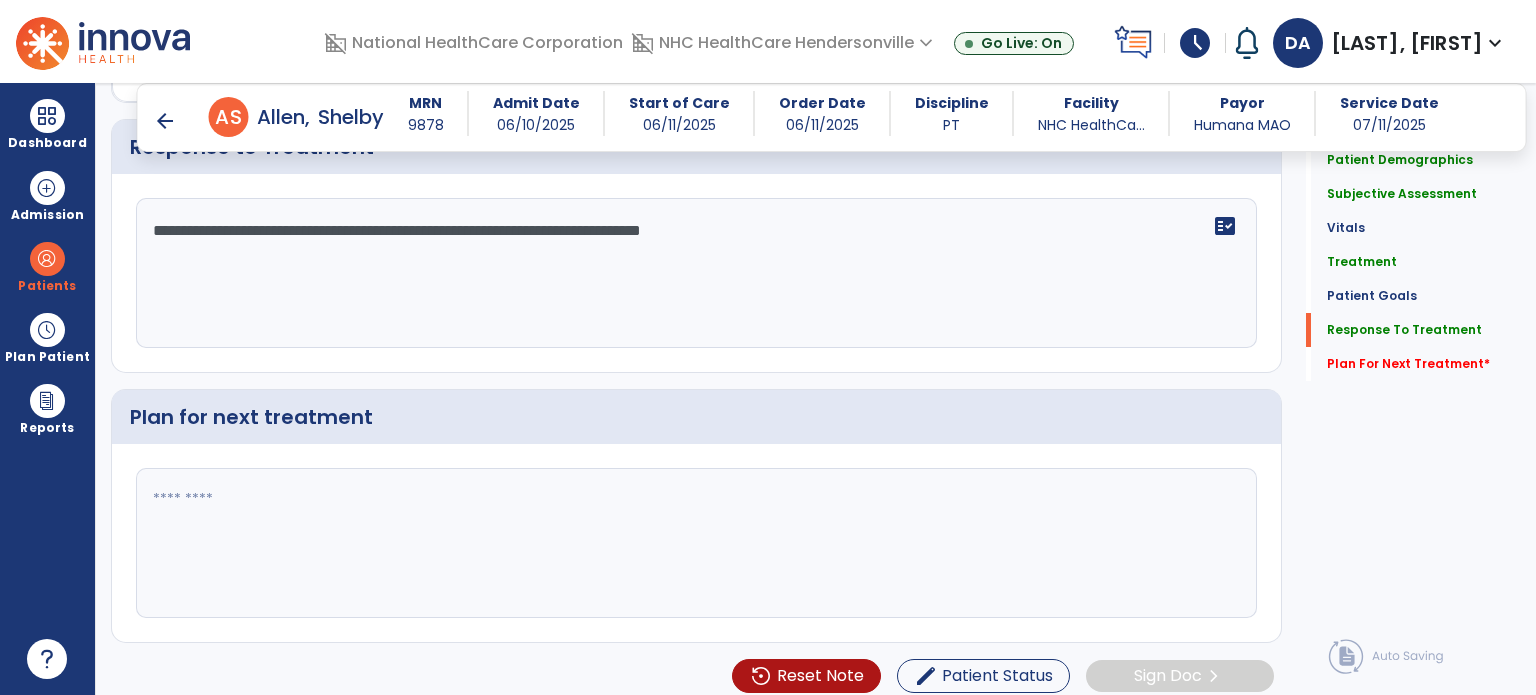 type on "**********" 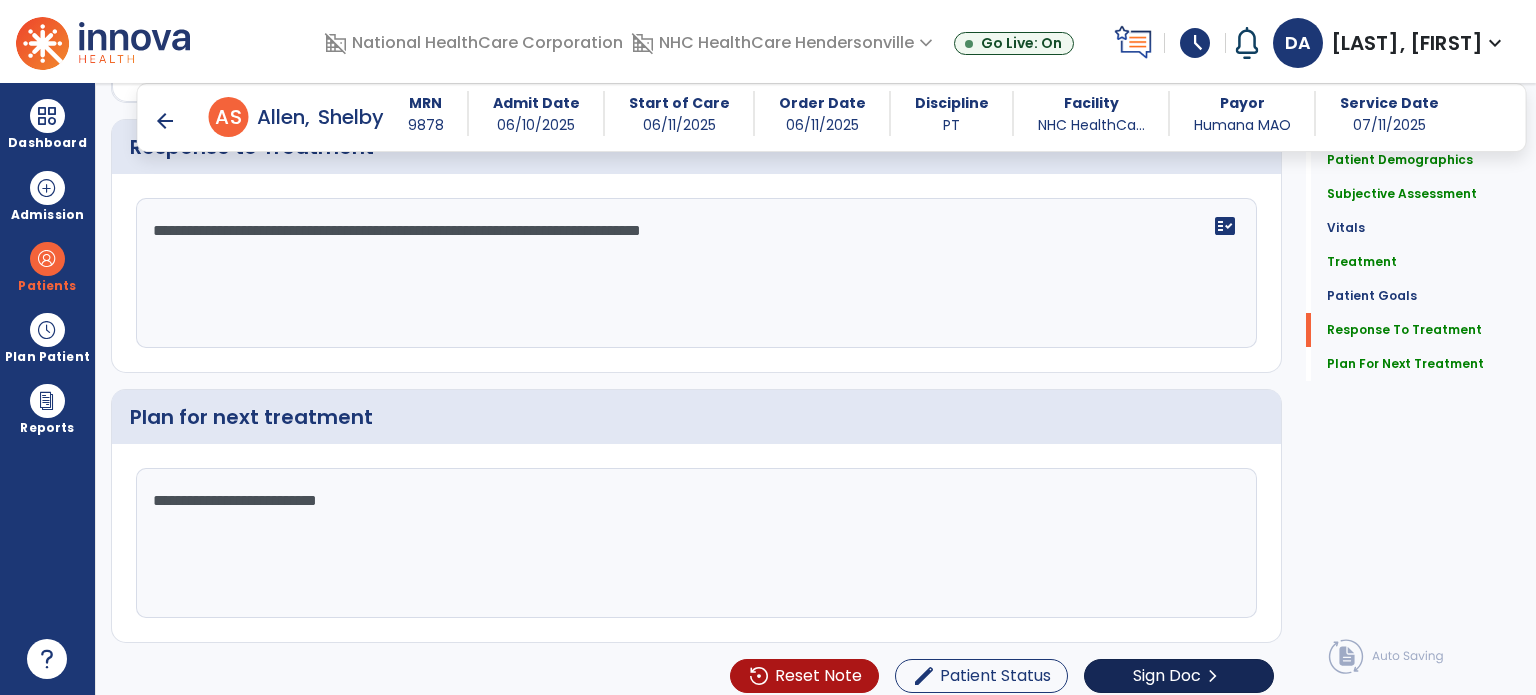 type on "**********" 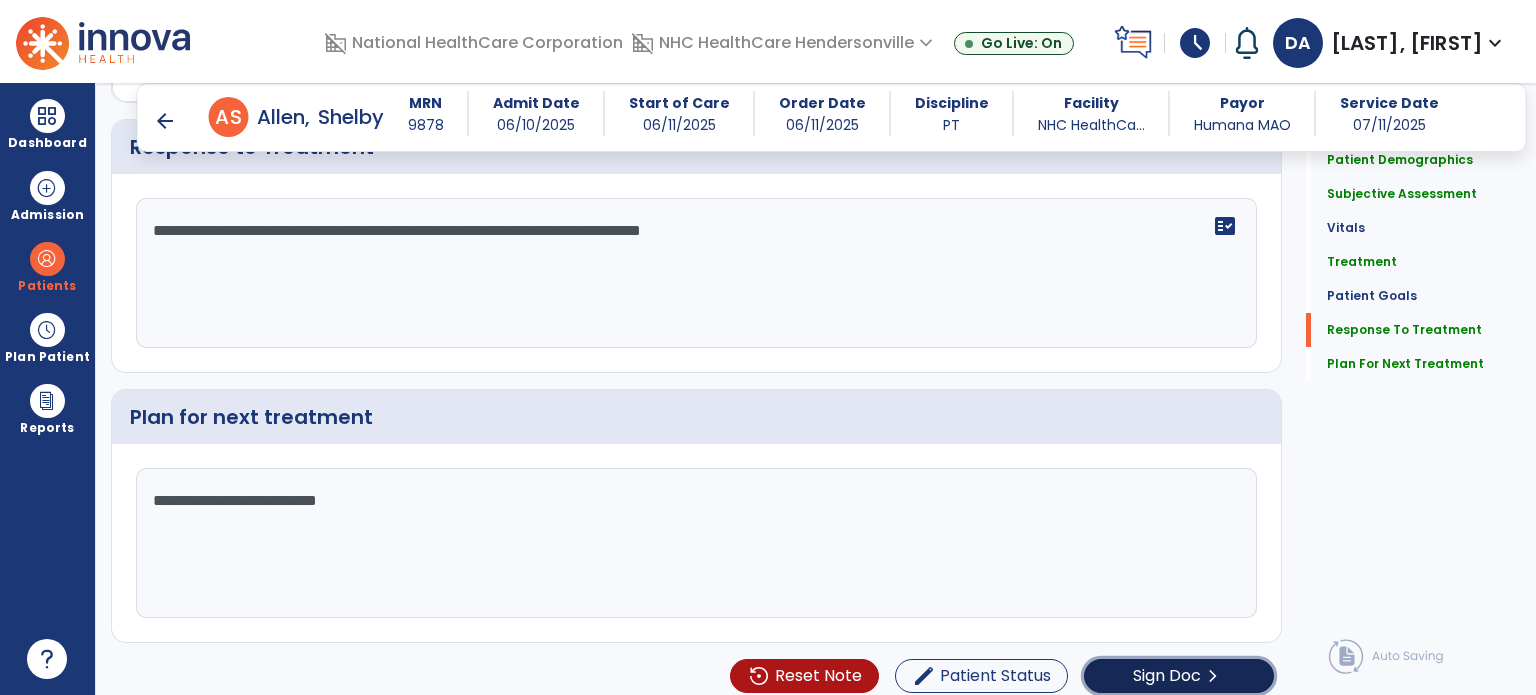 click on "Sign Doc  chevron_right" 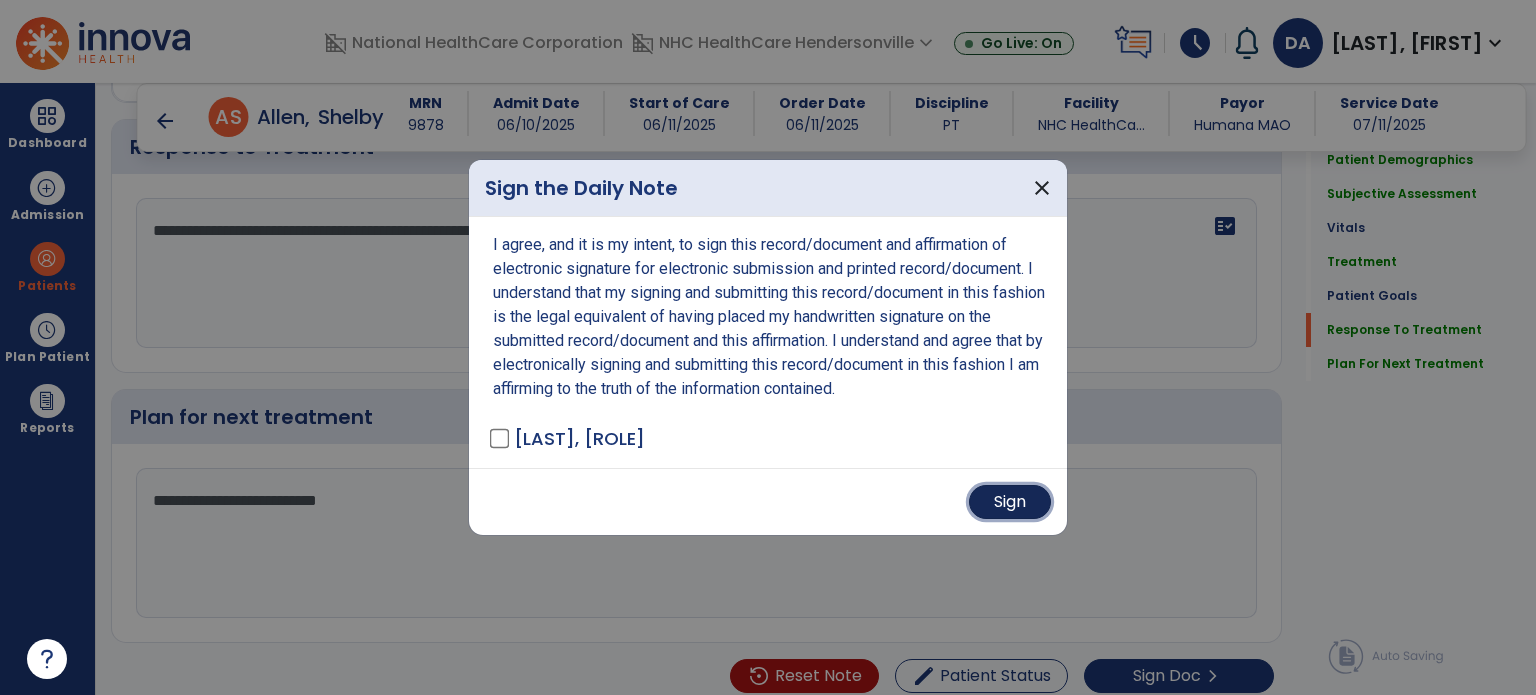 click on "Sign" at bounding box center [1010, 502] 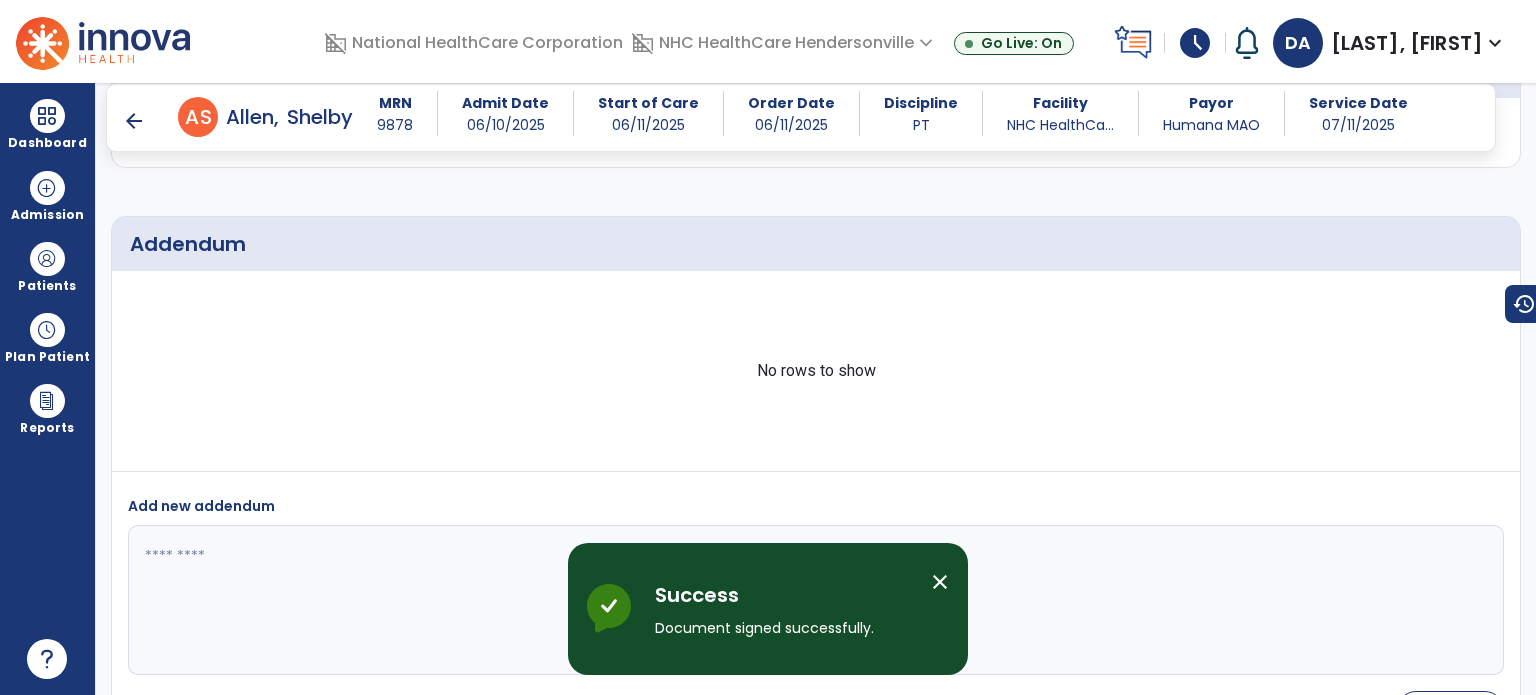 scroll, scrollTop: 3904, scrollLeft: 0, axis: vertical 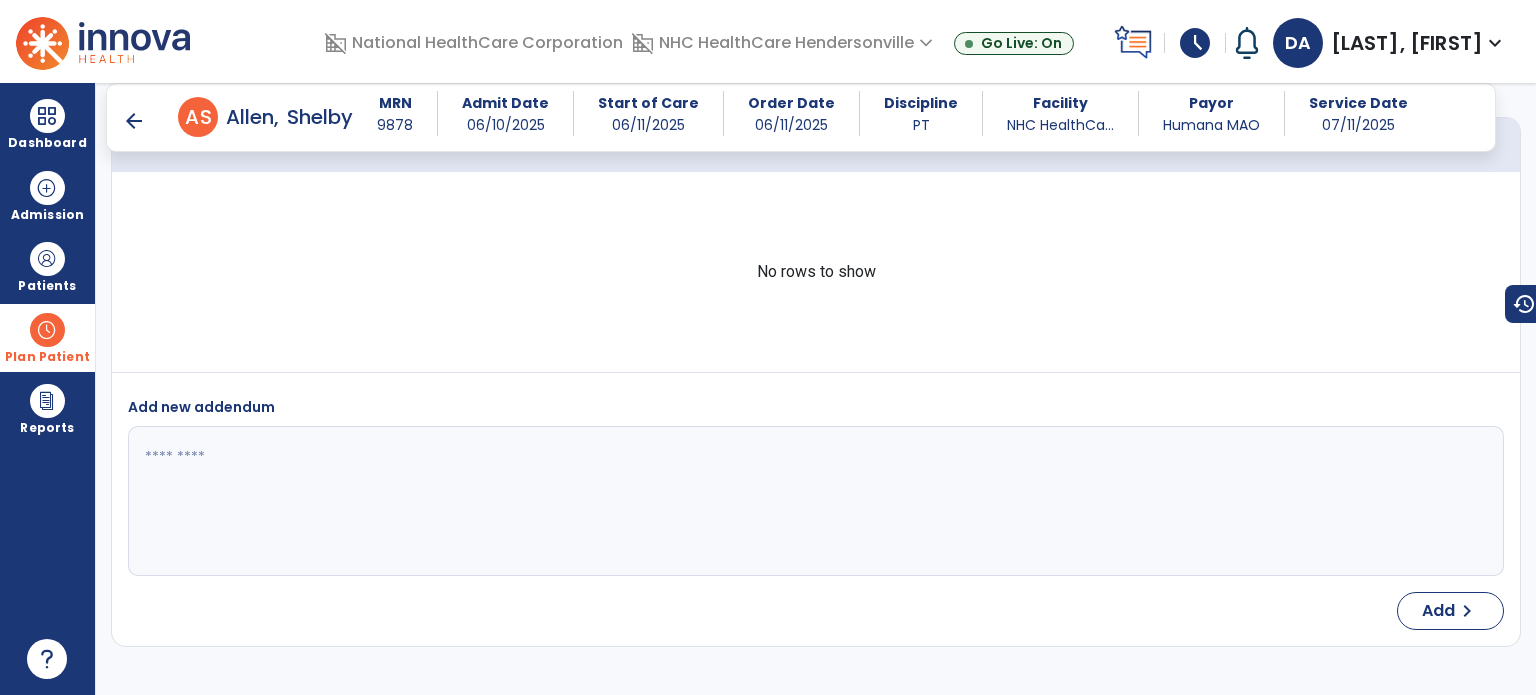 click at bounding box center [47, 330] 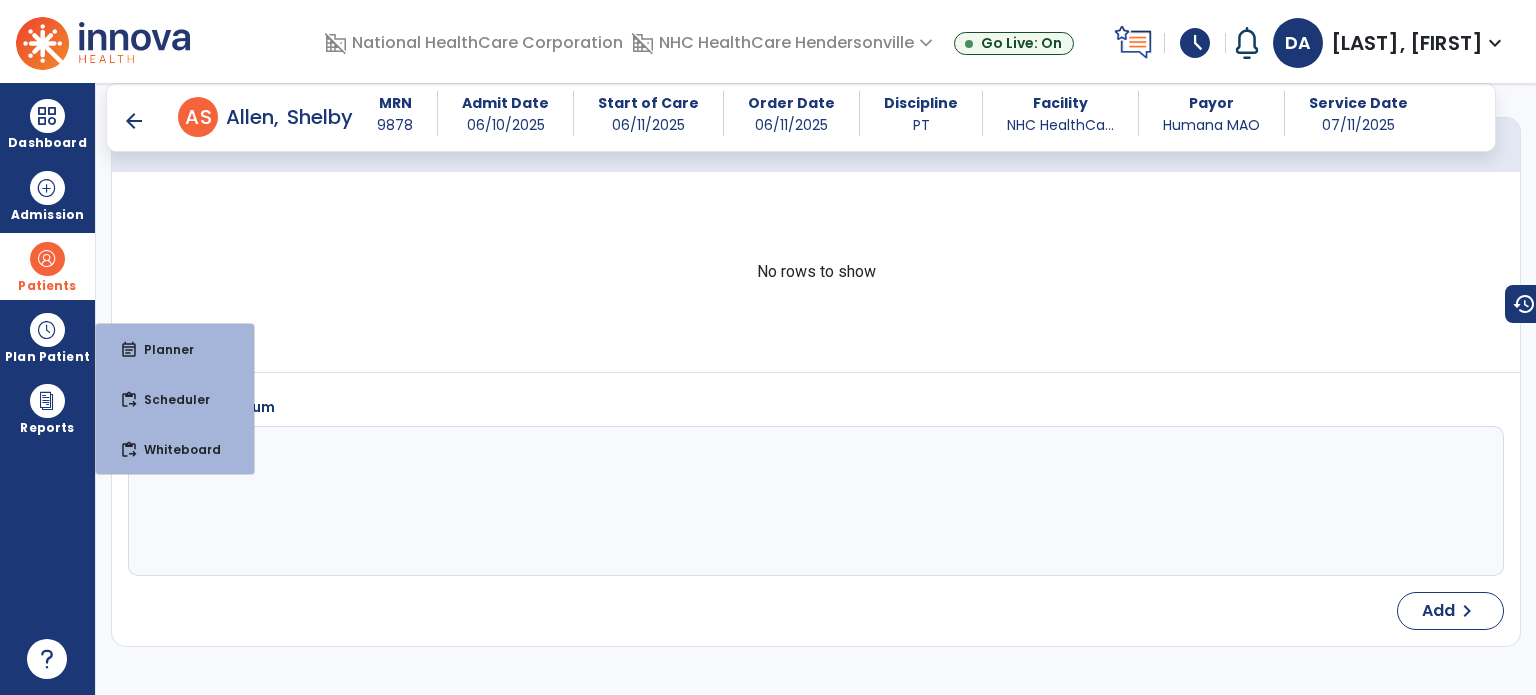 click at bounding box center (47, 259) 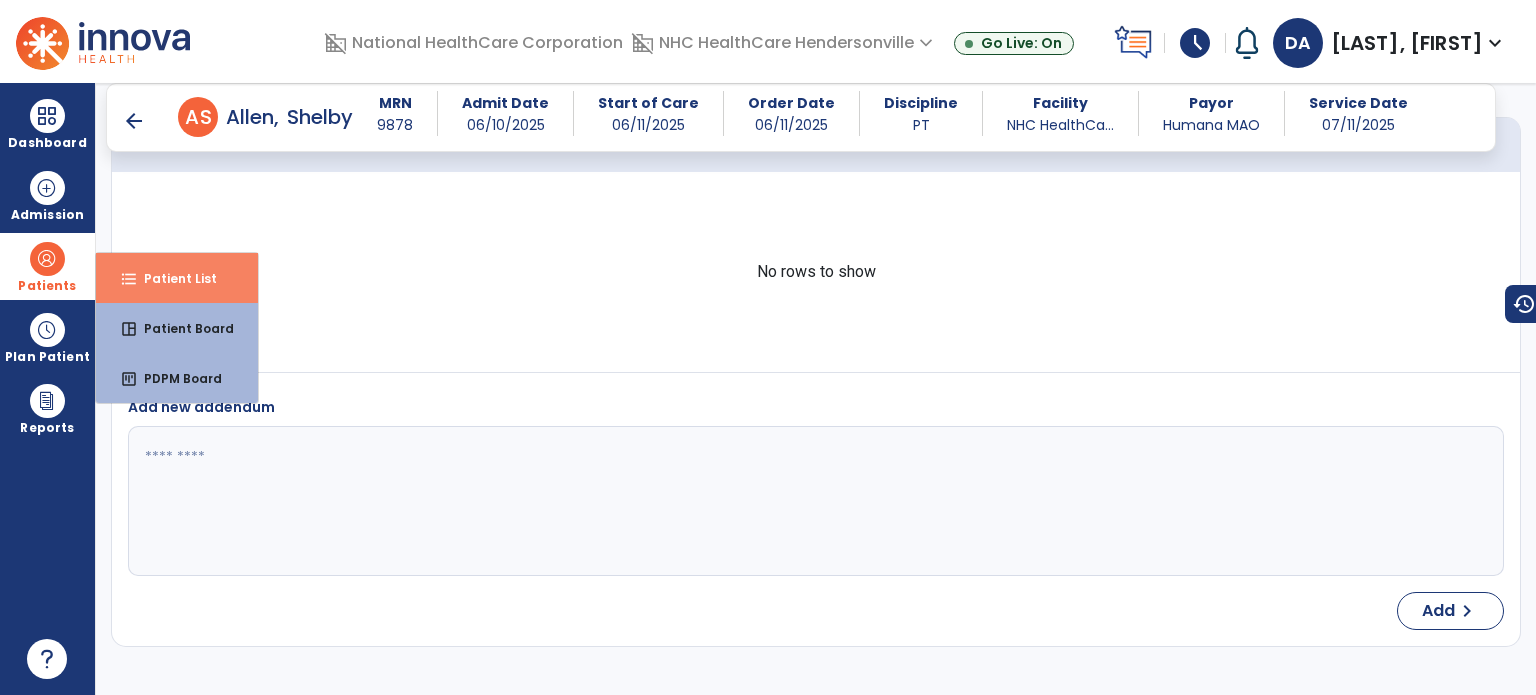 click on "format_list_bulleted  Patient List" at bounding box center [177, 278] 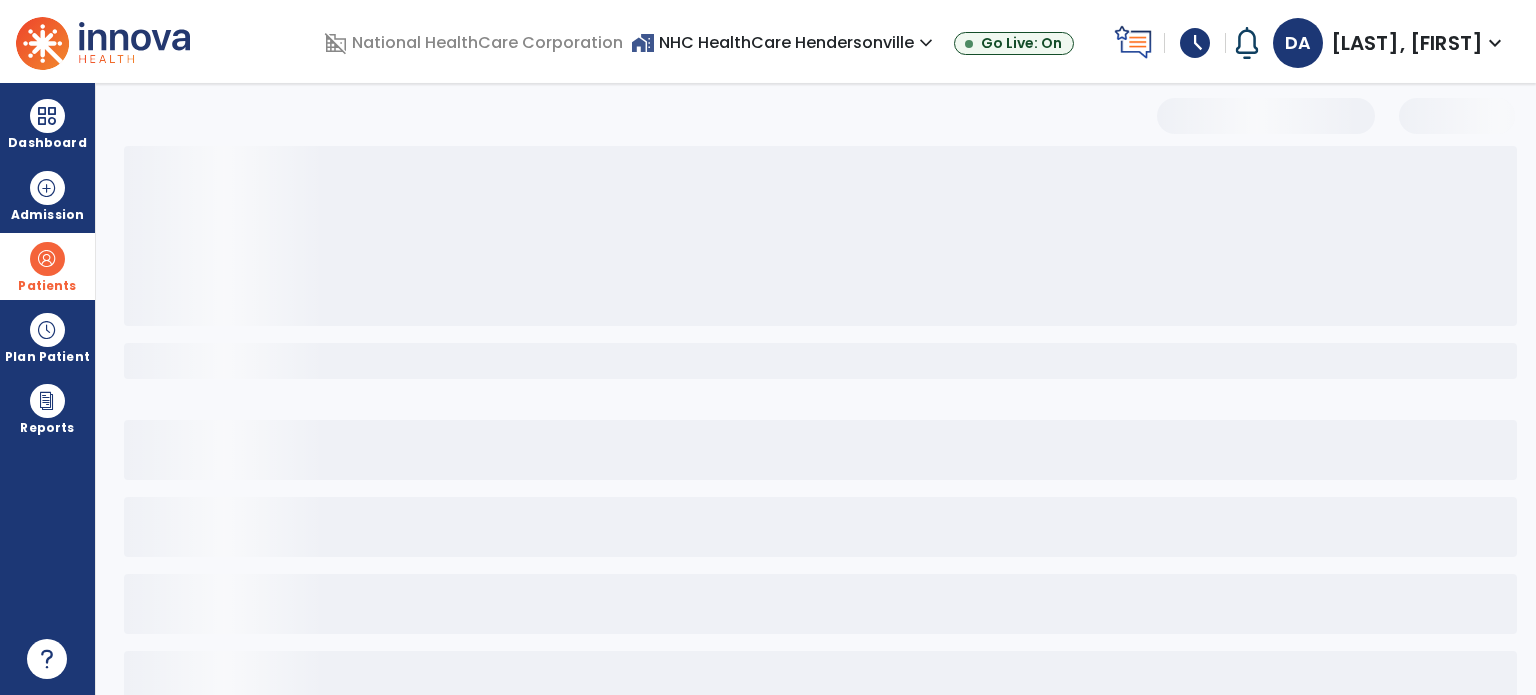 scroll, scrollTop: 46, scrollLeft: 0, axis: vertical 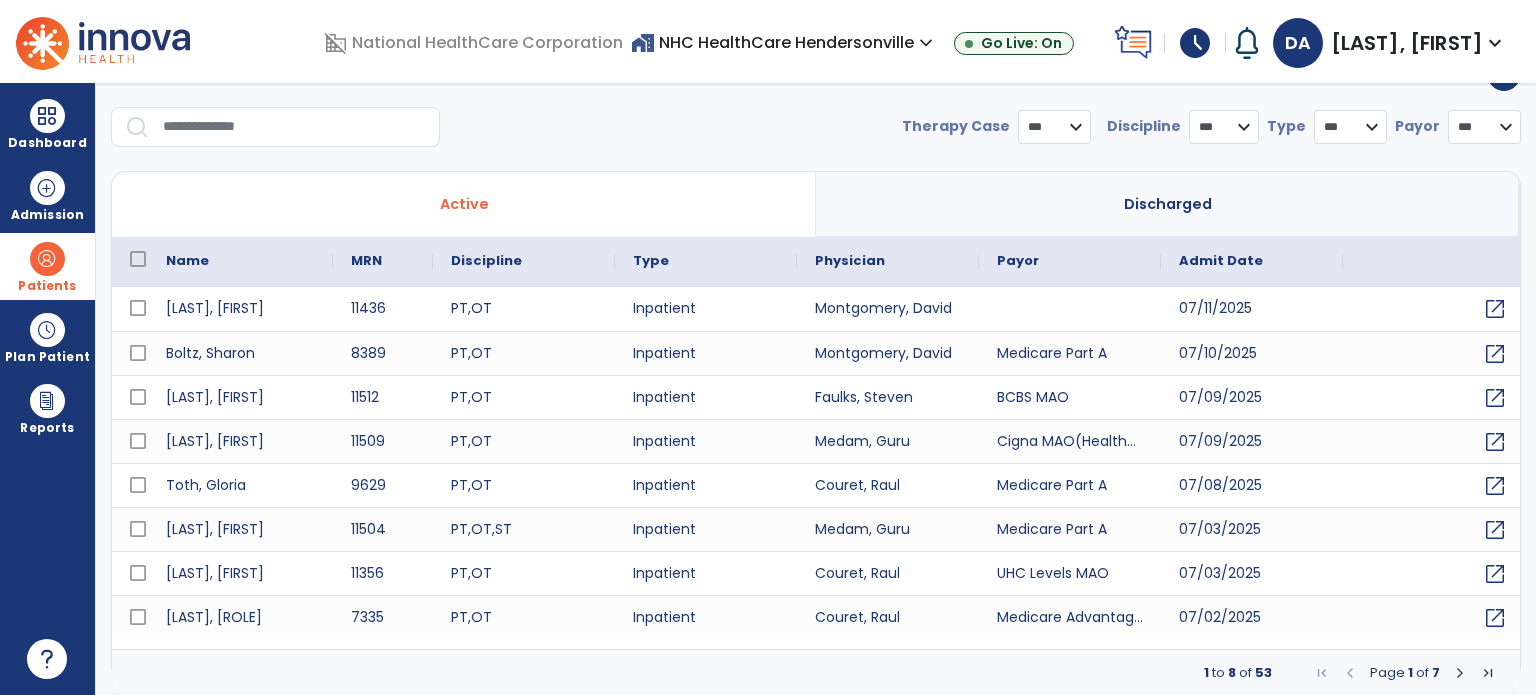 select on "***" 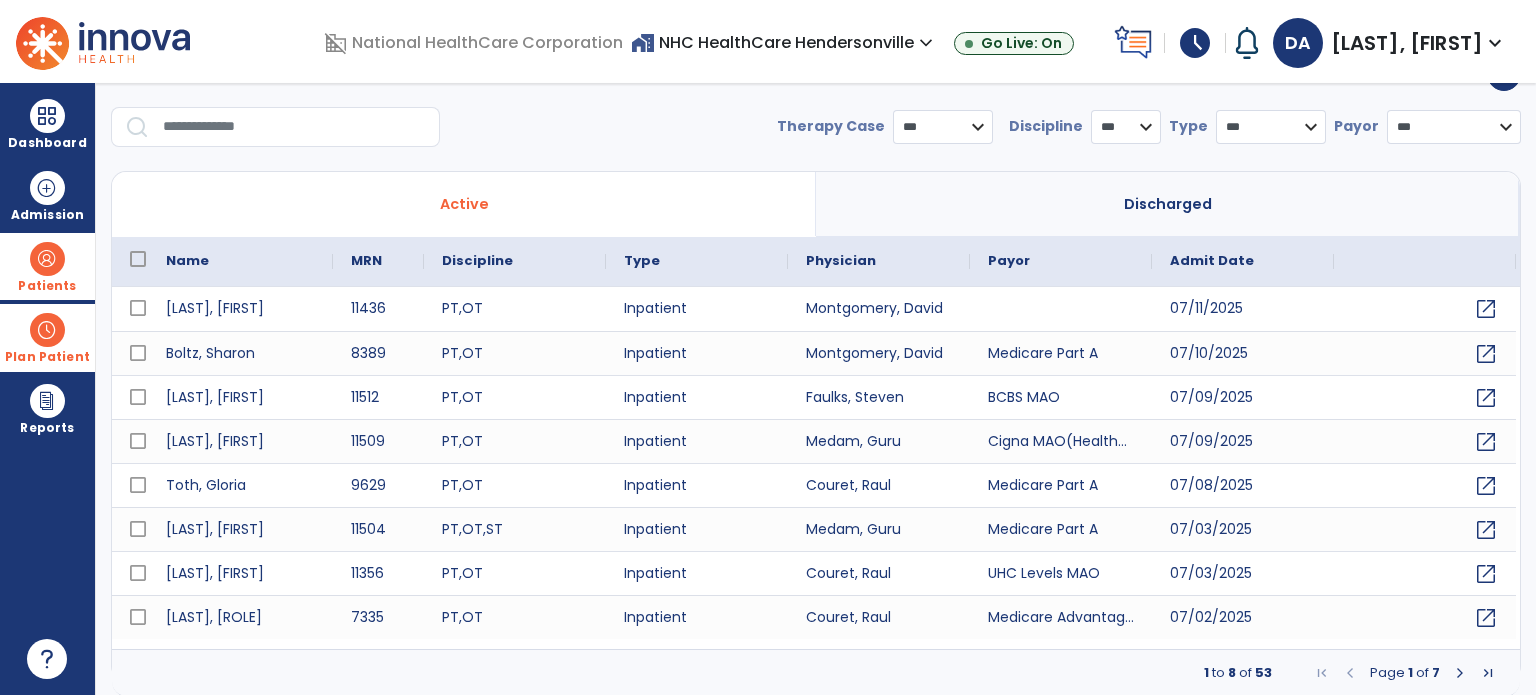 click at bounding box center [47, 330] 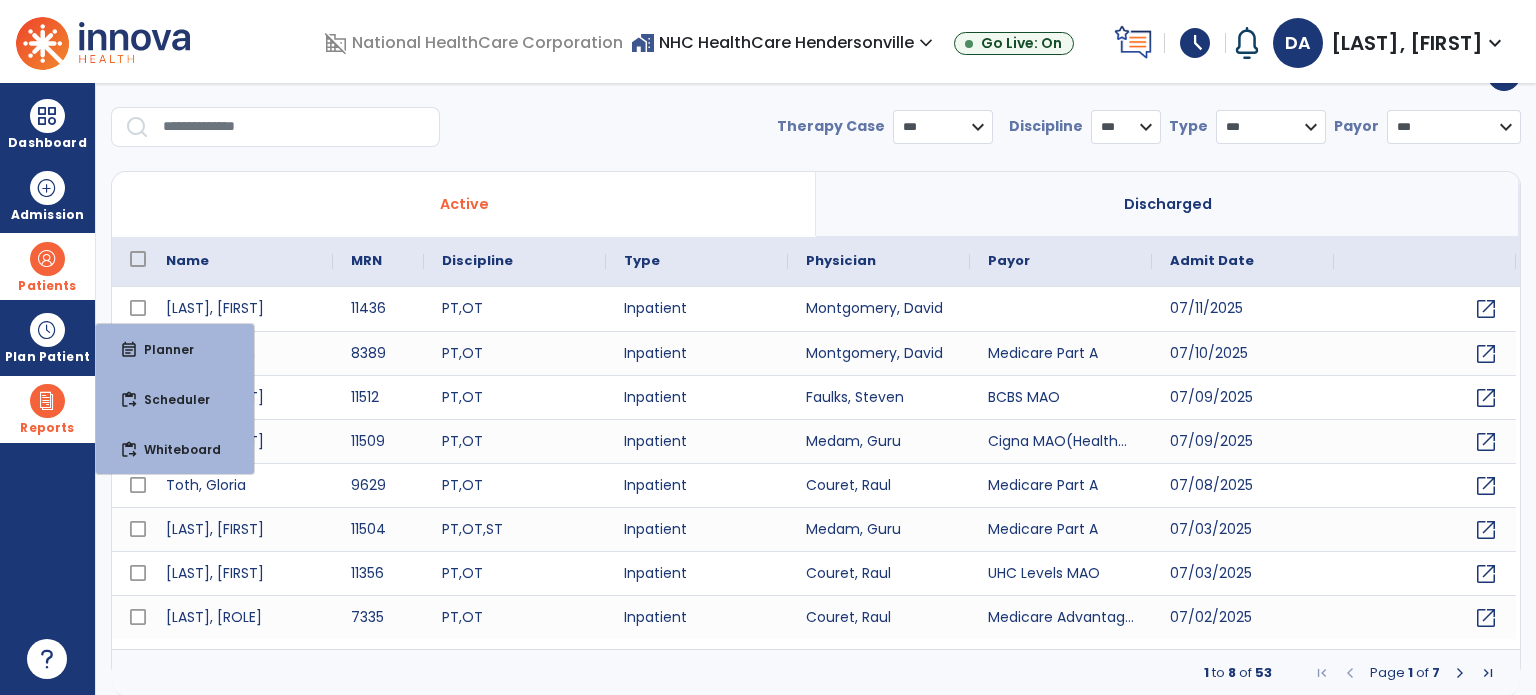 click at bounding box center [47, 401] 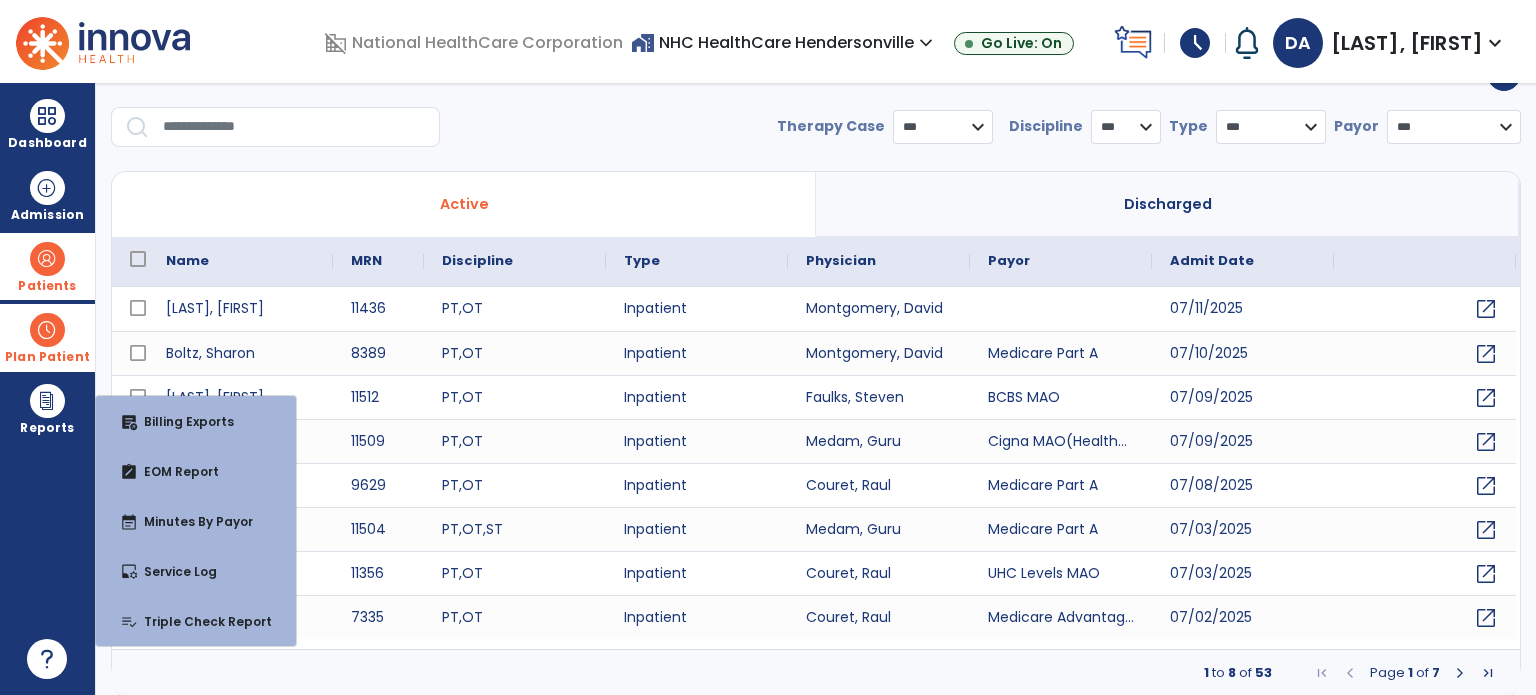 click at bounding box center (47, 330) 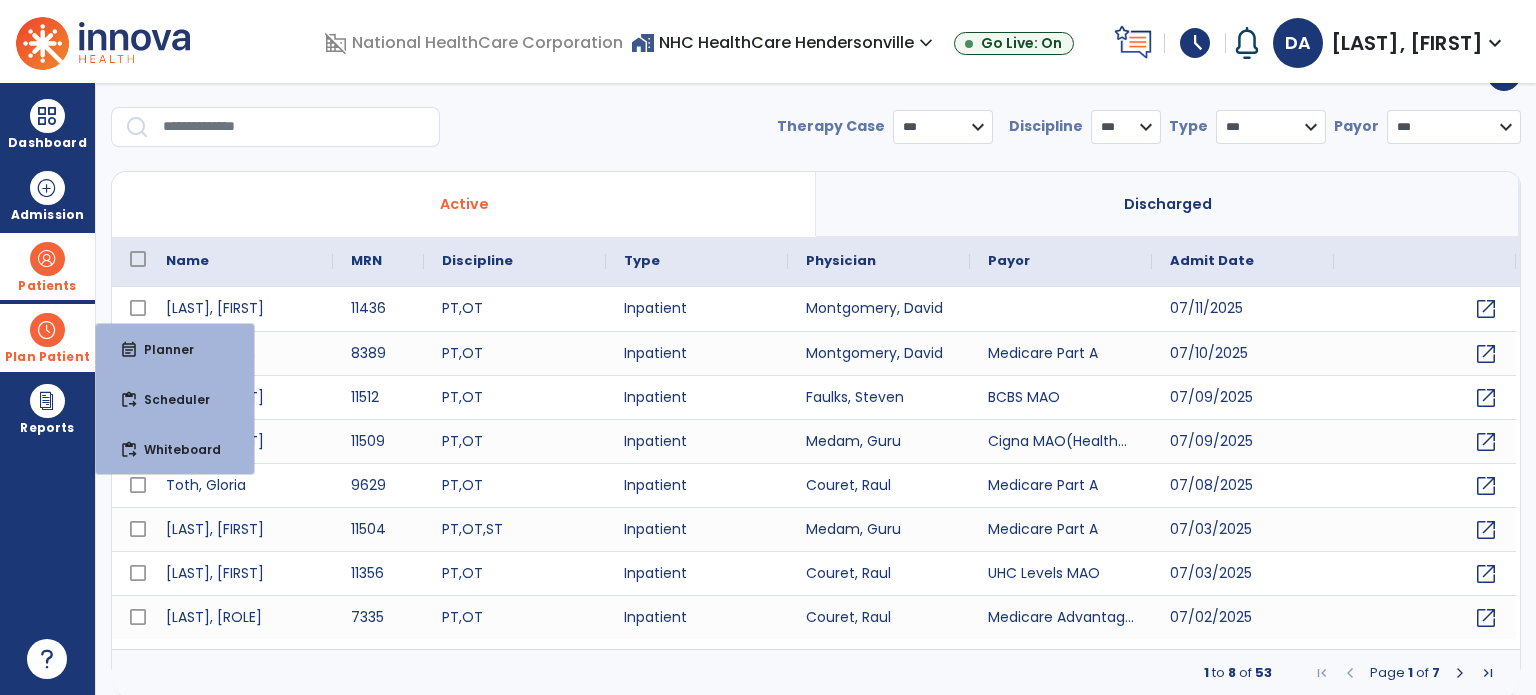 click at bounding box center [47, 330] 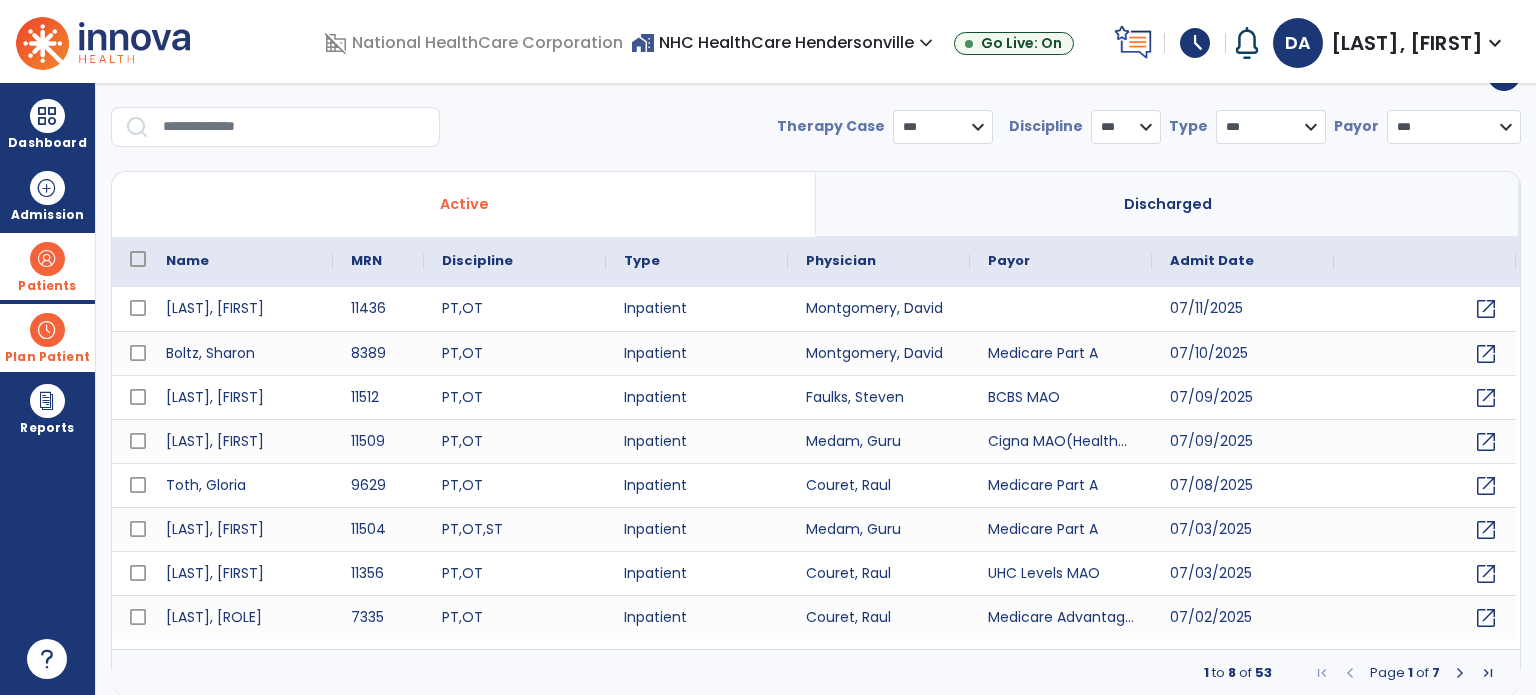 click at bounding box center [47, 330] 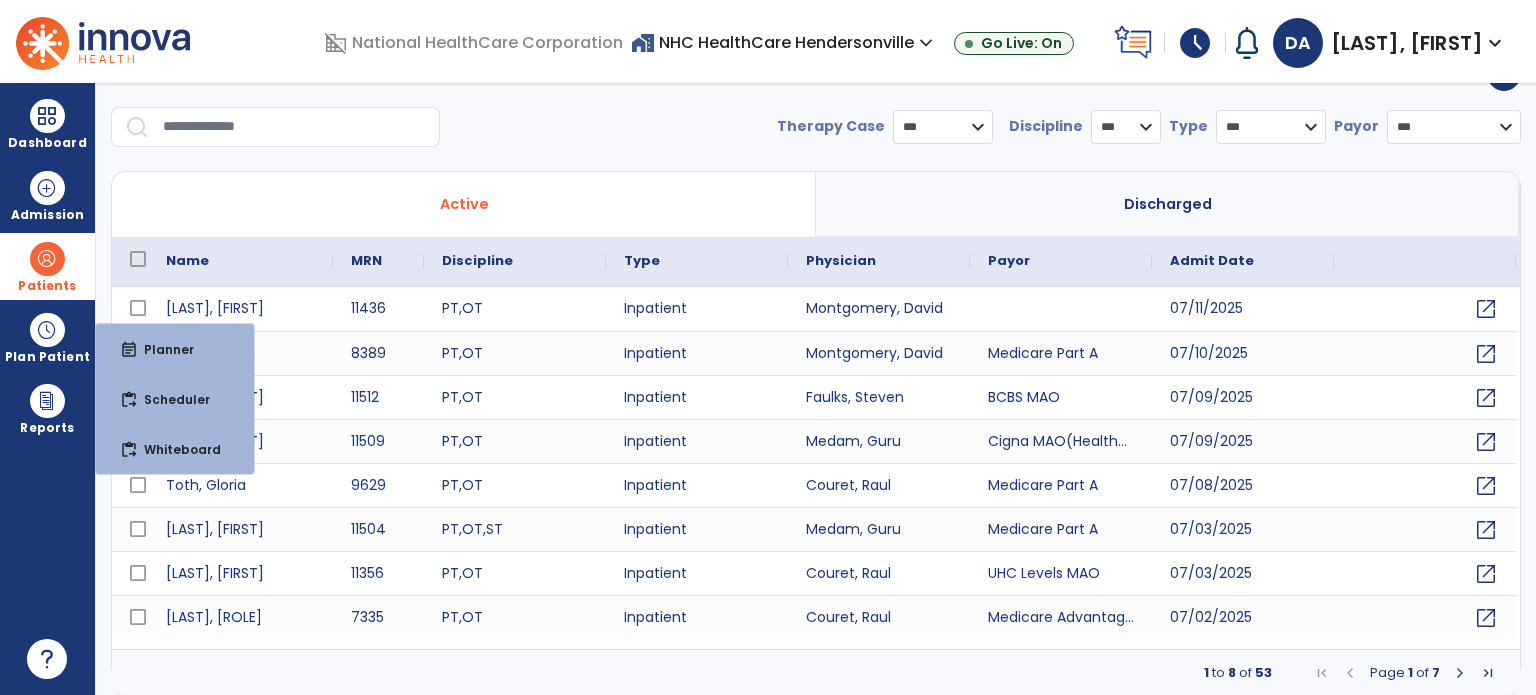 click on "Patients" at bounding box center (47, 286) 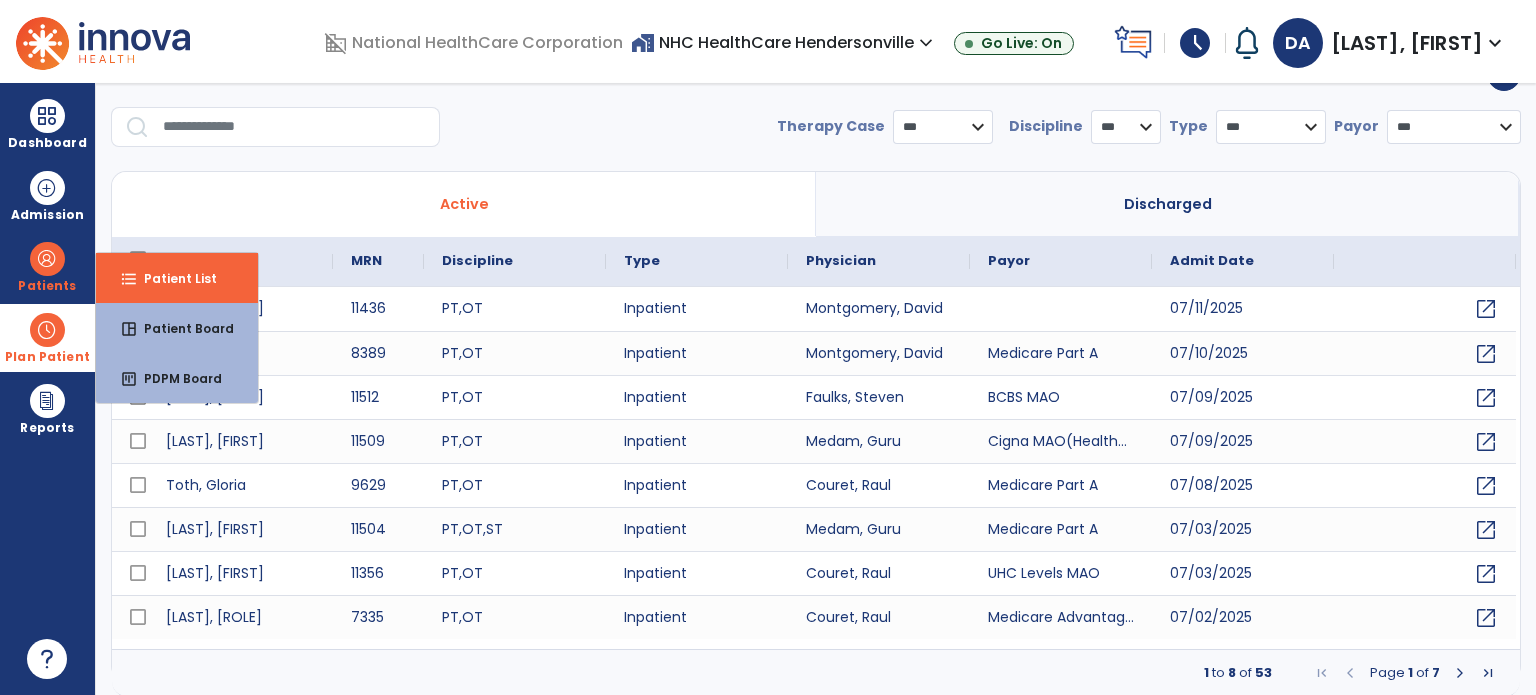 click at bounding box center [47, 330] 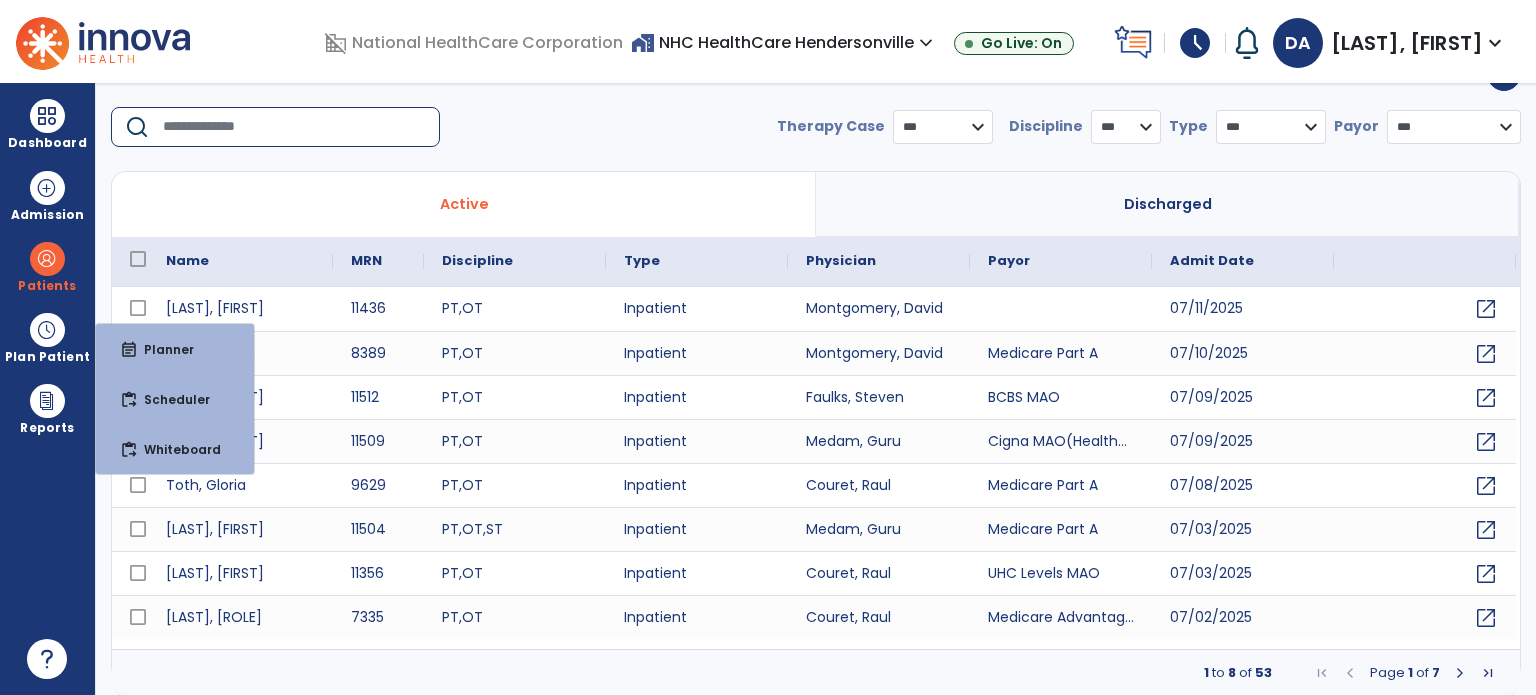 click at bounding box center (294, 127) 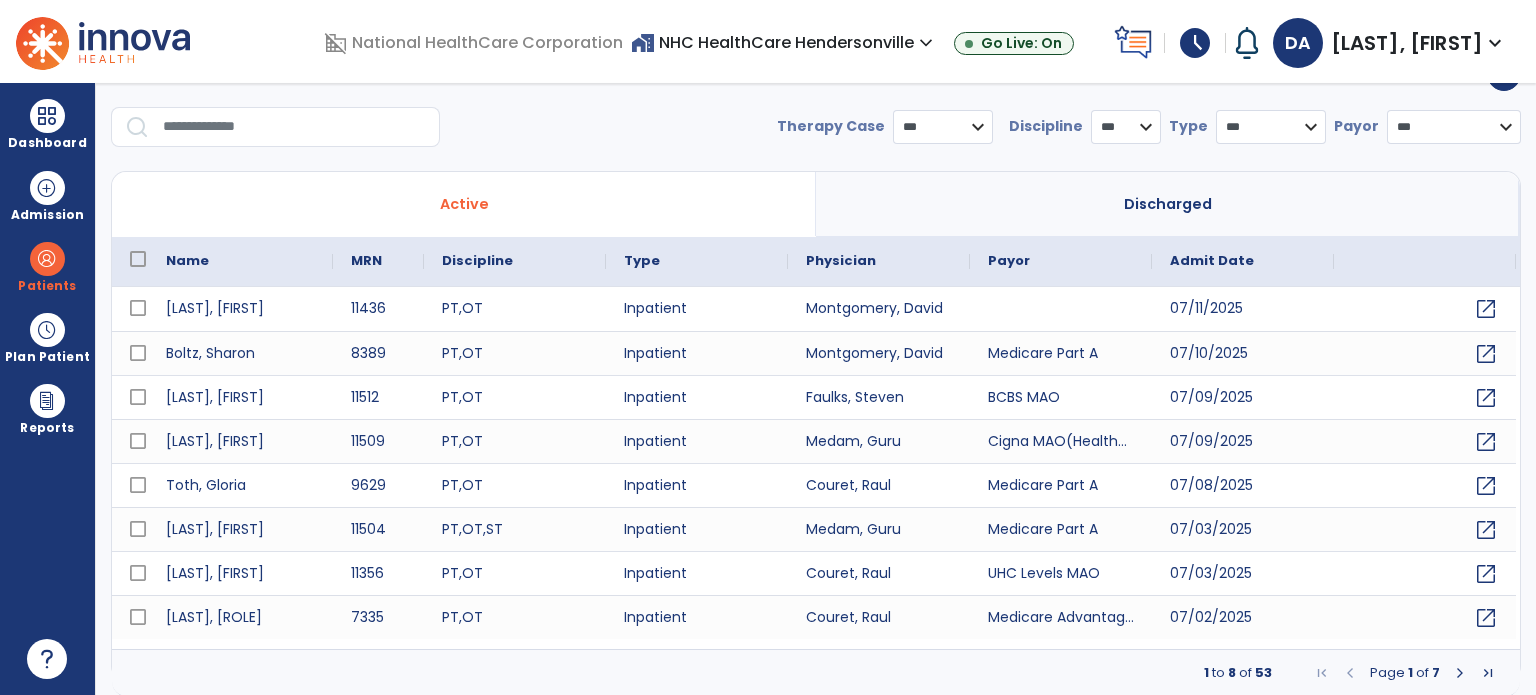 click on "DA" at bounding box center (1298, 43) 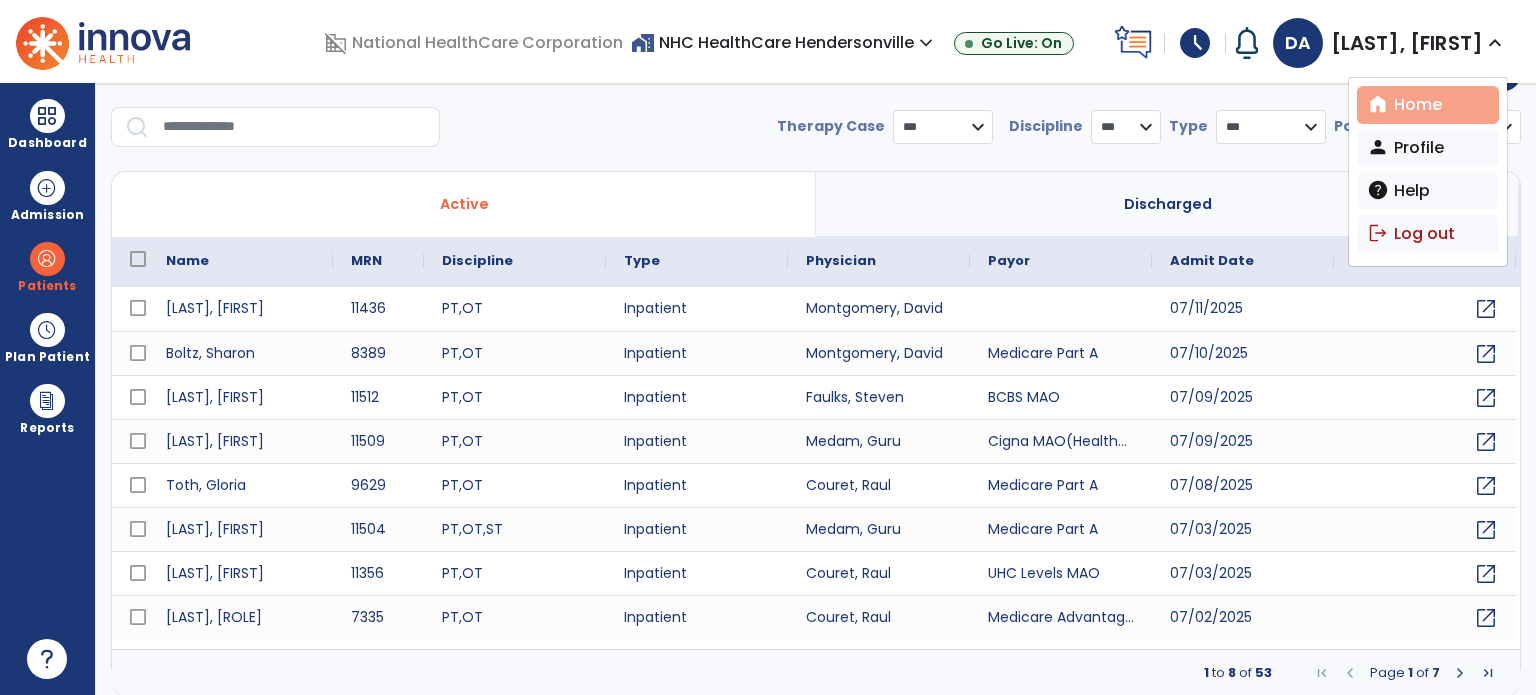 click on "home" at bounding box center [1378, 104] 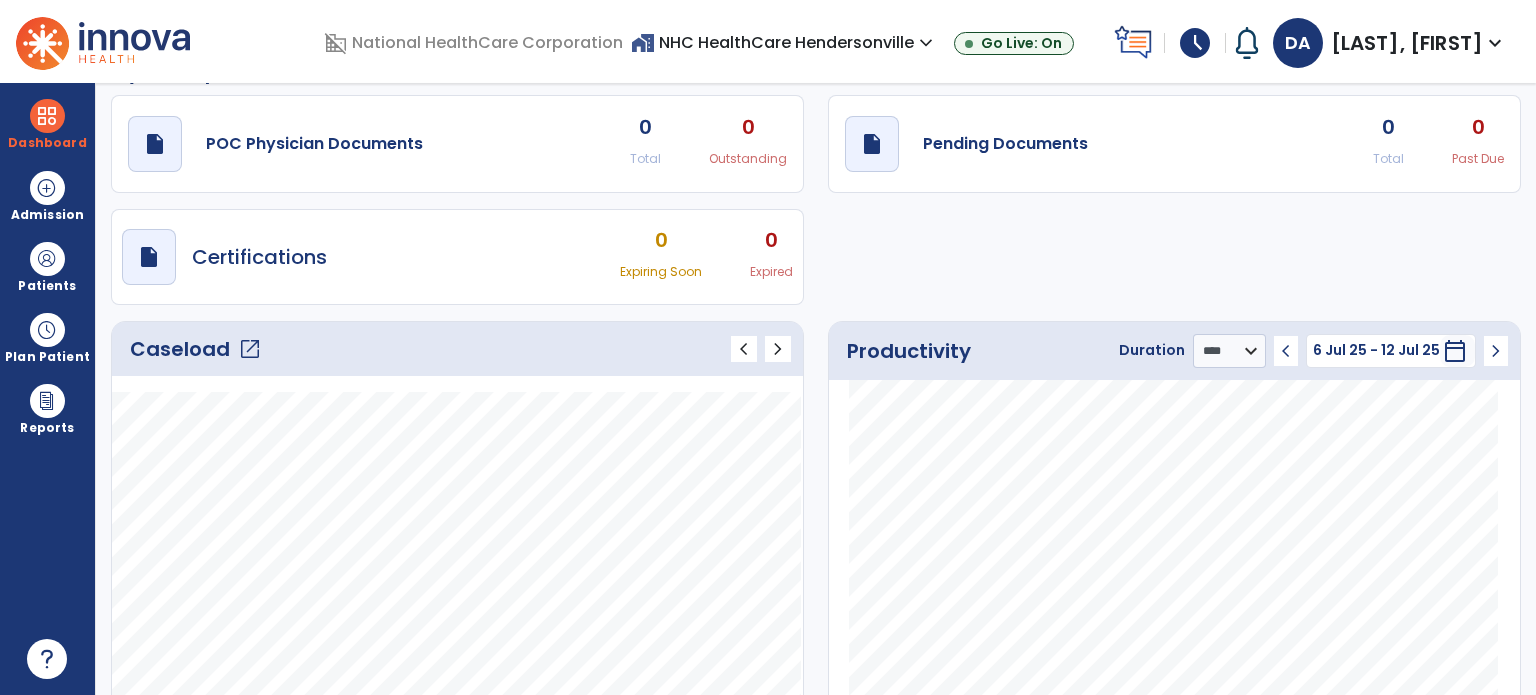 click on "Caseload   open_in_new" 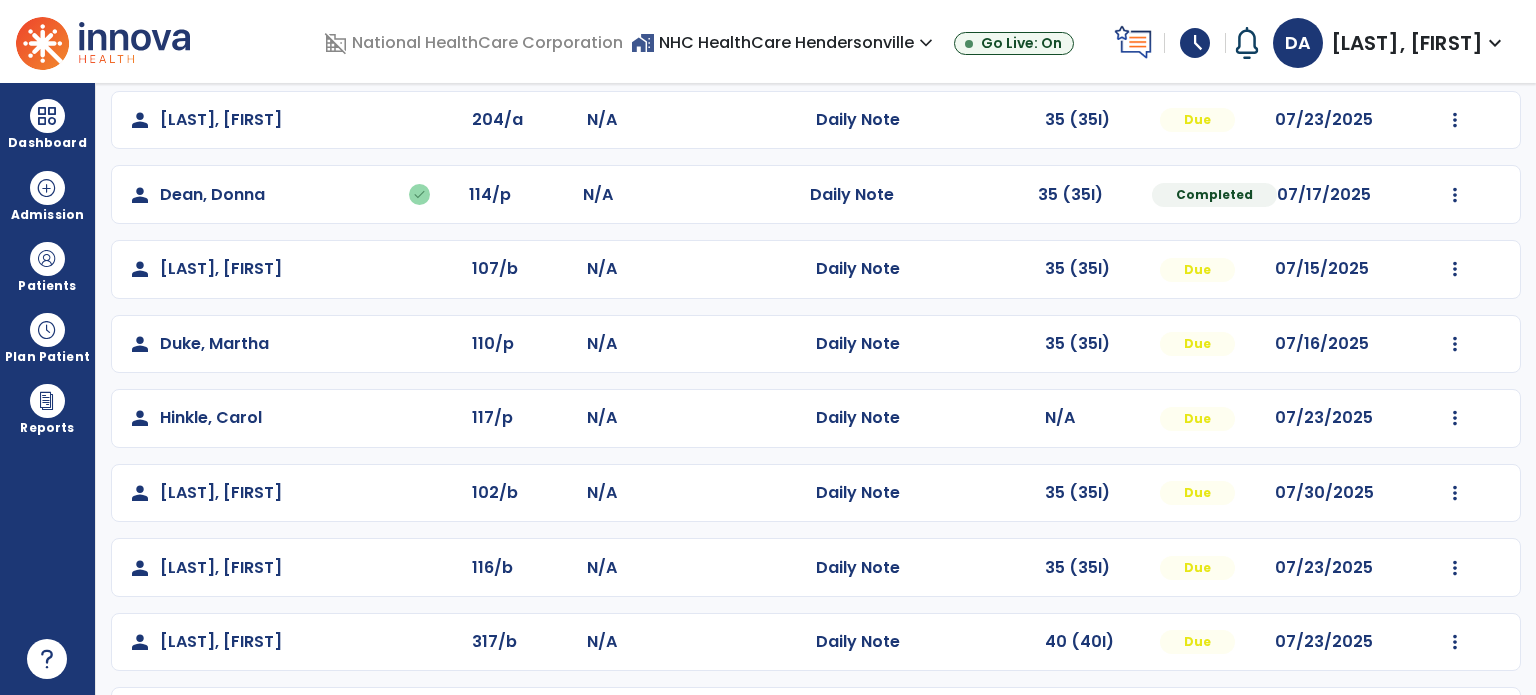 scroll, scrollTop: 423, scrollLeft: 0, axis: vertical 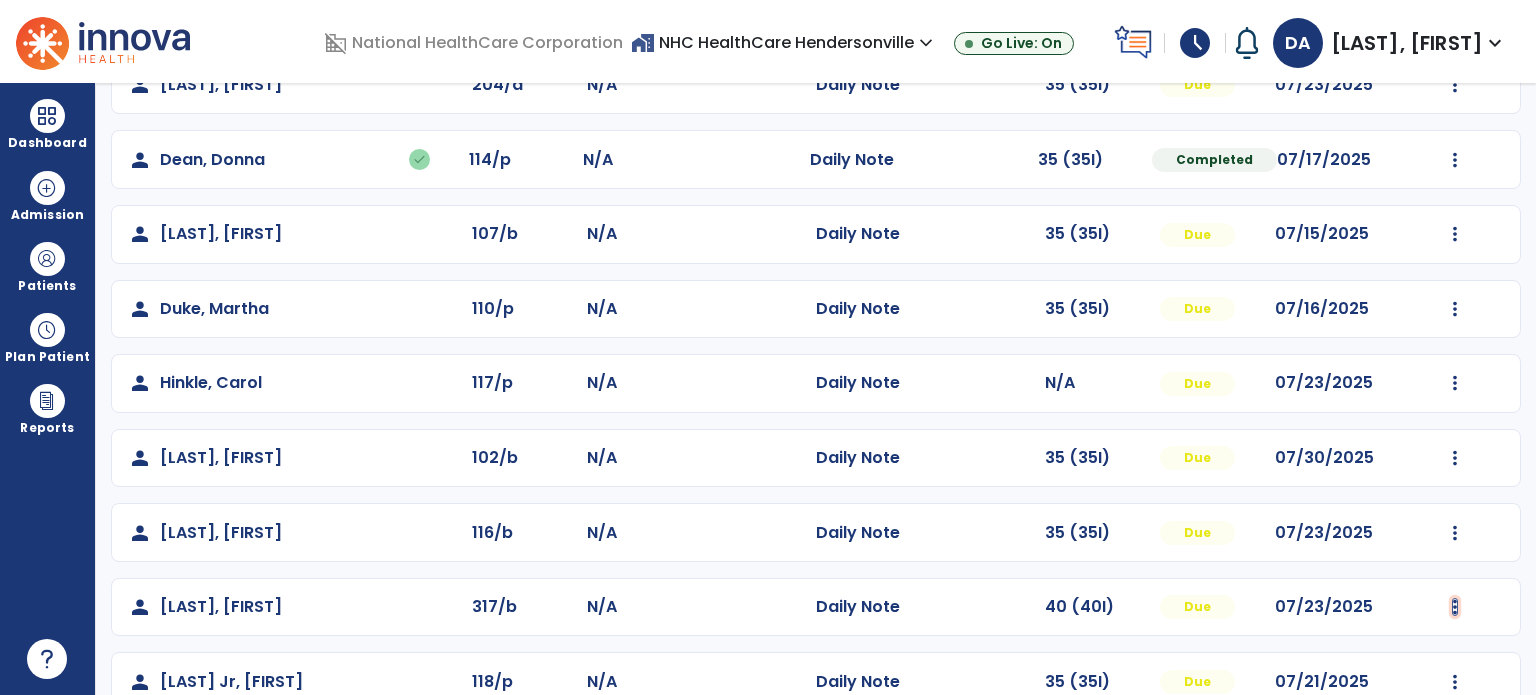 click at bounding box center [1455, -64] 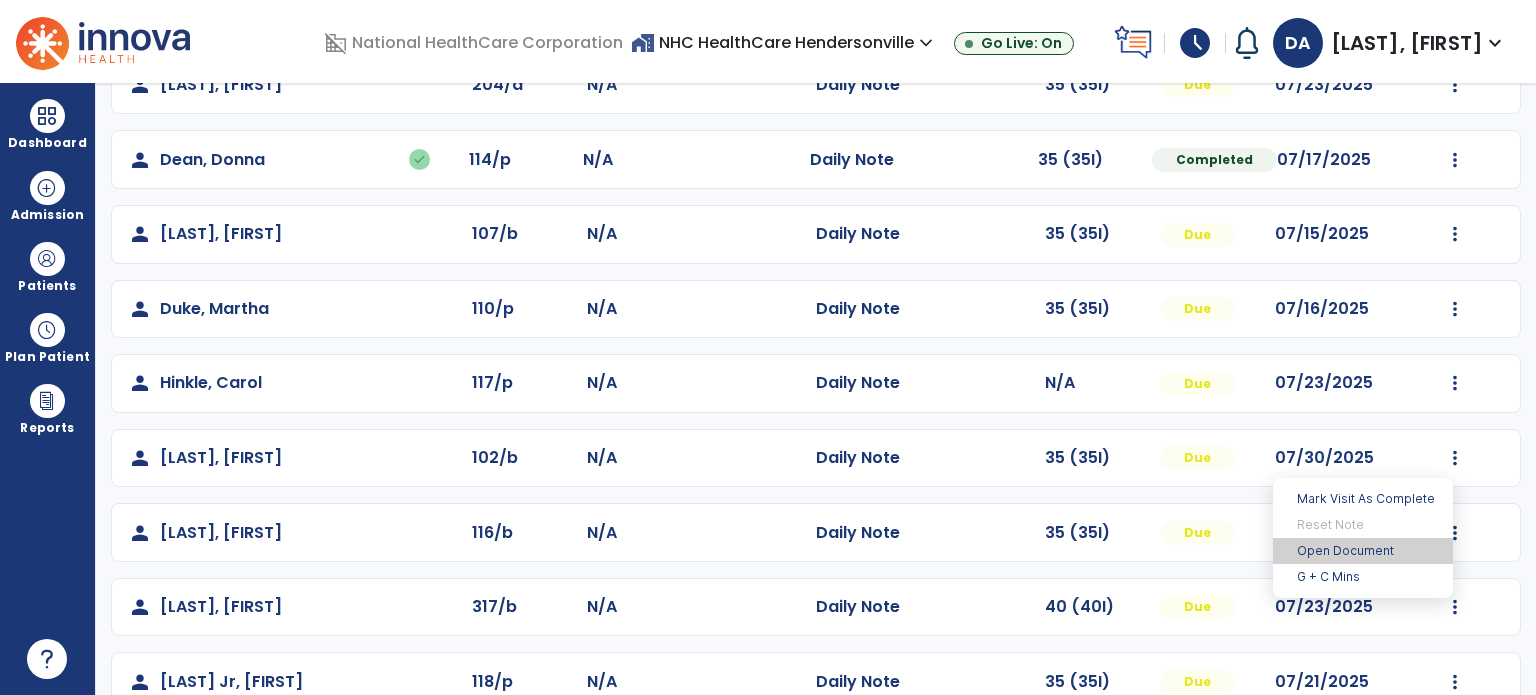 click on "Open Document" at bounding box center (1363, 551) 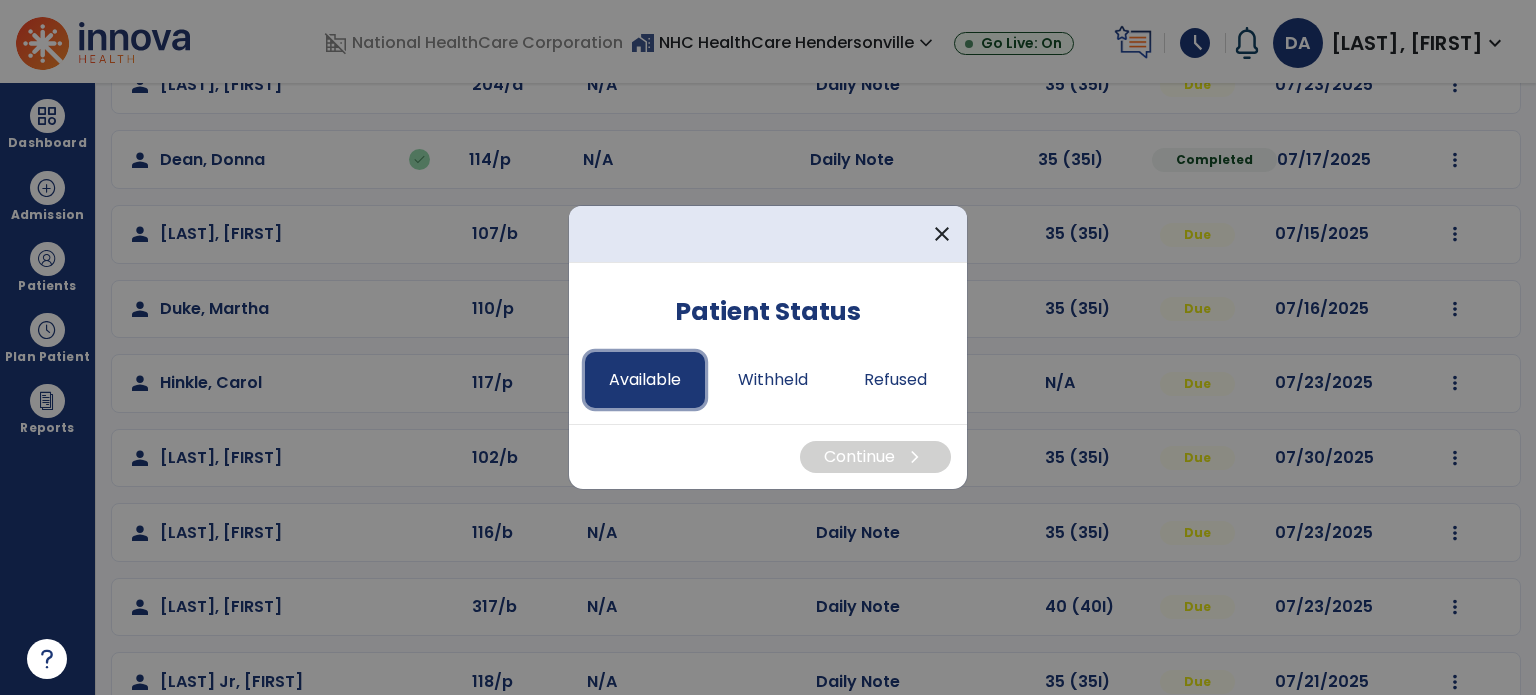 click on "Available" at bounding box center [645, 380] 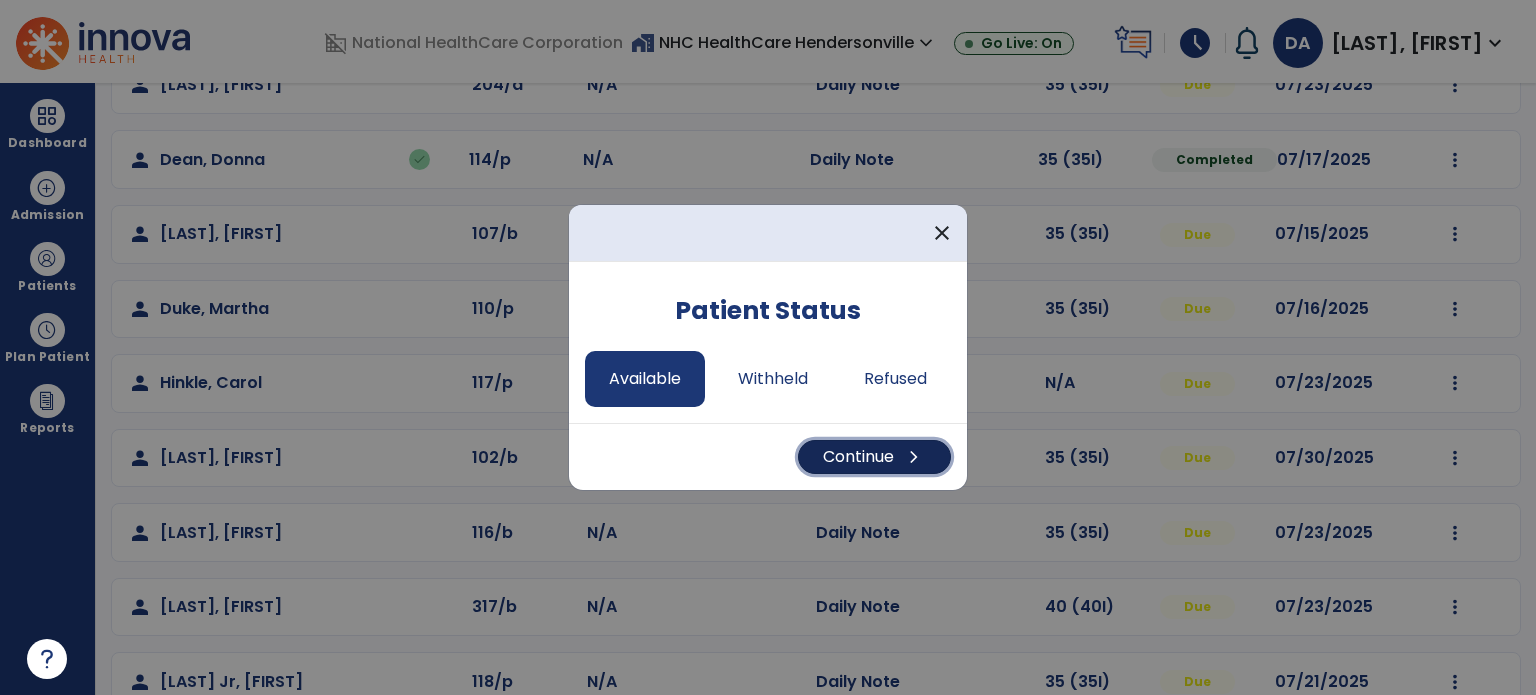 click on "Continue   chevron_right" at bounding box center [874, 457] 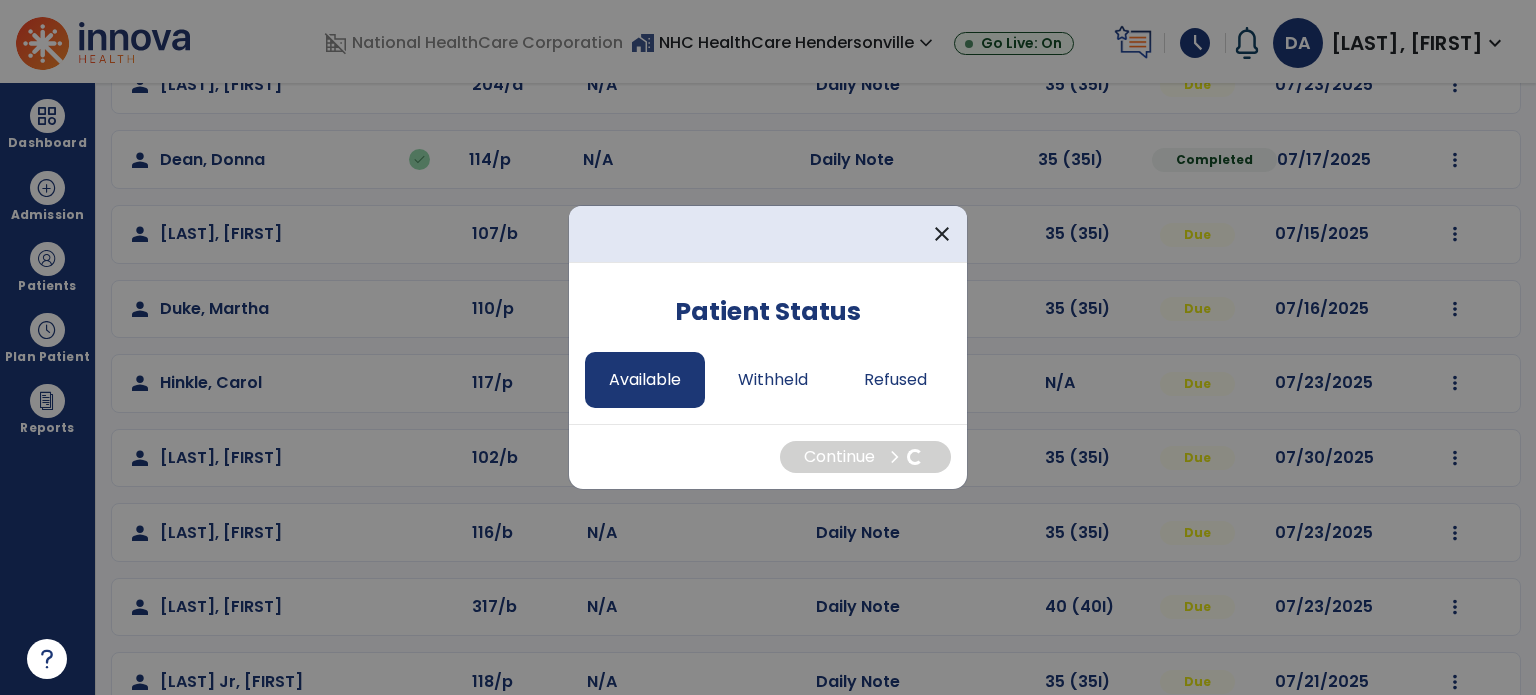 select on "*" 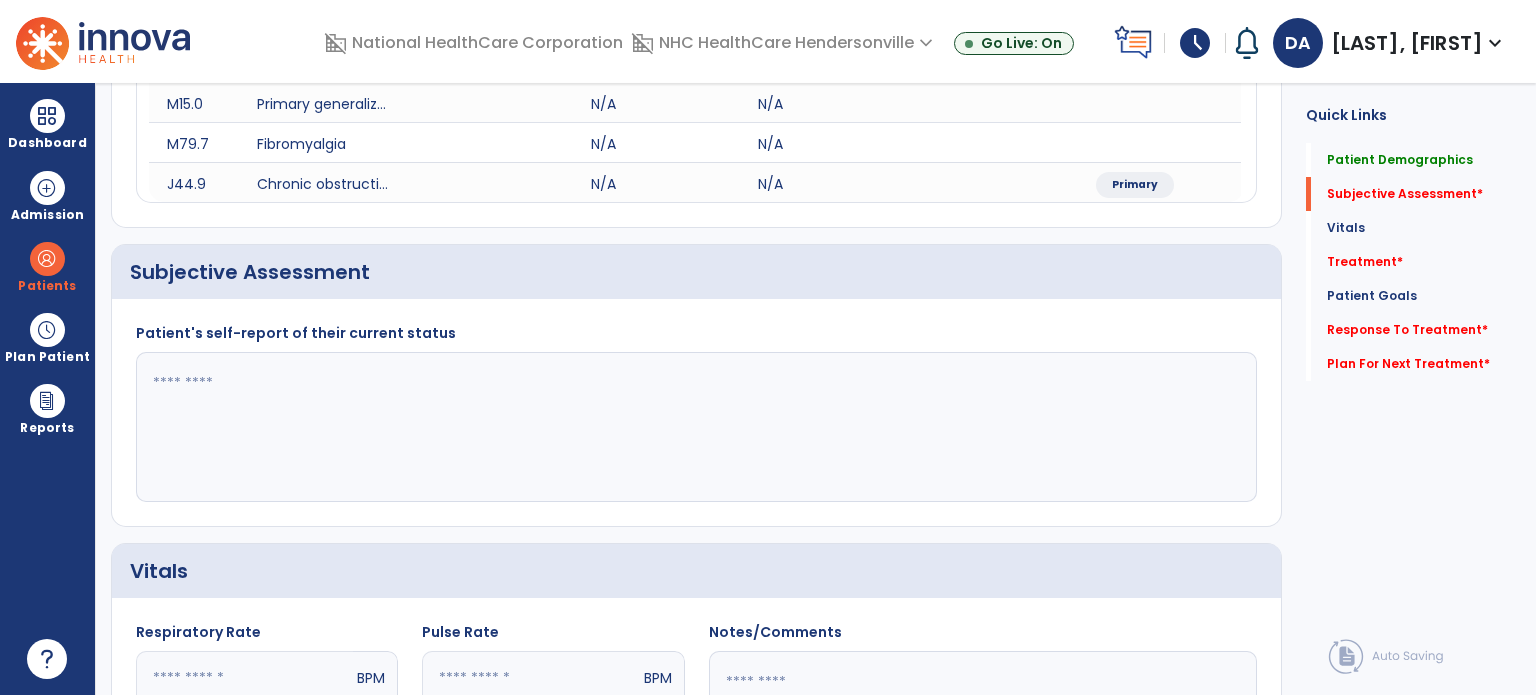 click 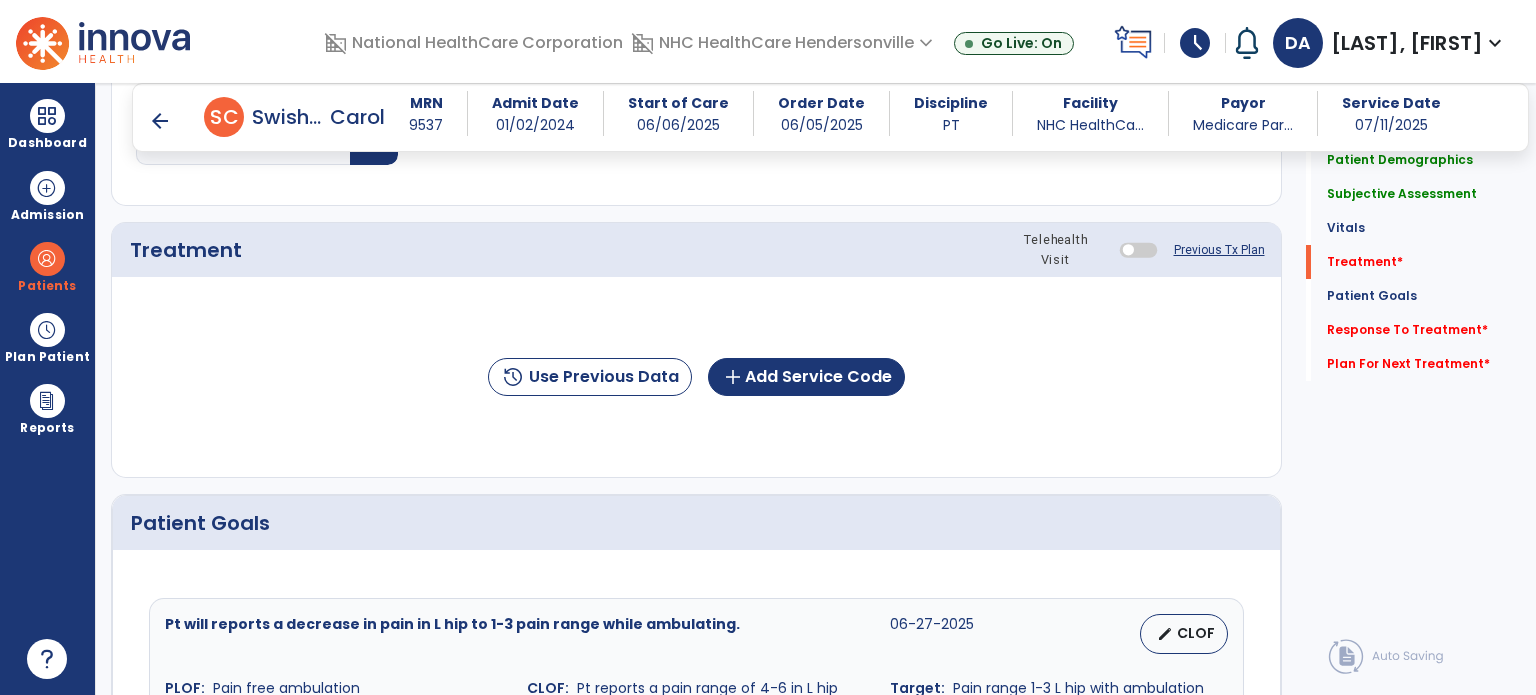 scroll, scrollTop: 1147, scrollLeft: 0, axis: vertical 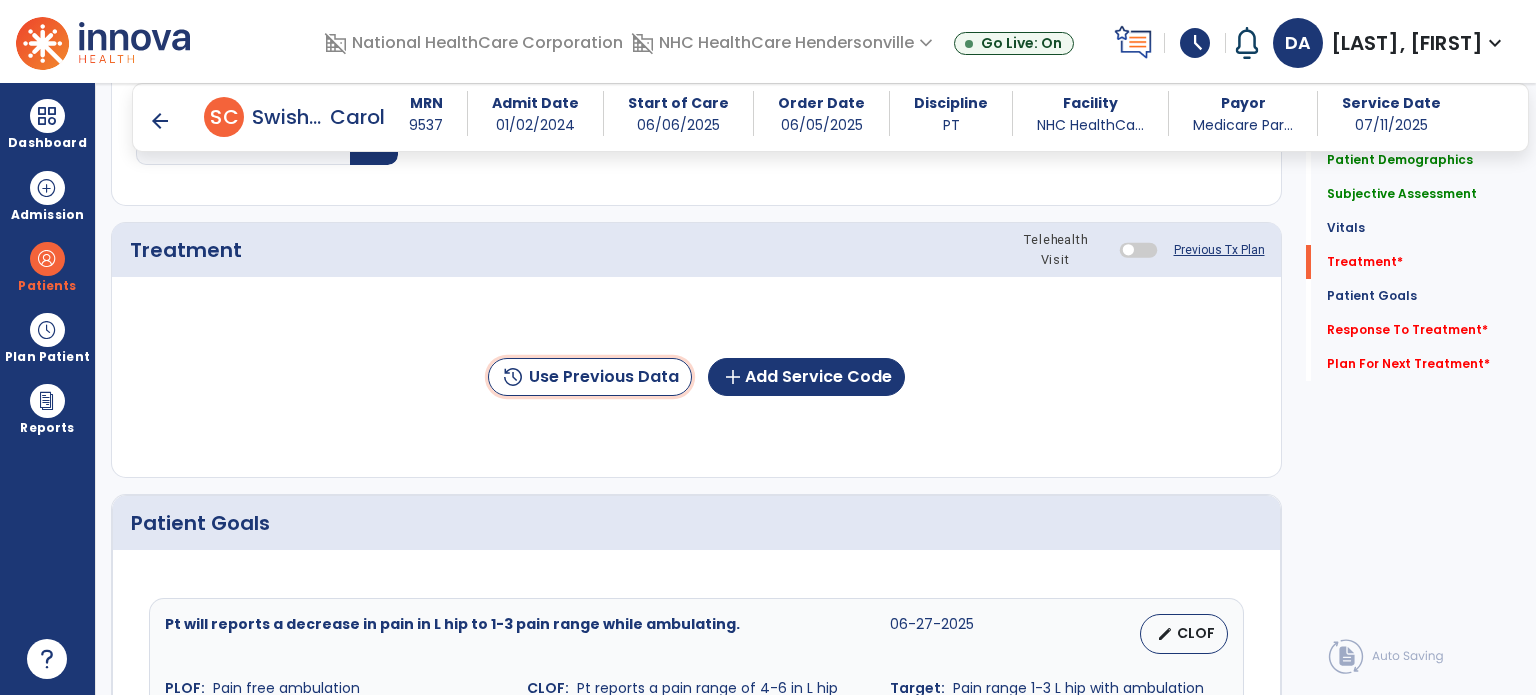 click on "history  Use Previous Data" 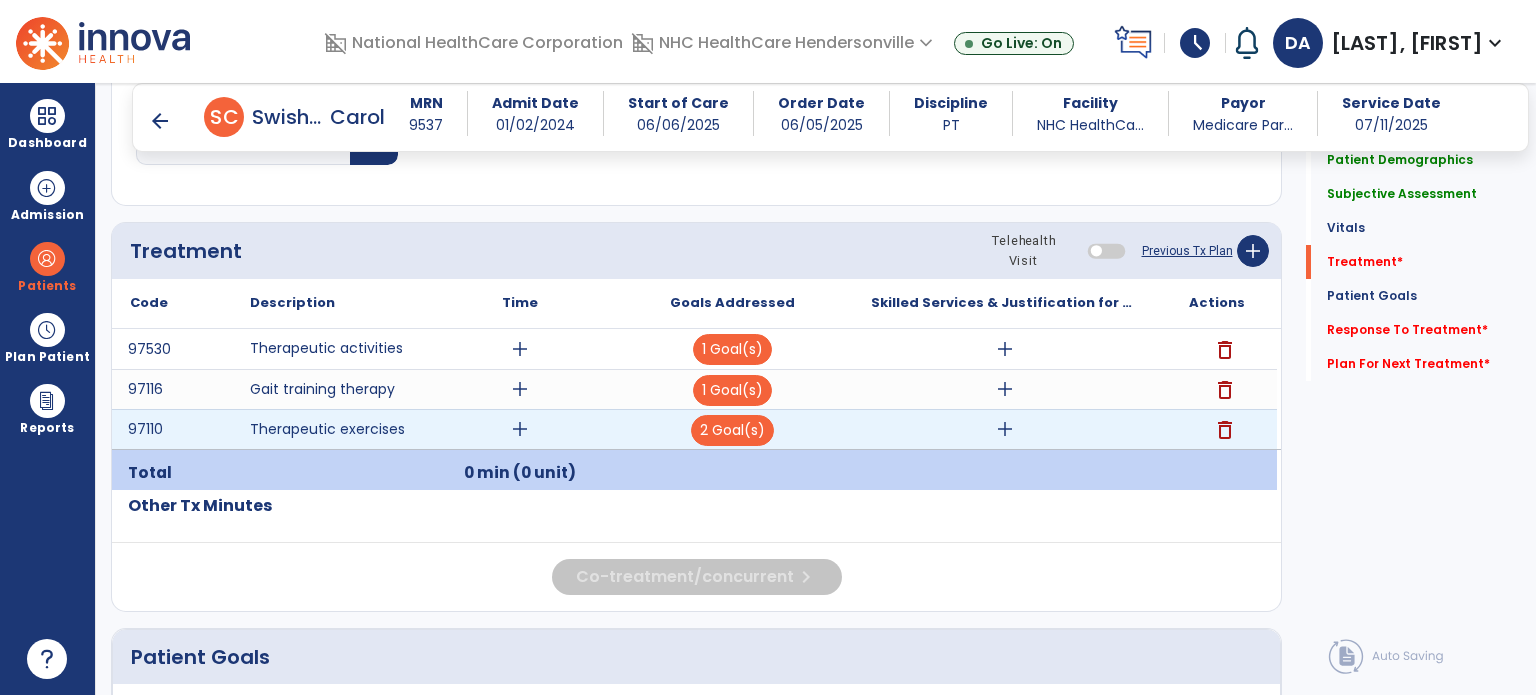 click on "delete" at bounding box center [1225, 430] 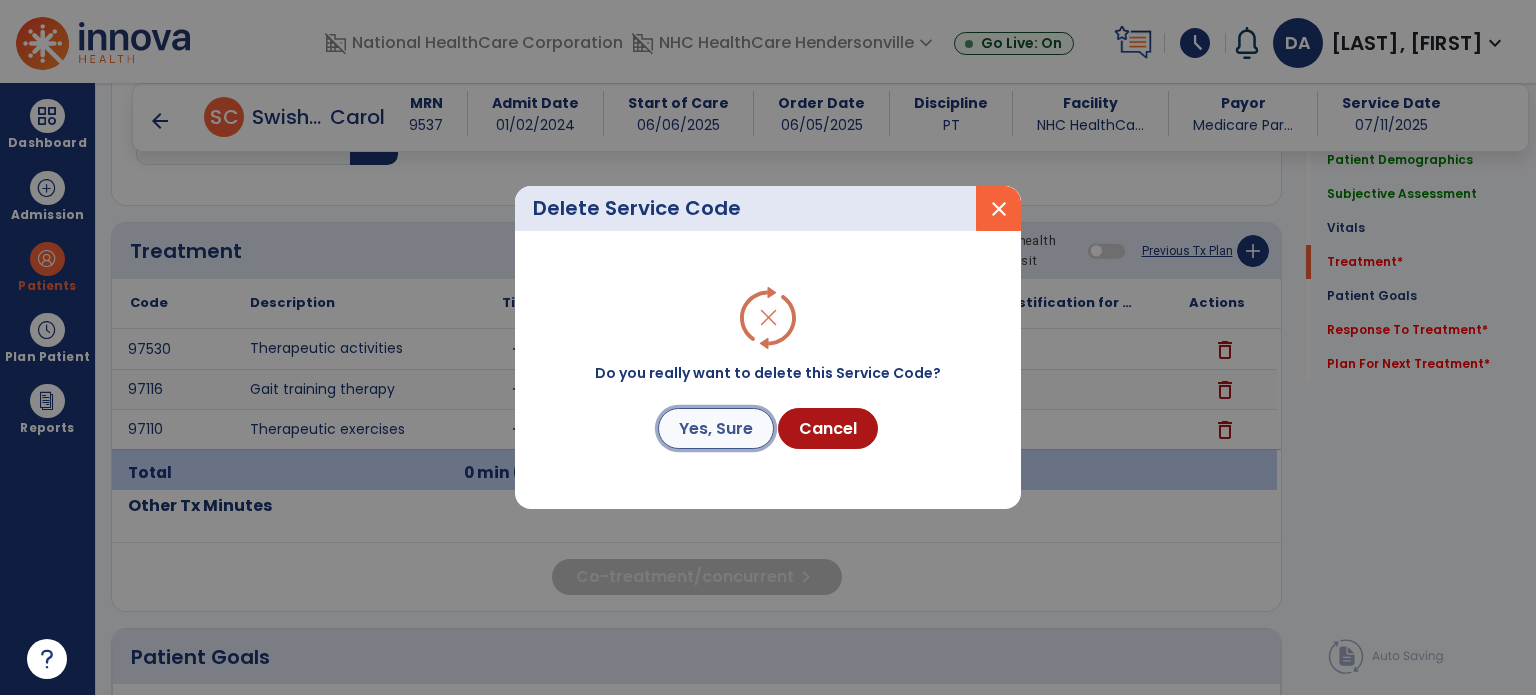 click on "Yes, Sure" at bounding box center (716, 428) 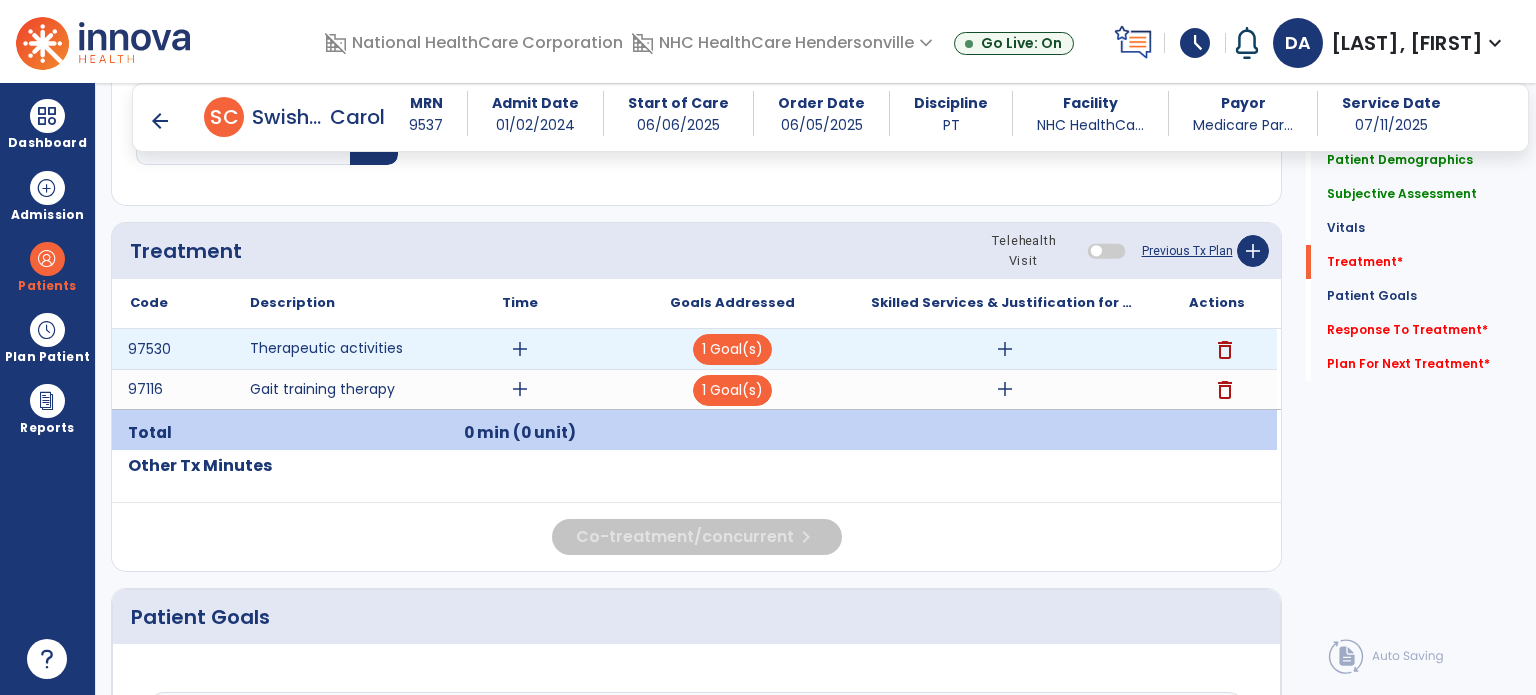 click on "add" at bounding box center [520, 349] 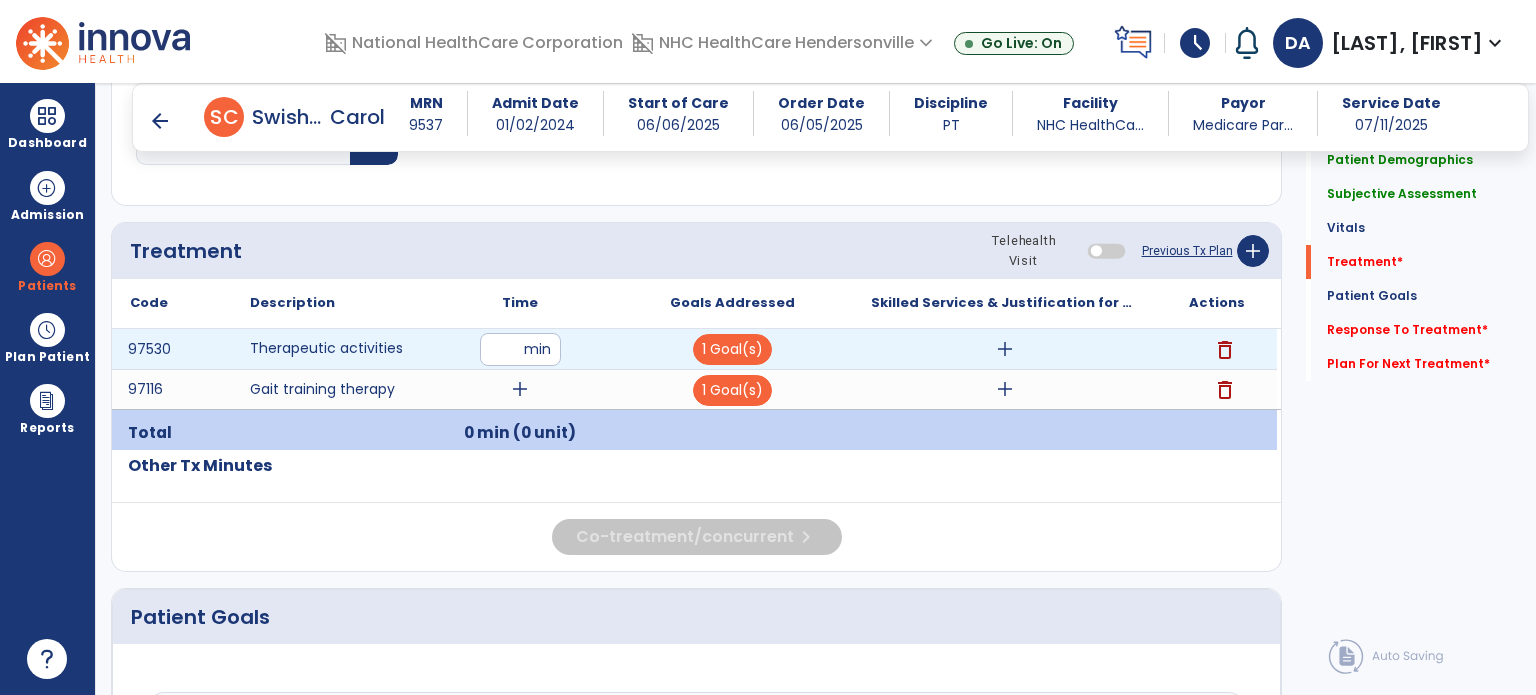 type on "**" 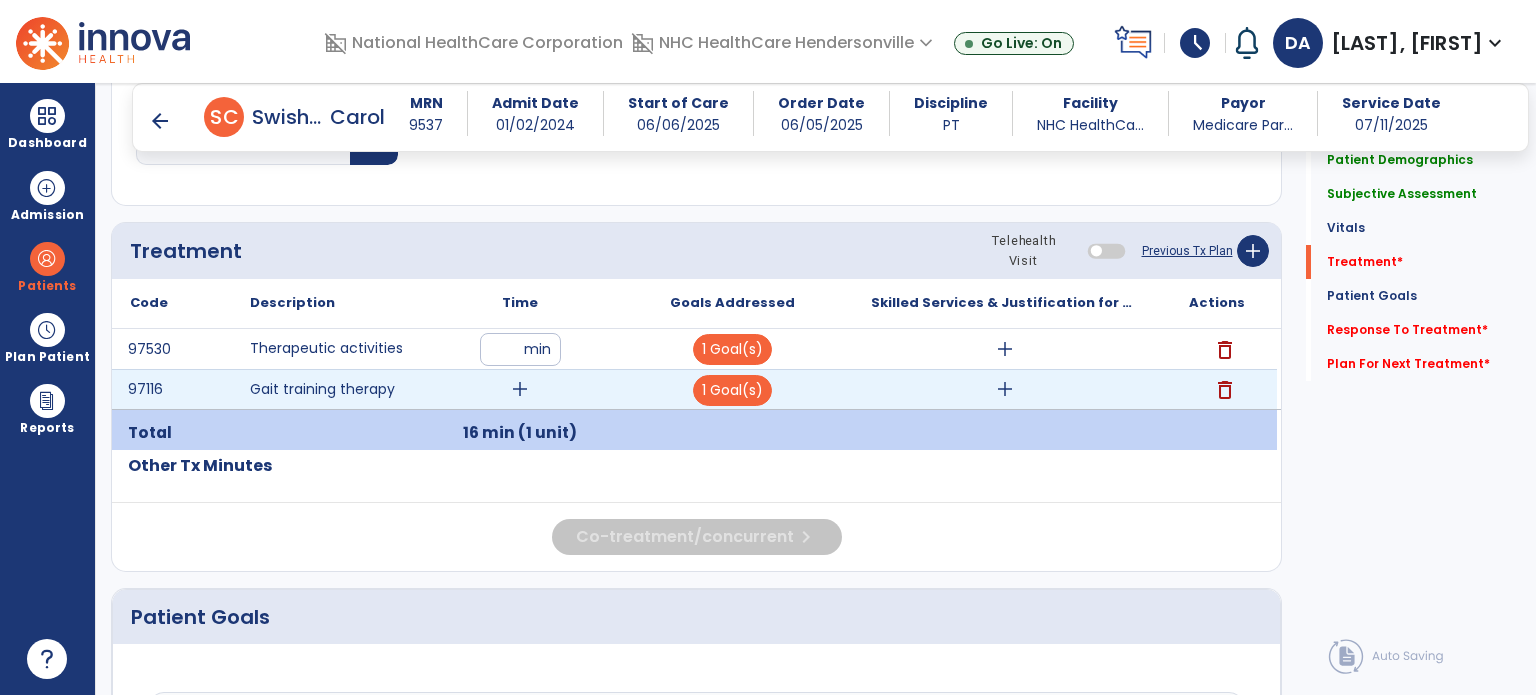 click on "add" at bounding box center [520, 389] 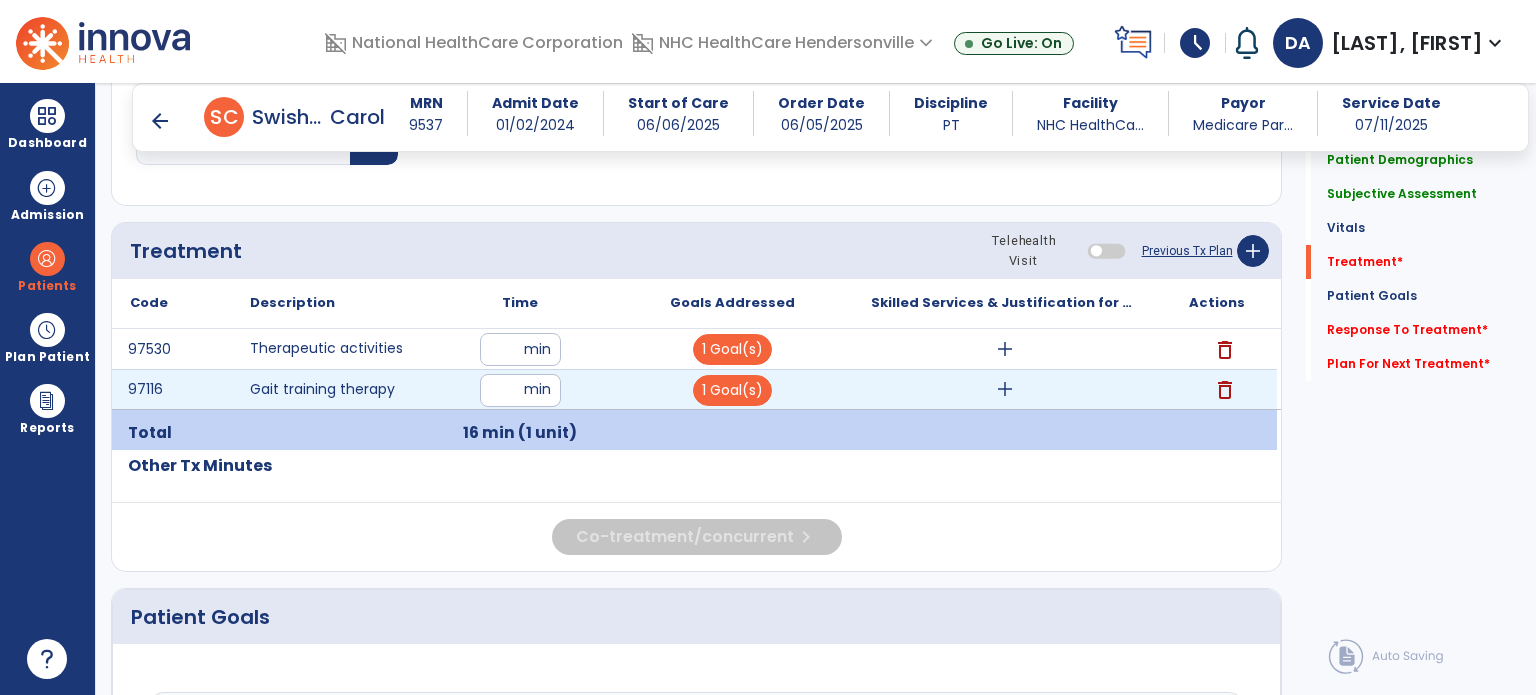 type on "**" 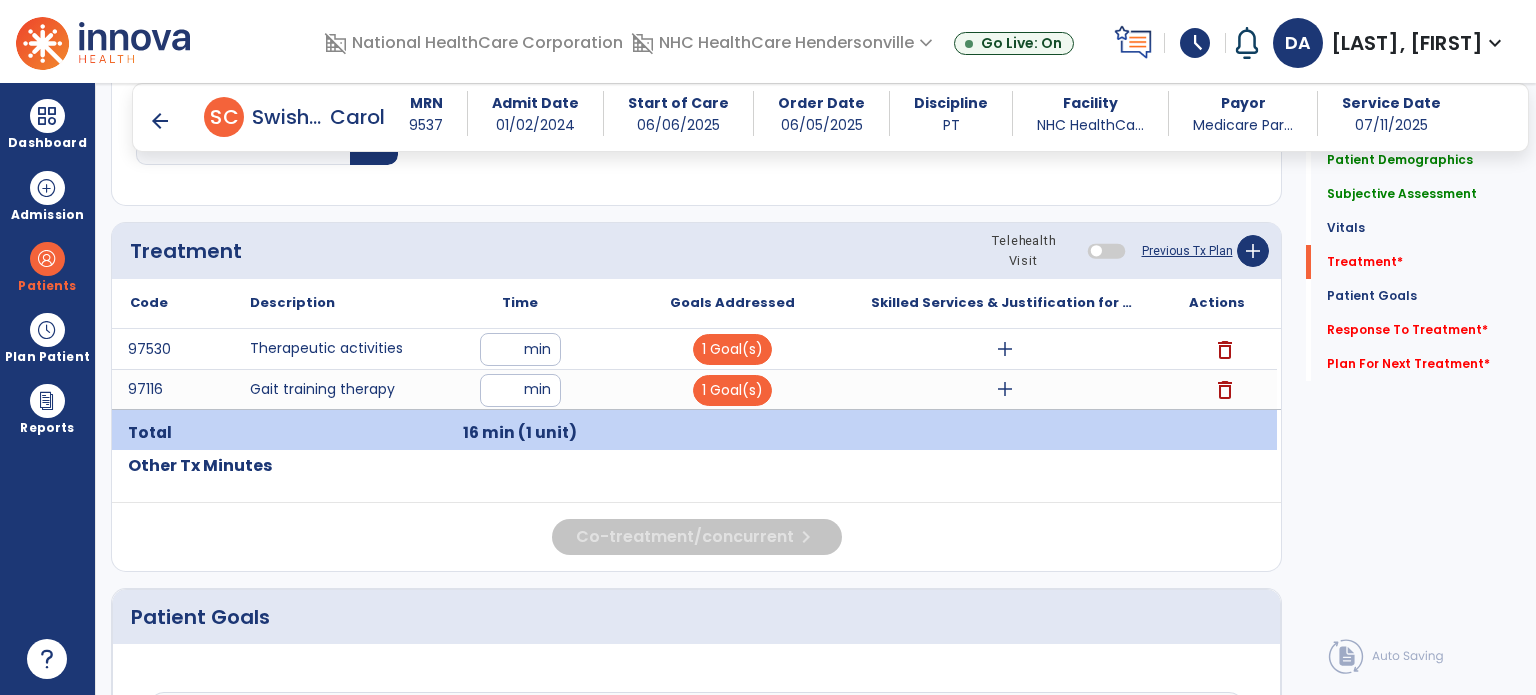click on "Patient Goals" 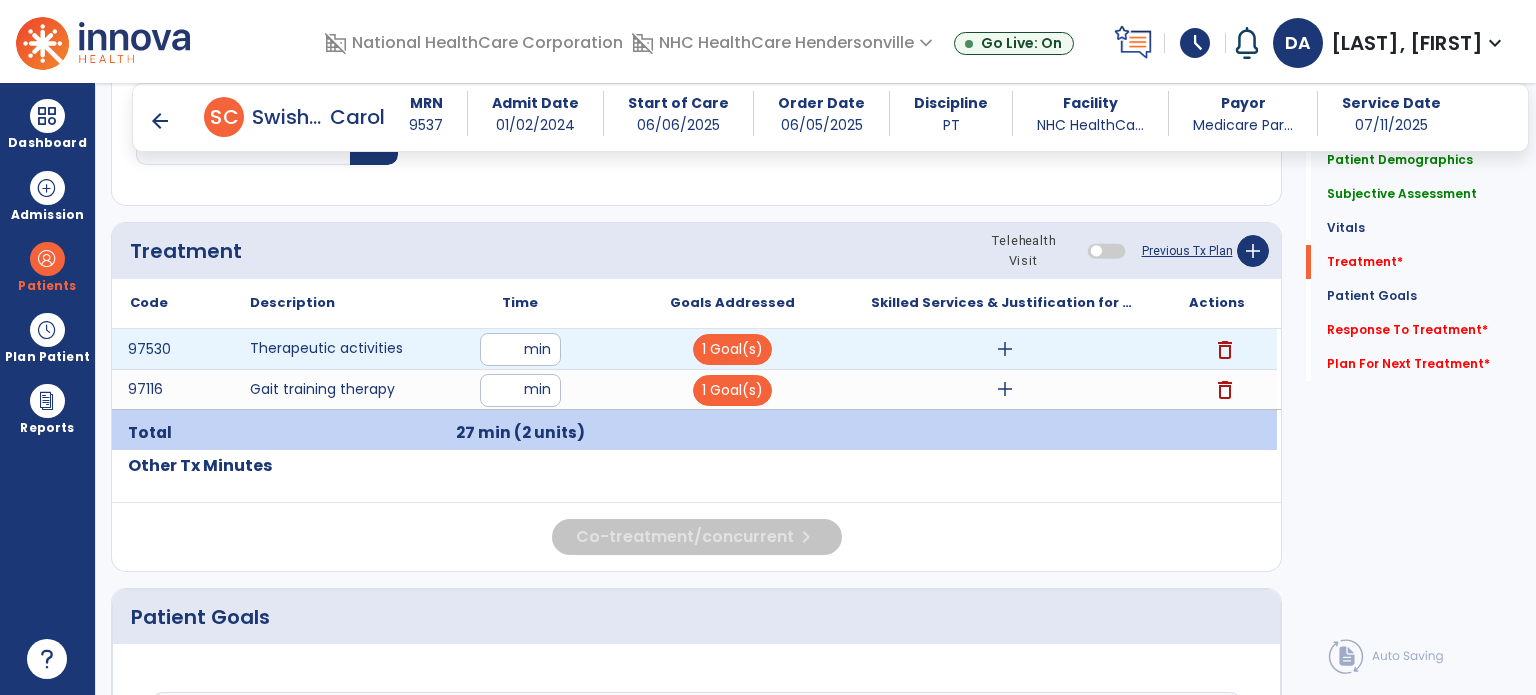 click on "add" at bounding box center [1005, 349] 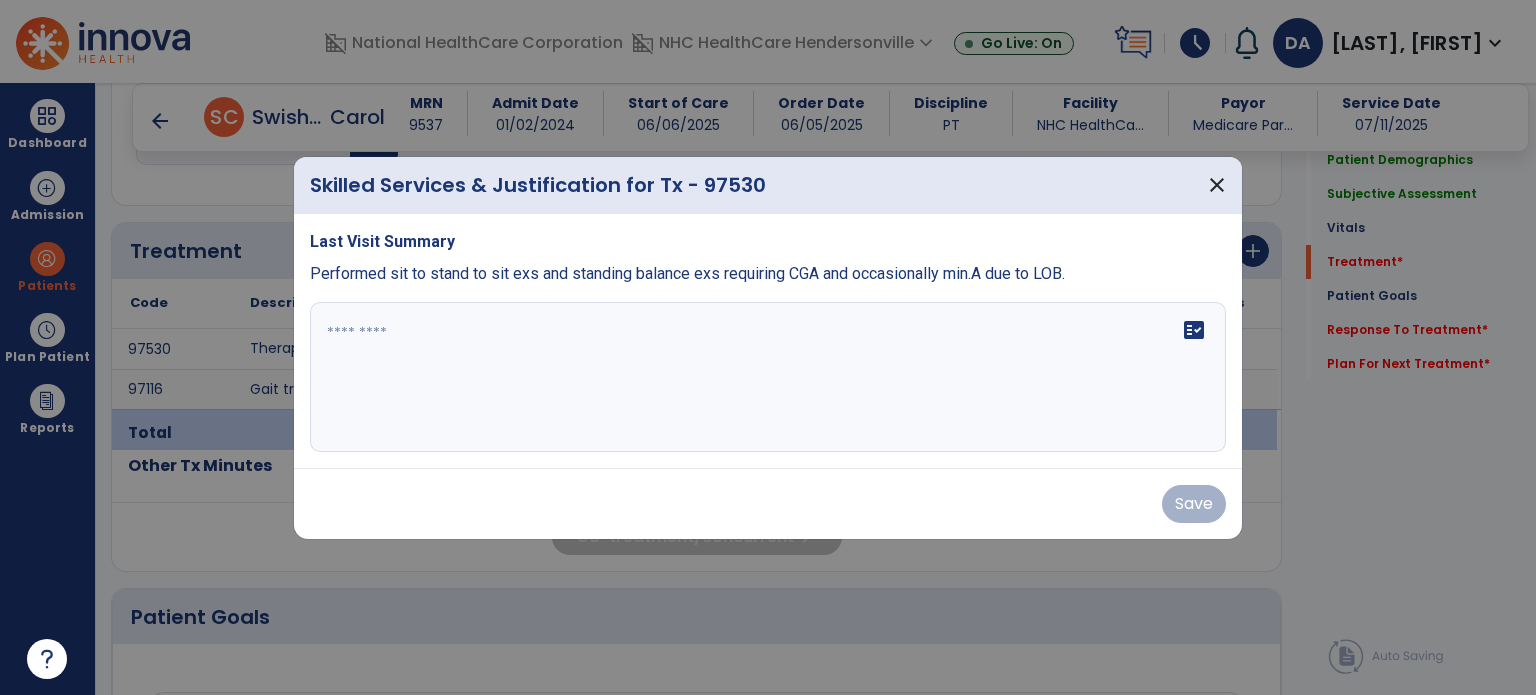 click at bounding box center [768, 377] 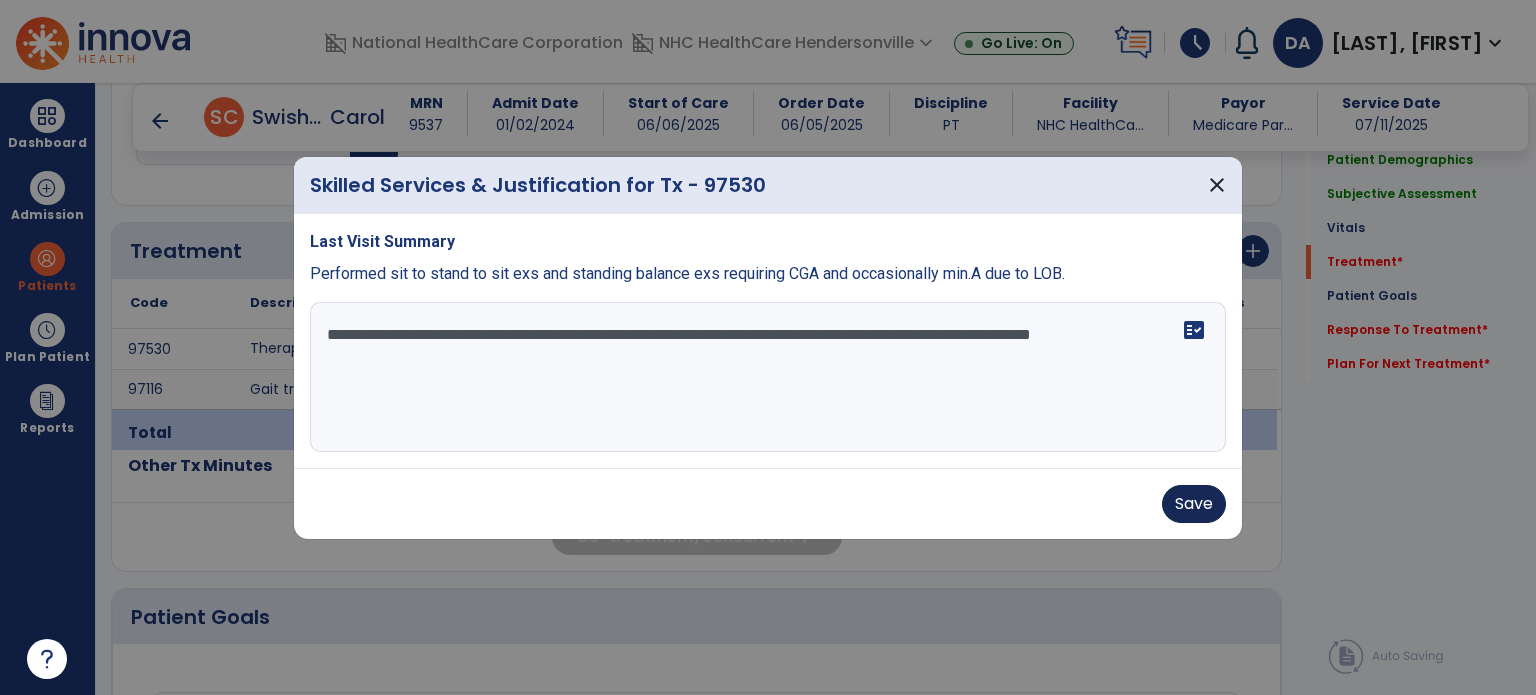 type on "**********" 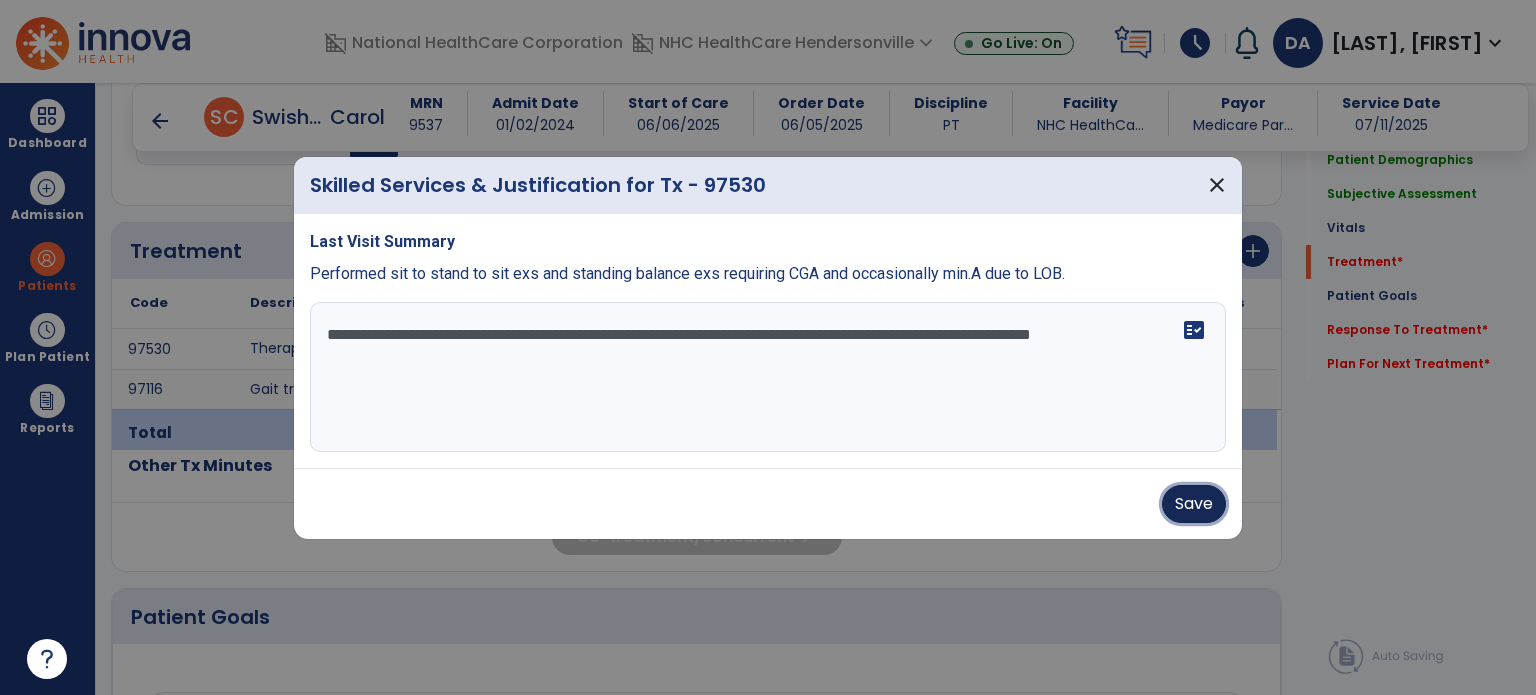 click on "Save" at bounding box center [1194, 504] 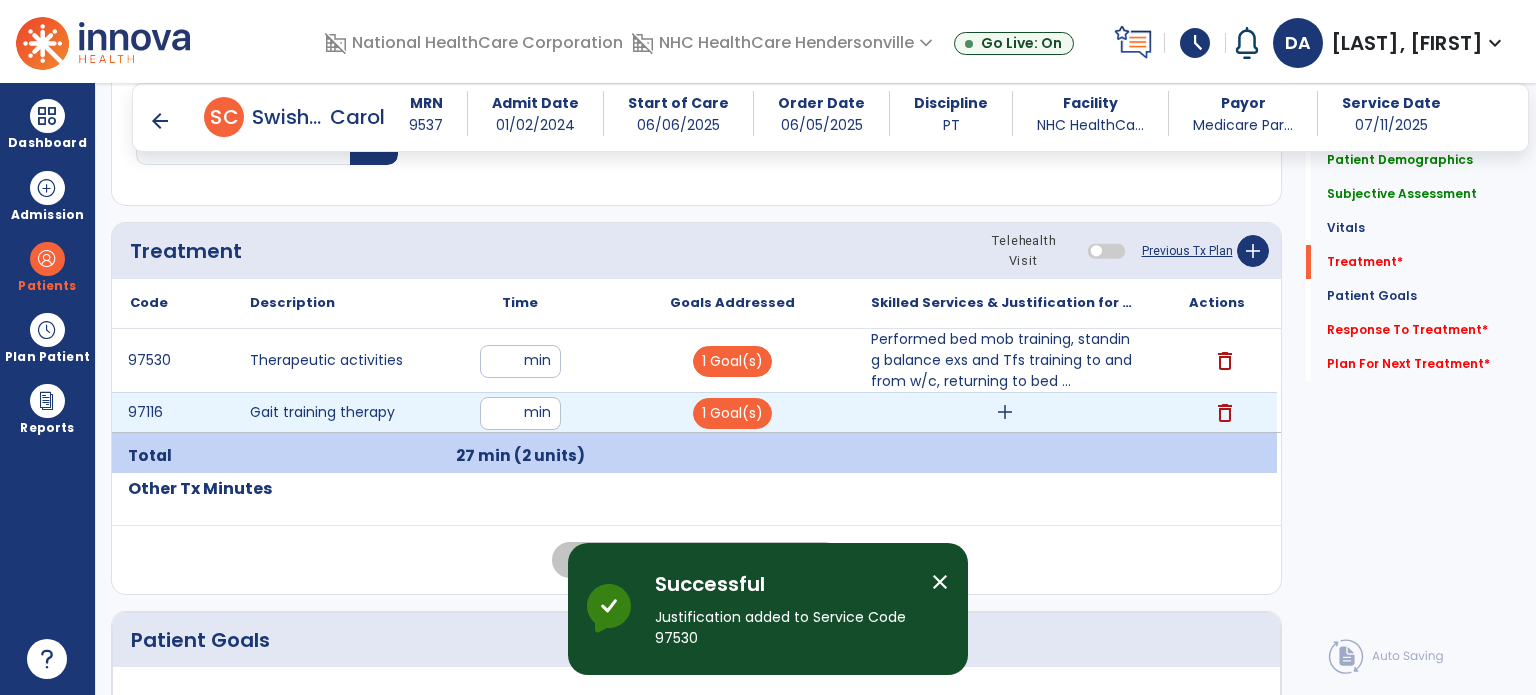 click on "add" at bounding box center [1005, 412] 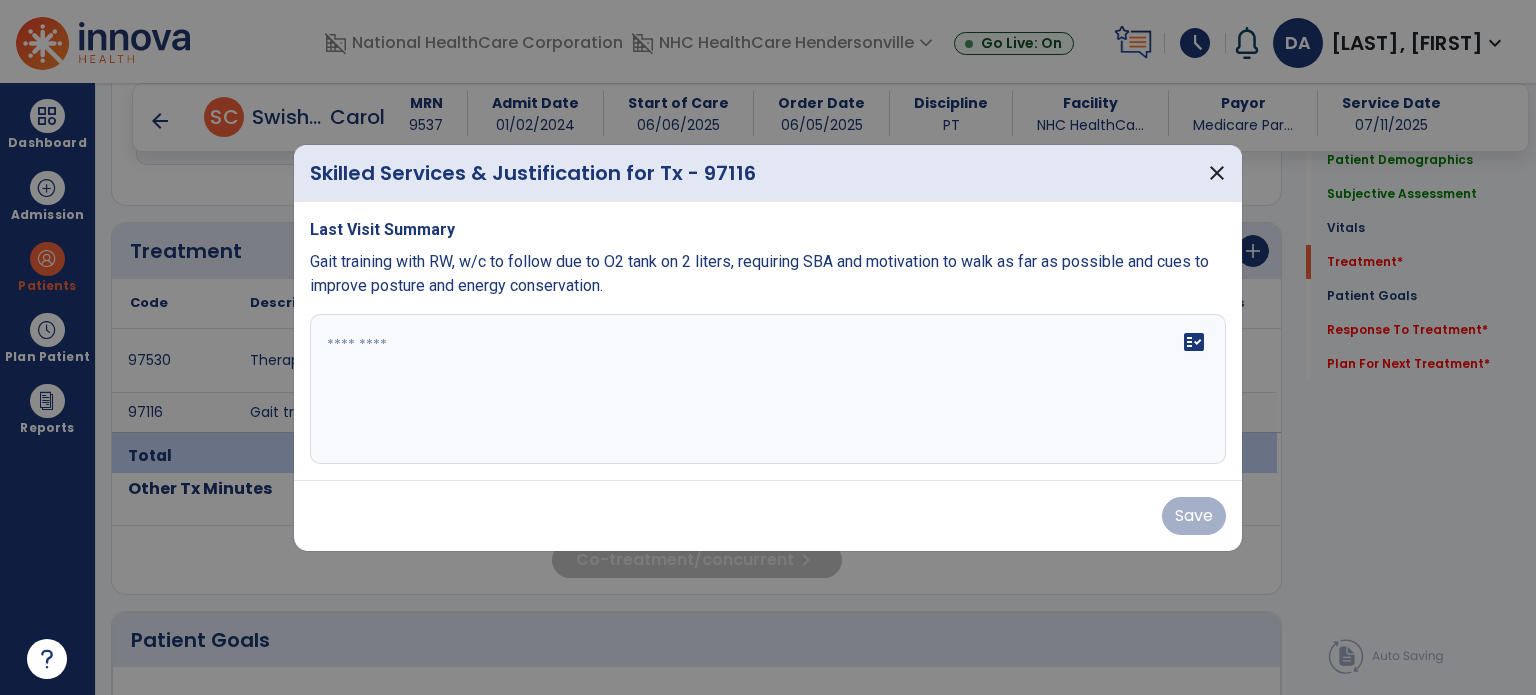 click on "fact_check" at bounding box center (768, 389) 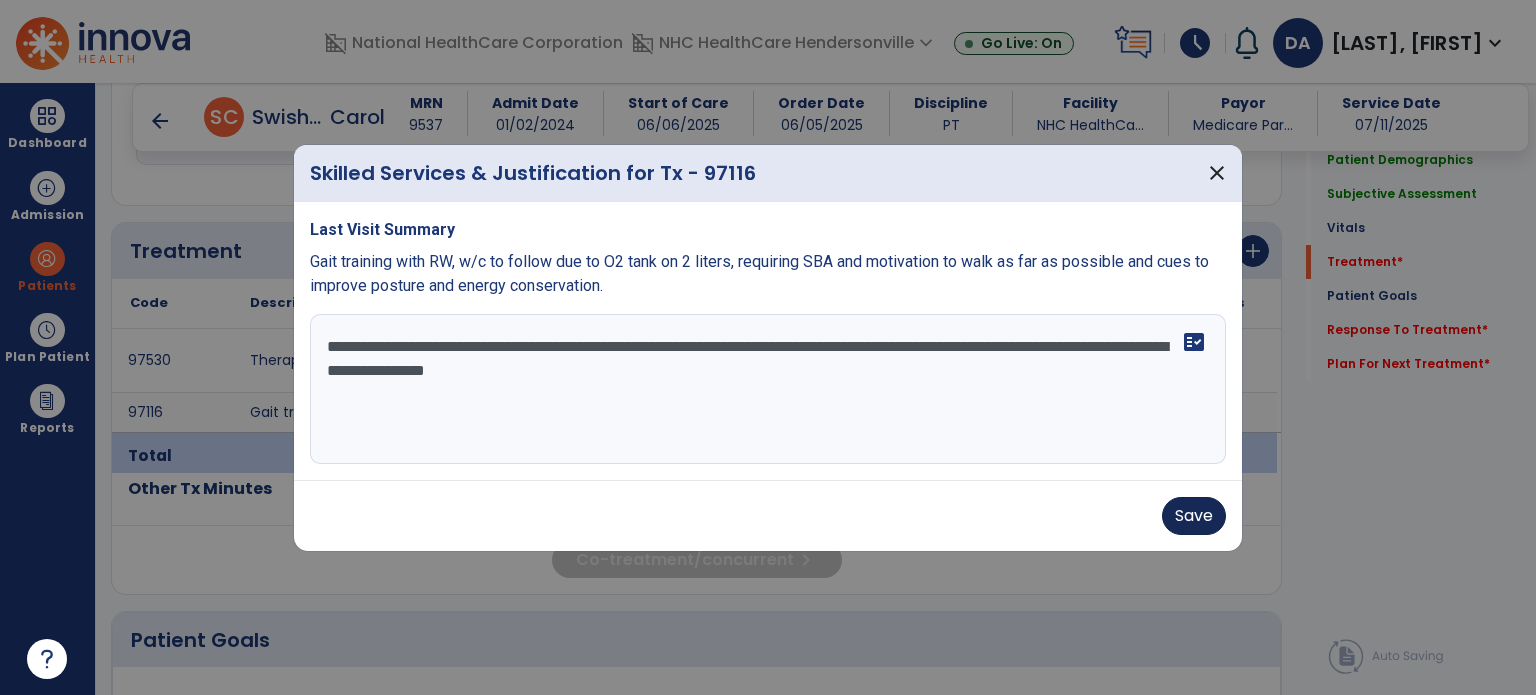 type on "**********" 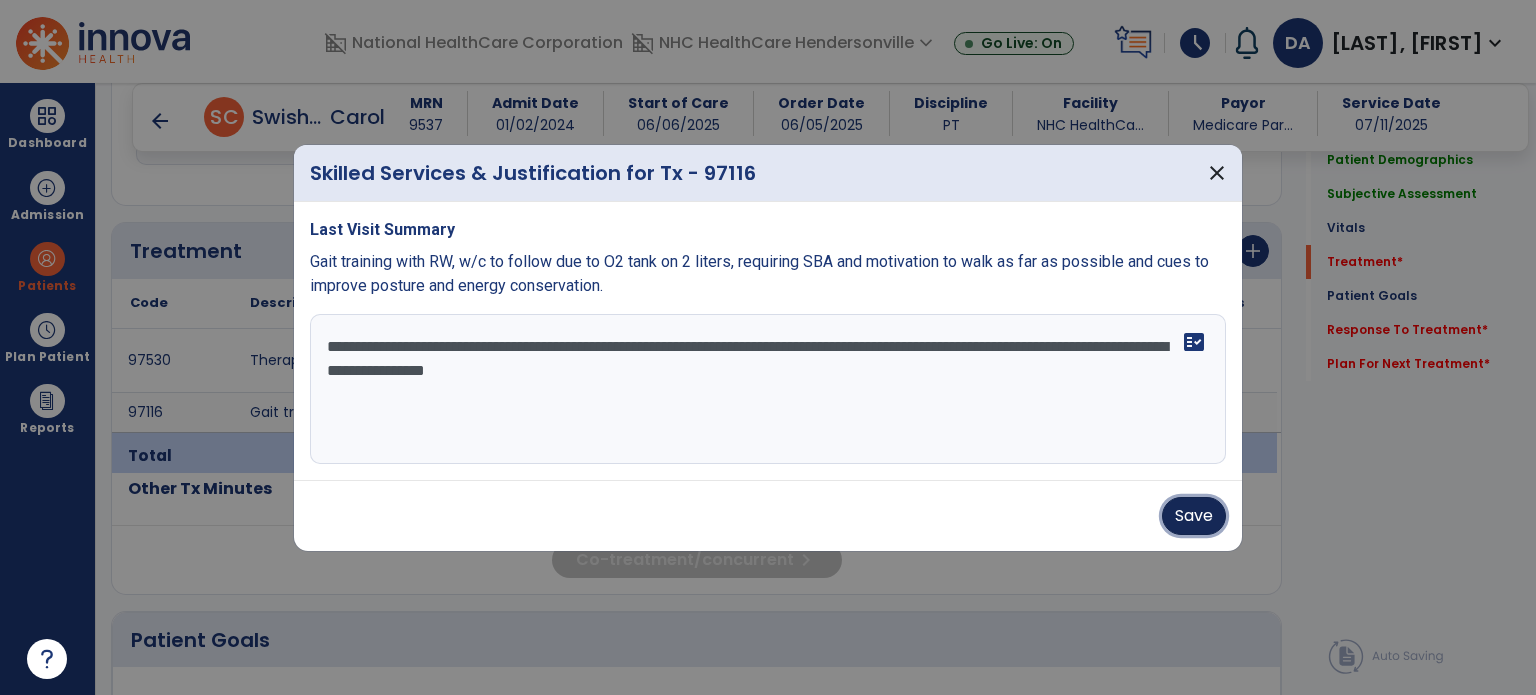 click on "Save" at bounding box center (1194, 516) 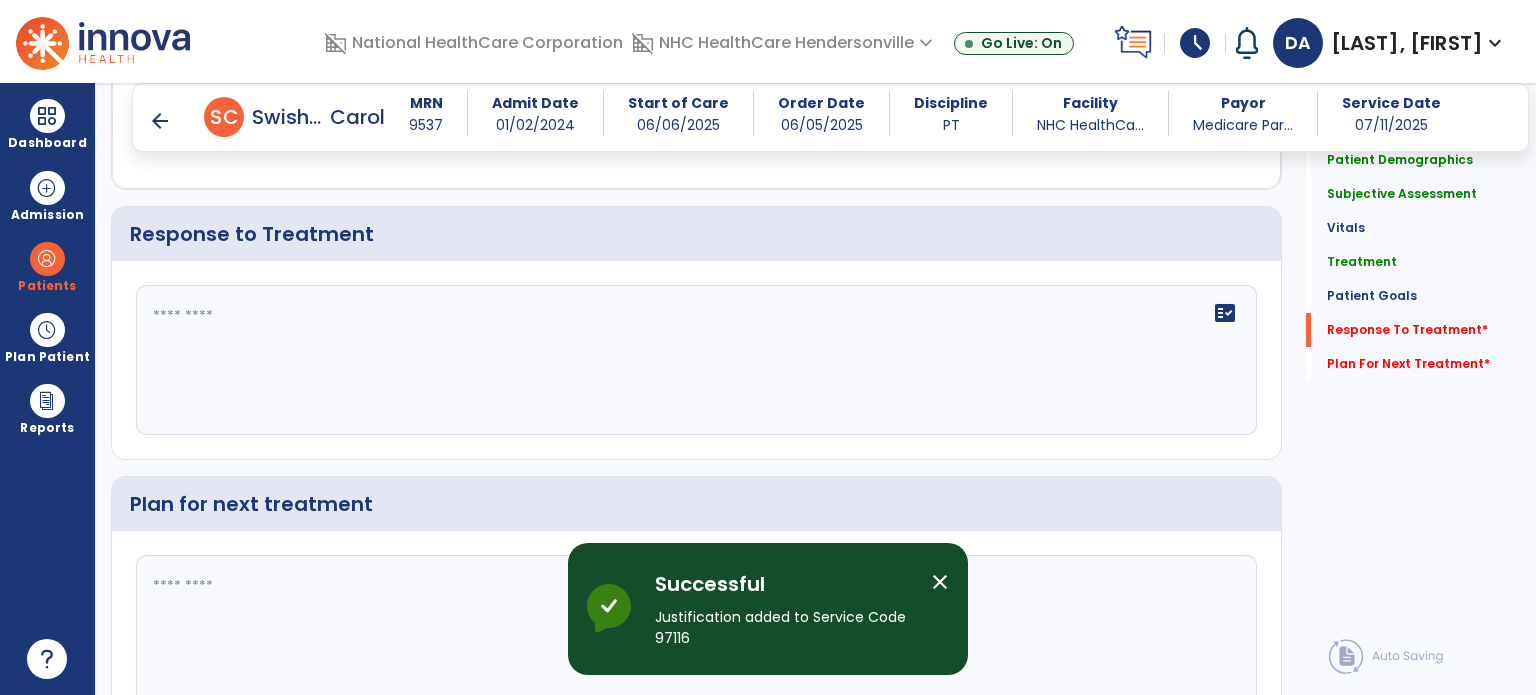 scroll, scrollTop: 2285, scrollLeft: 0, axis: vertical 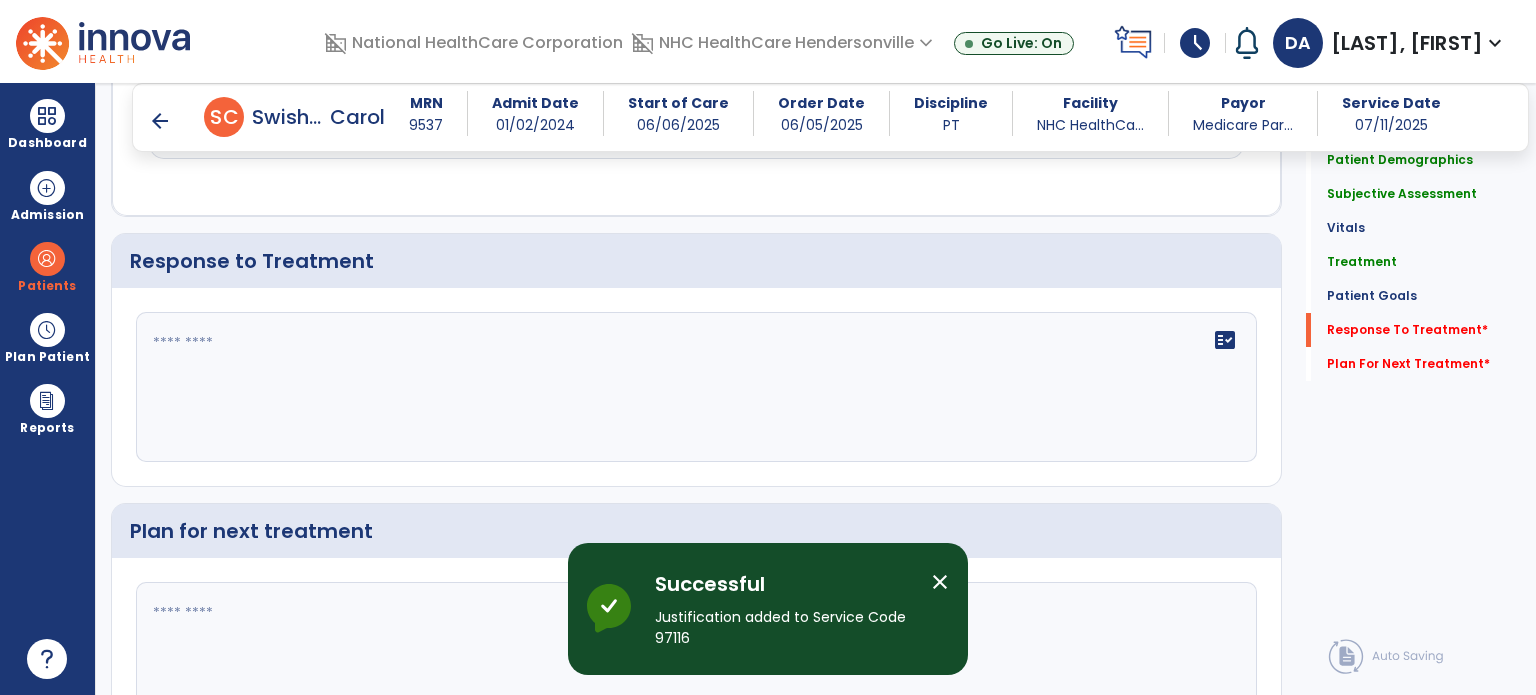 click on "fact_check" 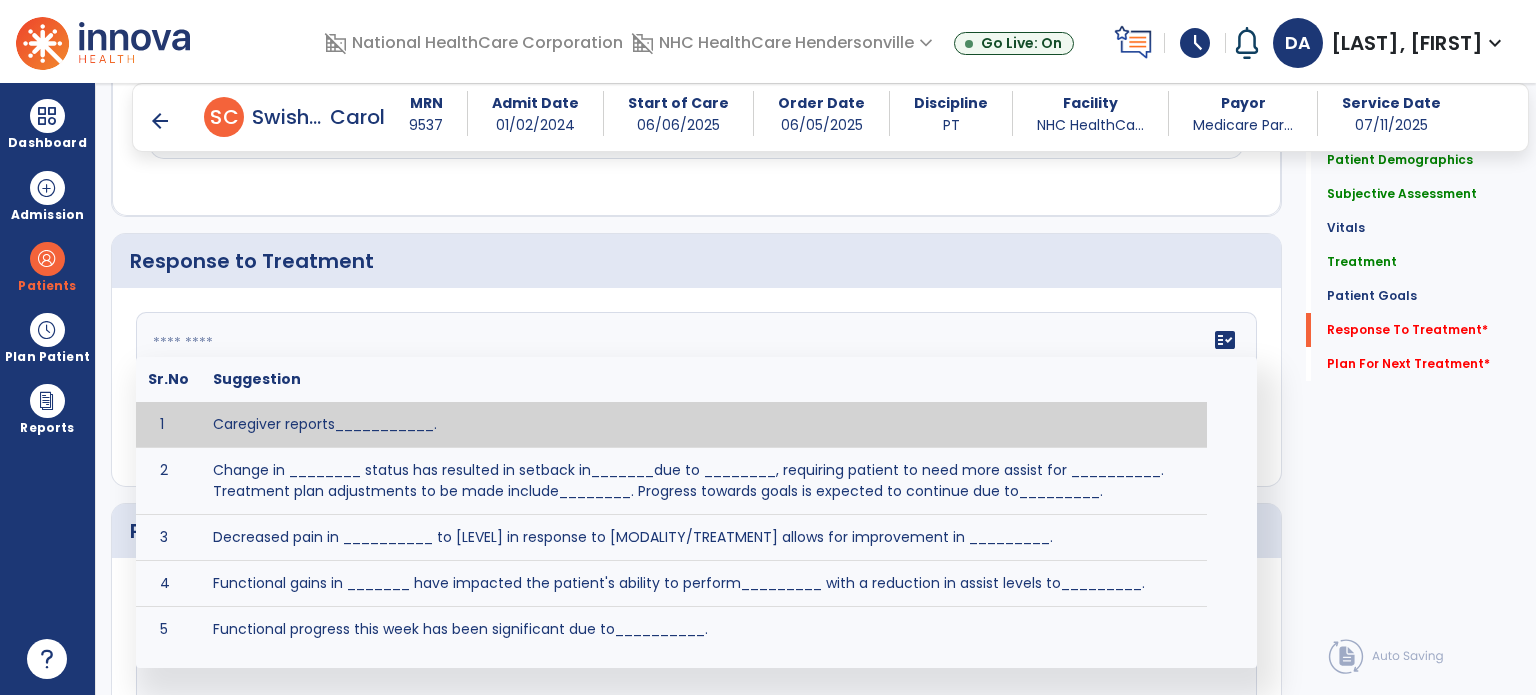 type on "*" 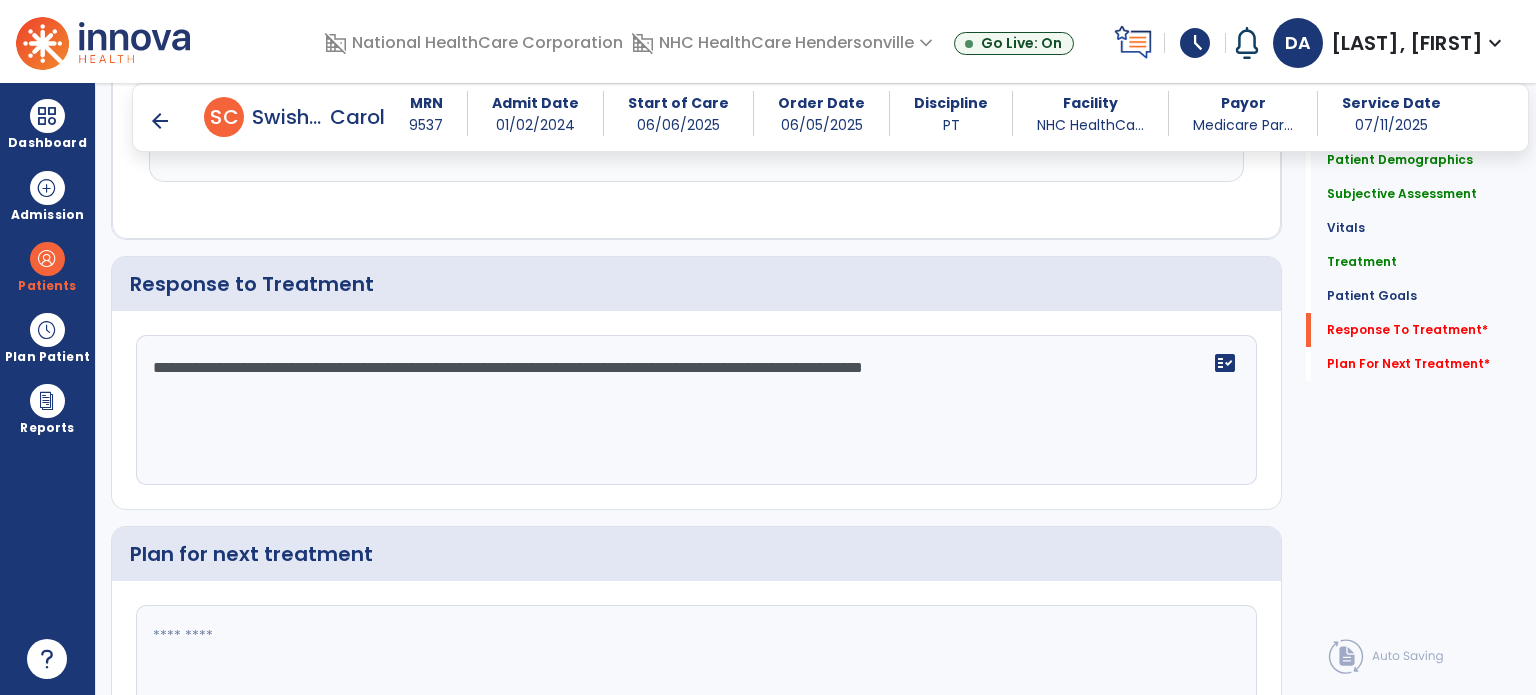 click on "**********" 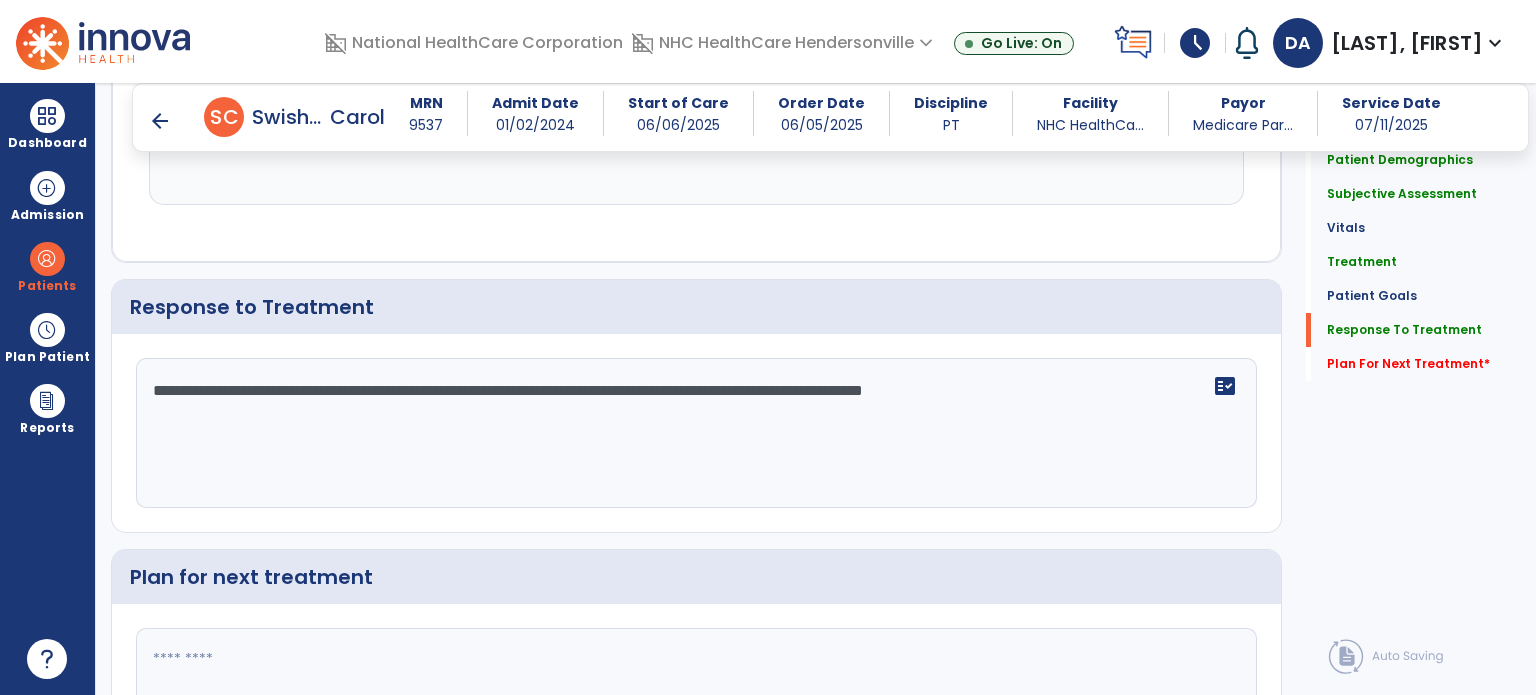 scroll, scrollTop: 2284, scrollLeft: 0, axis: vertical 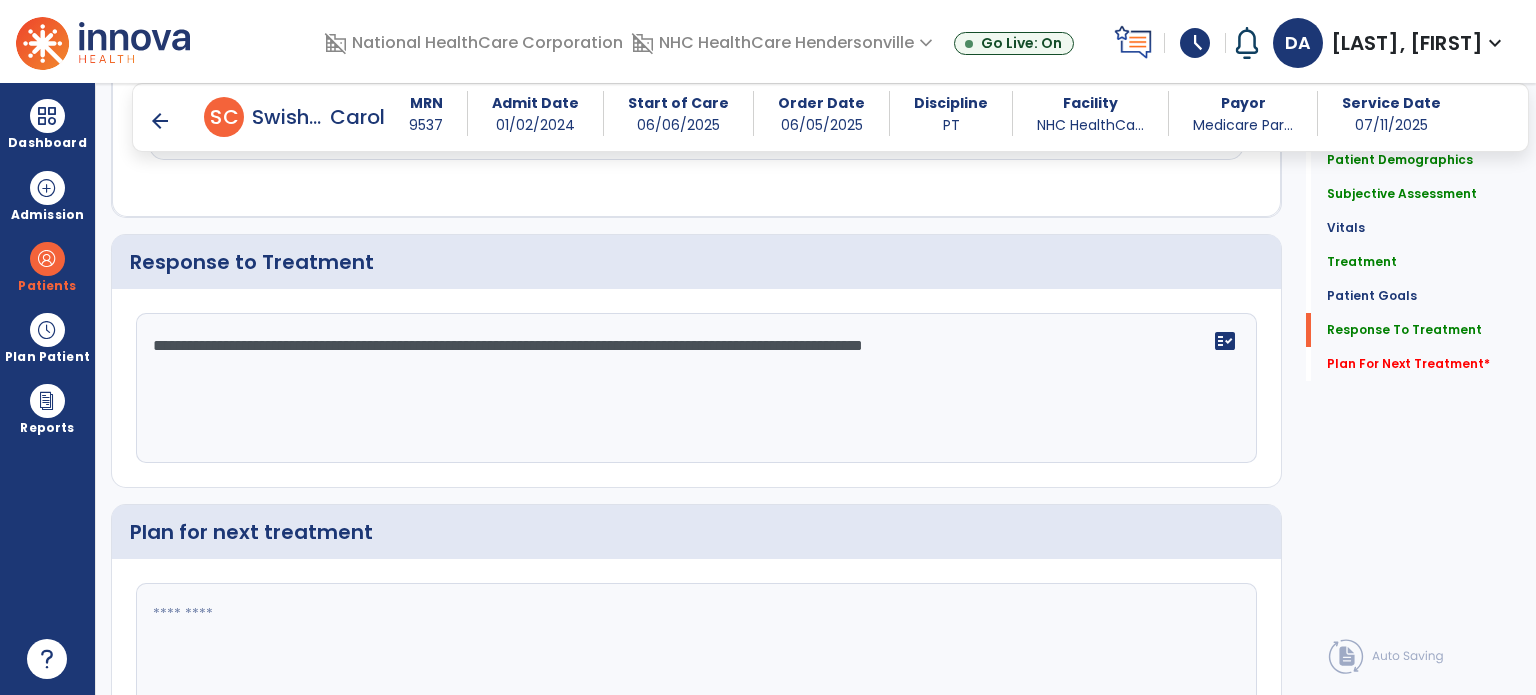 type on "**********" 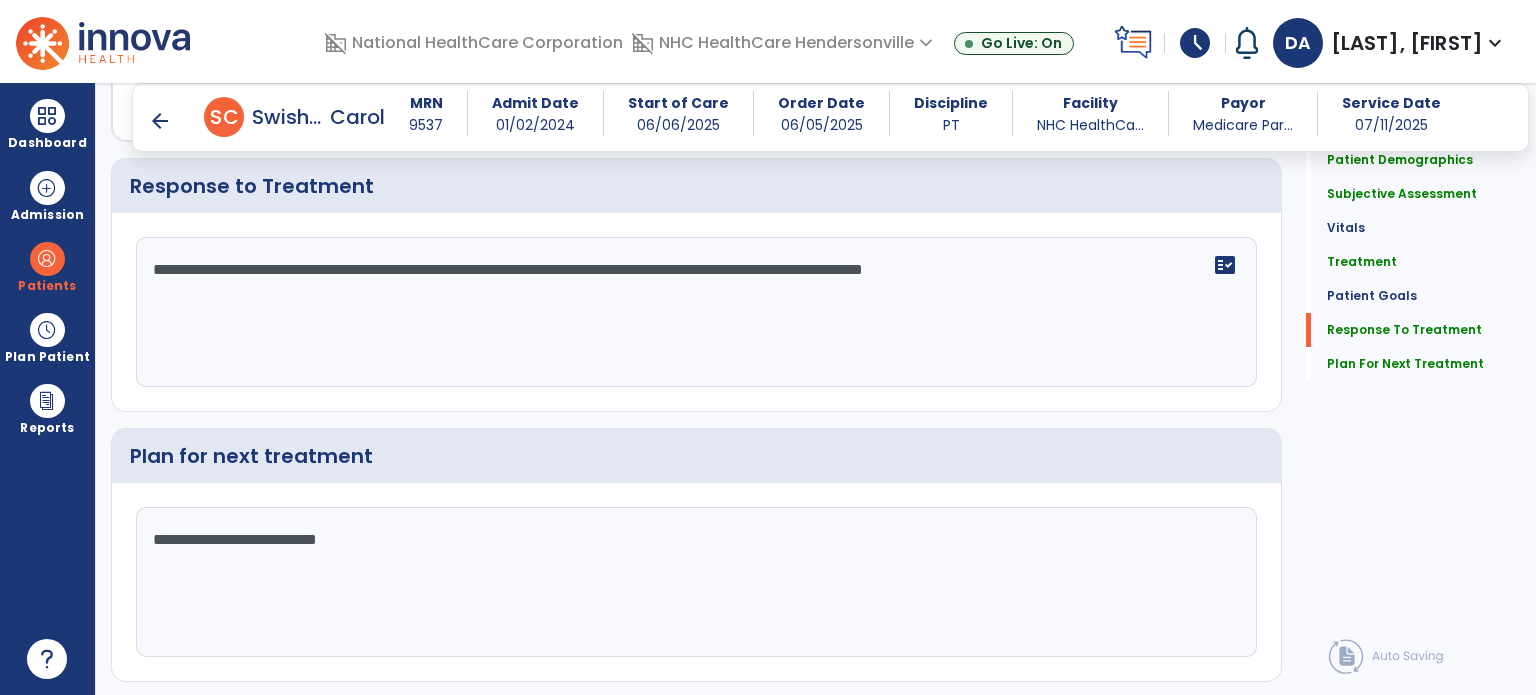 scroll, scrollTop: 2407, scrollLeft: 0, axis: vertical 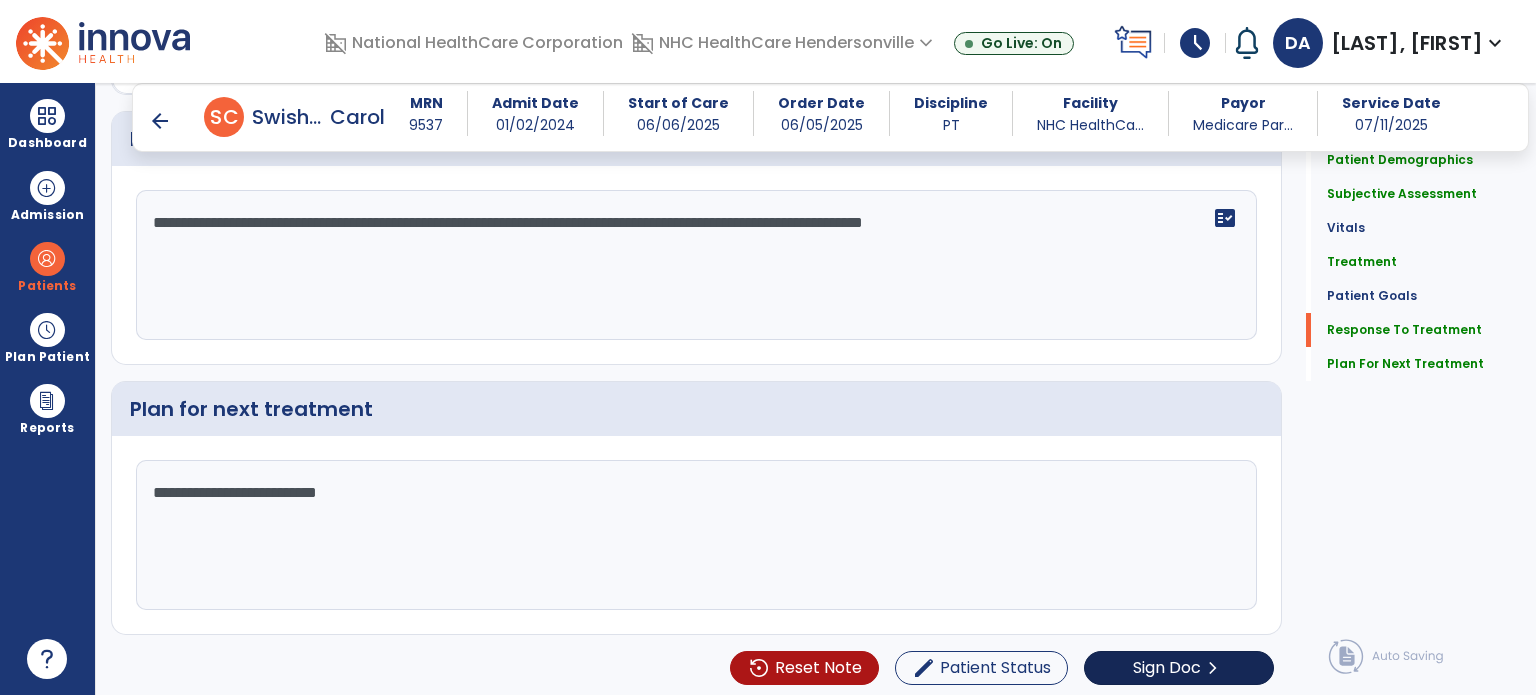 type on "**********" 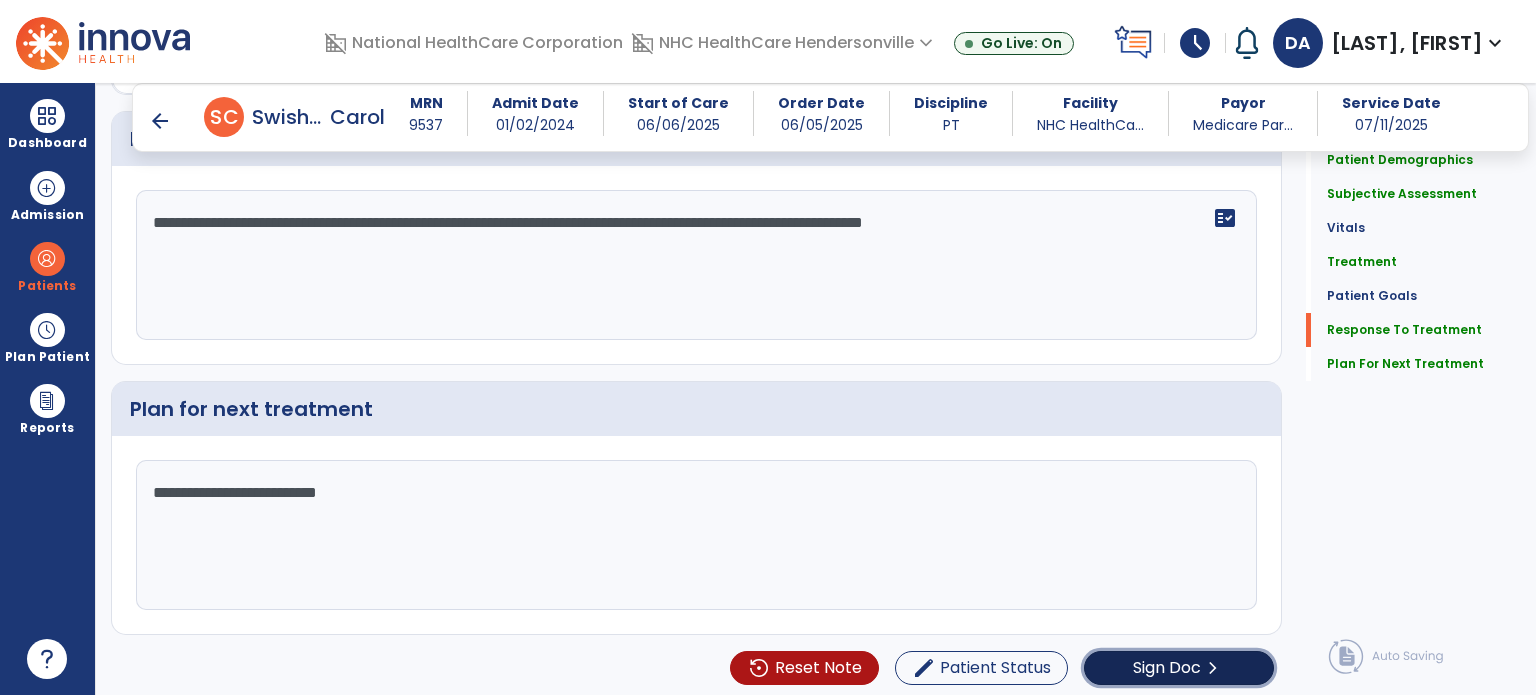 click on "Sign Doc" 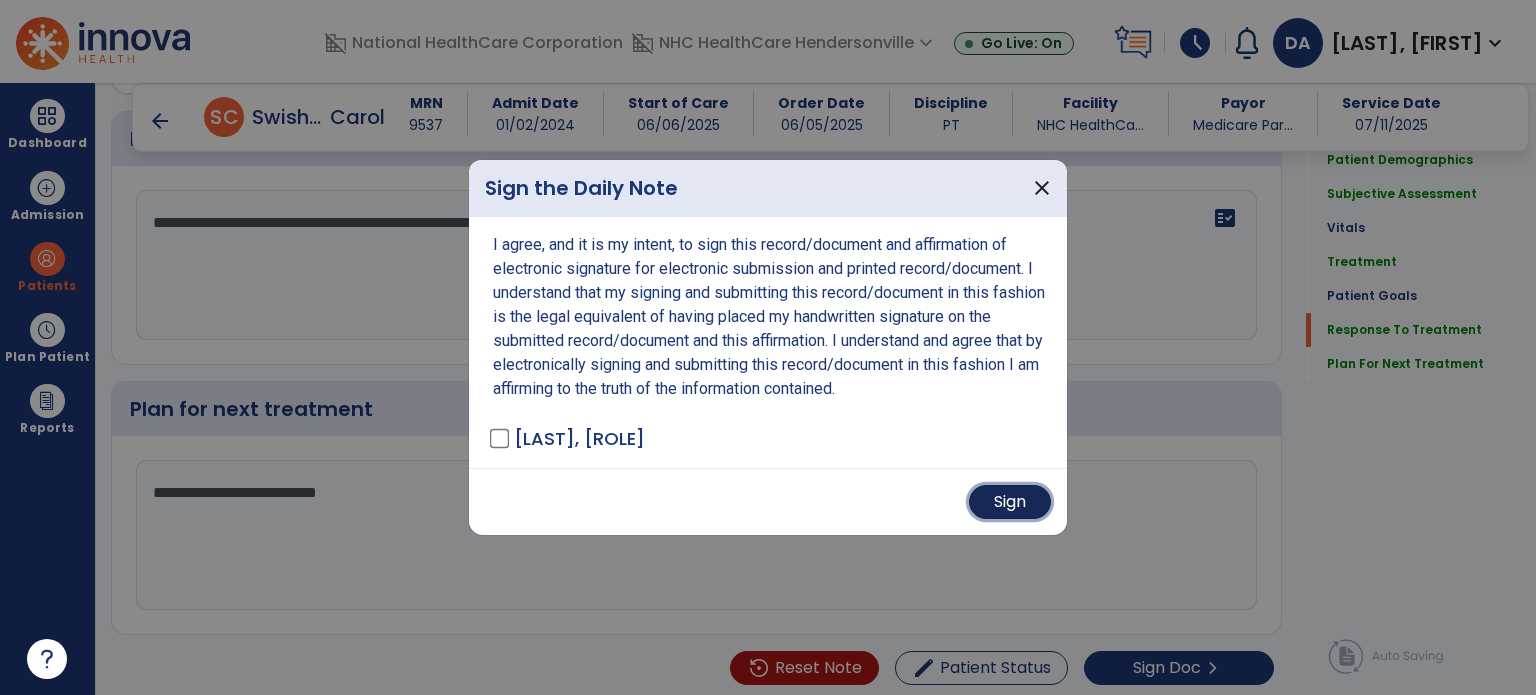 click on "Sign" at bounding box center [1010, 502] 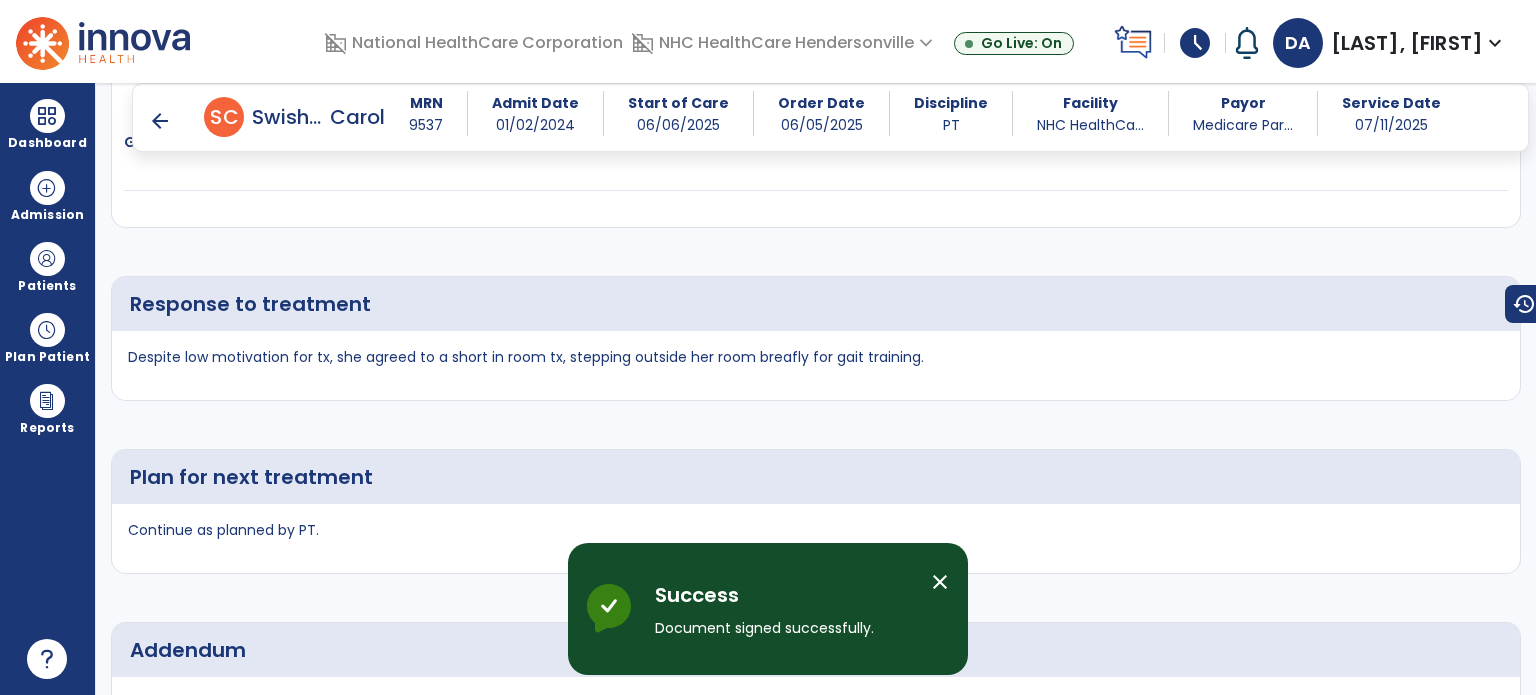 scroll, scrollTop: 2850, scrollLeft: 0, axis: vertical 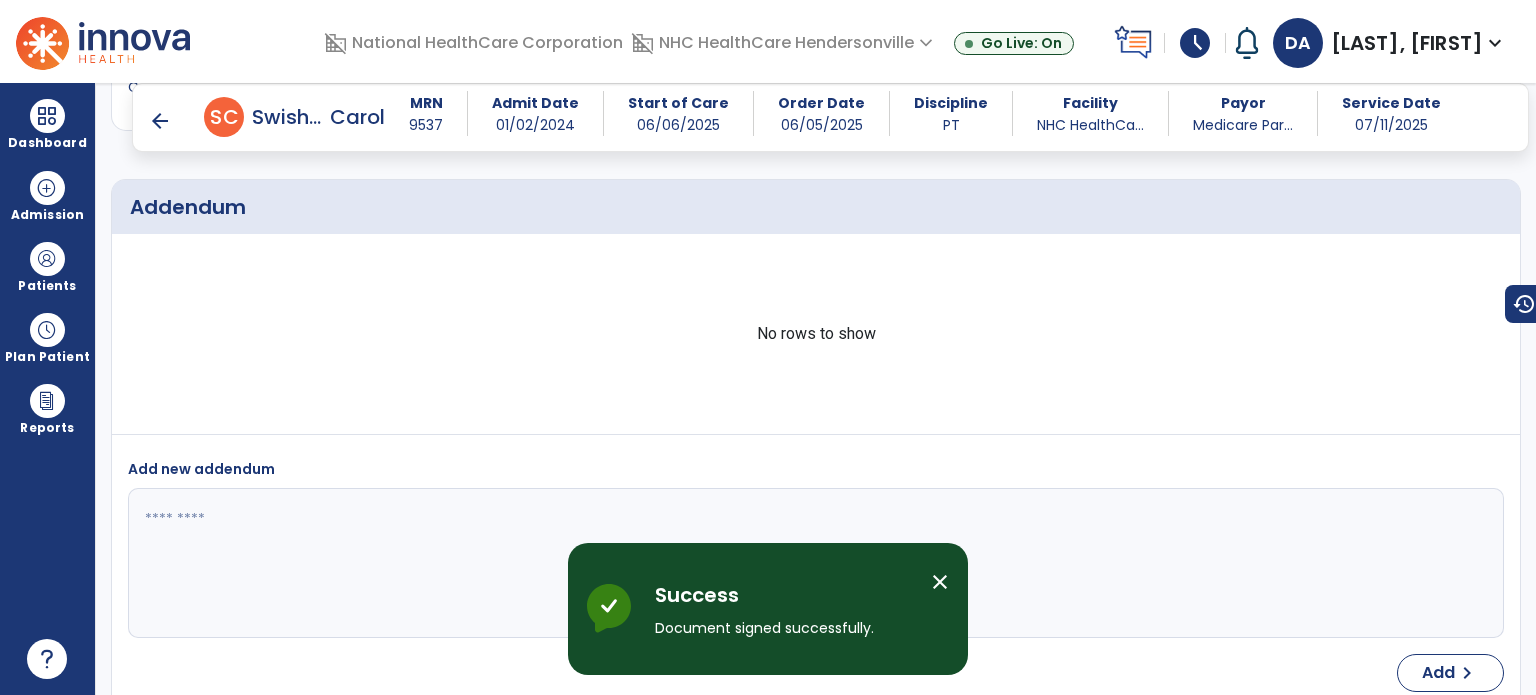 click on "arrow_back" at bounding box center [160, 121] 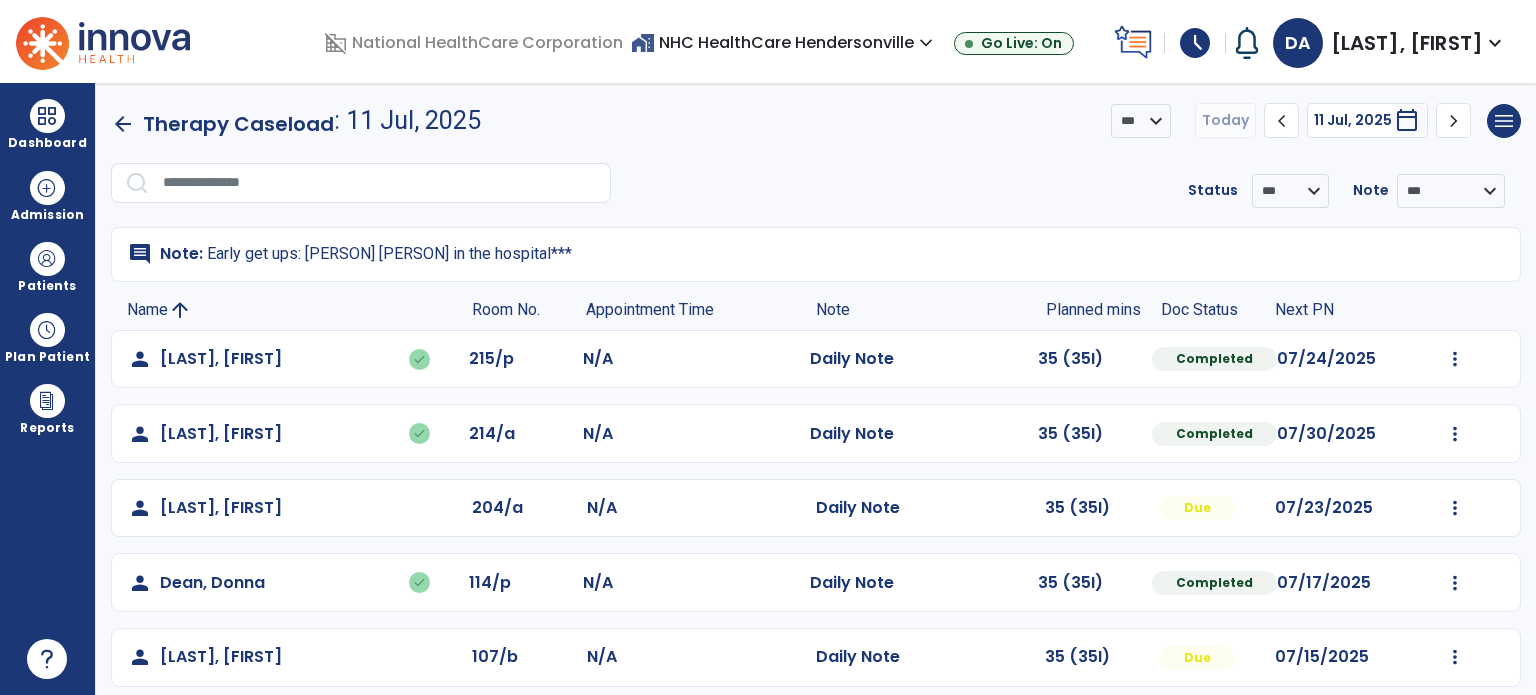 scroll, scrollTop: 154, scrollLeft: 0, axis: vertical 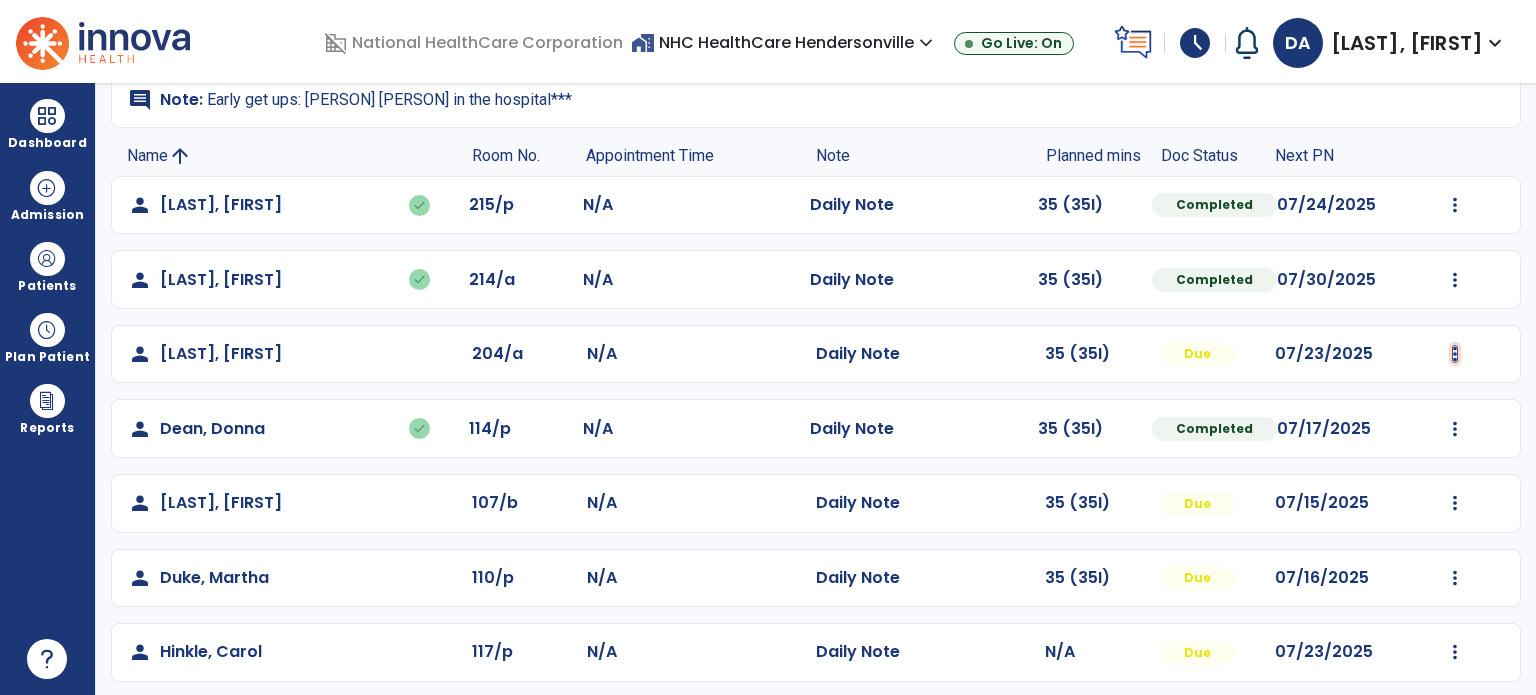 click at bounding box center [1455, 205] 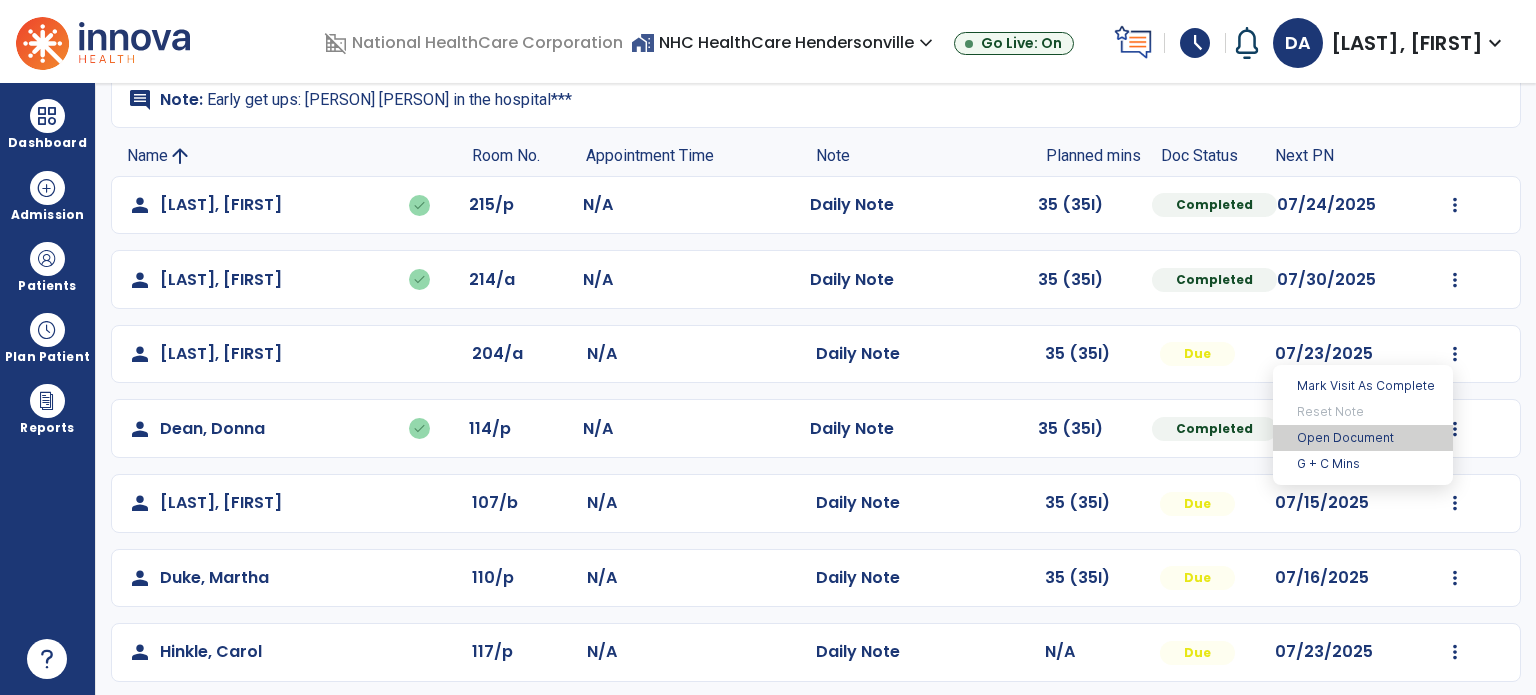 click on "Open Document" at bounding box center [1363, 438] 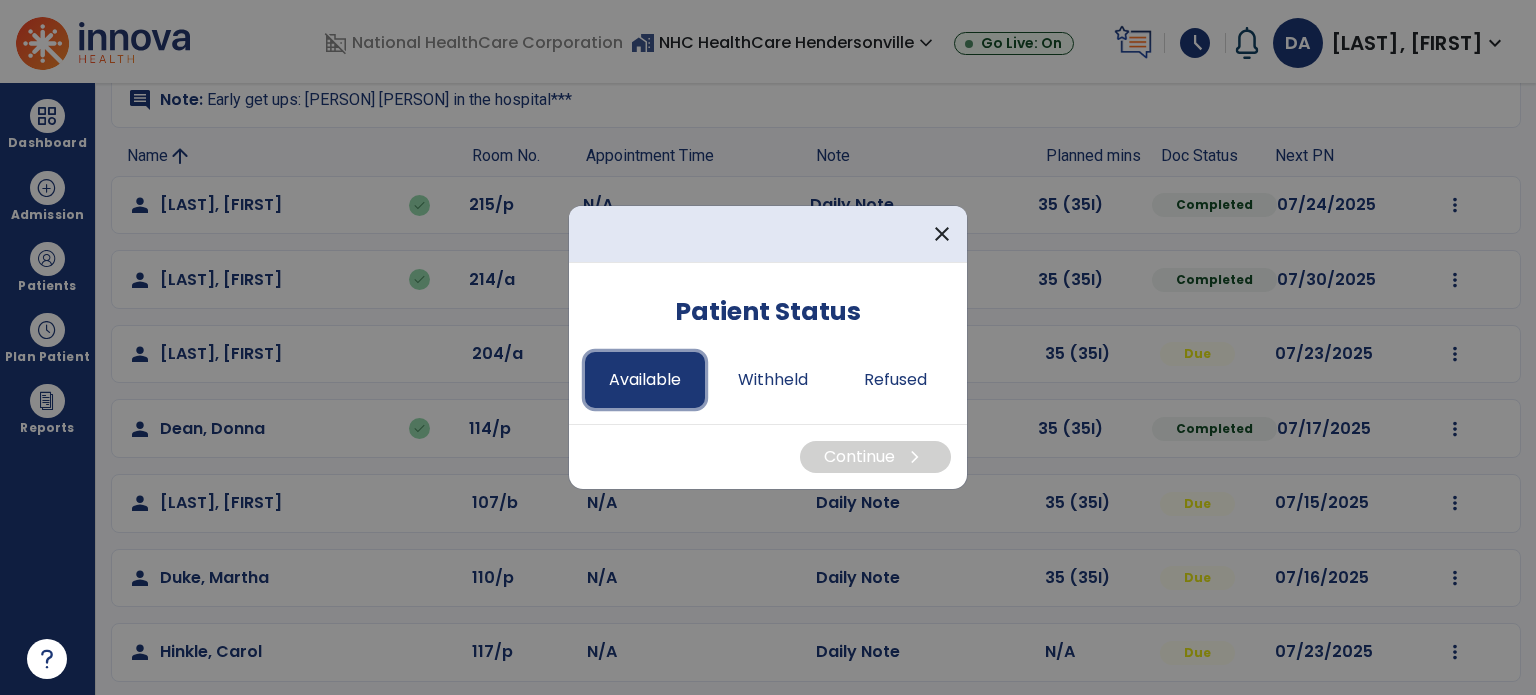 click on "Available" at bounding box center [645, 380] 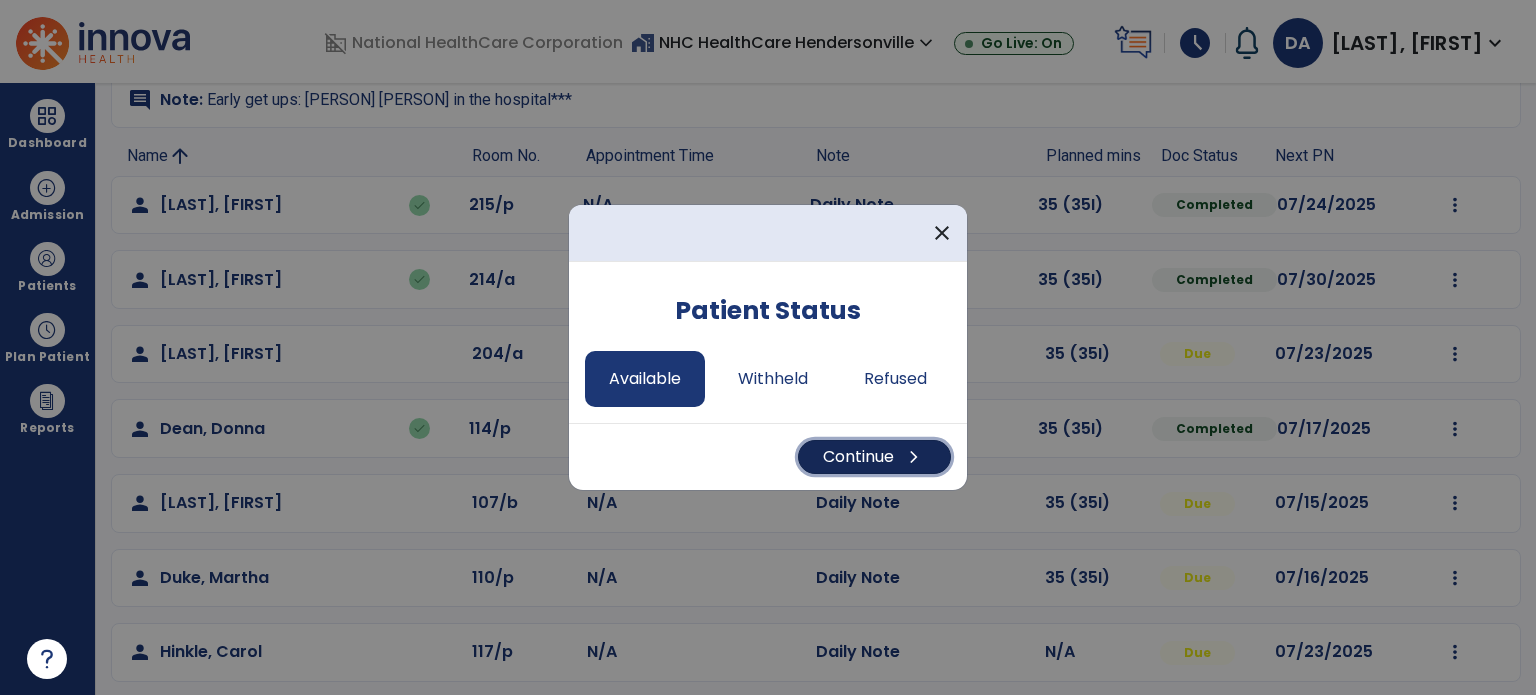 click on "Continue   chevron_right" at bounding box center (874, 457) 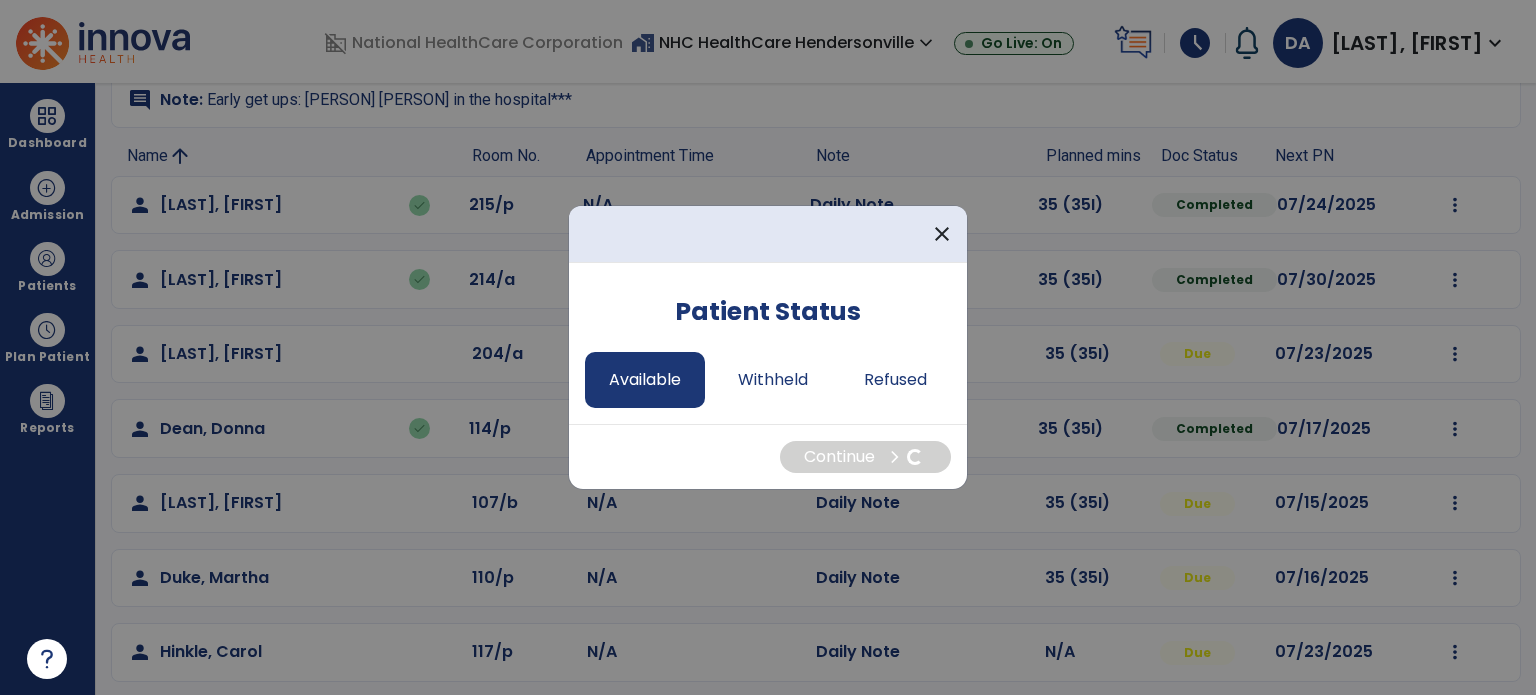 select on "*" 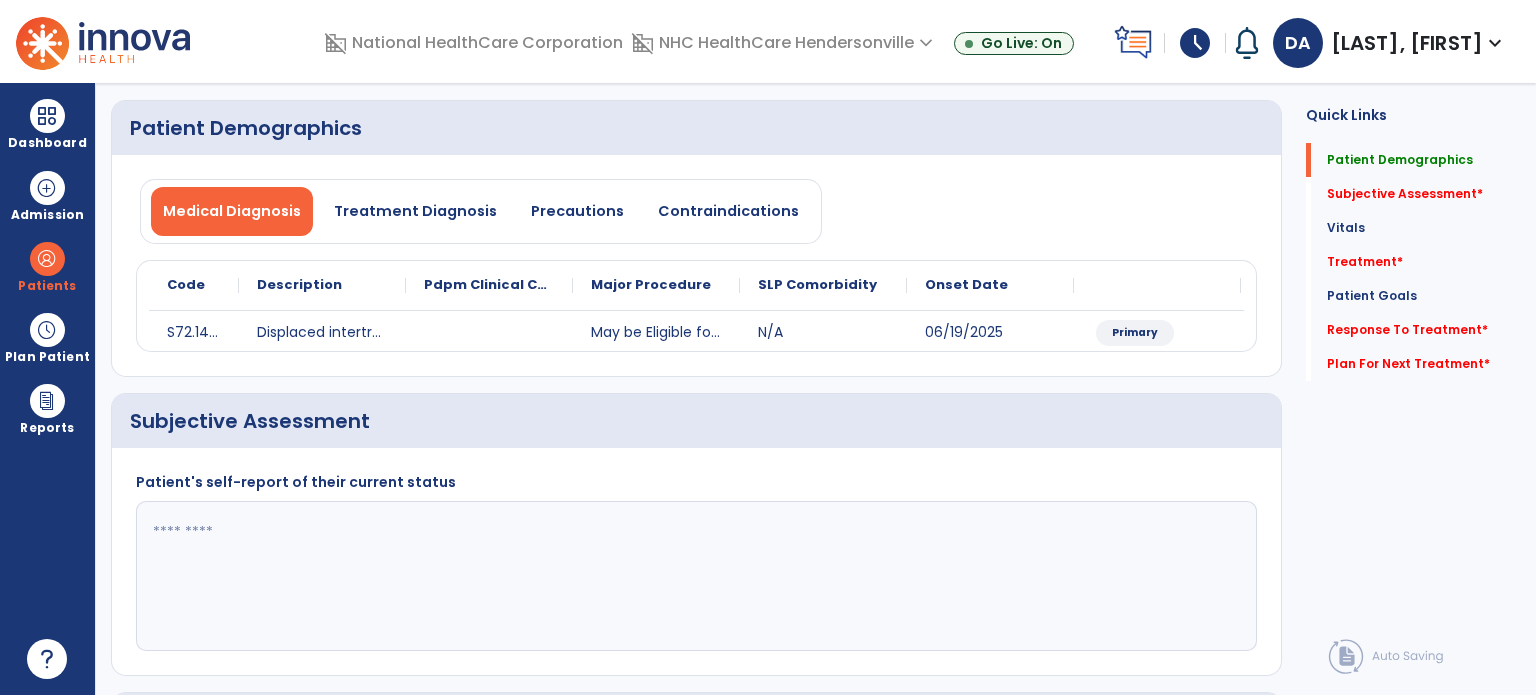 click 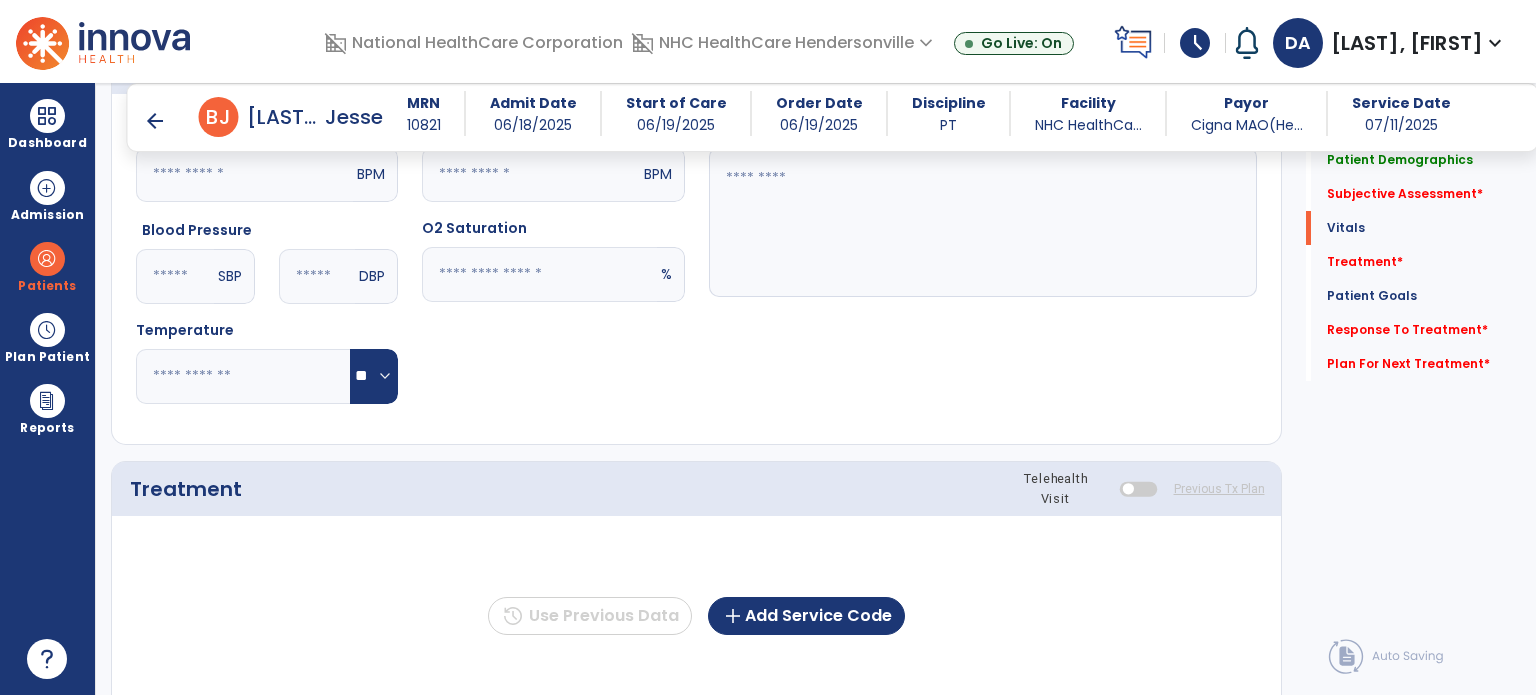 scroll, scrollTop: 854, scrollLeft: 0, axis: vertical 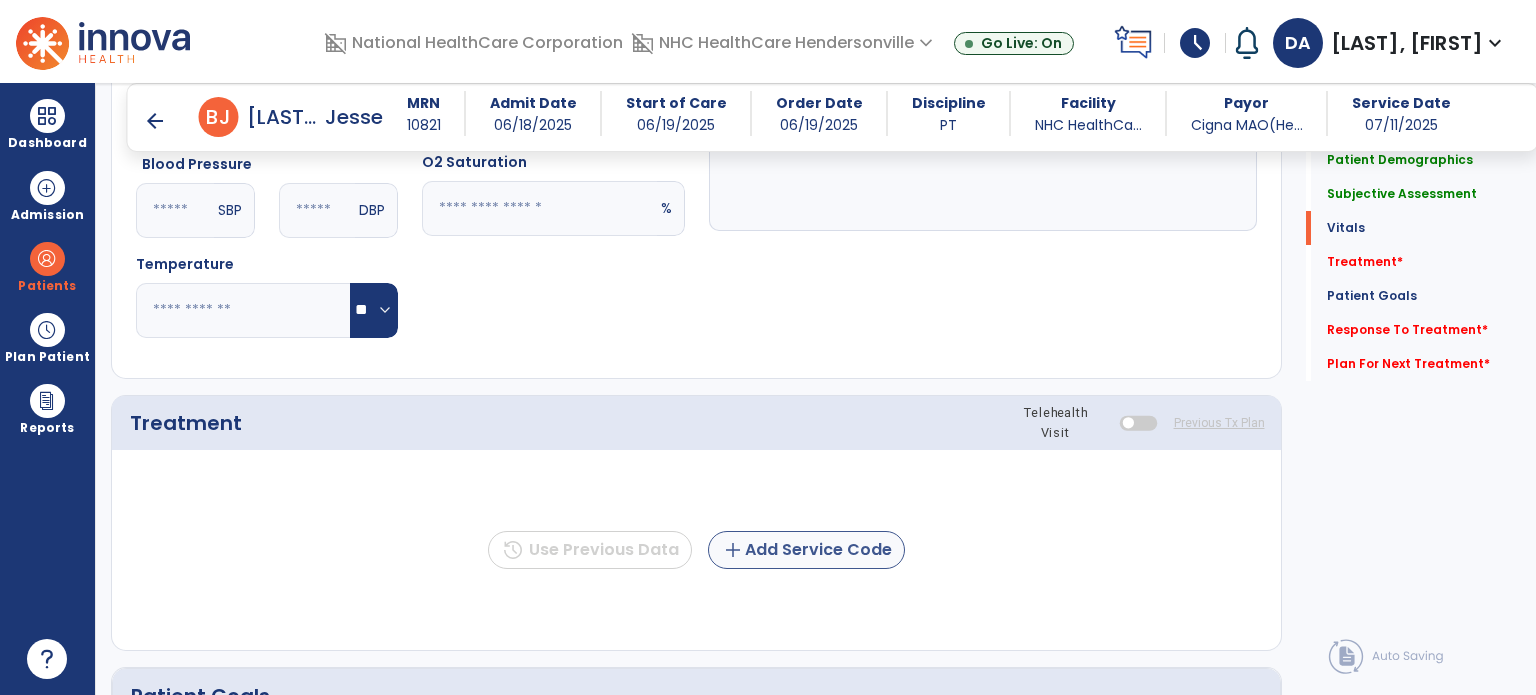 type on "**********" 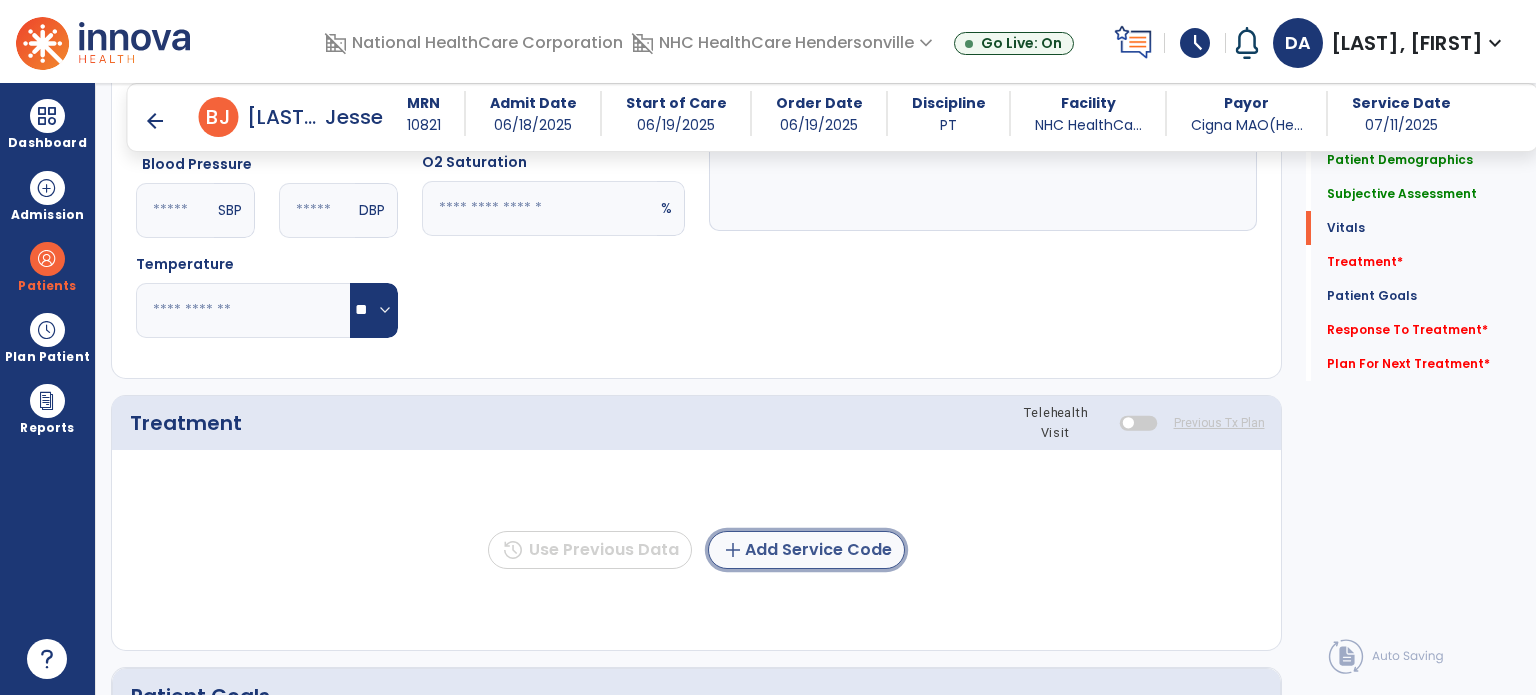 click on "add  Add Service Code" 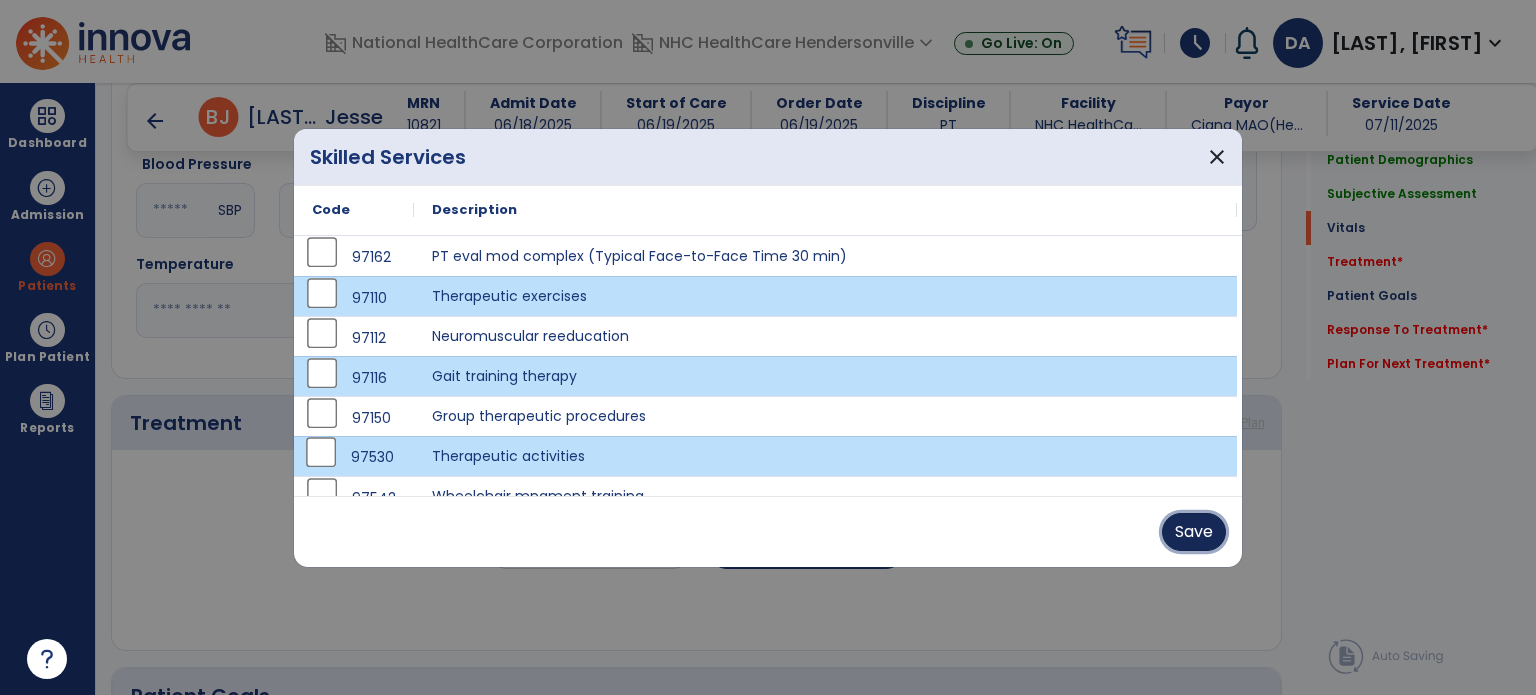 click on "Save" at bounding box center (1194, 532) 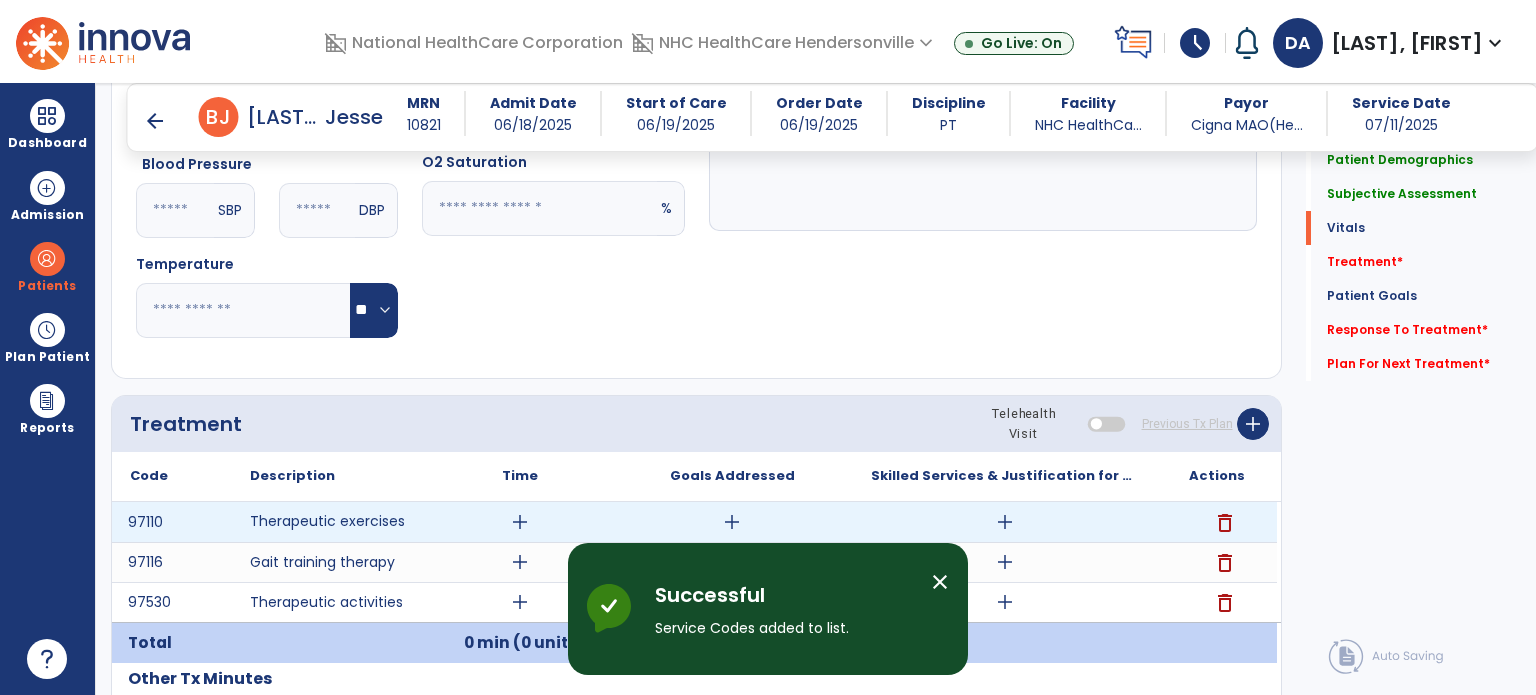 click on "add" at bounding box center [520, 522] 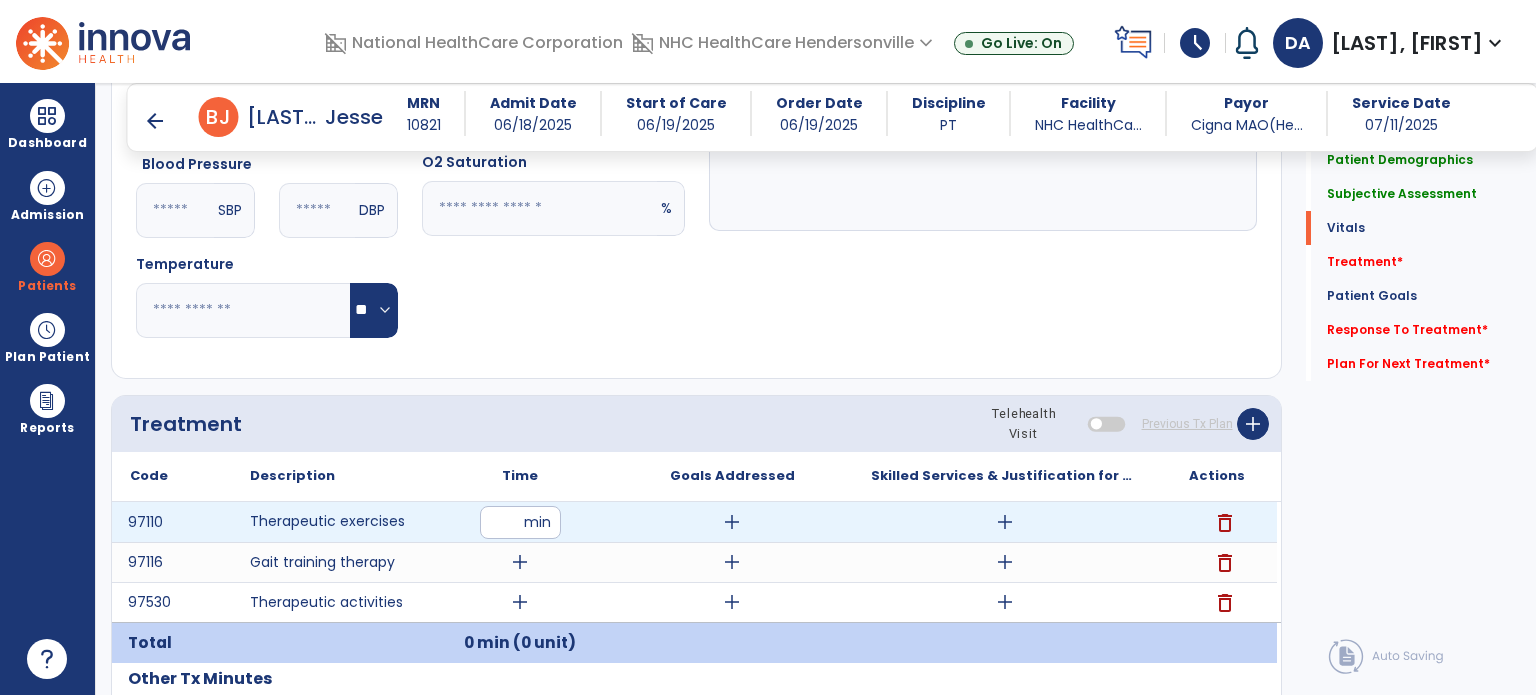 type on "**" 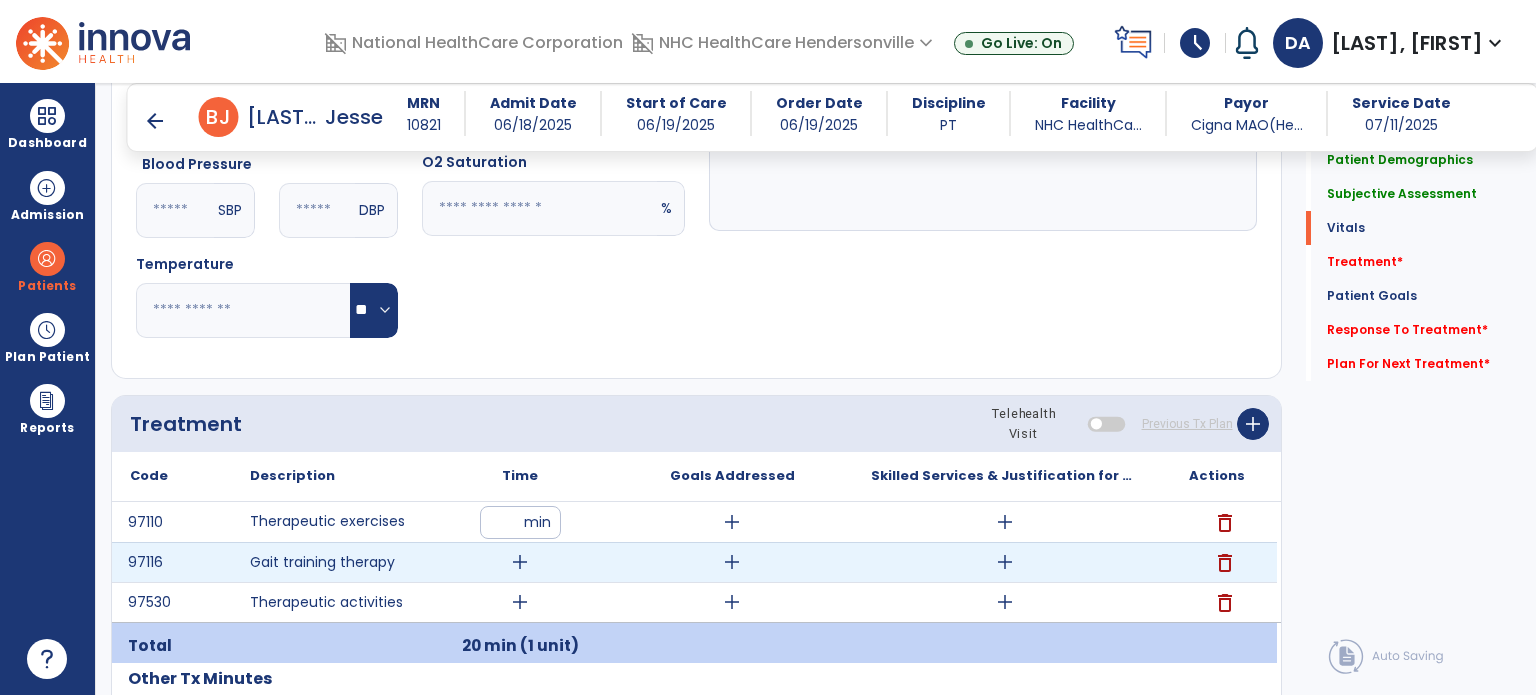 click on "add" at bounding box center [520, 562] 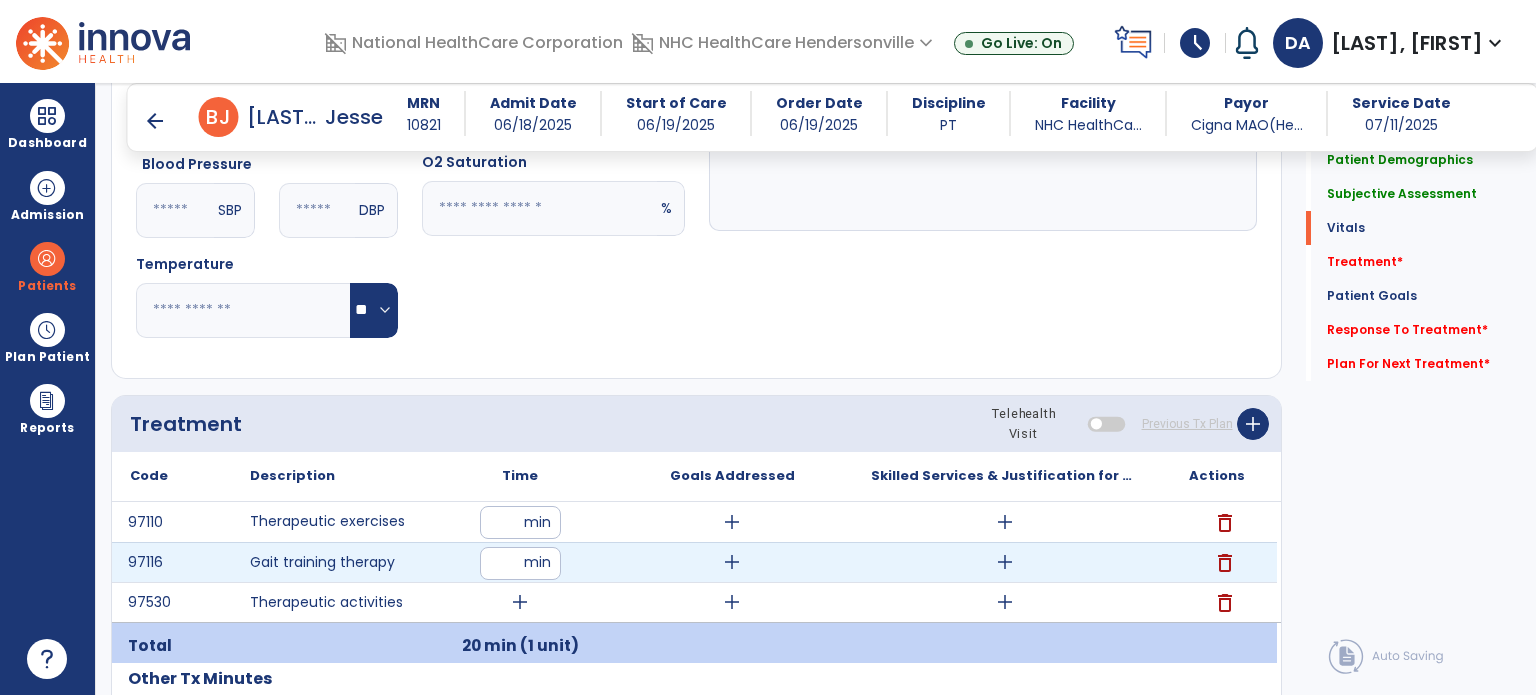 type on "**" 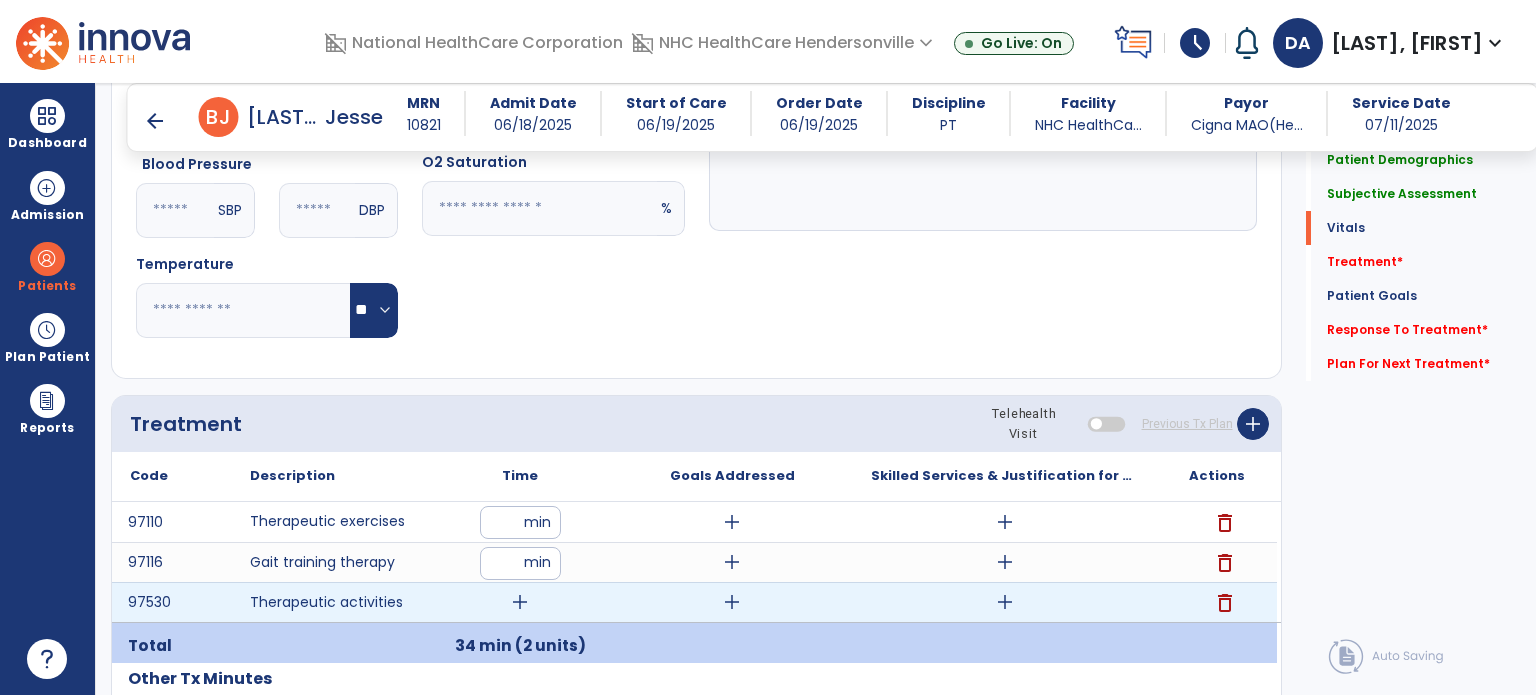 click on "add" at bounding box center (520, 602) 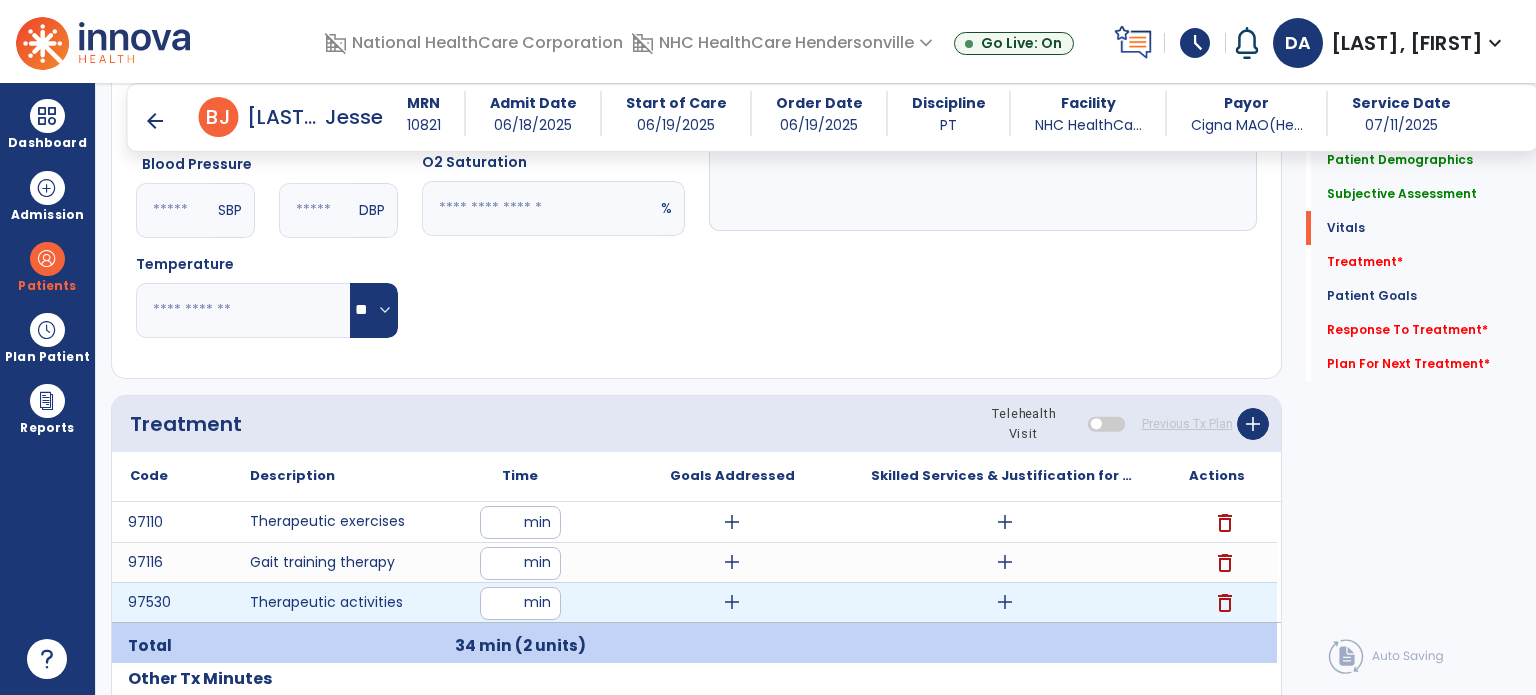 type on "**" 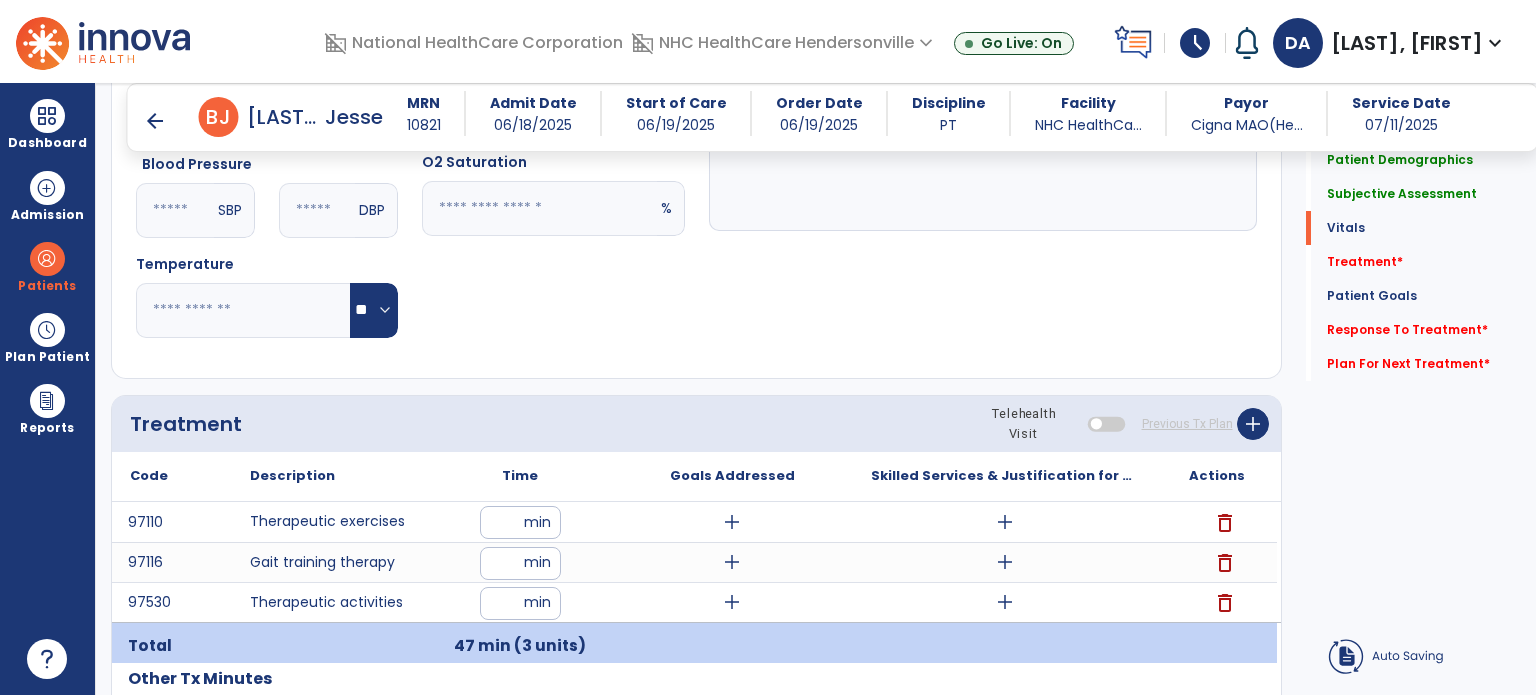click on "Other Tx Minutes" 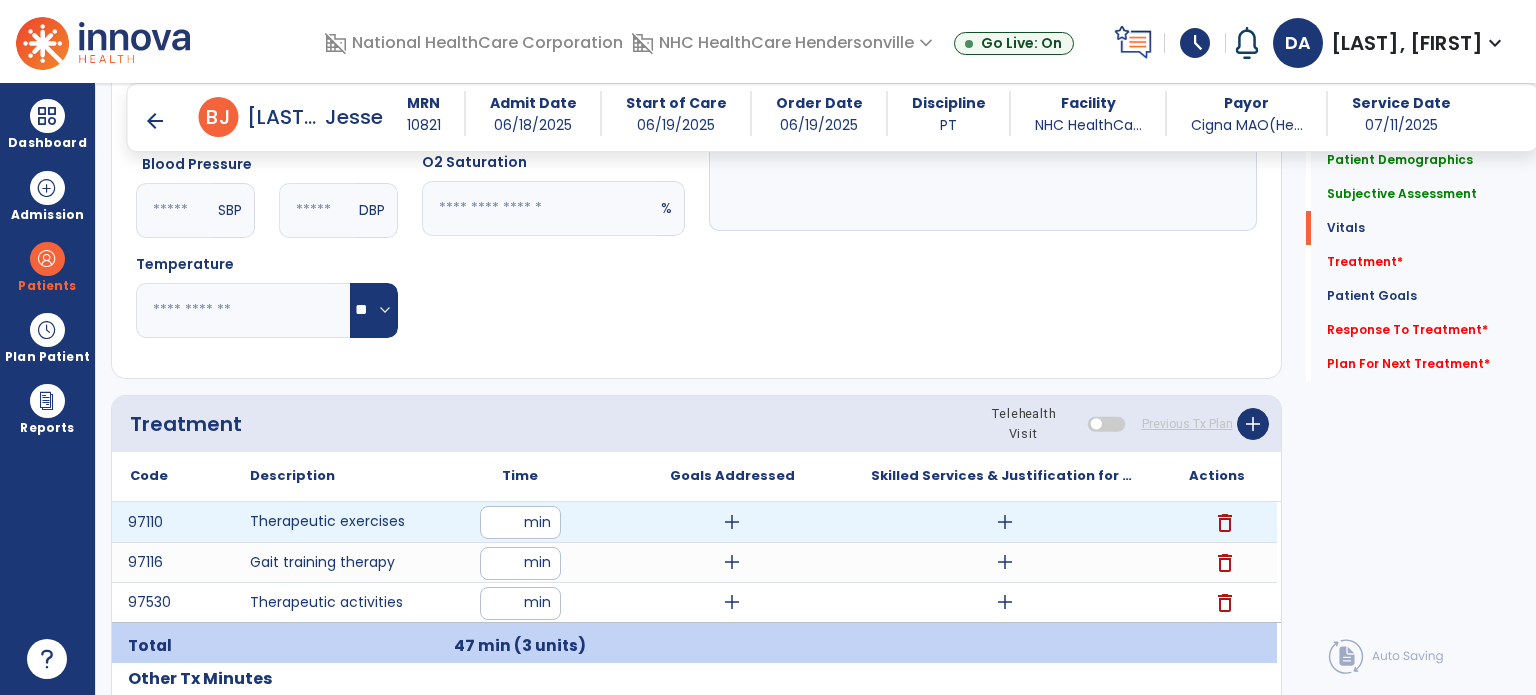 click on "add" at bounding box center (732, 522) 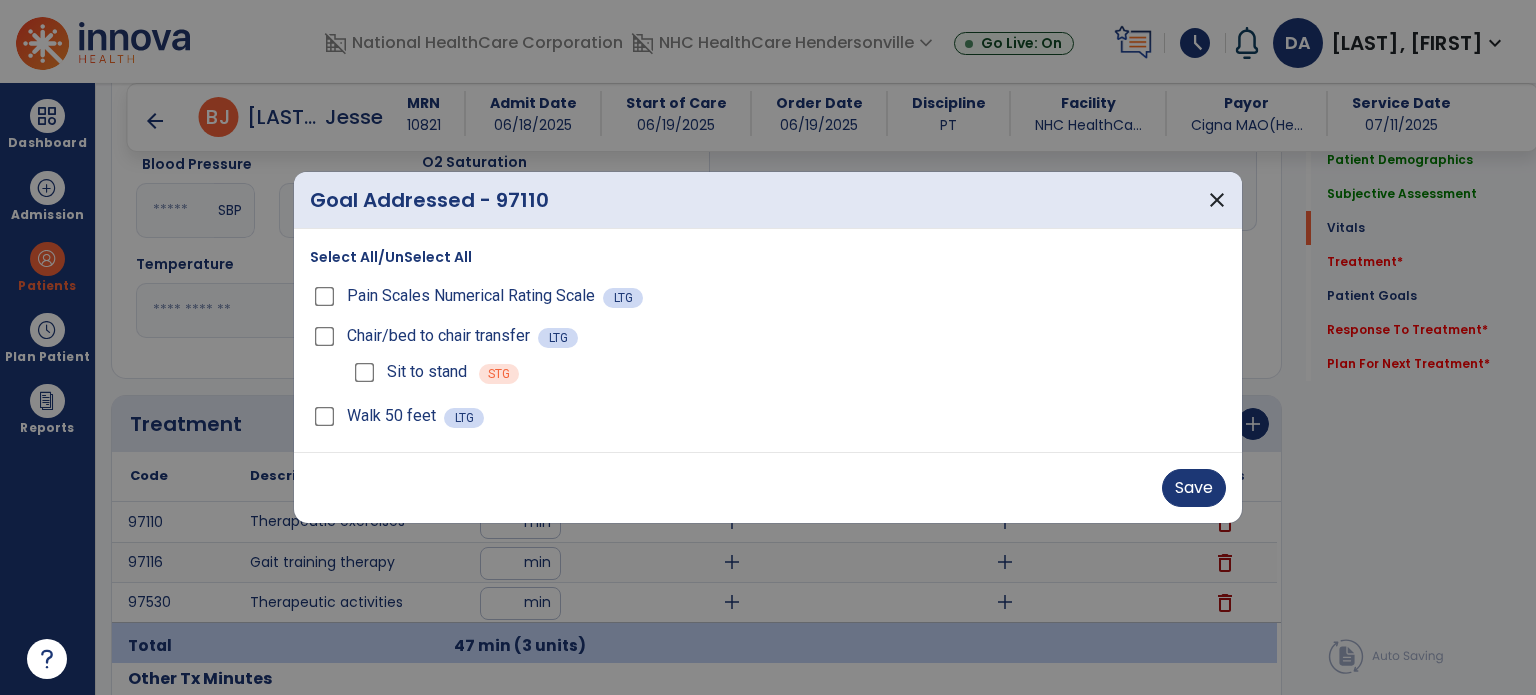 click on "Walk 50 feet" at bounding box center [377, 416] 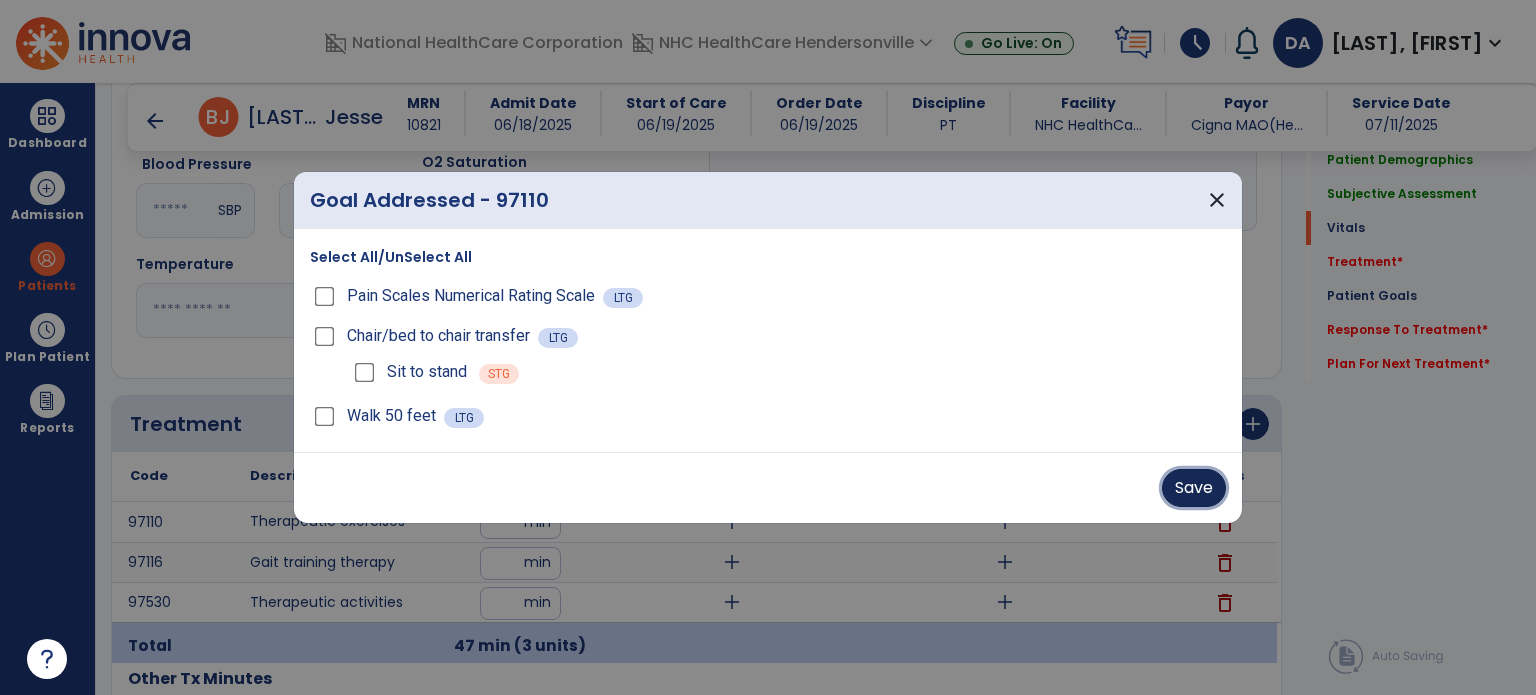 click on "Save" at bounding box center [1194, 488] 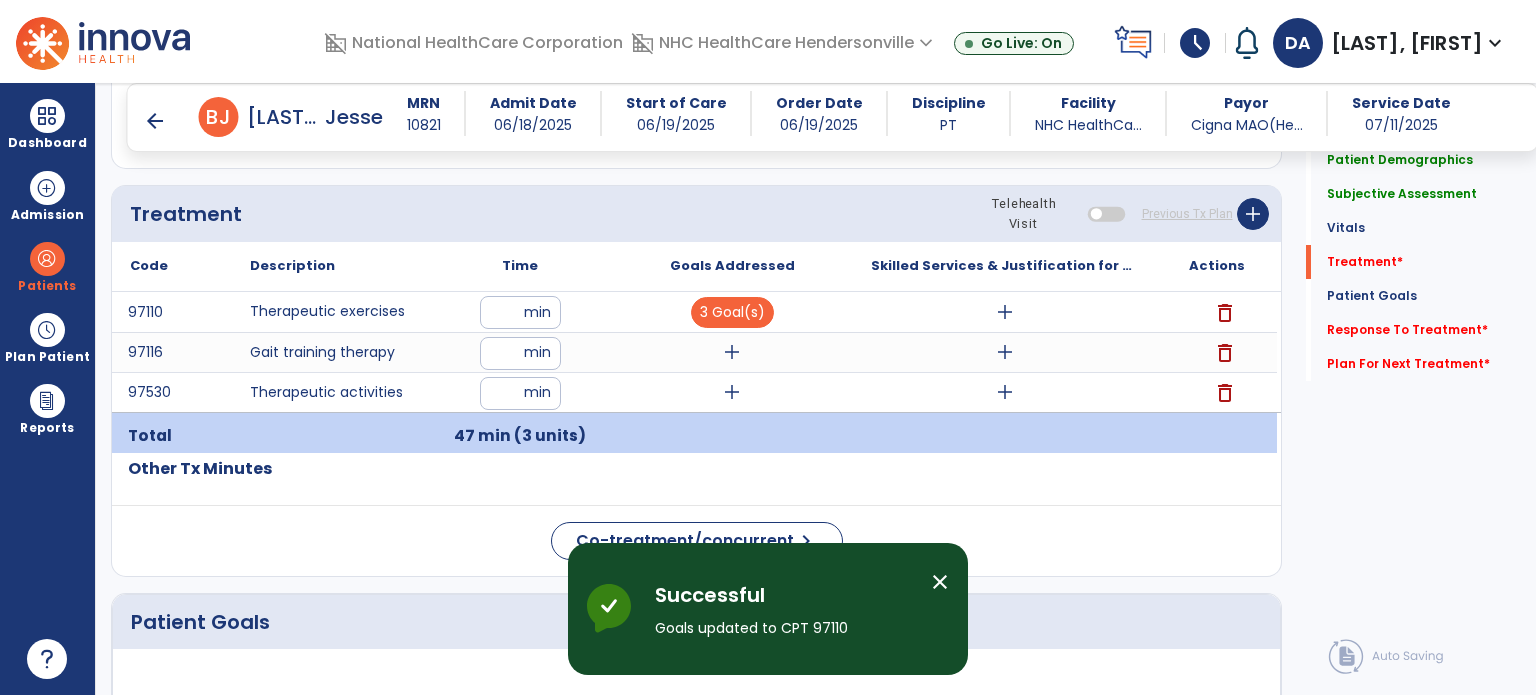 scroll, scrollTop: 1066, scrollLeft: 0, axis: vertical 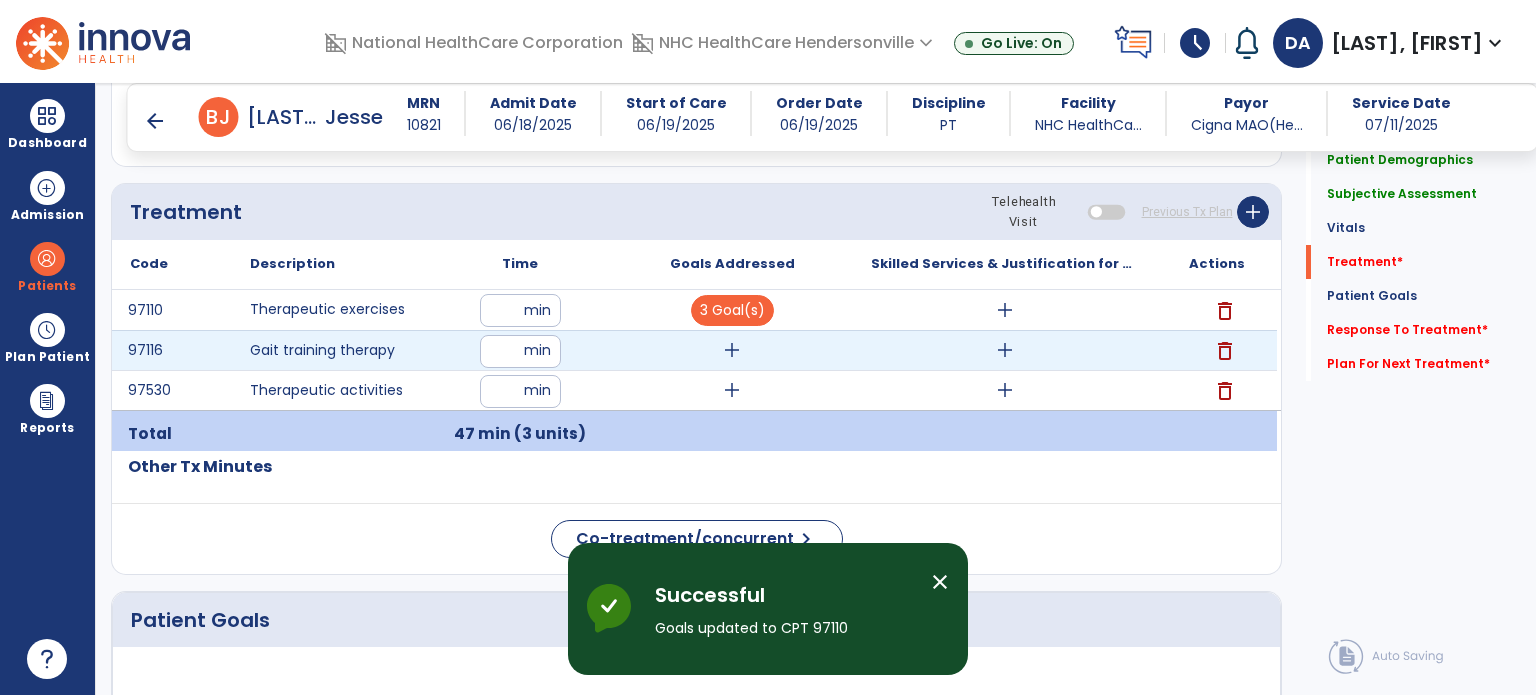 click on "add" at bounding box center (732, 350) 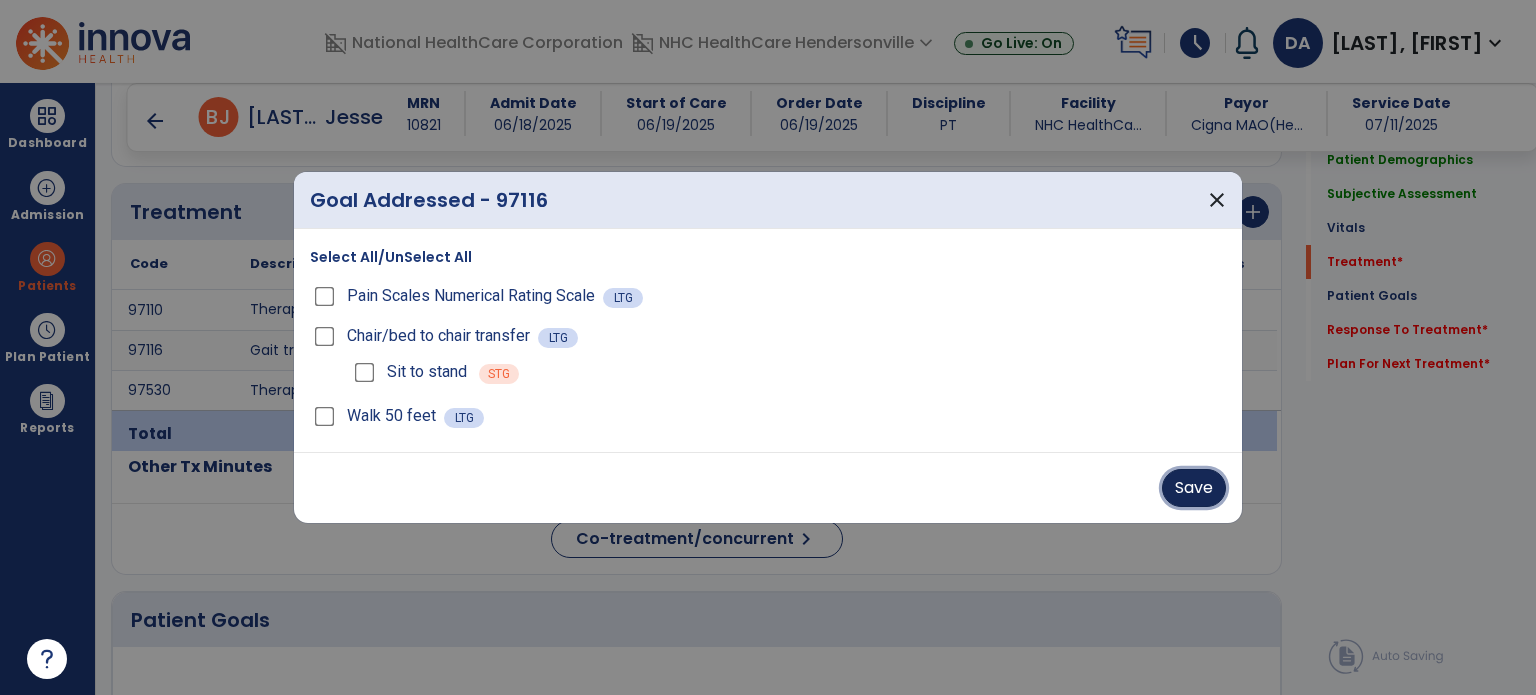click on "Save" at bounding box center (1194, 488) 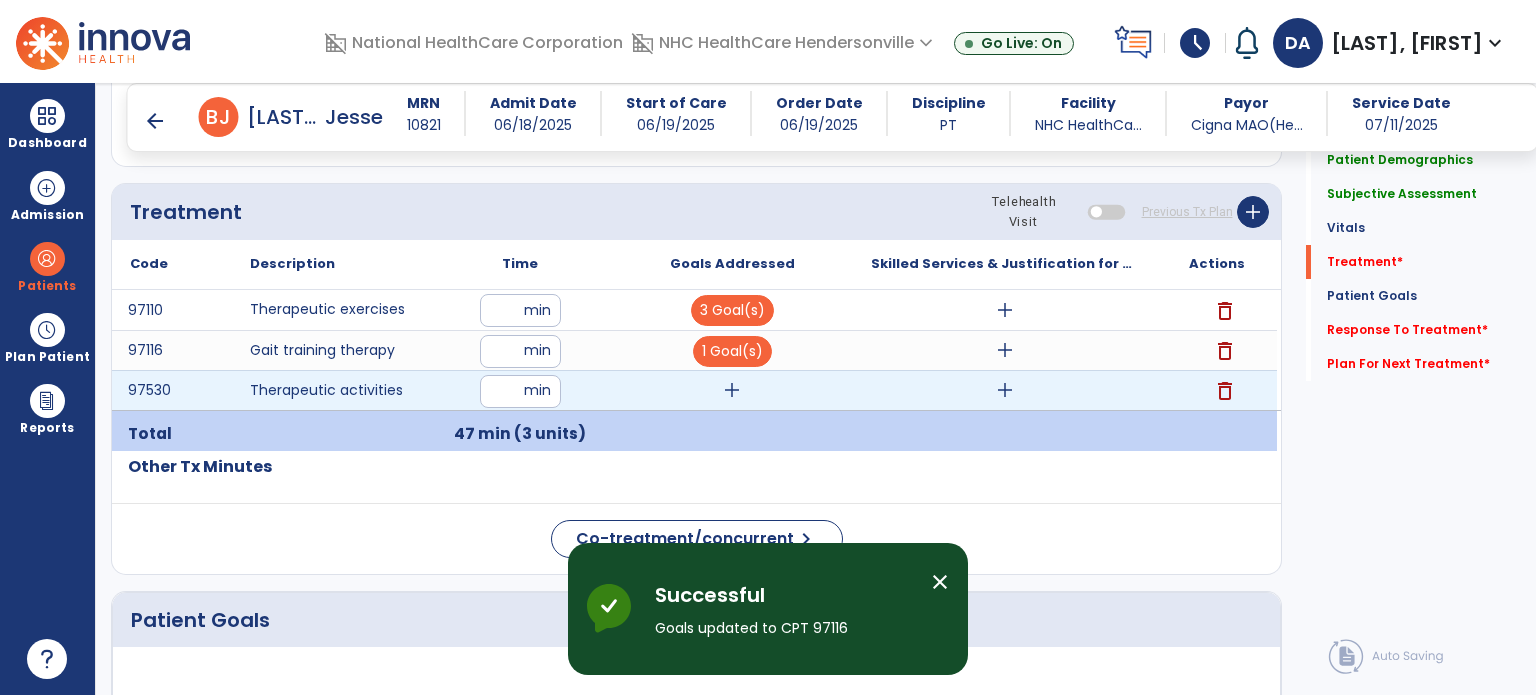 click on "add" at bounding box center [732, 390] 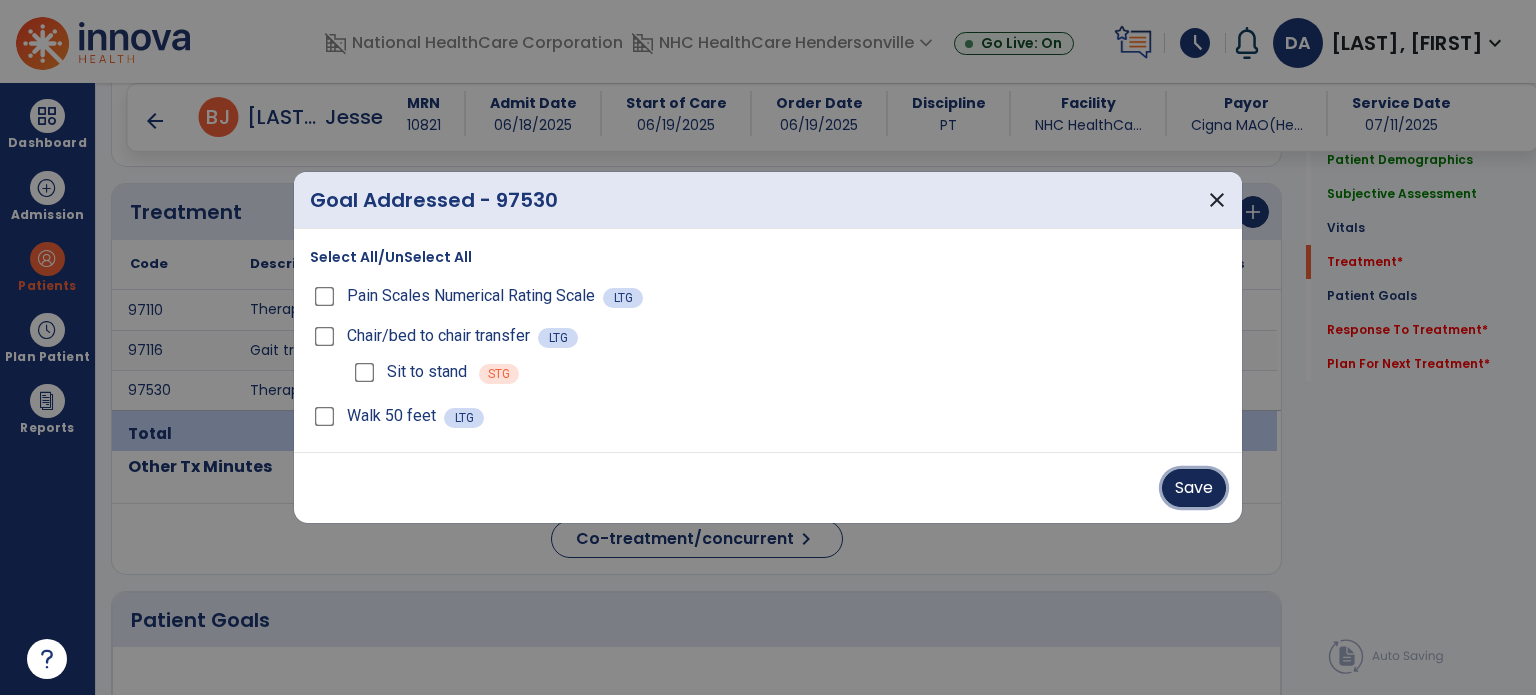 click on "Save" at bounding box center (1194, 488) 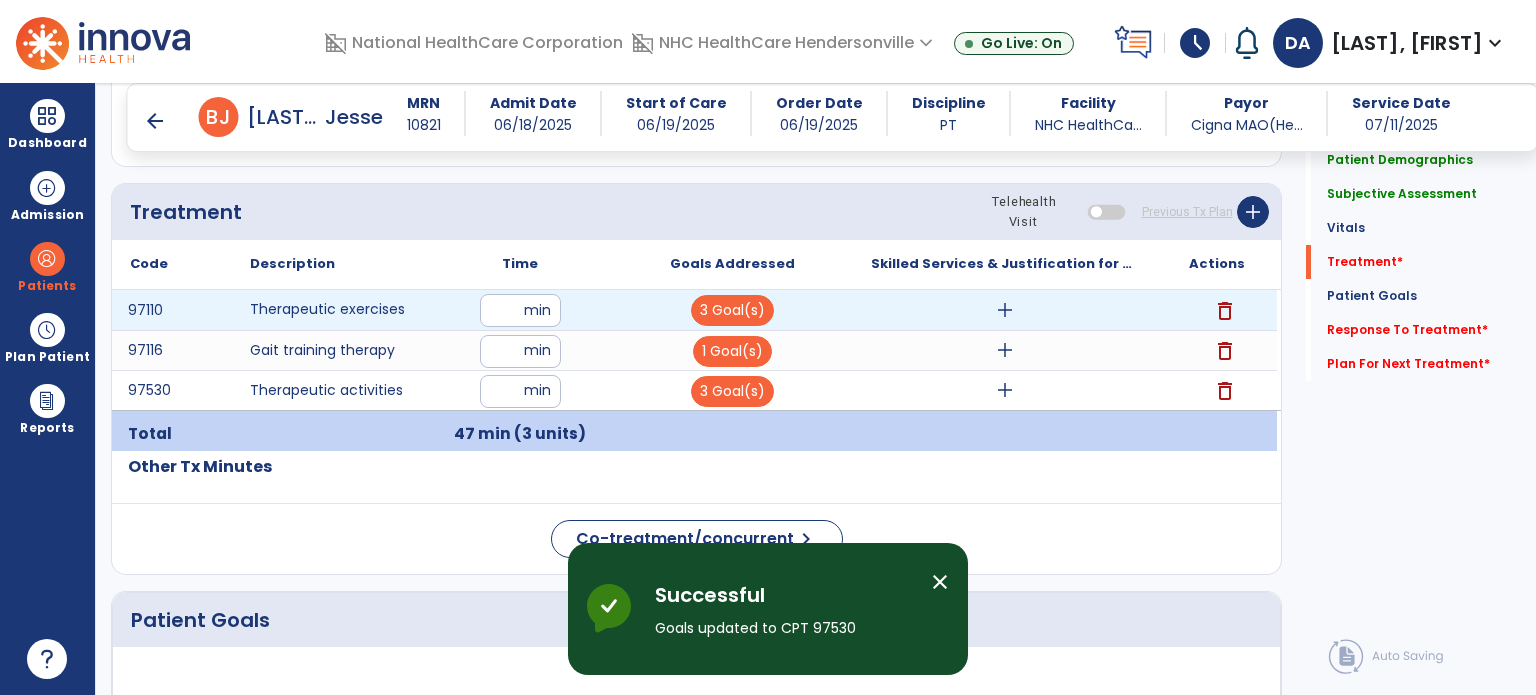 click on "add" at bounding box center (1005, 310) 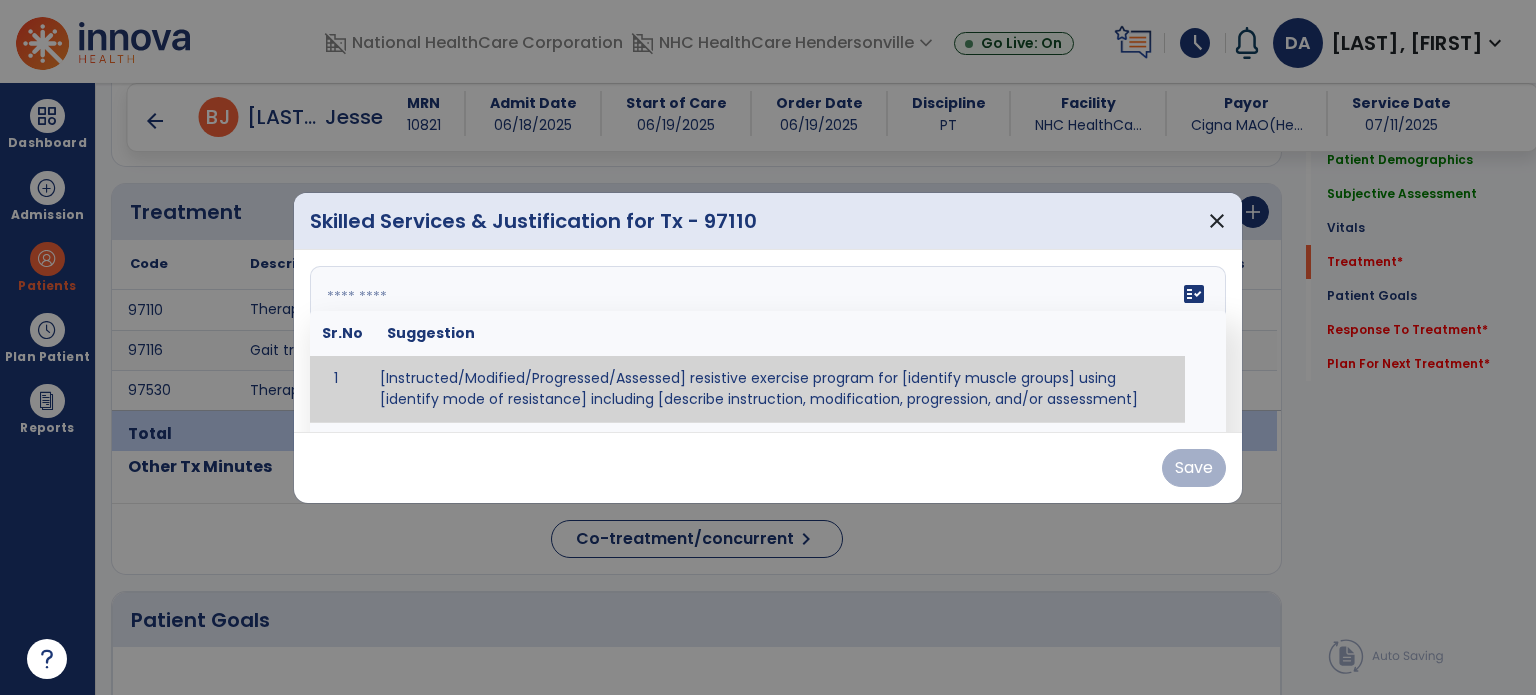 click at bounding box center [766, 341] 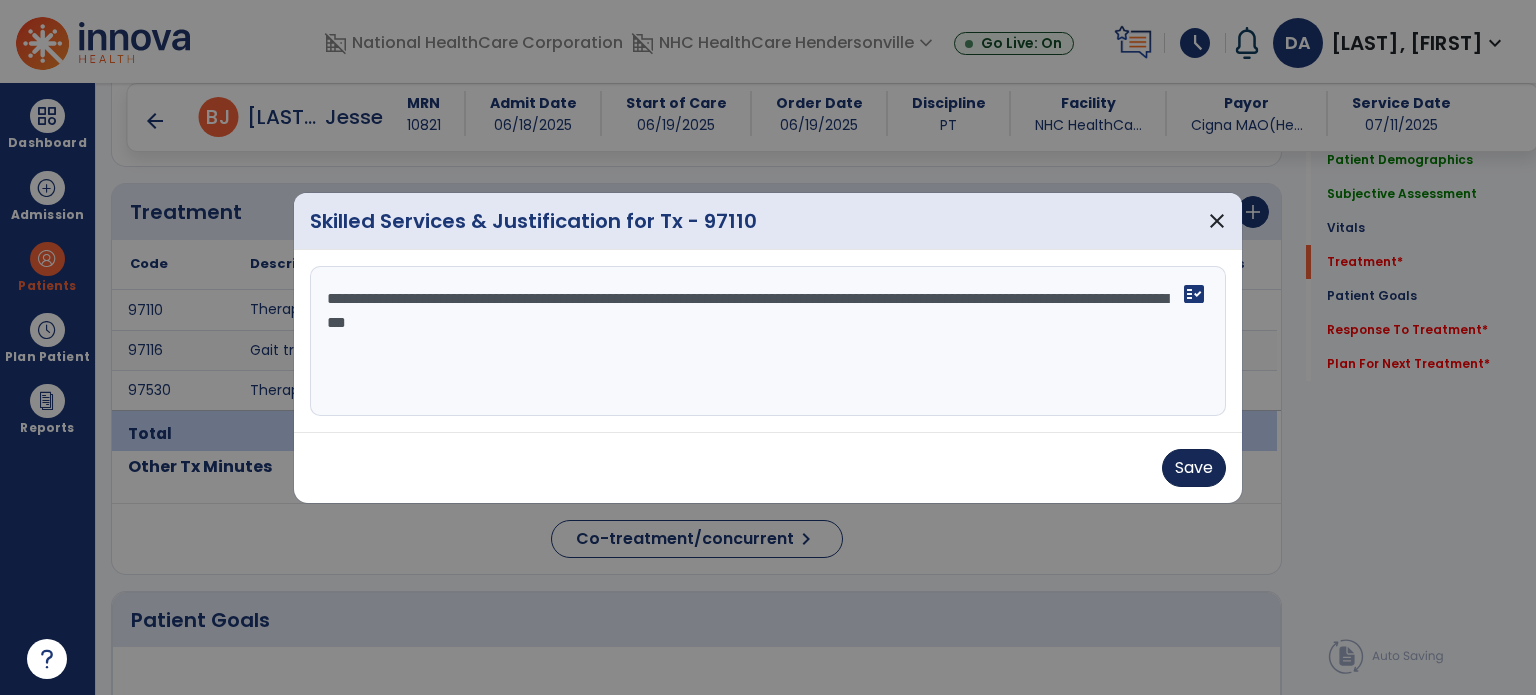 type on "**********" 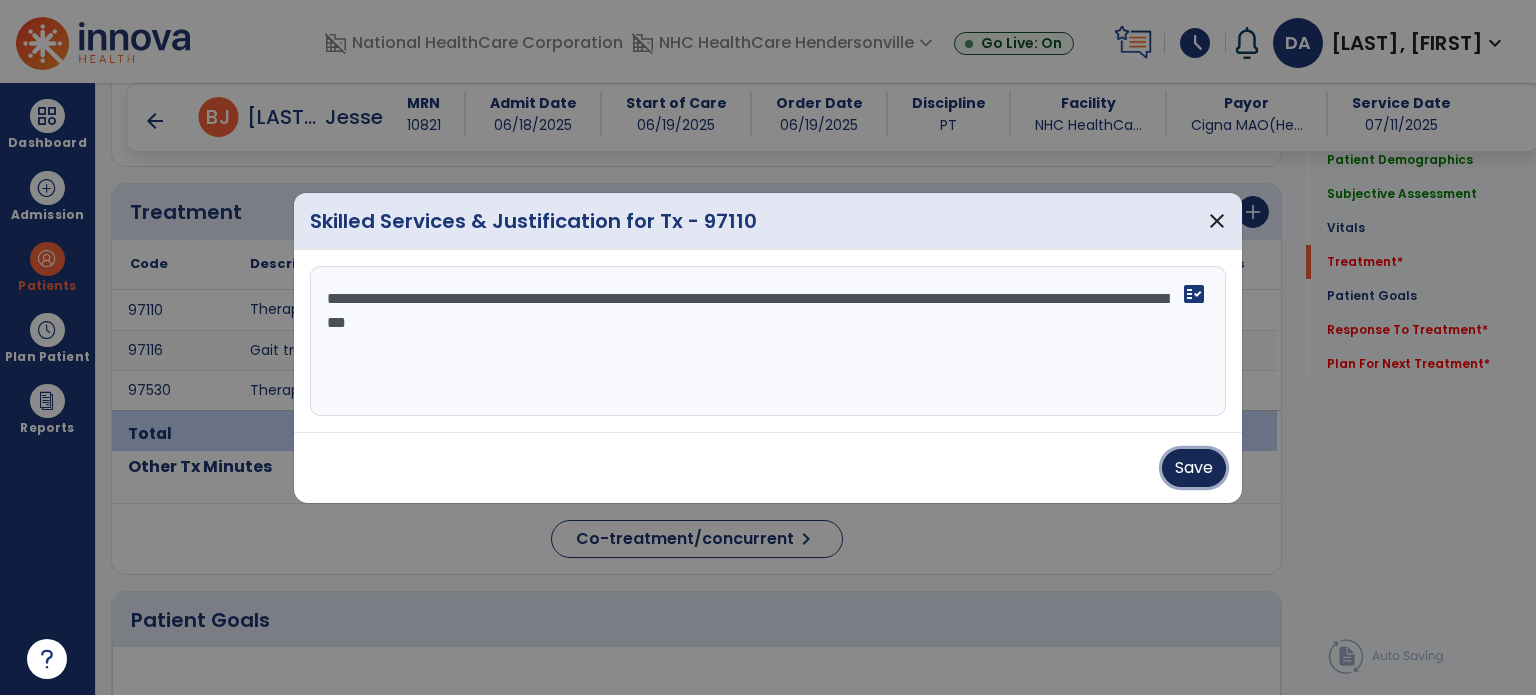 click on "Save" at bounding box center (1194, 468) 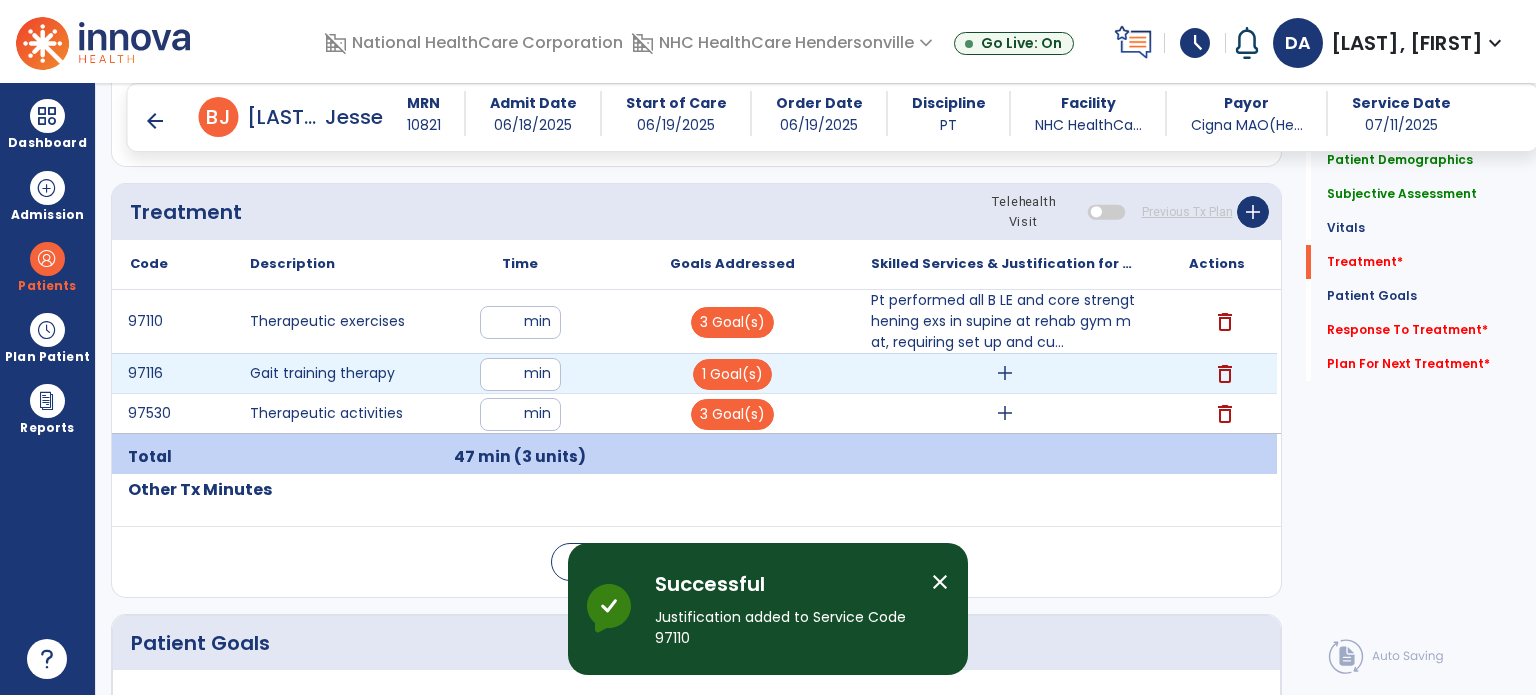 click on "add" at bounding box center [1005, 373] 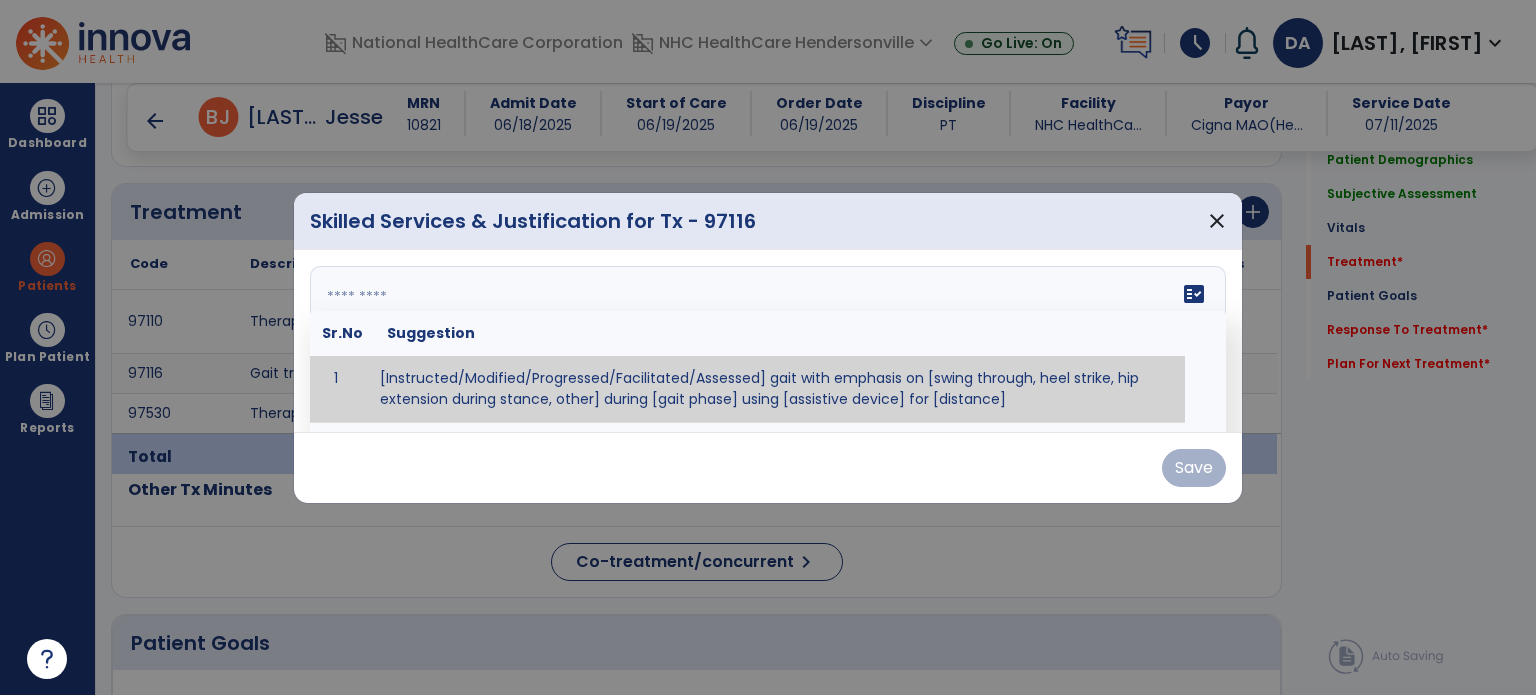 click on "fact_check  Sr.No Suggestion 1 [Instructed/Modified/Progressed/Facilitated/Assessed] gait with emphasis on [swing through, heel strike, hip extension during stance, other] during [gait phase] using [assistive device] for [distance] 2 [Instructed/Modified/Progressed/Facilitated/Assessed] use of [assistive device] and [NWB, PWB, step-to gait pattern, step through gait pattern] 3 [Instructed/Modified/Progressed/Facilitated/Assessed] patient's ability to [ascend/descend # of steps, perform directional changes, walk on even/uneven surfaces, pick-up objects off floor, velocity changes, other] using [assistive device]. 4 [Instructed/Modified/Progressed/Facilitated/Assessed] pre-gait activities including [identify exercise] in order to prepare for gait training. 5" at bounding box center (768, 341) 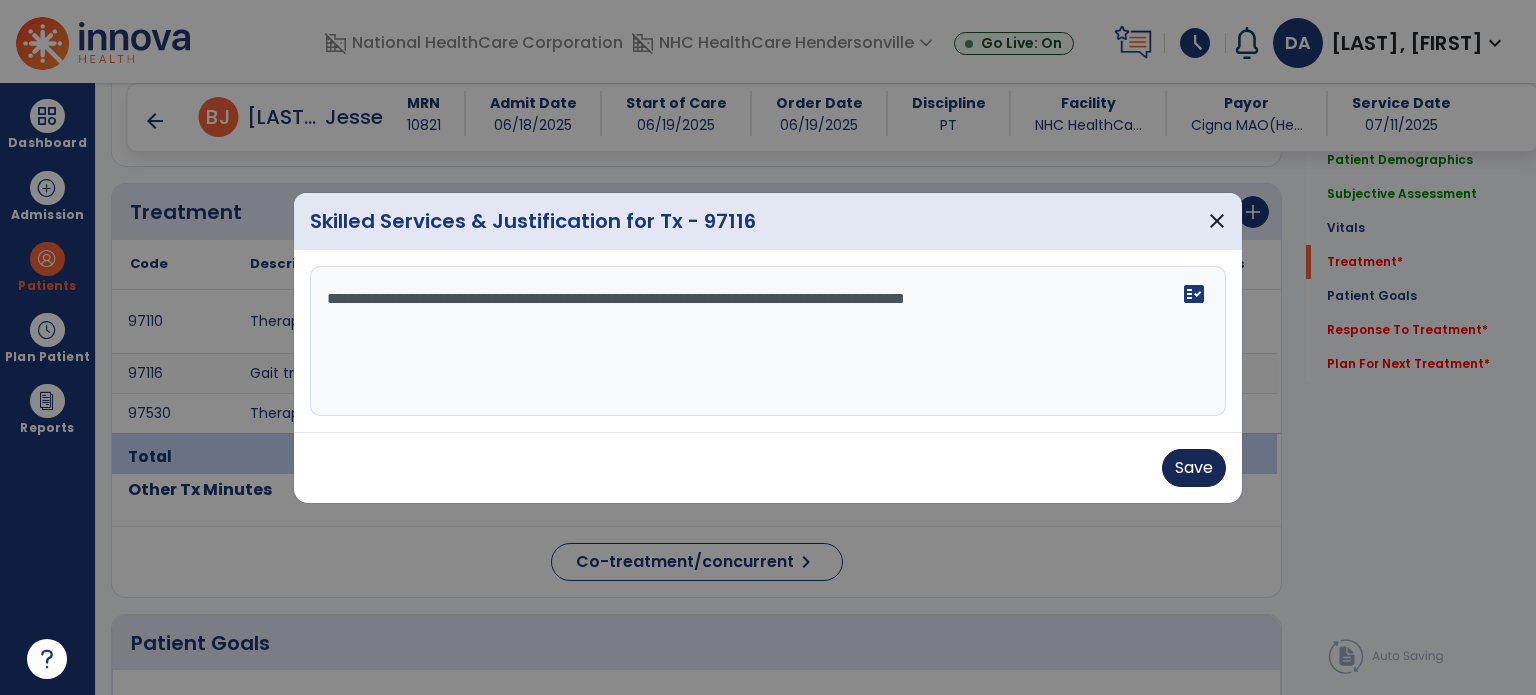 type on "**********" 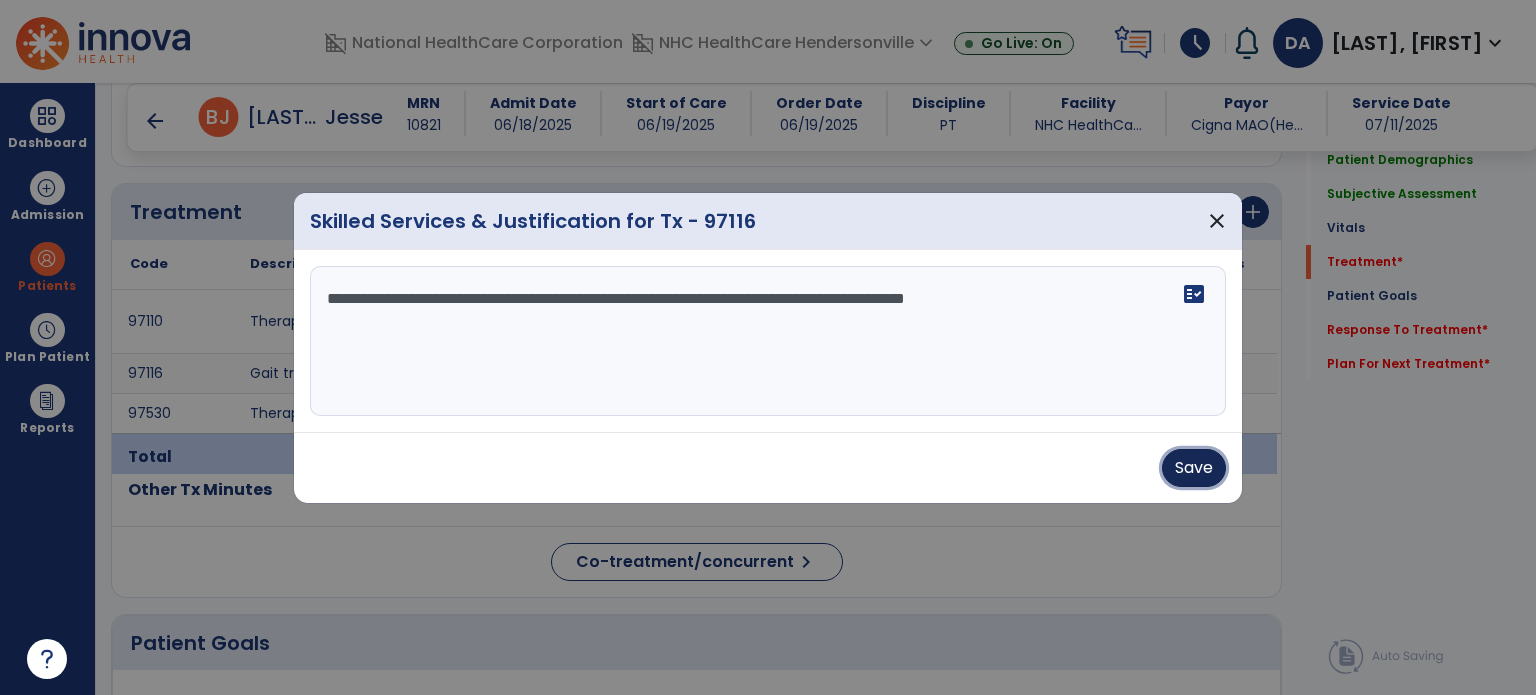 click on "Save" at bounding box center (1194, 468) 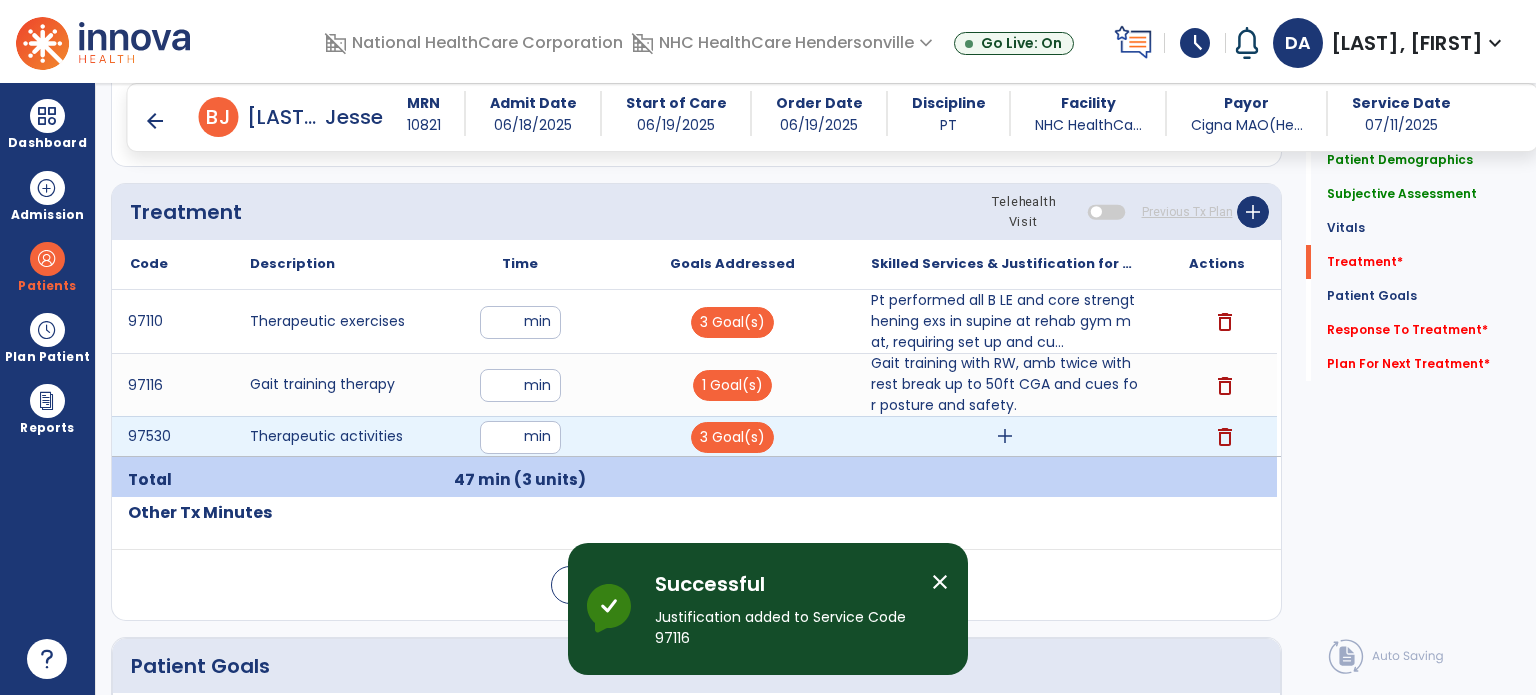 click on "add" at bounding box center [1005, 436] 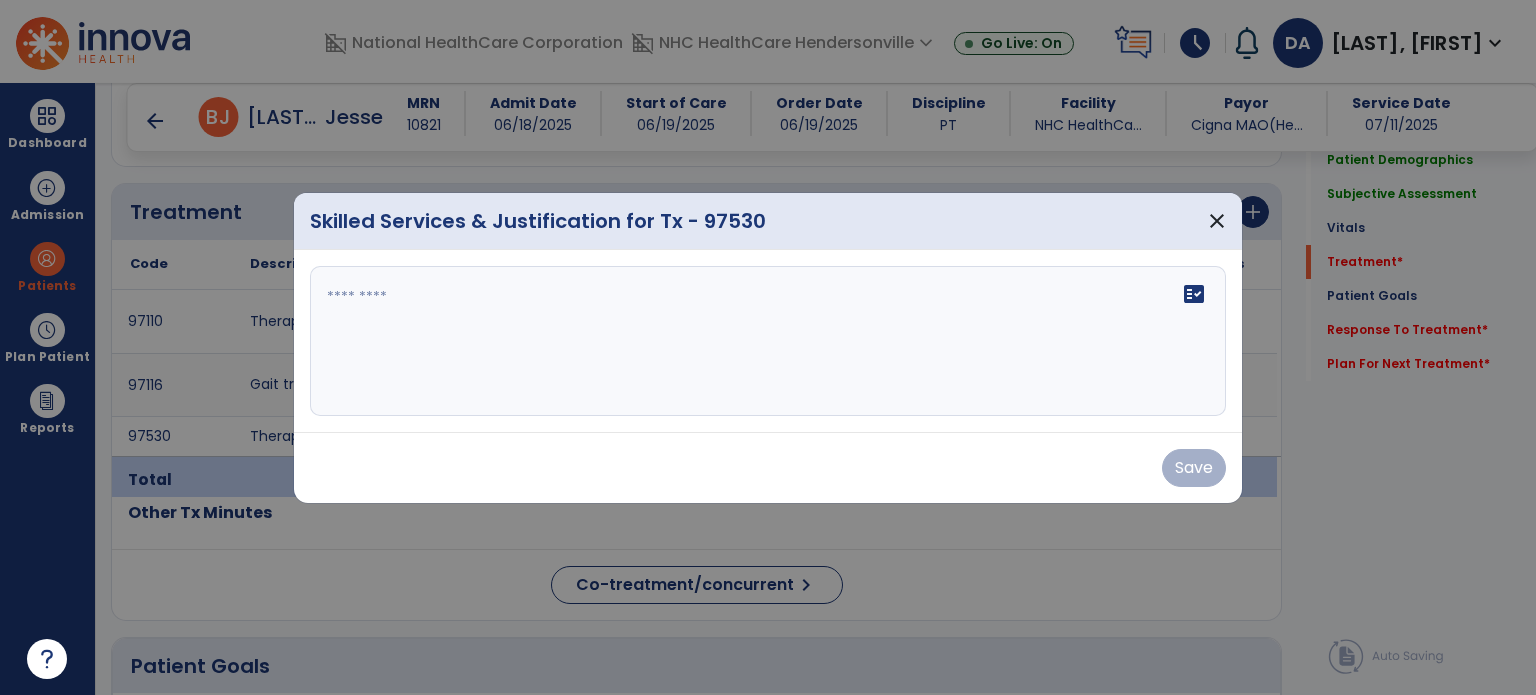 click on "fact_check" at bounding box center (768, 341) 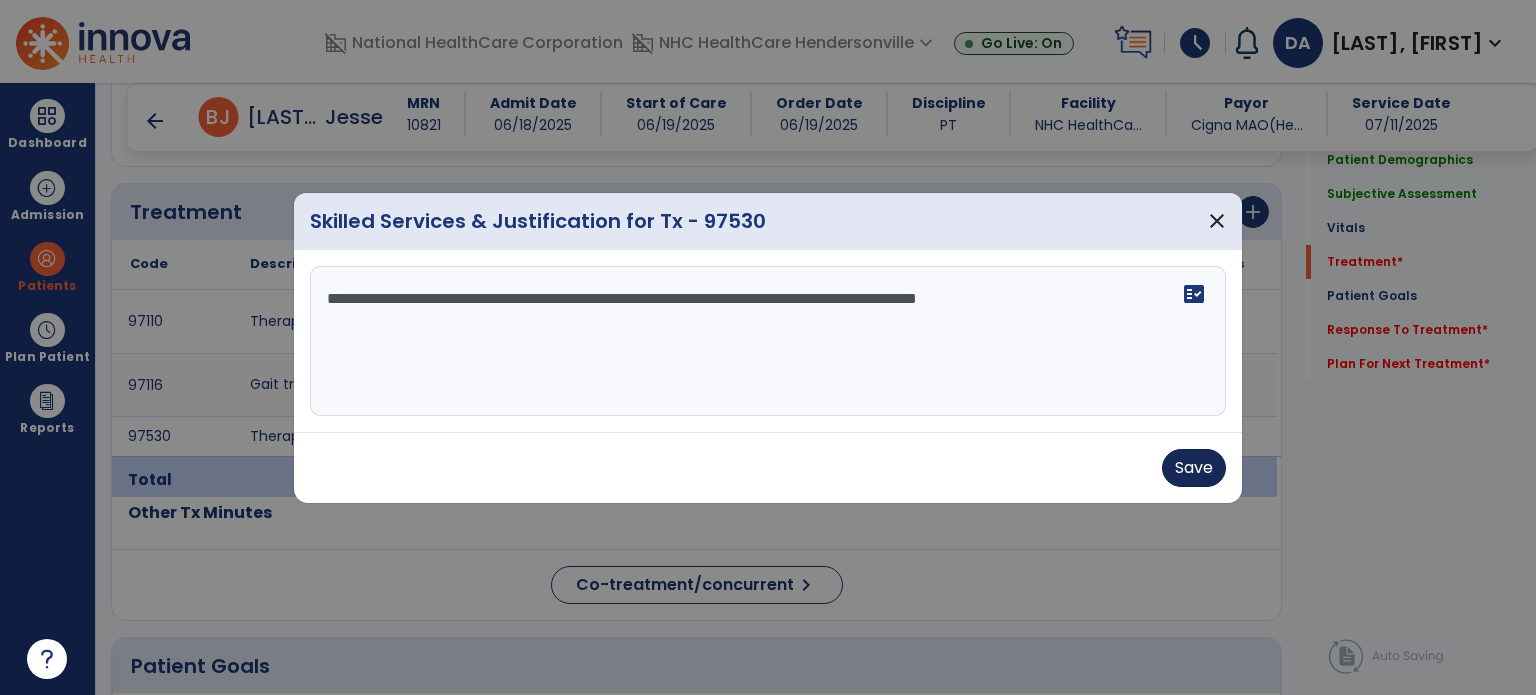 type on "**********" 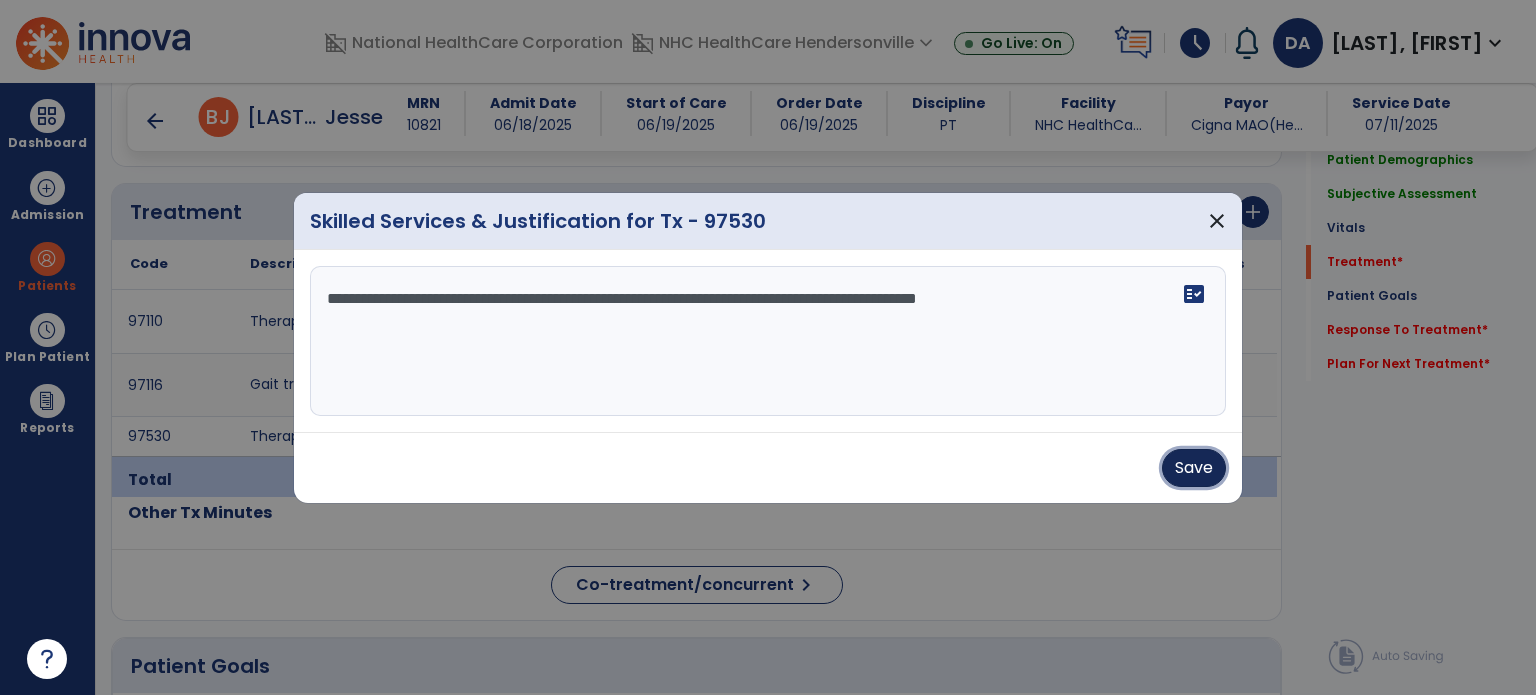 click on "Save" at bounding box center [1194, 468] 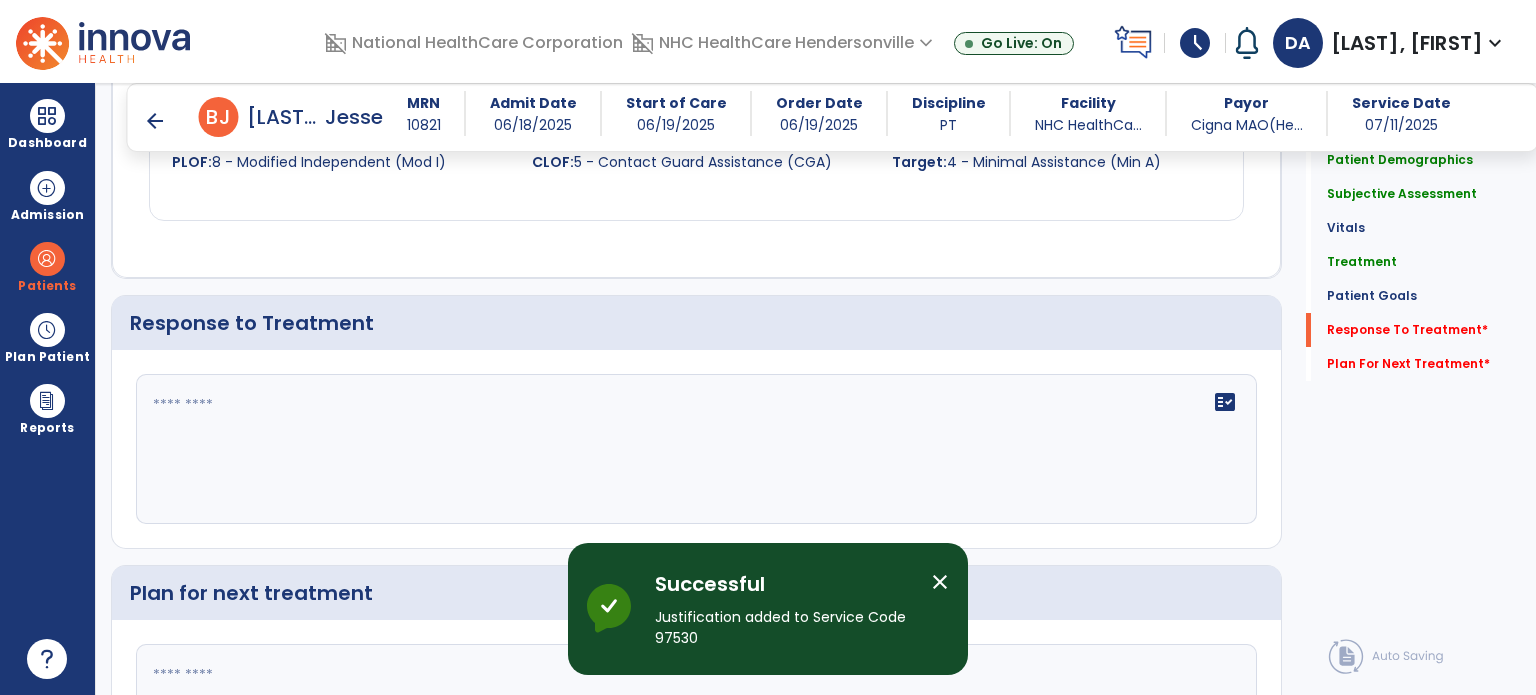 scroll, scrollTop: 2418, scrollLeft: 0, axis: vertical 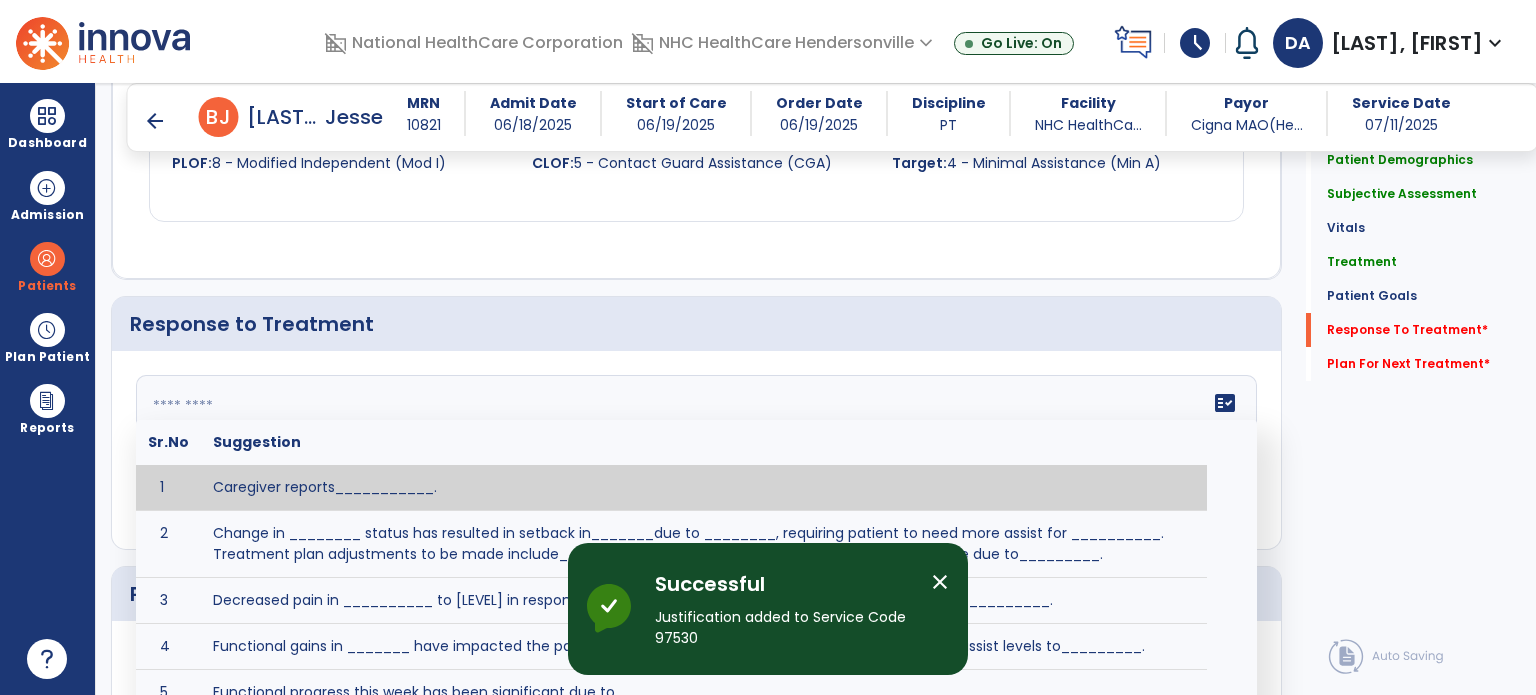 click on "fact_check  Sr.No Suggestion 1 Caregiver reports___________. 2 Change in ________ status has resulted in setback in_______due to ________, requiring patient to need more assist for __________.   Treatment plan adjustments to be made include________.  Progress towards goals is expected to continue due to_________. 3 Decreased pain in __________ to [LEVEL] in response to [MODALITY/TREATMENT] allows for improvement in _________. 4 Functional gains in _______ have impacted the patient's ability to perform_________ with a reduction in assist levels to_________. 5 Functional progress this week has been significant due to__________. 6 Gains in ________ have improved the patient's ability to perform ______with decreased levels of assist to___________. 7 Improvement in ________allows patient to tolerate higher levels of challenges in_________. 8 Pain in [AREA] has decreased to [LEVEL] in response to [TREATMENT/MODALITY], allowing fore ease in completing__________. 9 10 11 12 13 14 15 16 17 18 19 20 21" 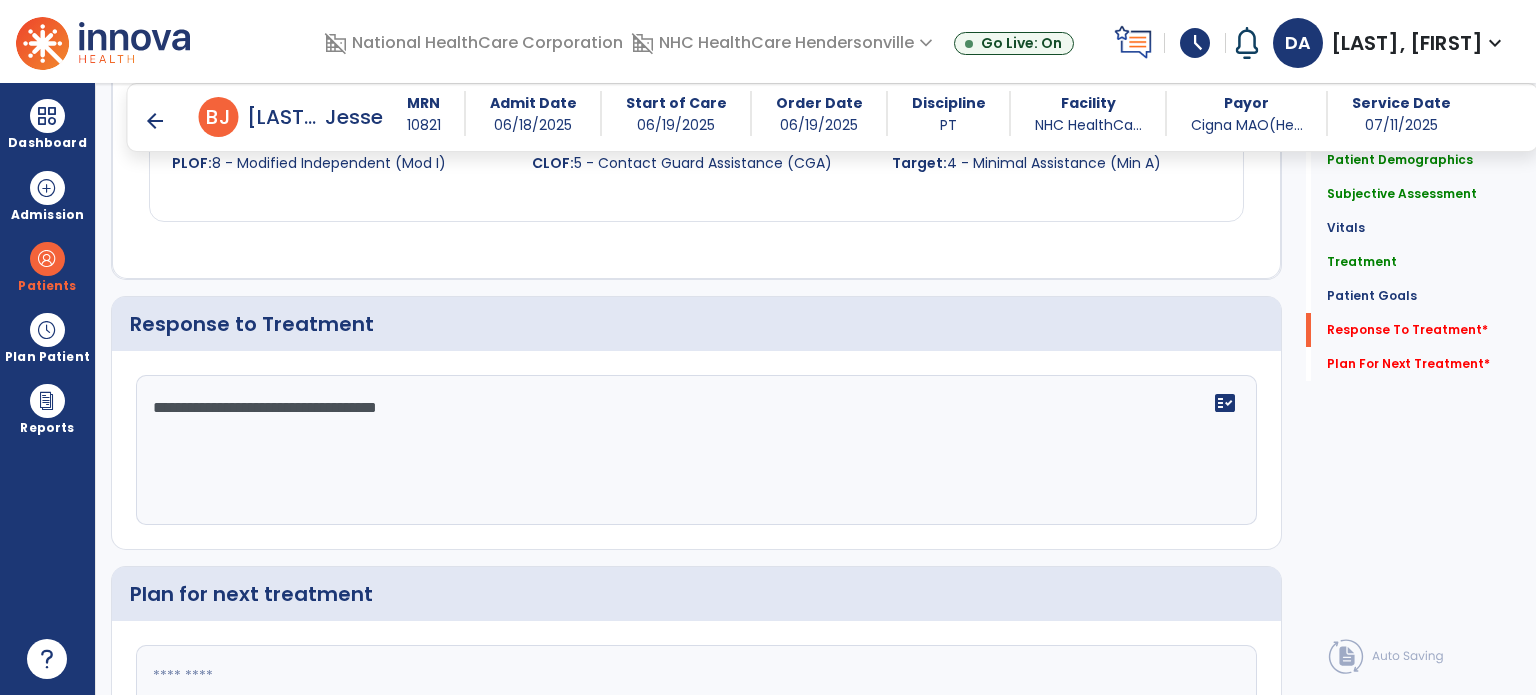 scroll, scrollTop: 2602, scrollLeft: 0, axis: vertical 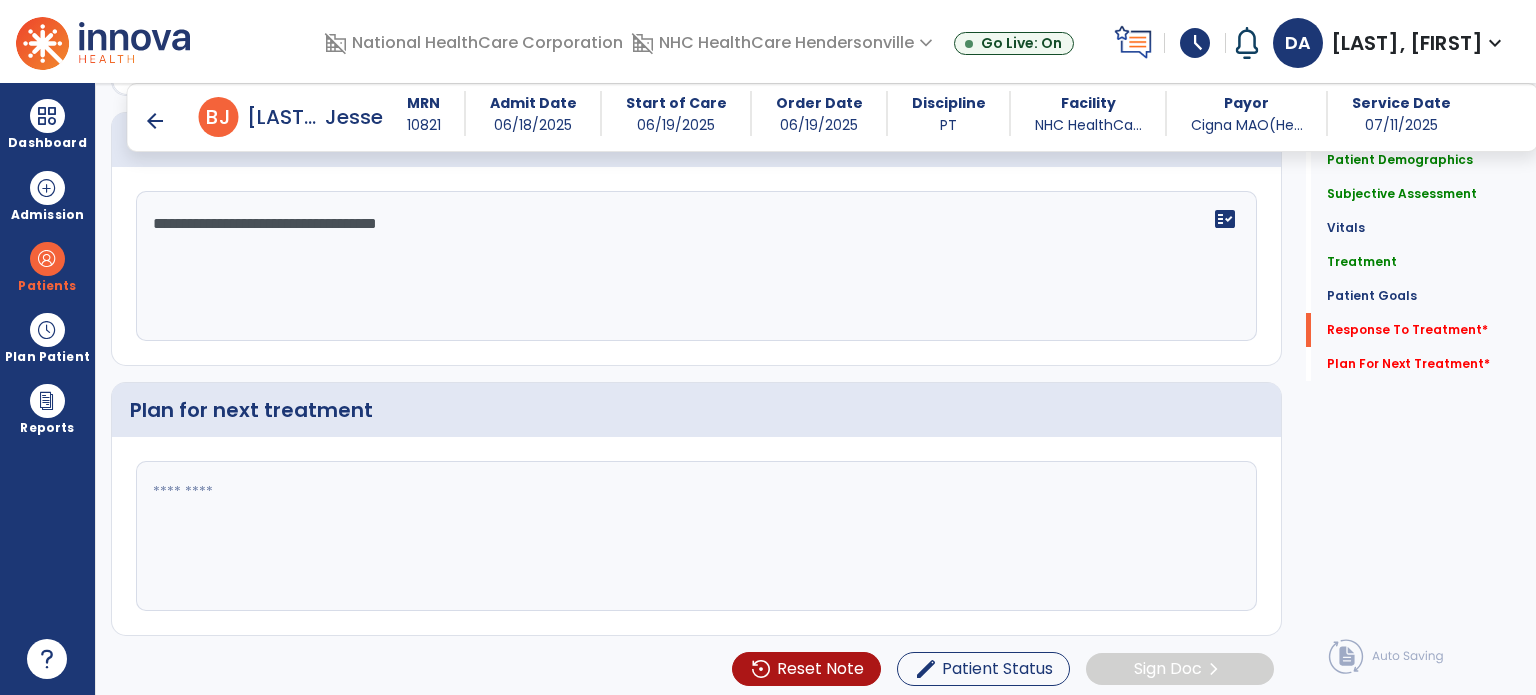 type on "**********" 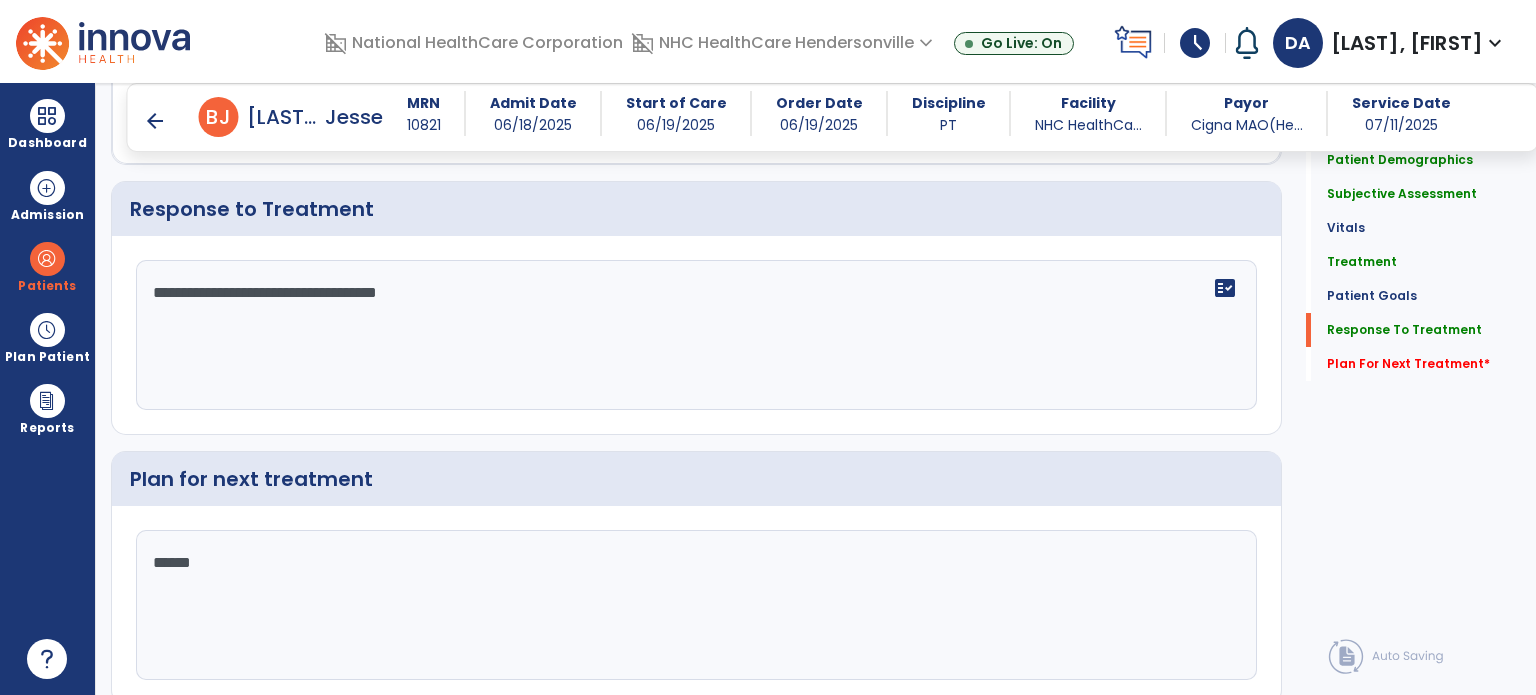 scroll, scrollTop: 2602, scrollLeft: 0, axis: vertical 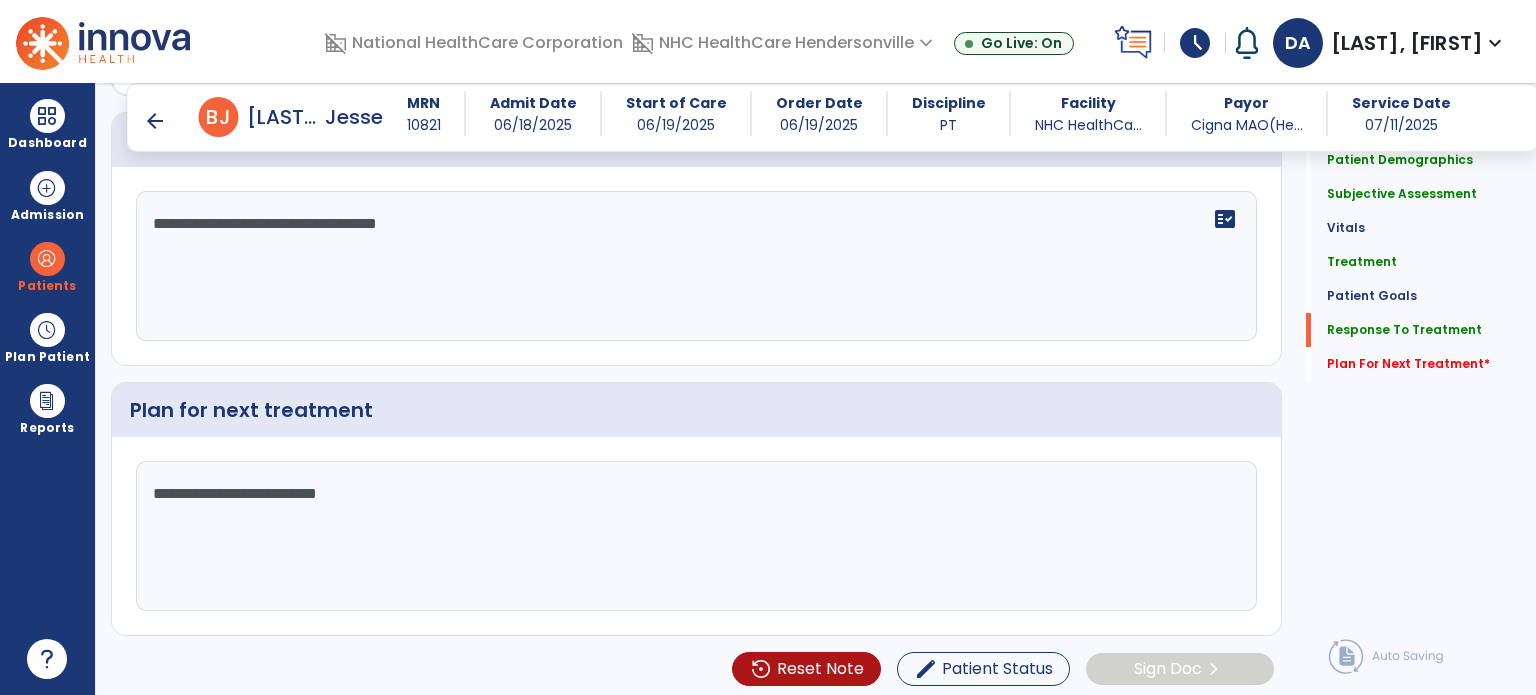 type on "**********" 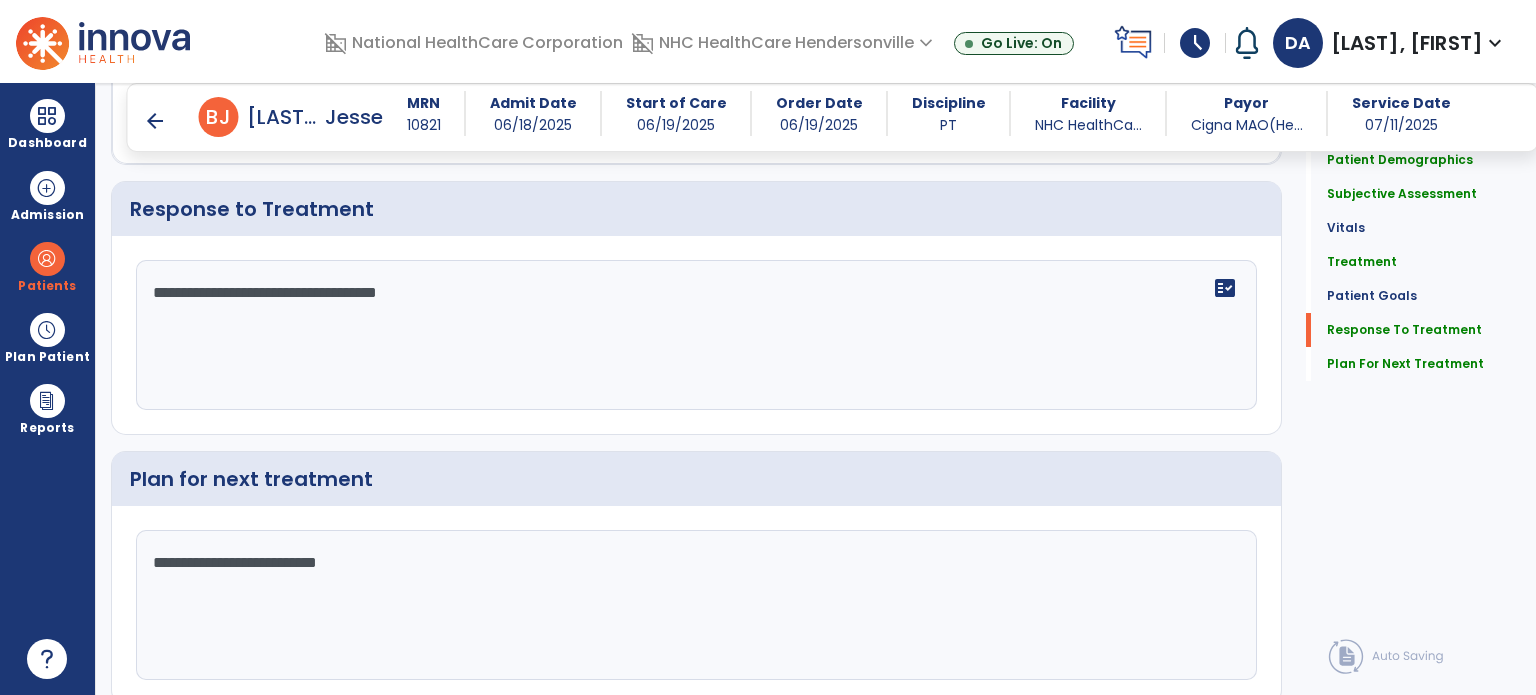 scroll, scrollTop: 2602, scrollLeft: 0, axis: vertical 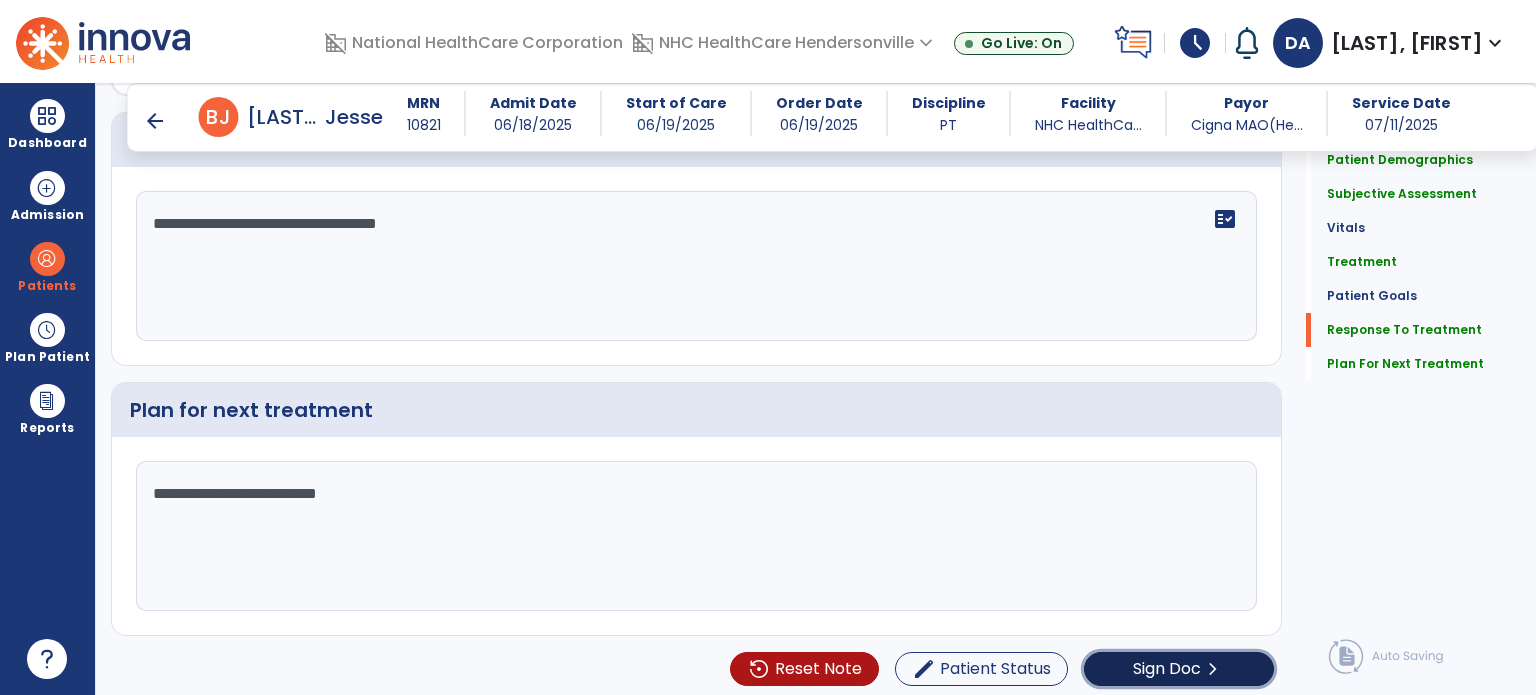 click on "Sign Doc" 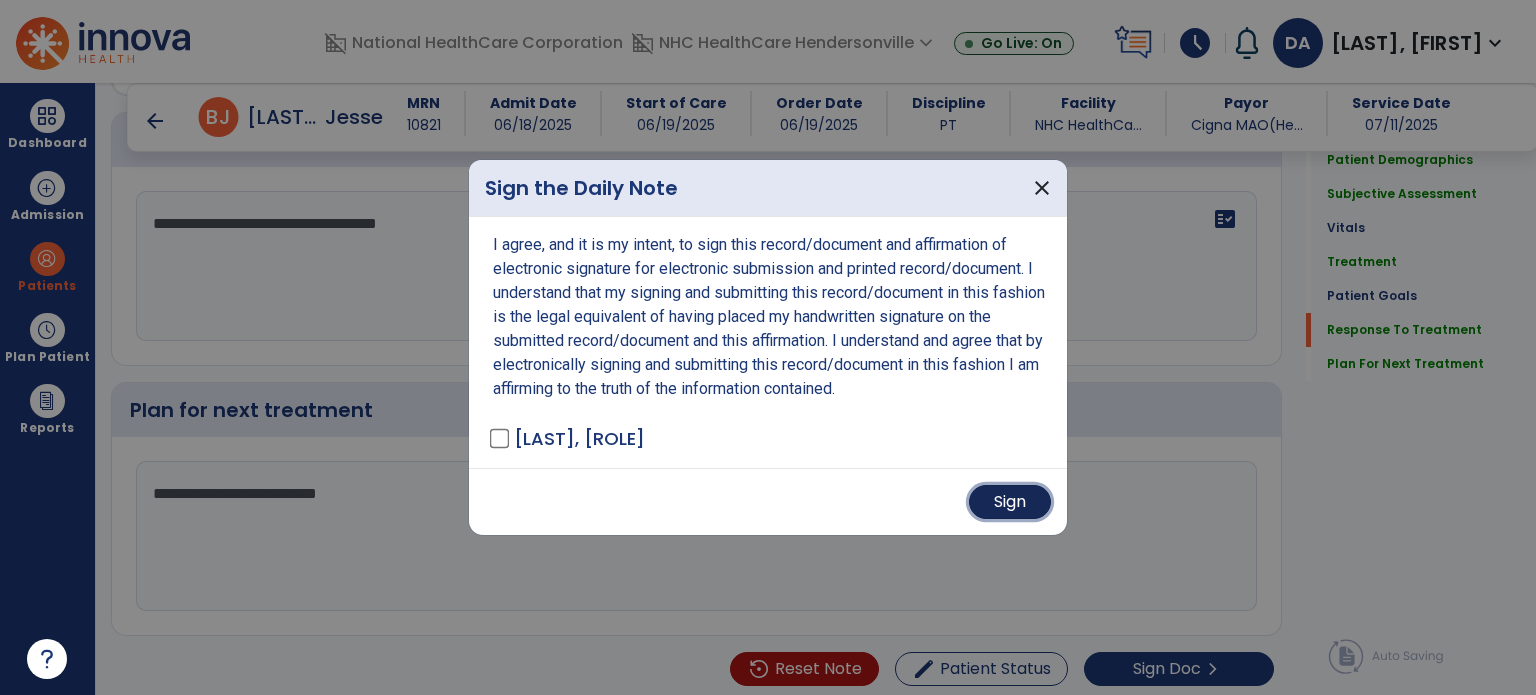 click on "Sign" at bounding box center [1010, 502] 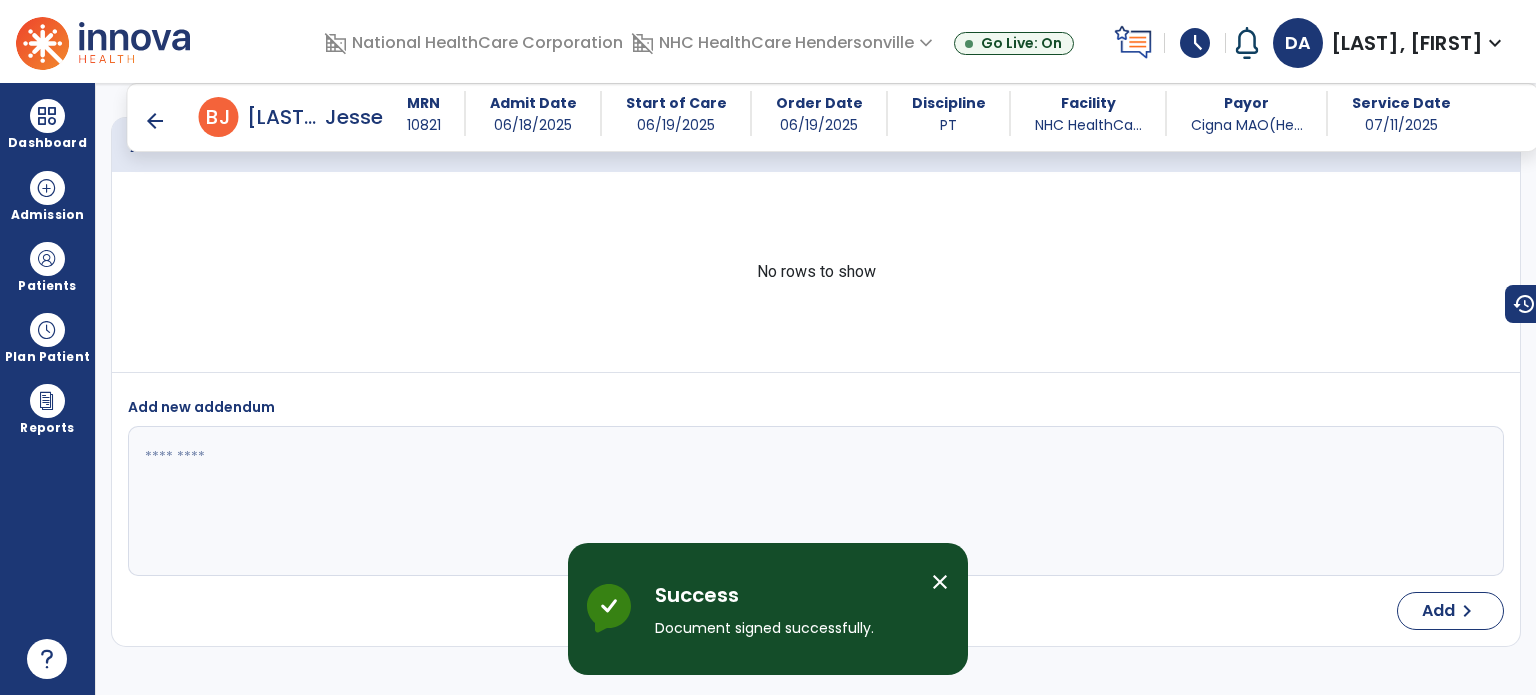 scroll, scrollTop: 3893, scrollLeft: 0, axis: vertical 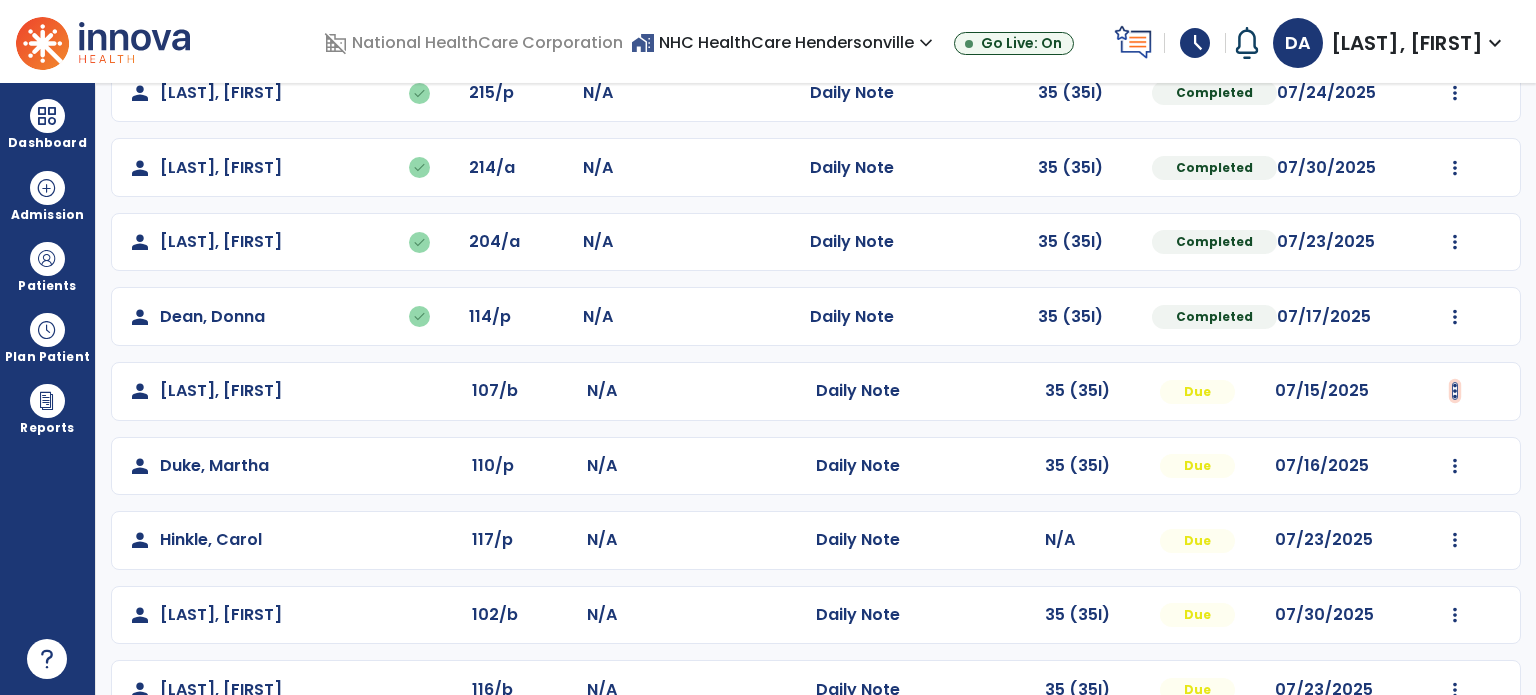 click at bounding box center (1455, 93) 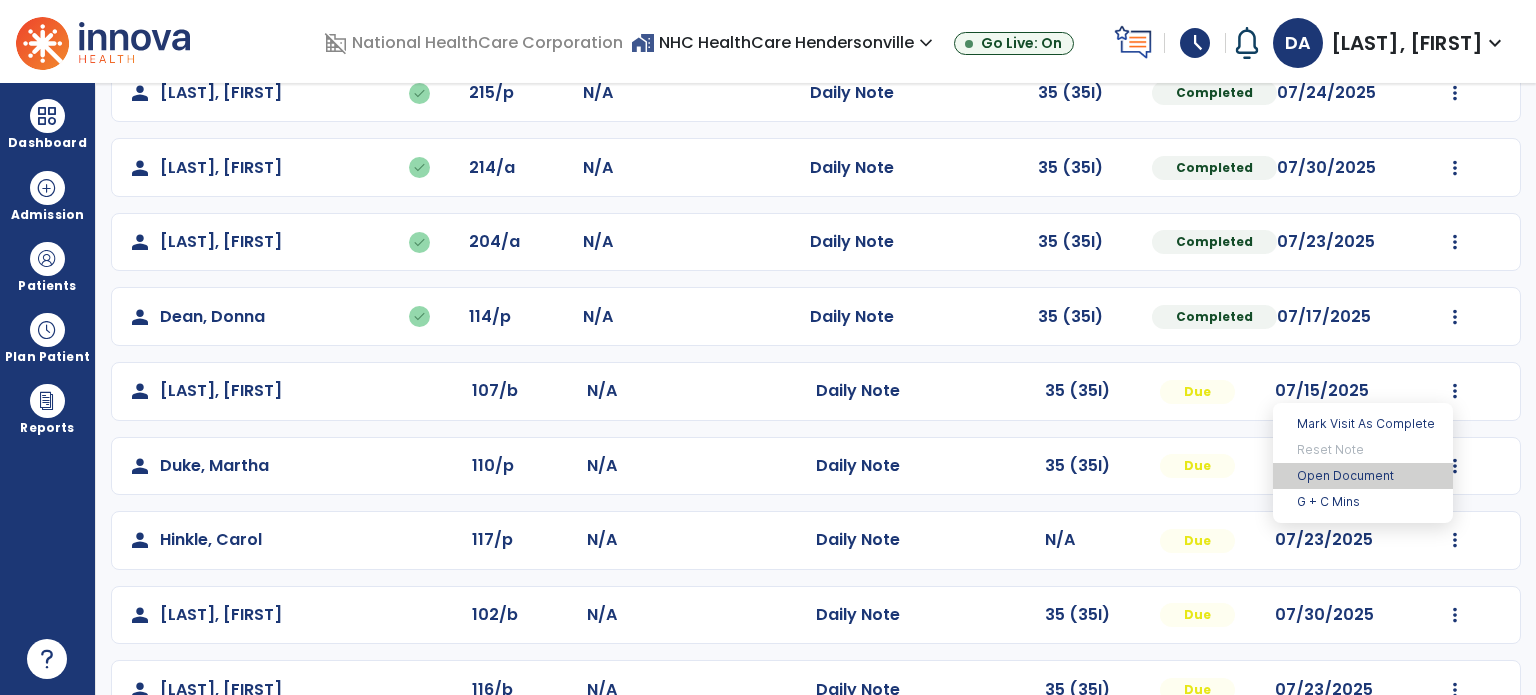 click on "Open Document" at bounding box center [1363, 476] 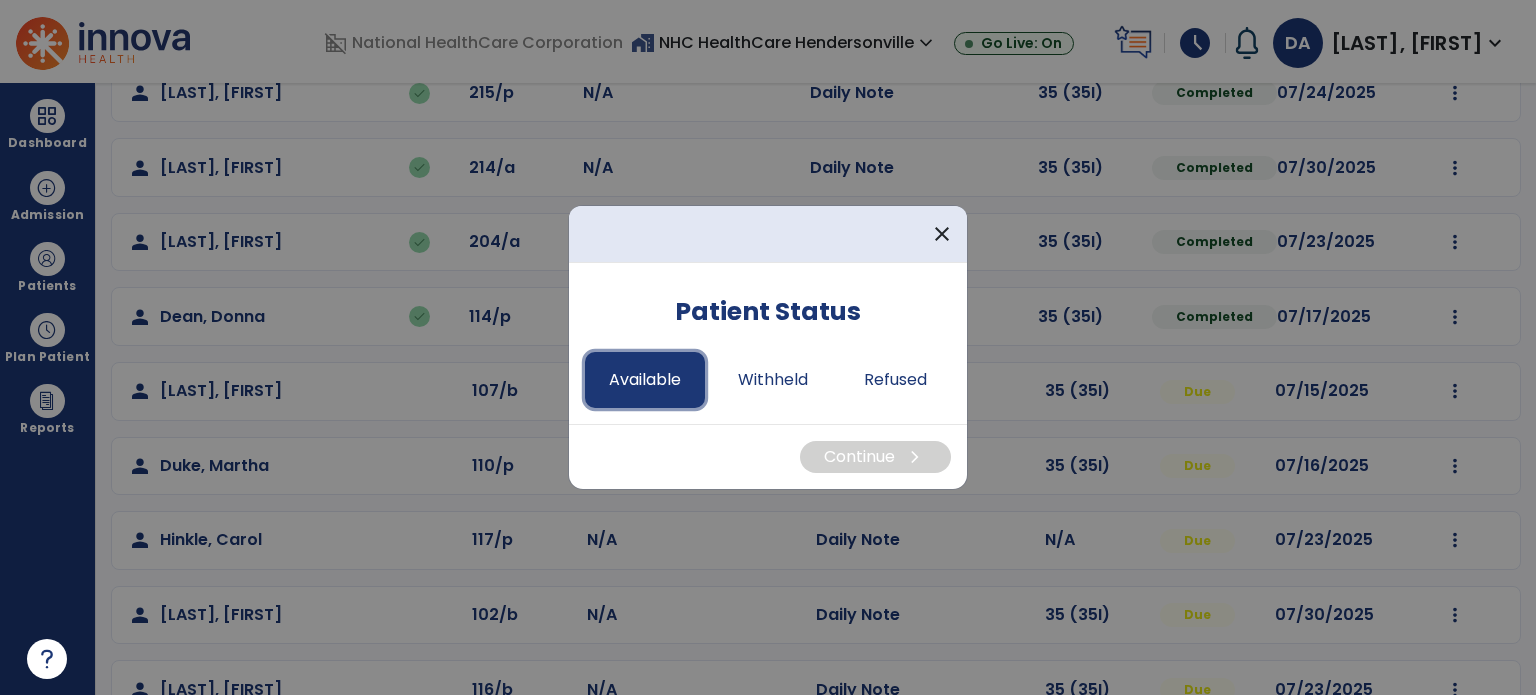 click on "Available" at bounding box center (645, 380) 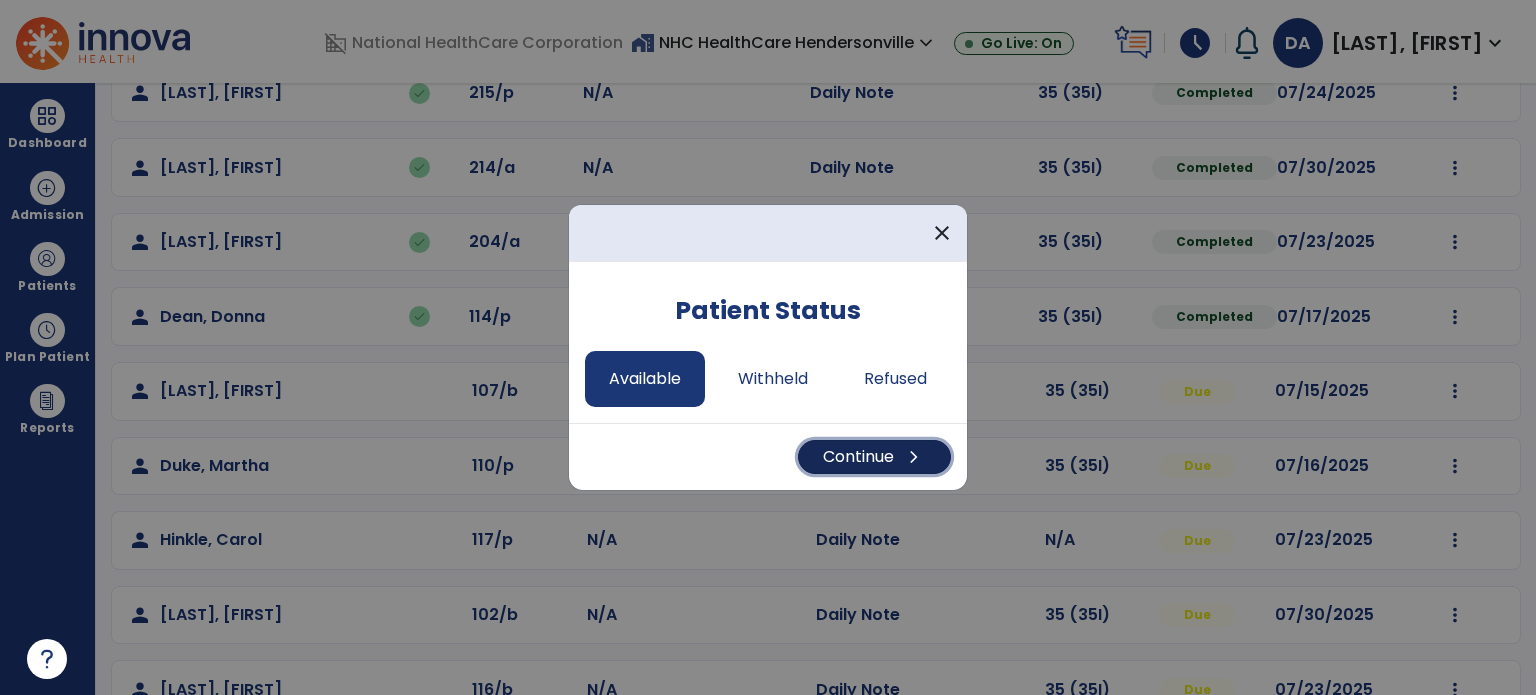 click on "Continue   chevron_right" at bounding box center [874, 457] 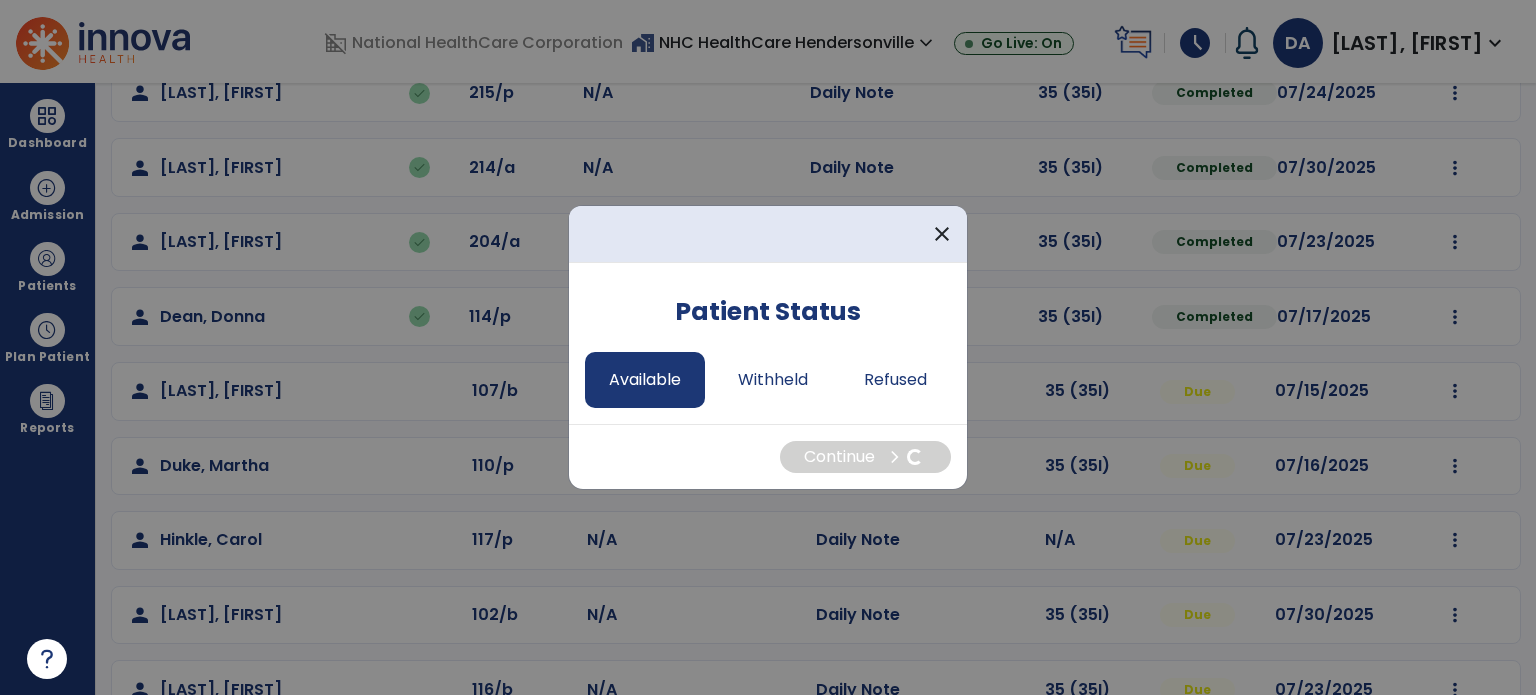 select on "*" 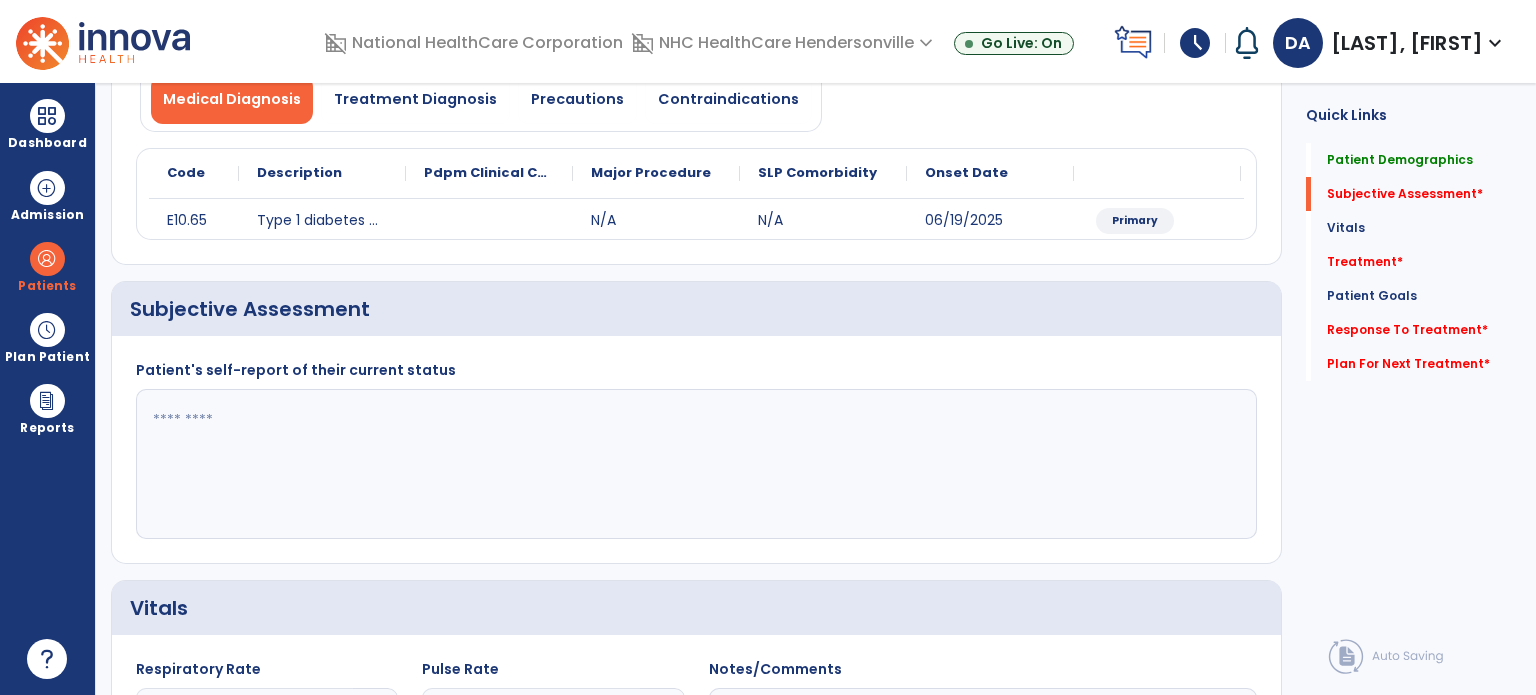 click 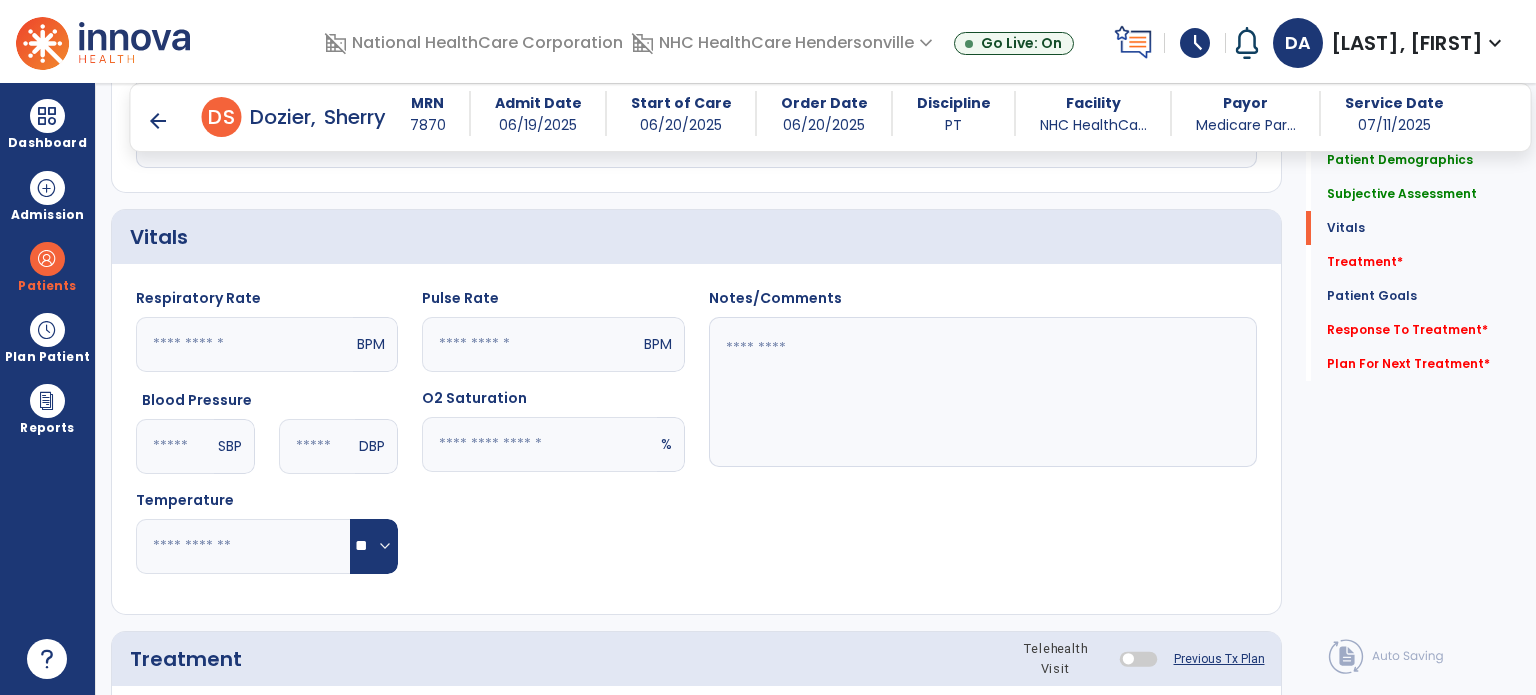 scroll, scrollTop: 938, scrollLeft: 0, axis: vertical 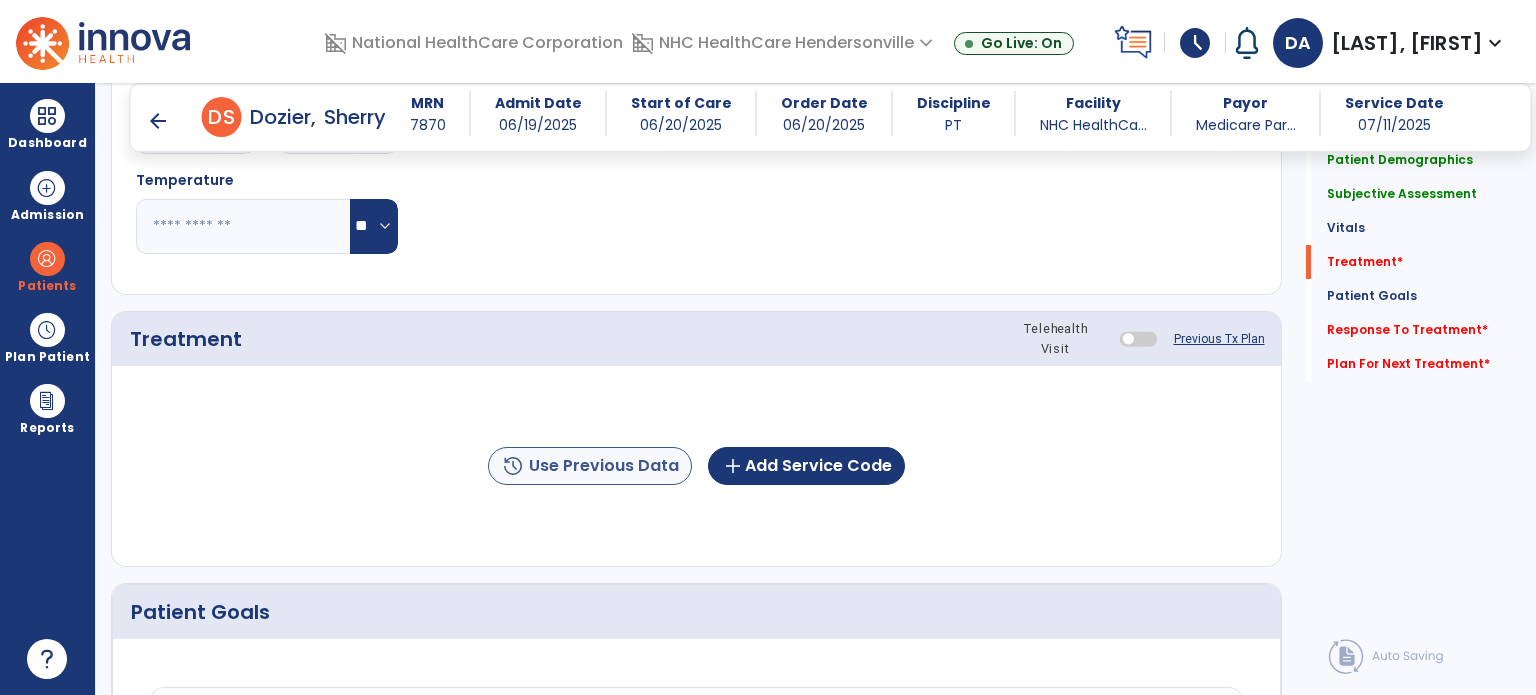 type on "**********" 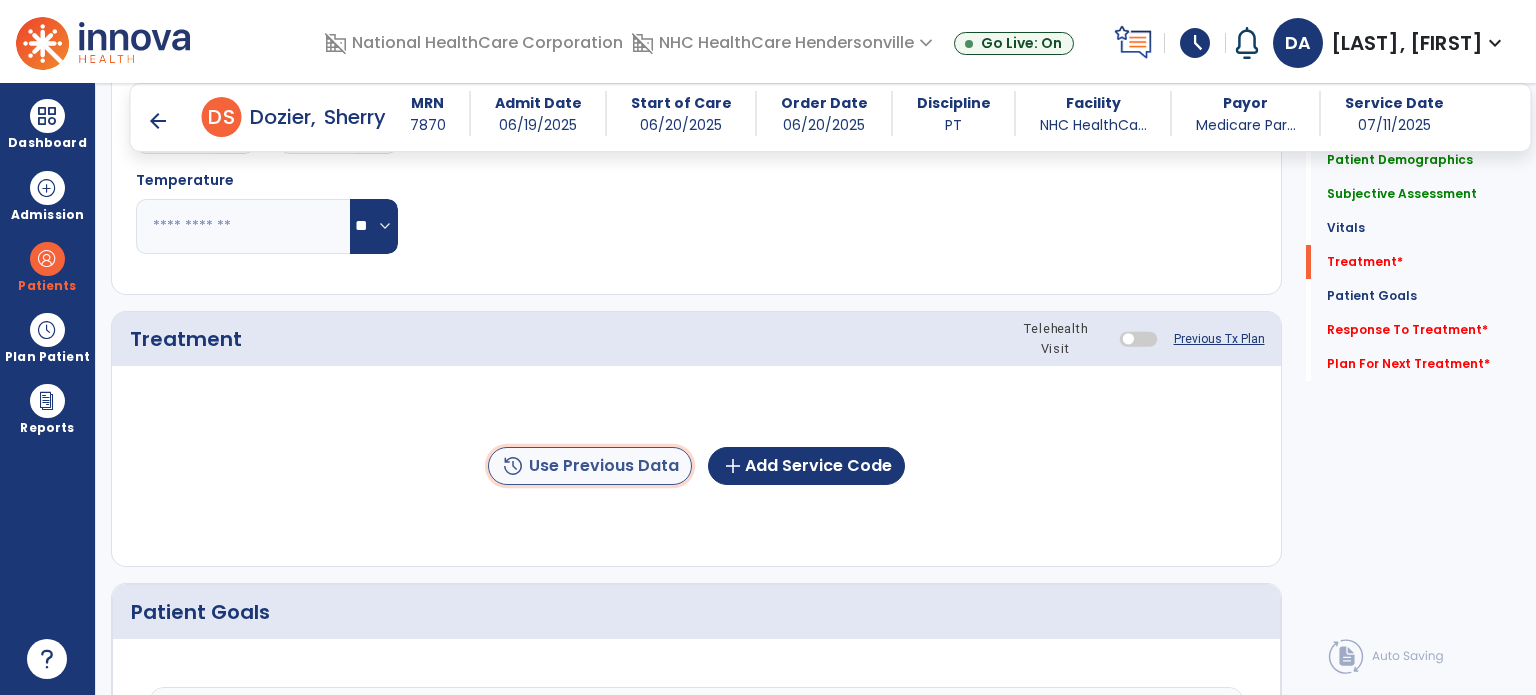 click on "history  Use Previous Data" 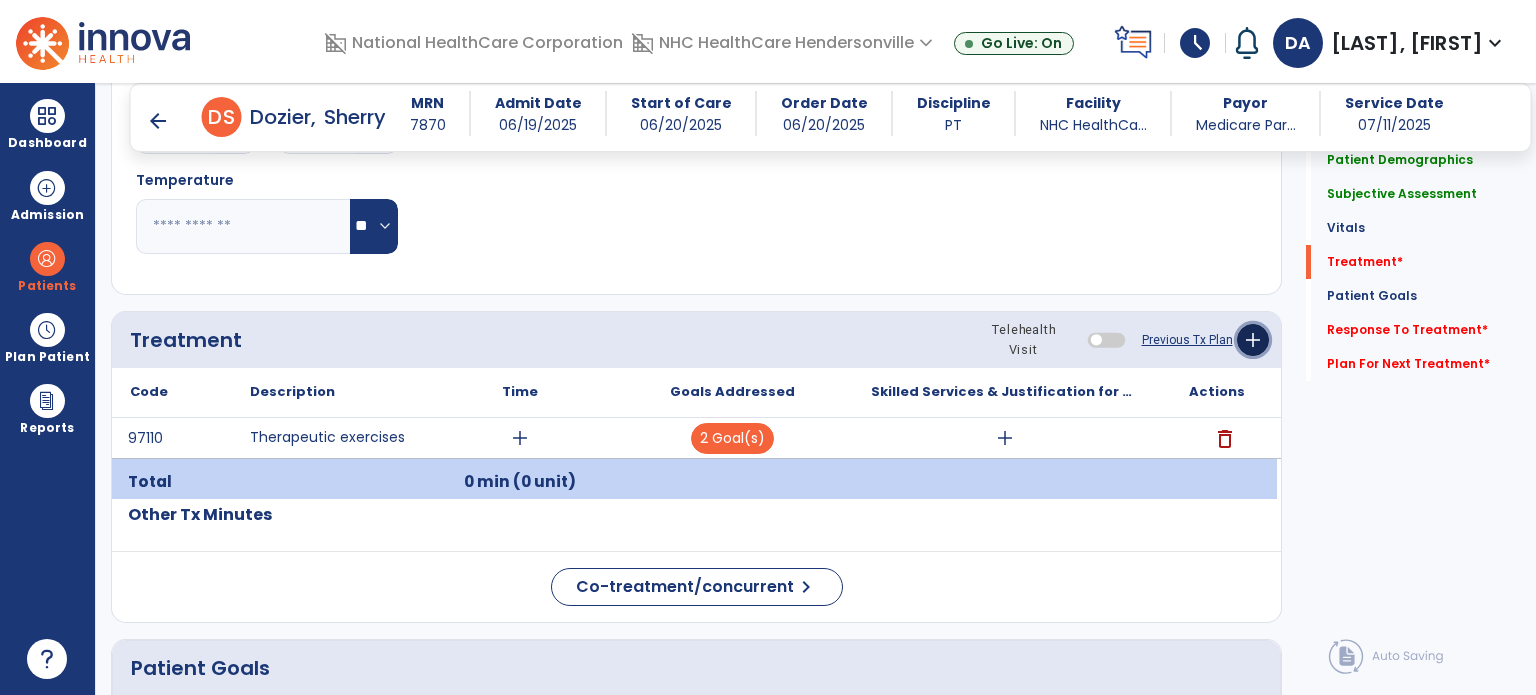 click on "add" 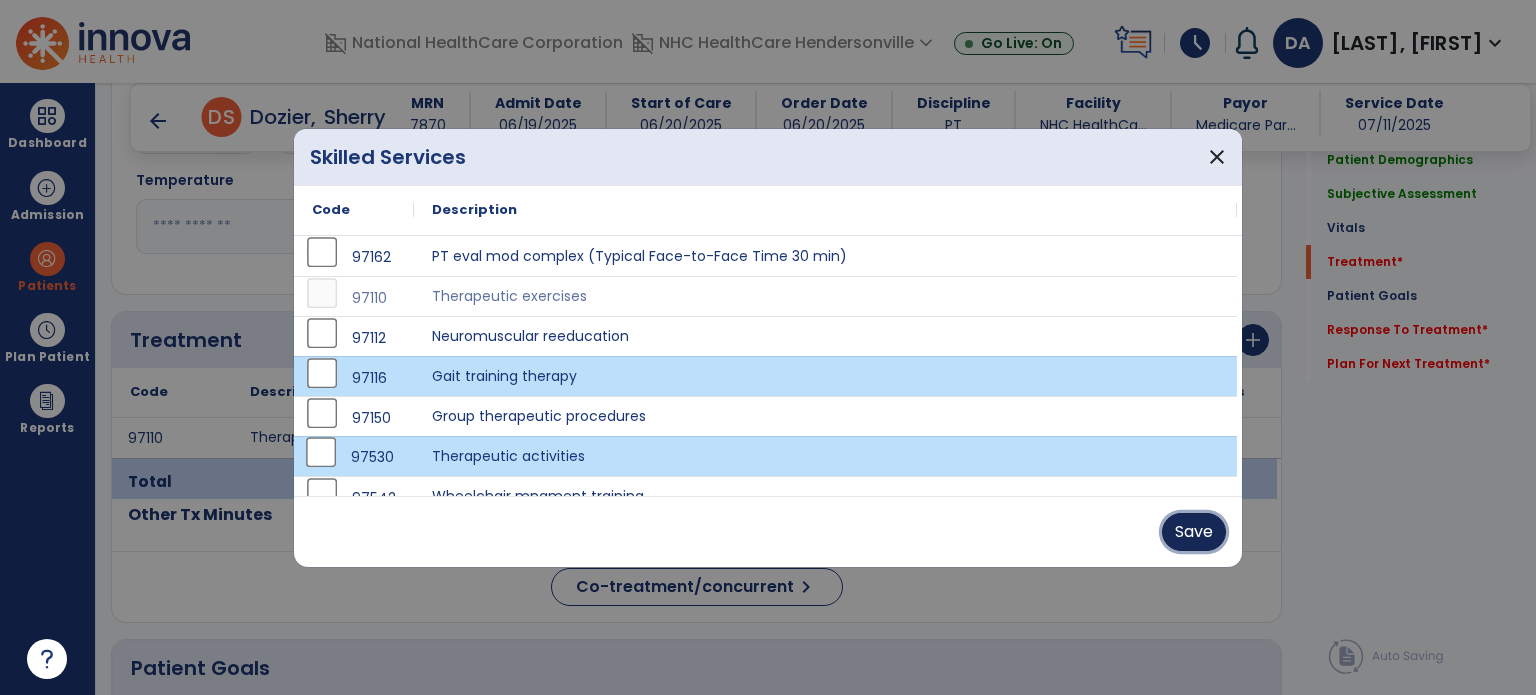 click on "Save" at bounding box center (1194, 532) 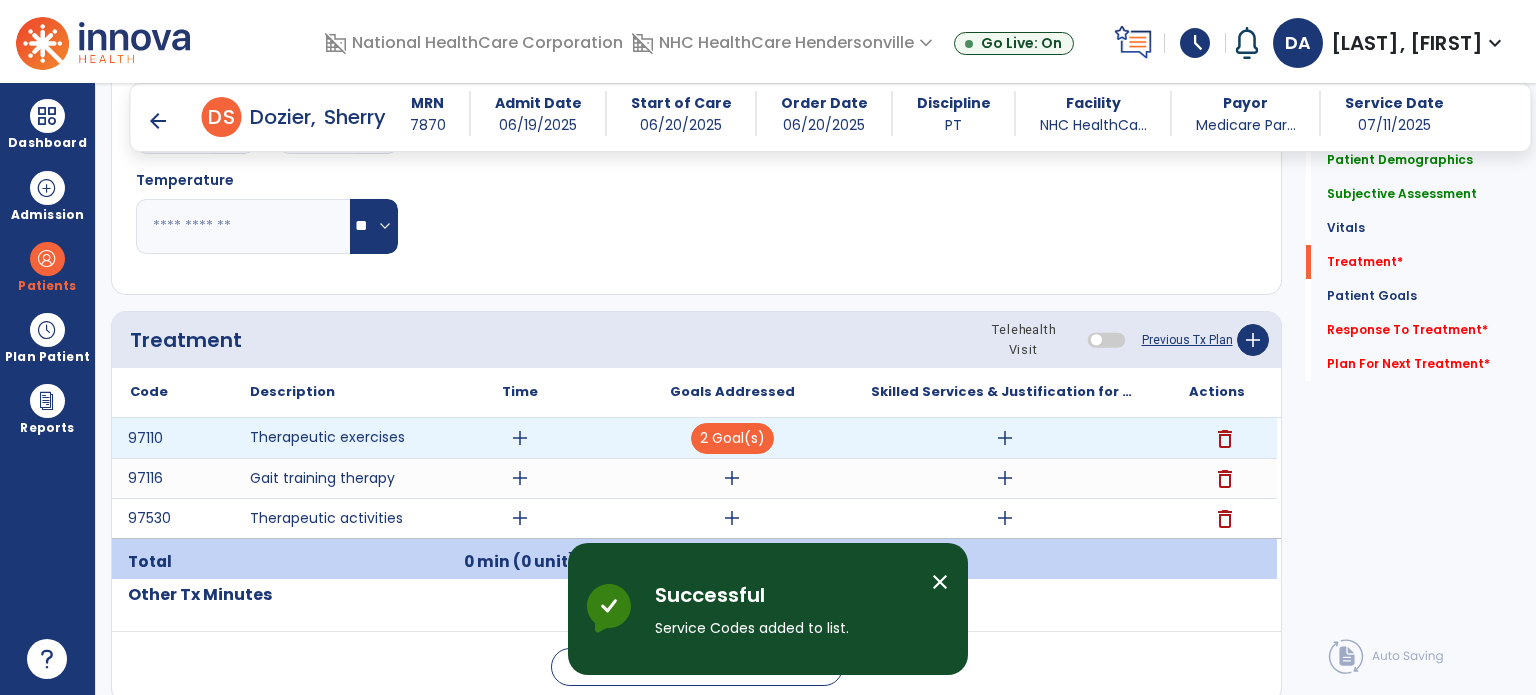 click on "add" at bounding box center (520, 438) 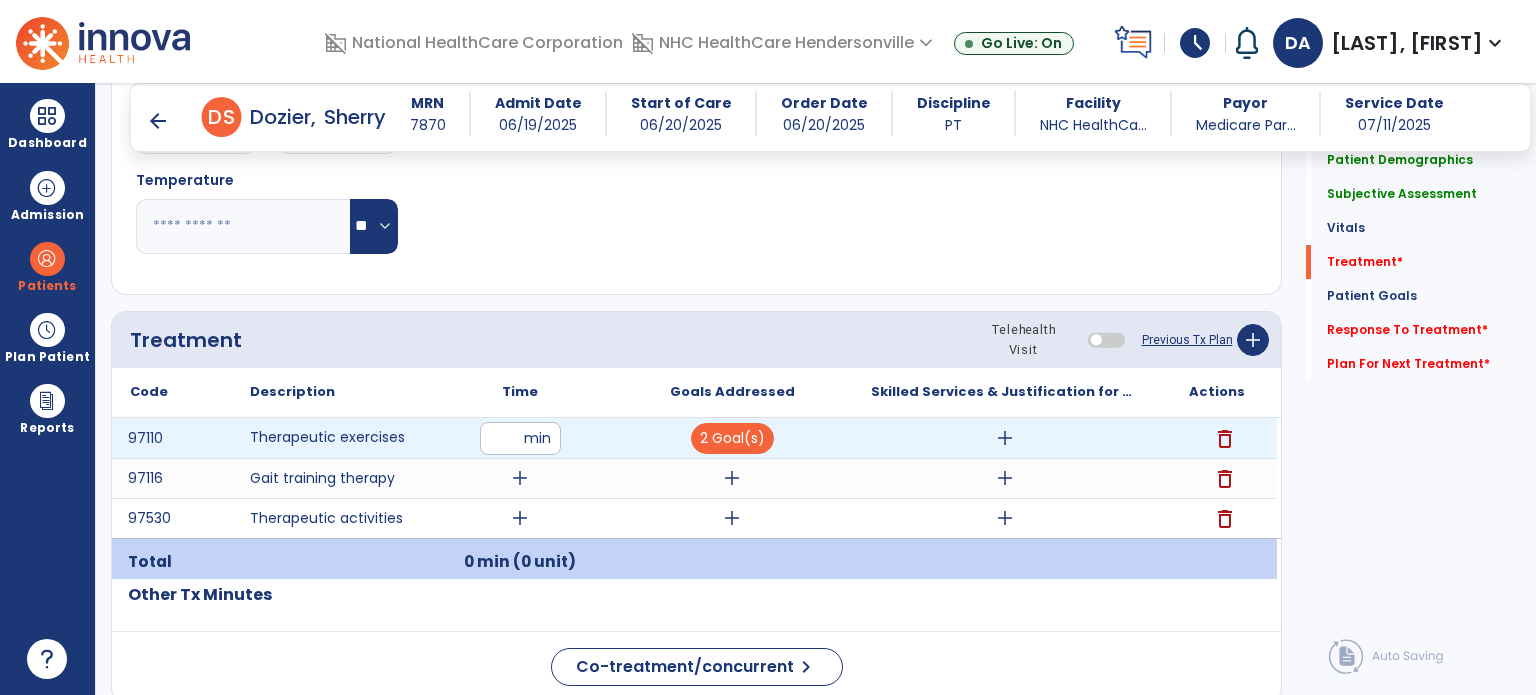 type on "**" 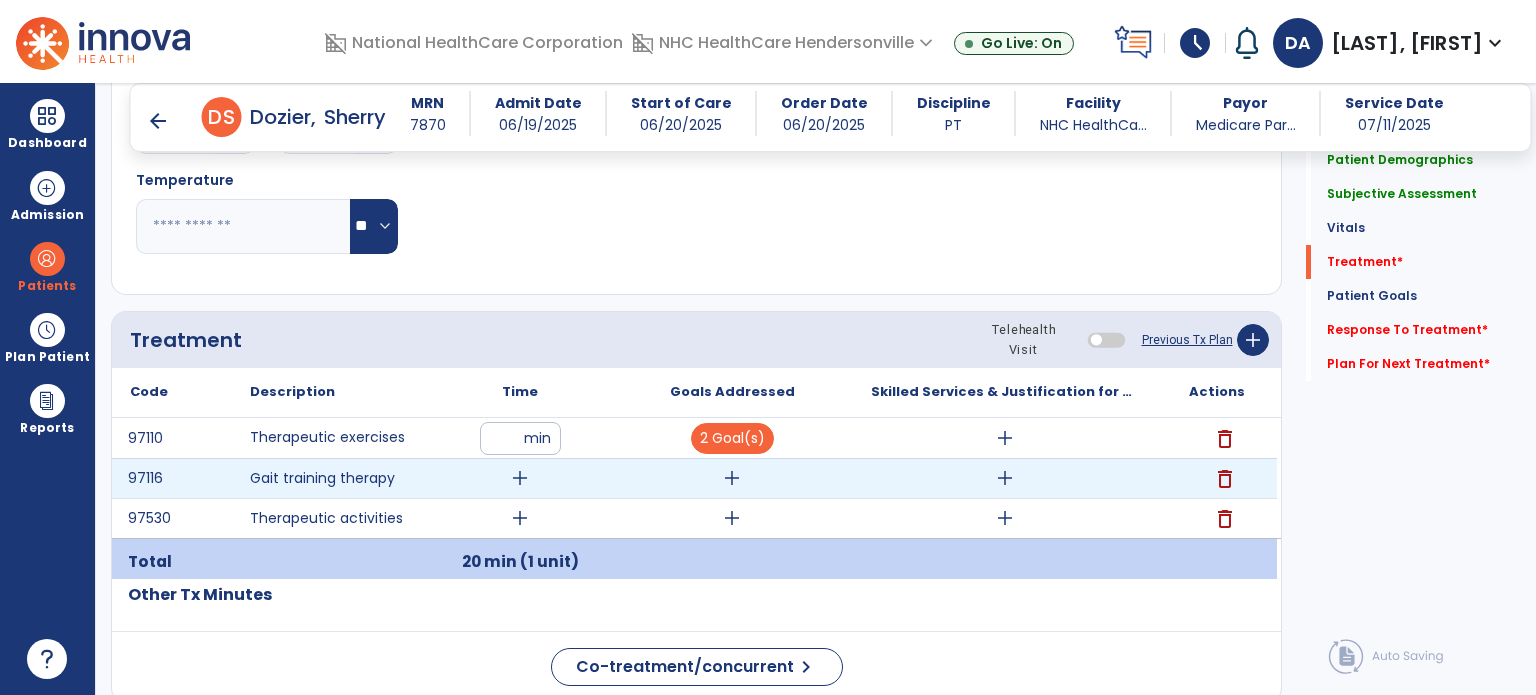 click on "add" at bounding box center (520, 478) 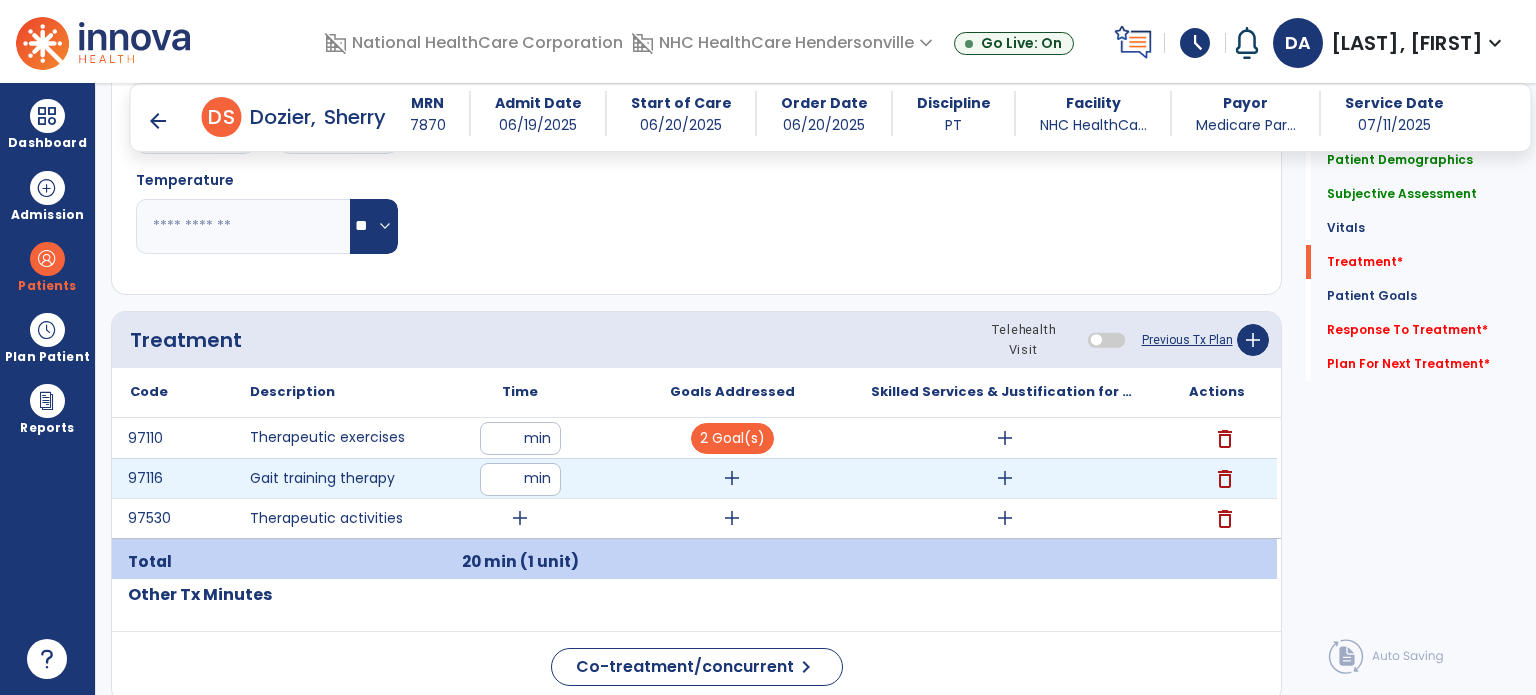 type on "**" 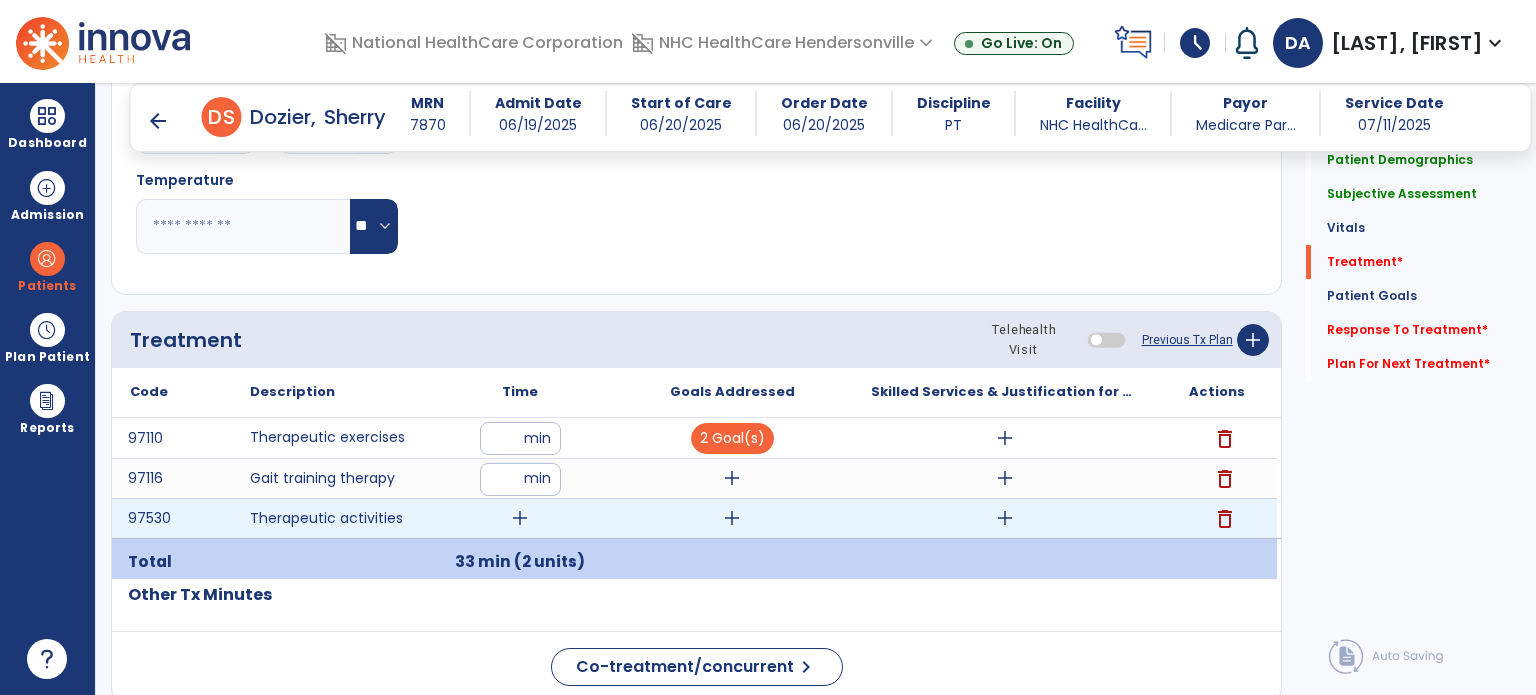 click on "add" at bounding box center [520, 518] 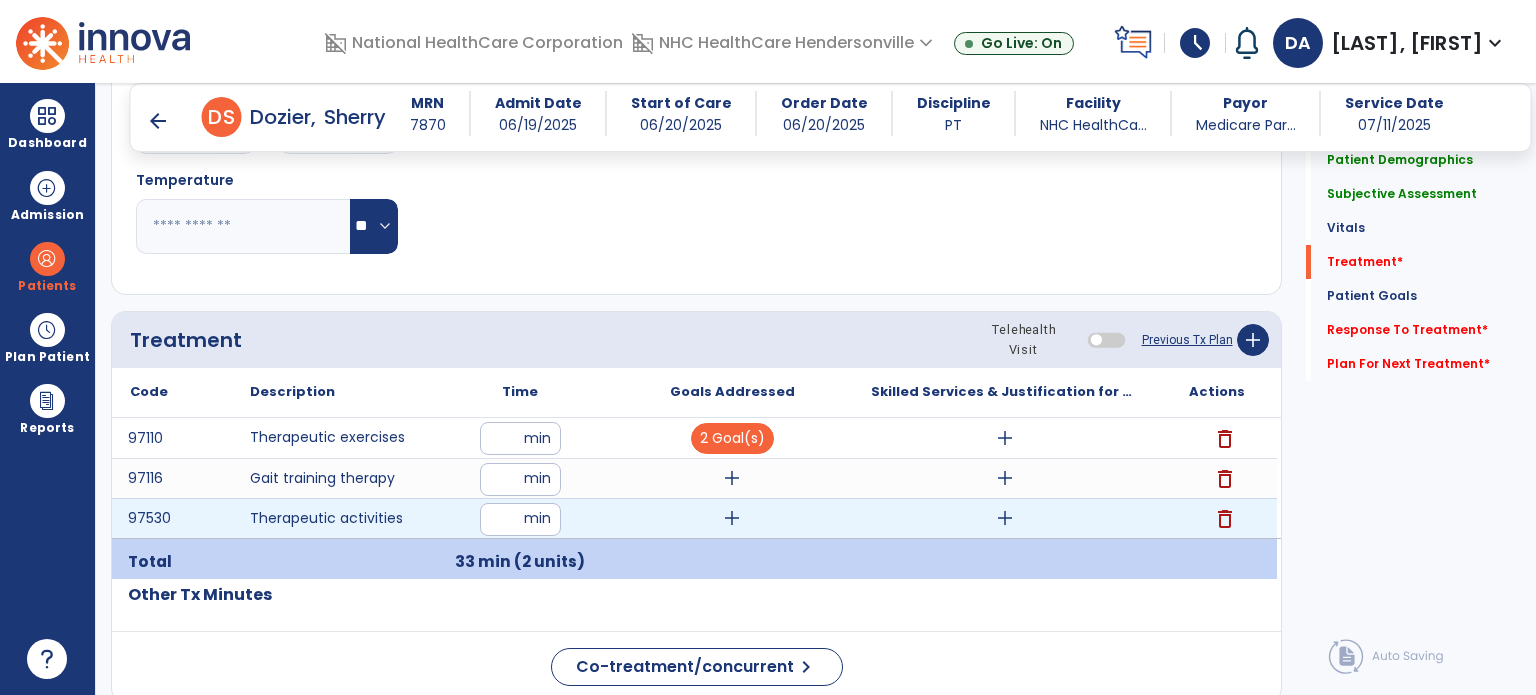 type on "**" 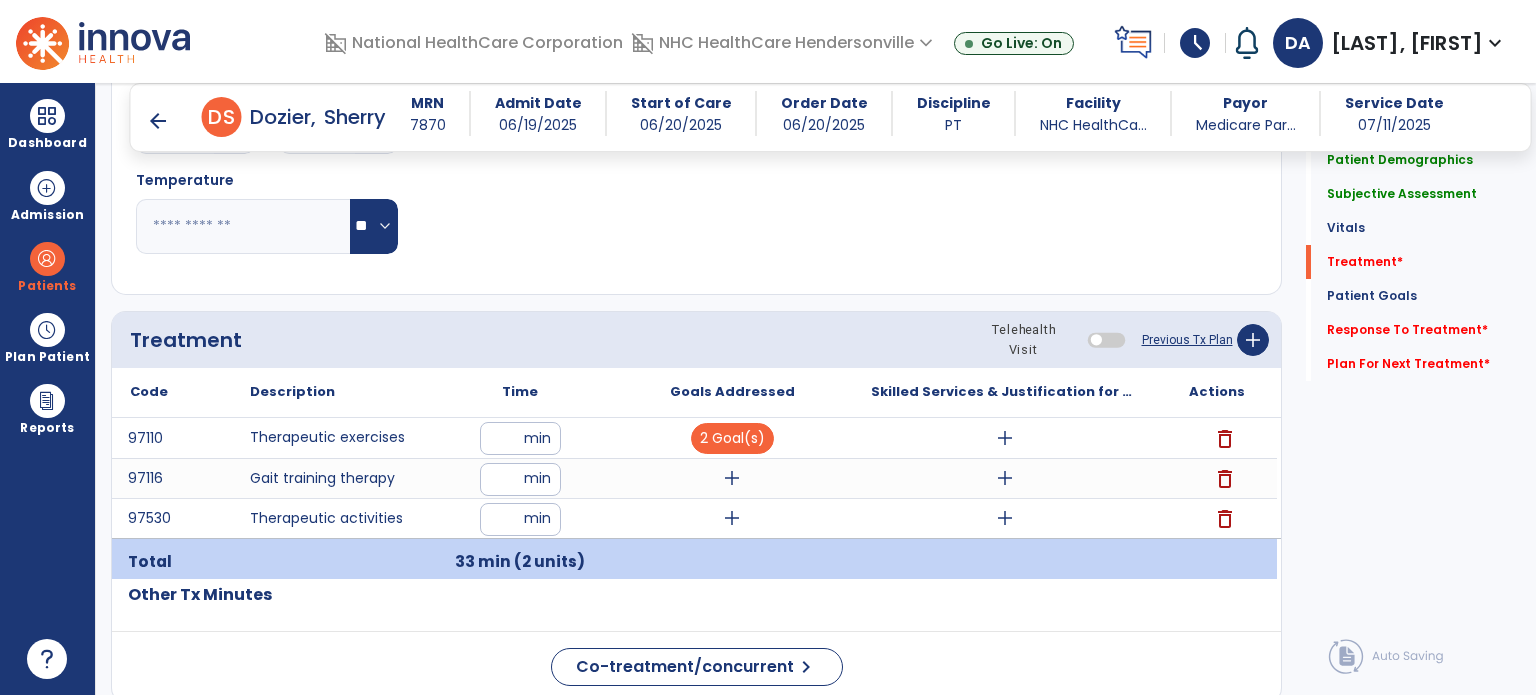 click 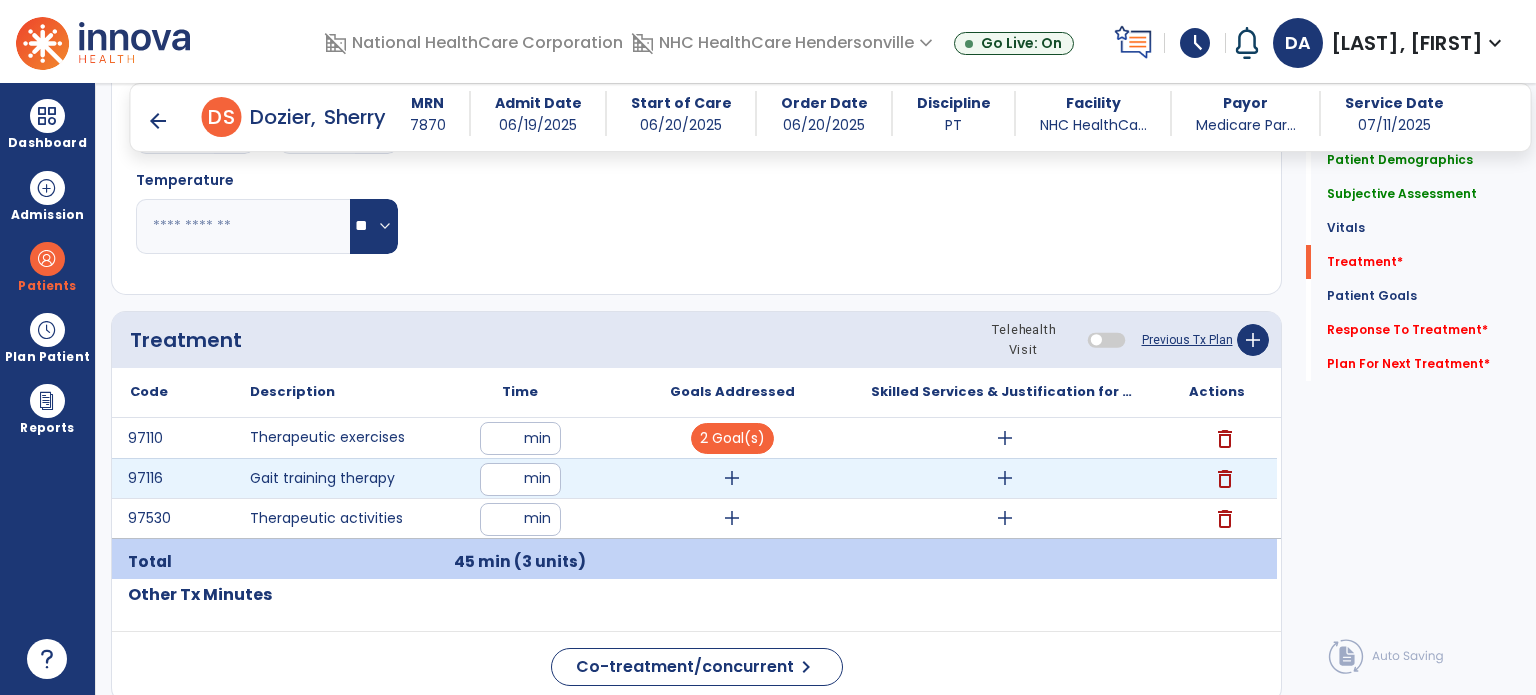 drag, startPoint x: 512, startPoint y: 479, endPoint x: 455, endPoint y: 469, distance: 57.870544 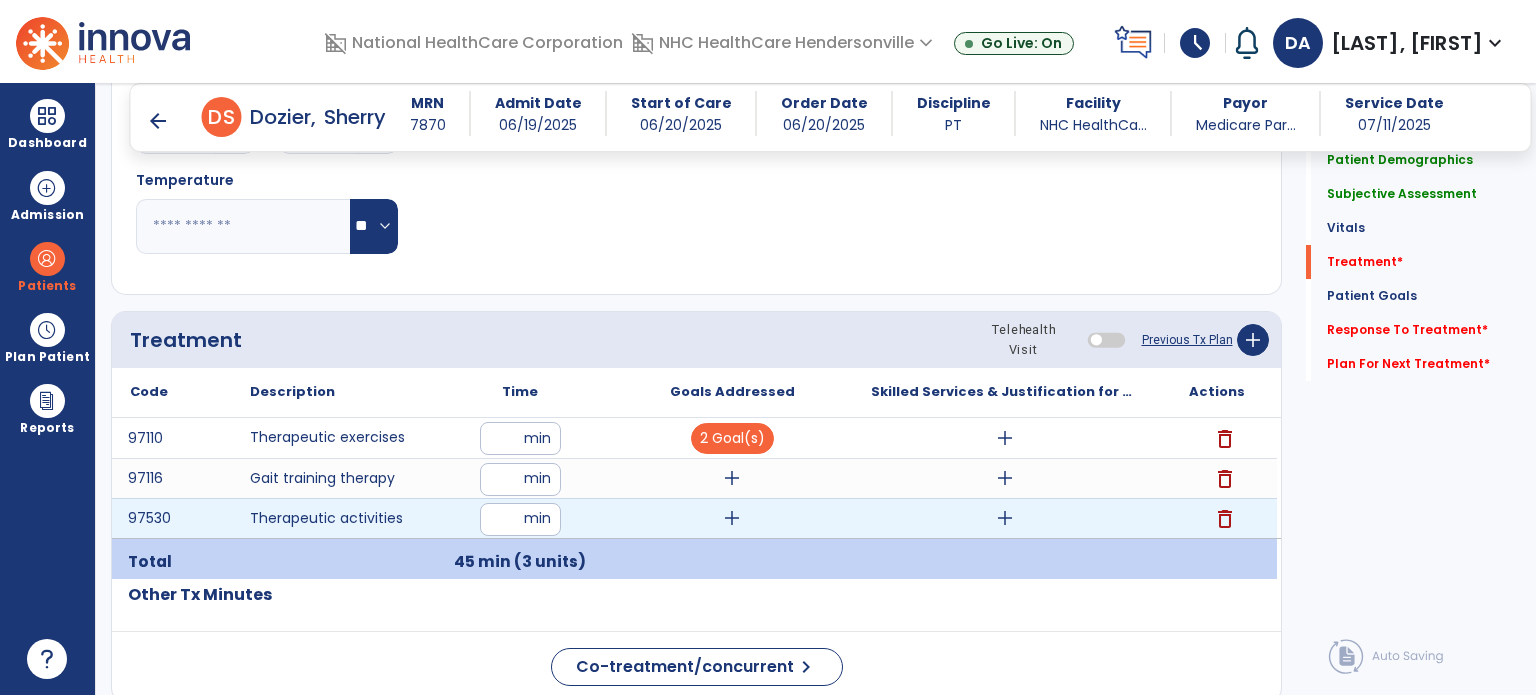 drag, startPoint x: 509, startPoint y: 512, endPoint x: 493, endPoint y: 515, distance: 16.27882 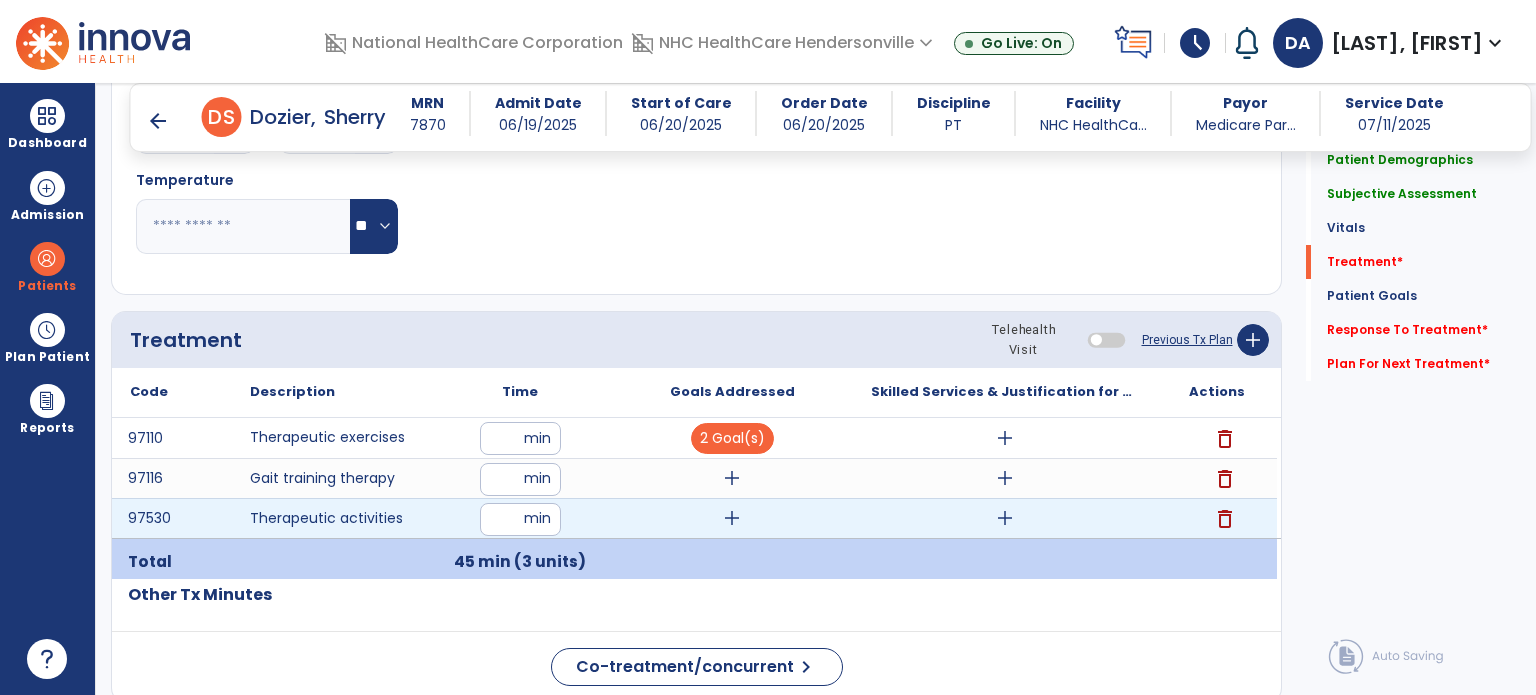 click on "**" at bounding box center (520, 519) 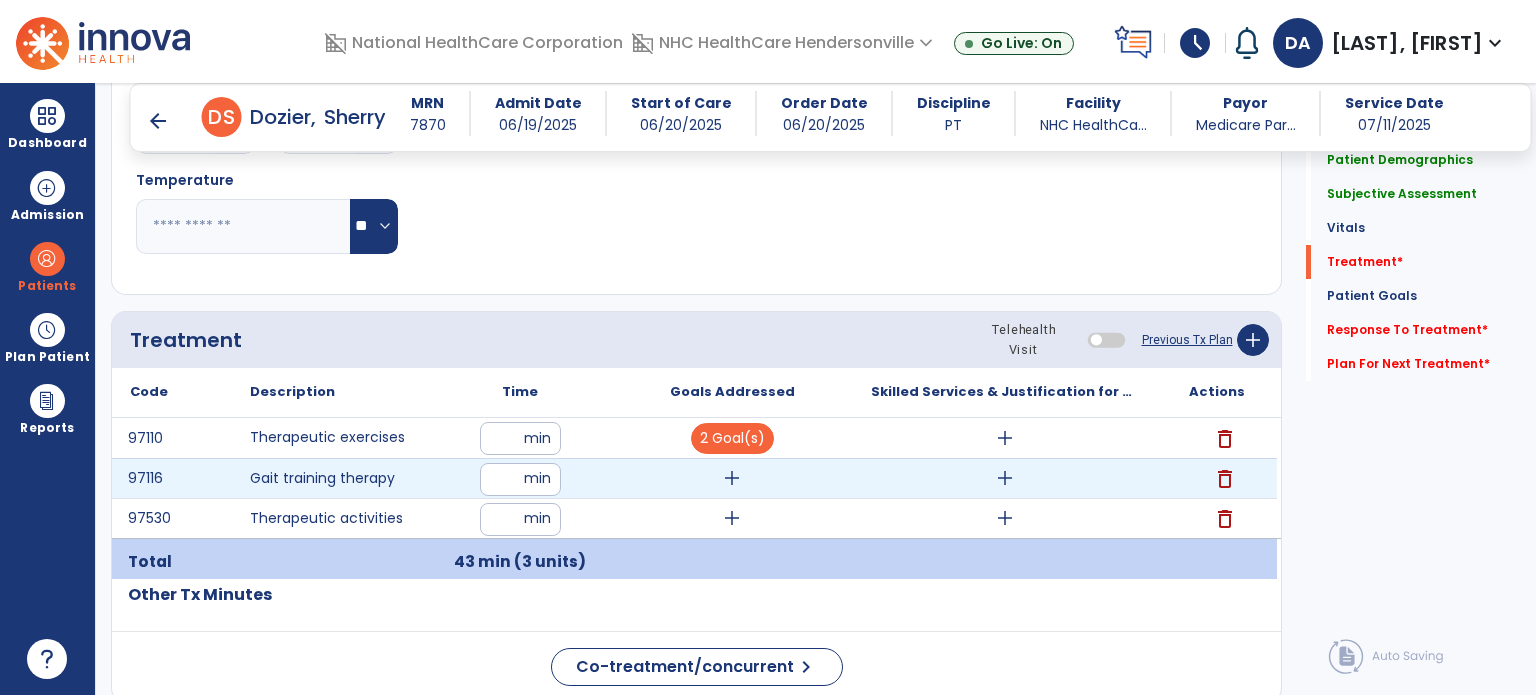 drag, startPoint x: 508, startPoint y: 475, endPoint x: 439, endPoint y: 473, distance: 69.02898 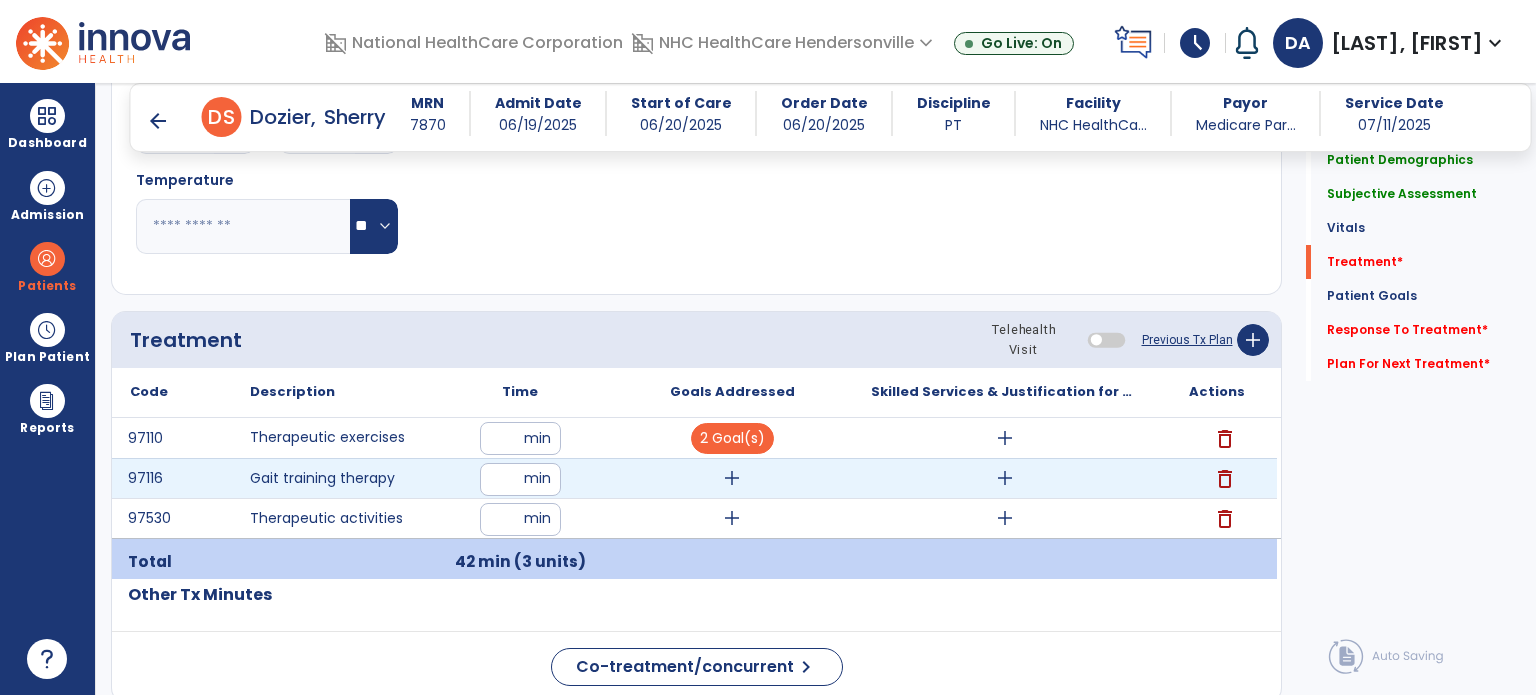 click on "add" at bounding box center (732, 478) 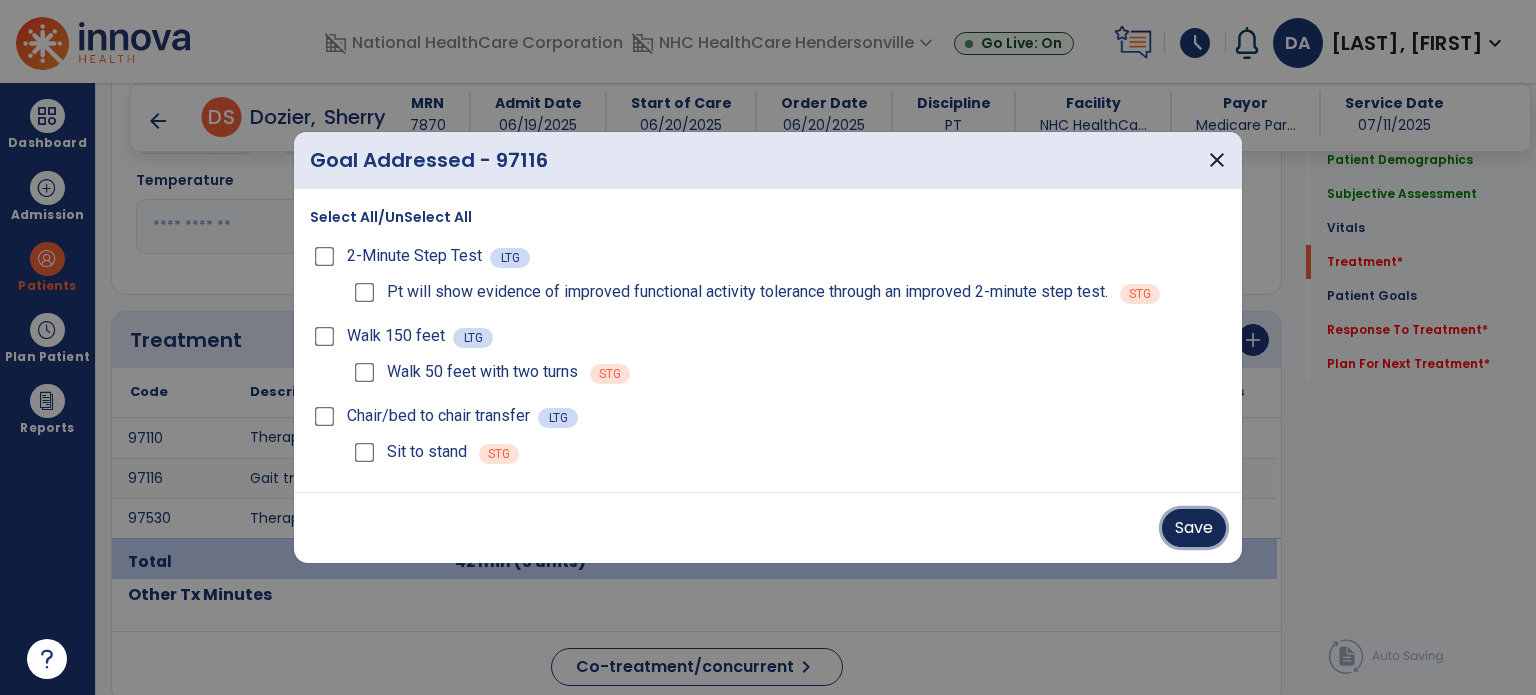 click on "Save" at bounding box center (1194, 528) 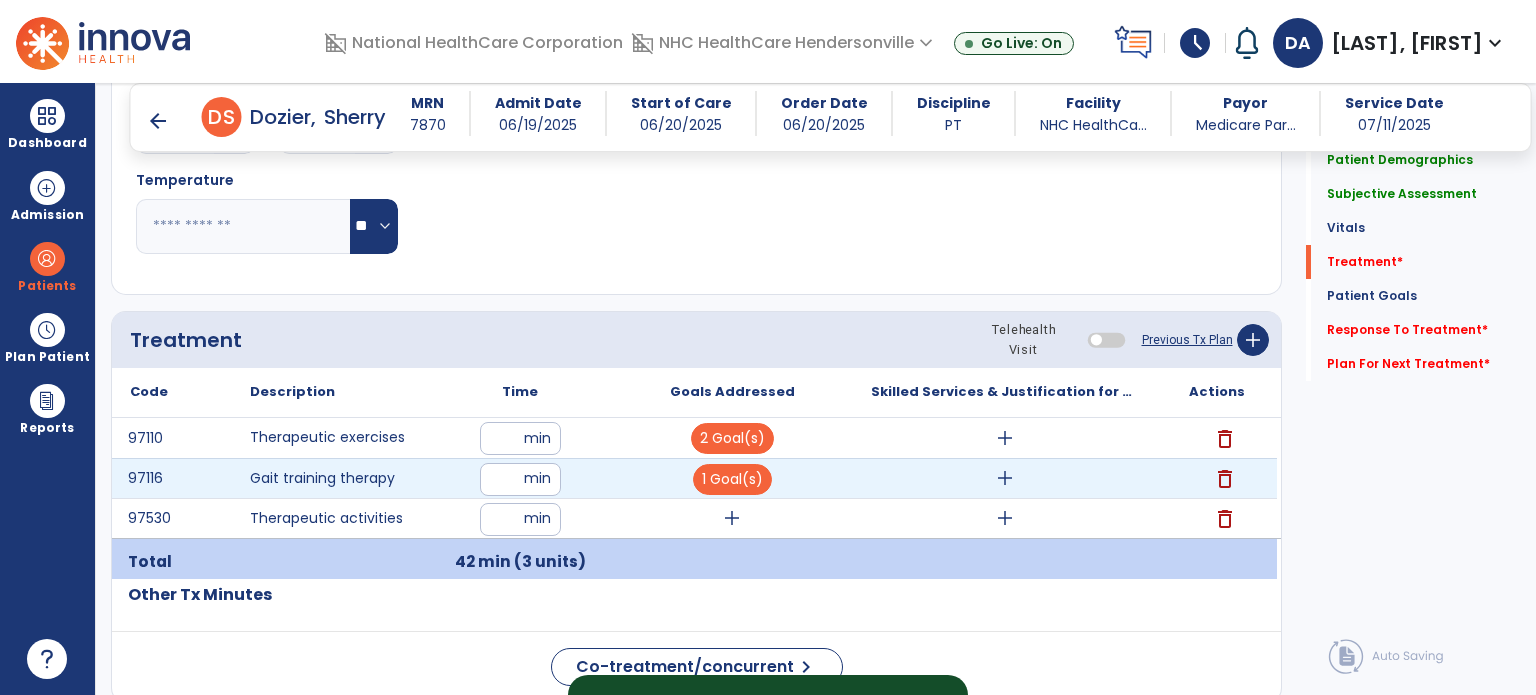 click on "add" at bounding box center (1005, 478) 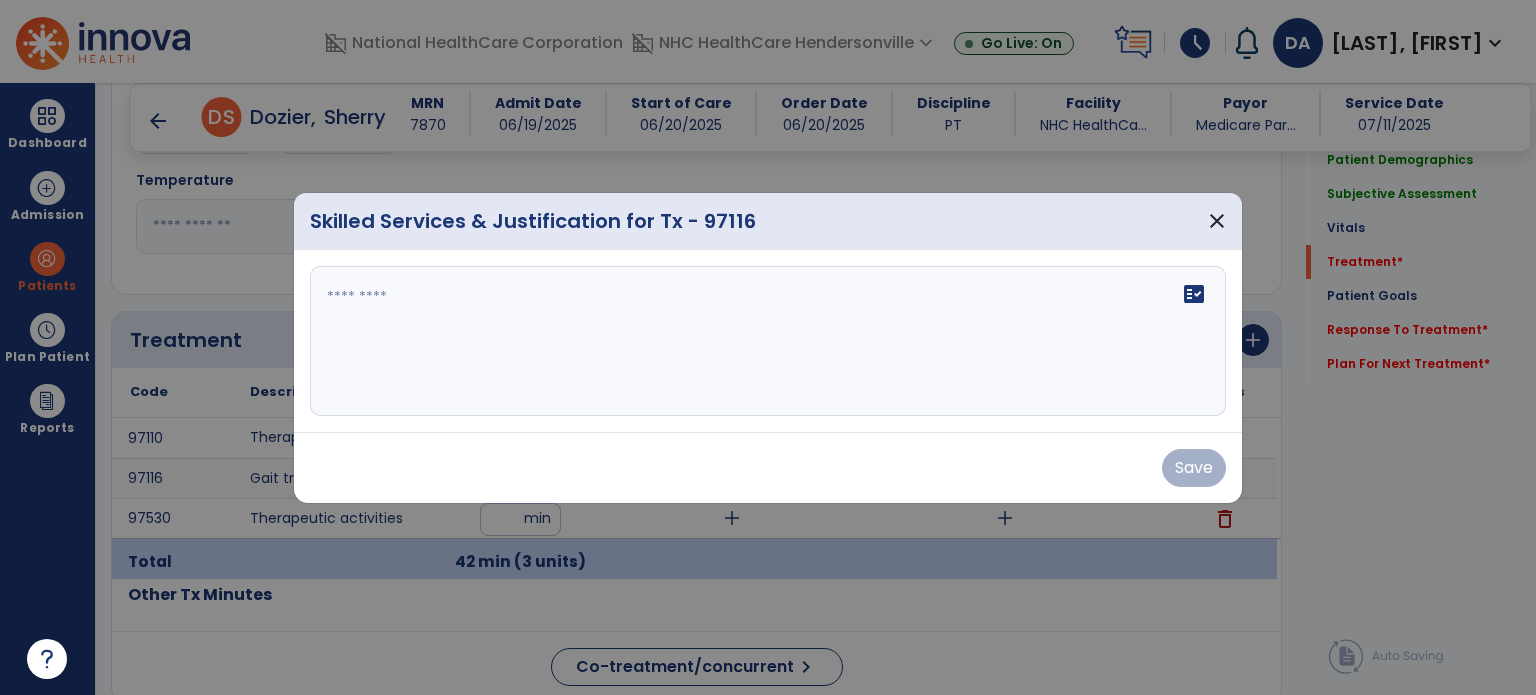 click on "fact_check" at bounding box center (768, 341) 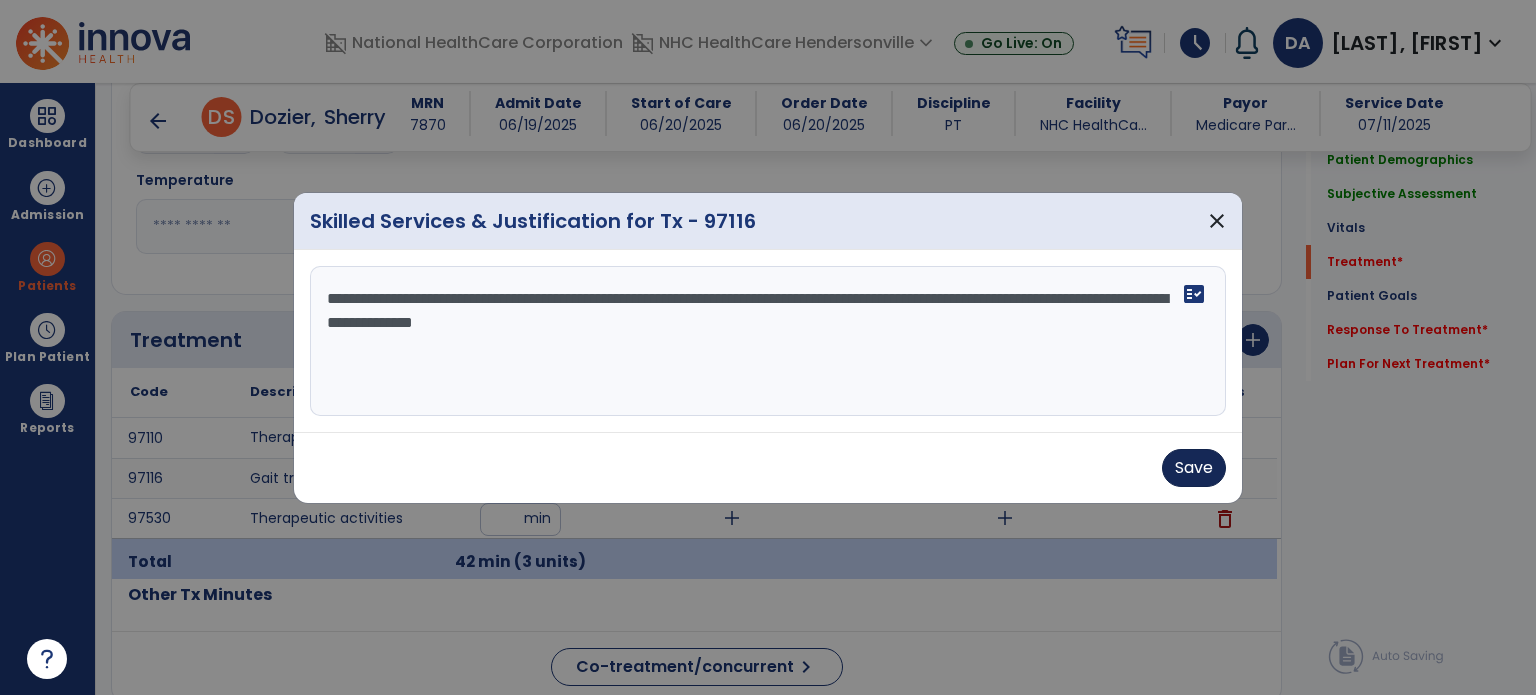 type on "**********" 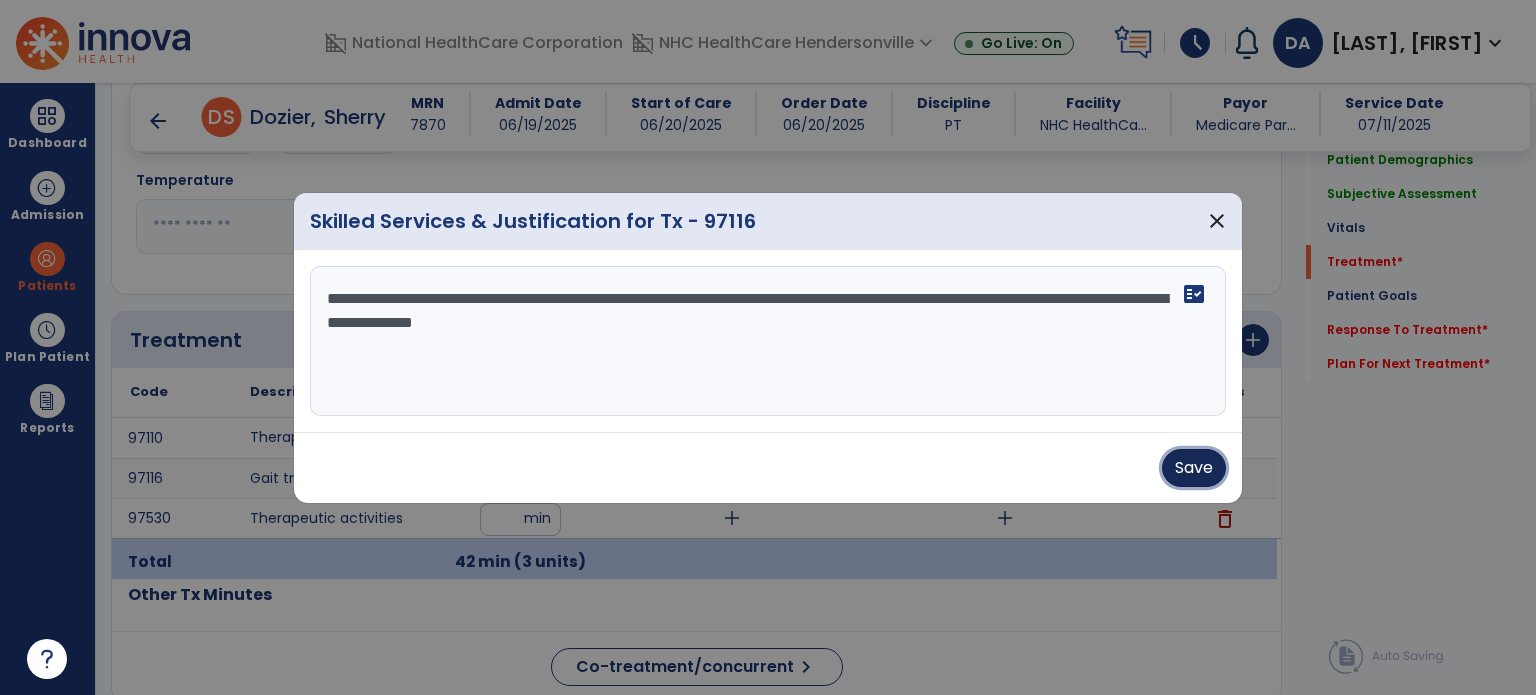 click on "Save" at bounding box center (1194, 468) 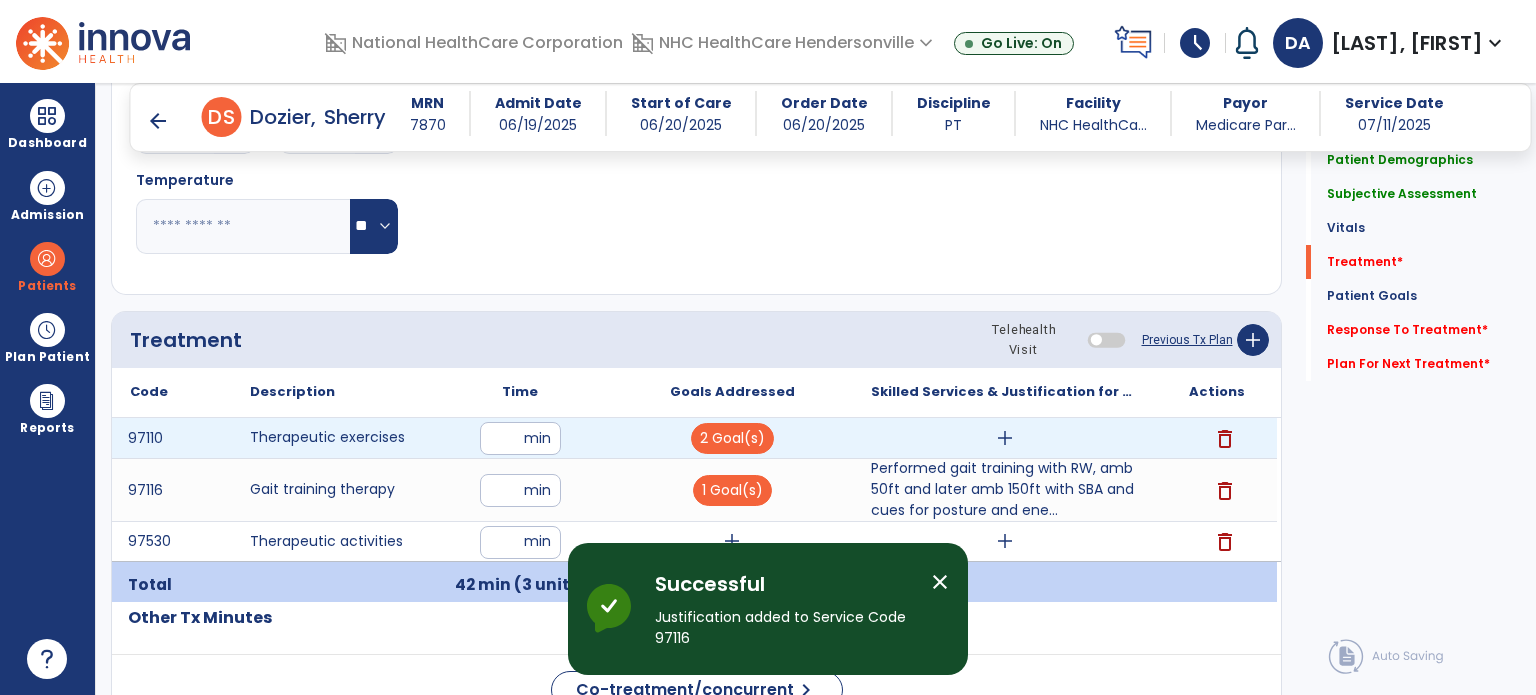 click on "add" at bounding box center [1005, 438] 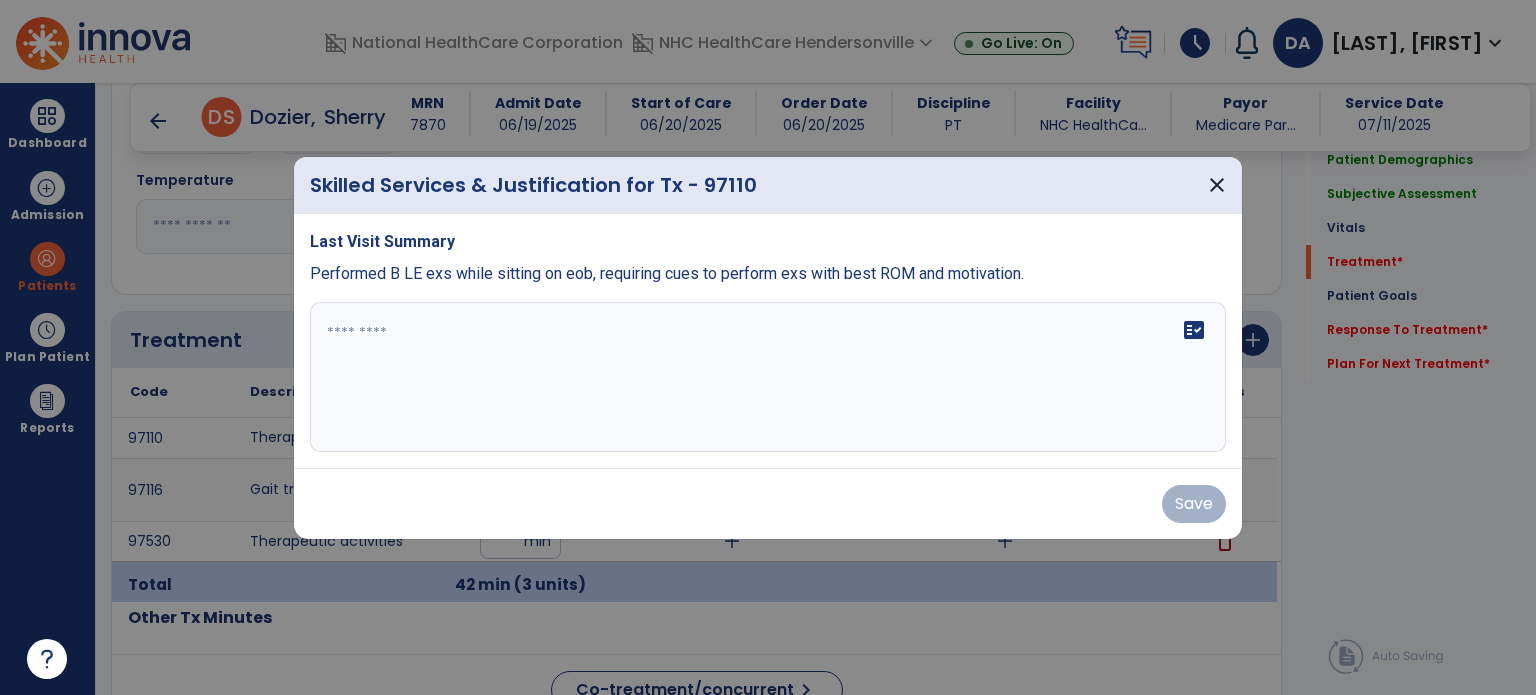 click at bounding box center (768, 377) 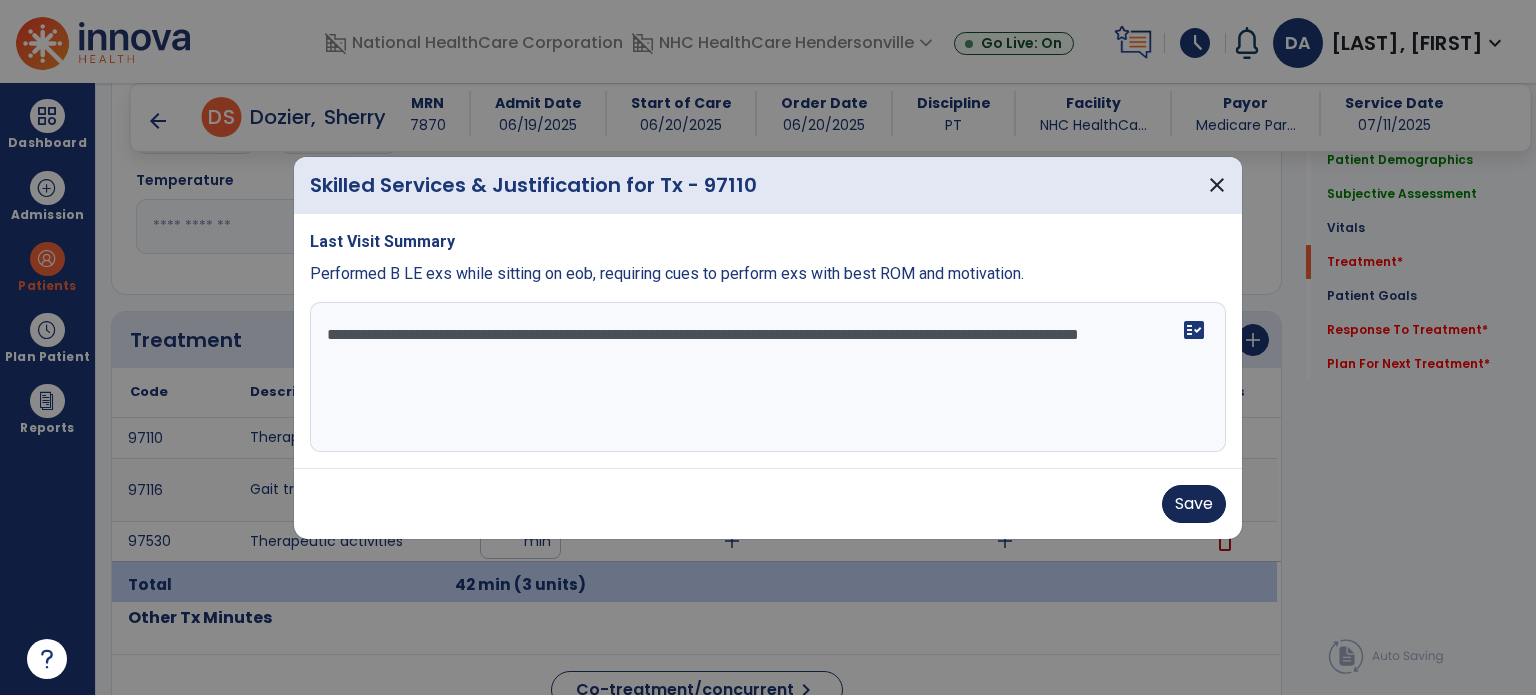type on "**********" 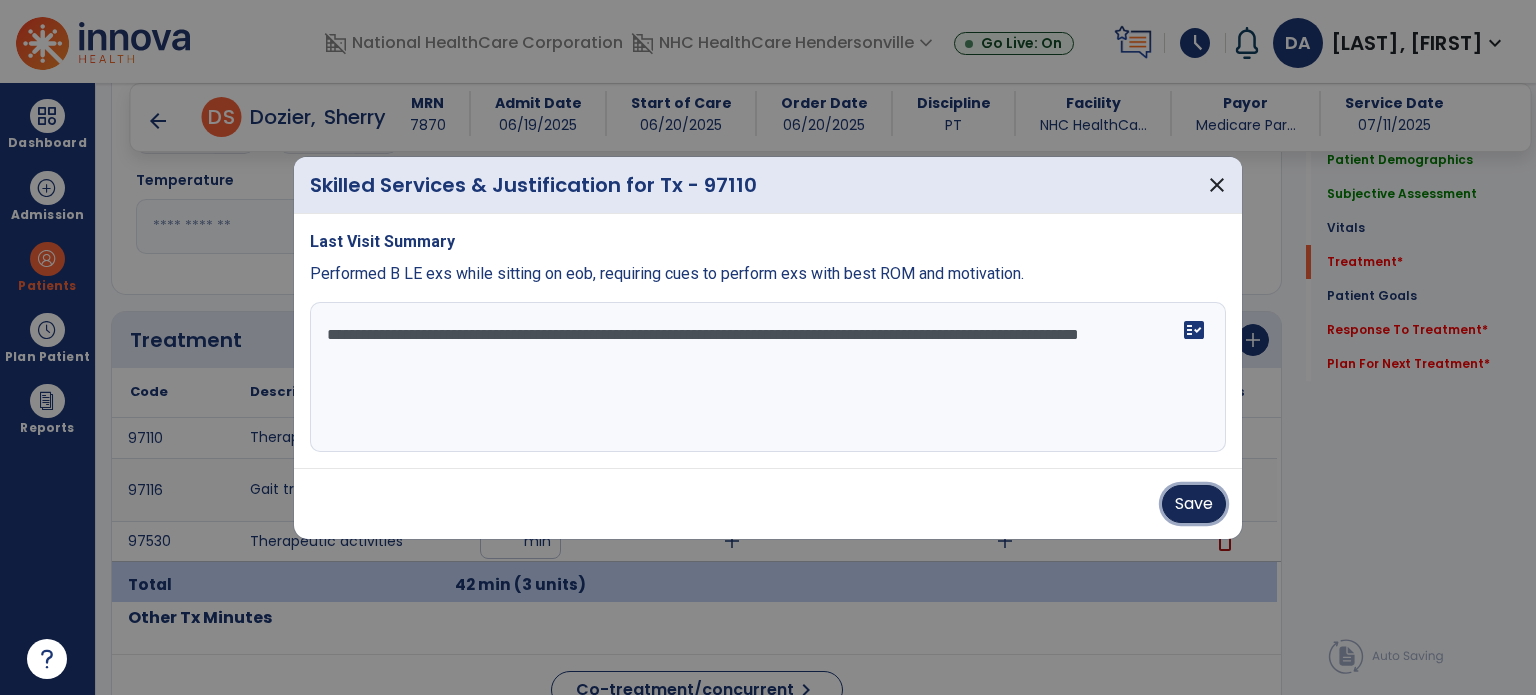 click on "Save" at bounding box center [1194, 504] 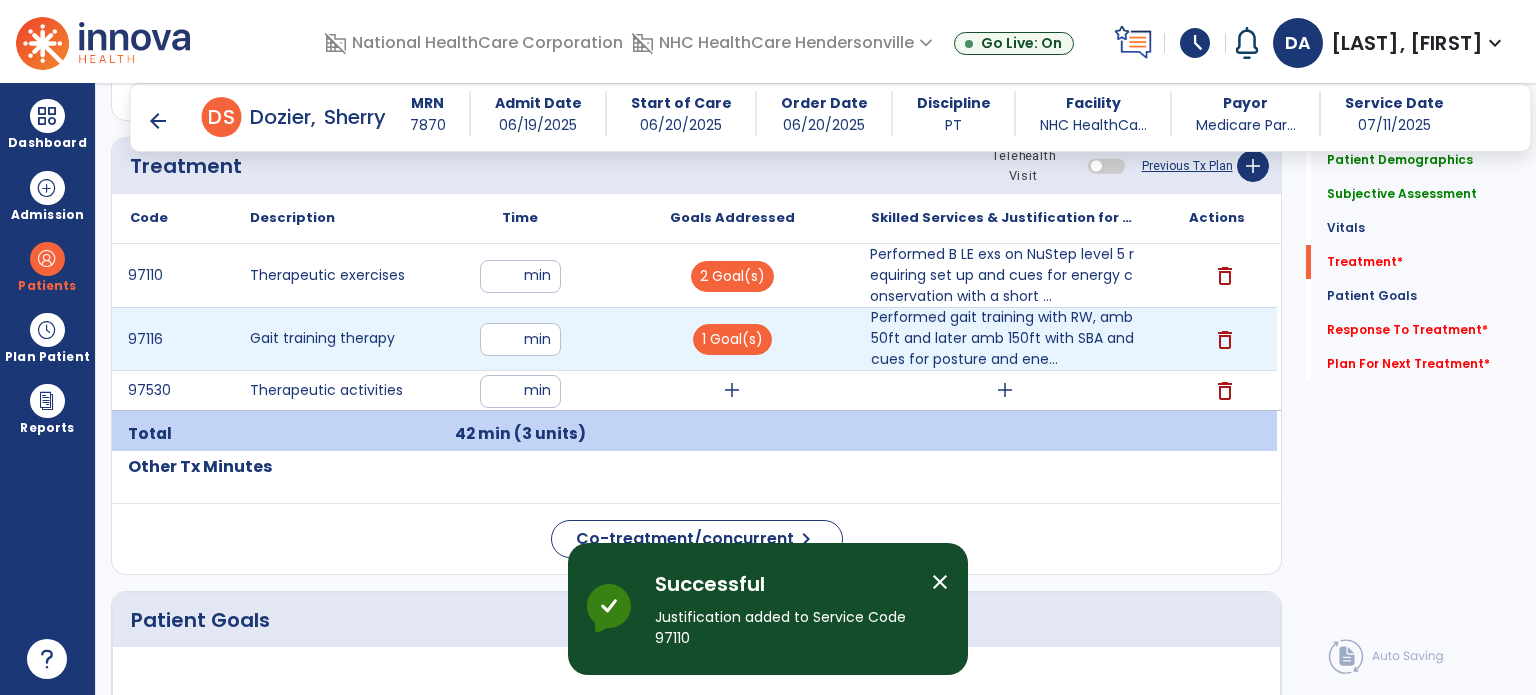 scroll, scrollTop: 1114, scrollLeft: 0, axis: vertical 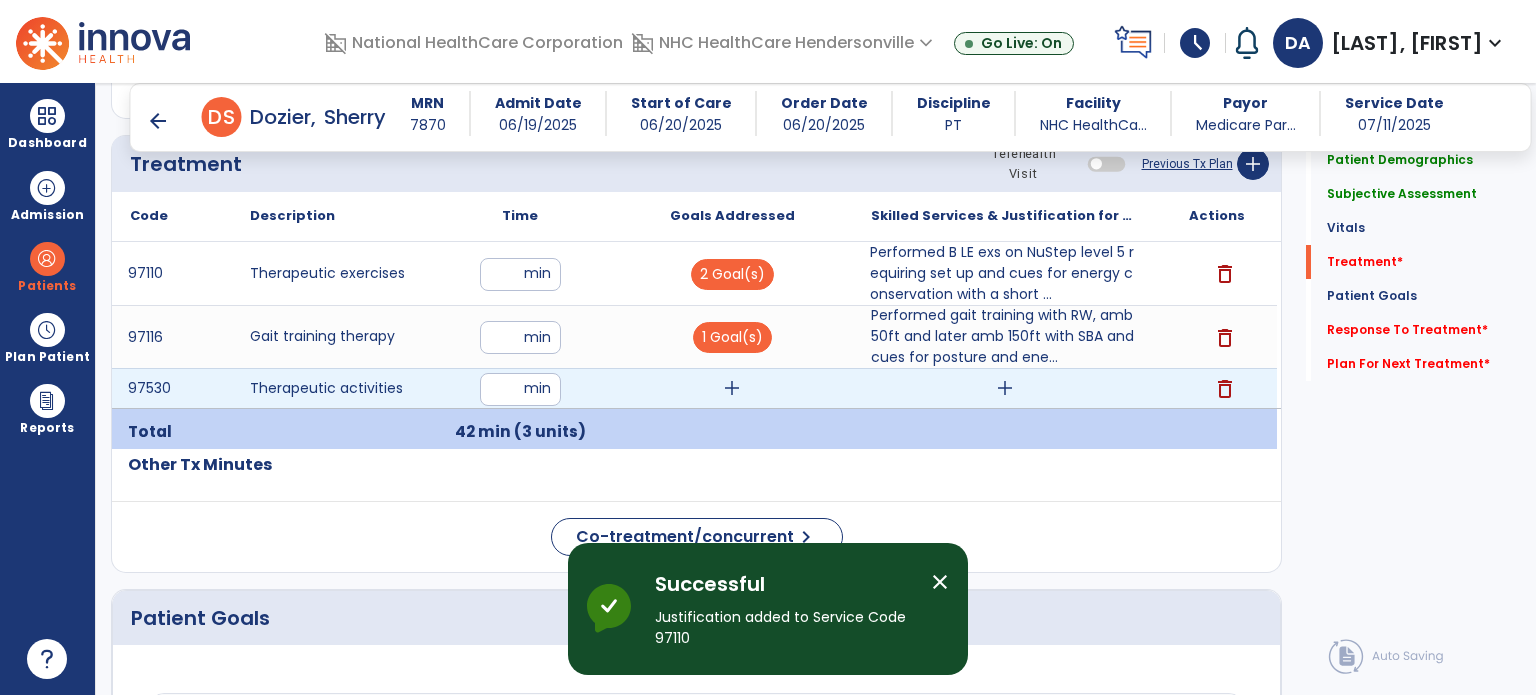 click on "add" at bounding box center [732, 388] 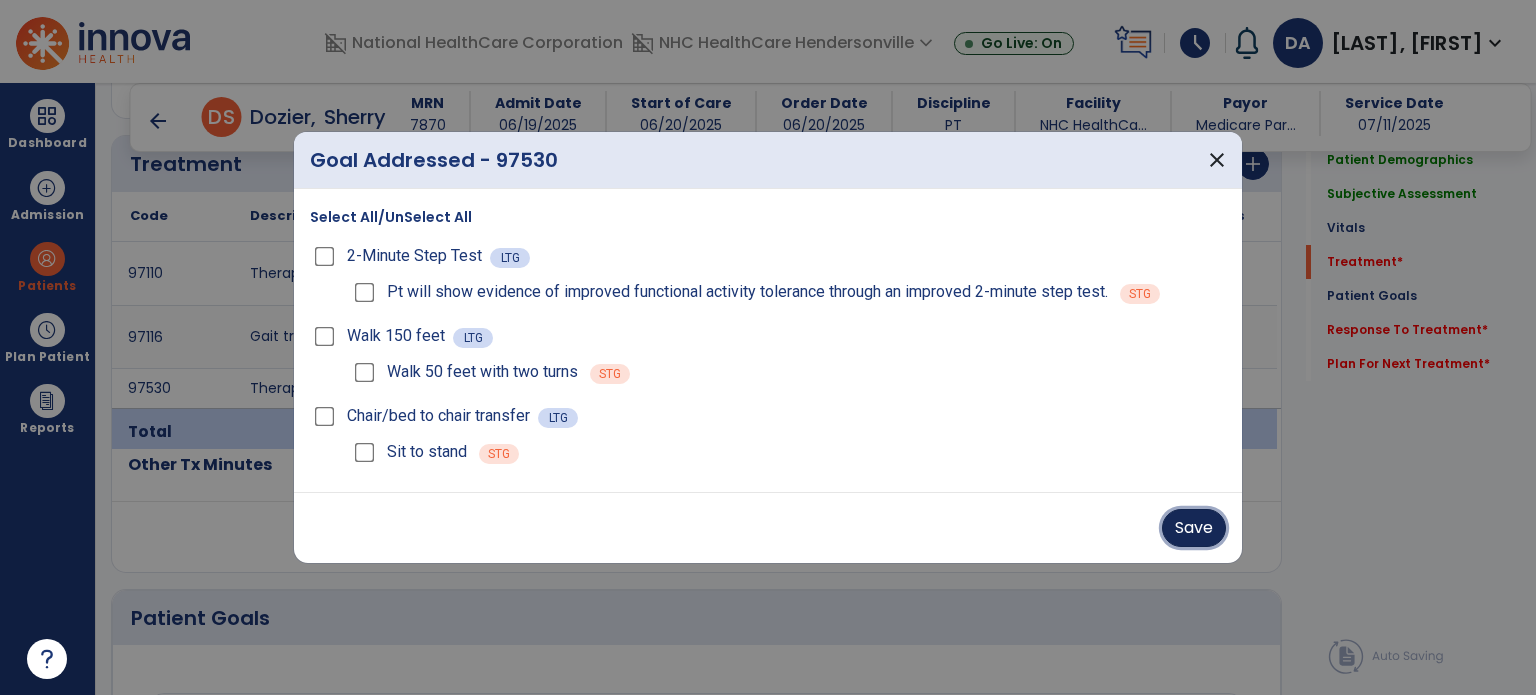 click on "Save" at bounding box center (1194, 528) 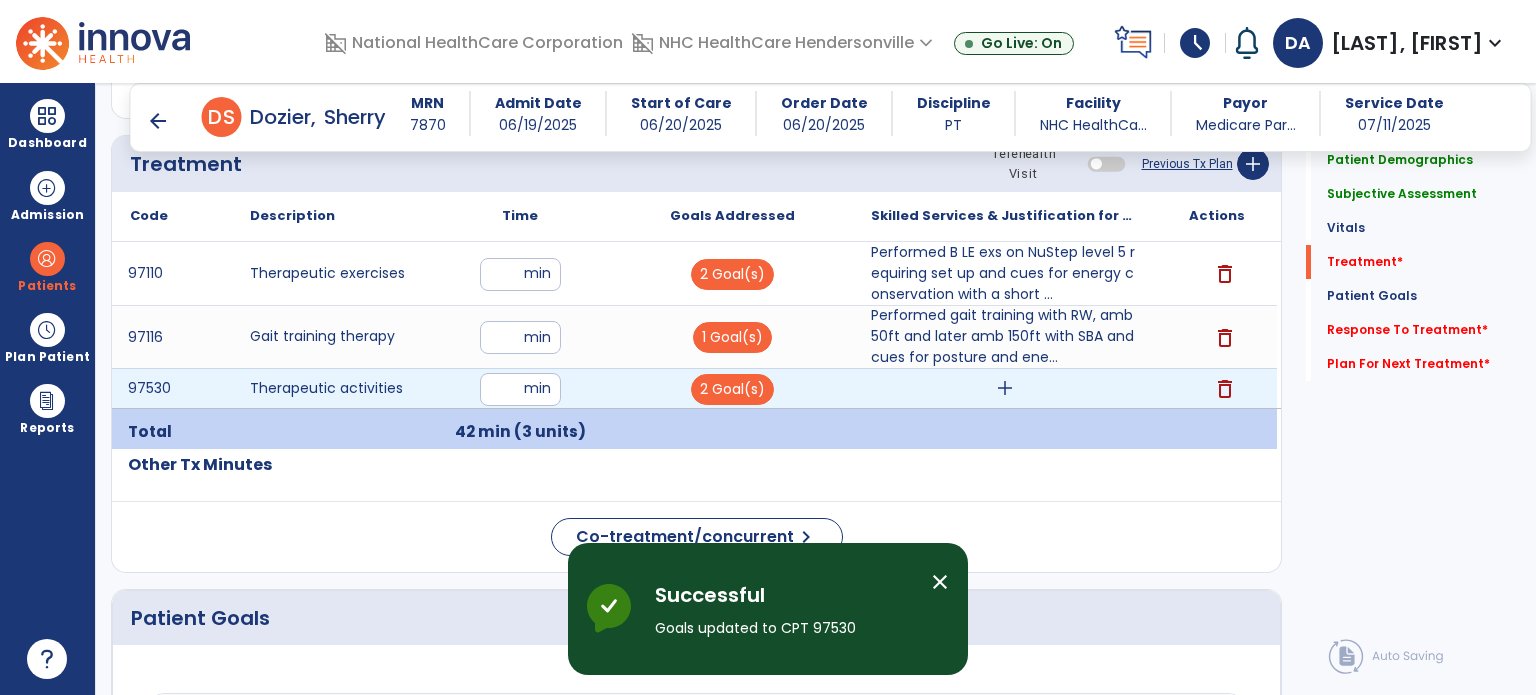 click on "add" at bounding box center (1005, 388) 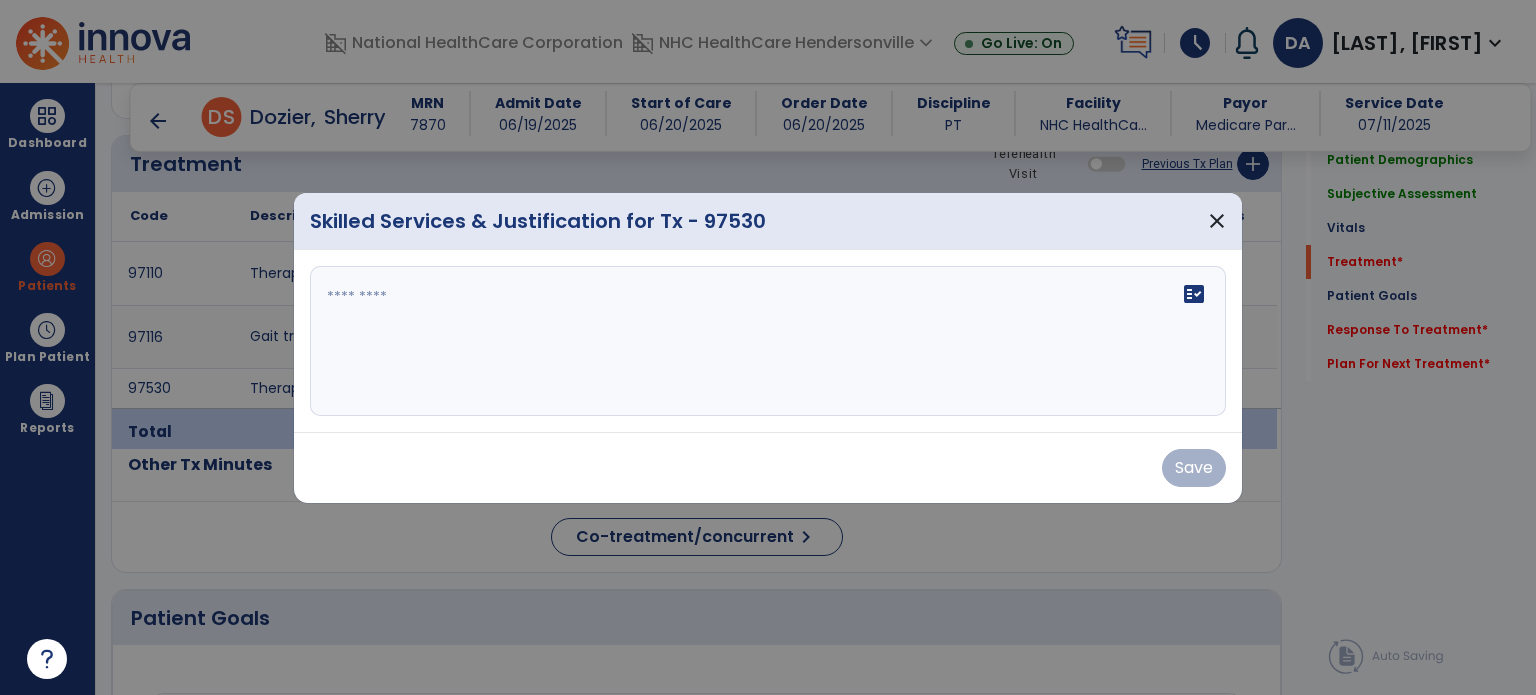 click on "fact_check" at bounding box center (768, 341) 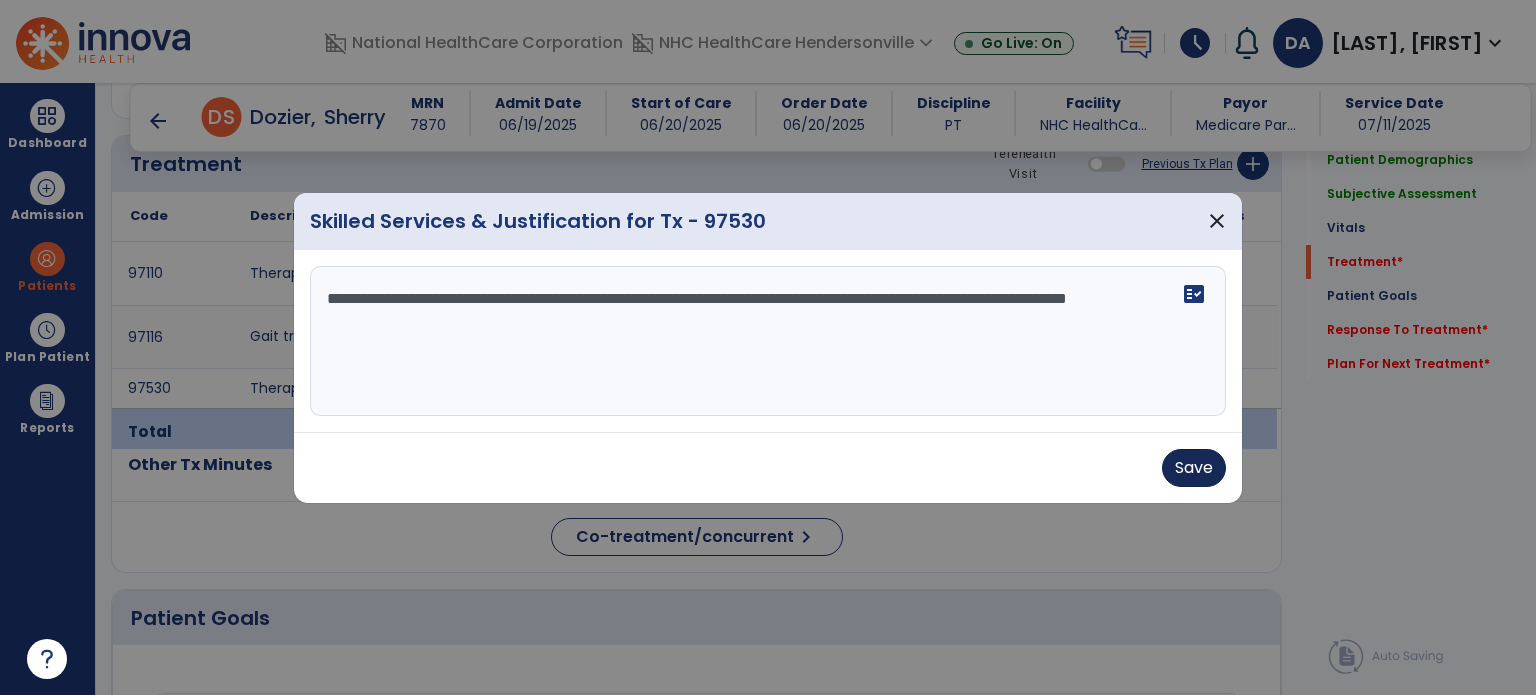 type on "**********" 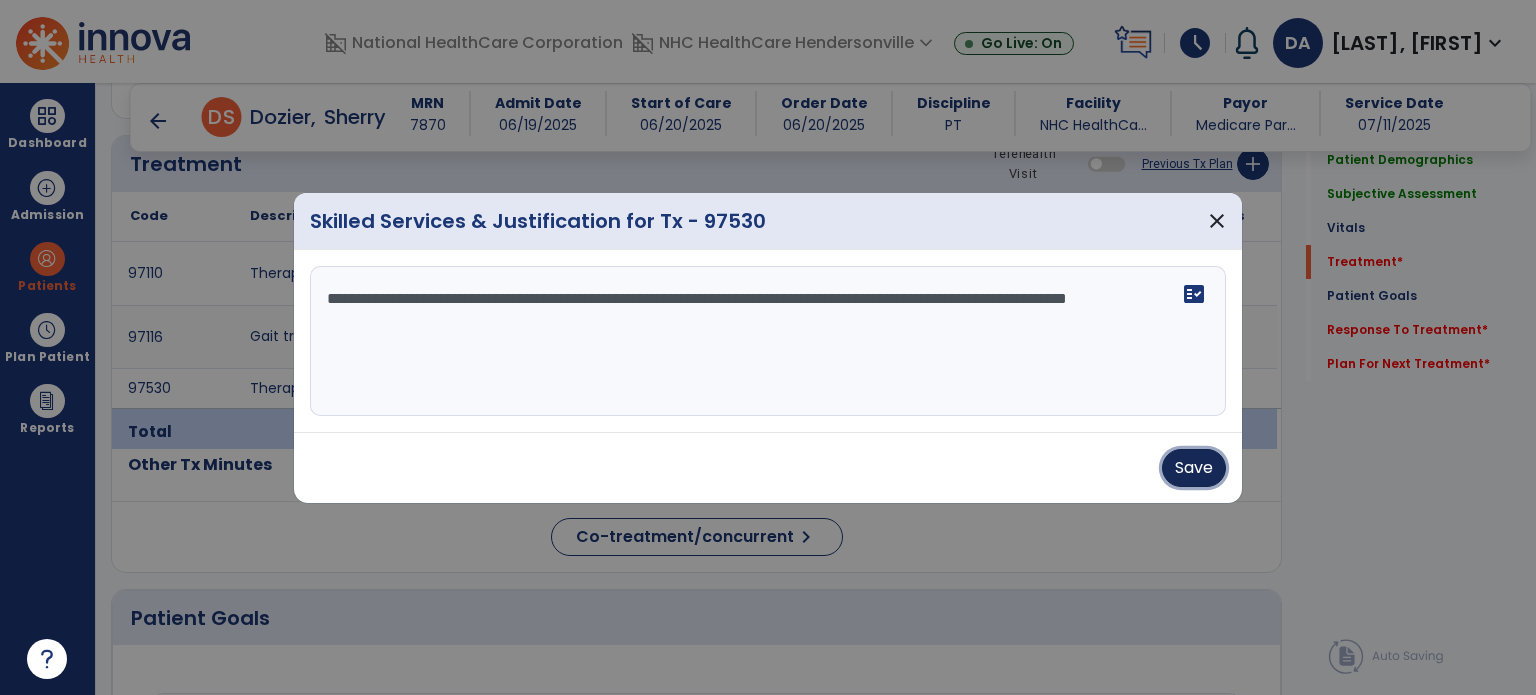 click on "Save" at bounding box center (1194, 468) 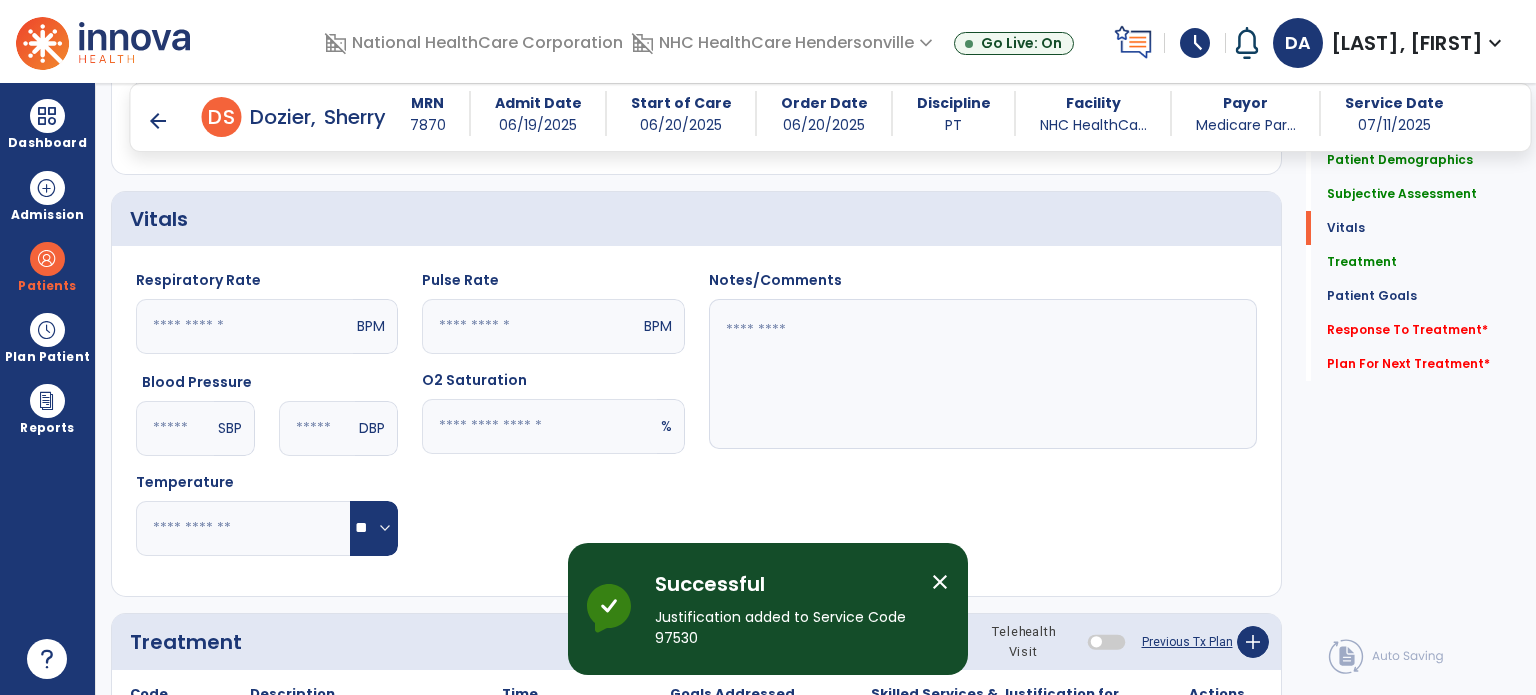 scroll, scrollTop: 627, scrollLeft: 0, axis: vertical 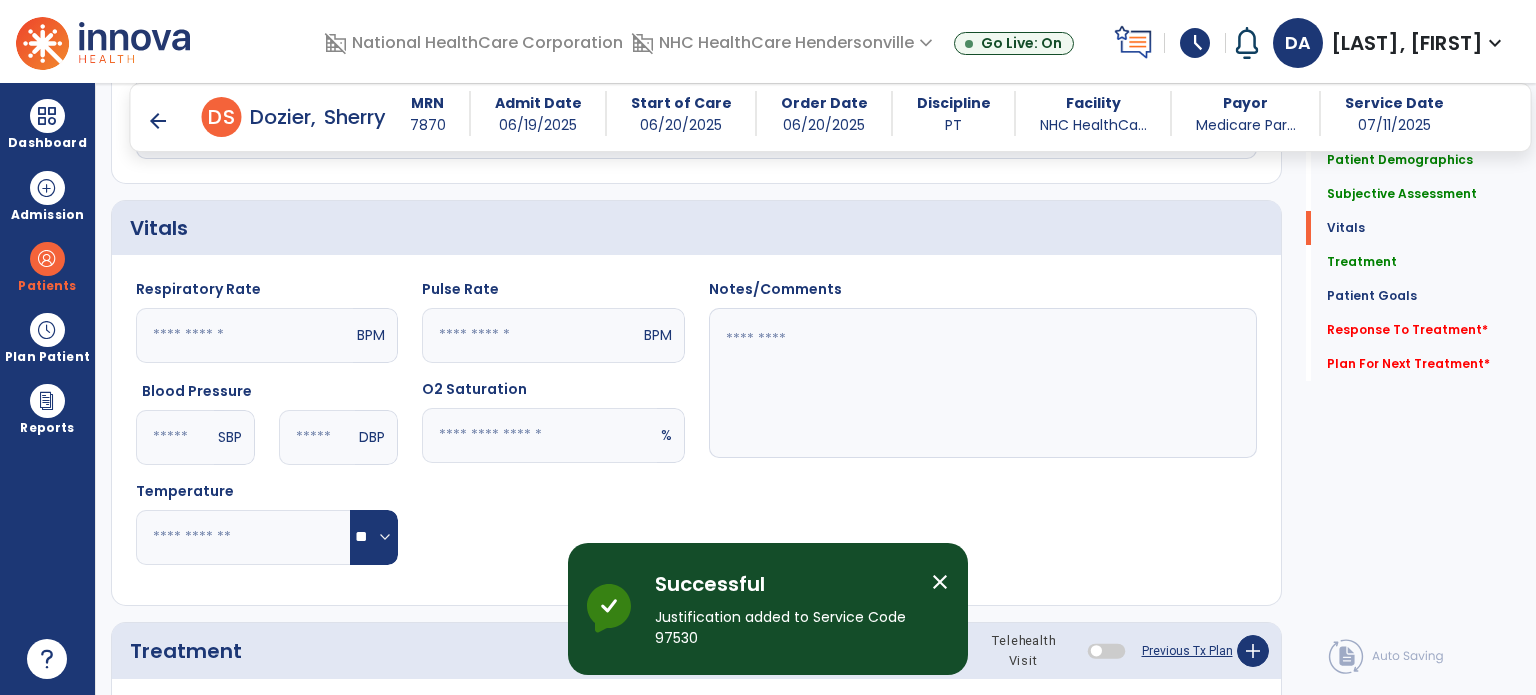 click 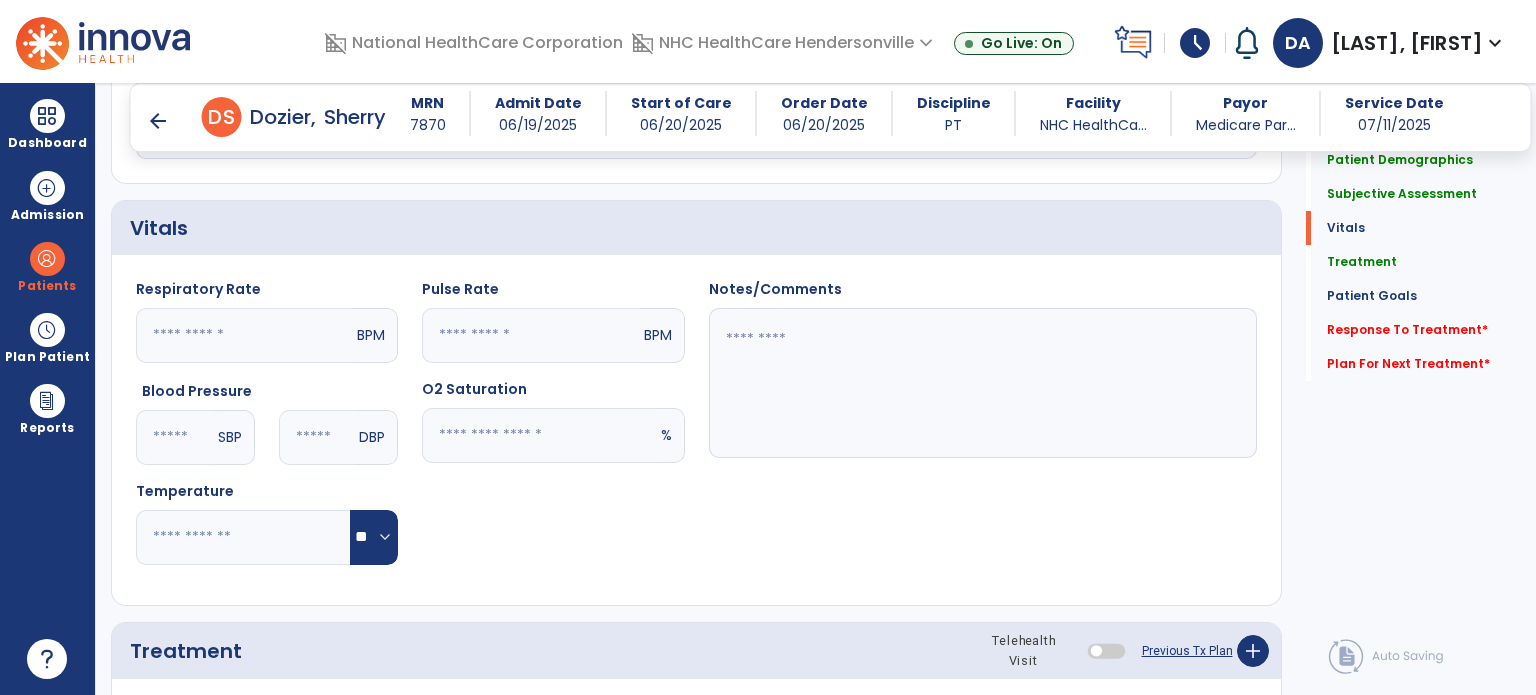 click 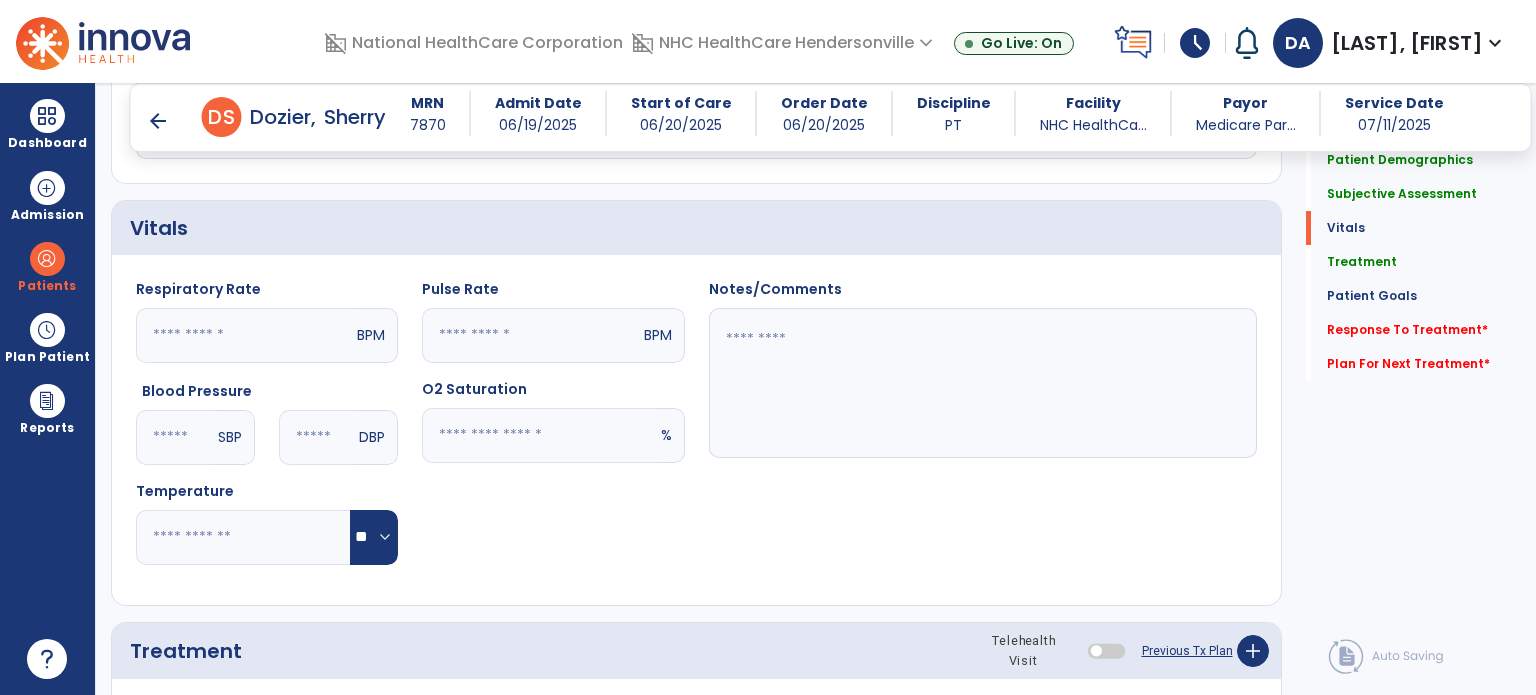 type on "**" 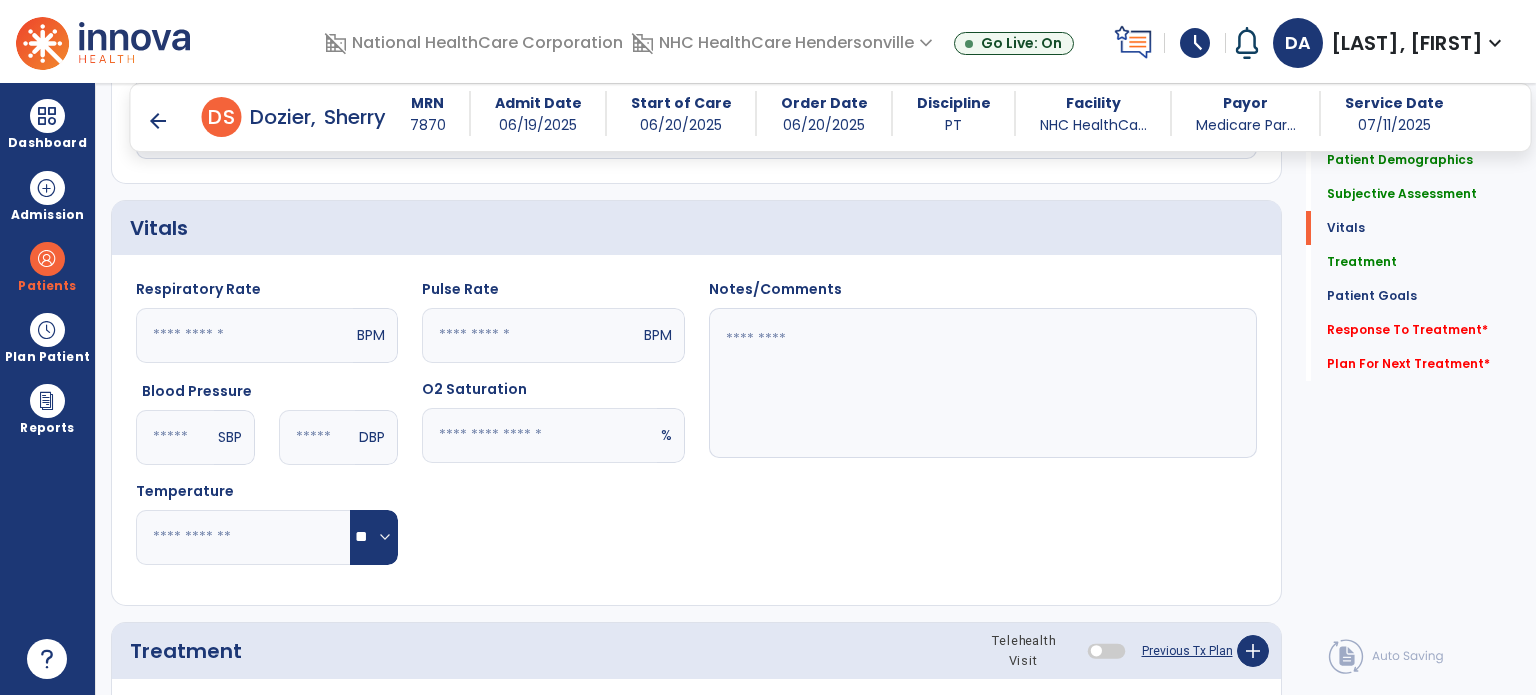click 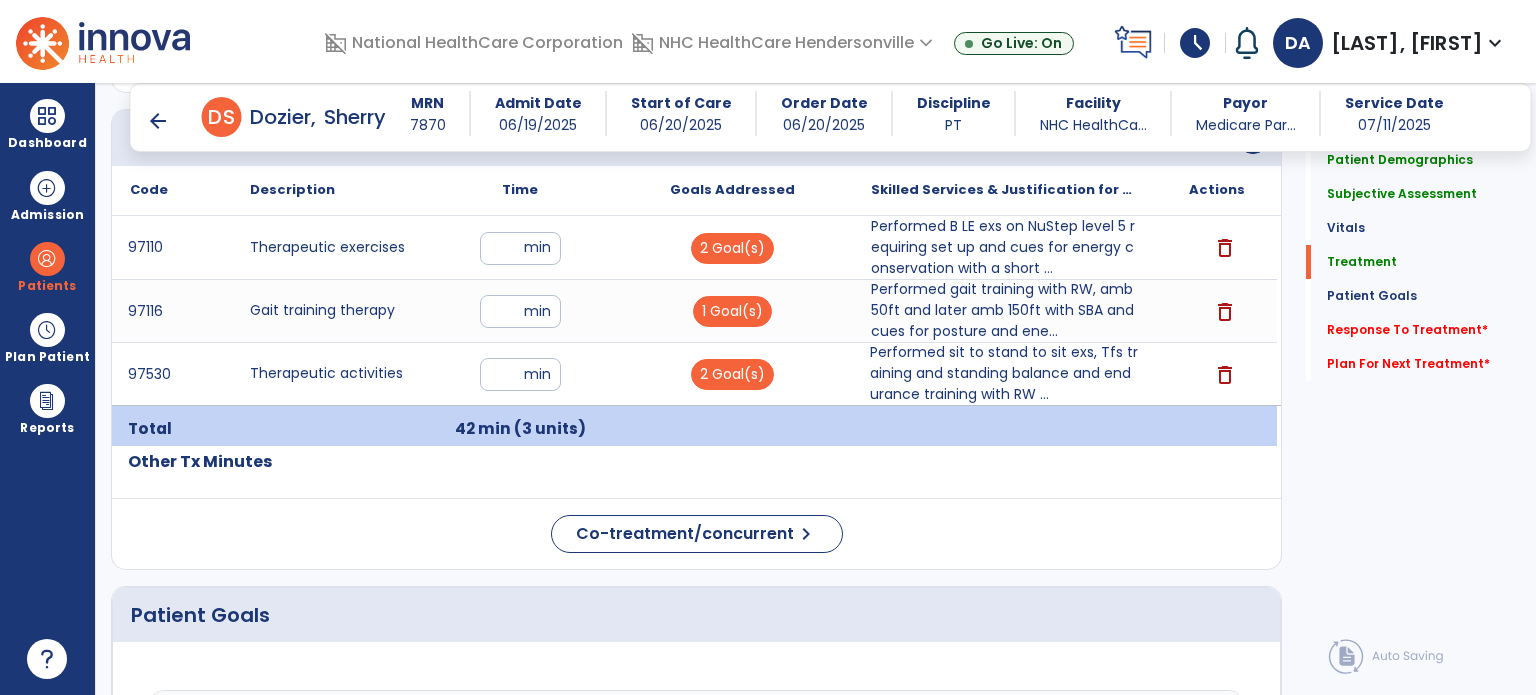 scroll, scrollTop: 1136, scrollLeft: 0, axis: vertical 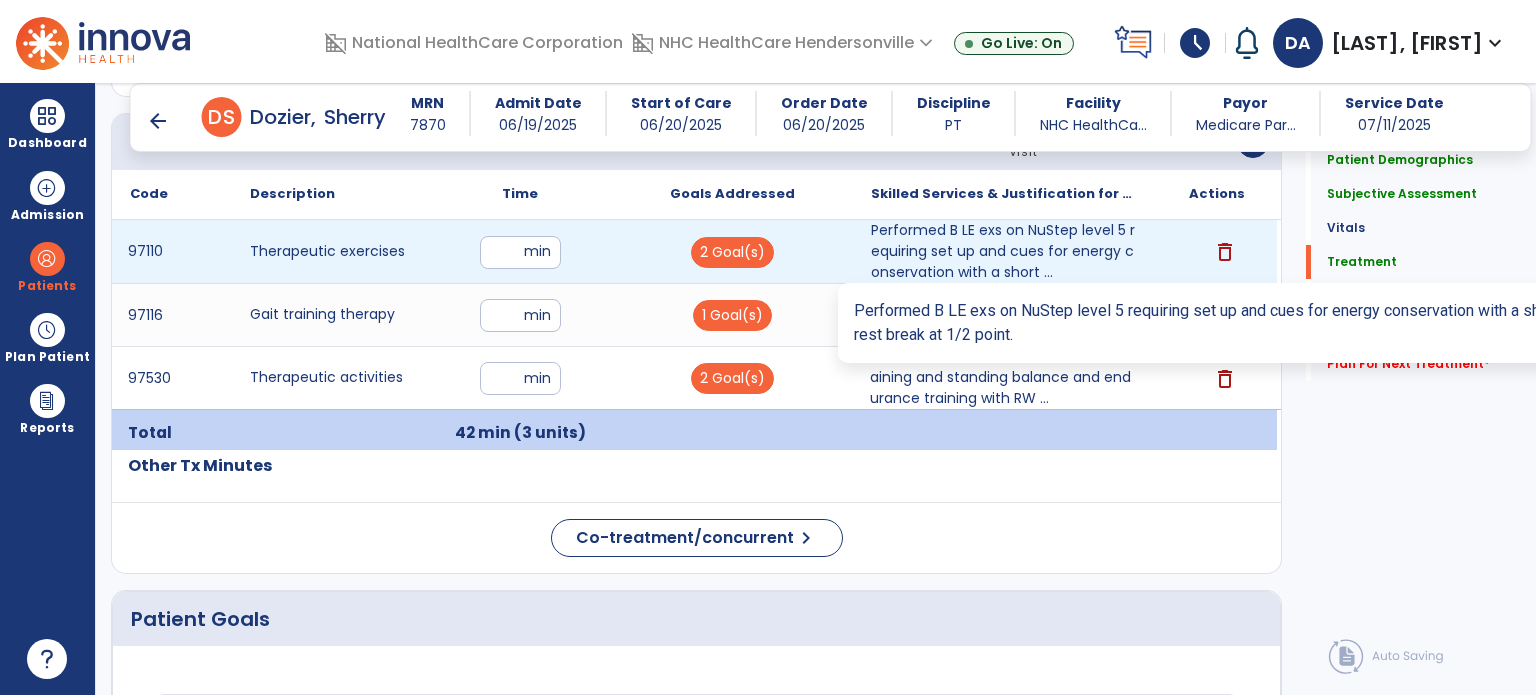 type on "**********" 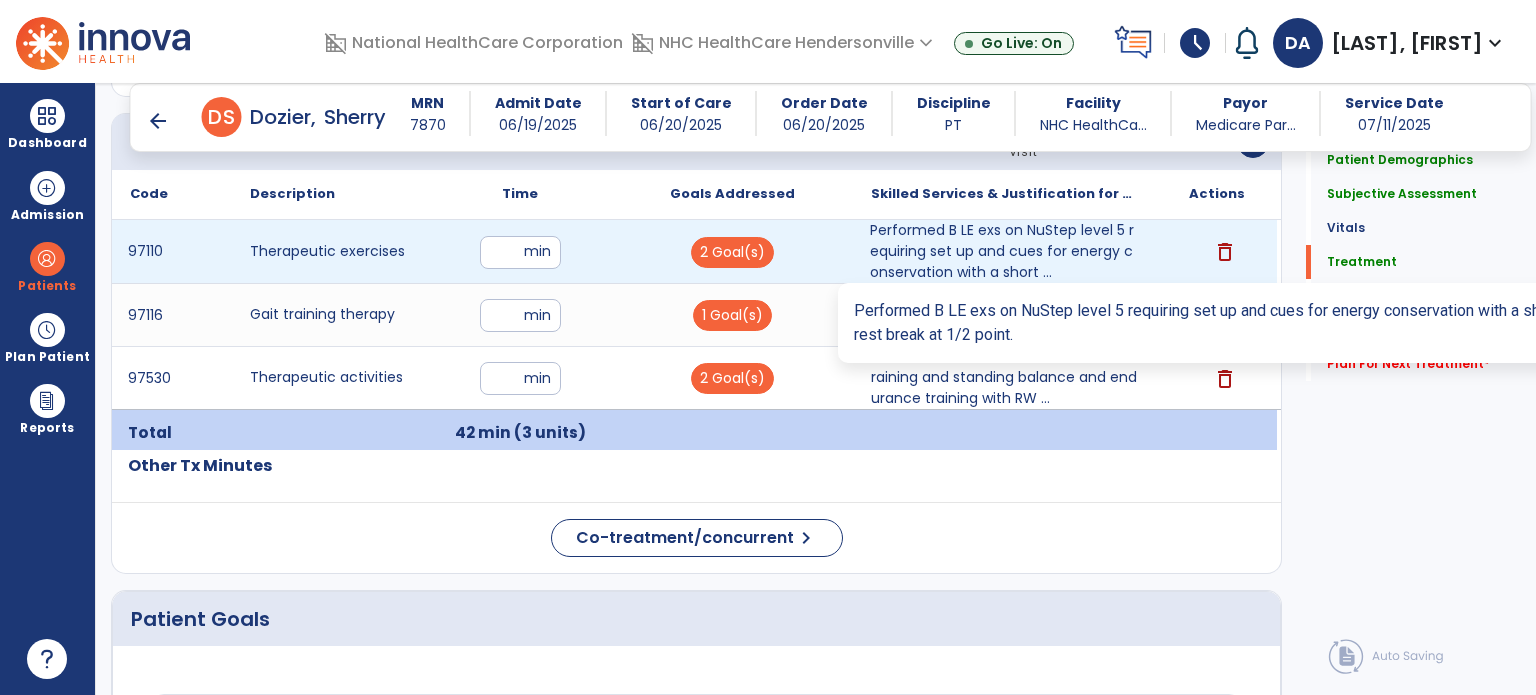 click on "Performed B LE exs on NuStep level 5 requiring set up and cues for energy conservation with a short ..." at bounding box center (1004, 251) 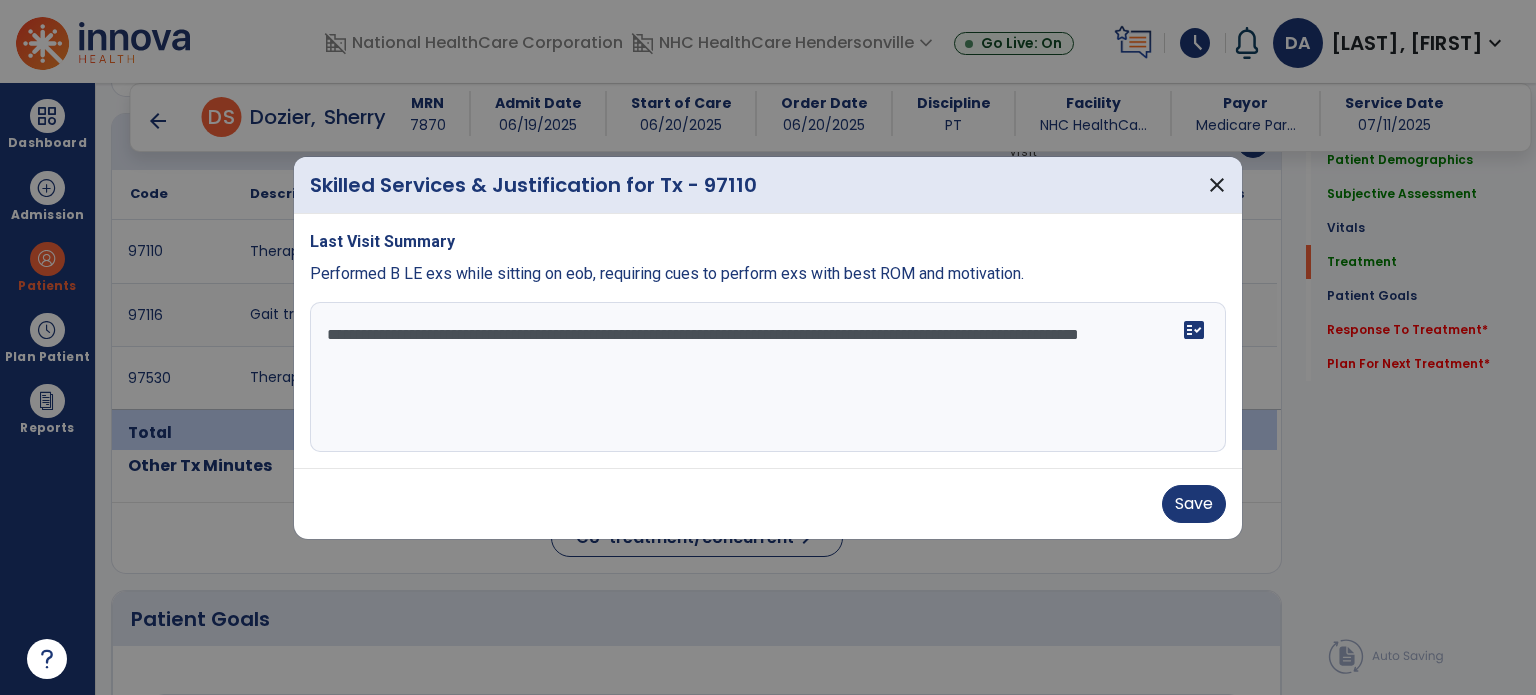 click on "**********" at bounding box center [768, 377] 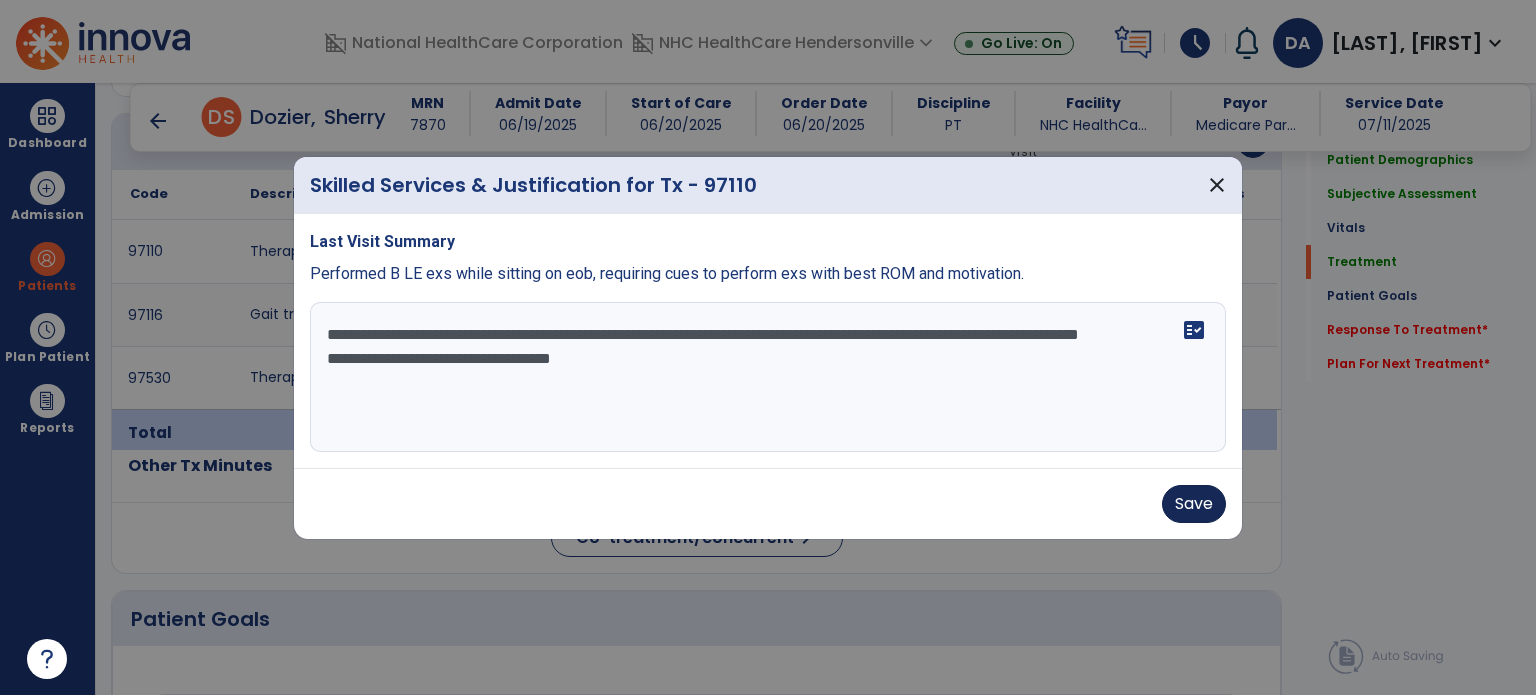 type on "**********" 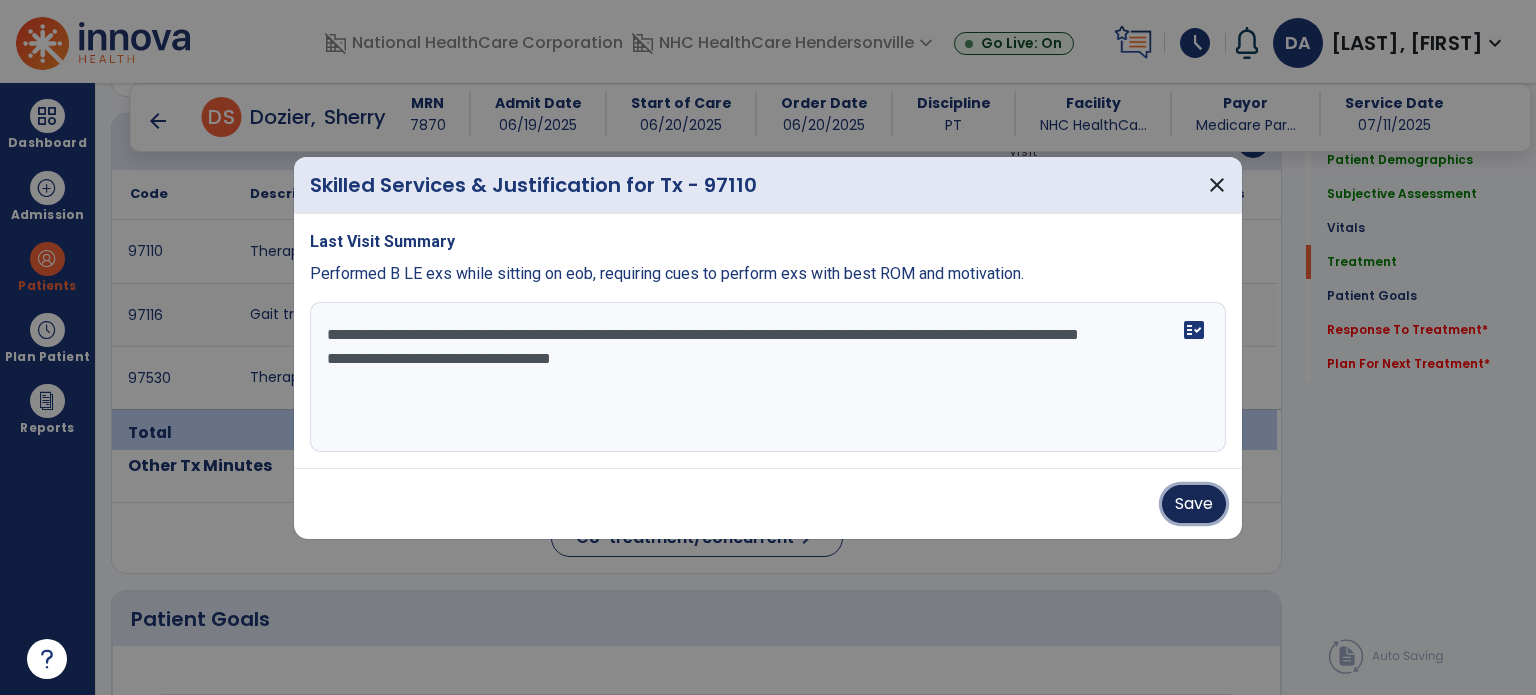 click on "Save" at bounding box center (1194, 504) 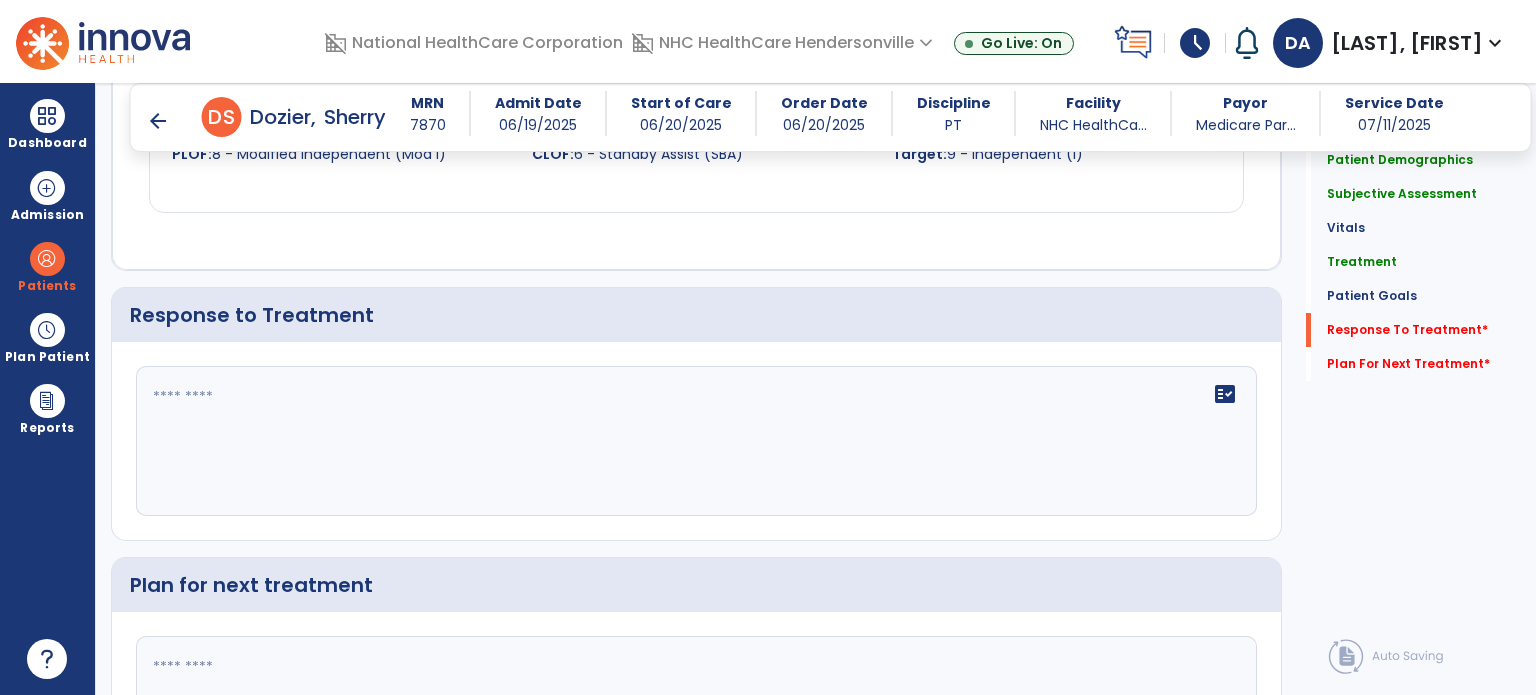 scroll, scrollTop: 2426, scrollLeft: 0, axis: vertical 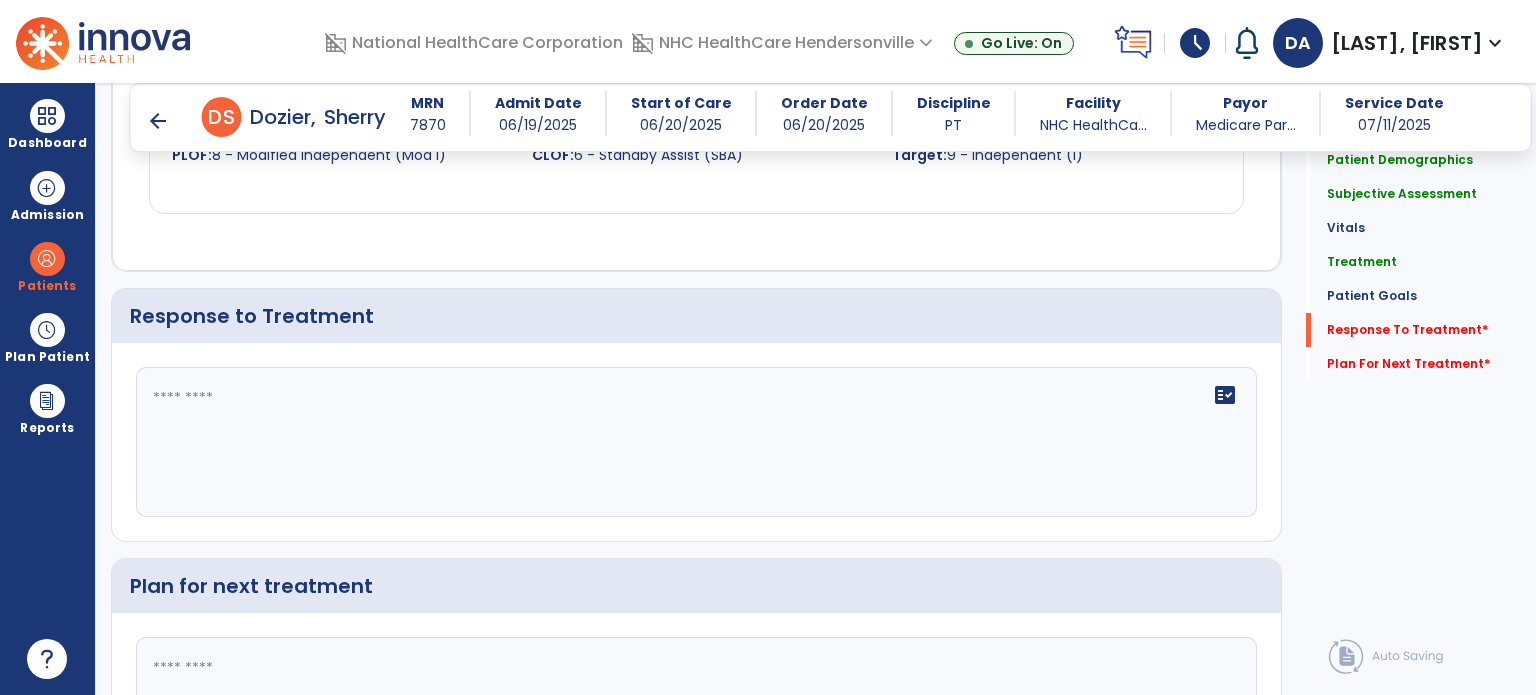 click on "fact_check" 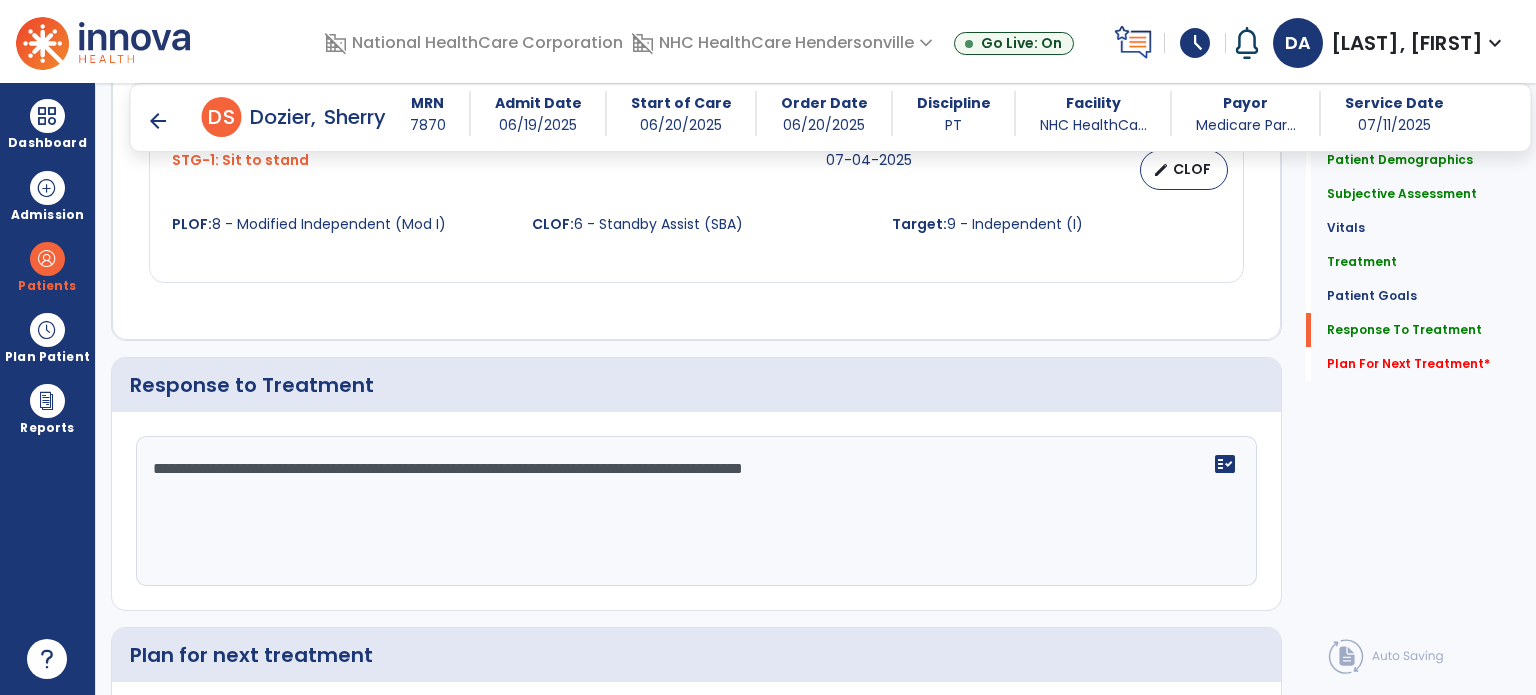 scroll, scrollTop: 2426, scrollLeft: 0, axis: vertical 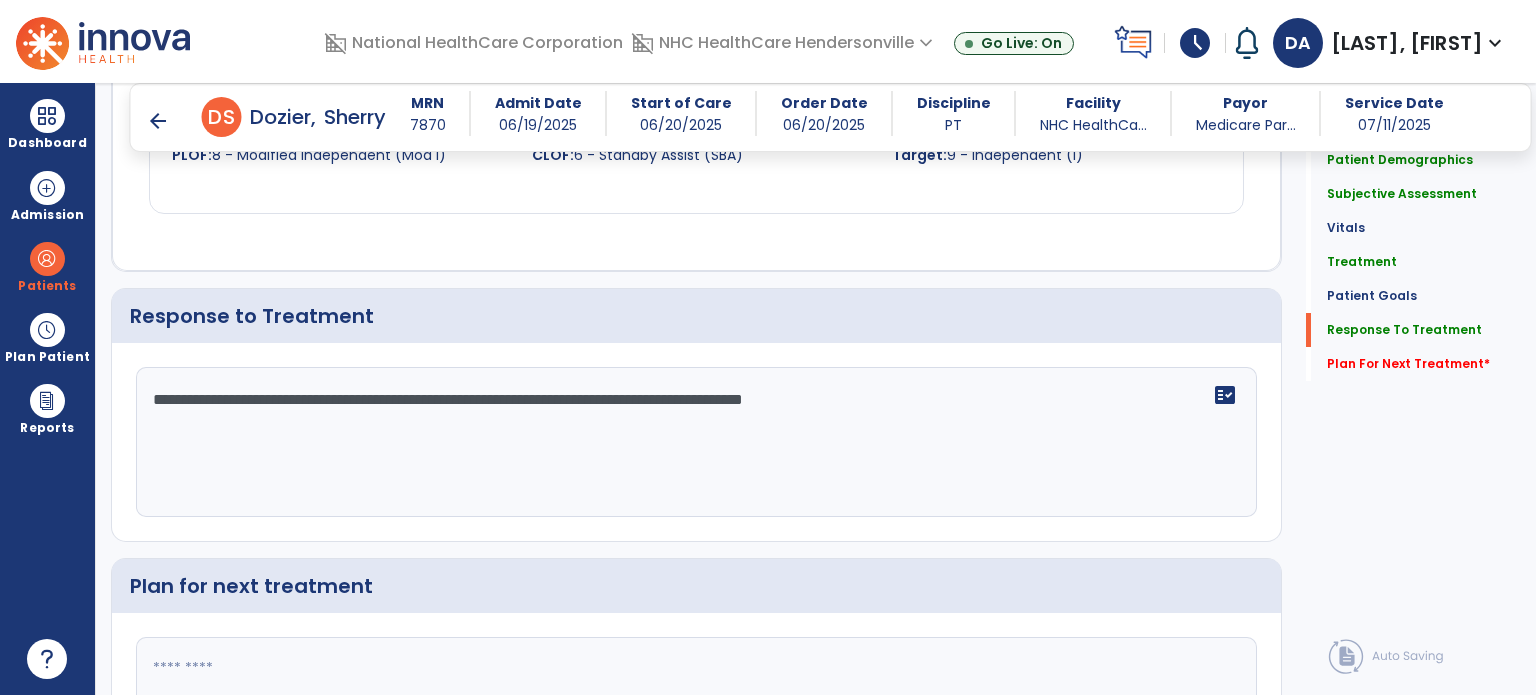 type on "**********" 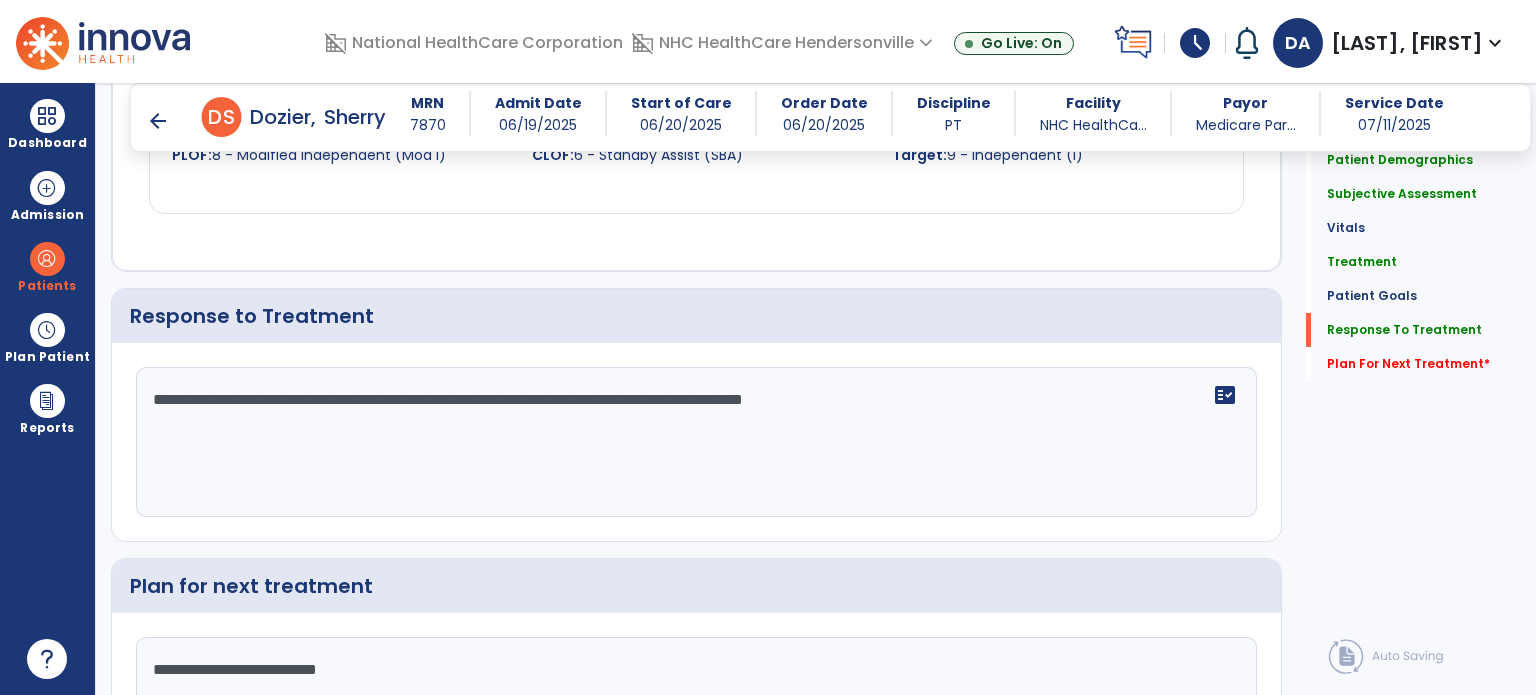 scroll, scrollTop: 2602, scrollLeft: 0, axis: vertical 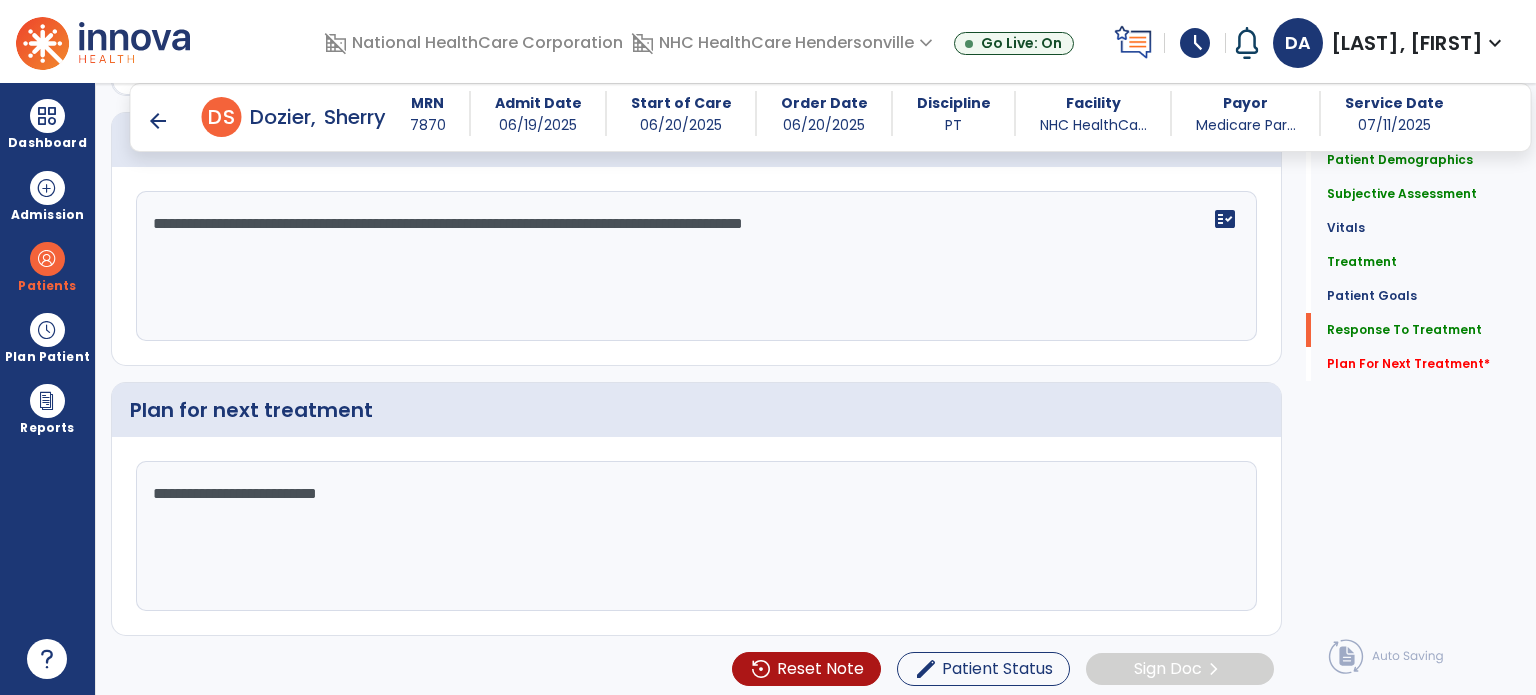 click on "**********" 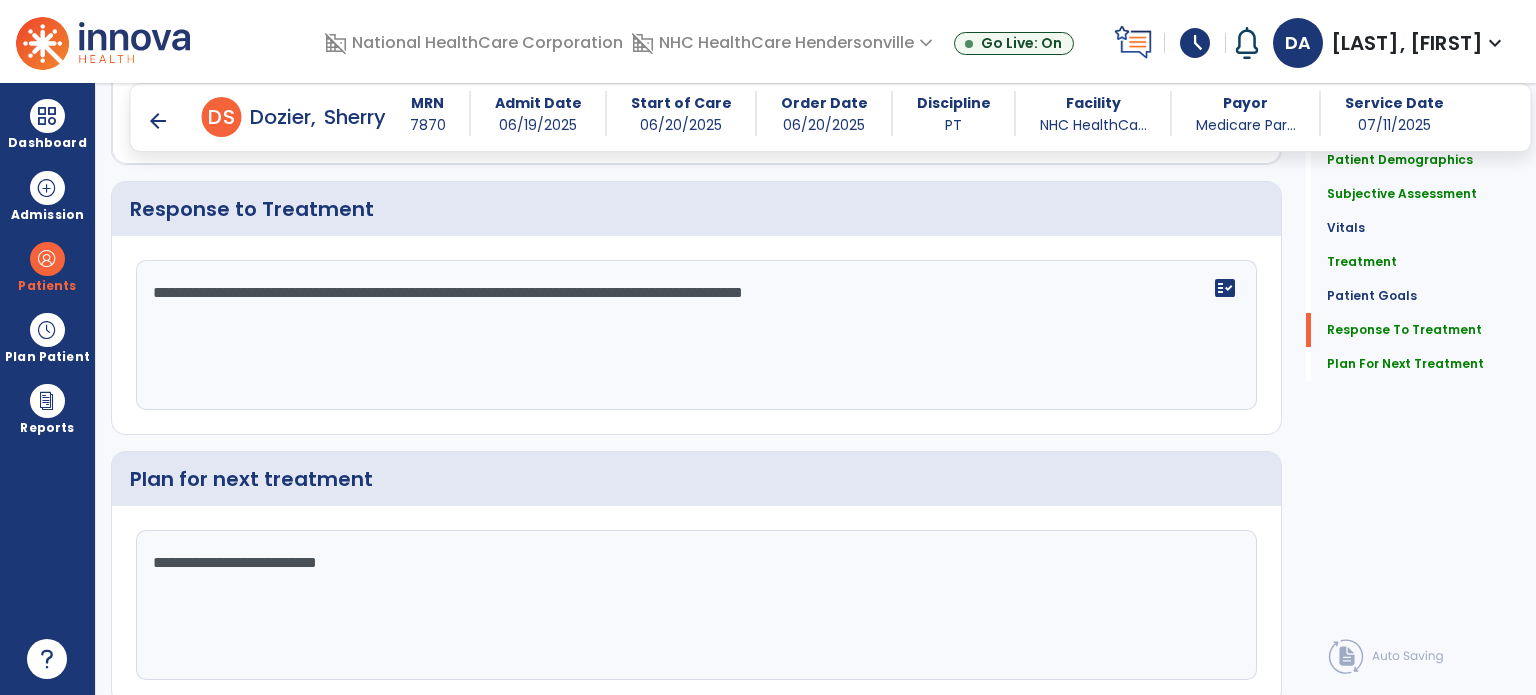 scroll, scrollTop: 2602, scrollLeft: 0, axis: vertical 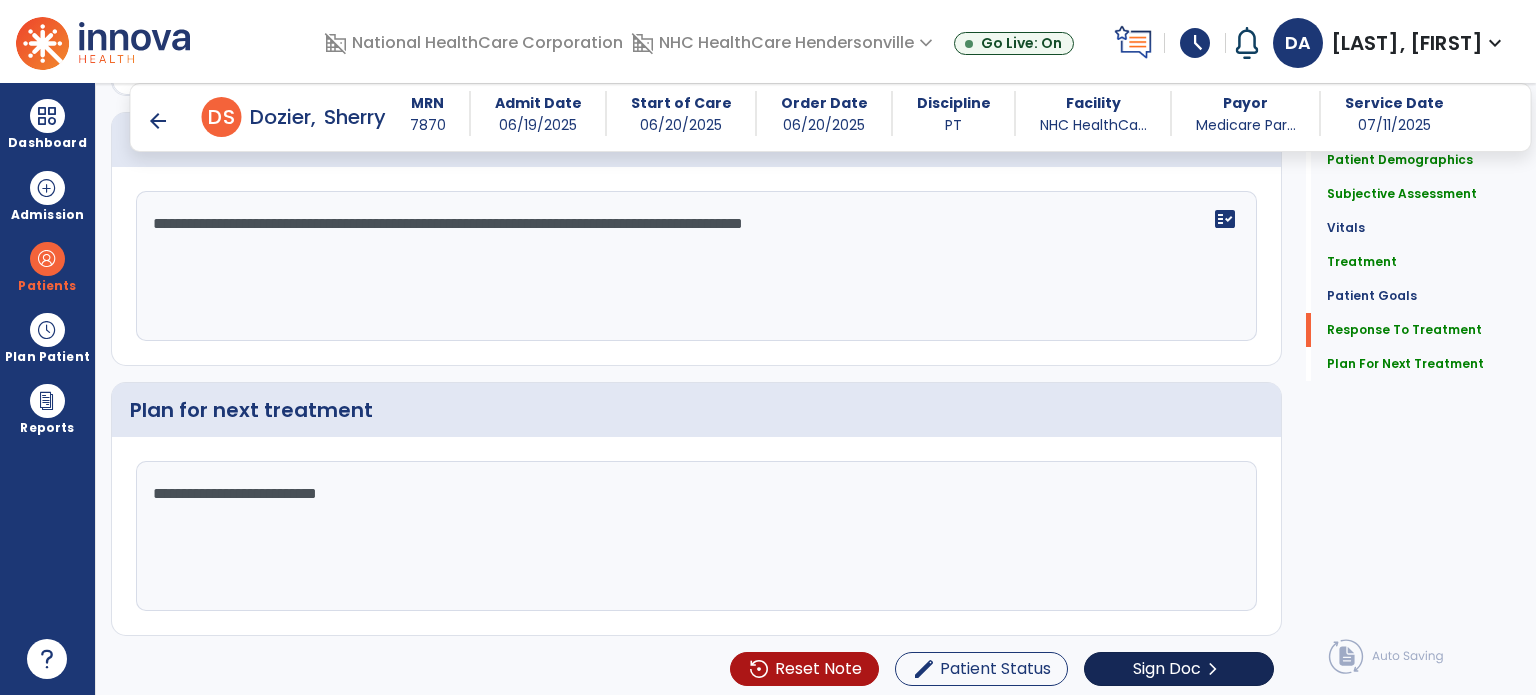 type on "**********" 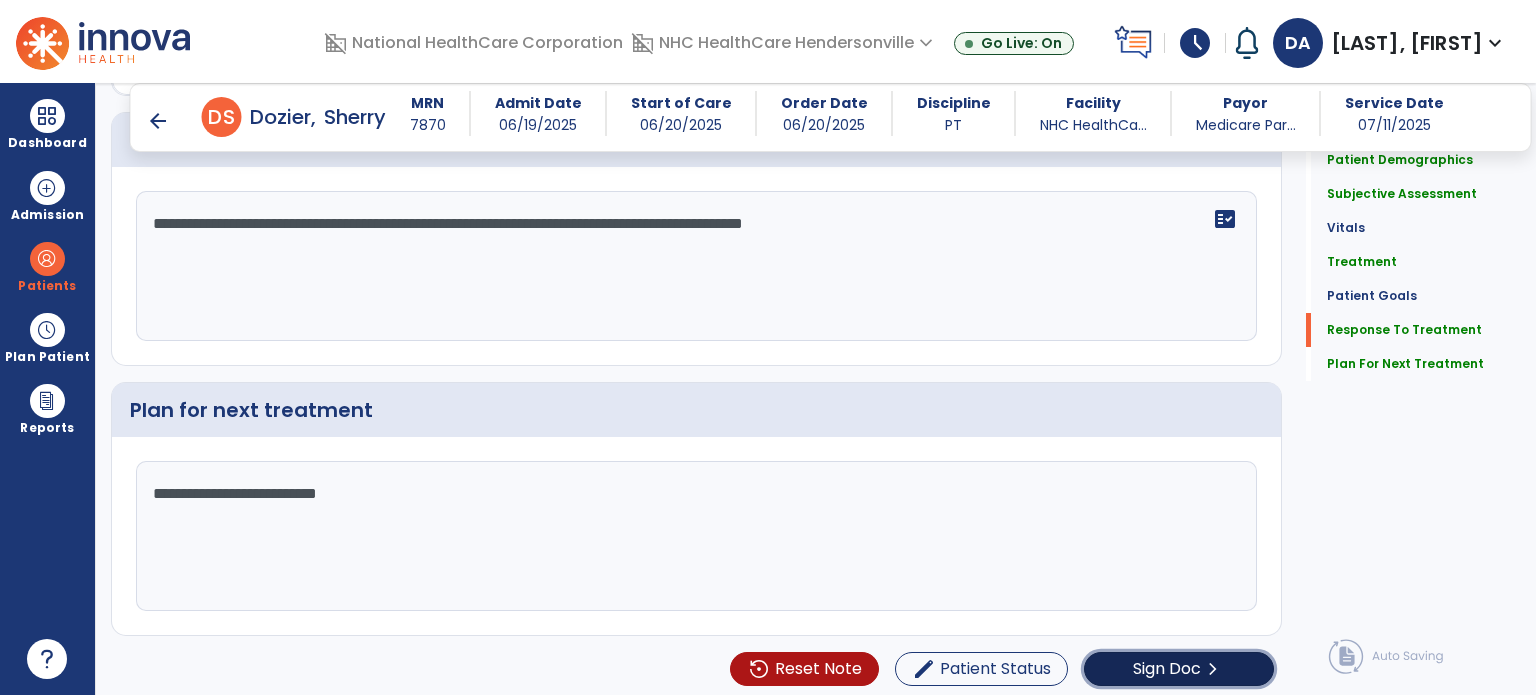 click on "chevron_right" 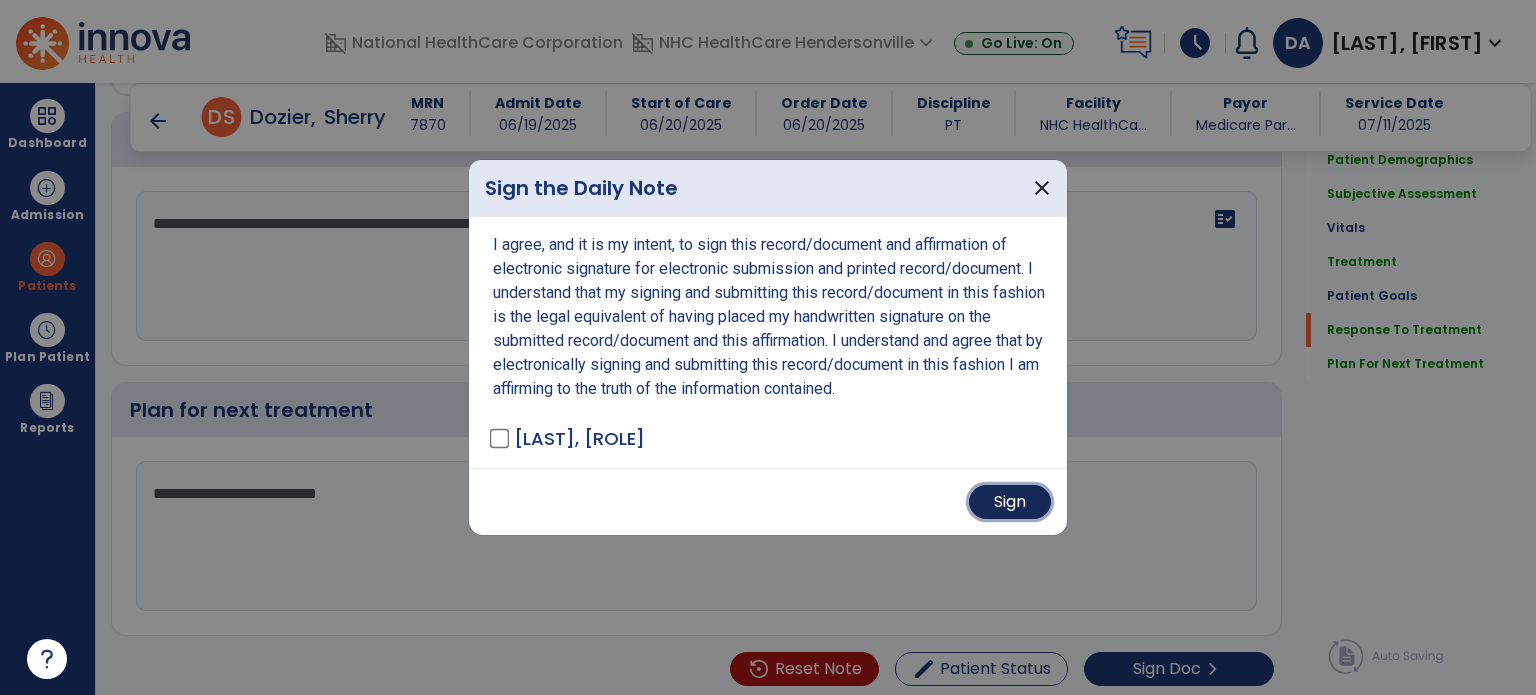 click on "Sign" at bounding box center [1010, 502] 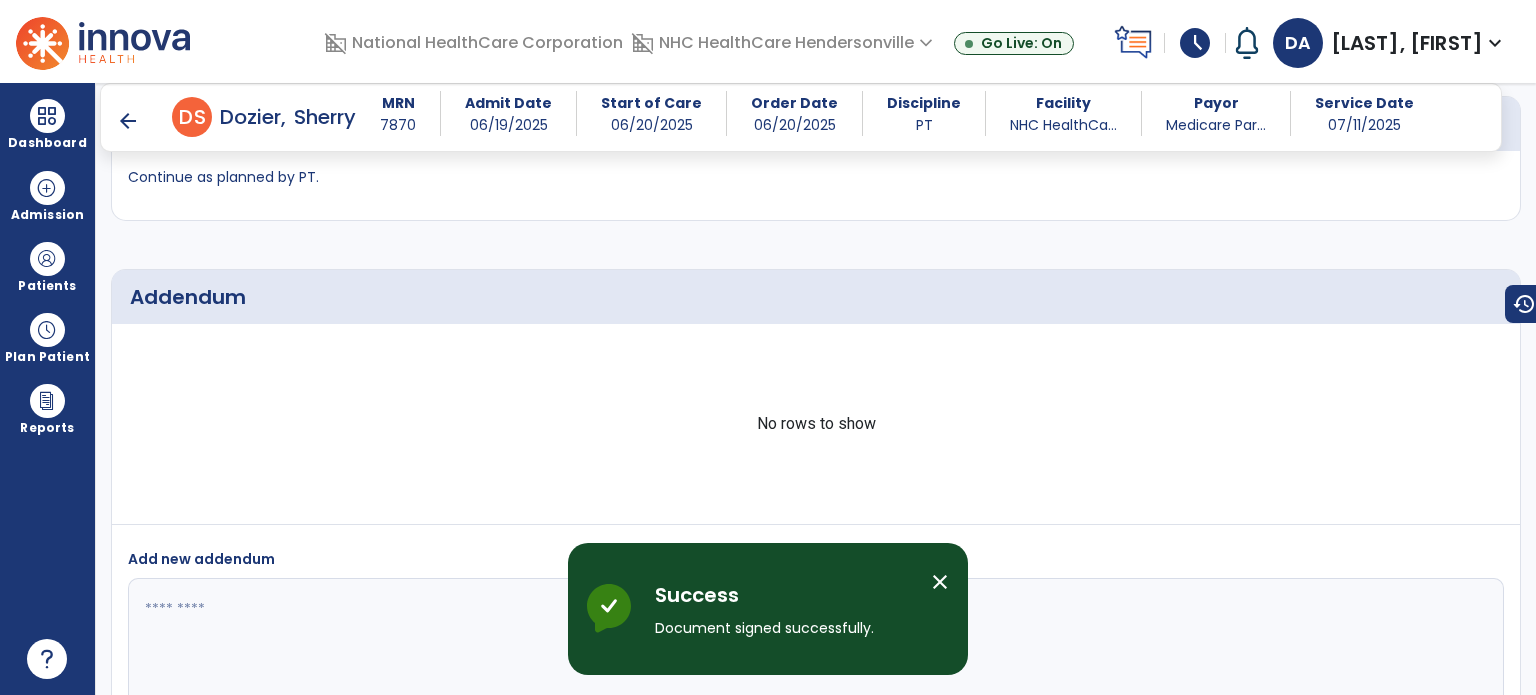 scroll, scrollTop: 3654, scrollLeft: 0, axis: vertical 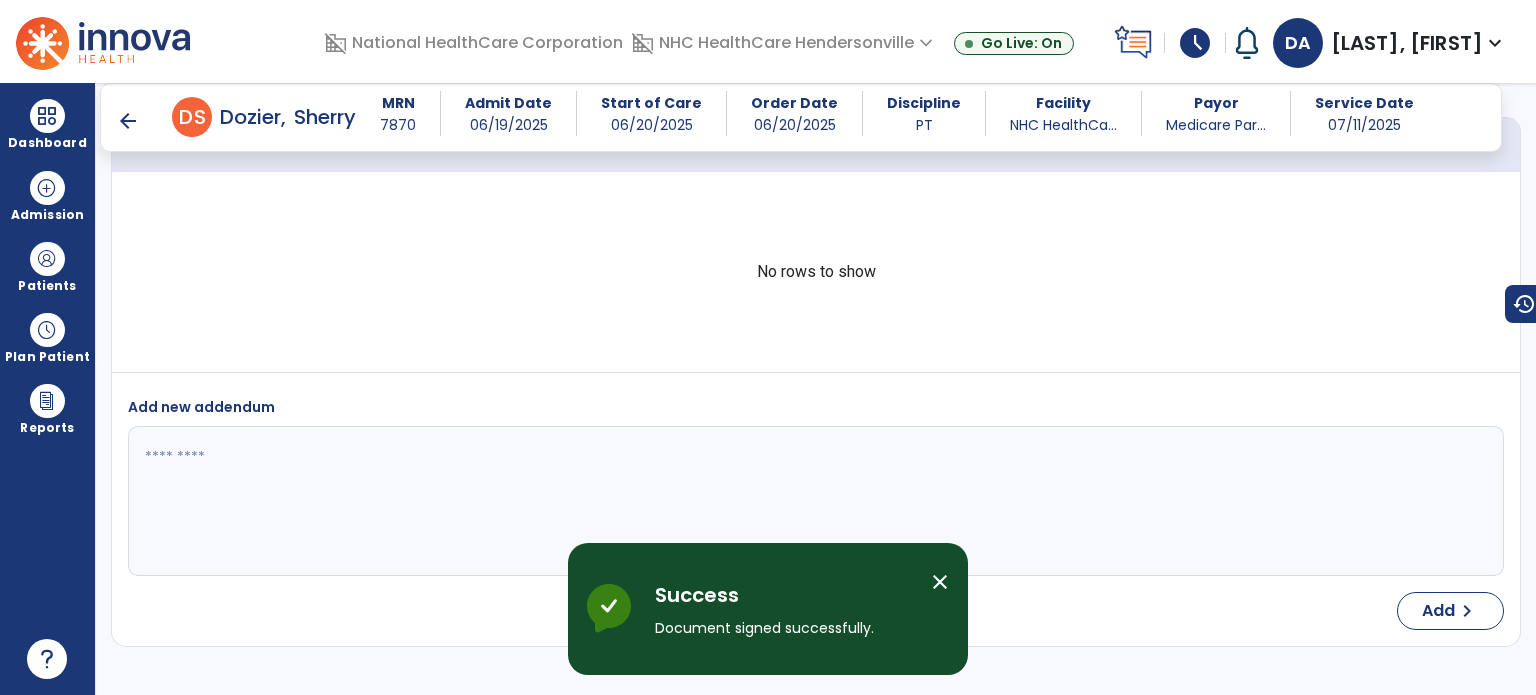click on "arrow_back" at bounding box center (128, 121) 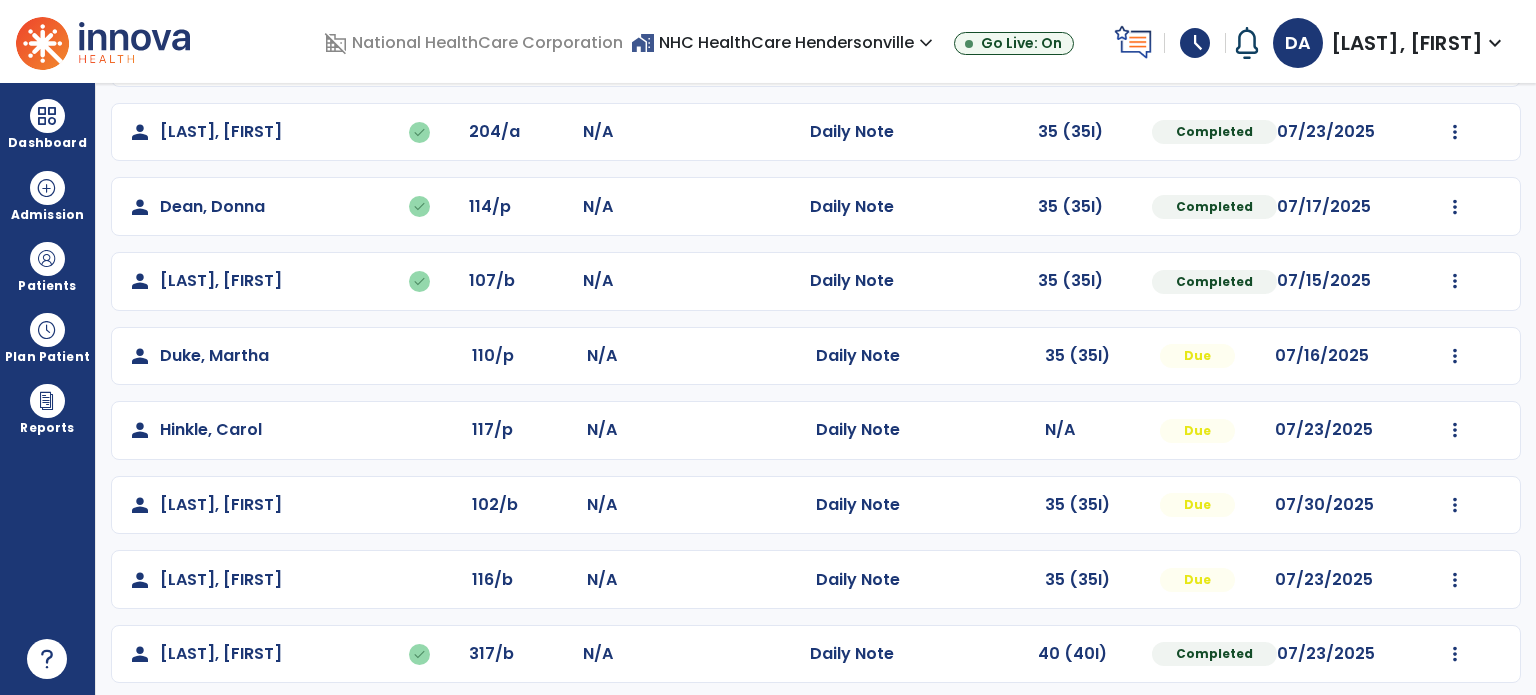 scroll, scrollTop: 464, scrollLeft: 0, axis: vertical 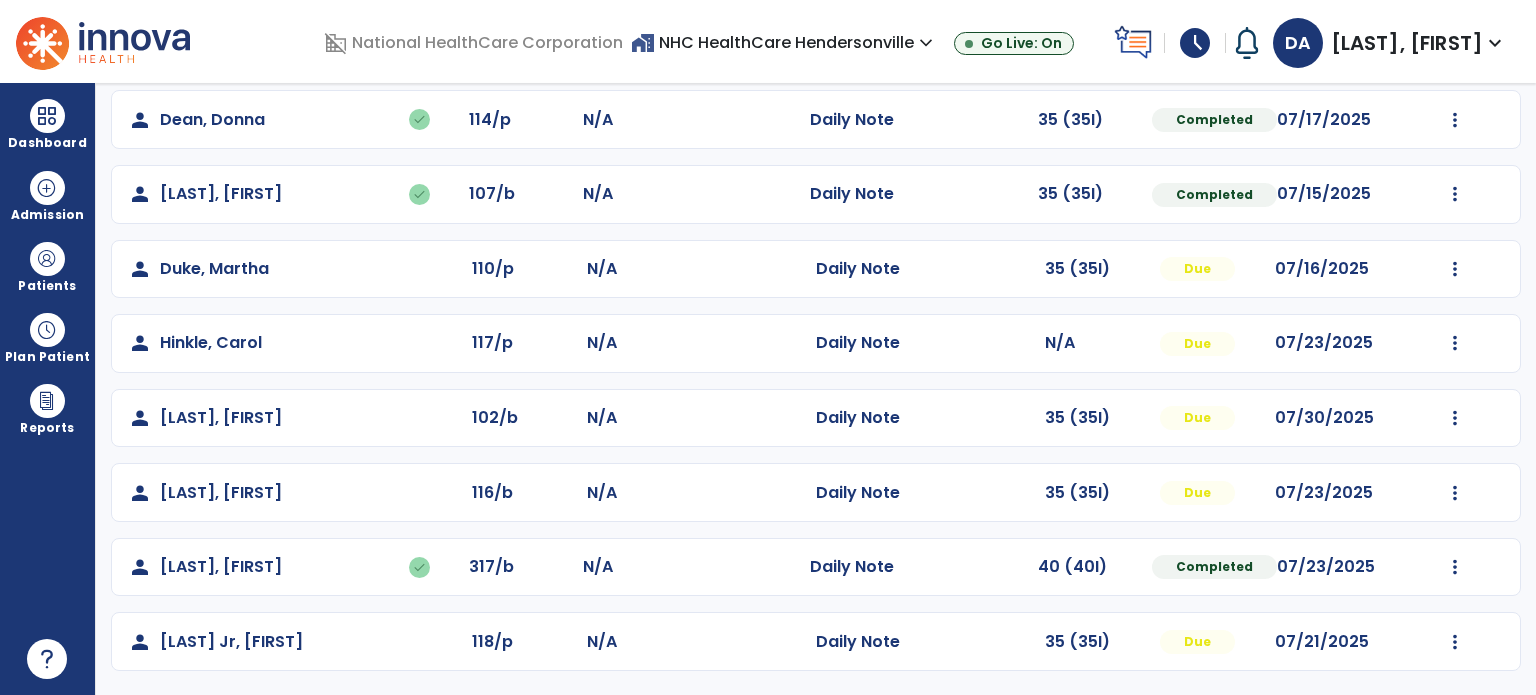 click on "Mark Visit As Complete   Reset Note   Open Document   G + C Mins" 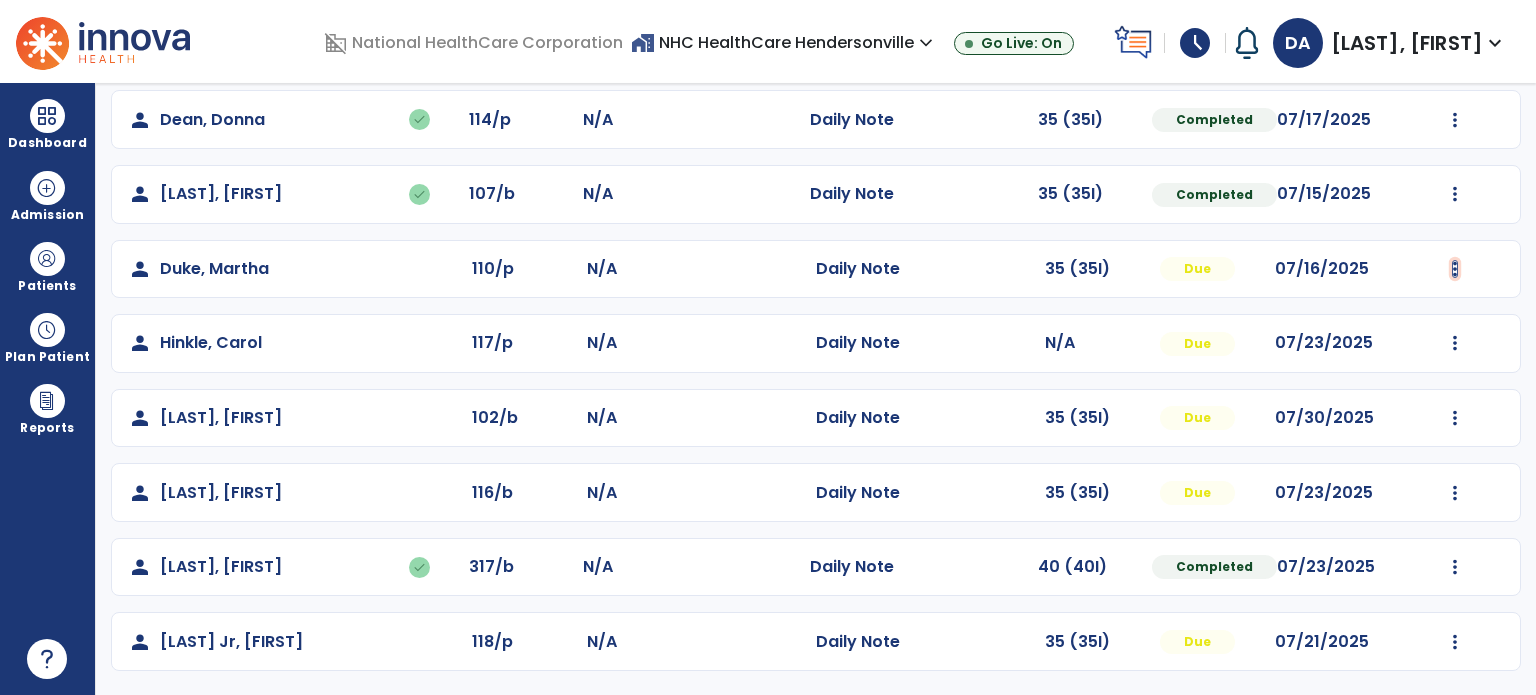 click at bounding box center (1455, -104) 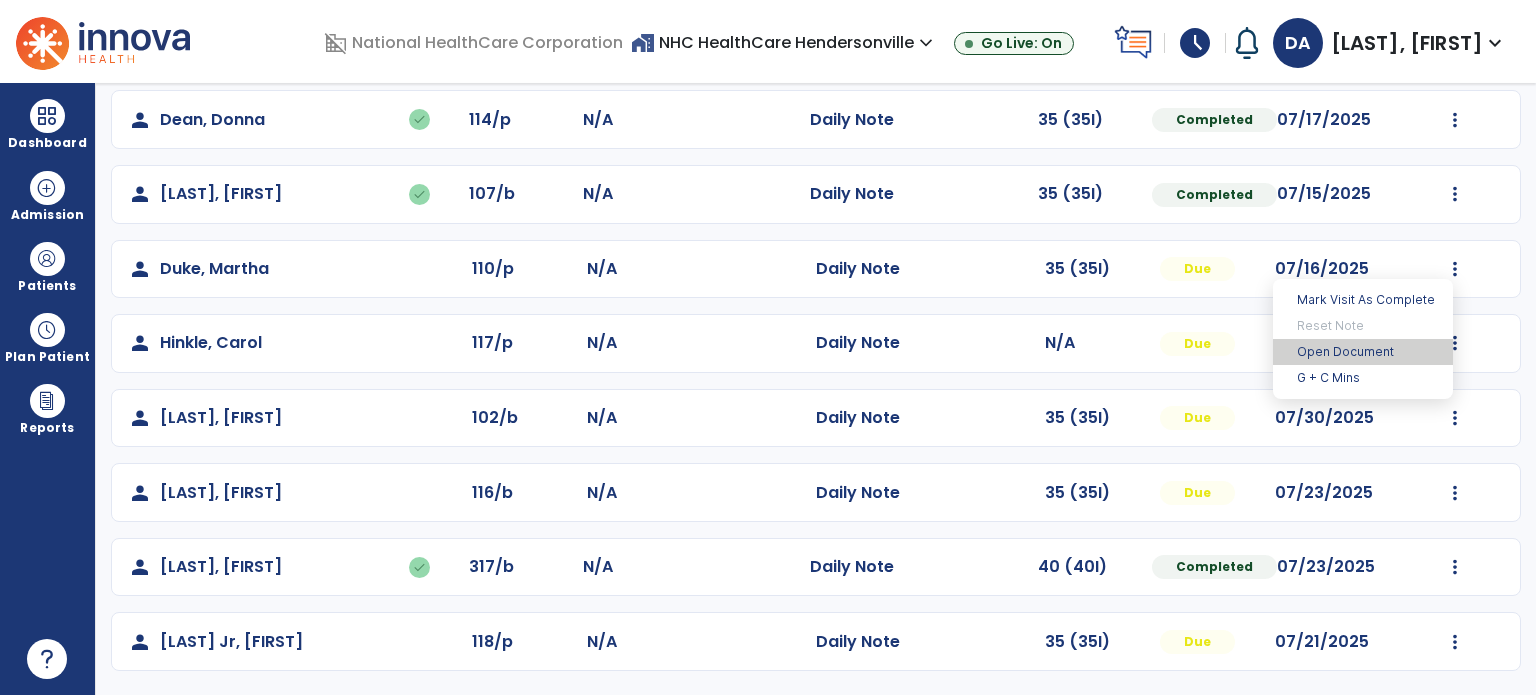 click on "Open Document" at bounding box center (1363, 352) 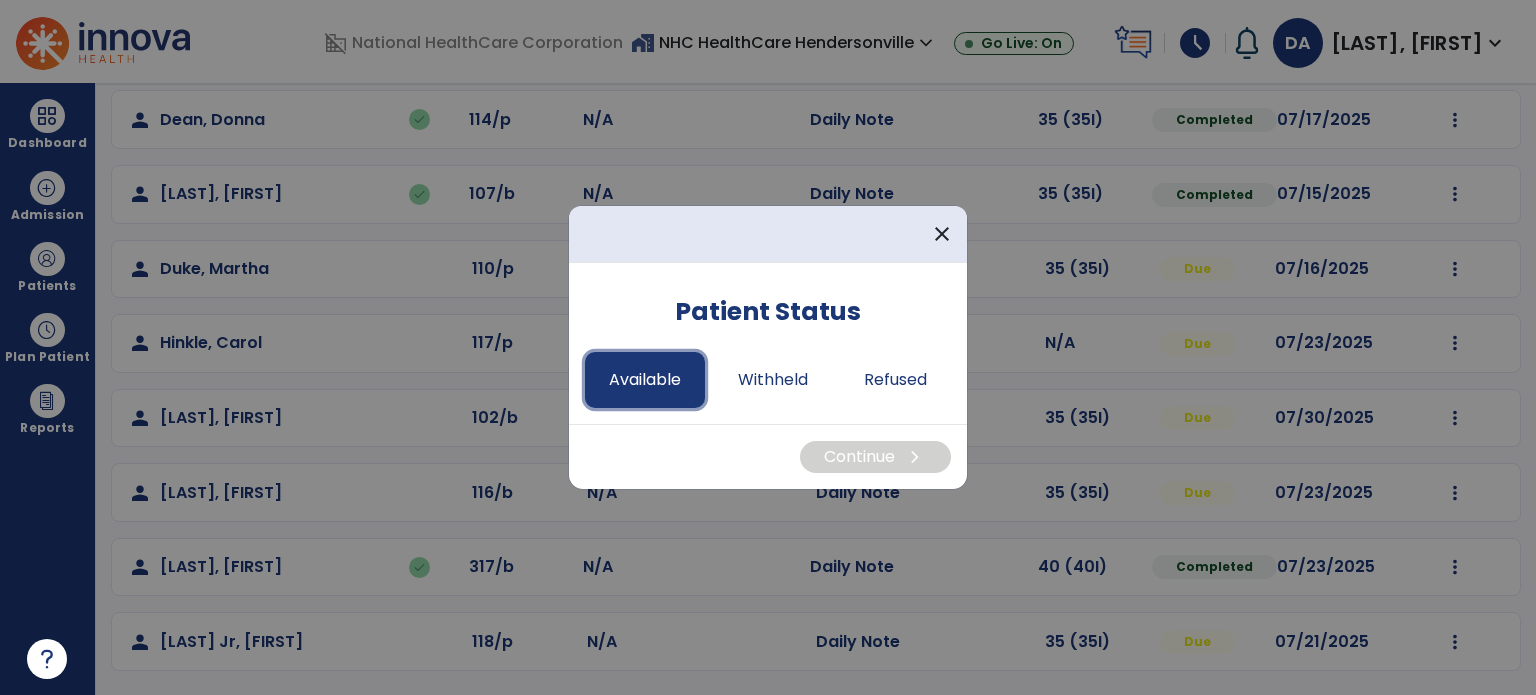 click on "Available" at bounding box center (645, 380) 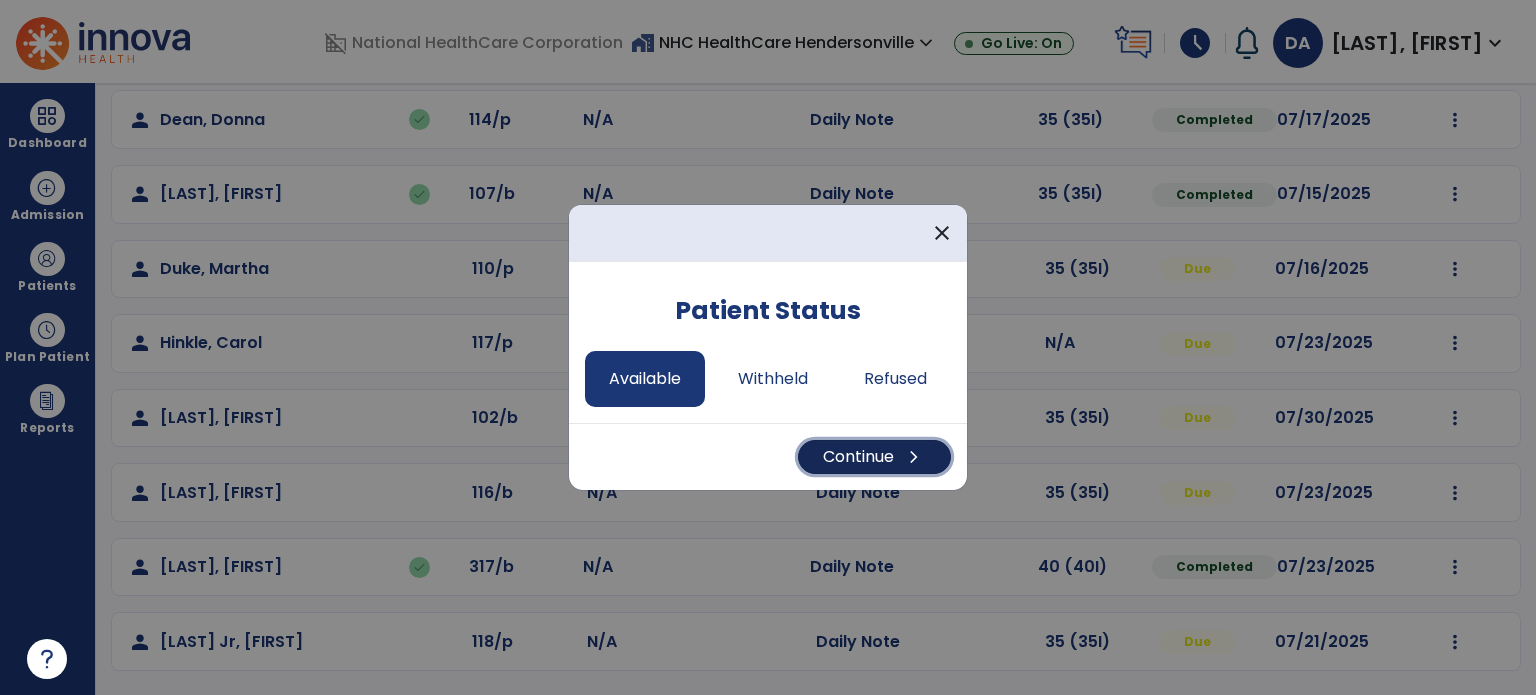click on "Continue   chevron_right" at bounding box center [874, 457] 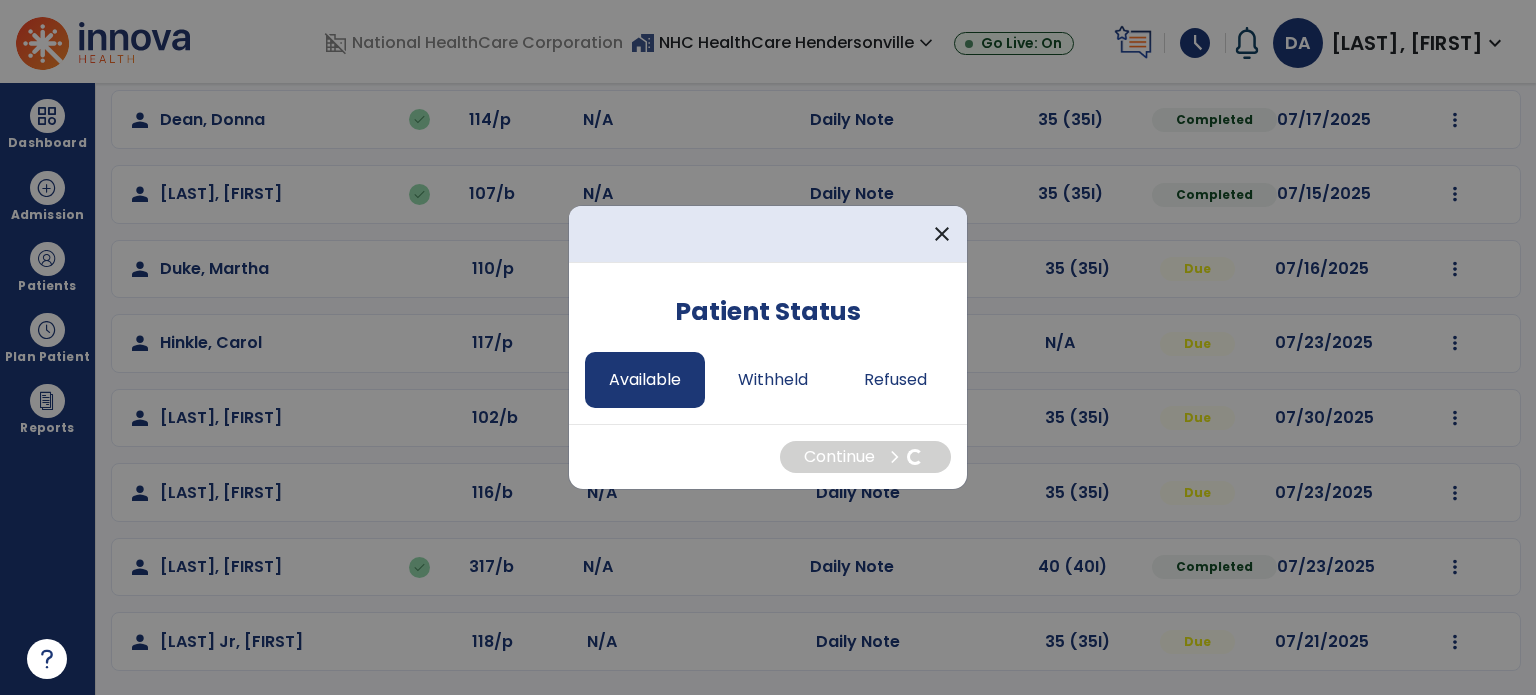 select on "*" 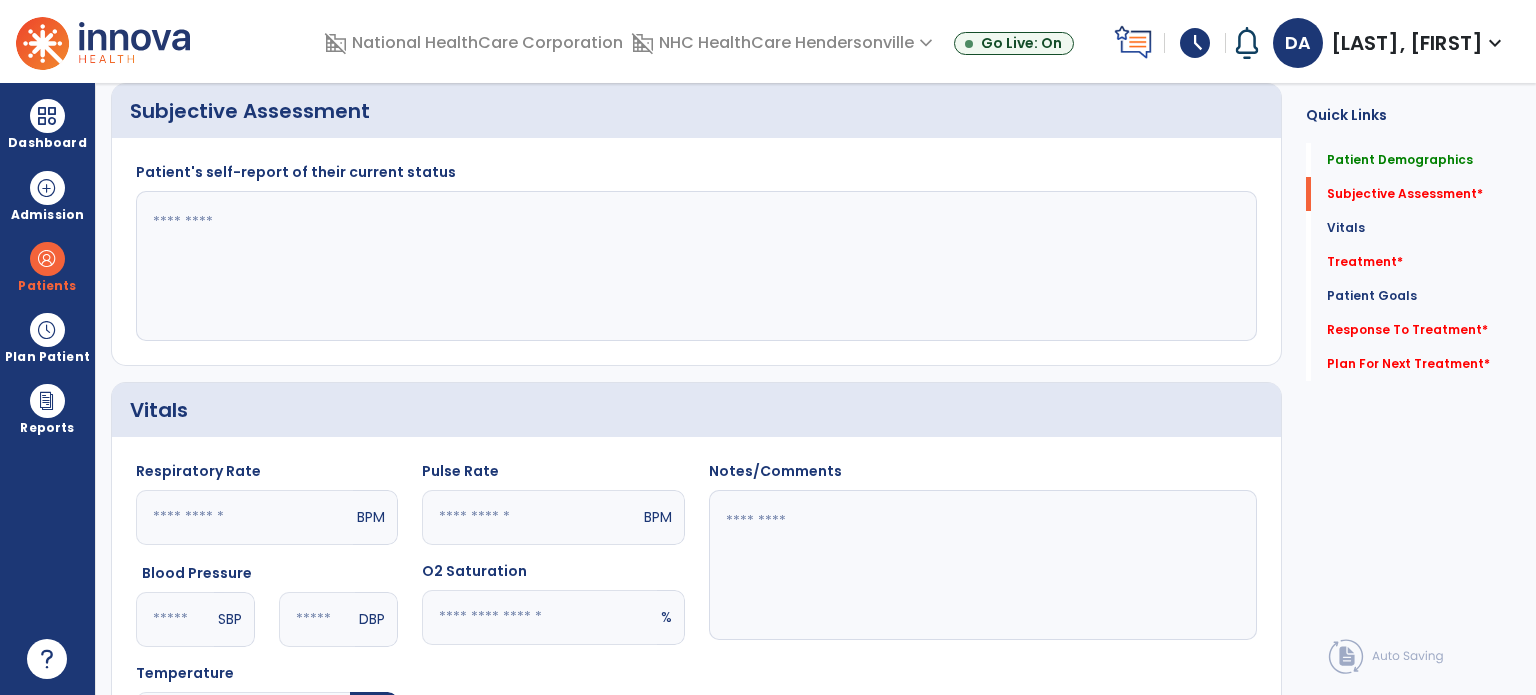 click 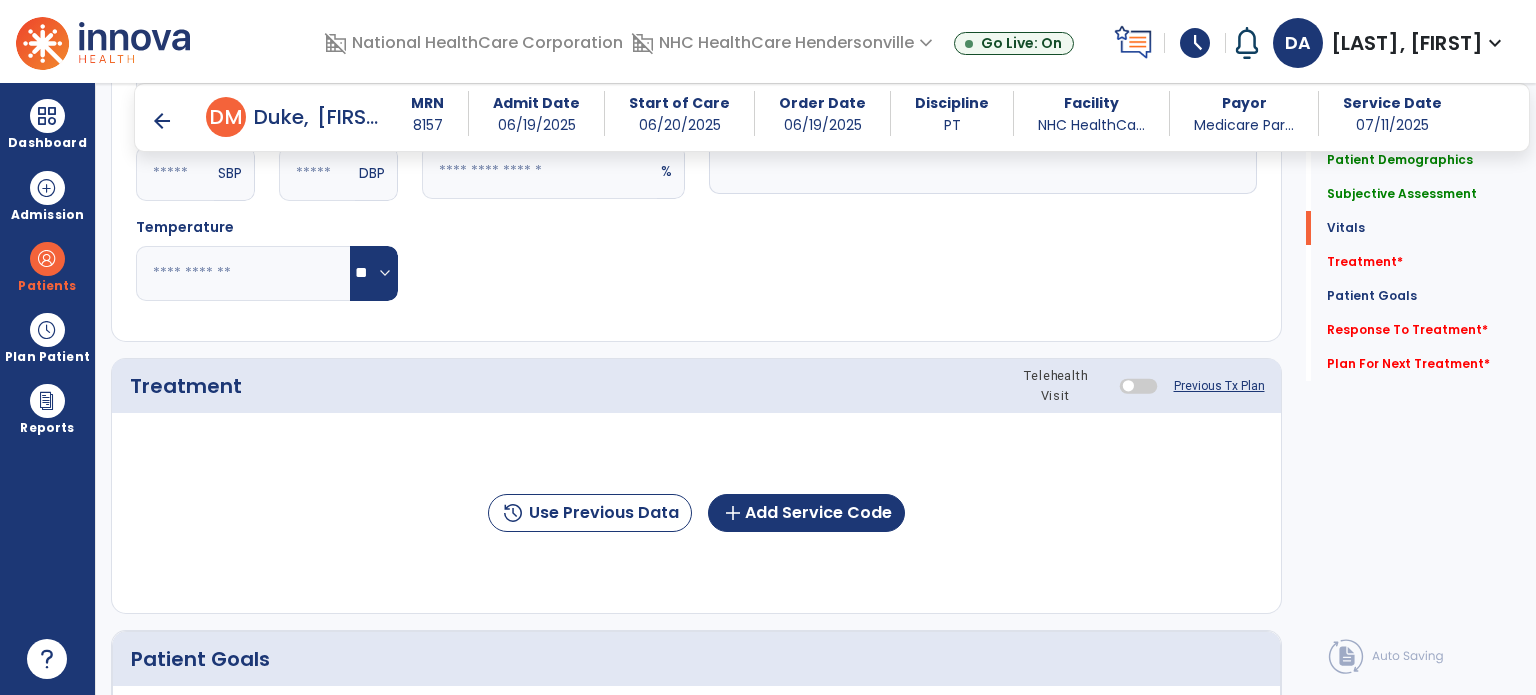 scroll, scrollTop: 892, scrollLeft: 0, axis: vertical 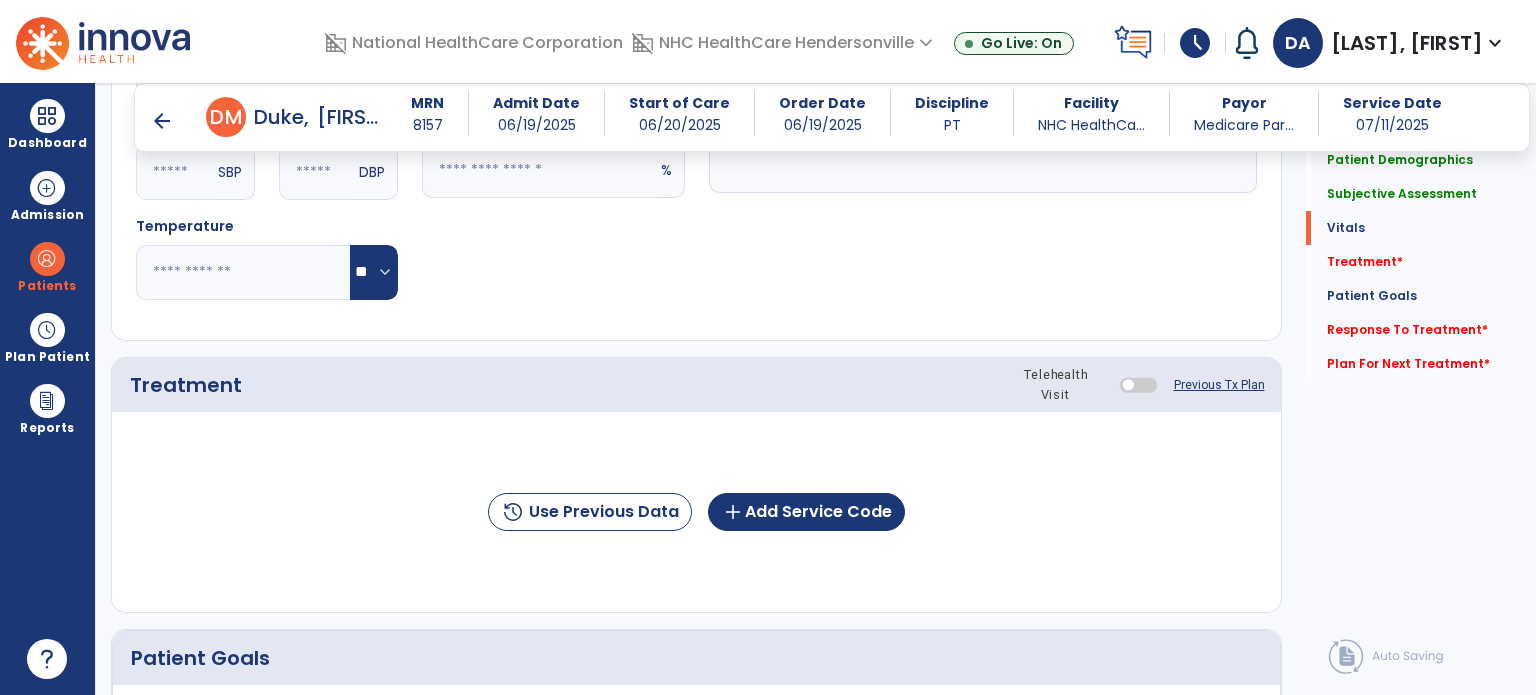 type on "**********" 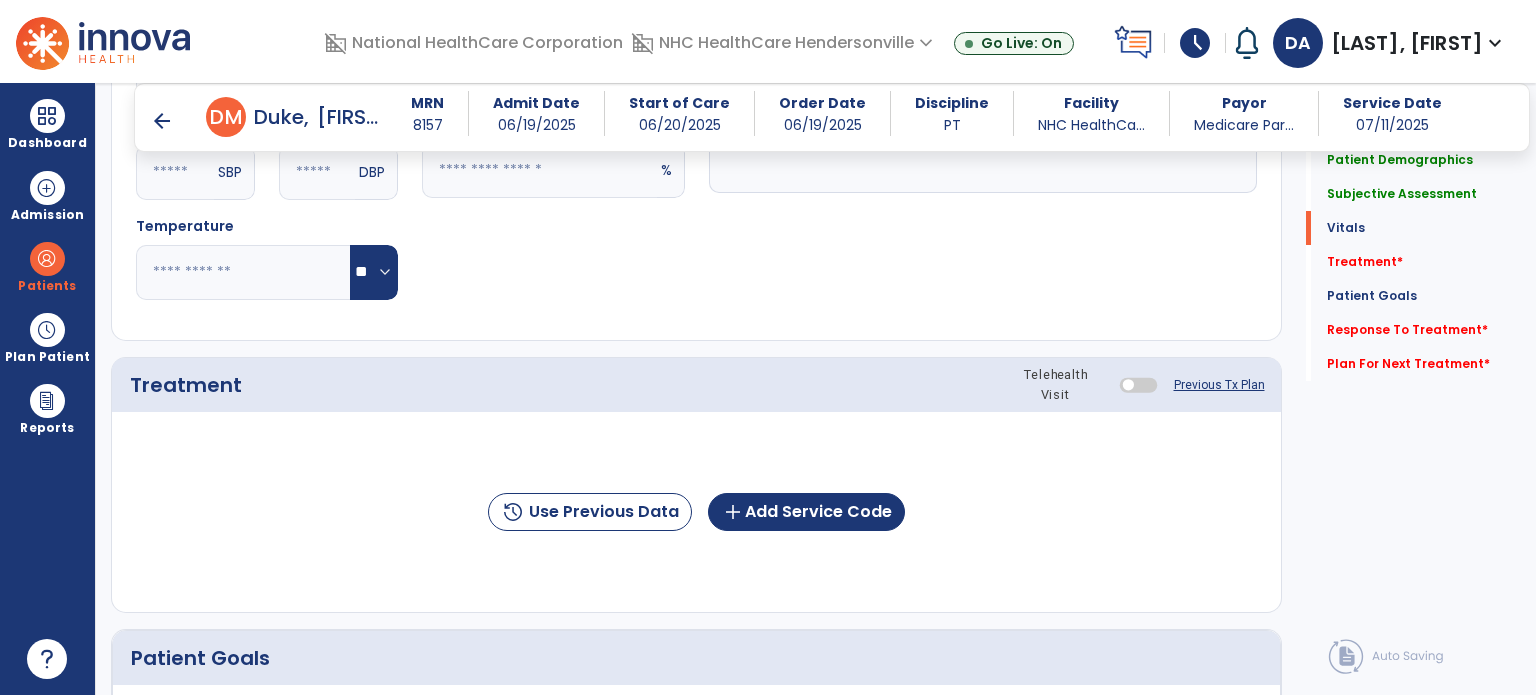 drag, startPoint x: 388, startPoint y: 295, endPoint x: 796, endPoint y: 245, distance: 411.0523 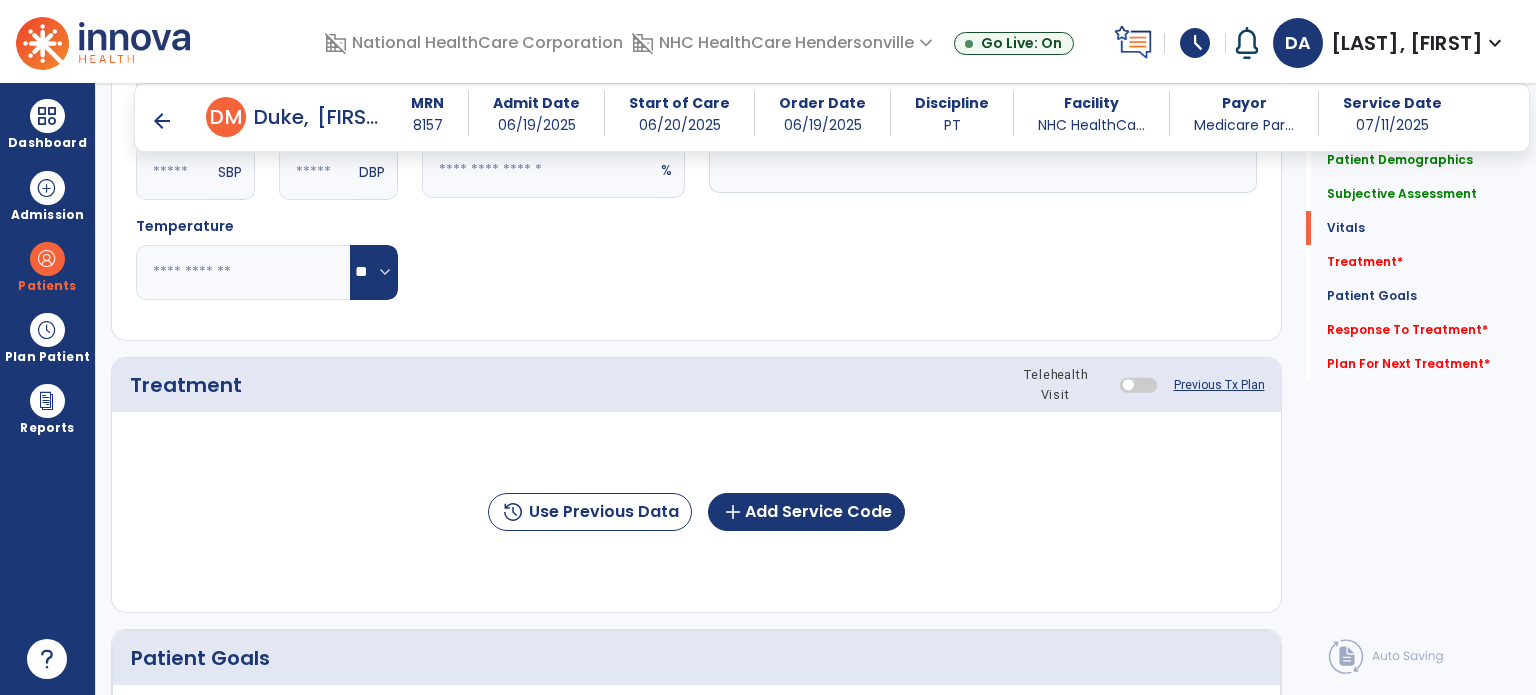 click on "Notes/Comments" 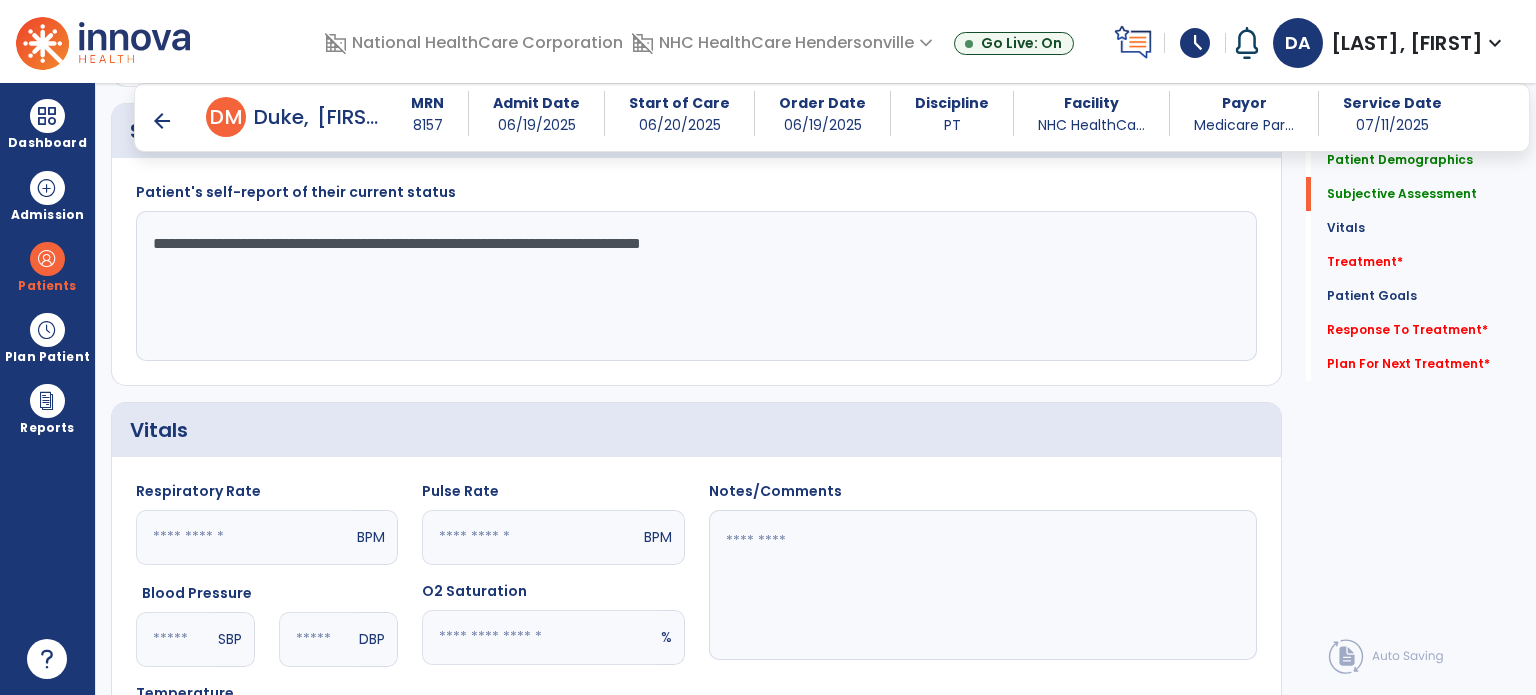 scroll, scrollTop: 379, scrollLeft: 0, axis: vertical 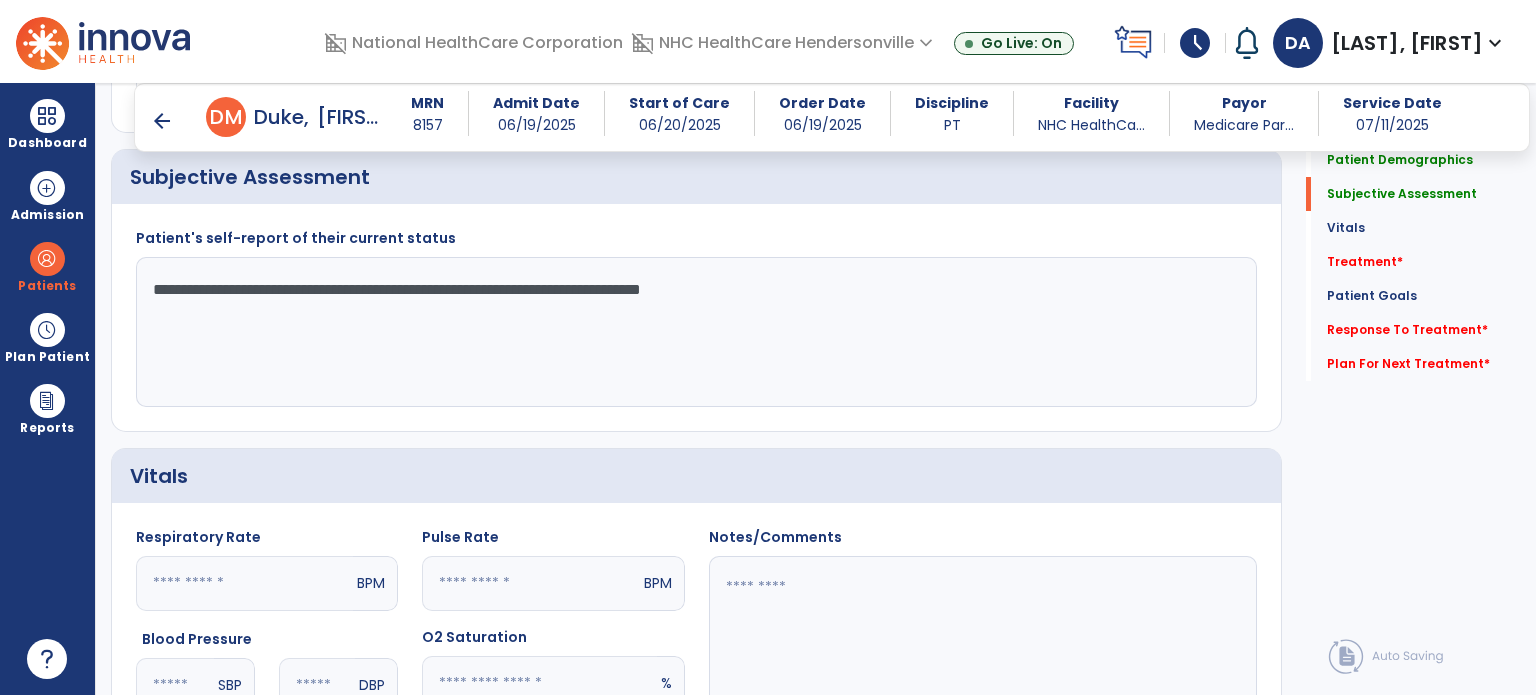 click on "**********" 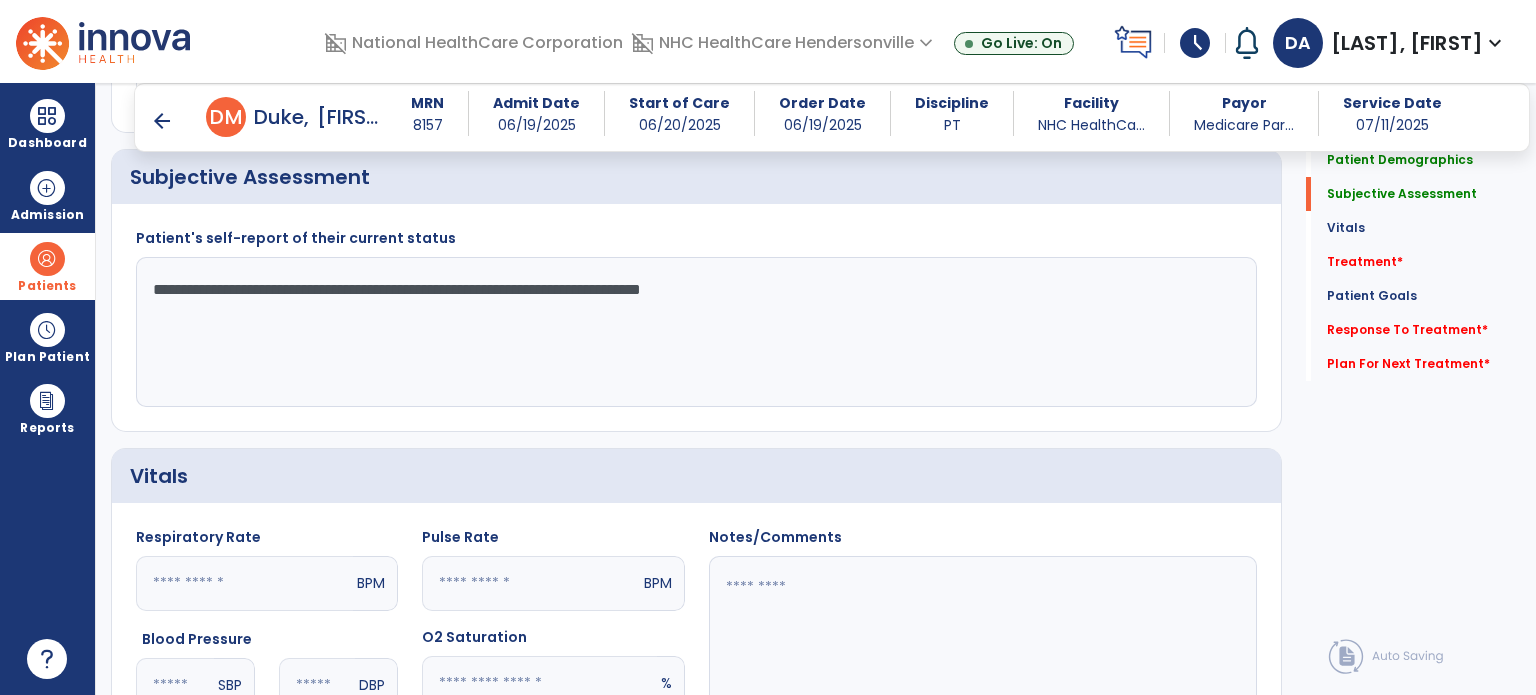 drag, startPoint x: 814, startPoint y: 315, endPoint x: 25, endPoint y: 282, distance: 789.6898 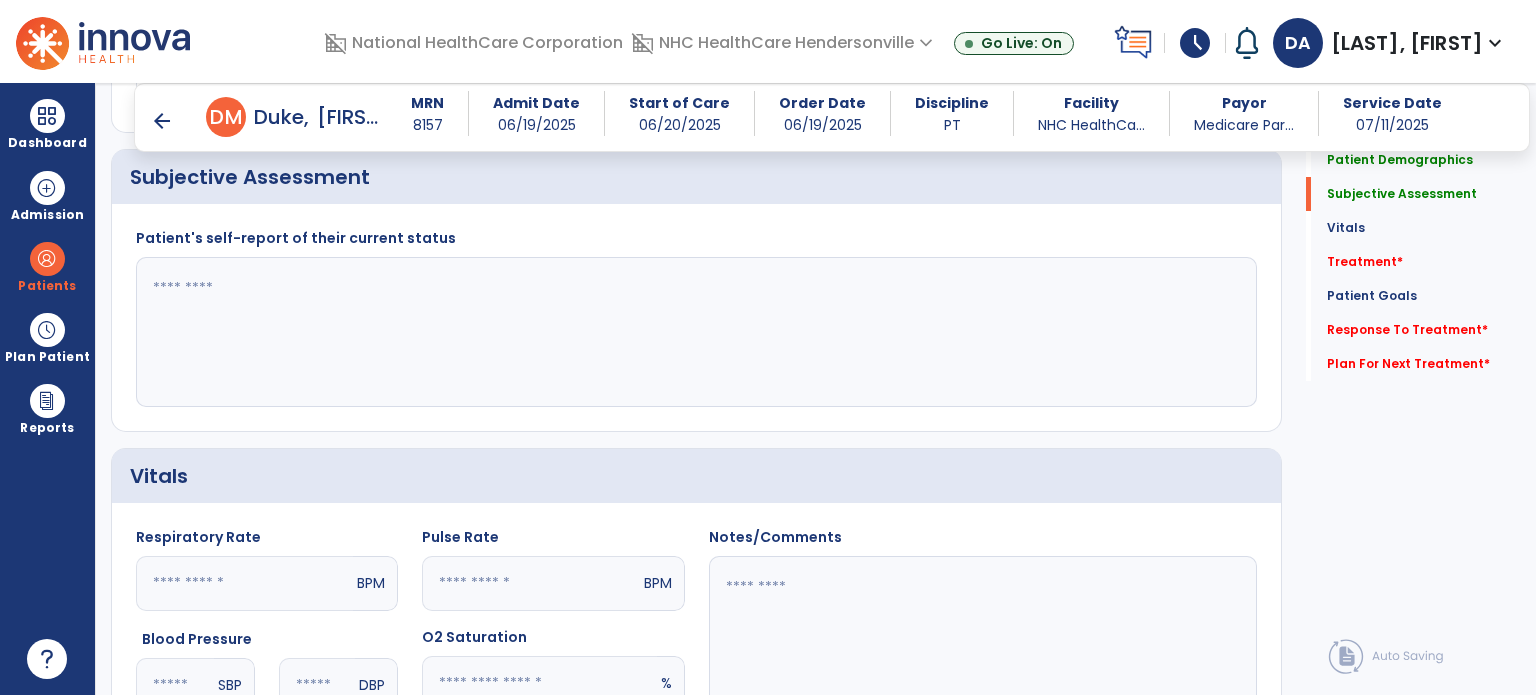 click 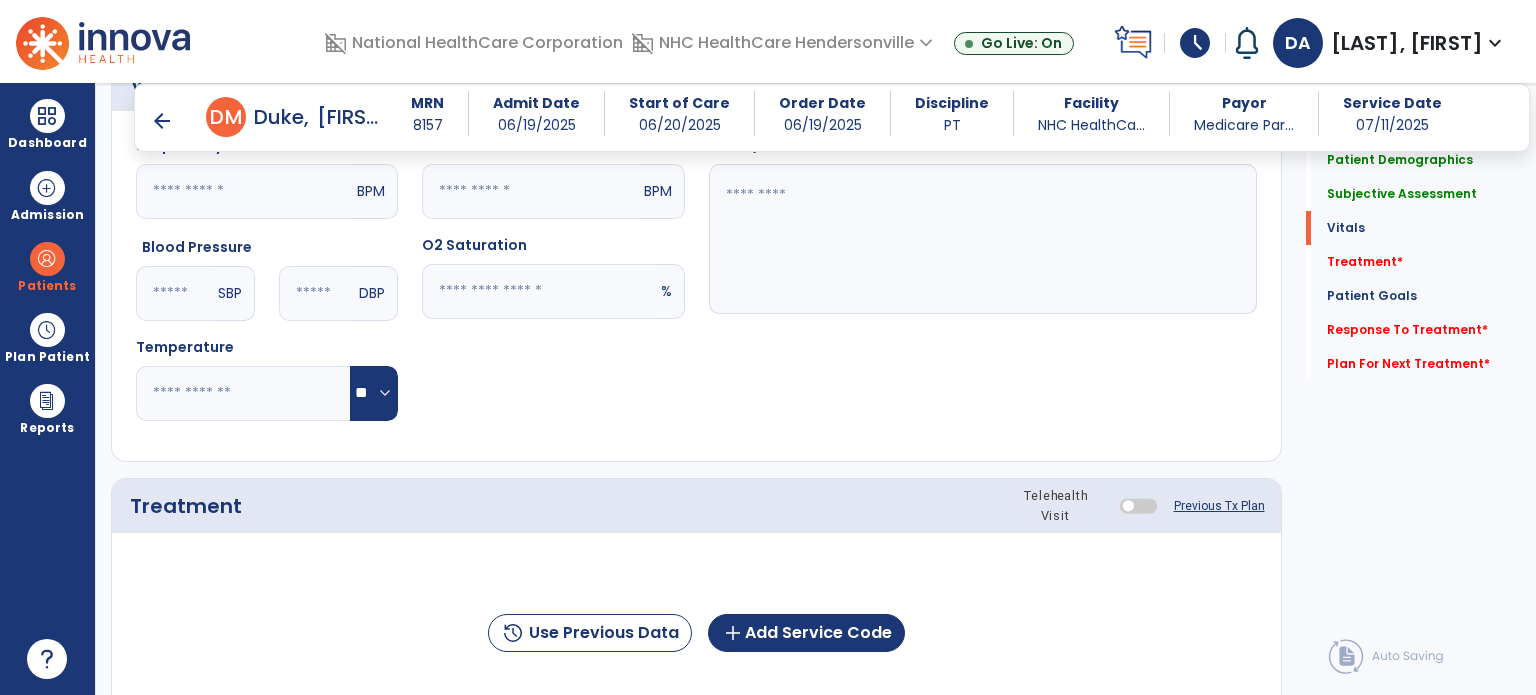scroll, scrollTop: 969, scrollLeft: 0, axis: vertical 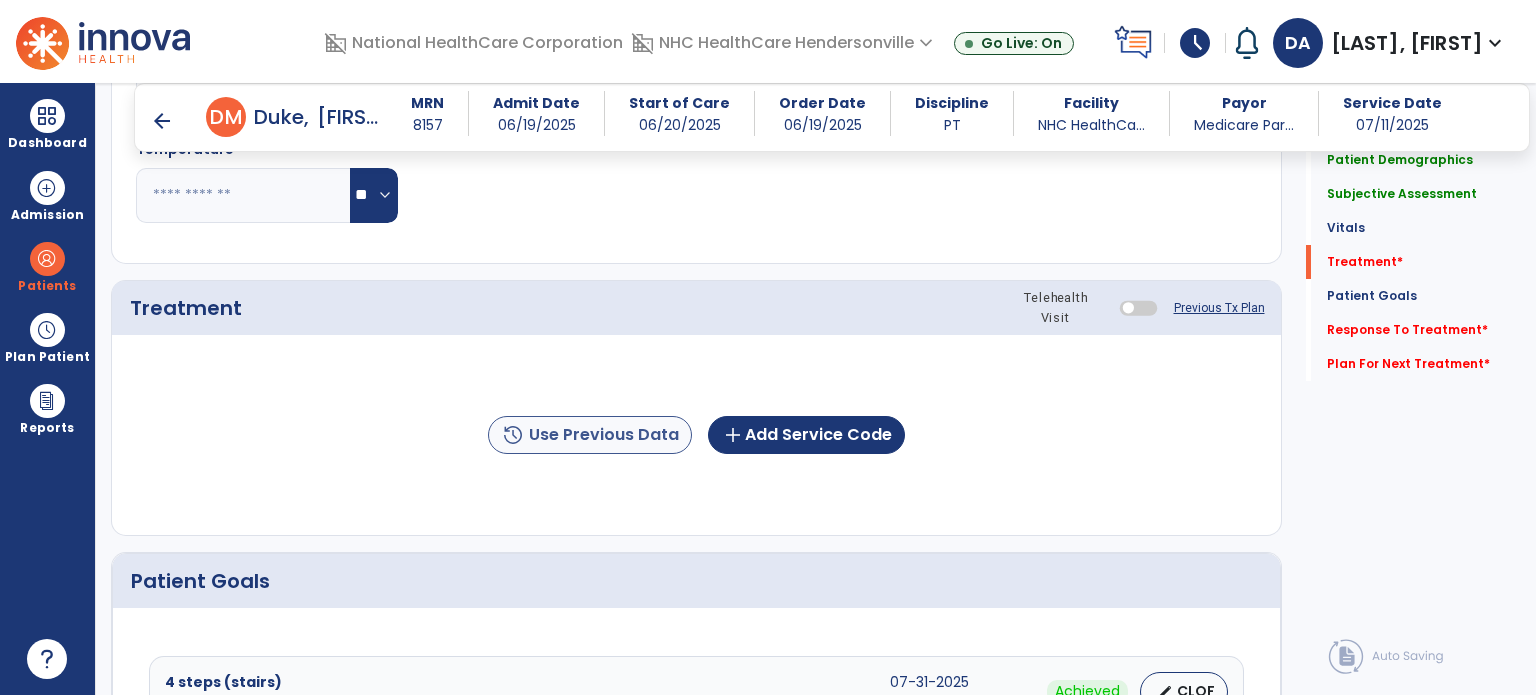 type on "**********" 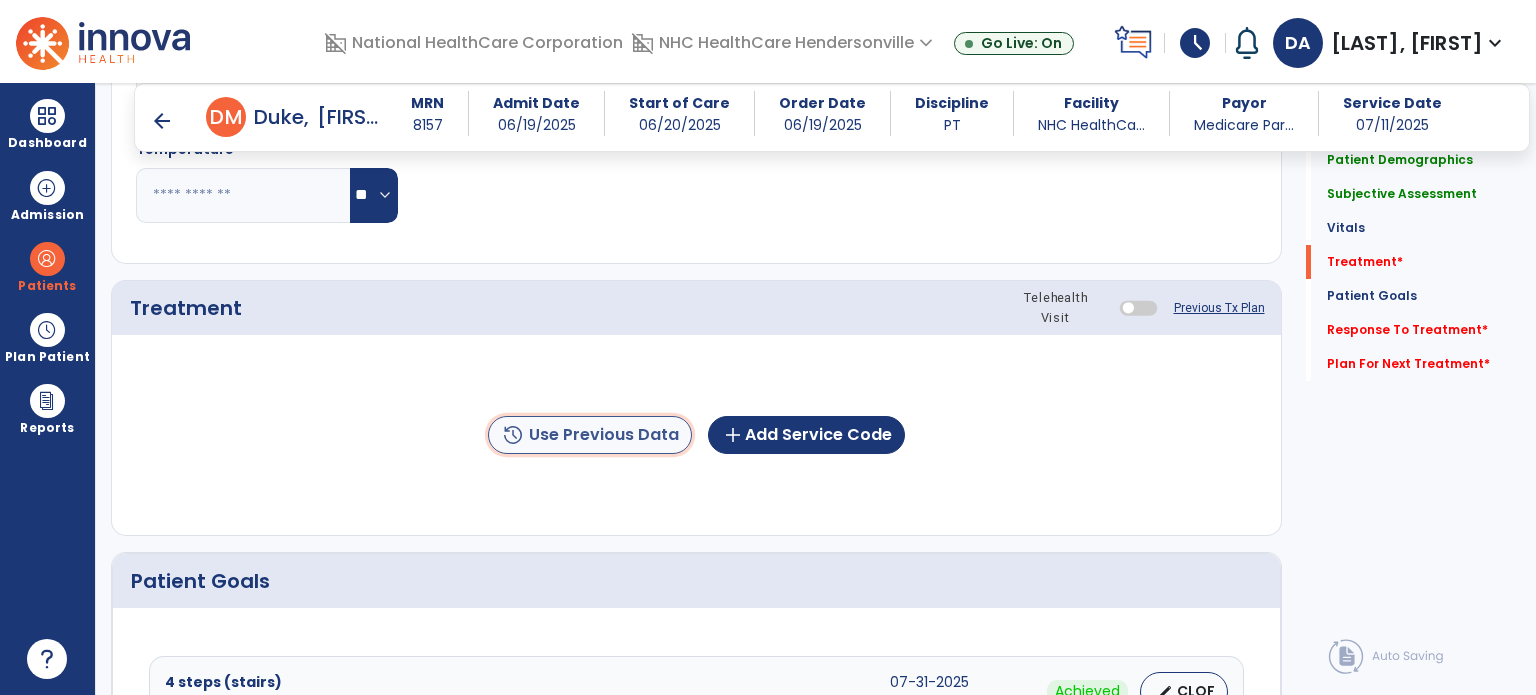 click on "history  Use Previous Data" 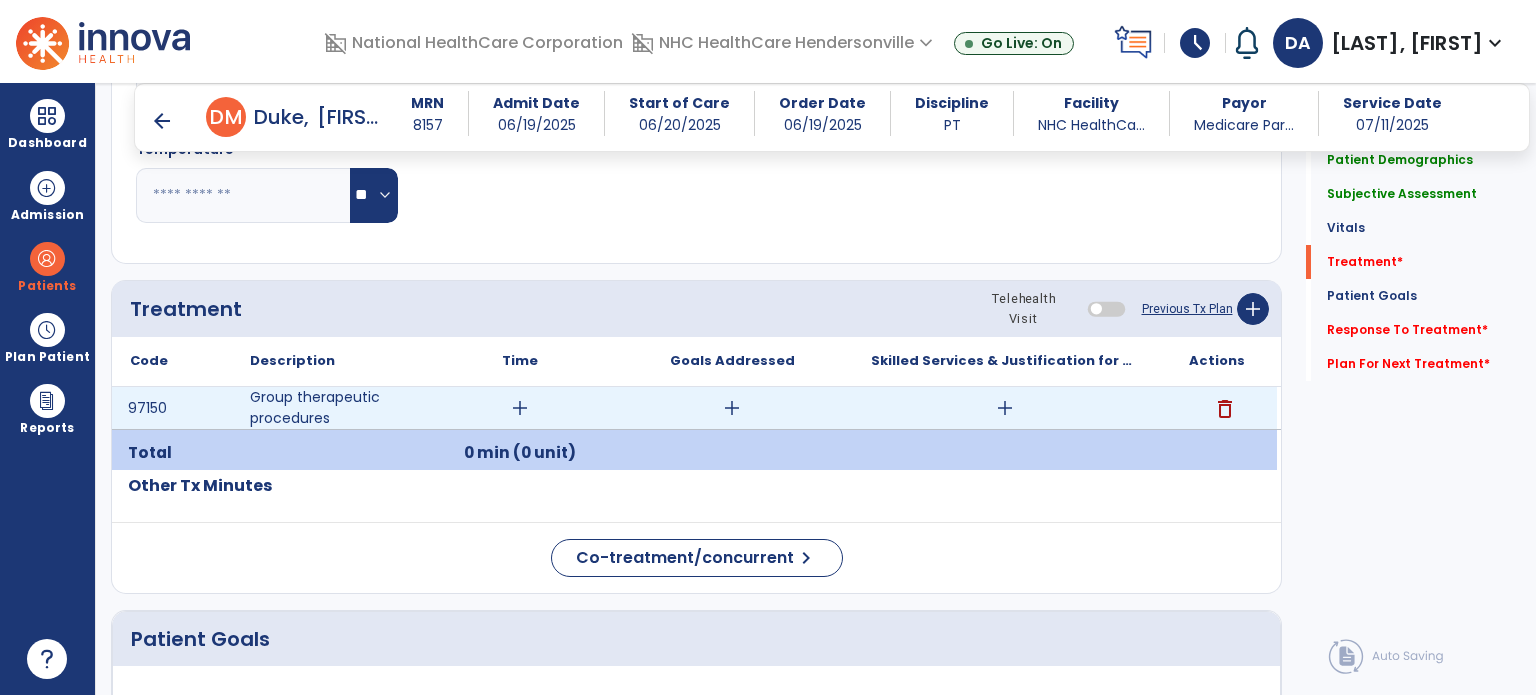 click on "delete" at bounding box center (1225, 409) 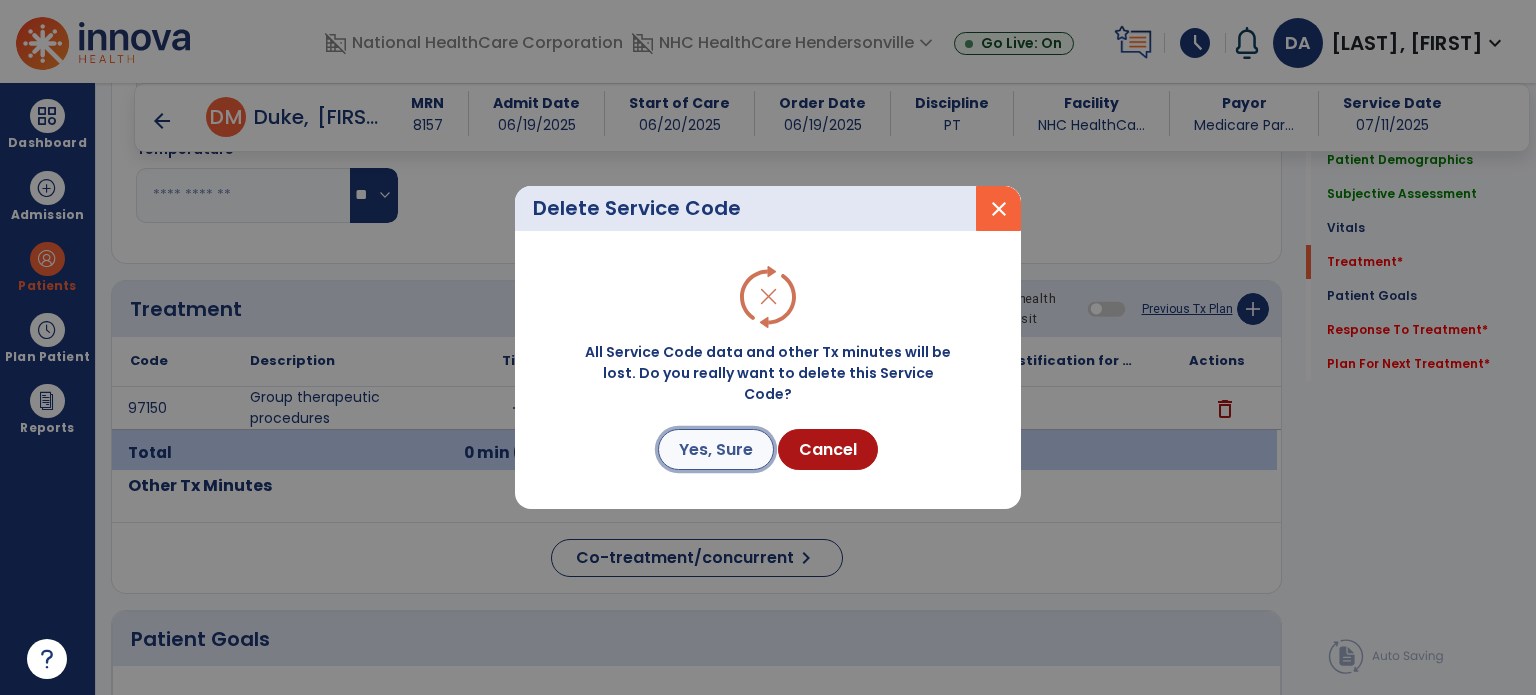 click on "Yes, Sure" at bounding box center (716, 449) 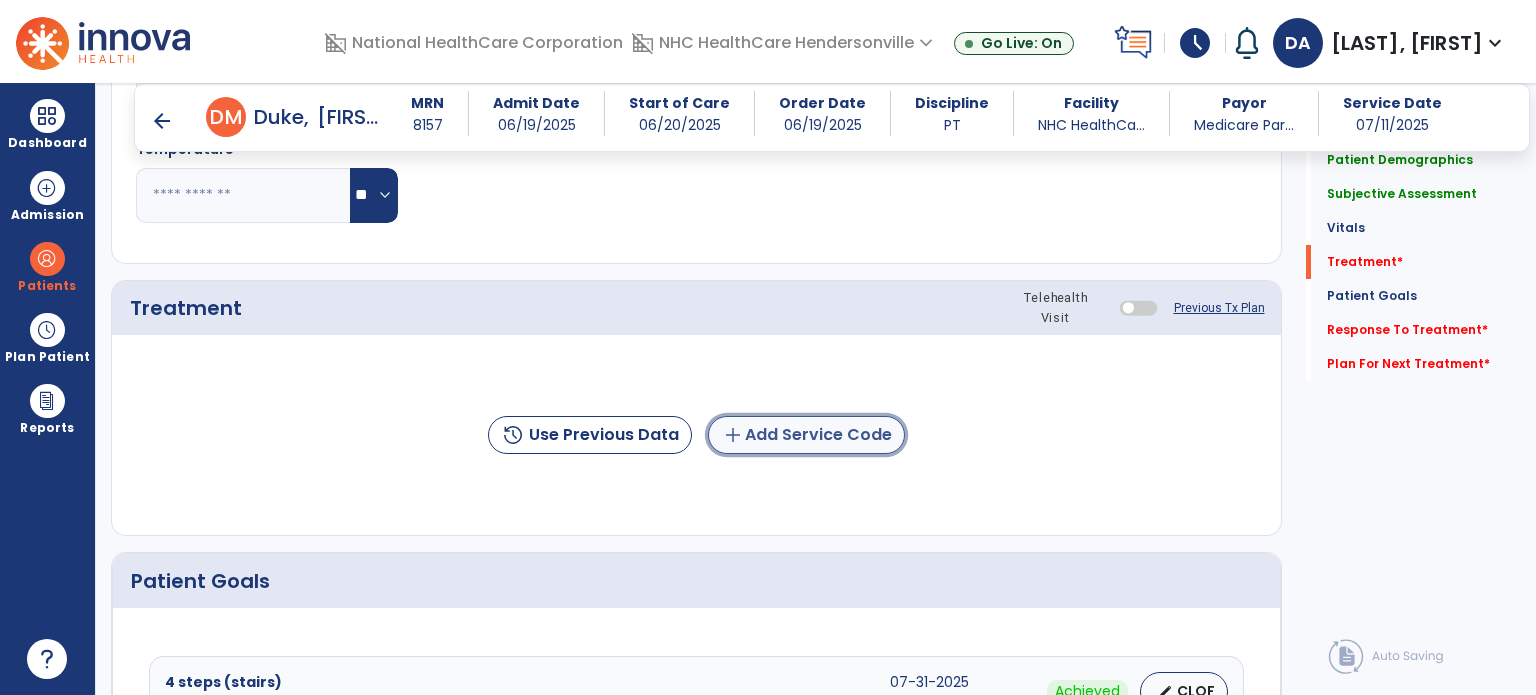 click on "add  Add Service Code" 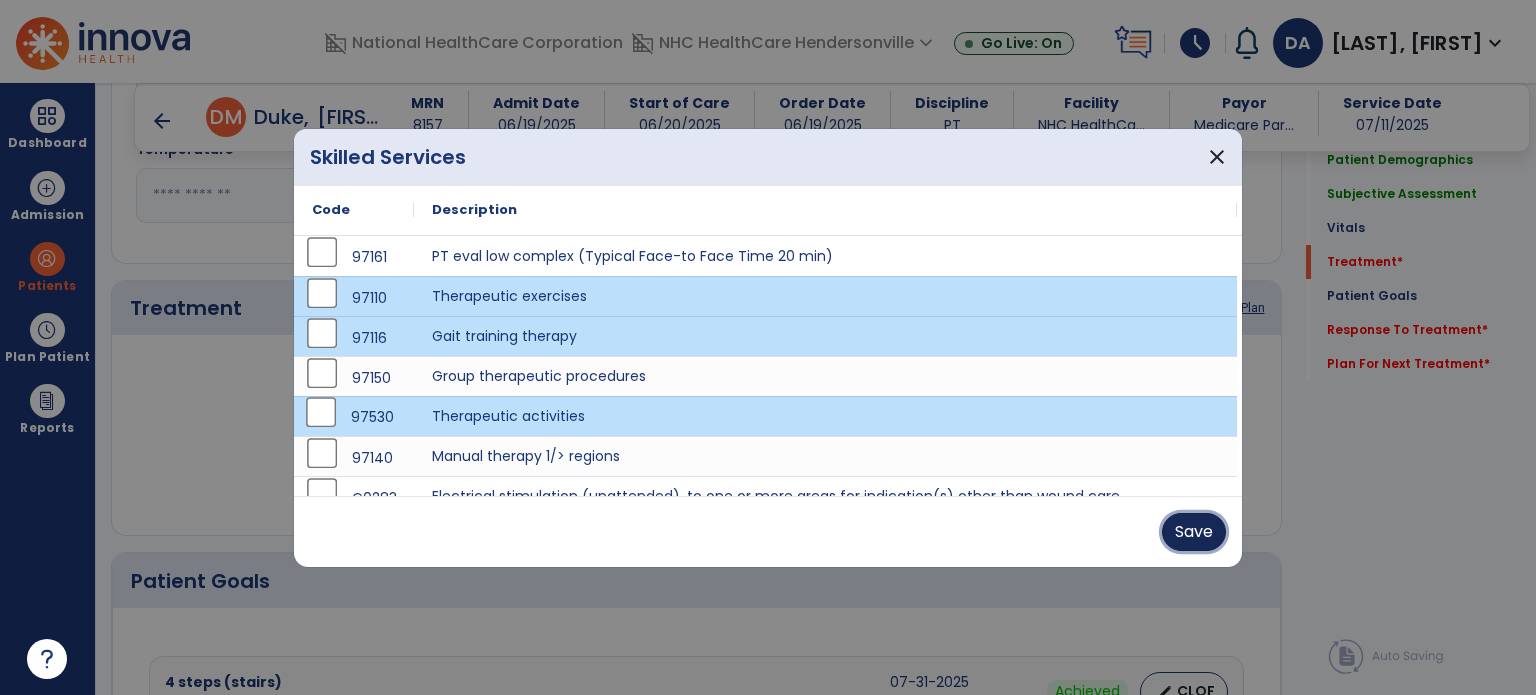 click on "Save" at bounding box center (1194, 532) 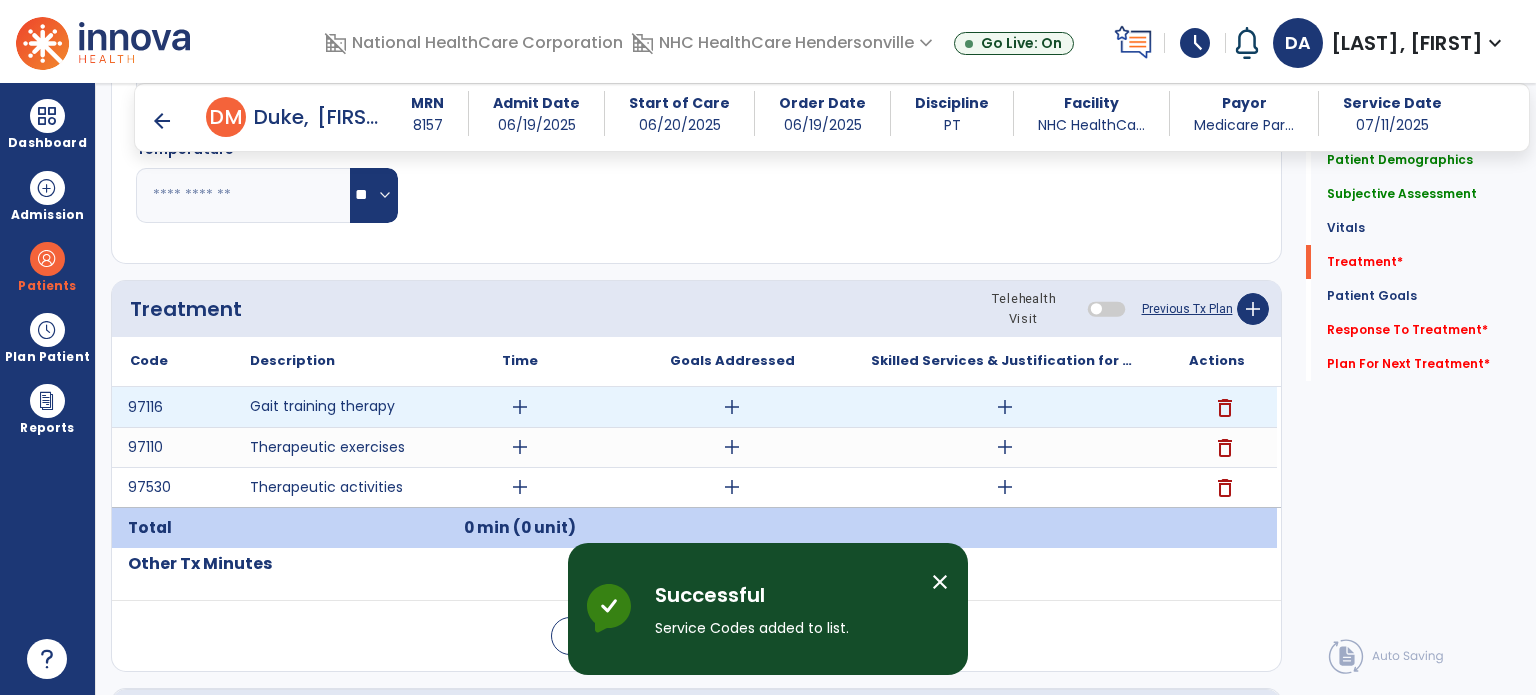 click on "add" at bounding box center [520, 407] 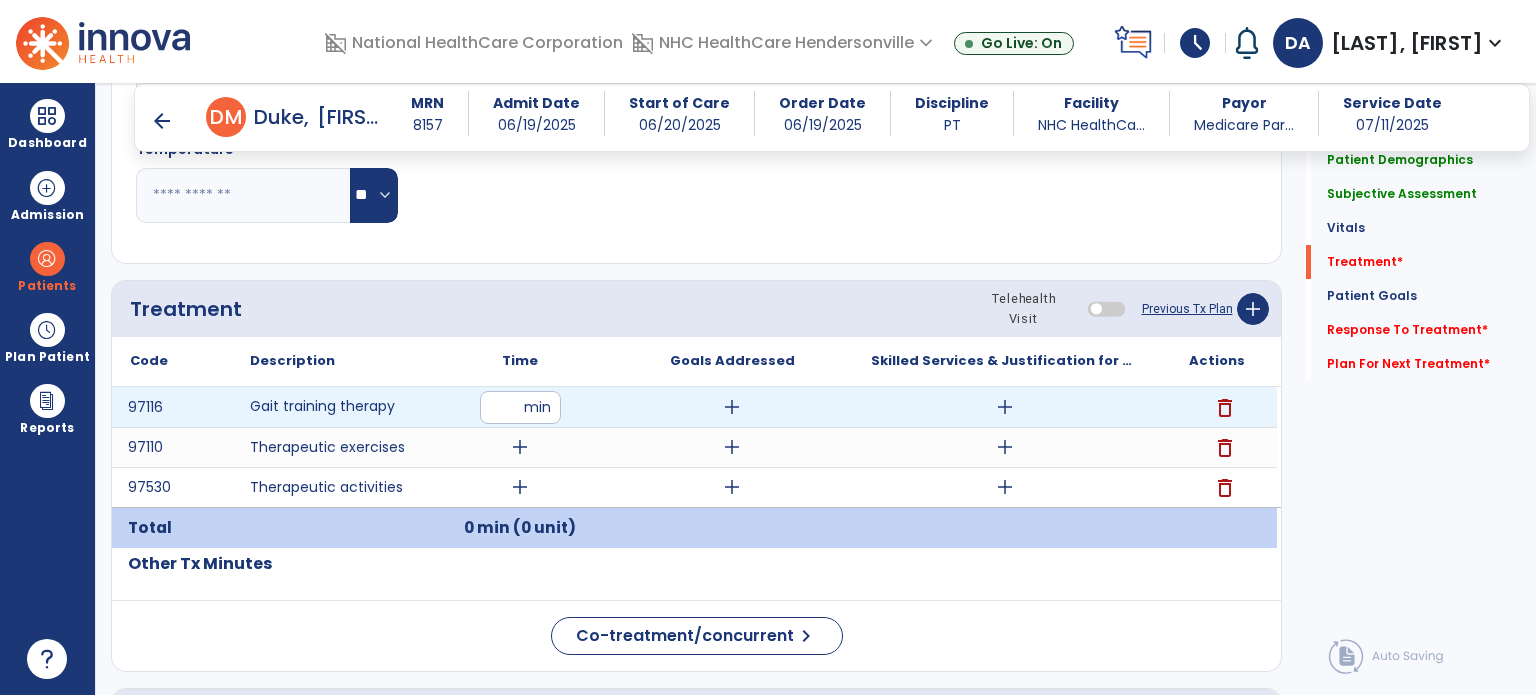 type on "**" 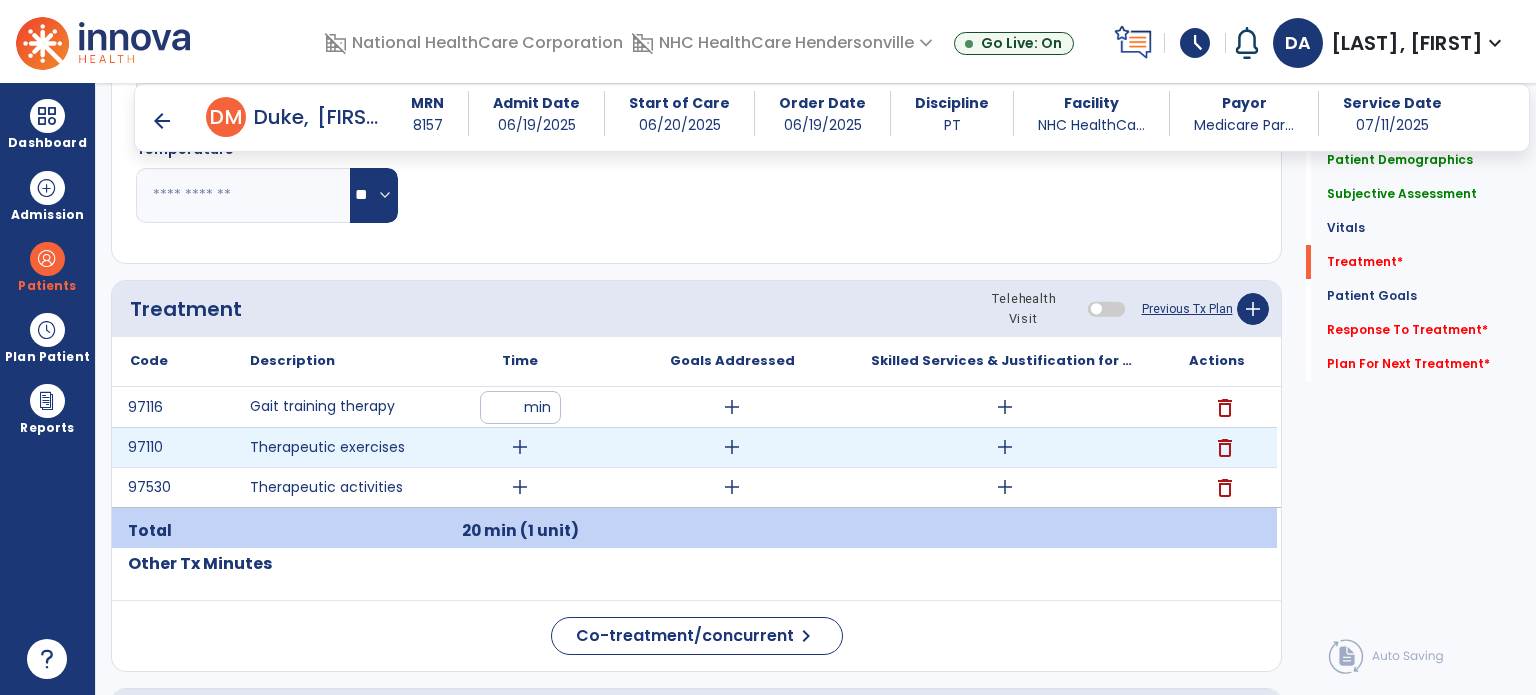 click on "add" at bounding box center (520, 447) 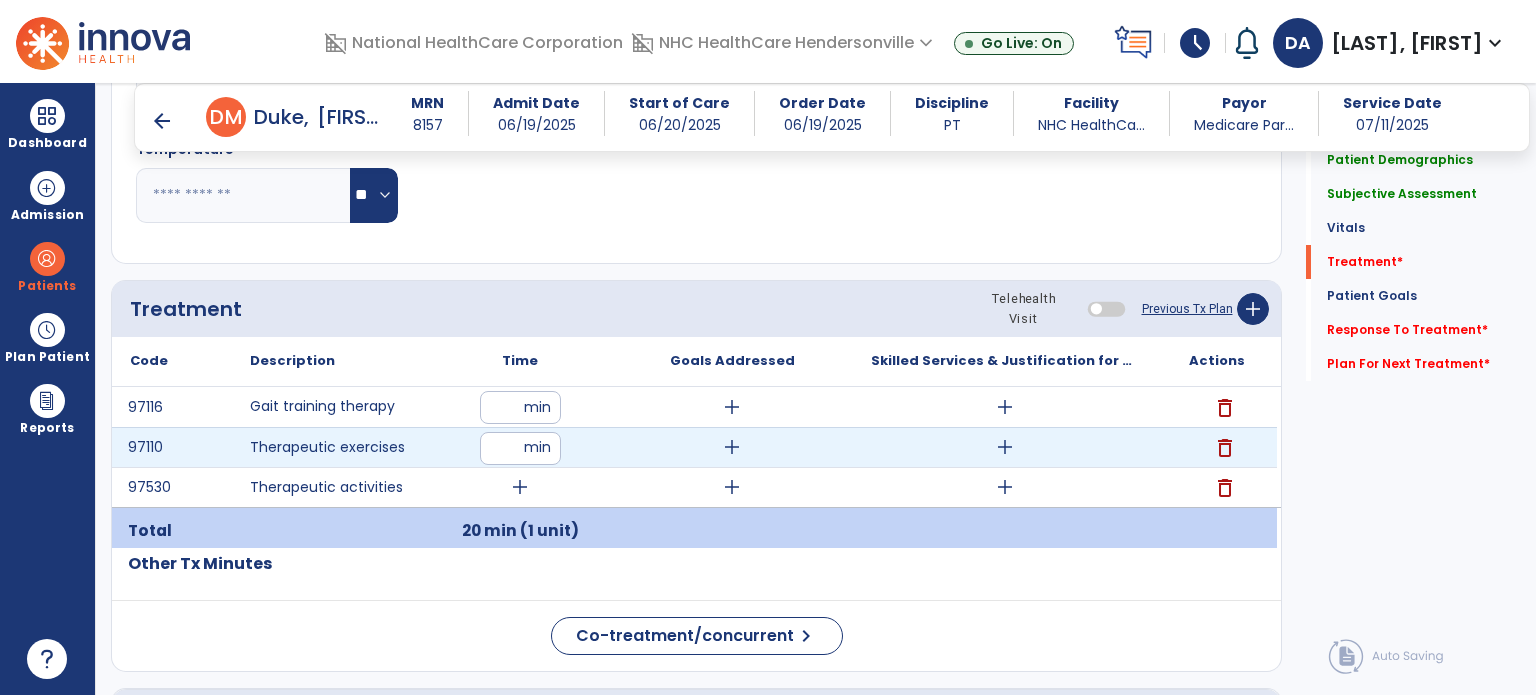 type on "**" 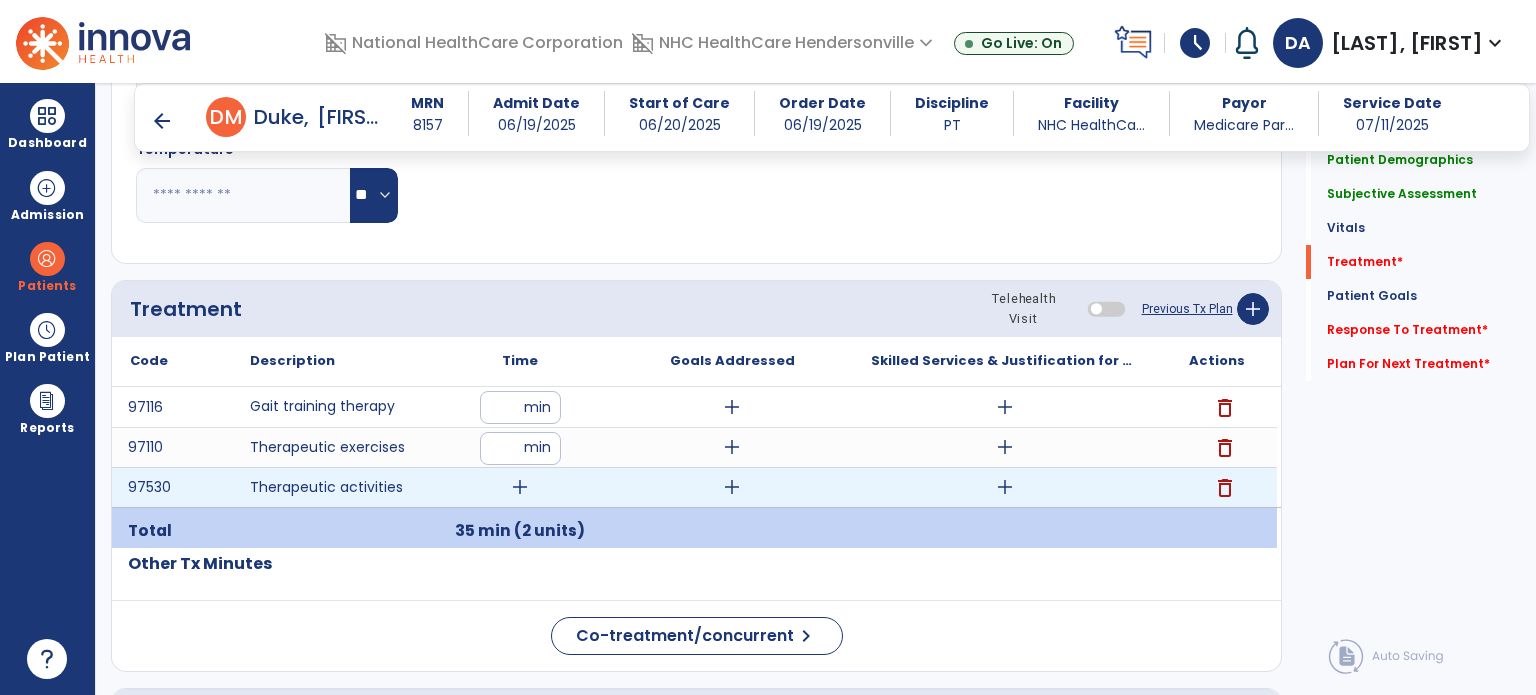 click on "add" at bounding box center (520, 487) 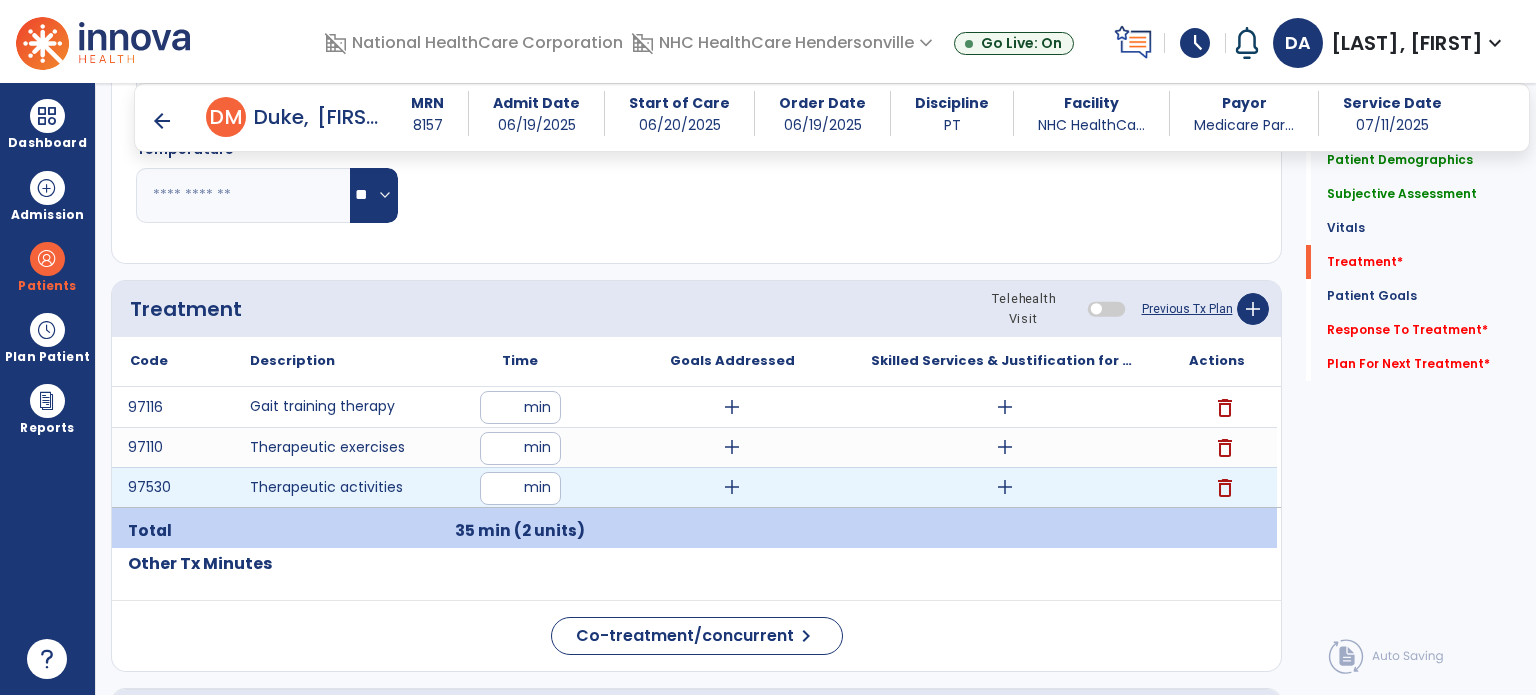 type on "**" 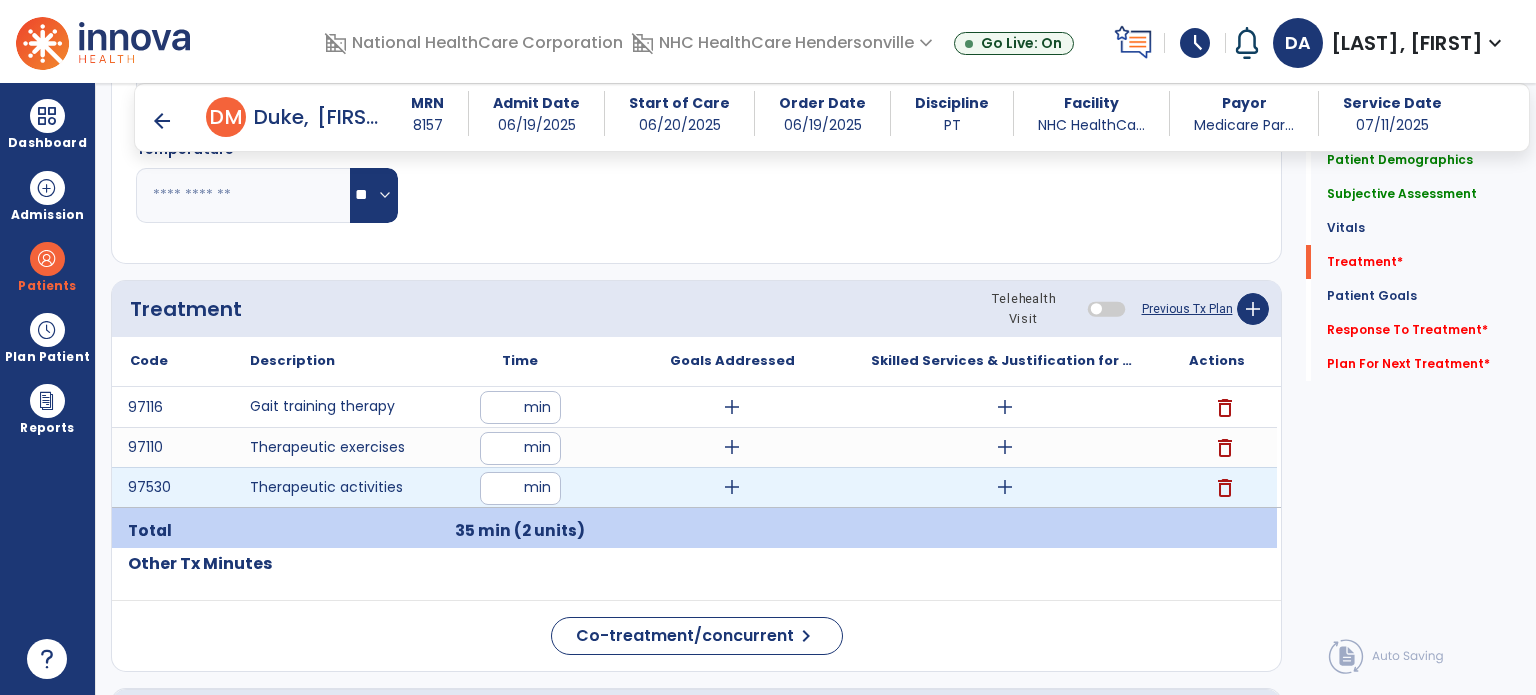 click on "Other Tx Minutes" 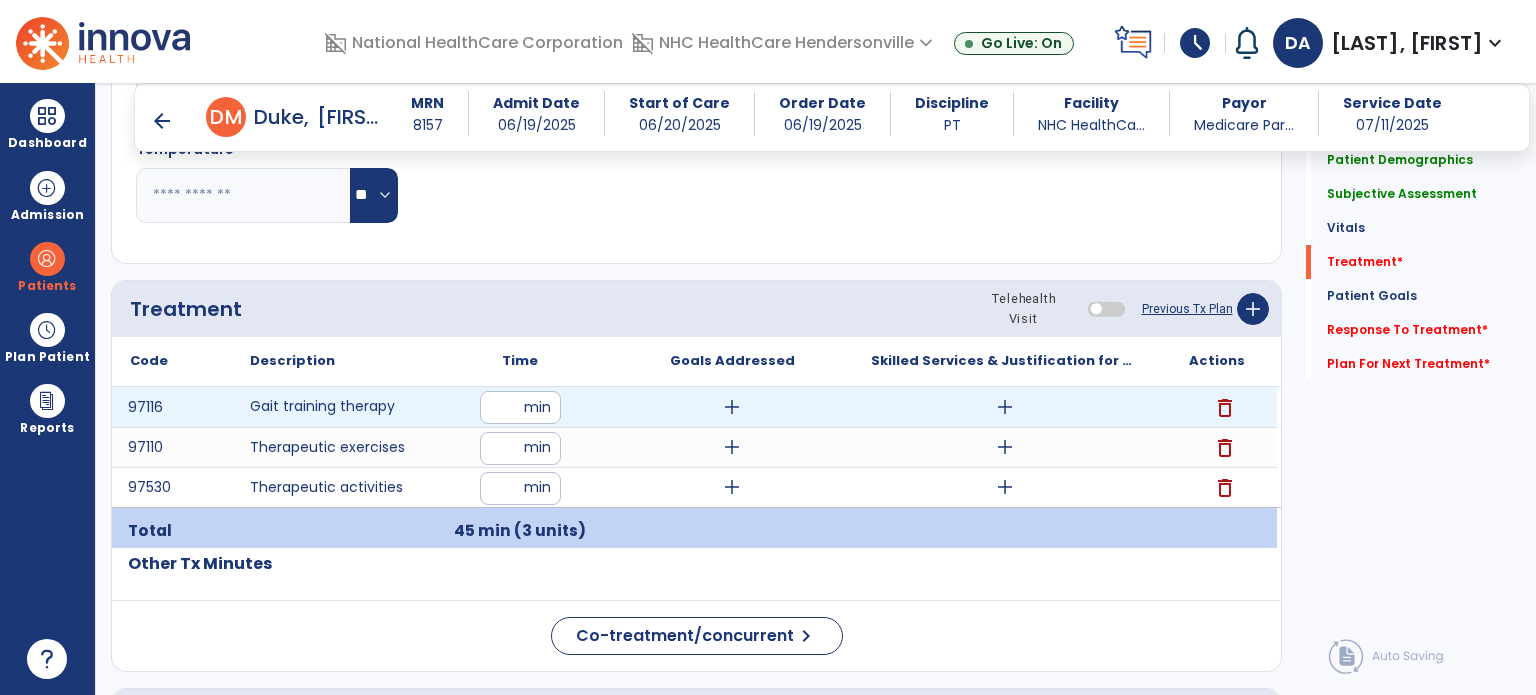 click on "**" at bounding box center (520, 407) 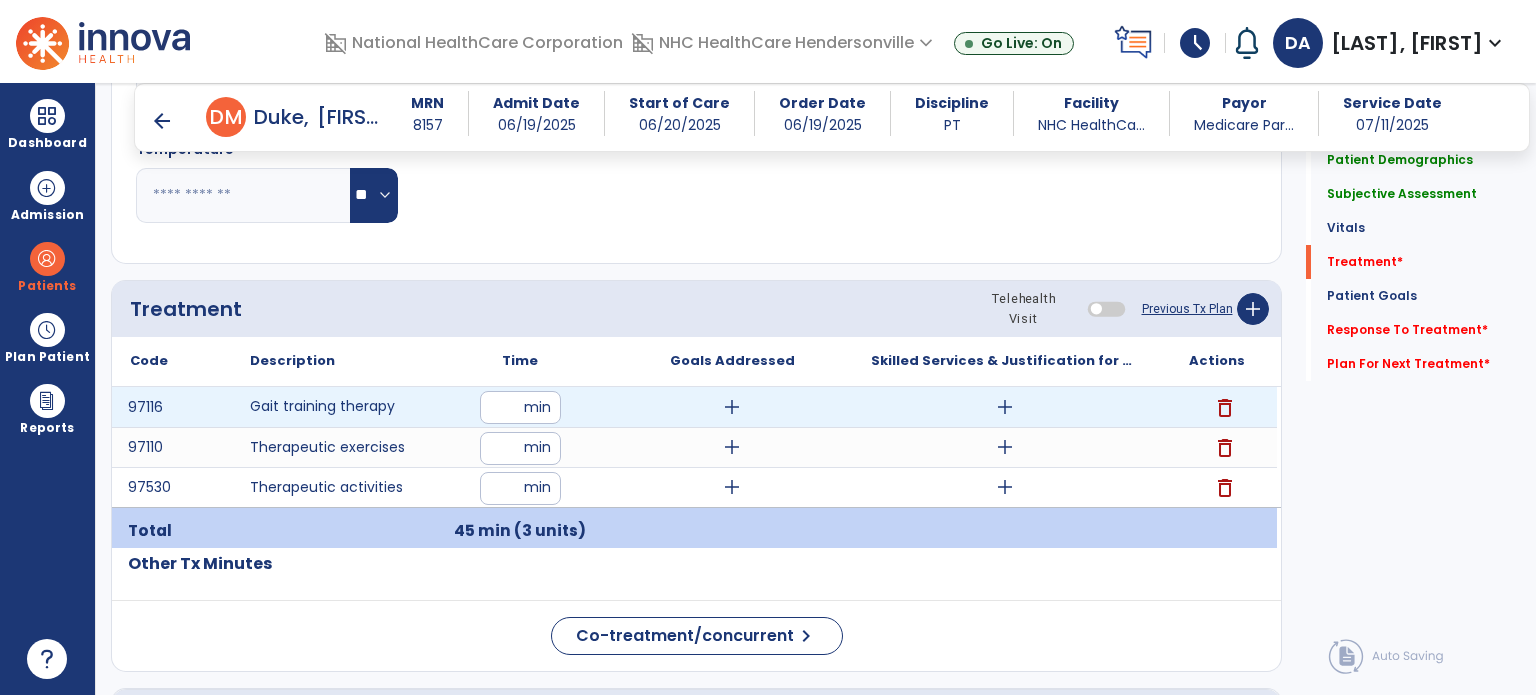 type on "**" 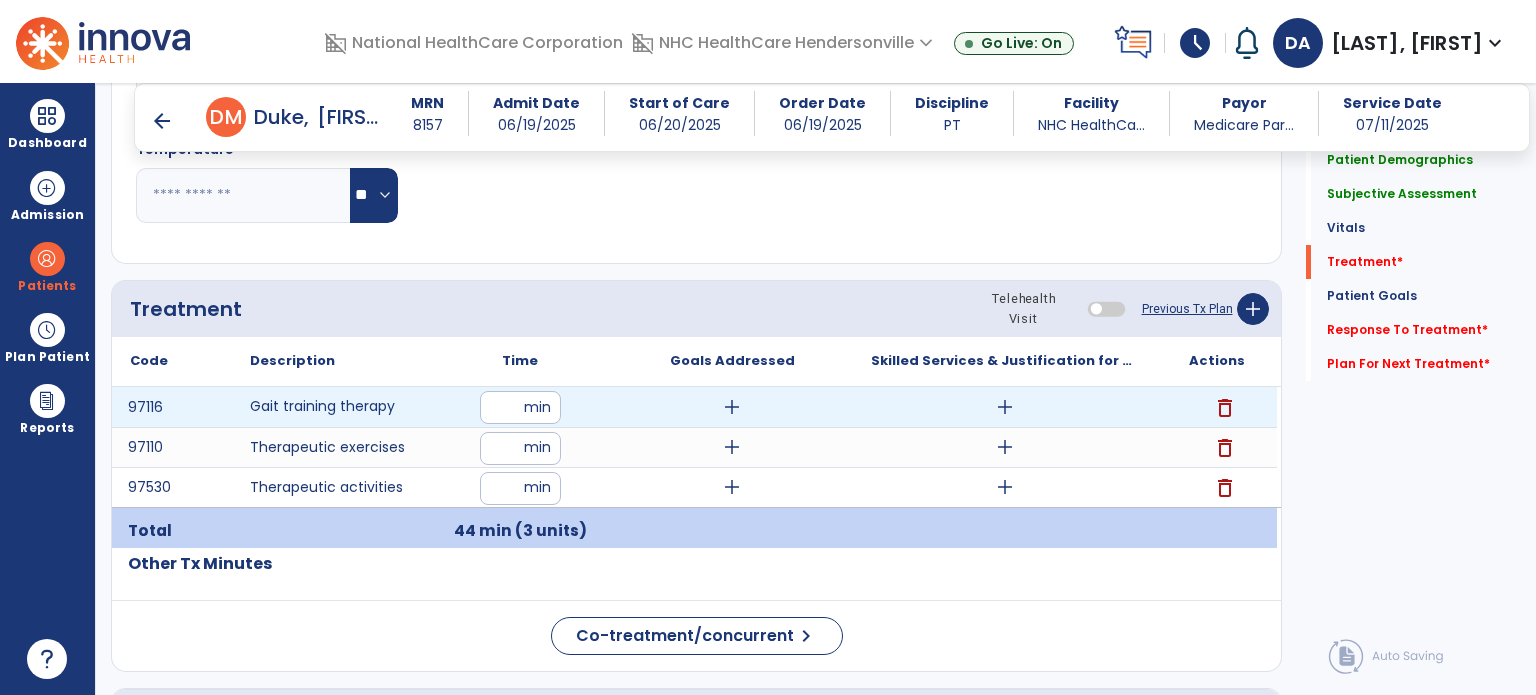 click on "add" at bounding box center [732, 407] 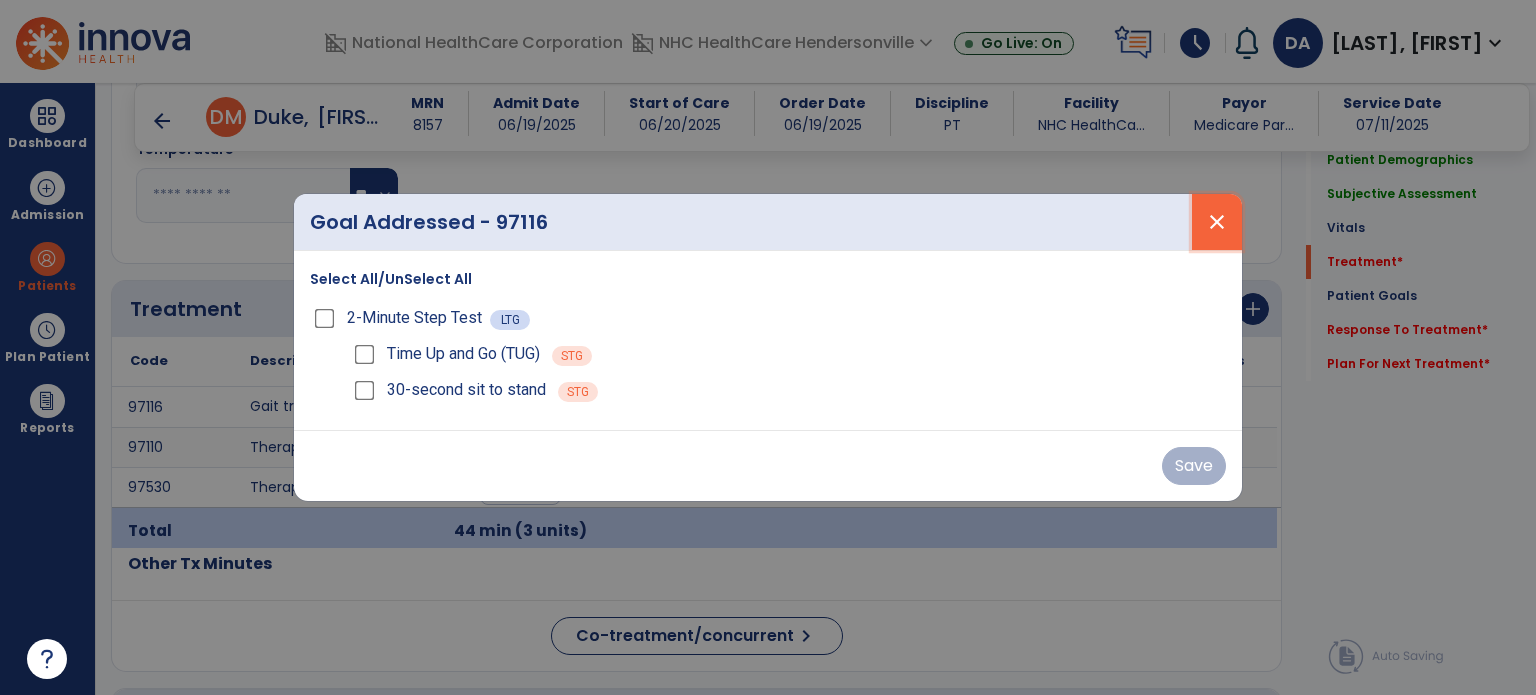 click on "close" at bounding box center (1217, 222) 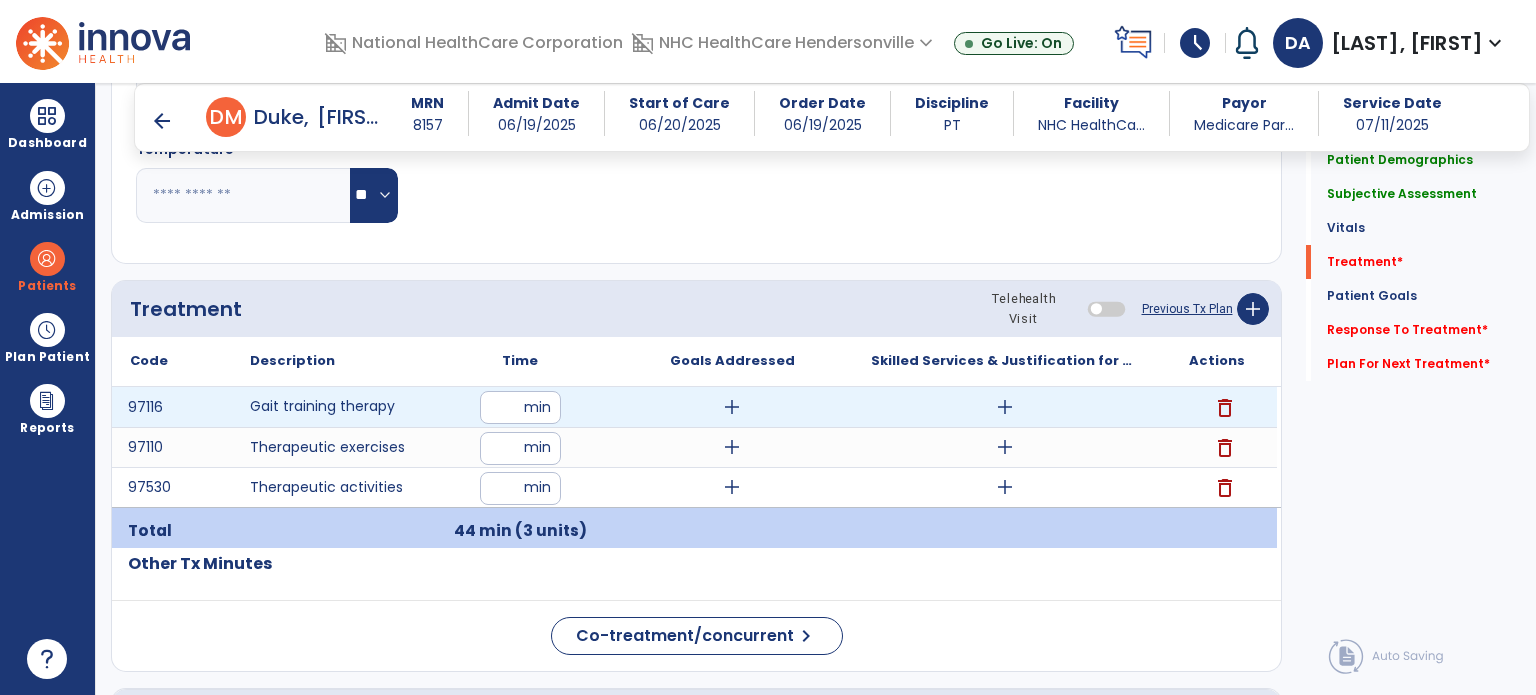 click on "add" at bounding box center [1005, 407] 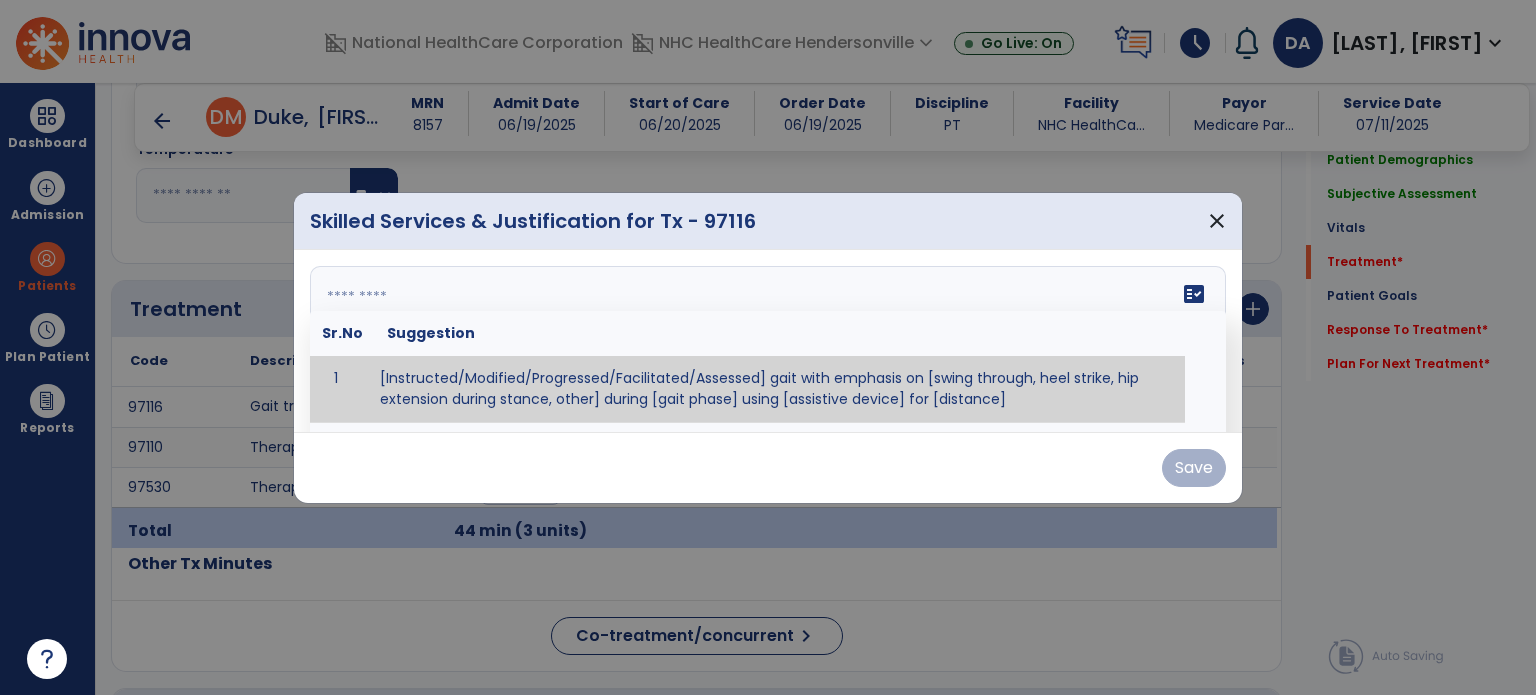click on "fact_check  Sr.No Suggestion 1 [Instructed/Modified/Progressed/Facilitated/Assessed] gait with emphasis on [swing through, heel strike, hip extension during stance, other] during [gait phase] using [assistive device] for [distance] 2 [Instructed/Modified/Progressed/Facilitated/Assessed] use of [assistive device] and [NWB, PWB, step-to gait pattern, step through gait pattern] 3 [Instructed/Modified/Progressed/Facilitated/Assessed] patient's ability to [ascend/descend # of steps, perform directional changes, walk on even/uneven surfaces, pick-up objects off floor, velocity changes, other] using [assistive device]. 4 [Instructed/Modified/Progressed/Facilitated/Assessed] pre-gait activities including [identify exercise] in order to prepare for gait training. 5" at bounding box center (768, 341) 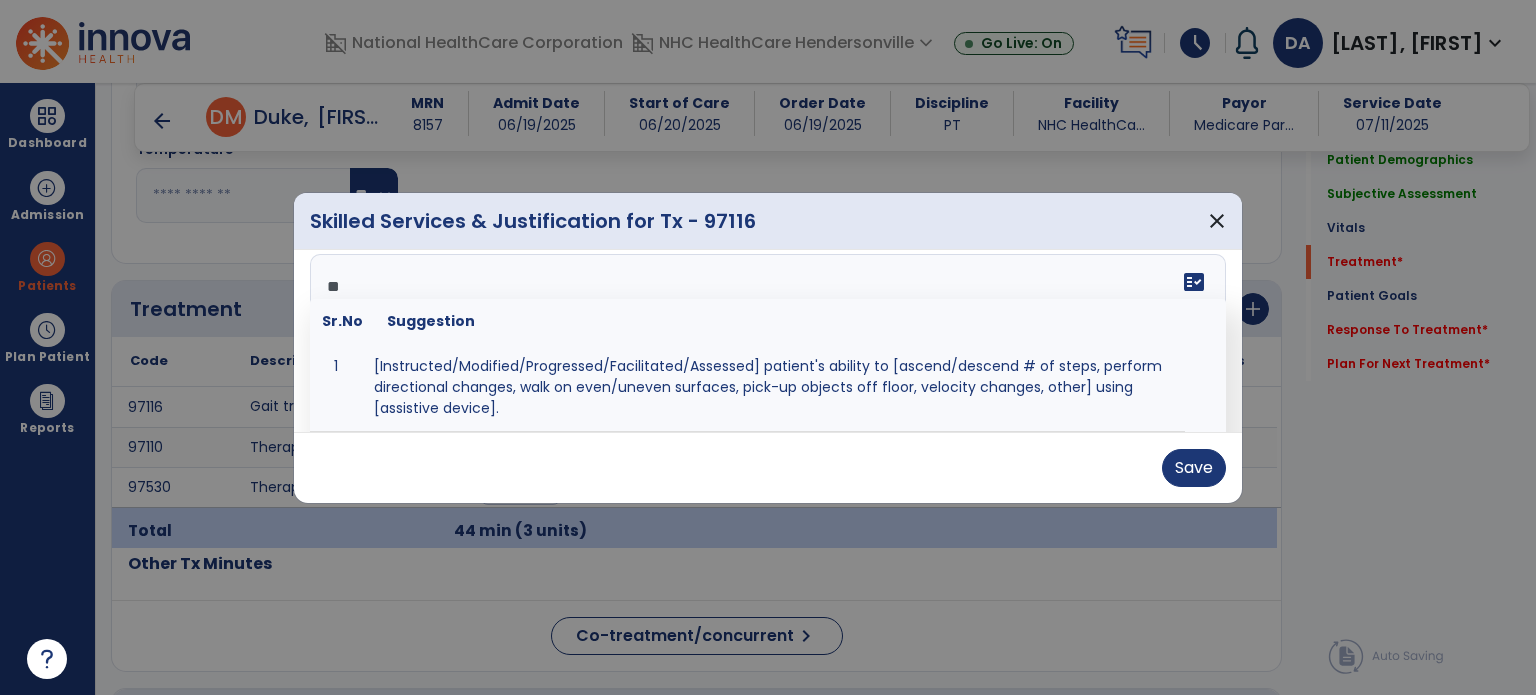 scroll, scrollTop: 0, scrollLeft: 0, axis: both 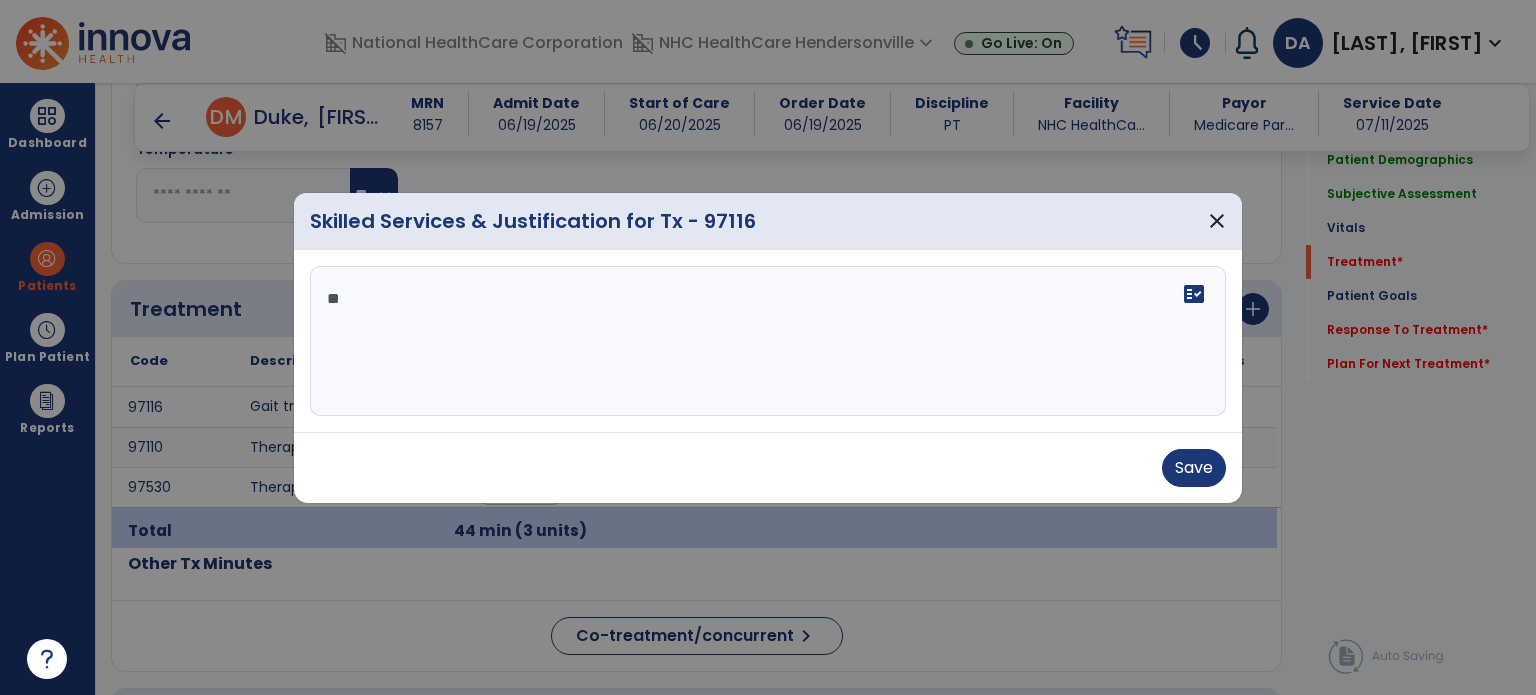 type on "*" 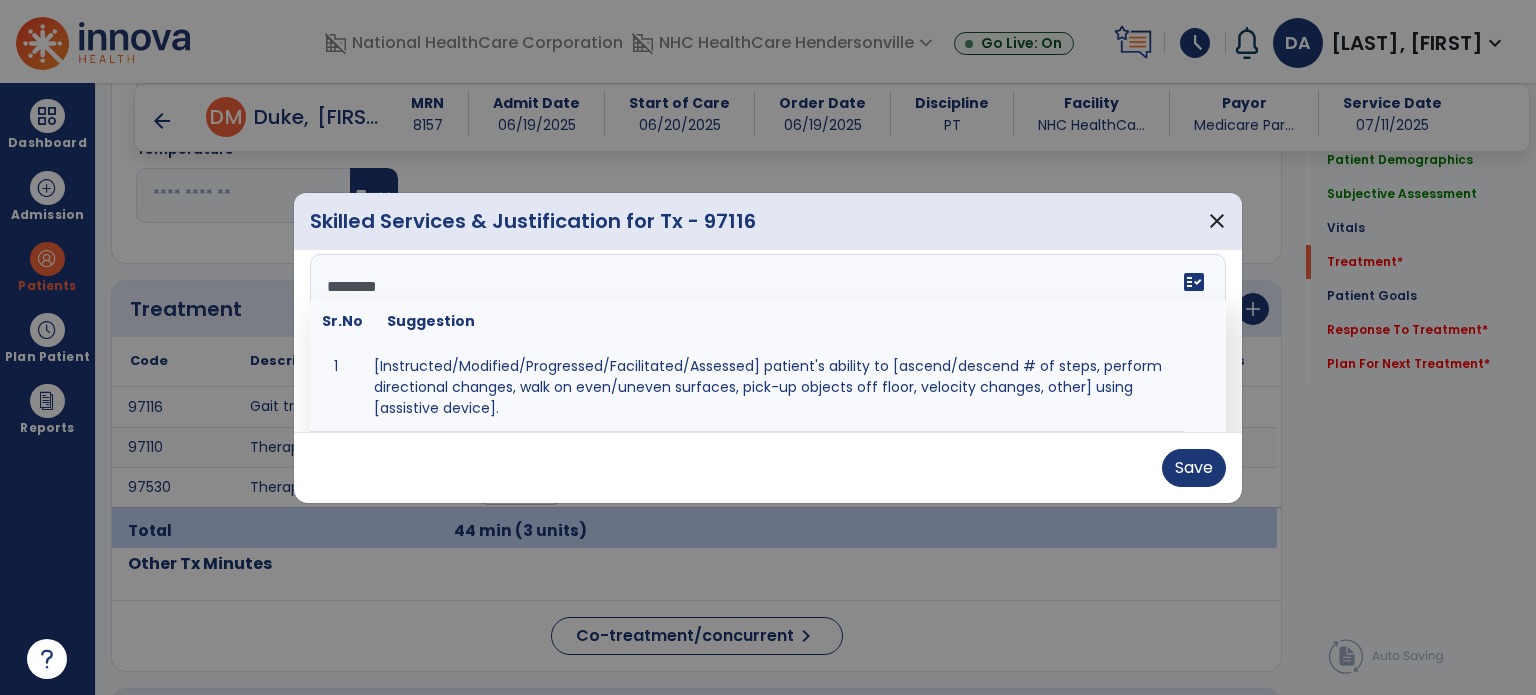 scroll, scrollTop: 0, scrollLeft: 0, axis: both 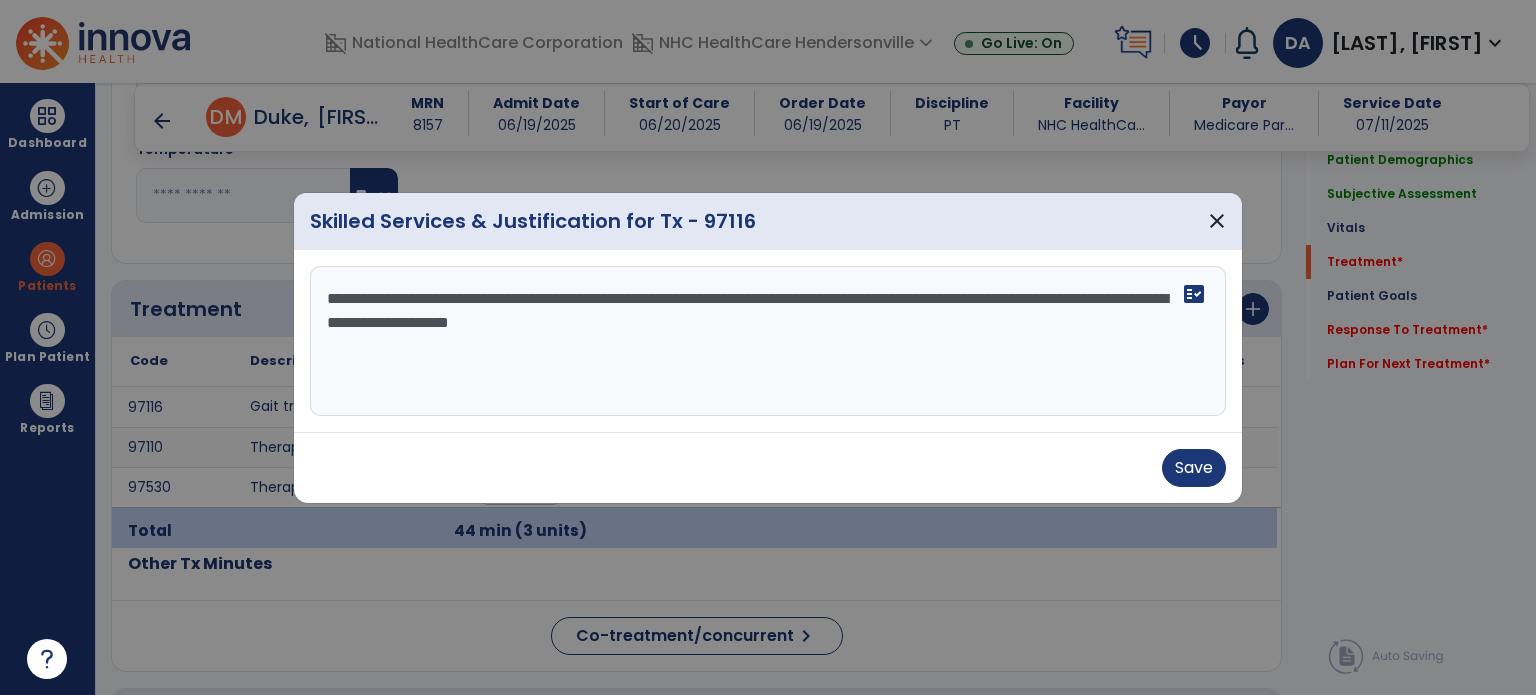 click on "**********" at bounding box center [768, 341] 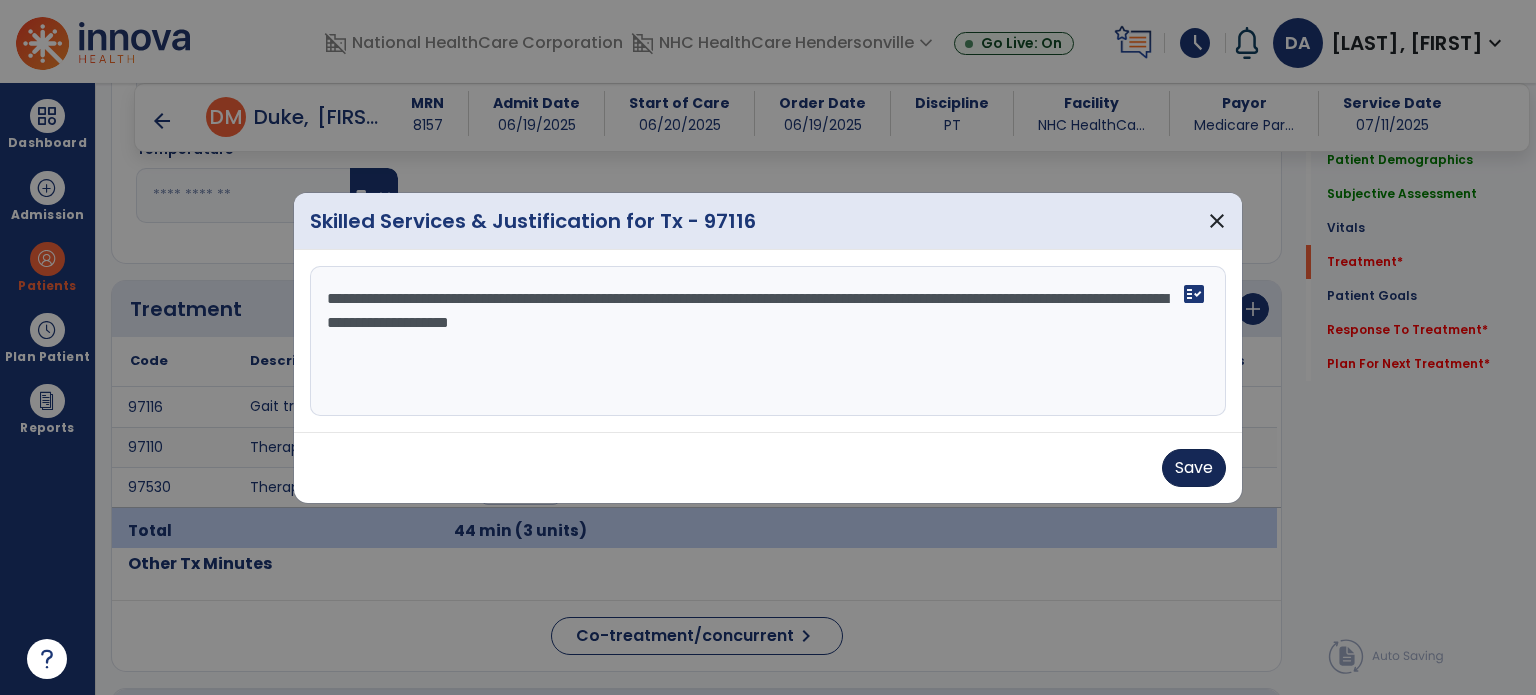 type on "**********" 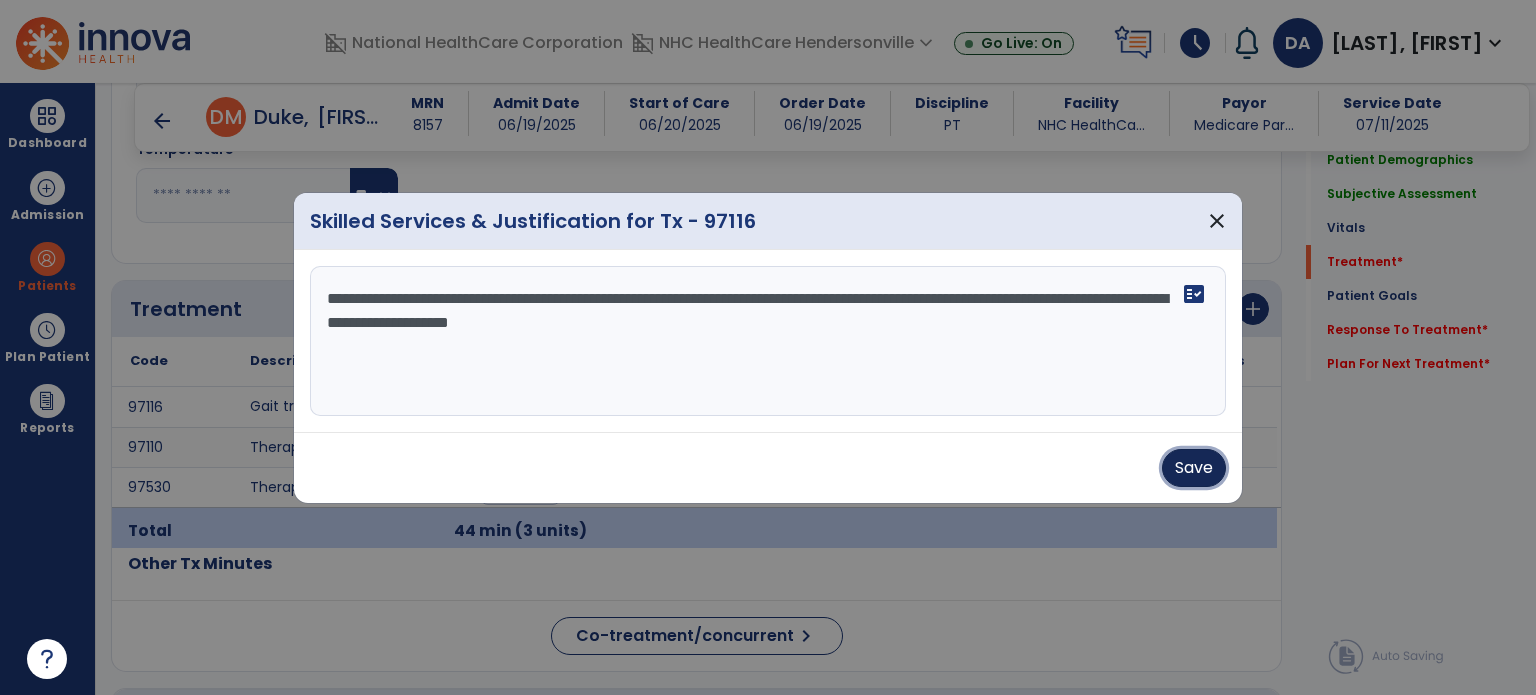 click on "Save" at bounding box center [1194, 468] 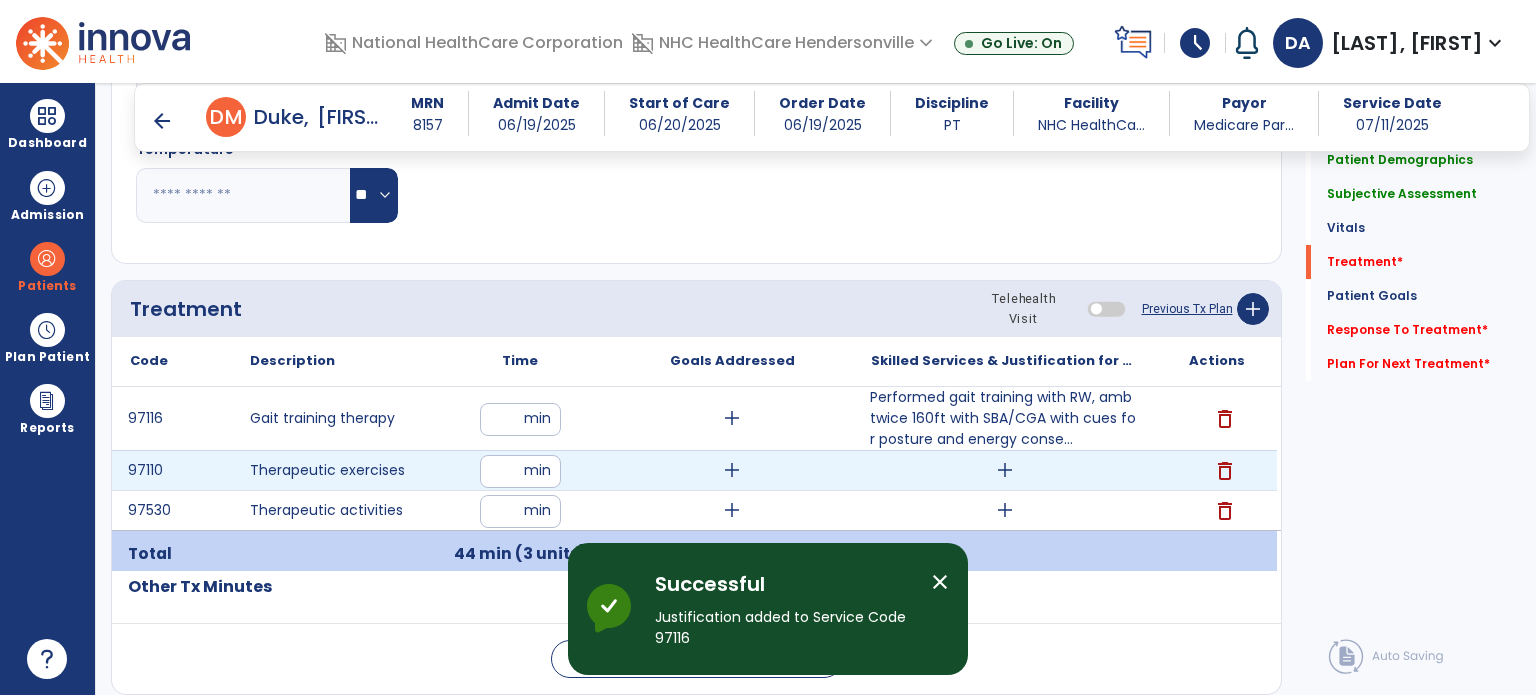click on "add" at bounding box center (1005, 470) 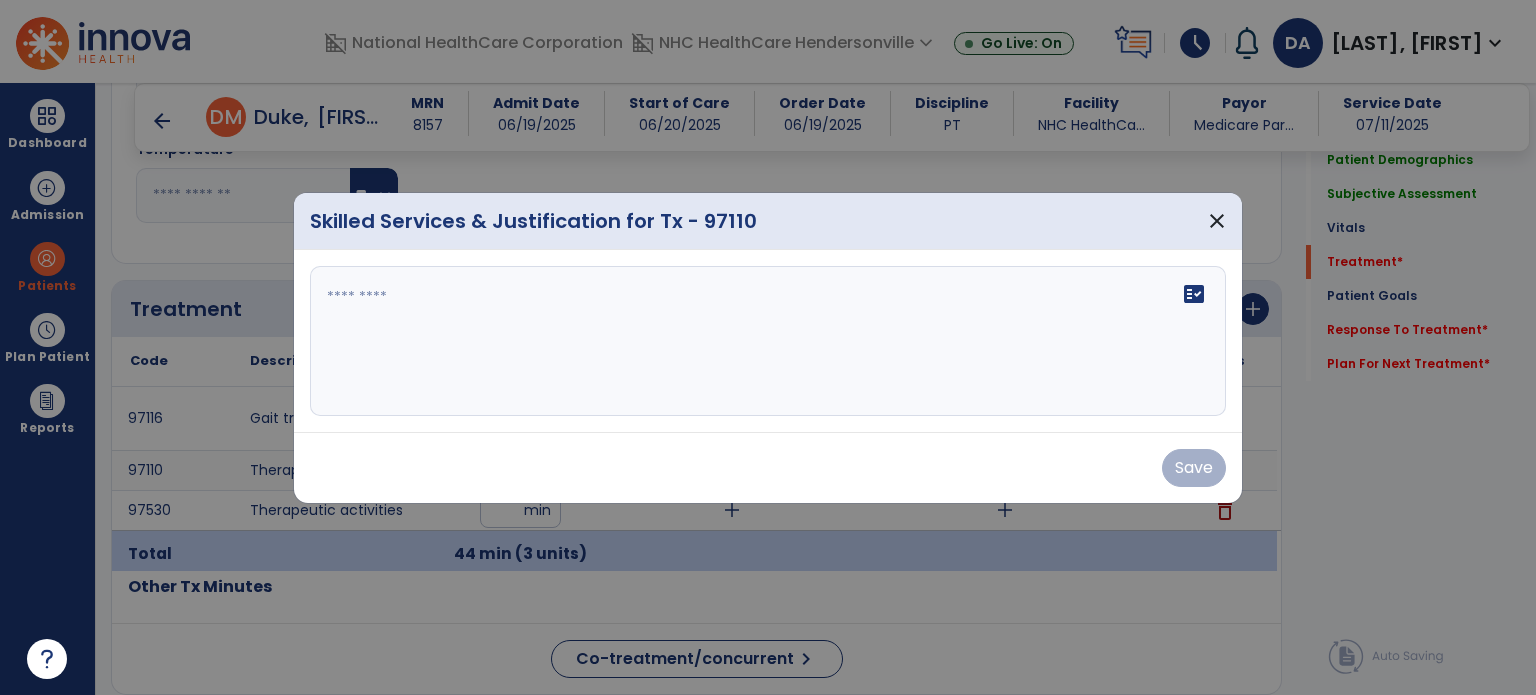 click on "fact_check" at bounding box center (768, 341) 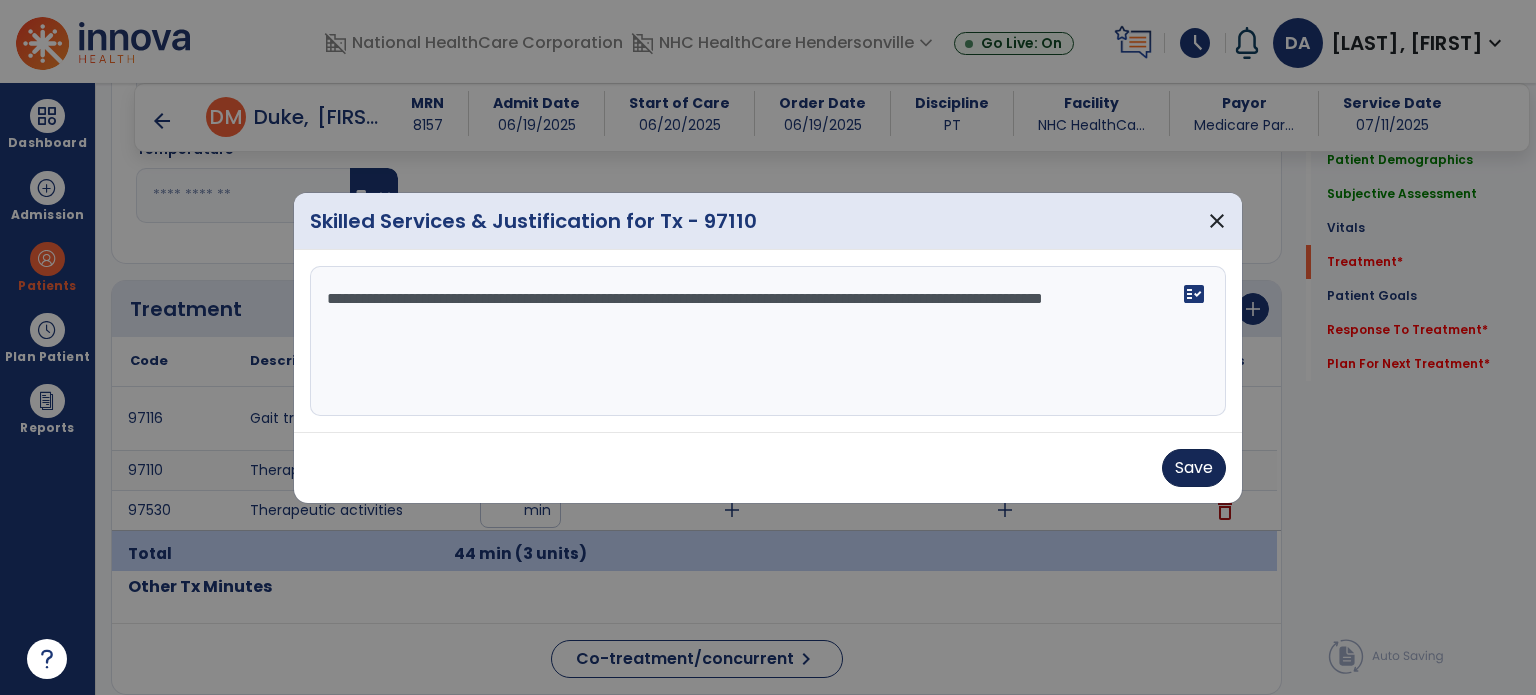 type on "**********" 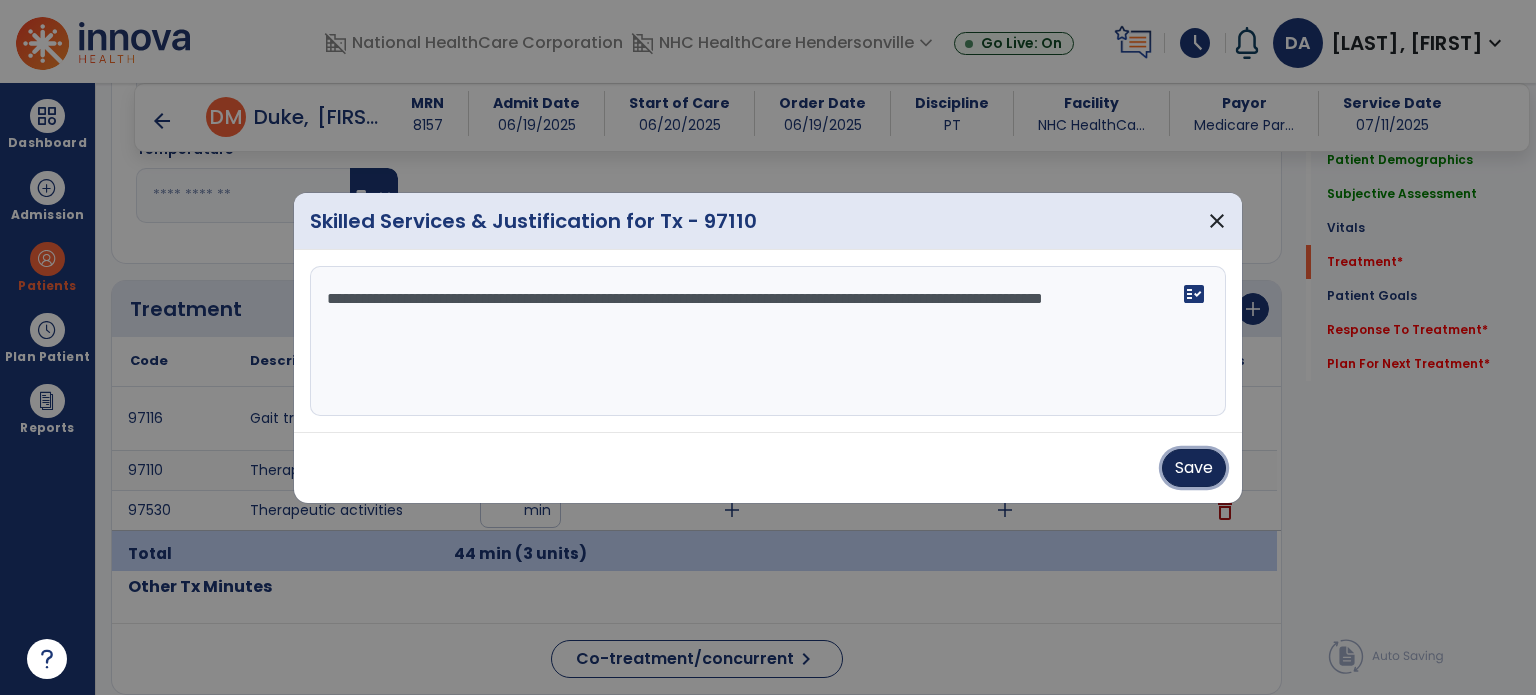 click on "Save" at bounding box center [1194, 468] 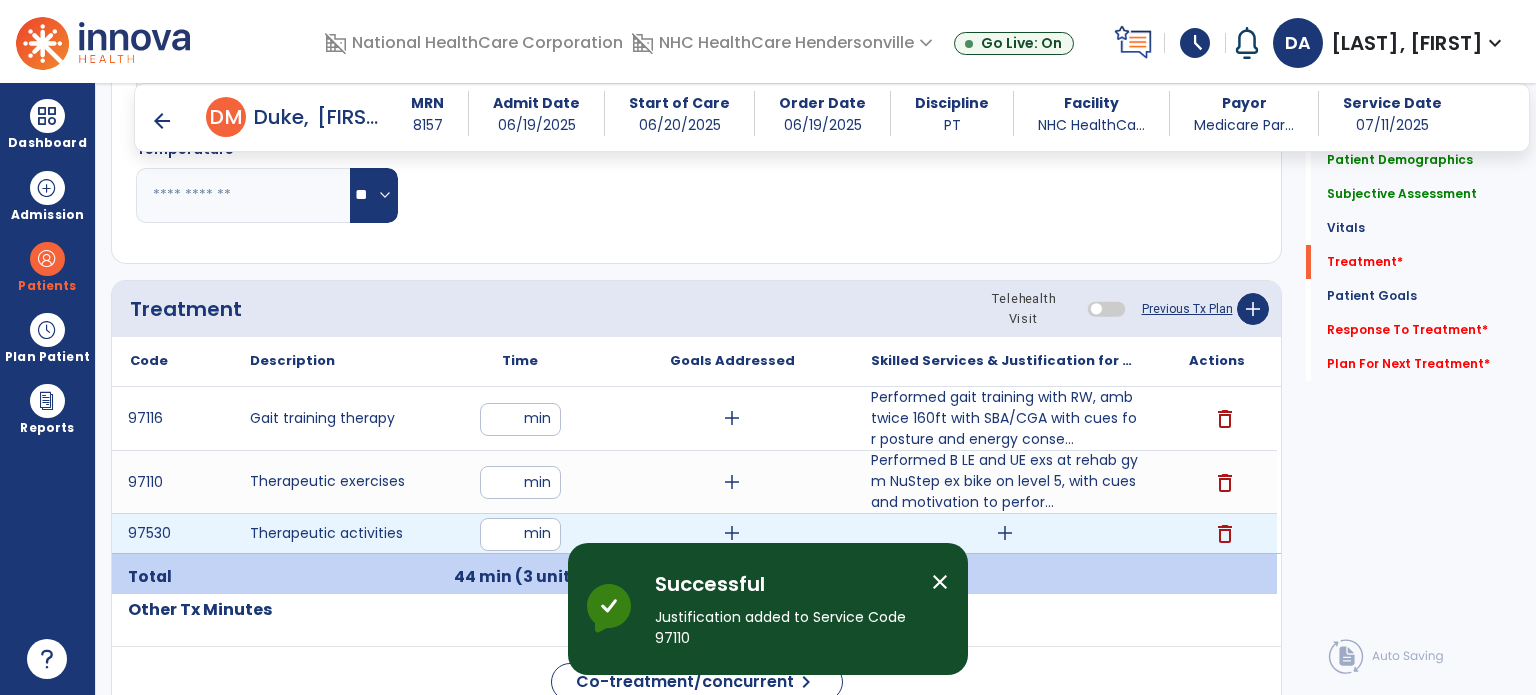 click on "add" at bounding box center [1005, 533] 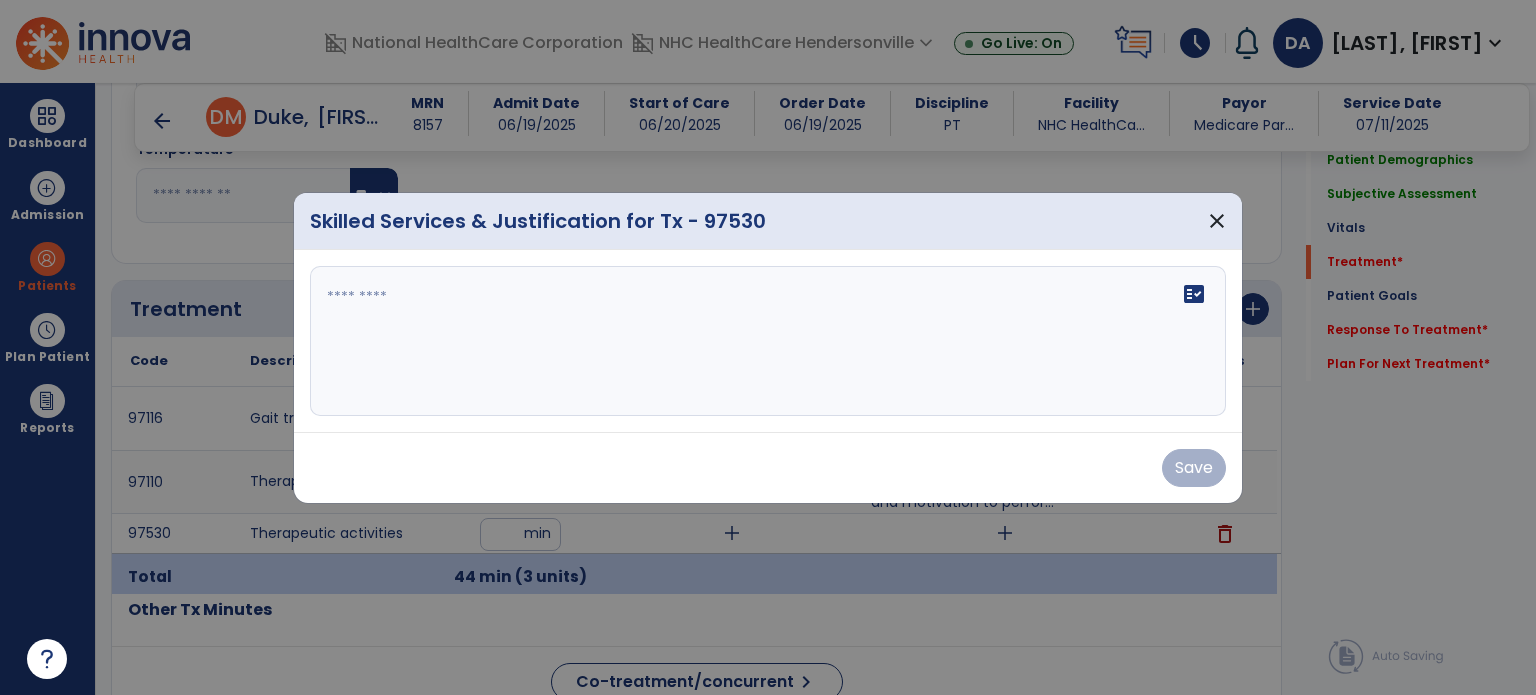 click on "Save" at bounding box center [768, 467] 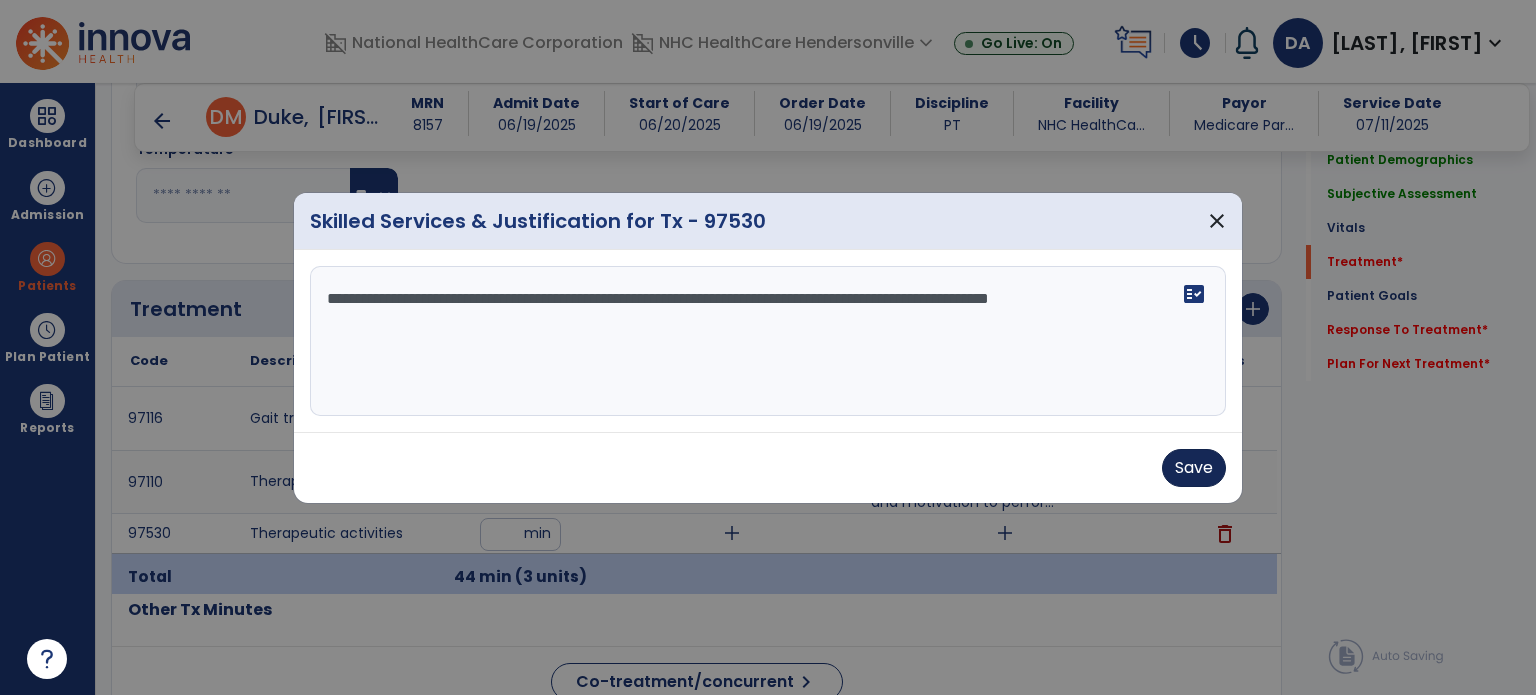 type on "**********" 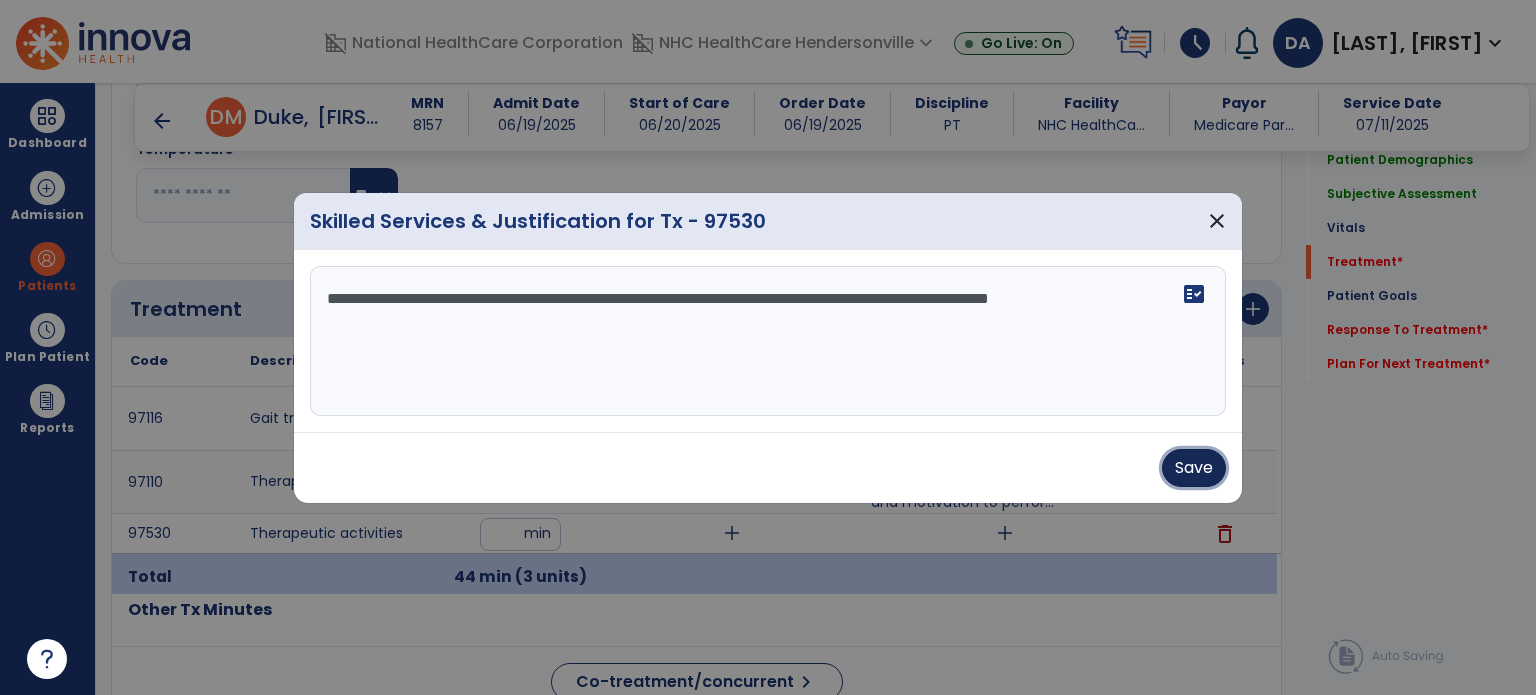 click on "Save" at bounding box center (1194, 468) 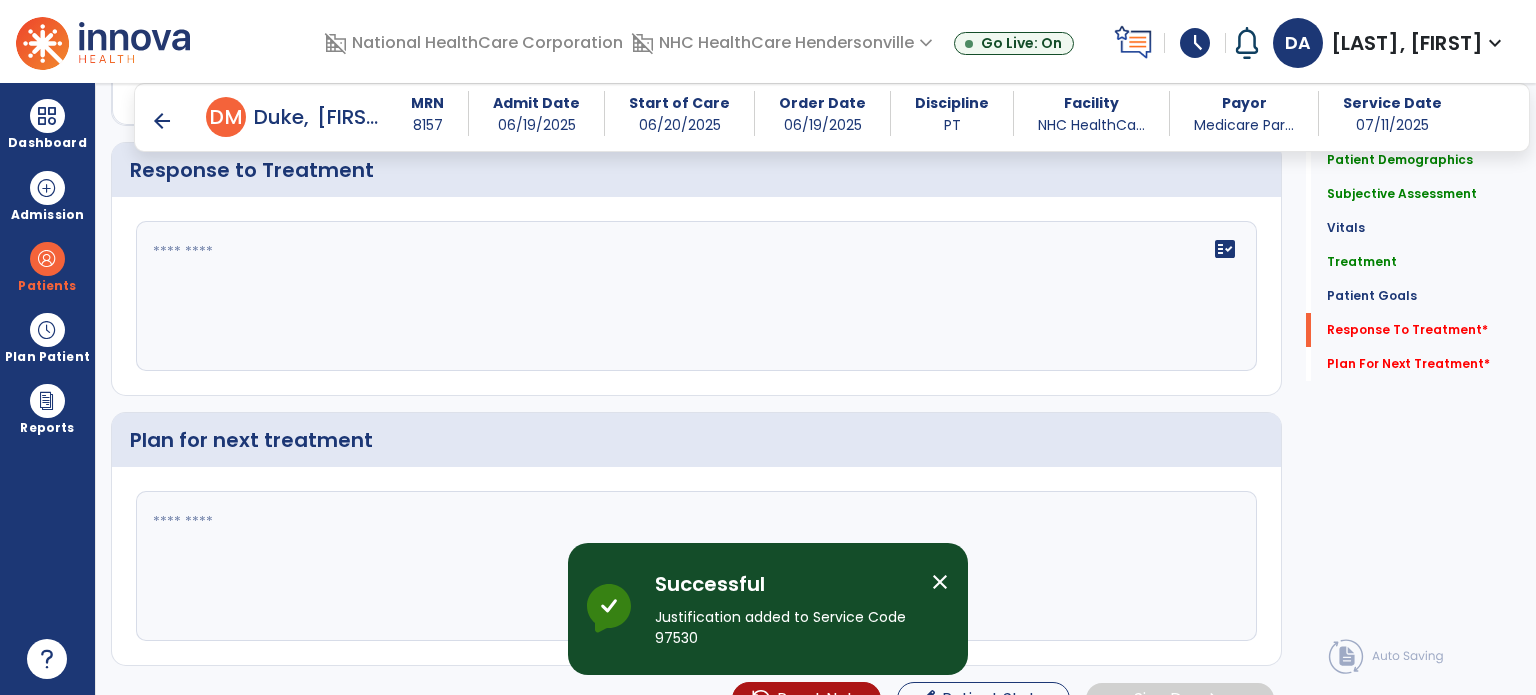 scroll, scrollTop: 2332, scrollLeft: 0, axis: vertical 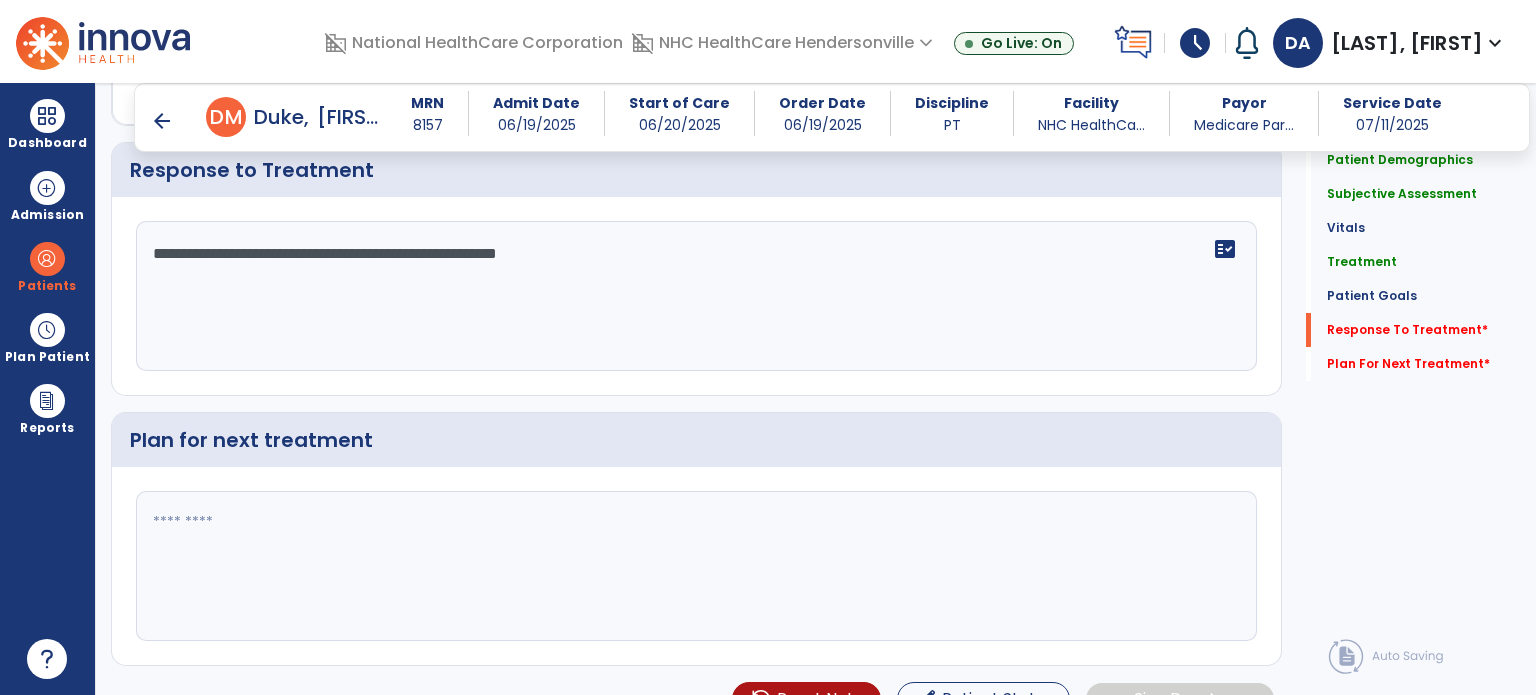 type on "**********" 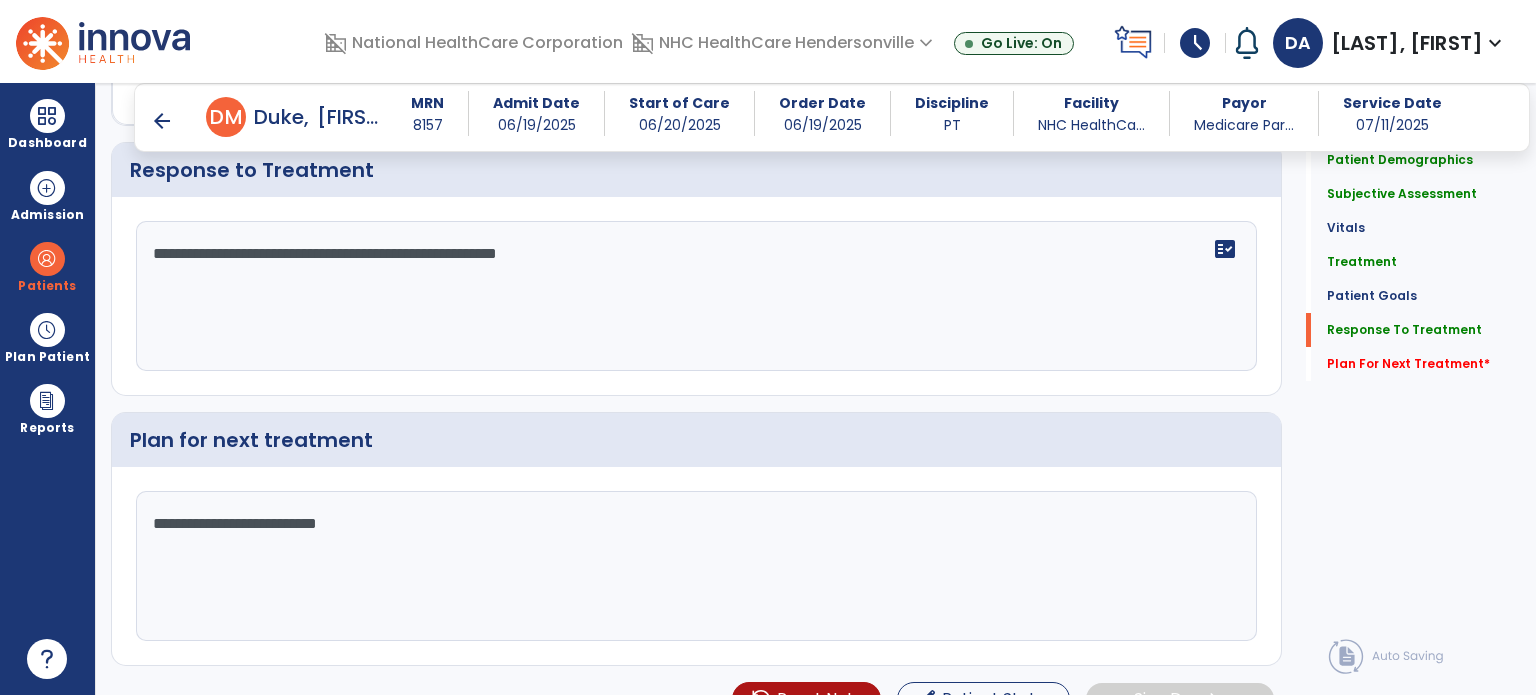 scroll, scrollTop: 2362, scrollLeft: 0, axis: vertical 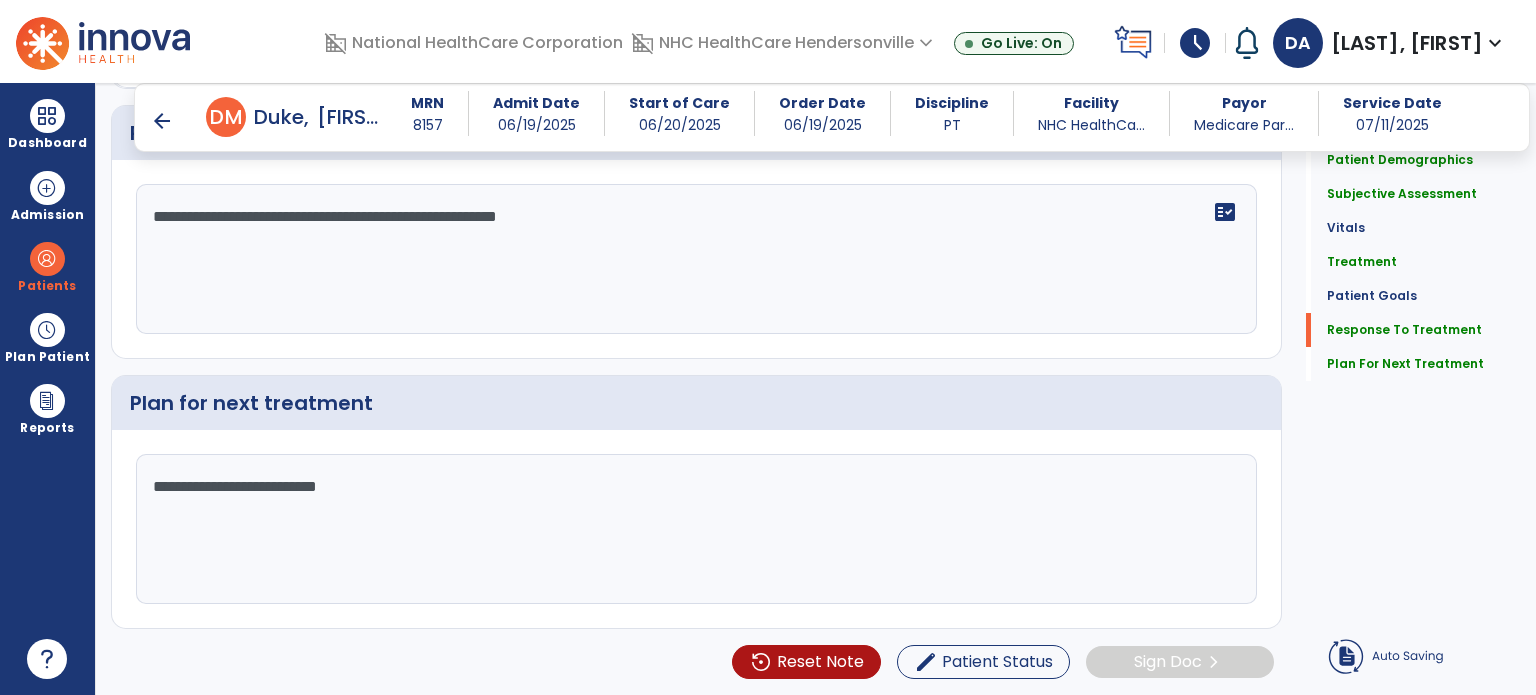 click on "**********" 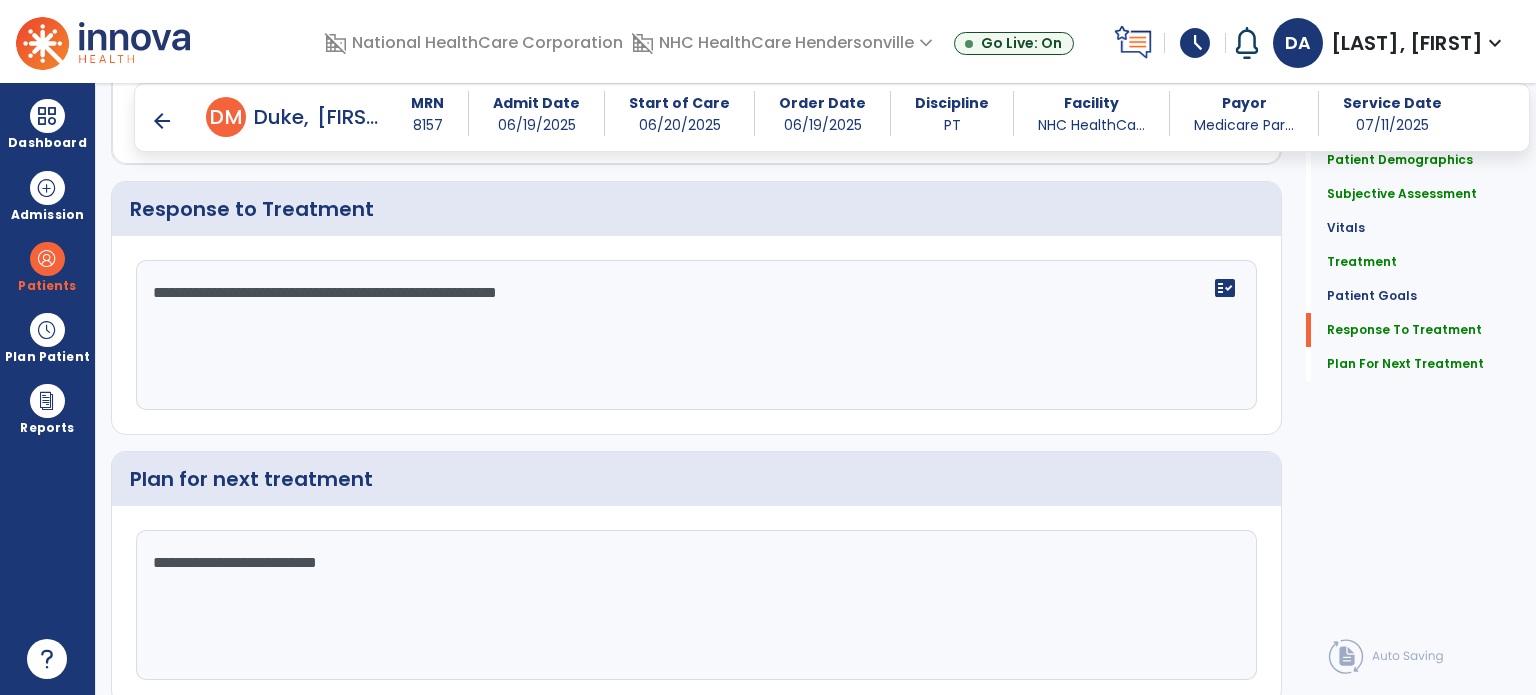 scroll, scrollTop: 2362, scrollLeft: 0, axis: vertical 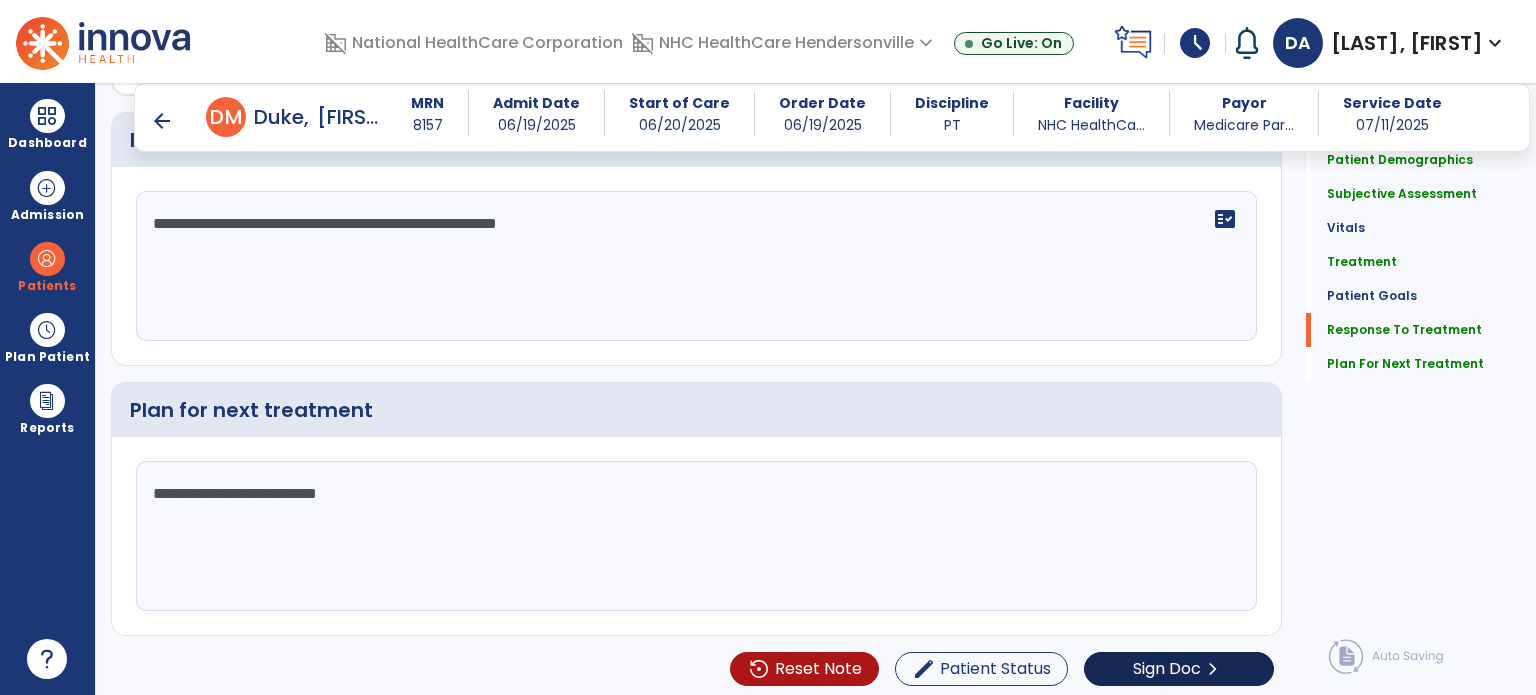 type on "**********" 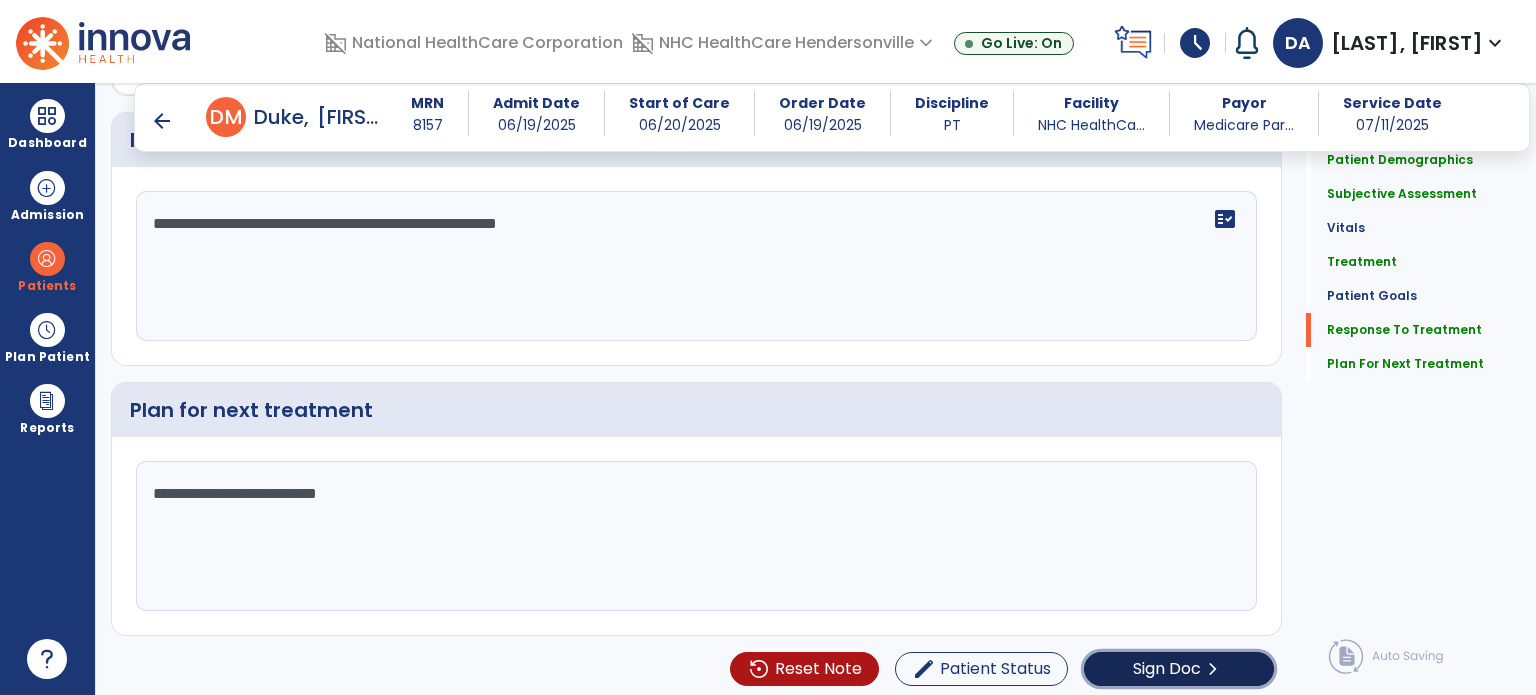 click on "Sign Doc" 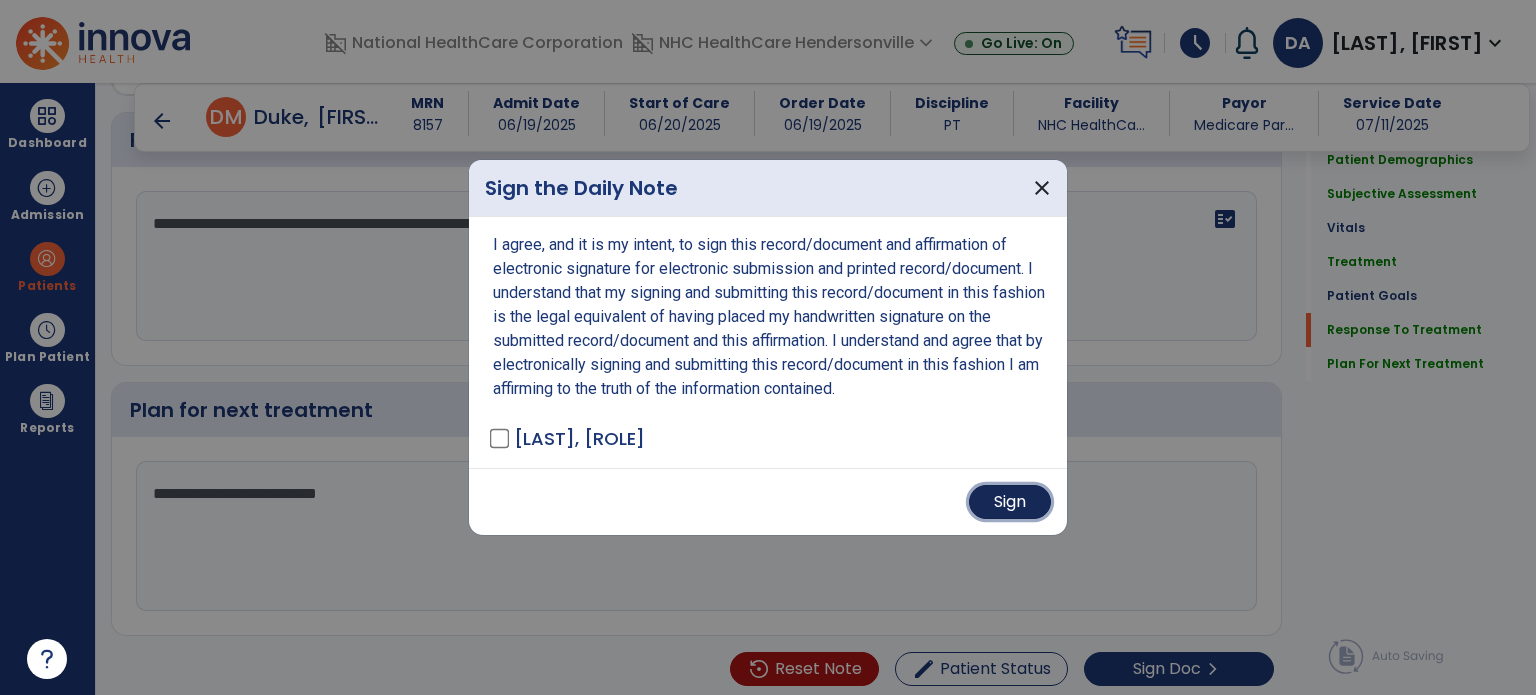 click on "Sign" at bounding box center (1010, 502) 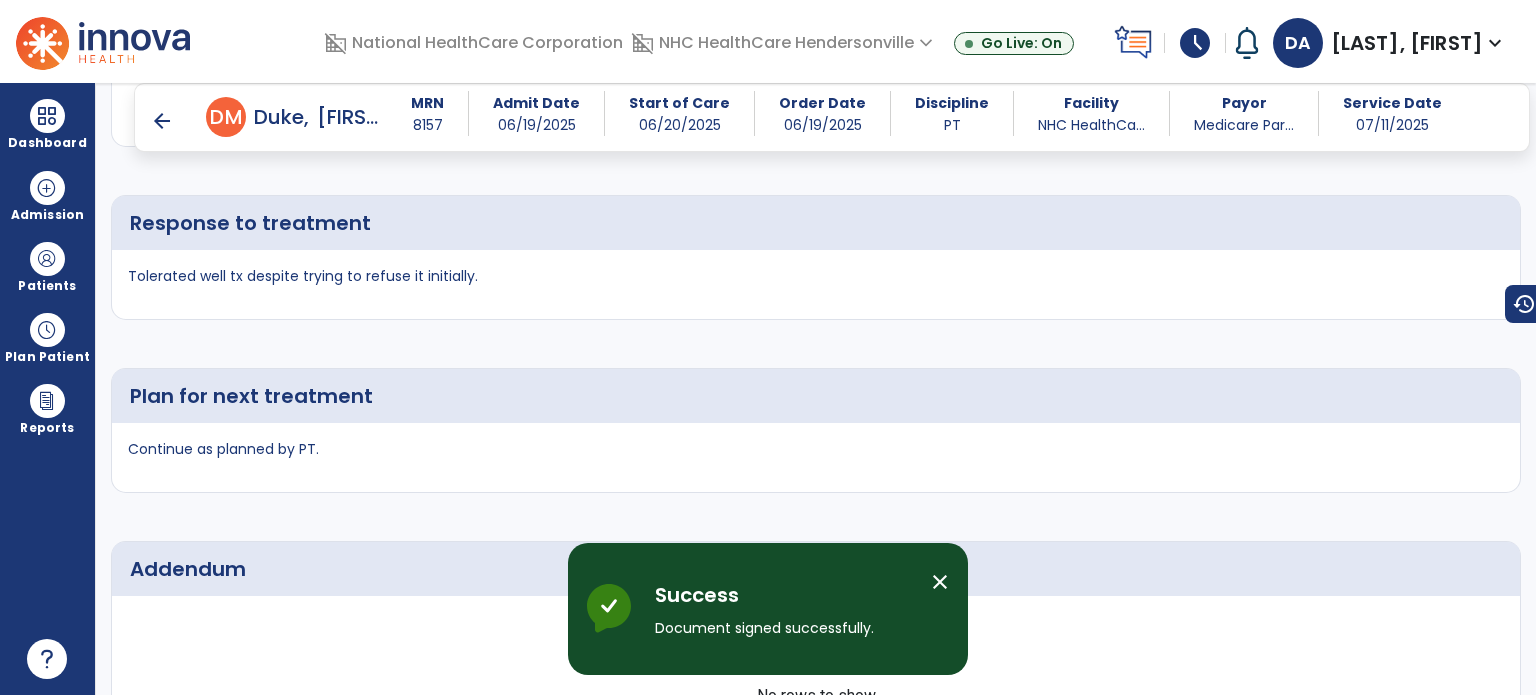 scroll, scrollTop: 3128, scrollLeft: 0, axis: vertical 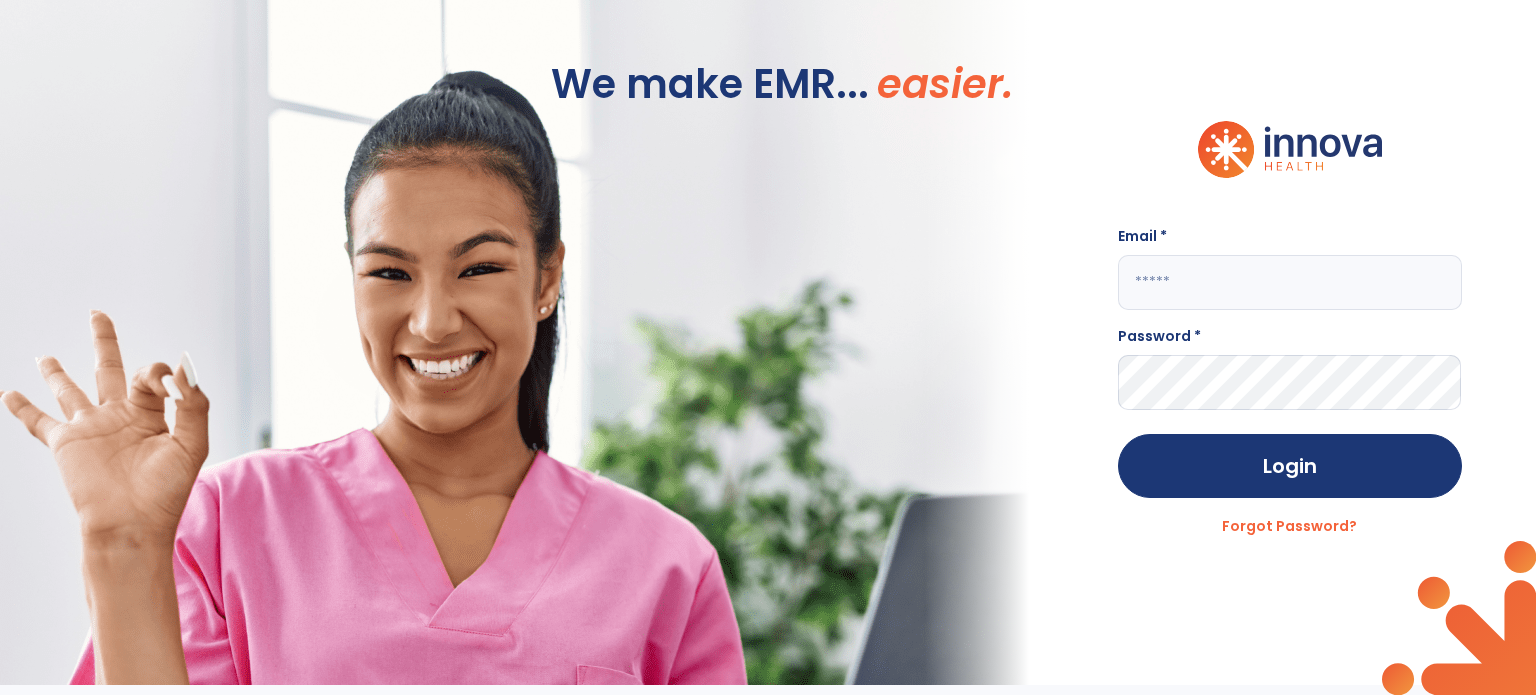 type on "**********" 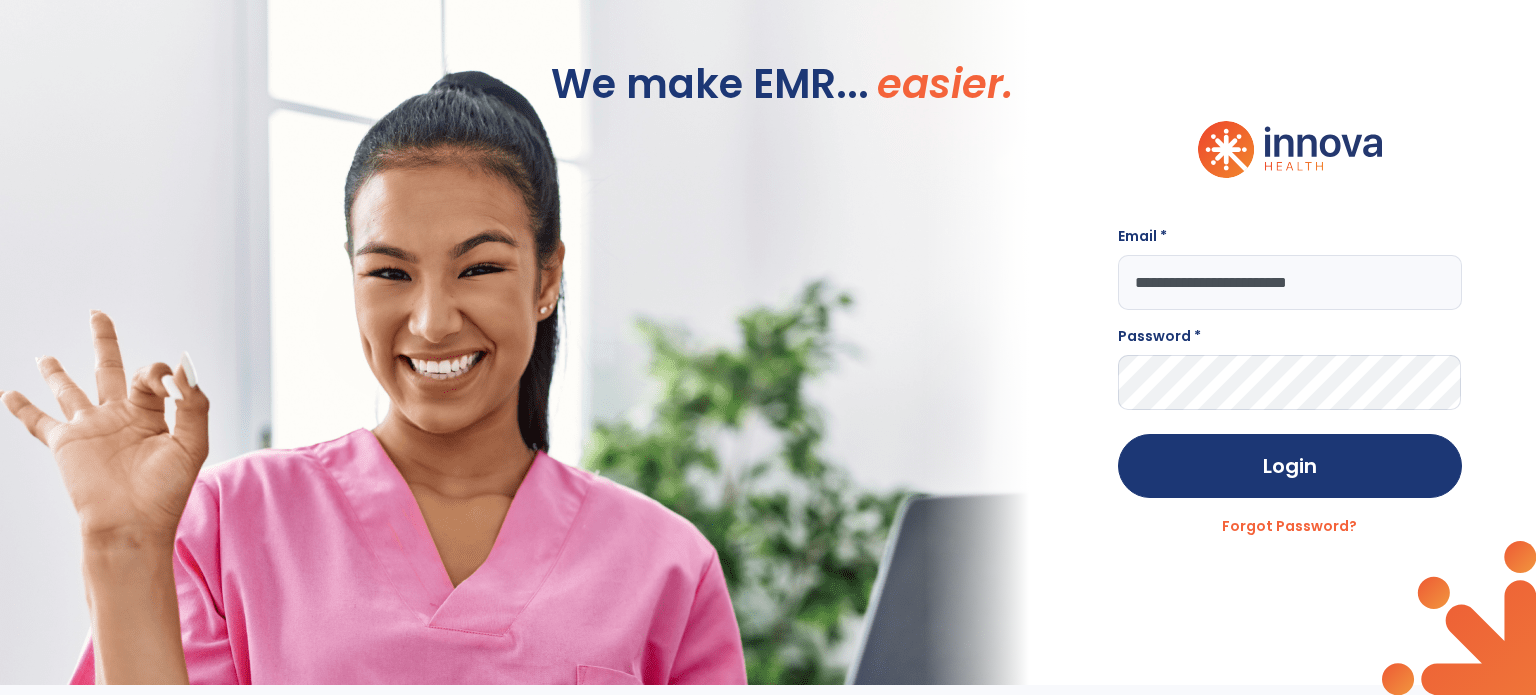 scroll, scrollTop: 0, scrollLeft: 0, axis: both 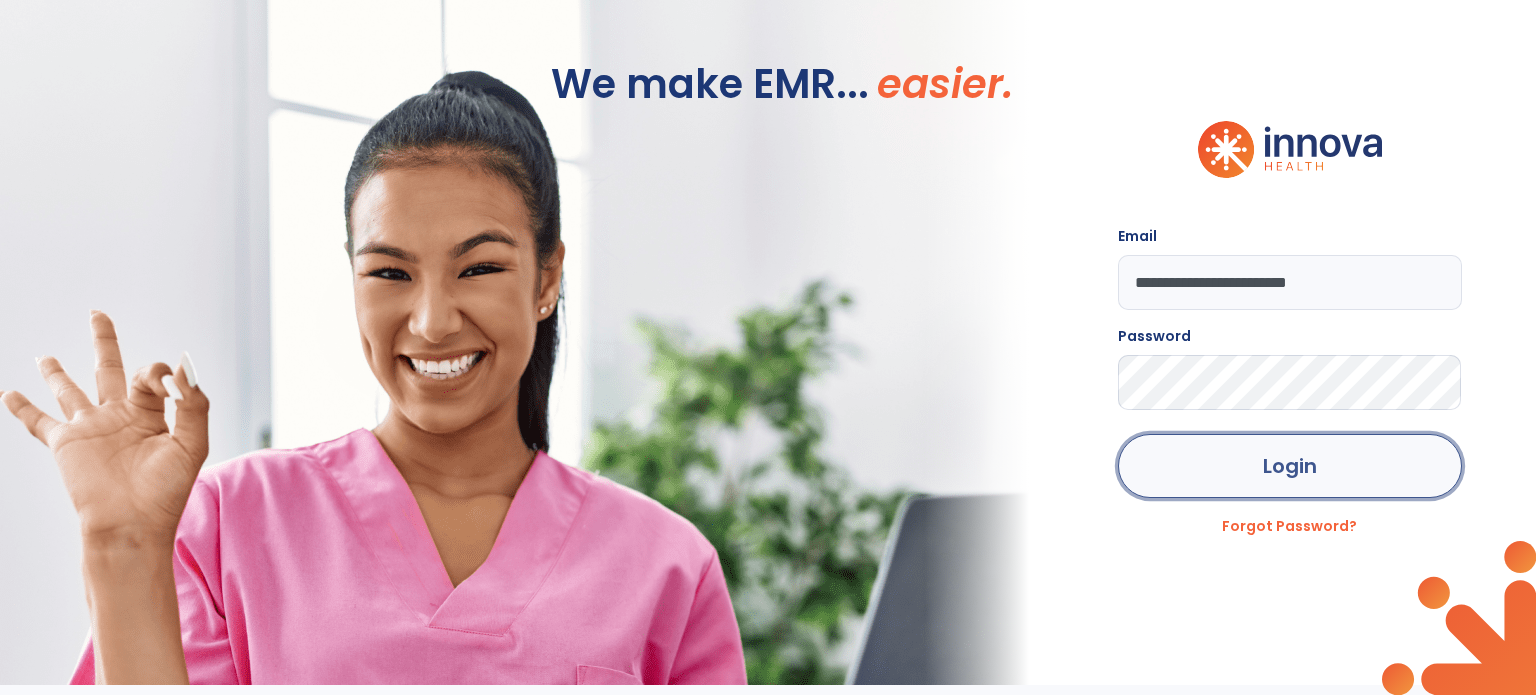 click on "Login" 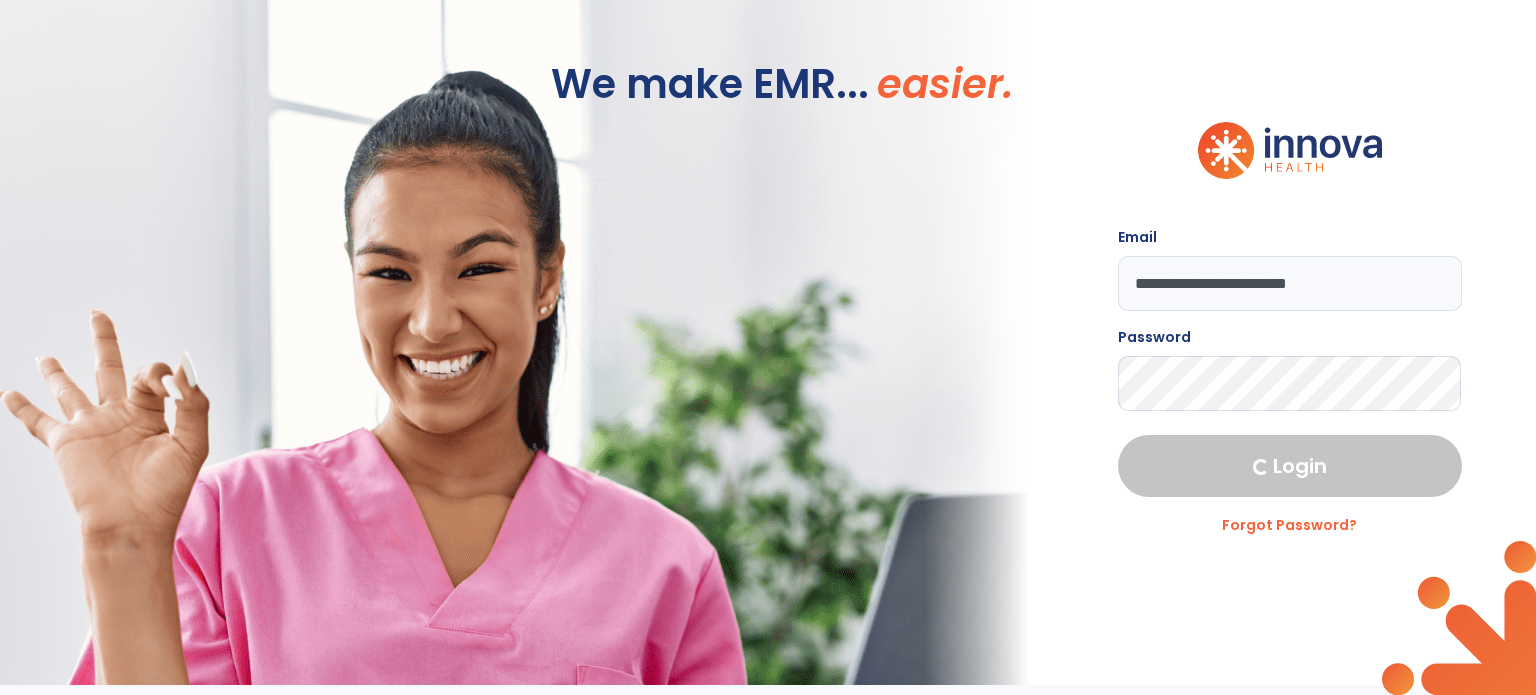 select on "****" 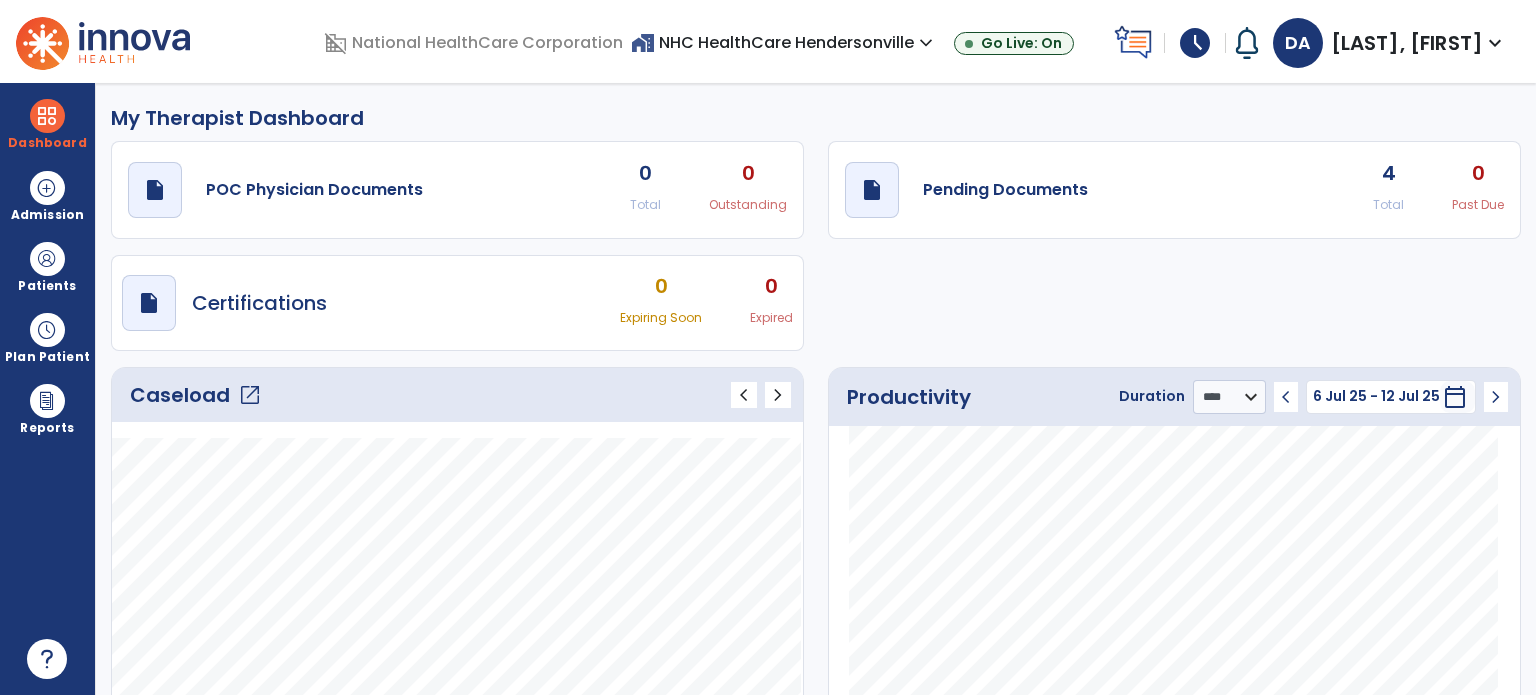 click on "Caseload   open_in_new" 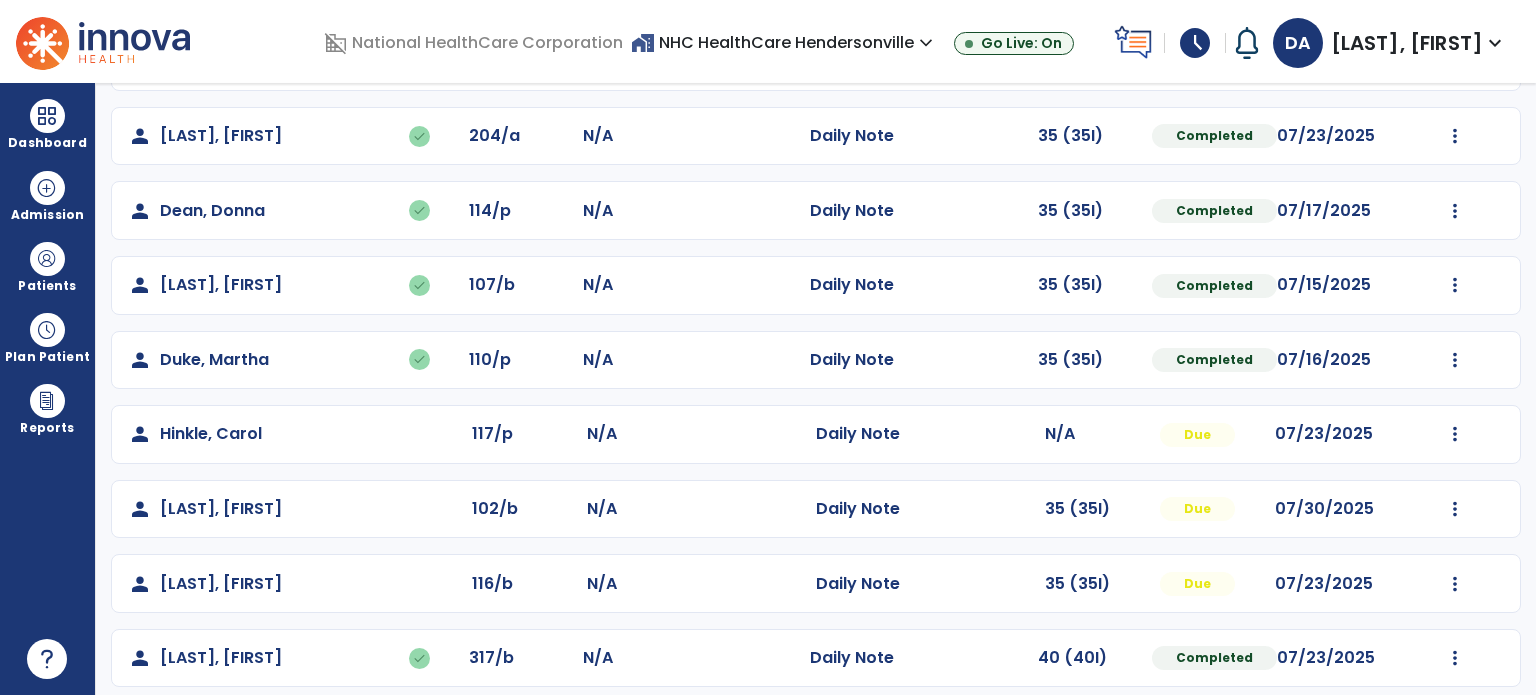 scroll, scrollTop: 380, scrollLeft: 0, axis: vertical 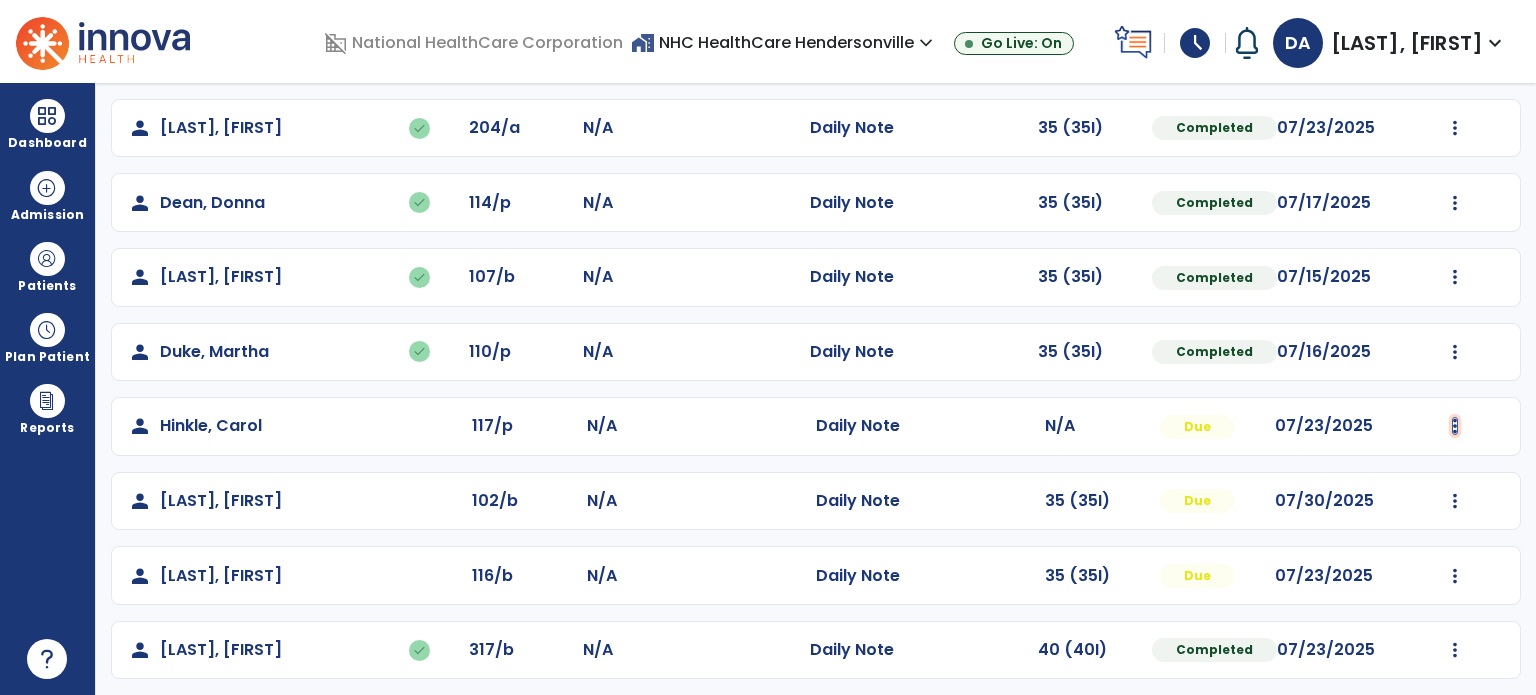 click at bounding box center (1455, -21) 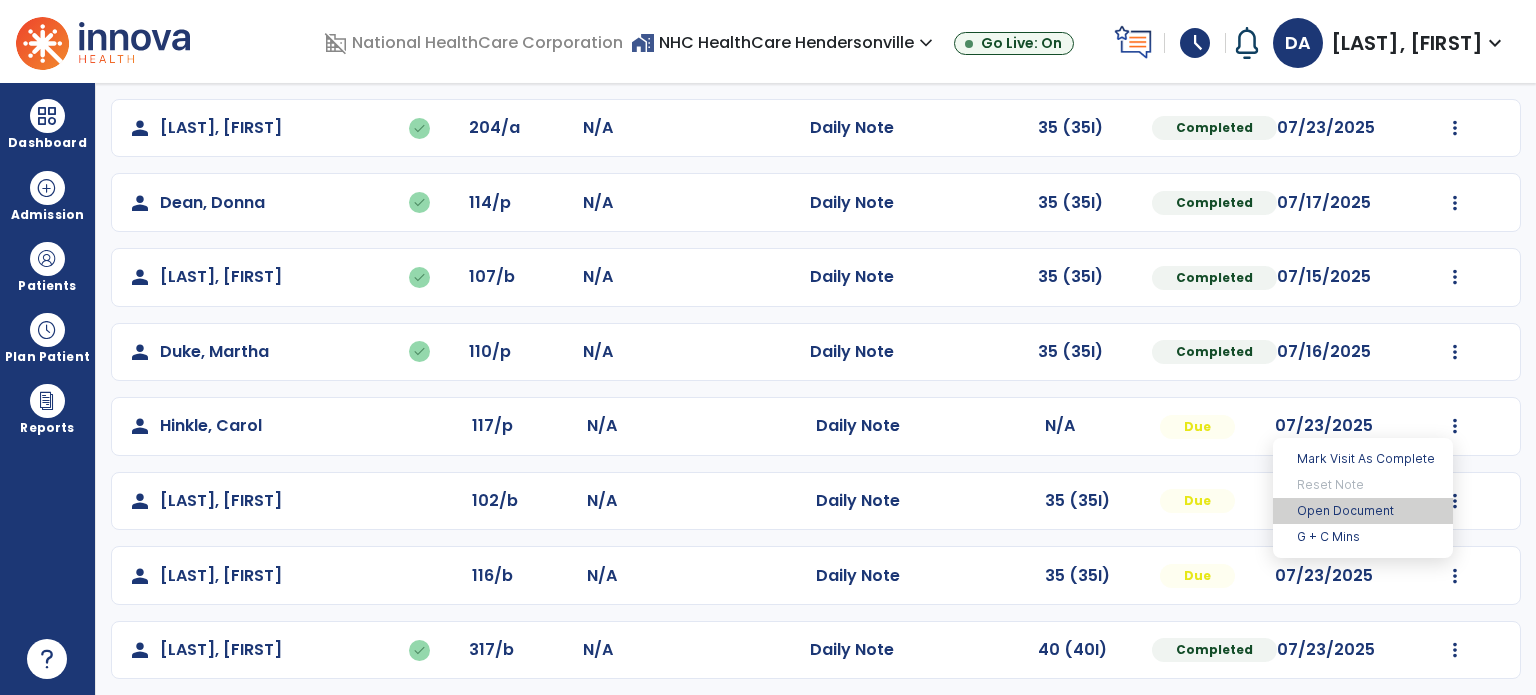 click on "Open Document" at bounding box center (1363, 511) 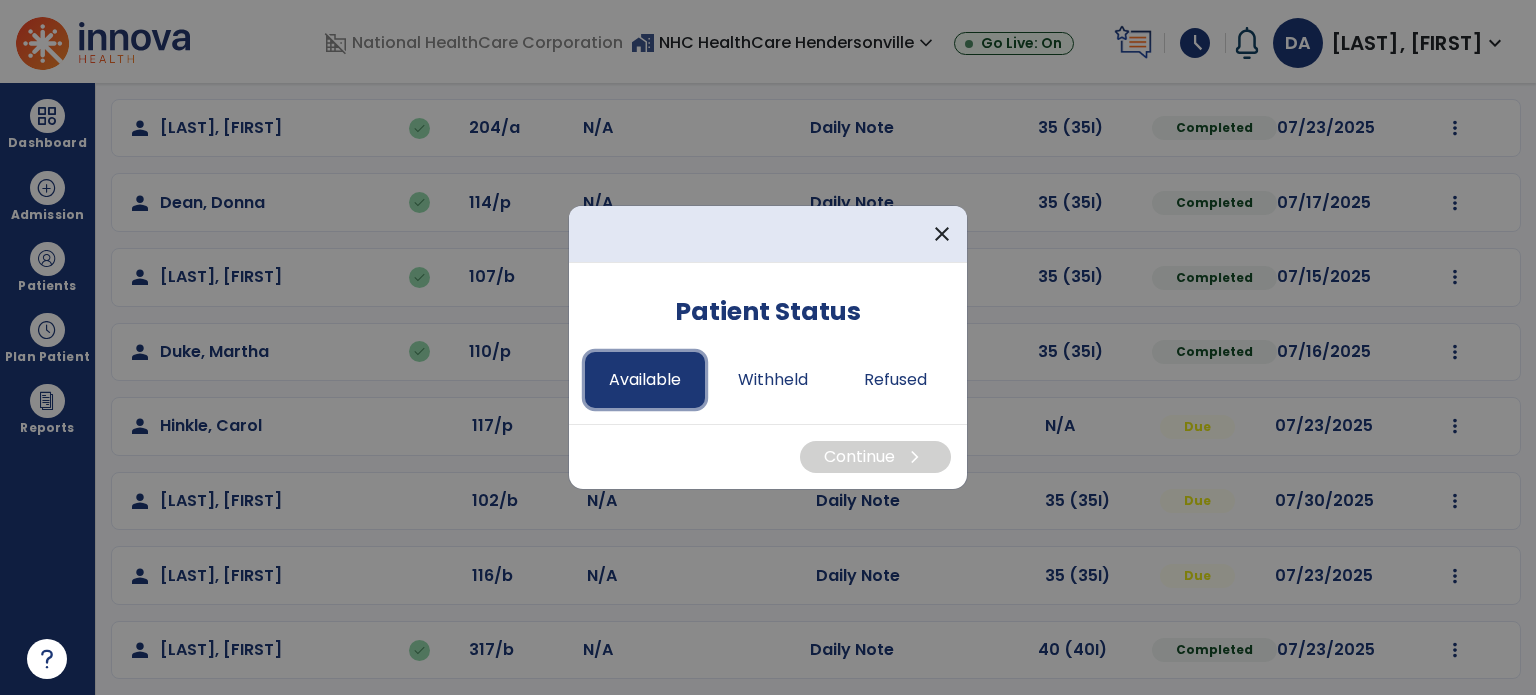 click on "Available" at bounding box center (645, 380) 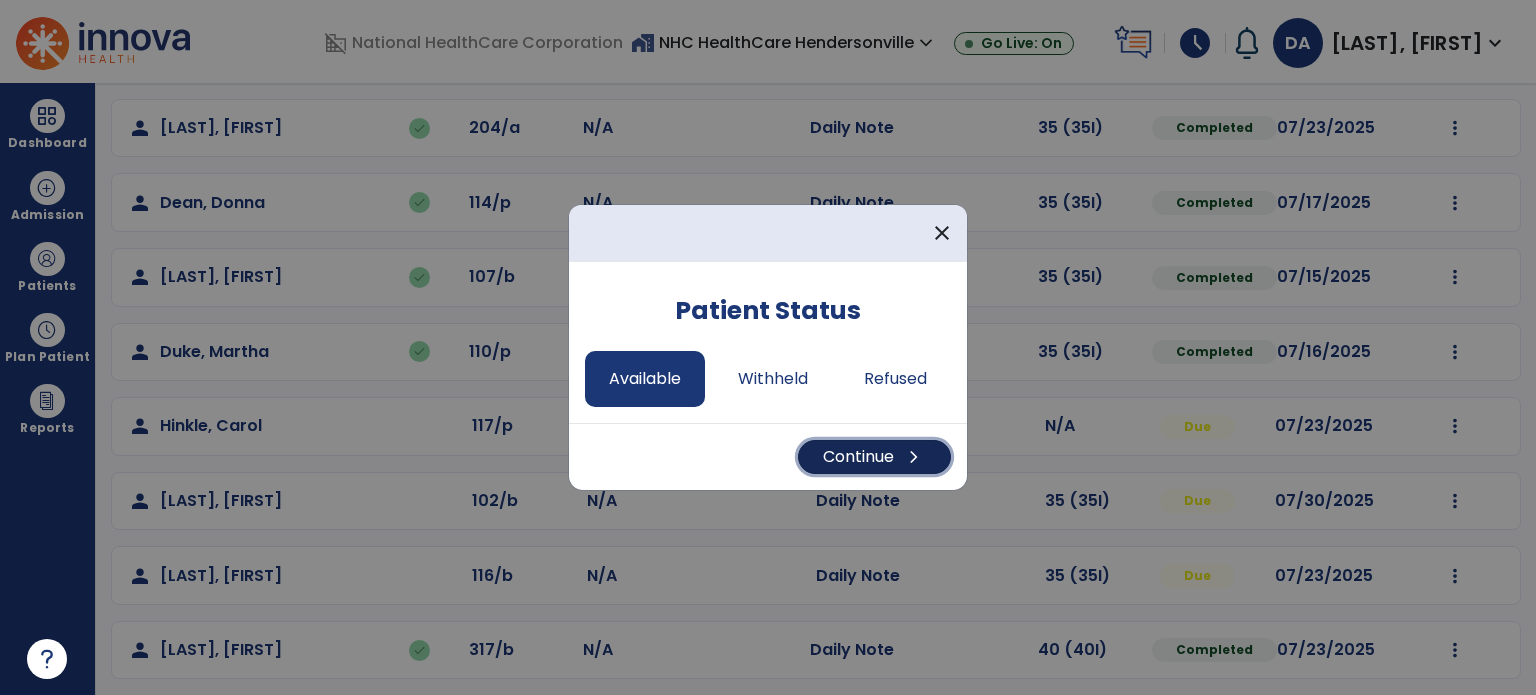click on "Continue   chevron_right" at bounding box center [874, 457] 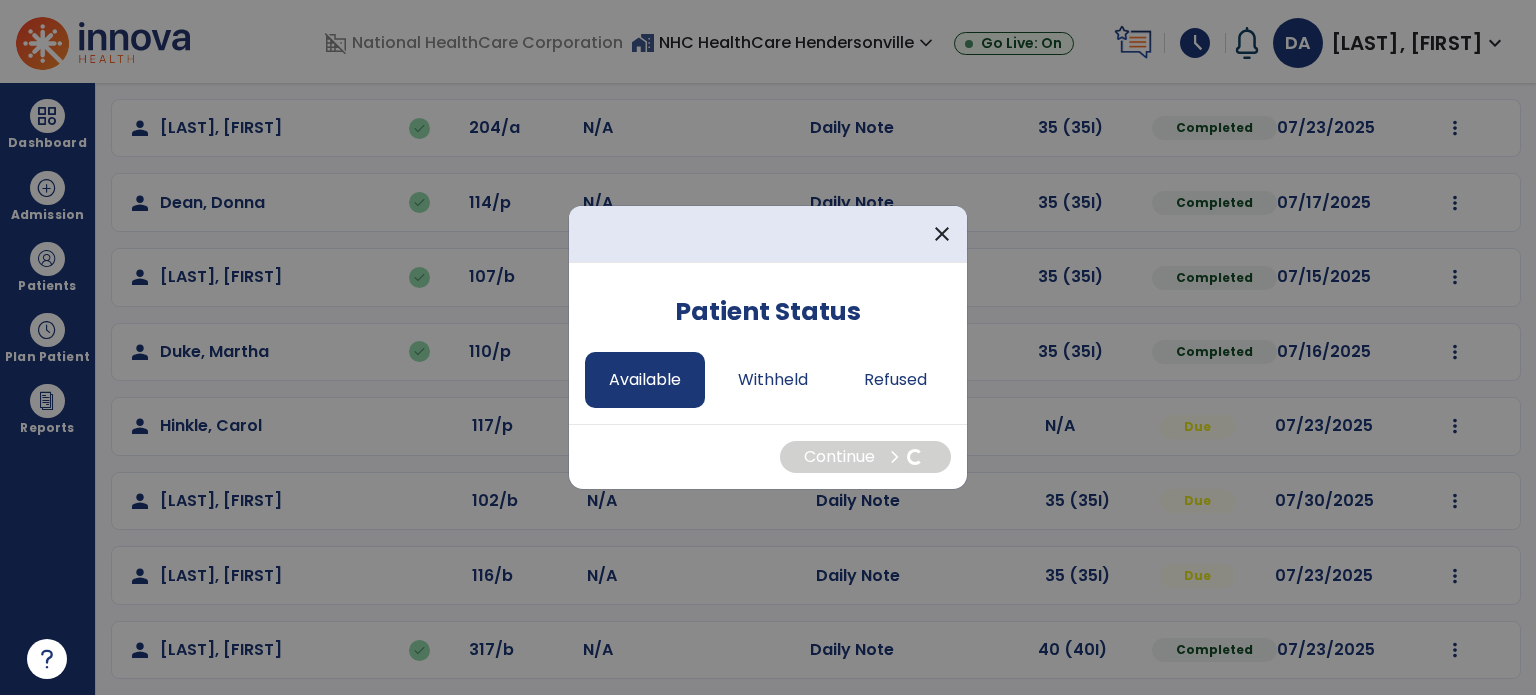select on "*" 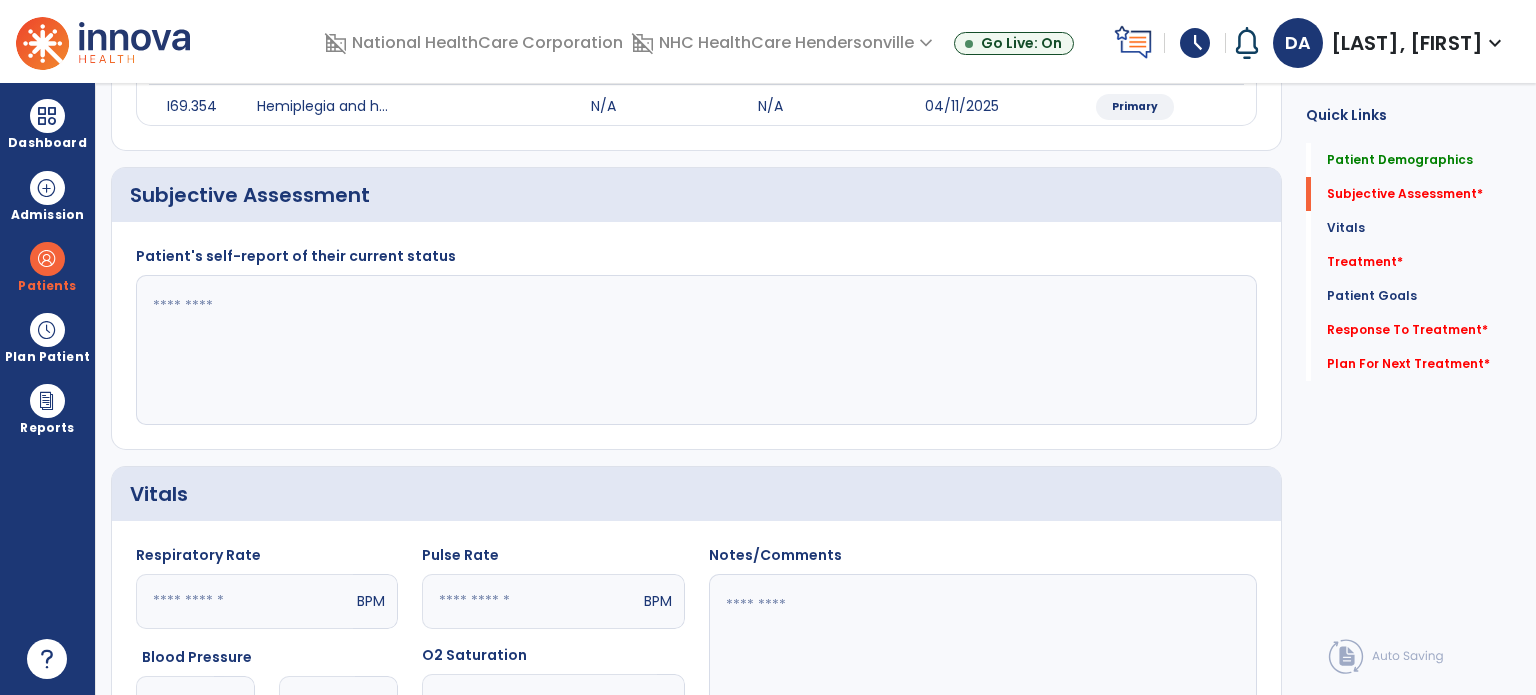 click 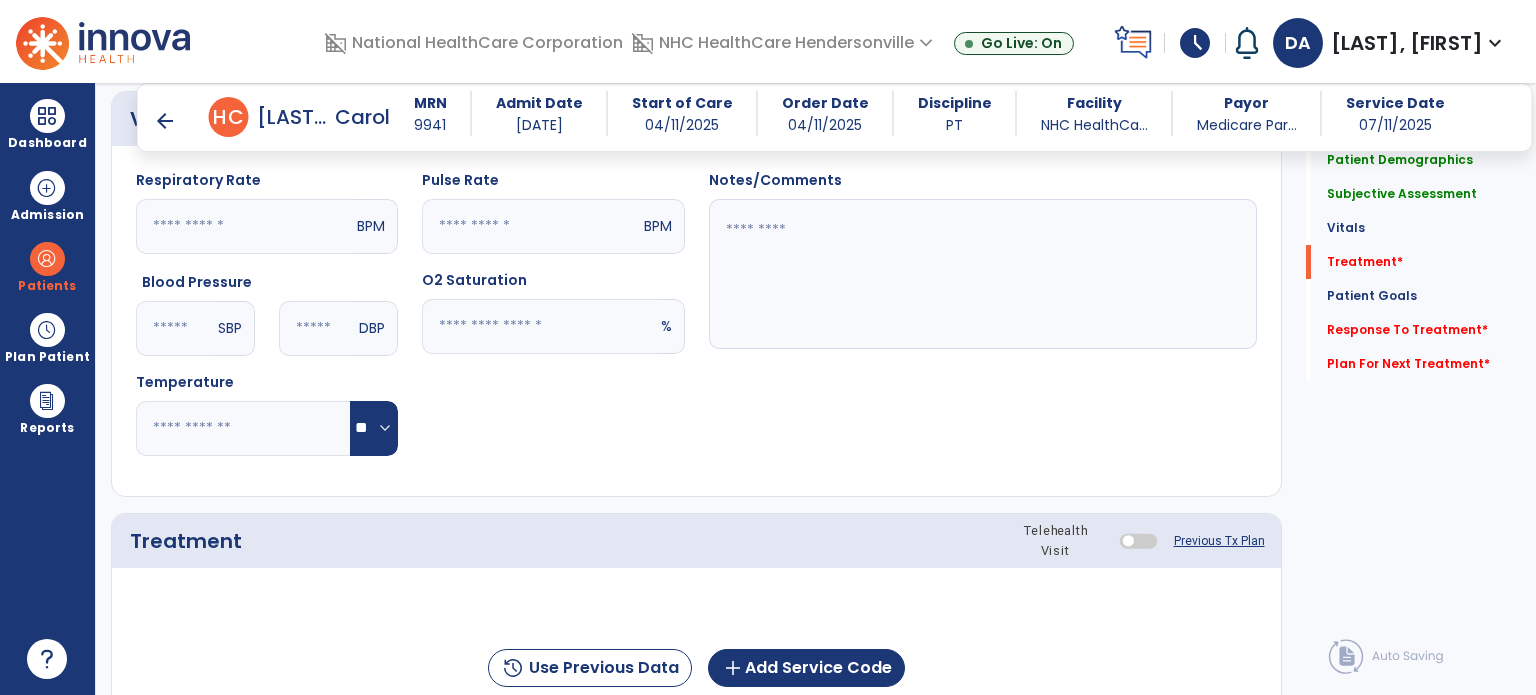 scroll, scrollTop: 932, scrollLeft: 0, axis: vertical 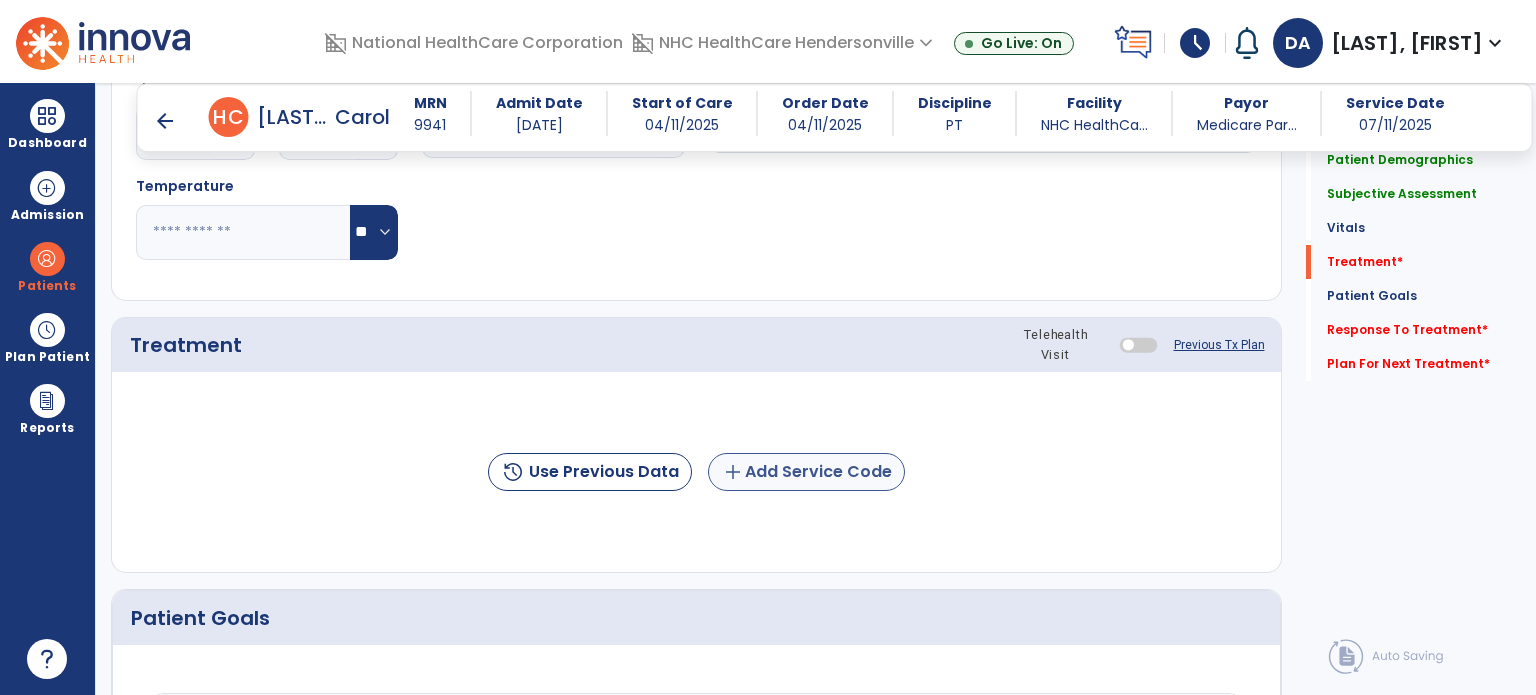 type on "**********" 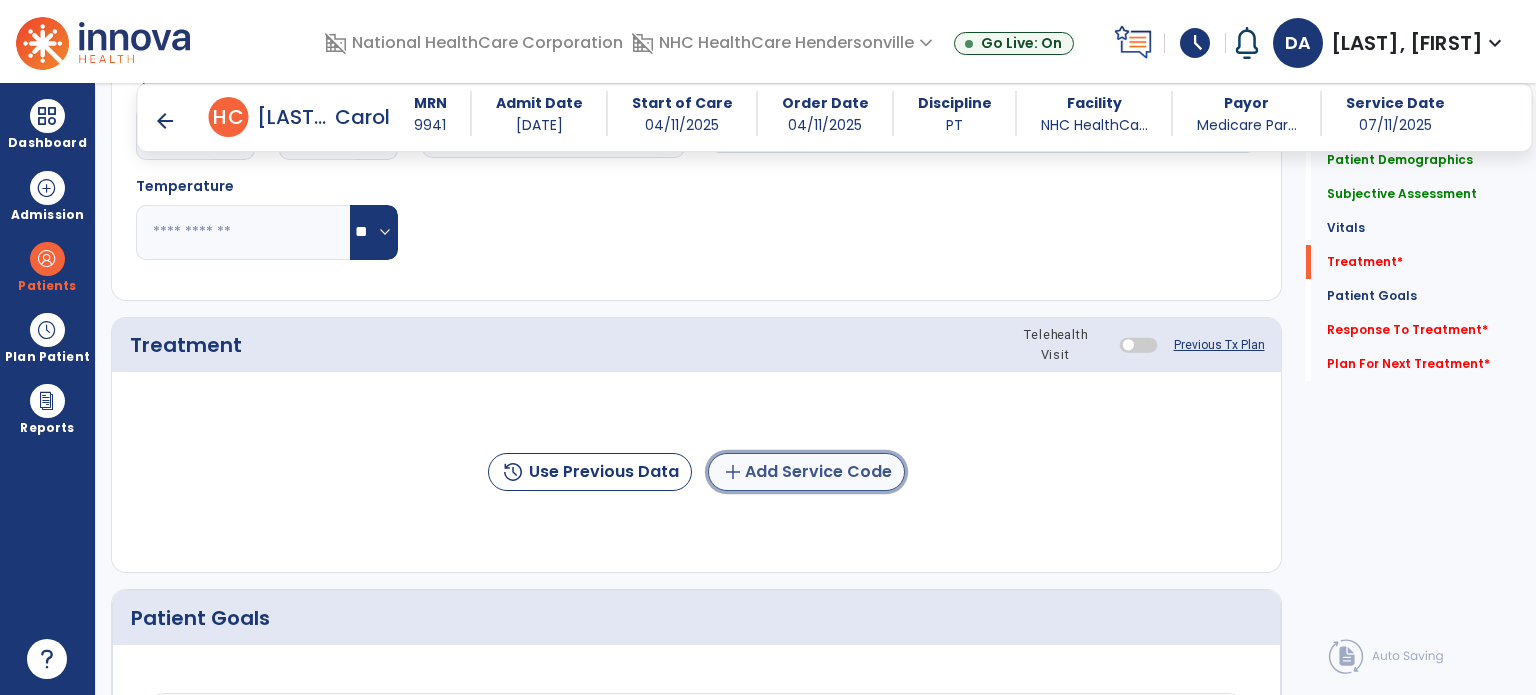 click on "add" 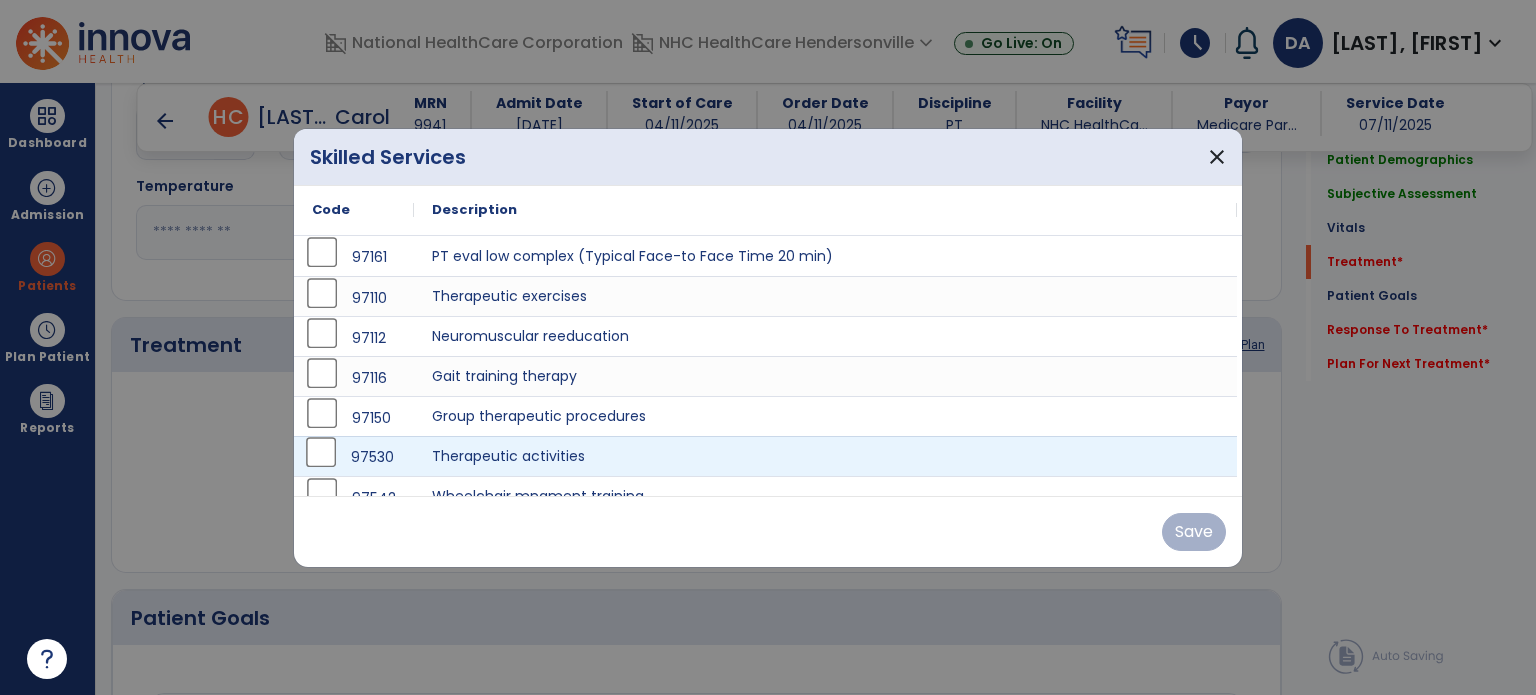 click on "97530" at bounding box center (354, 457) 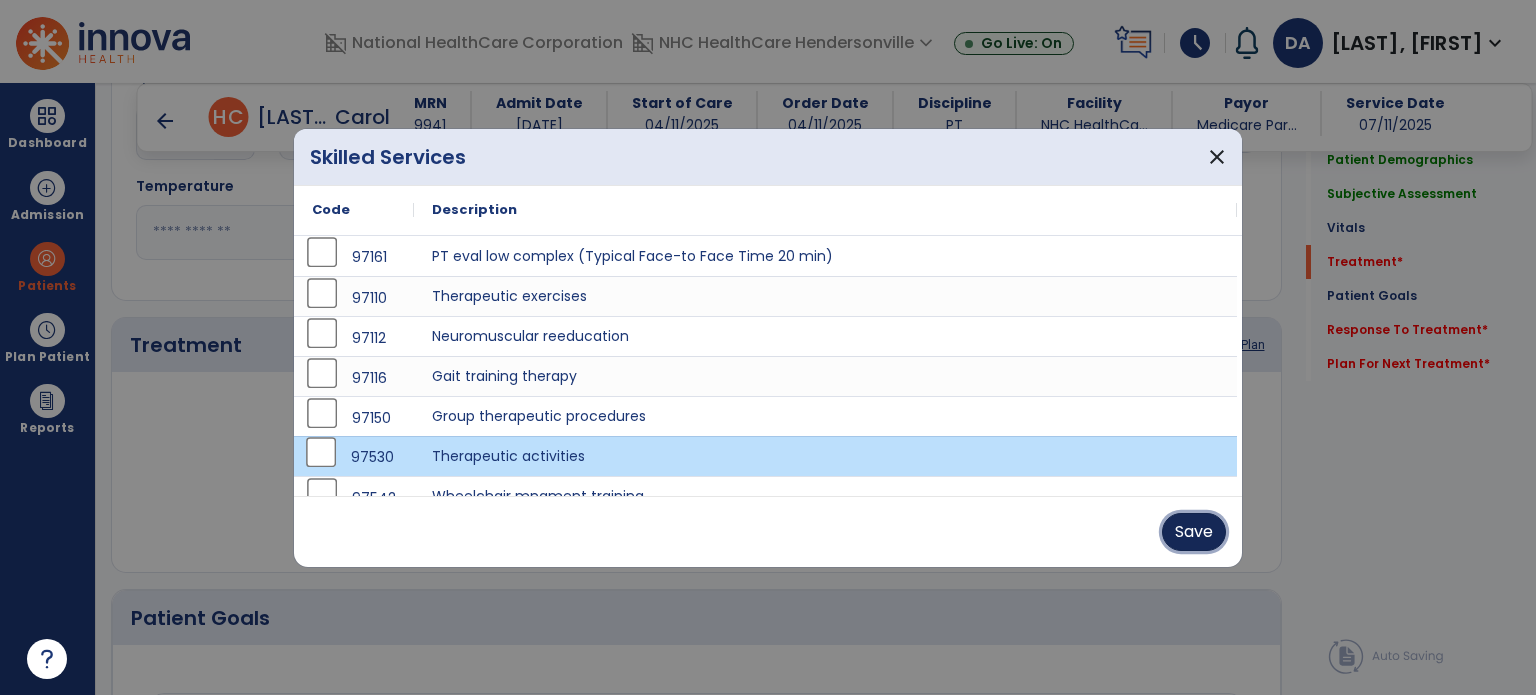 click on "Save" at bounding box center [1194, 532] 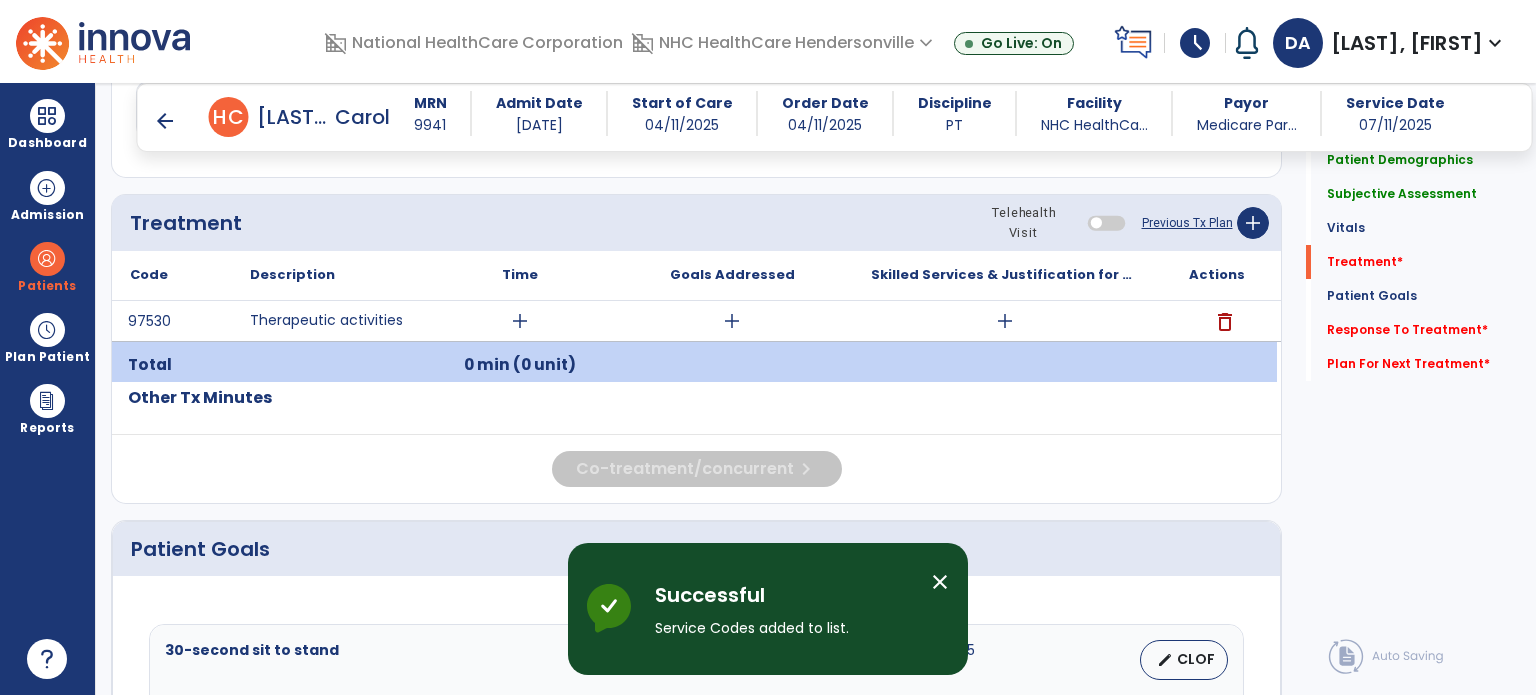 scroll, scrollTop: 1056, scrollLeft: 0, axis: vertical 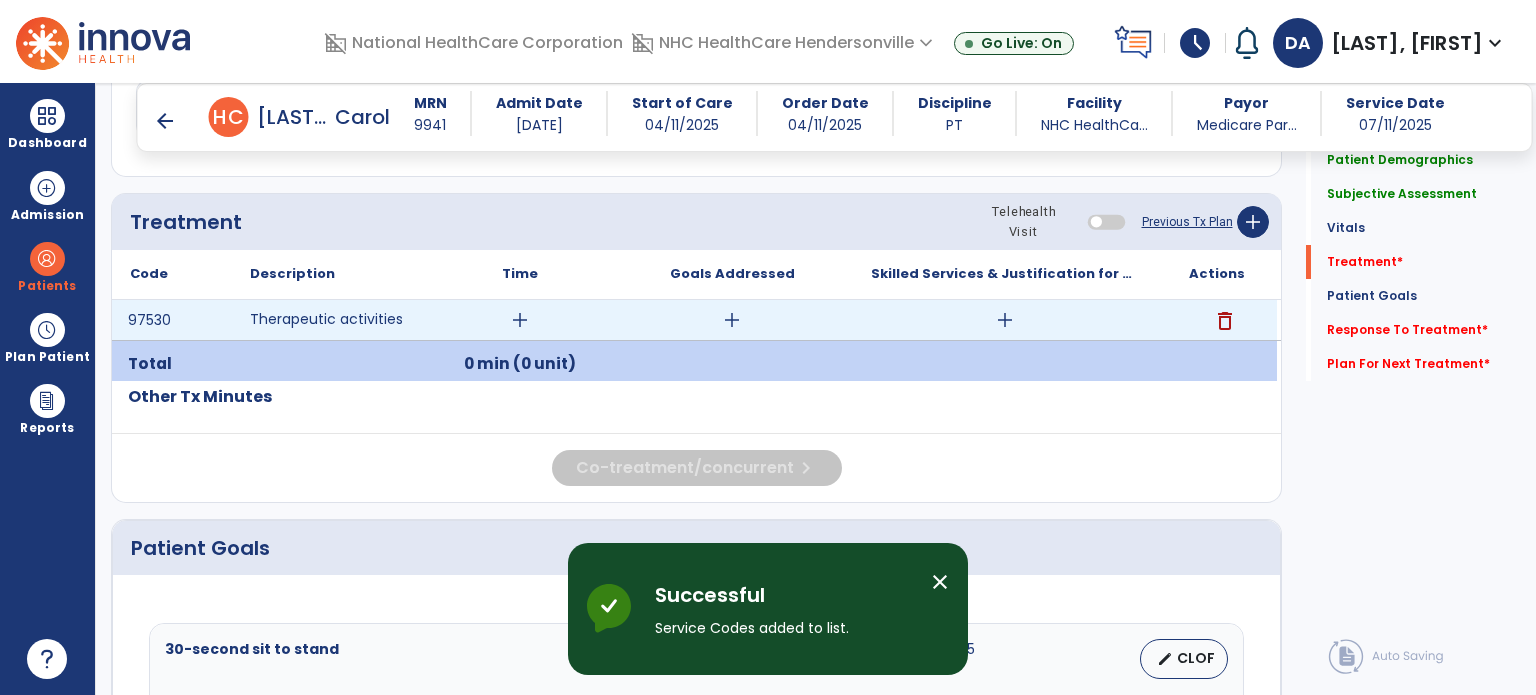 click on "add" at bounding box center [520, 320] 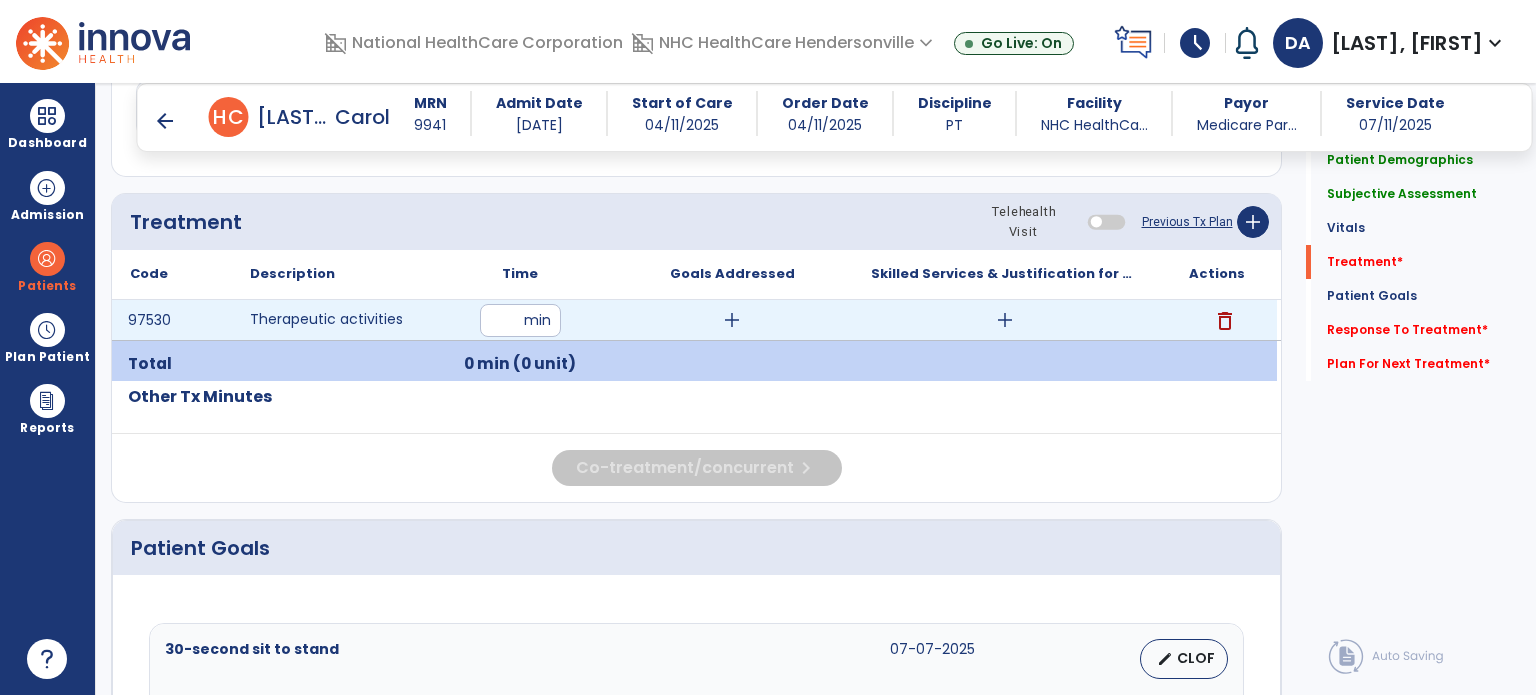 type on "**" 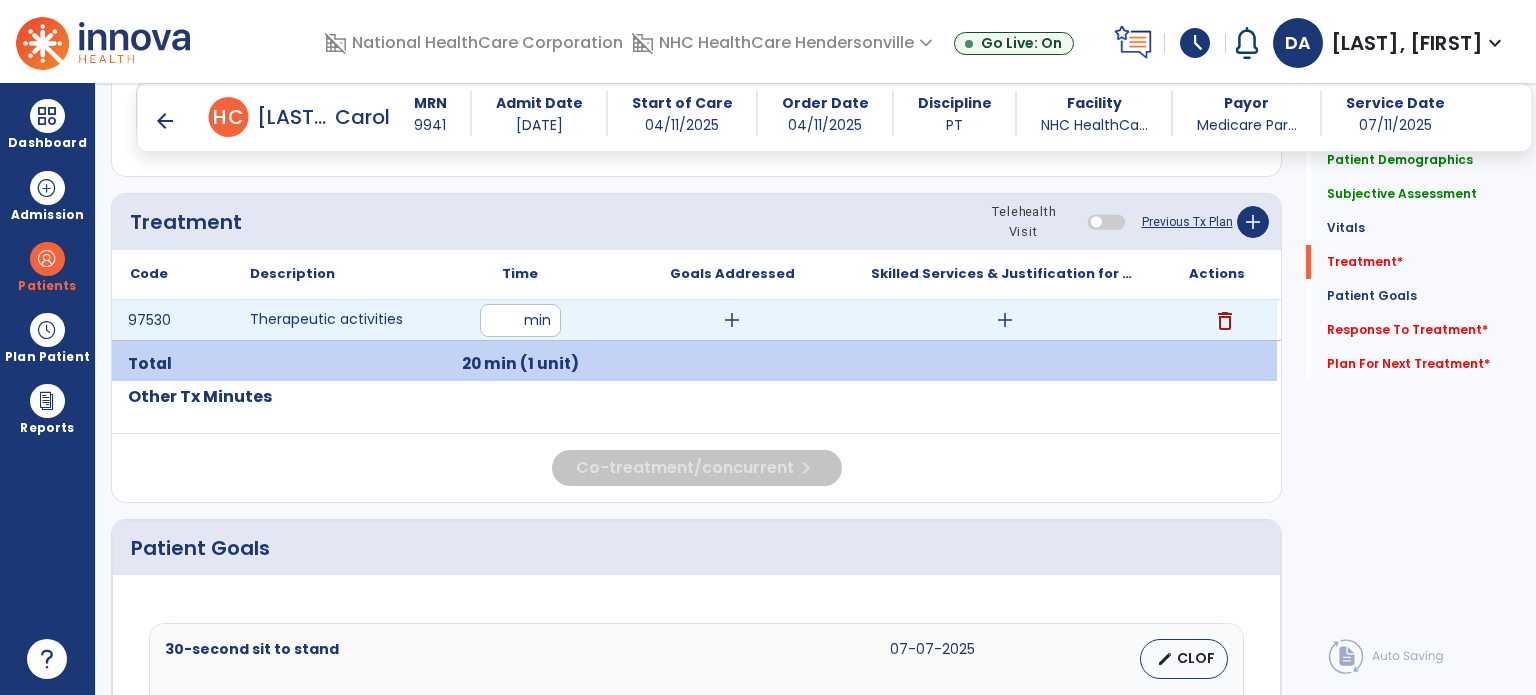 click on "add" at bounding box center (1005, 320) 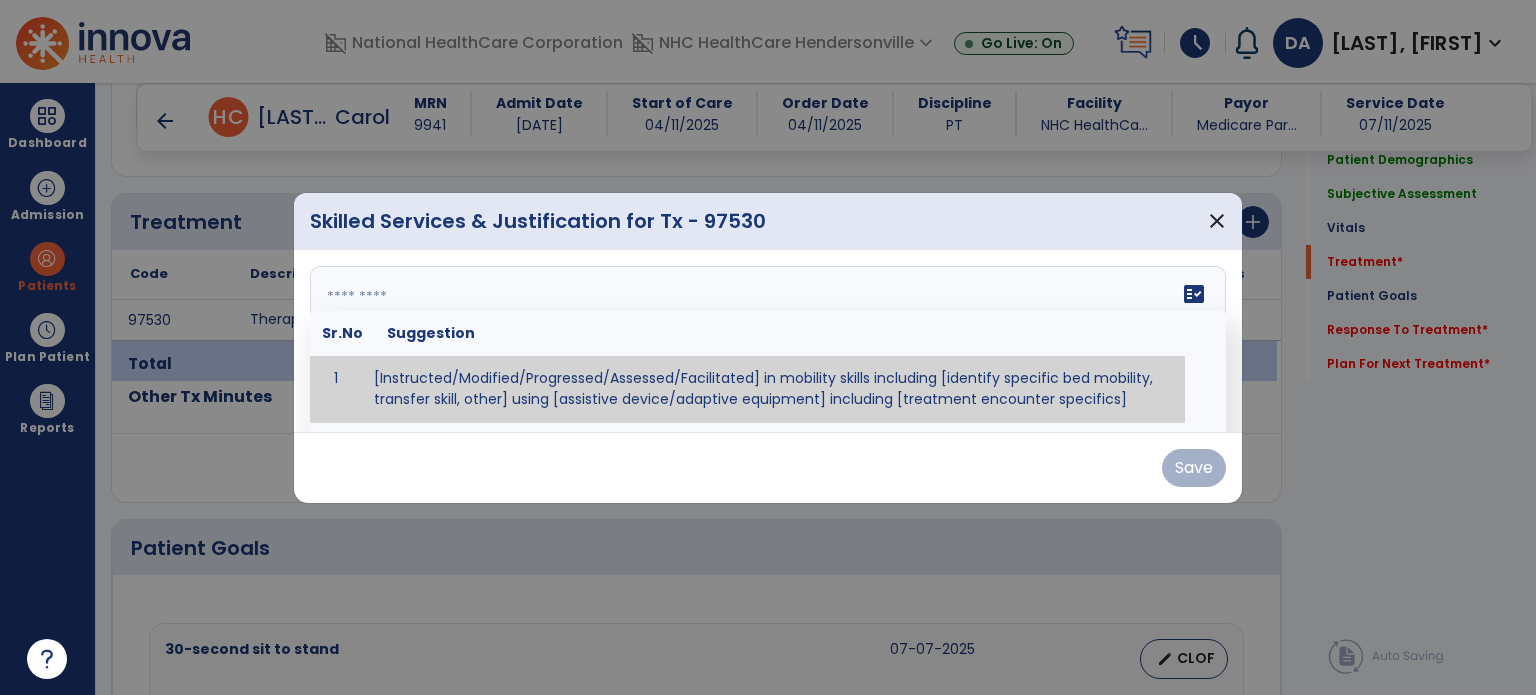 click at bounding box center (768, 341) 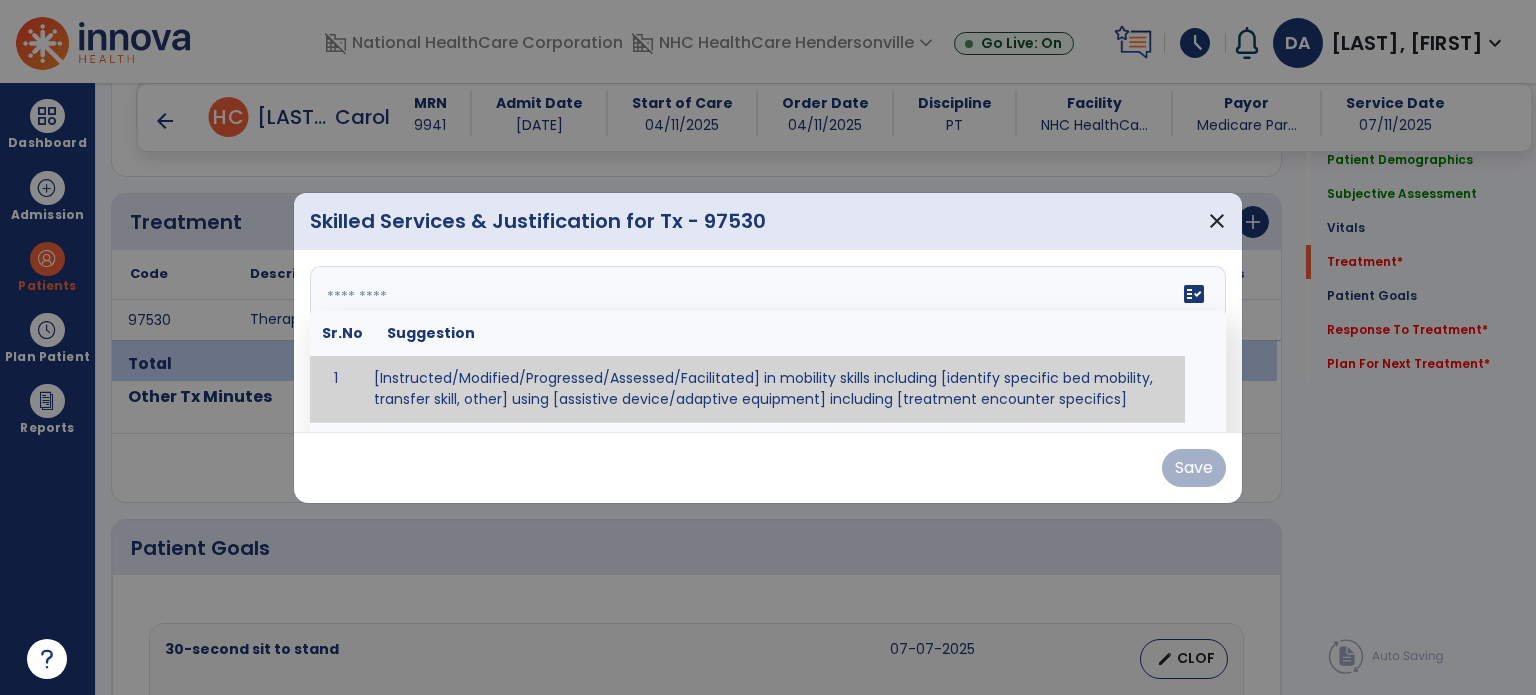 click at bounding box center [766, 341] 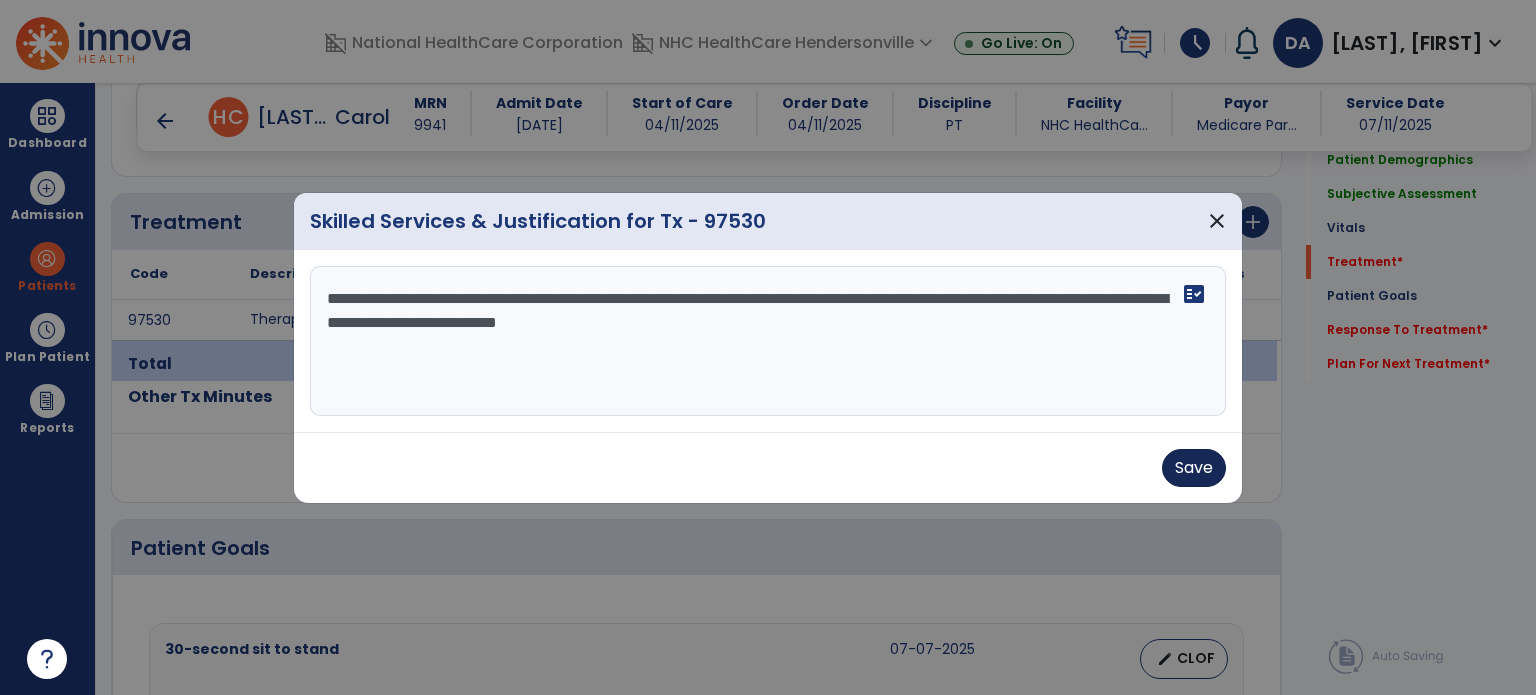 type on "**********" 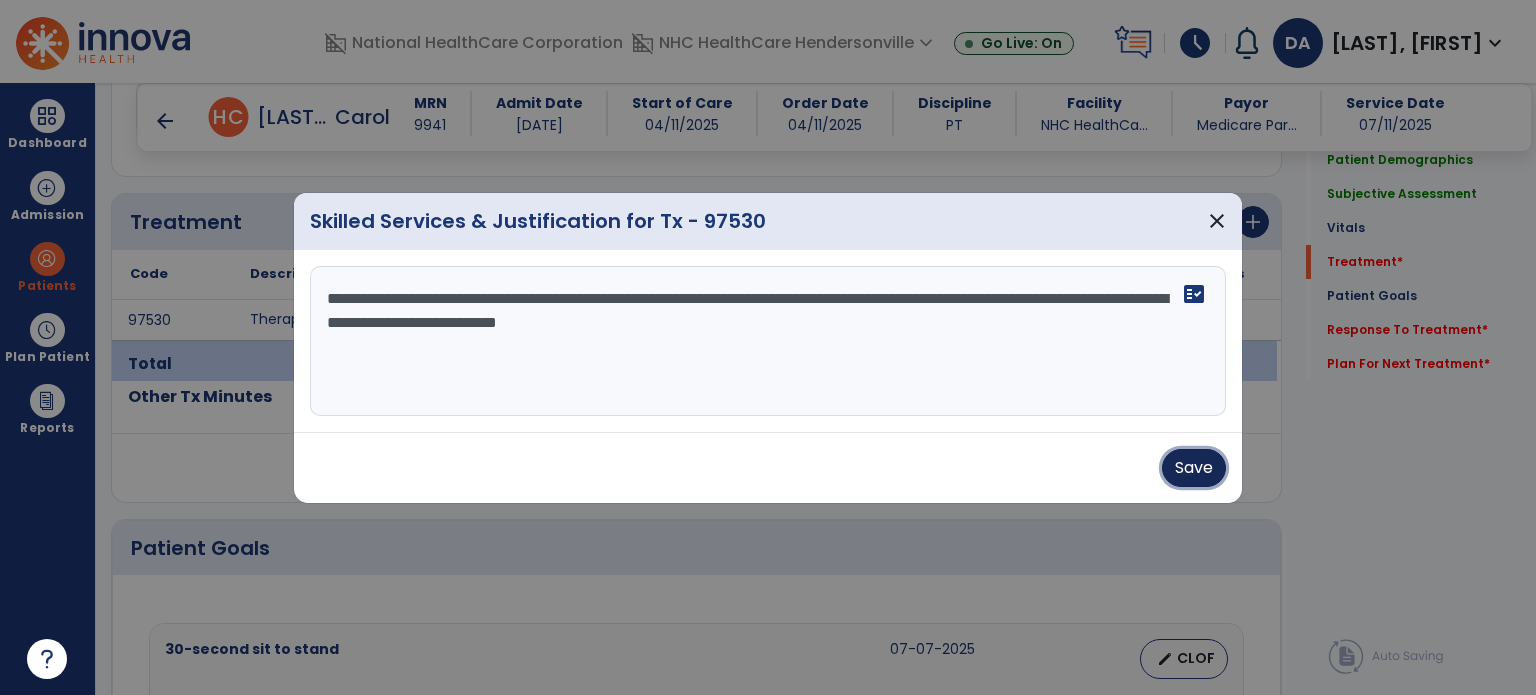 click on "Save" at bounding box center [1194, 468] 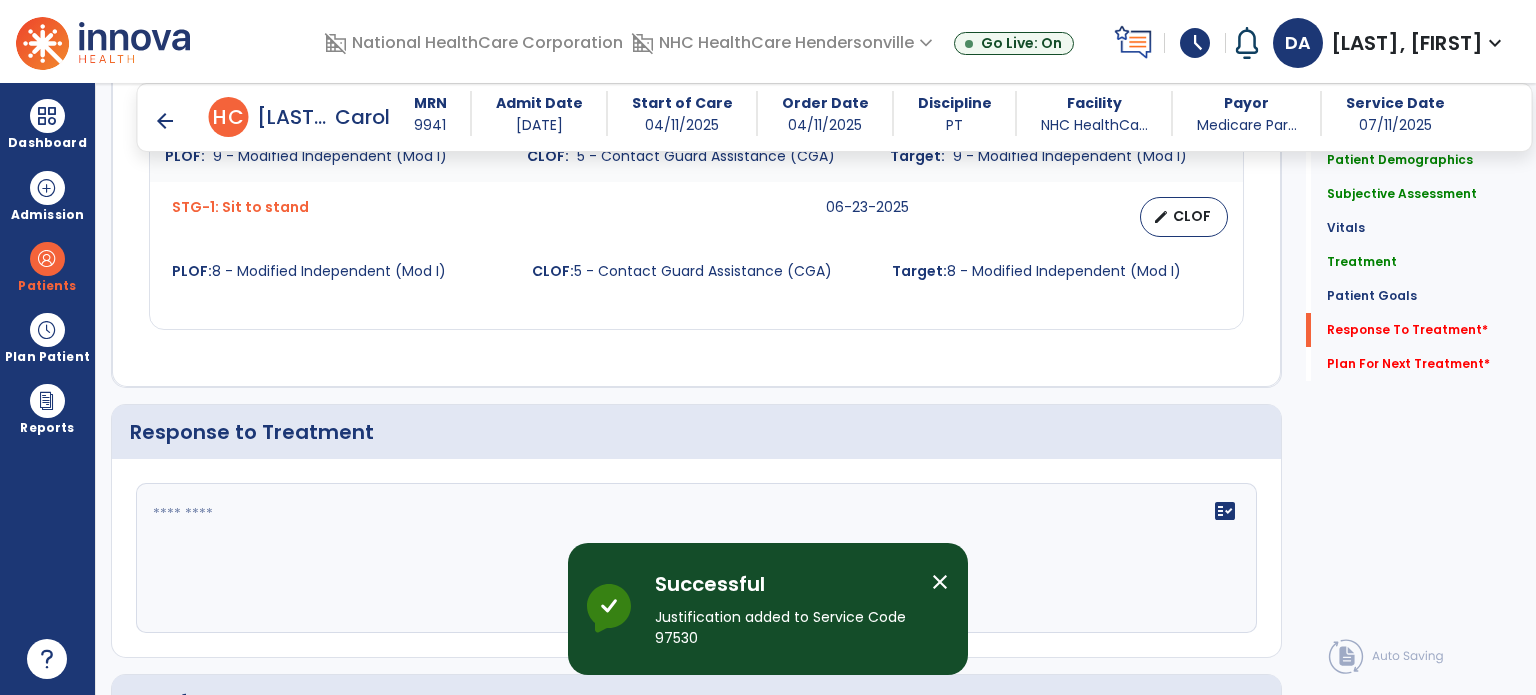 scroll, scrollTop: 2362, scrollLeft: 0, axis: vertical 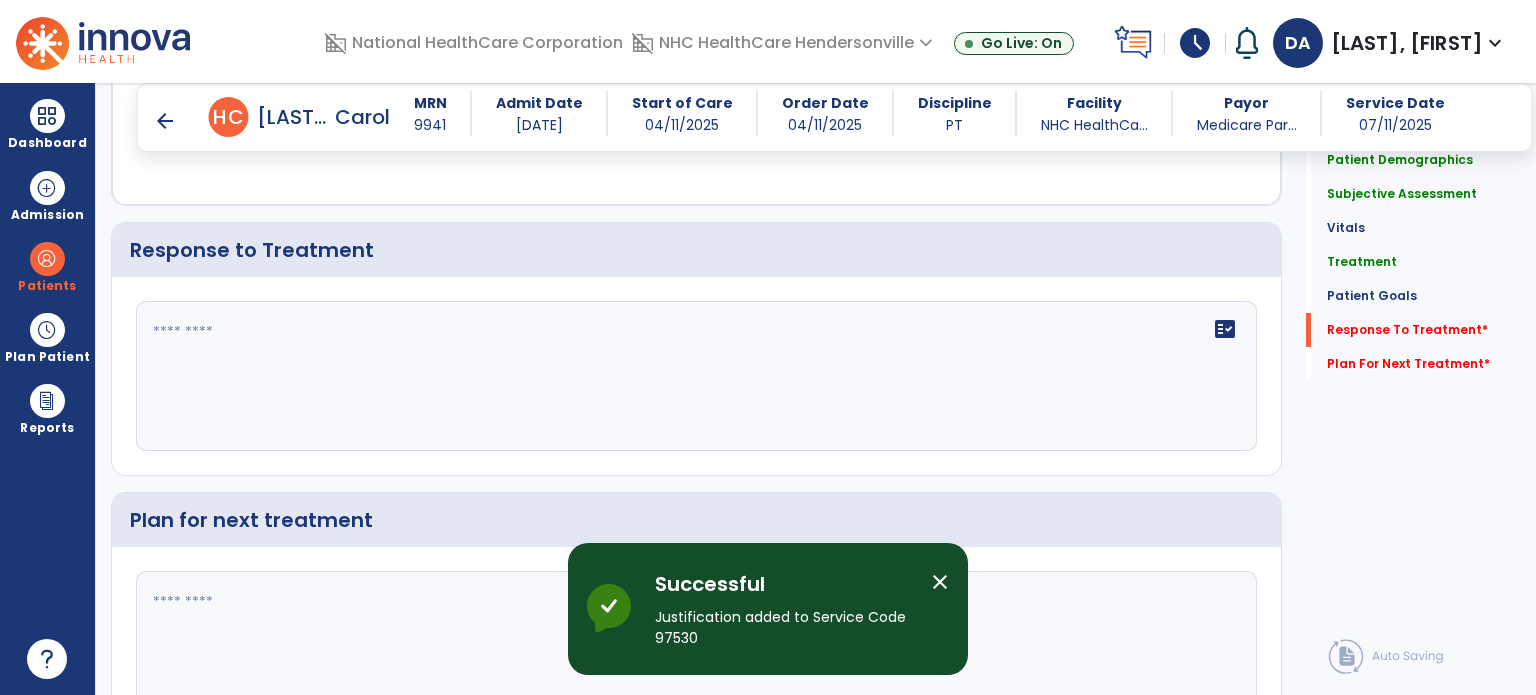 click on "fact_check" 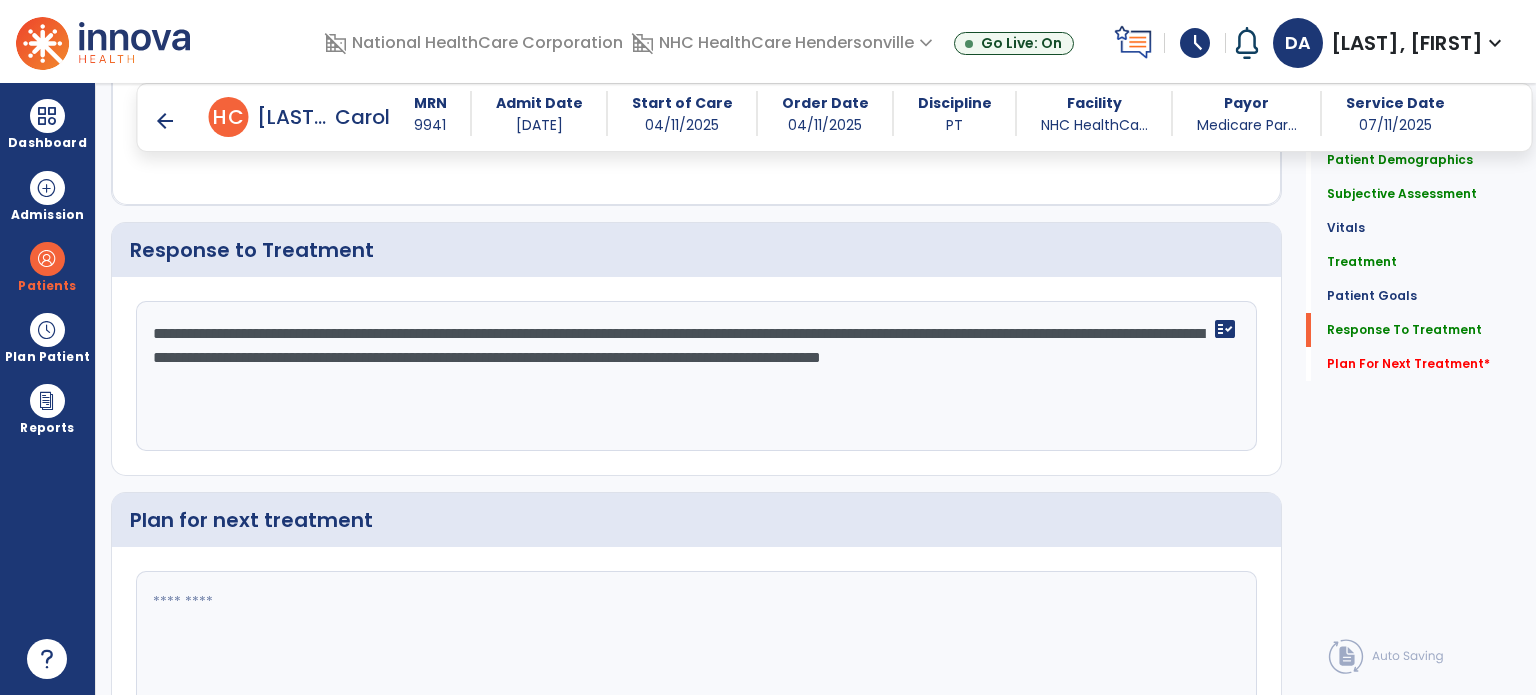 scroll, scrollTop: 2450, scrollLeft: 0, axis: vertical 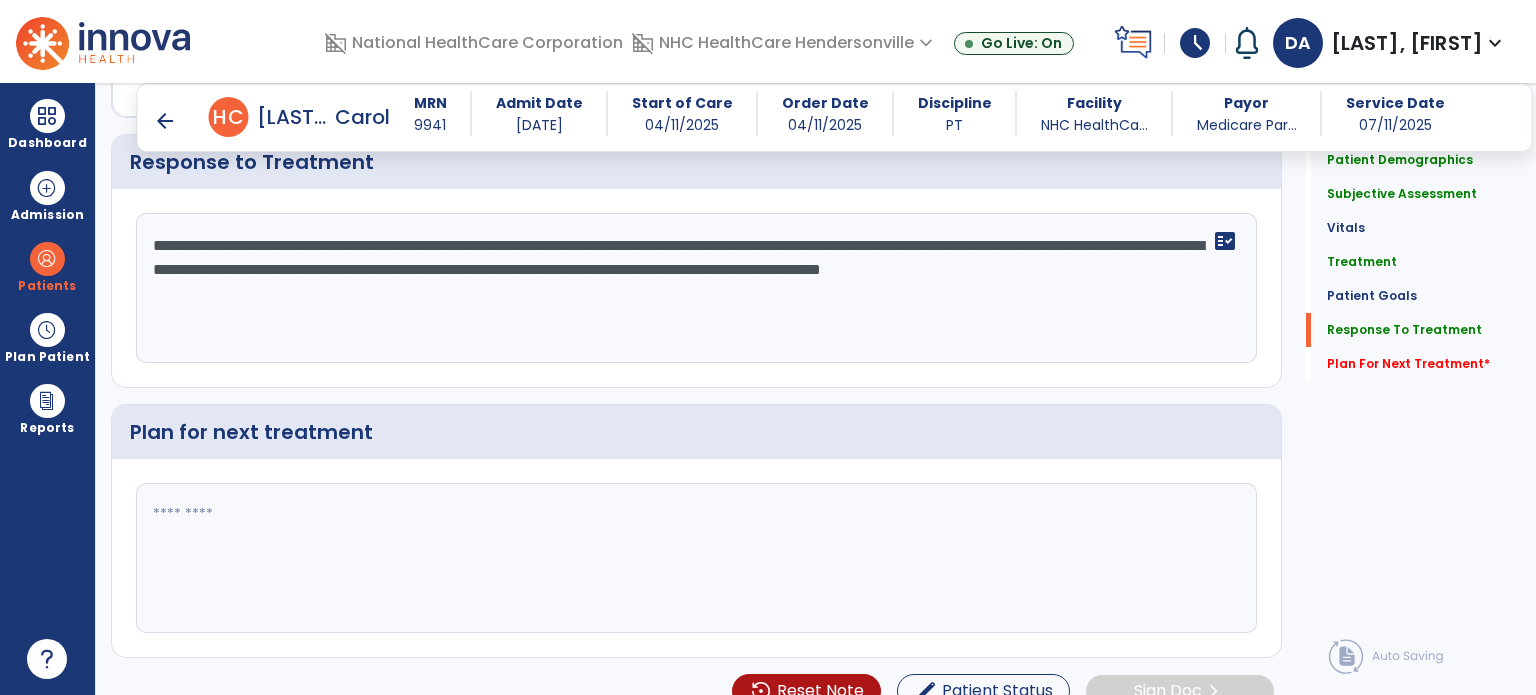 type on "**********" 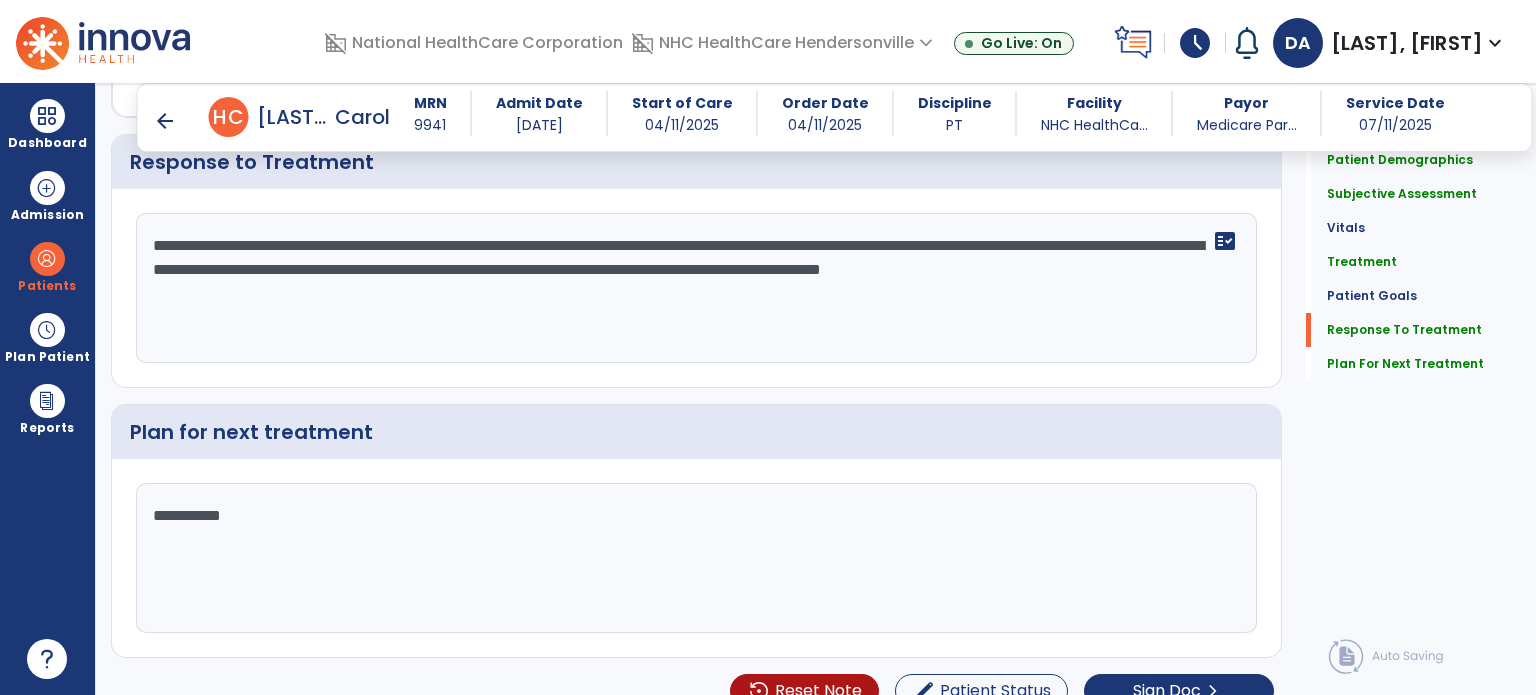 scroll, scrollTop: 2450, scrollLeft: 0, axis: vertical 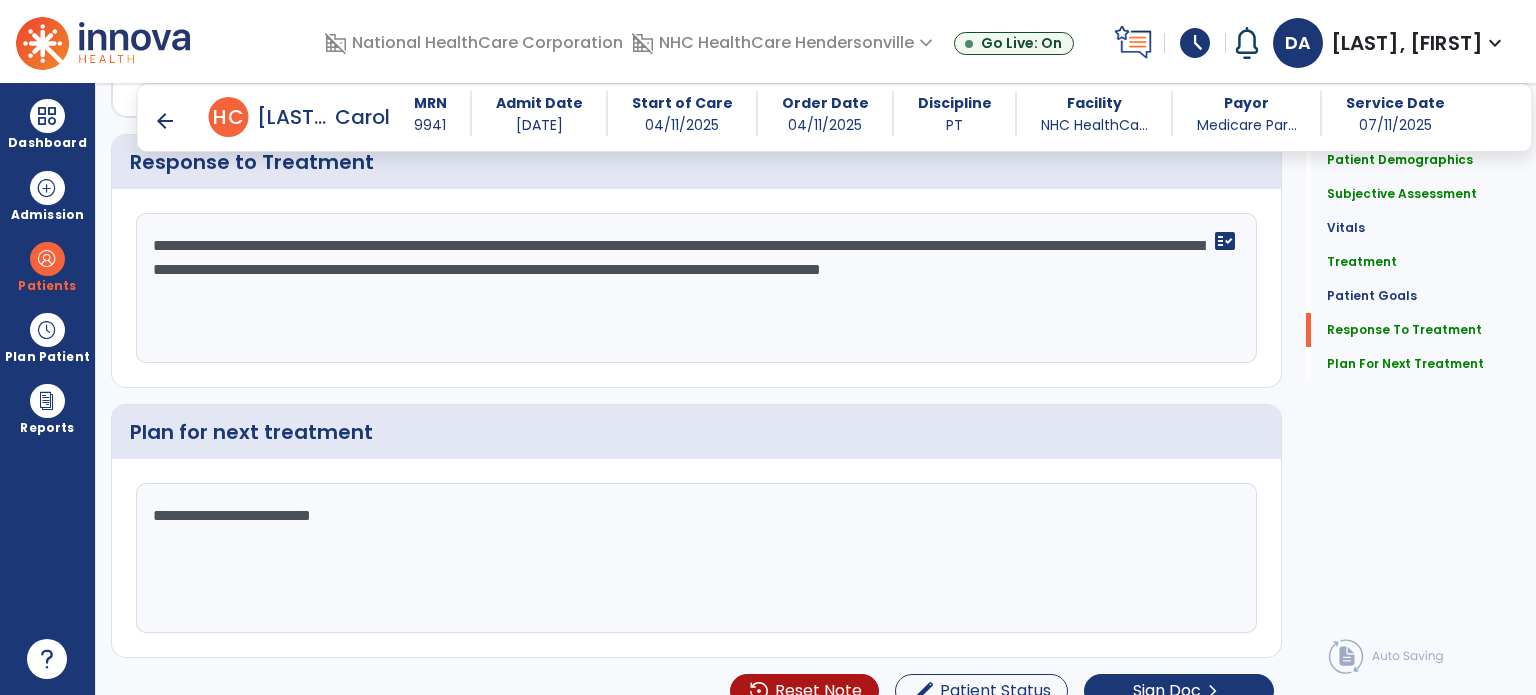 type on "**********" 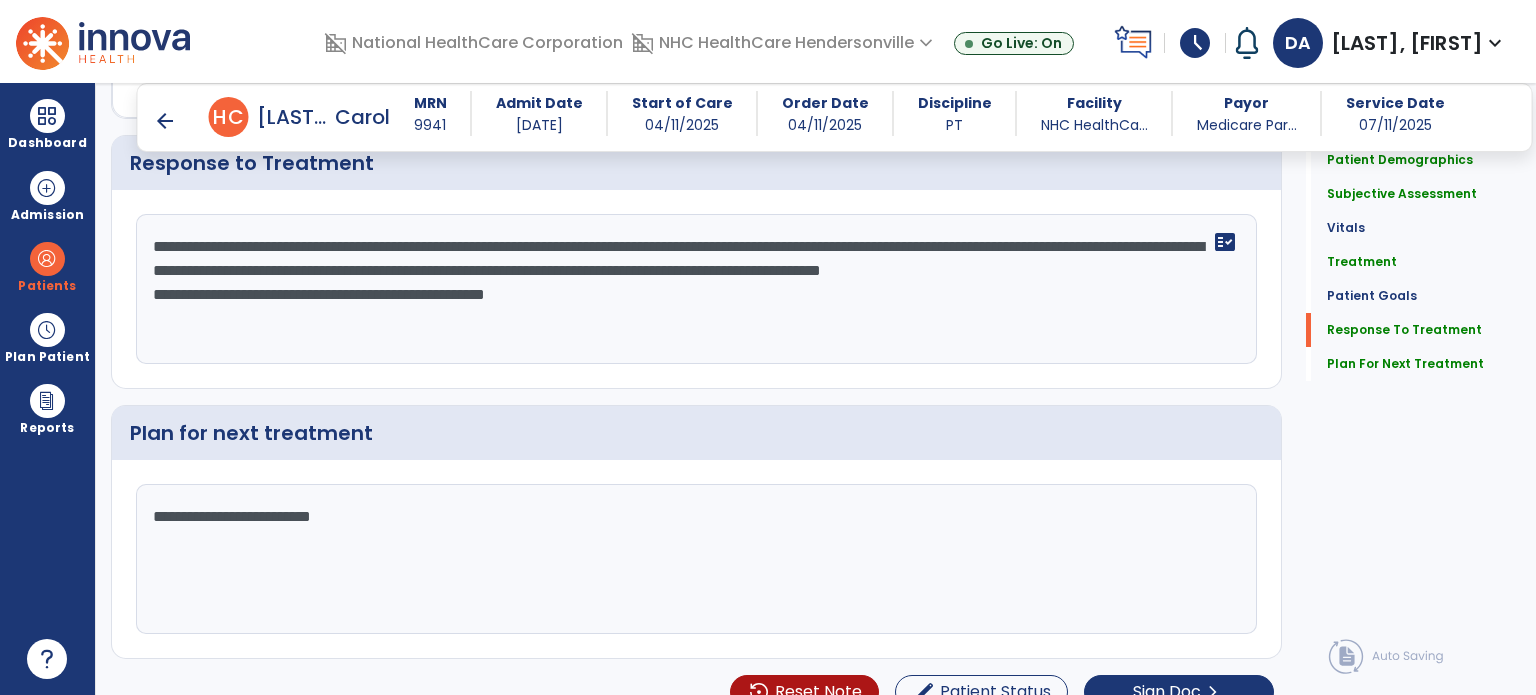 scroll, scrollTop: 2472, scrollLeft: 0, axis: vertical 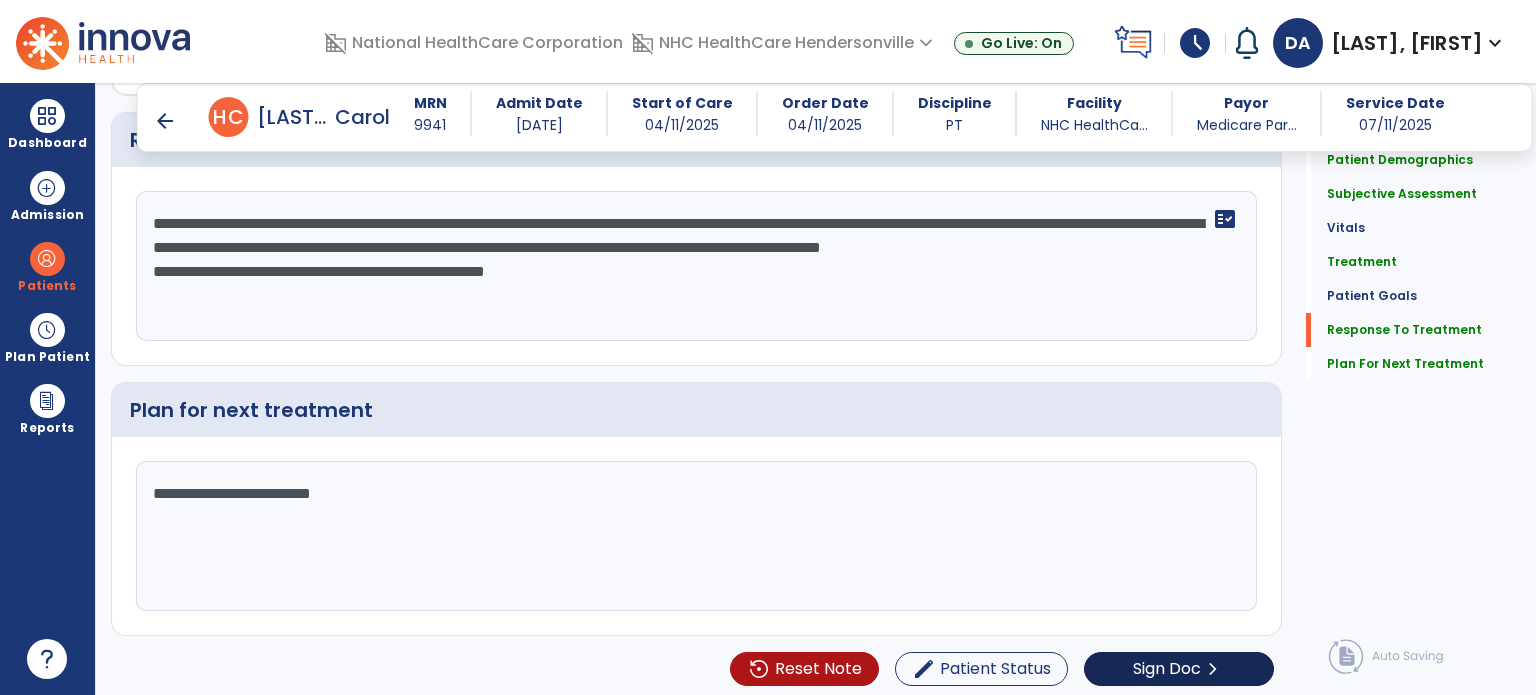 type on "**********" 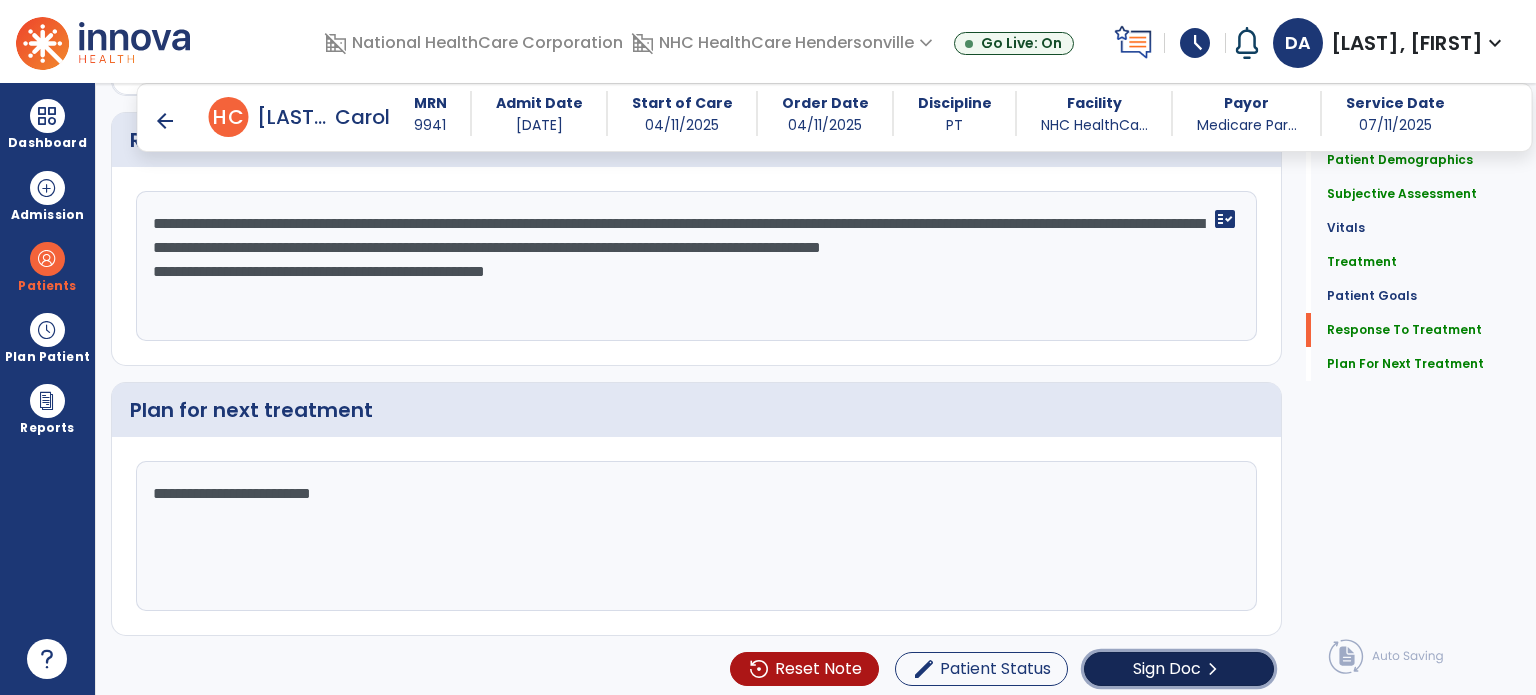 click on "Sign Doc" 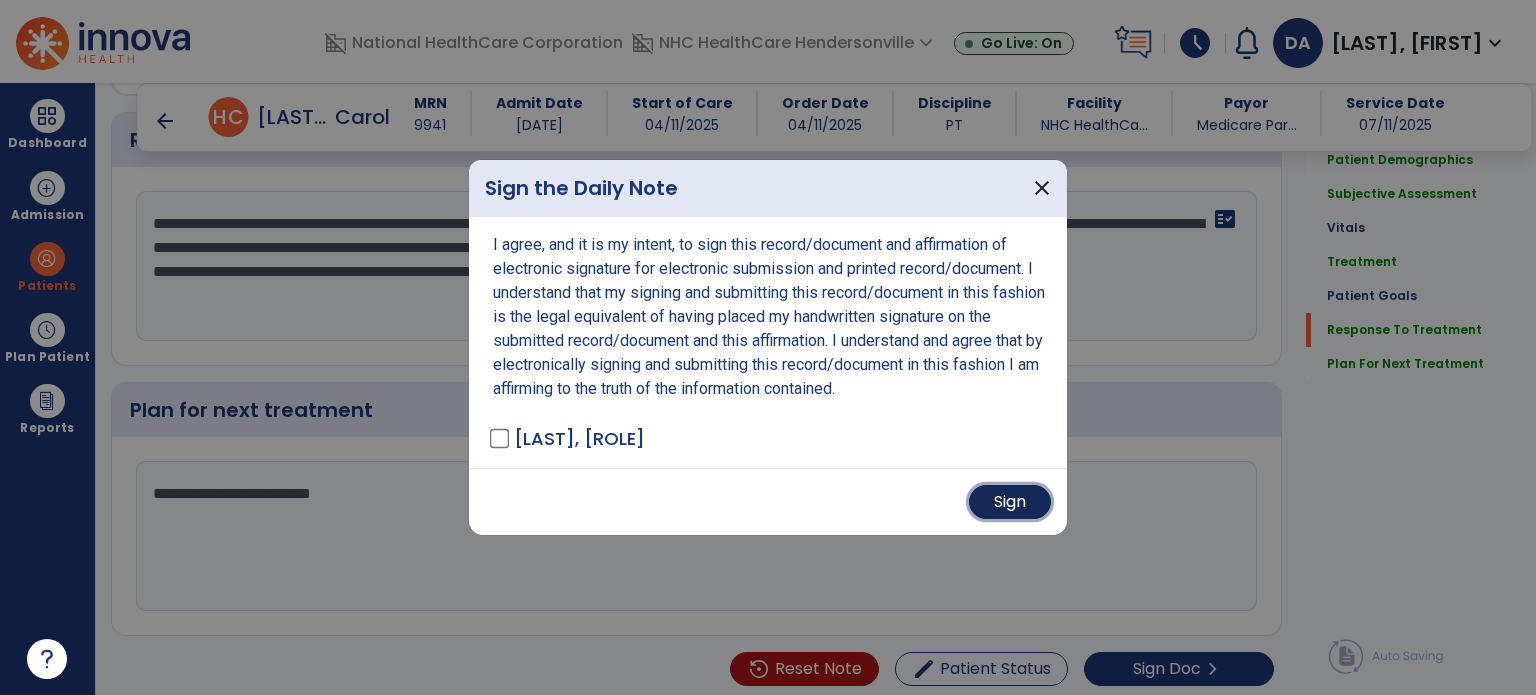 click on "Sign" at bounding box center (1010, 502) 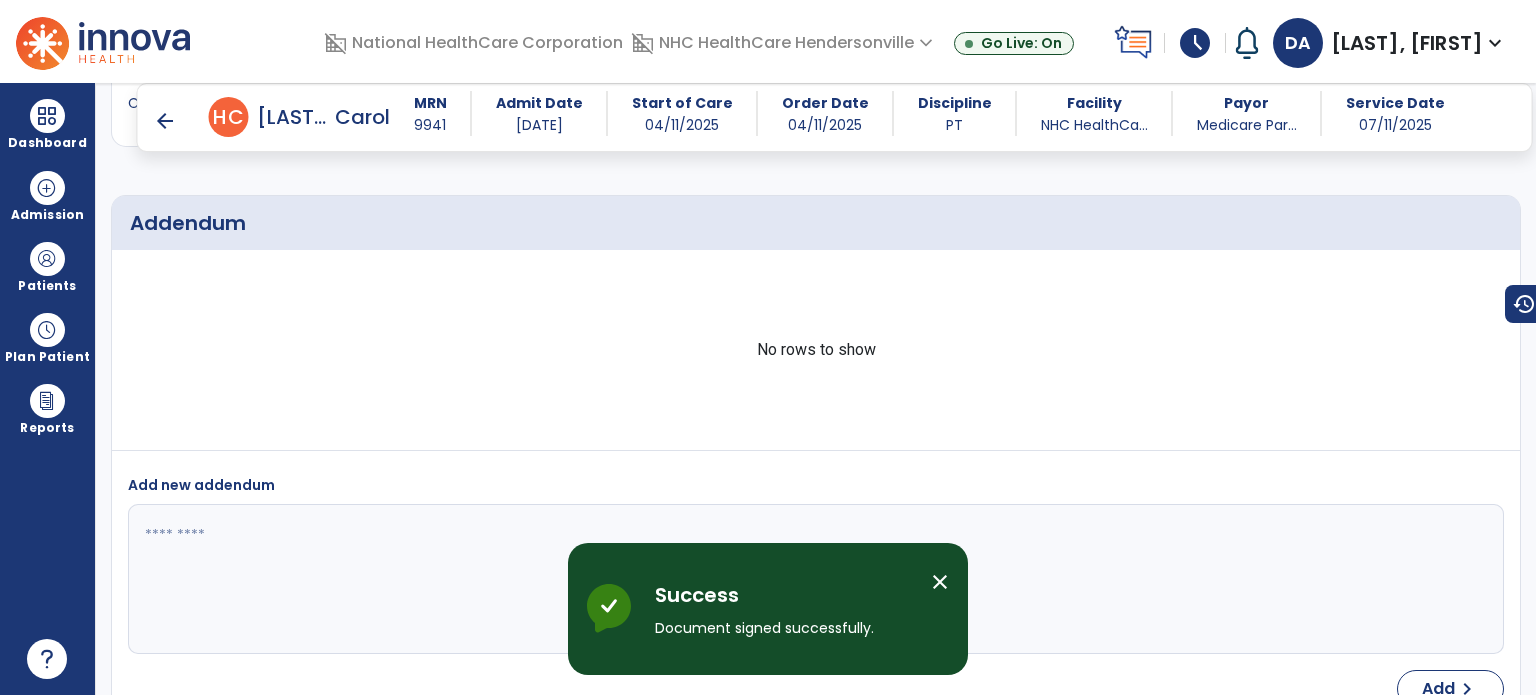 scroll, scrollTop: 3510, scrollLeft: 0, axis: vertical 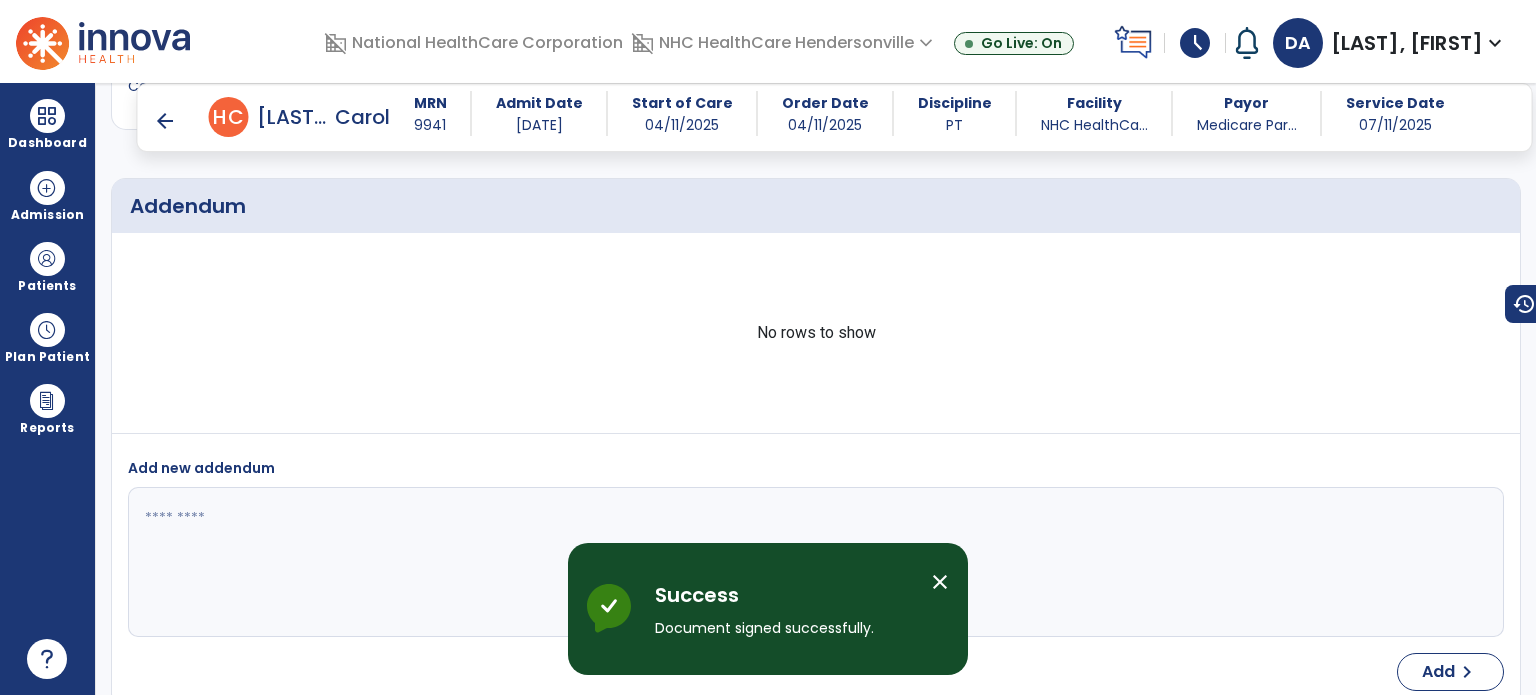 click on "arrow_back" at bounding box center [165, 121] 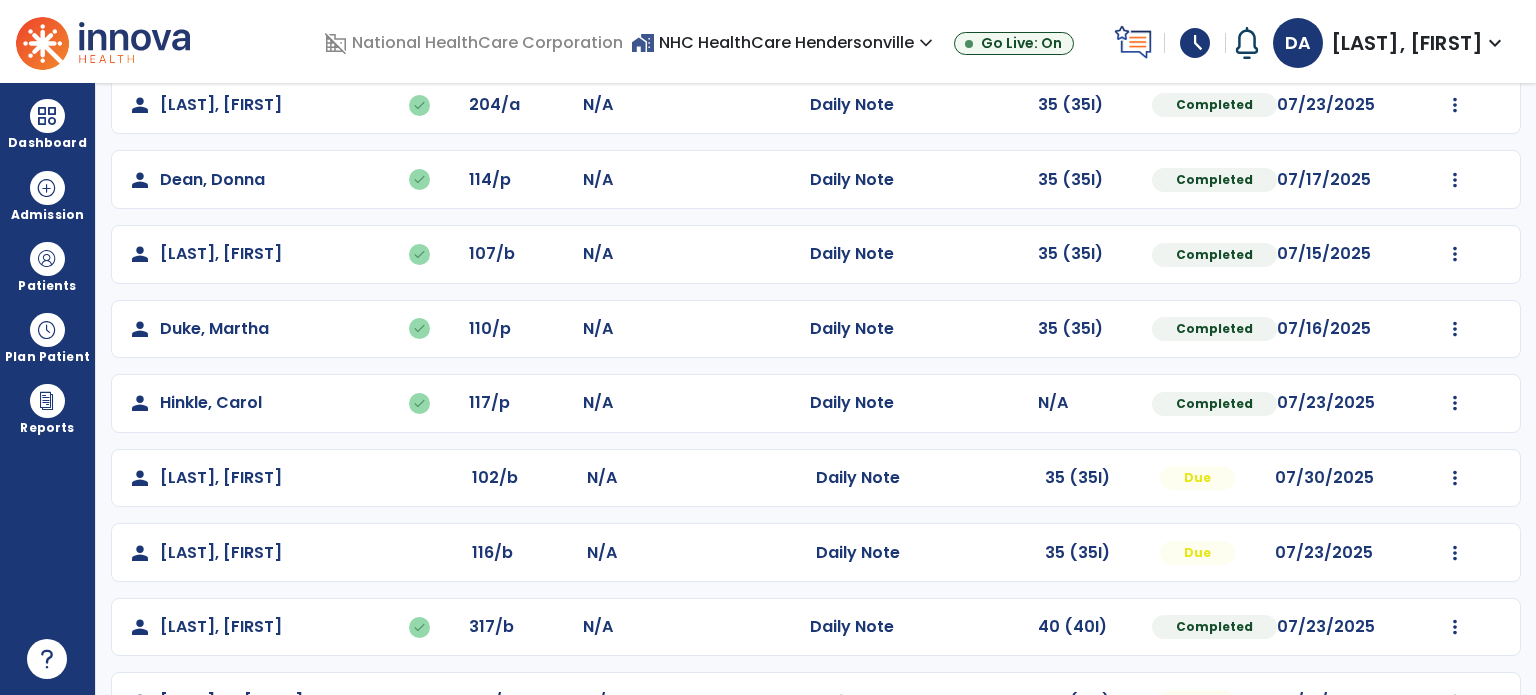 scroll, scrollTop: 408, scrollLeft: 0, axis: vertical 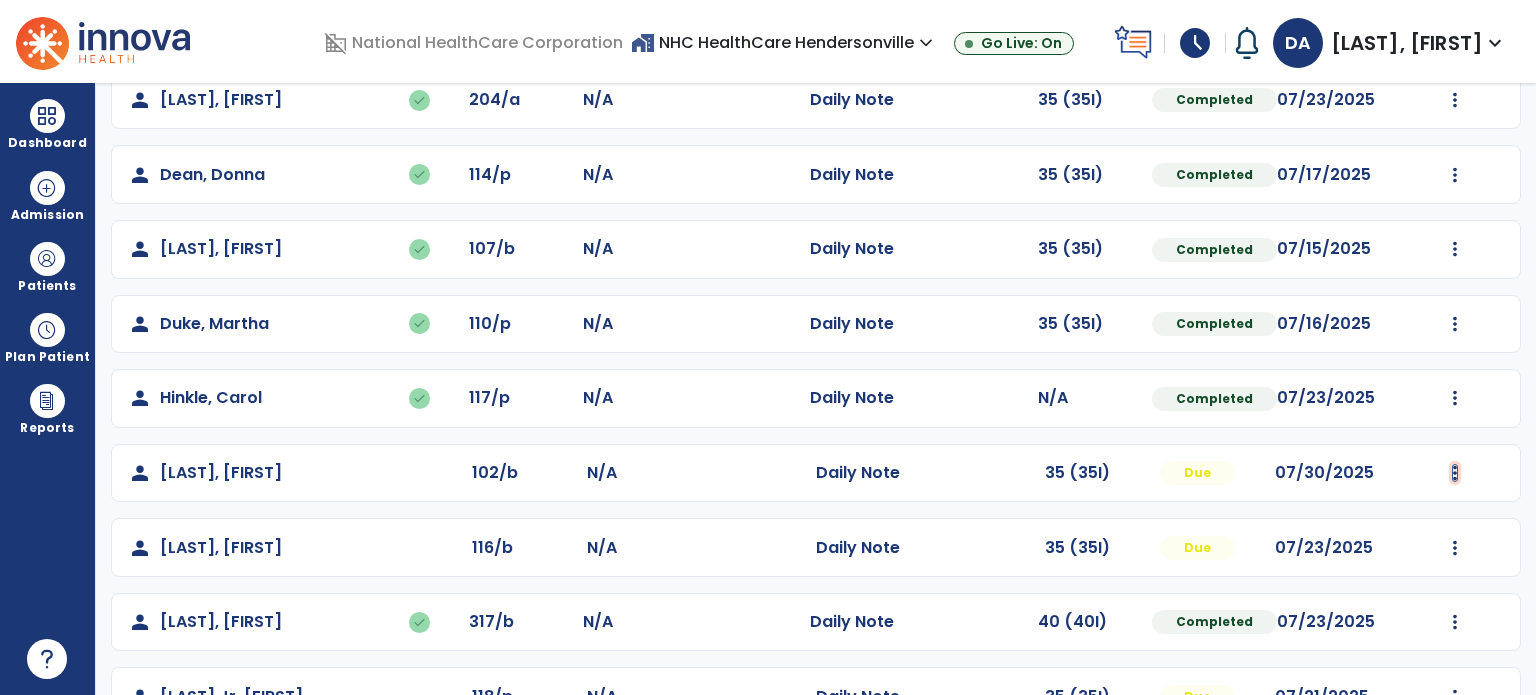 click at bounding box center (1455, -49) 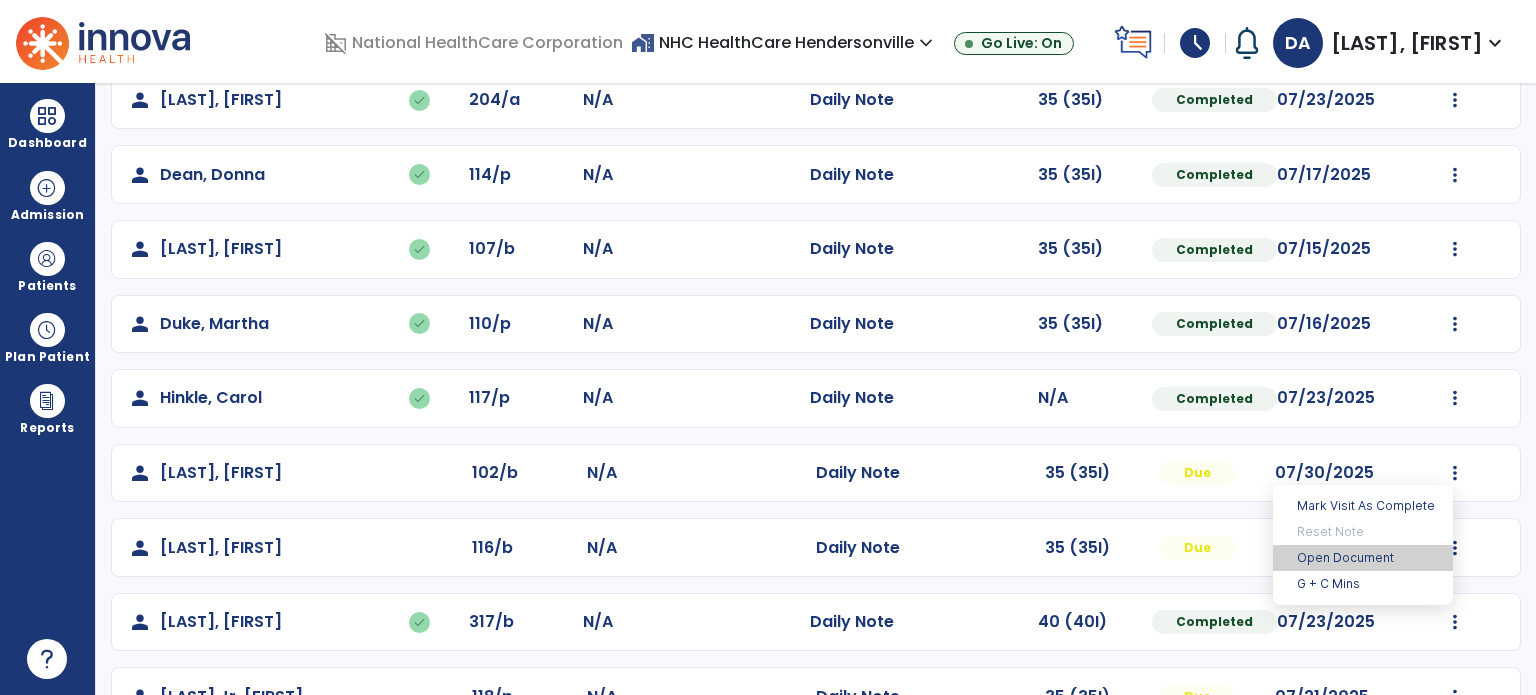 click on "Open Document" at bounding box center (1363, 558) 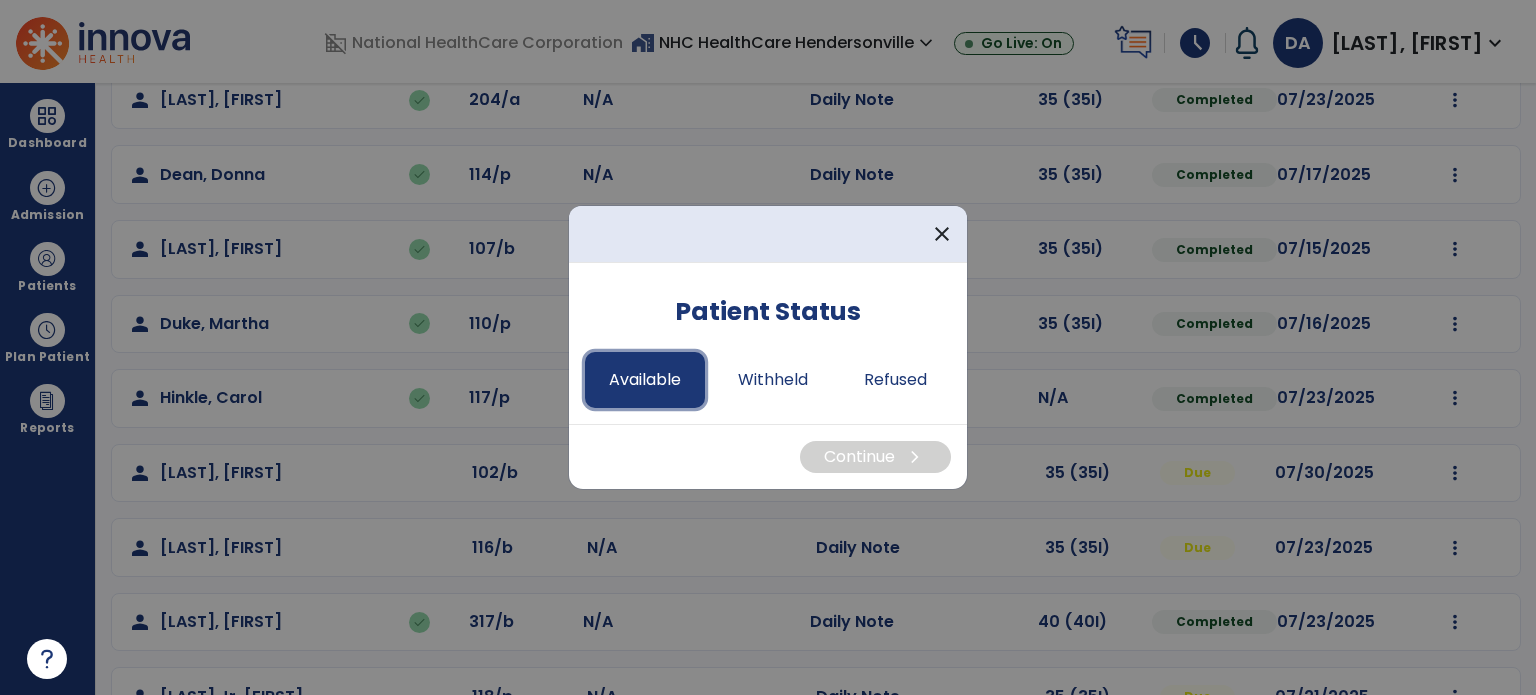 click on "Available" at bounding box center [645, 380] 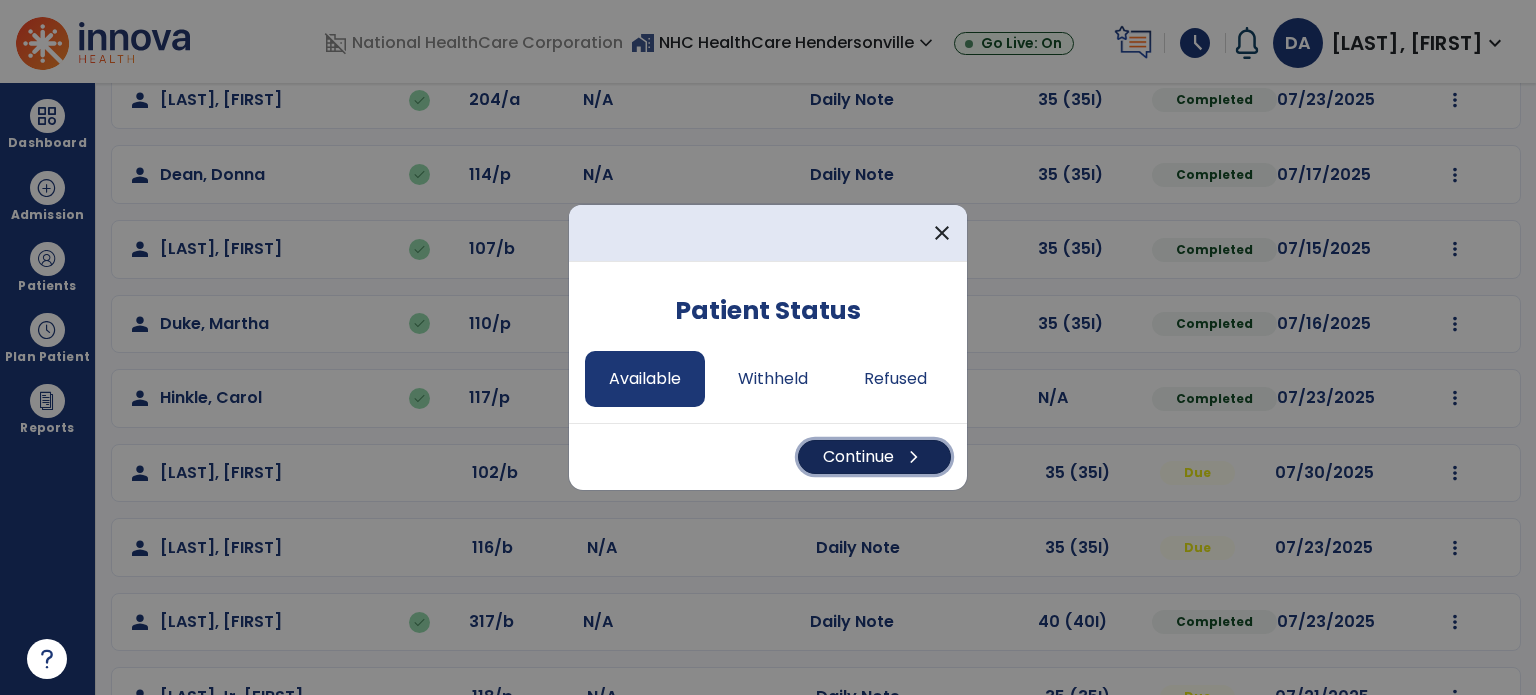 click on "Continue   chevron_right" at bounding box center [874, 457] 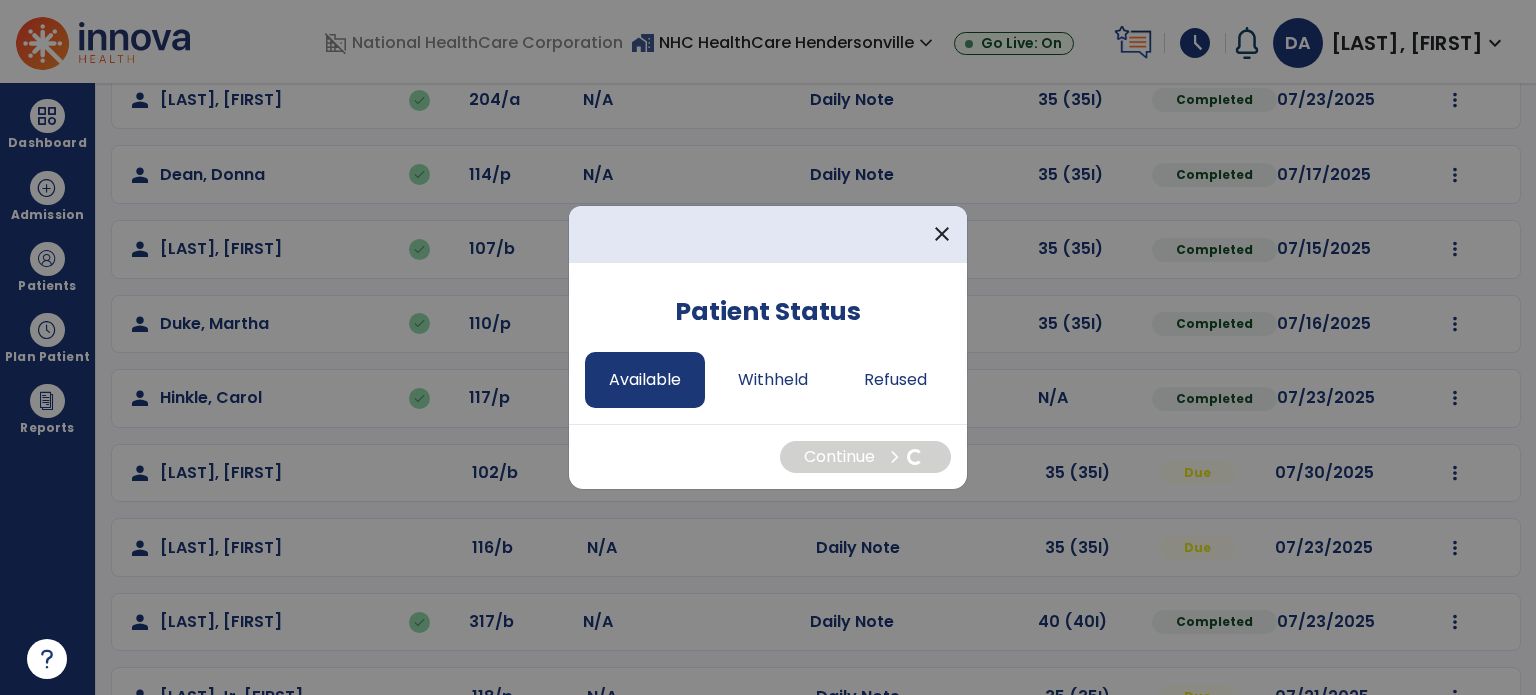 select on "*" 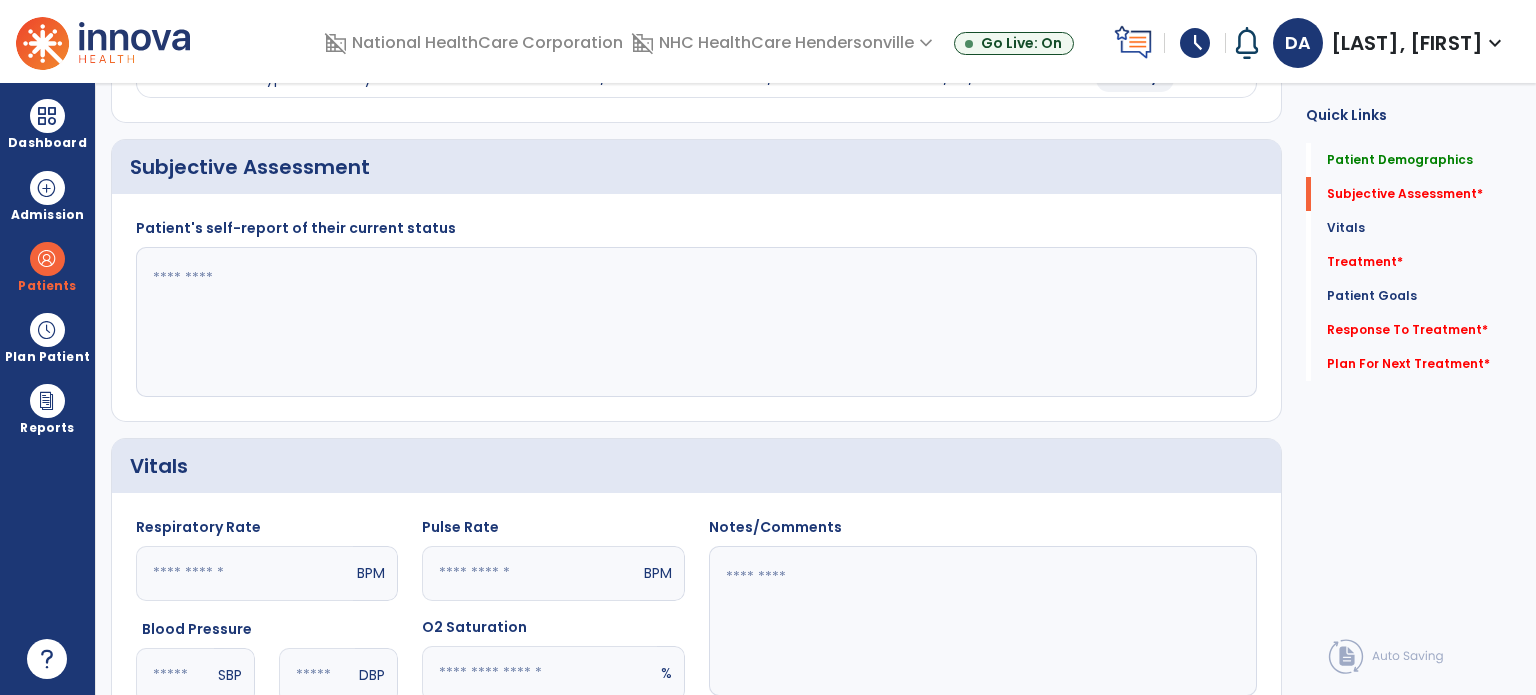 click 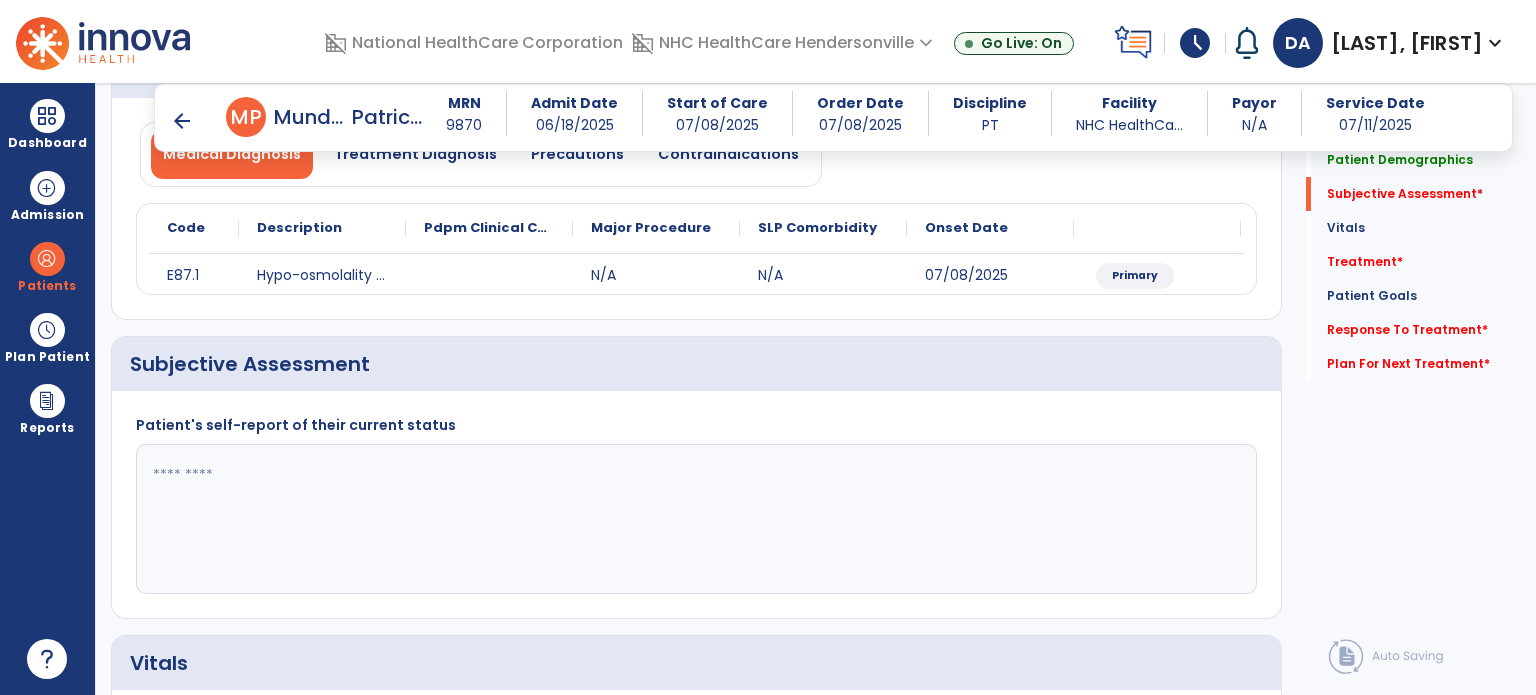 scroll, scrollTop: 172, scrollLeft: 0, axis: vertical 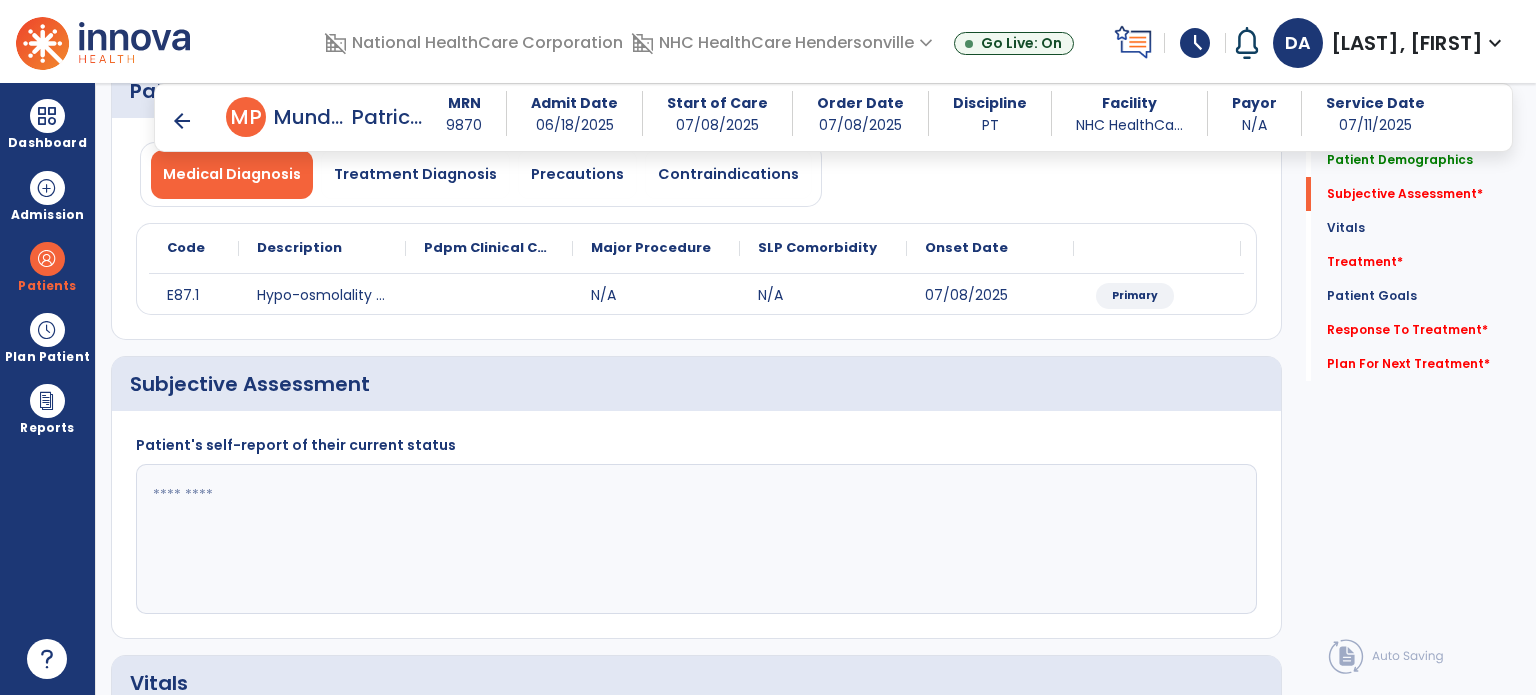 click 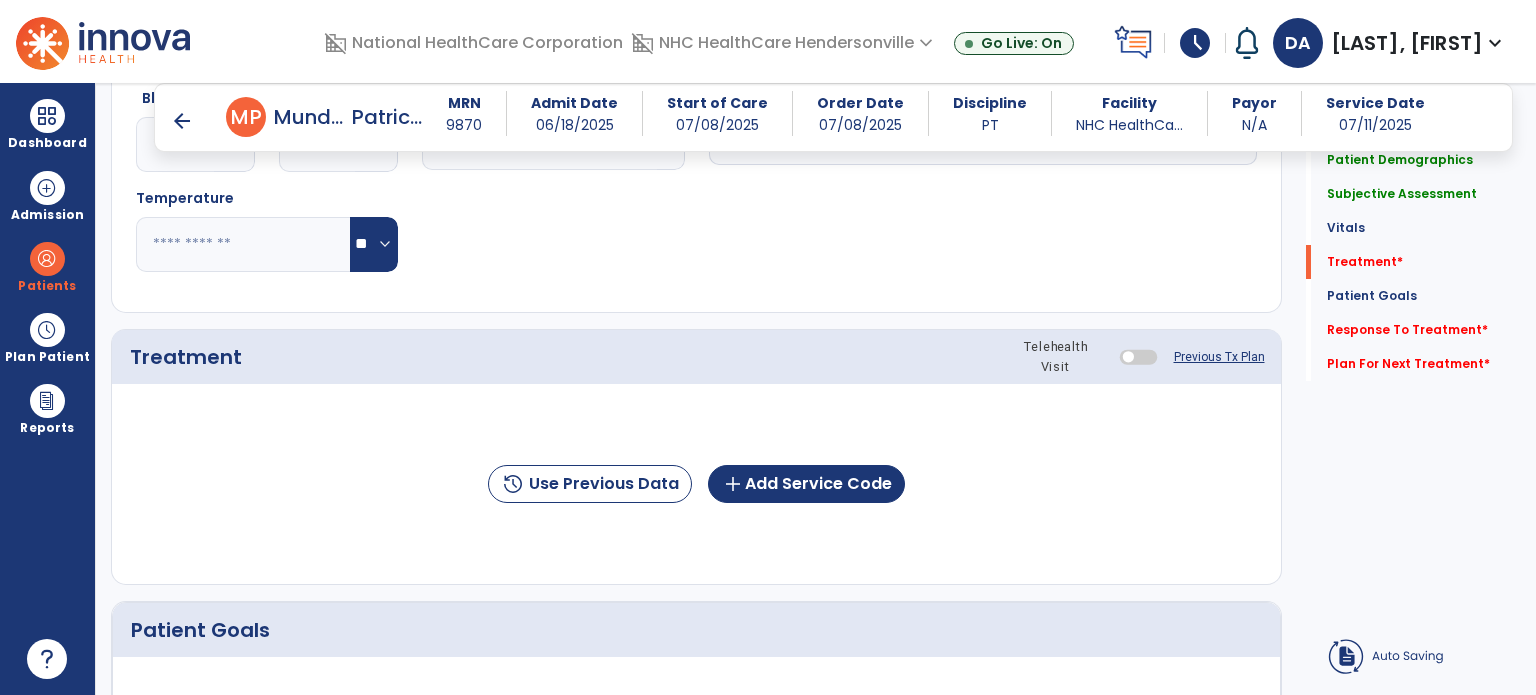 scroll, scrollTop: 931, scrollLeft: 0, axis: vertical 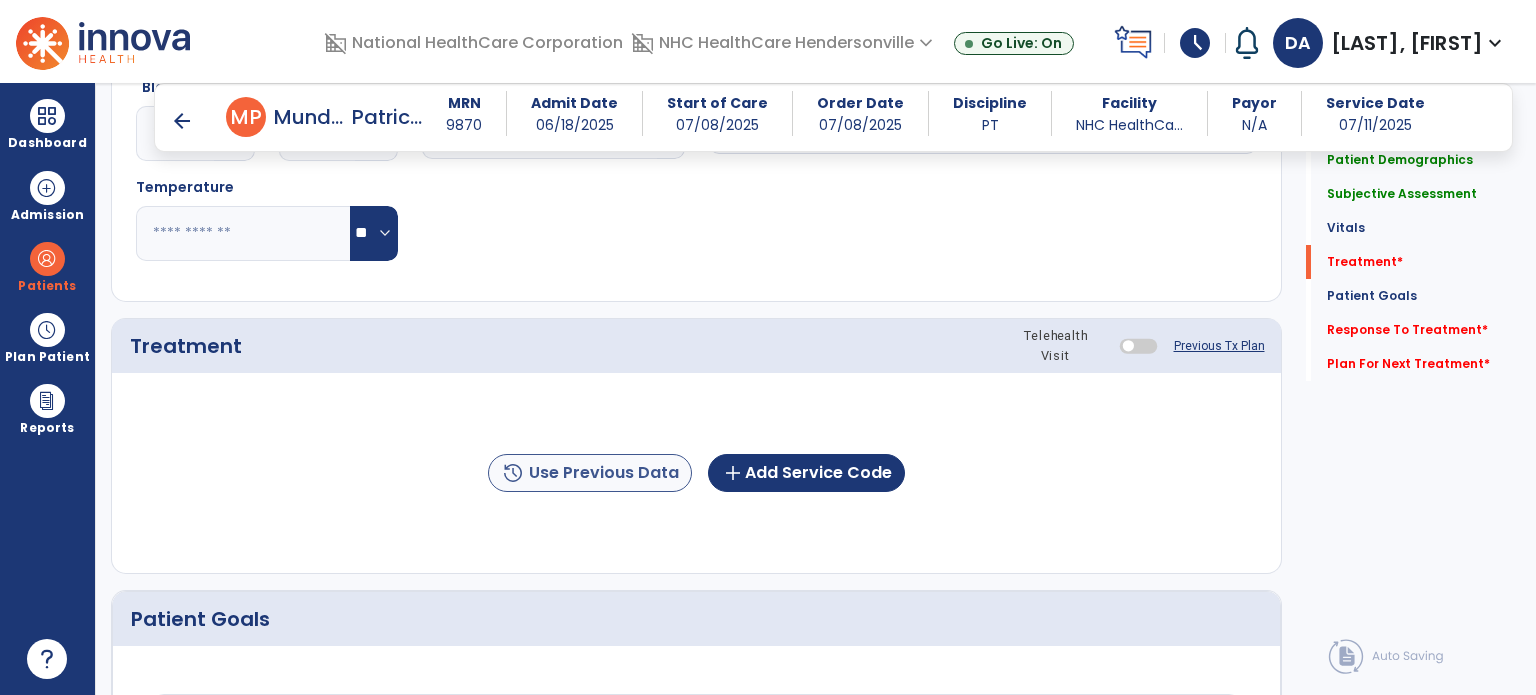 type on "**********" 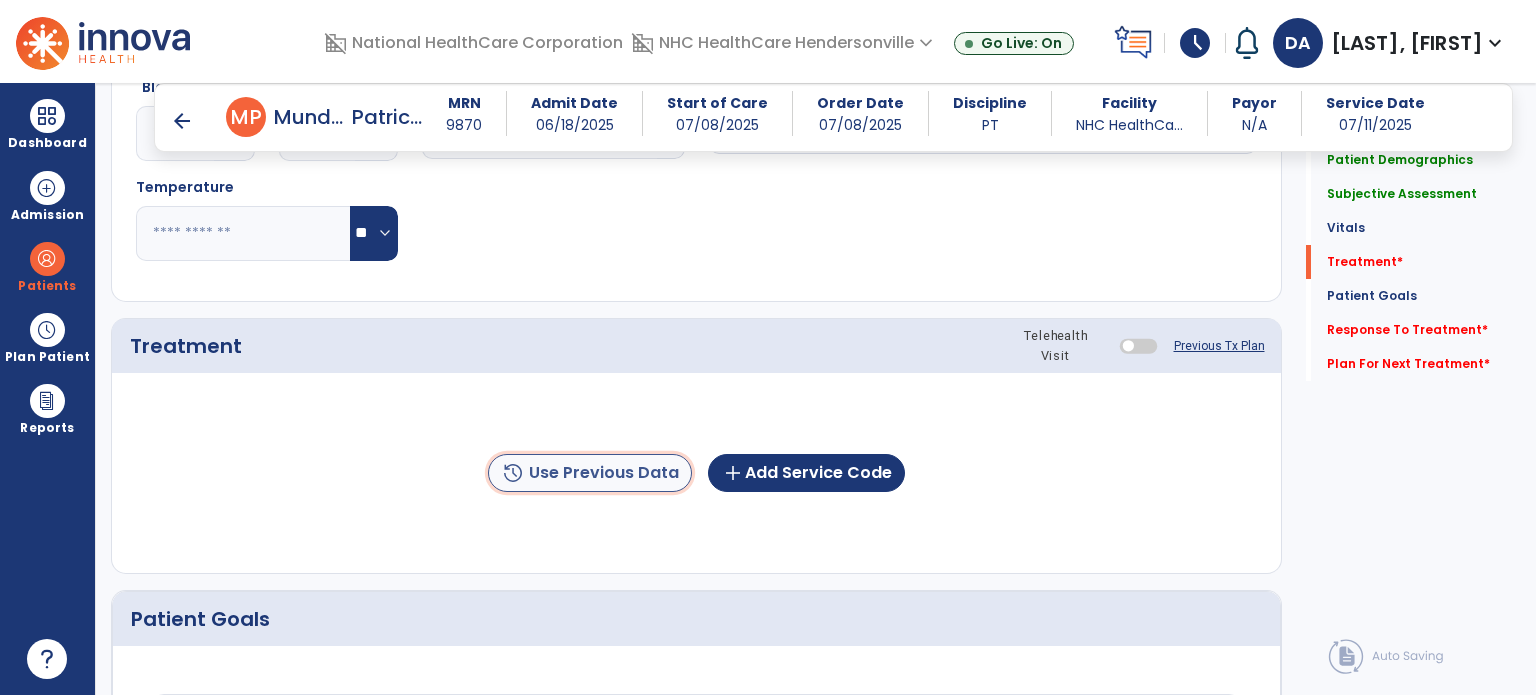 click on "history  Use Previous Data" 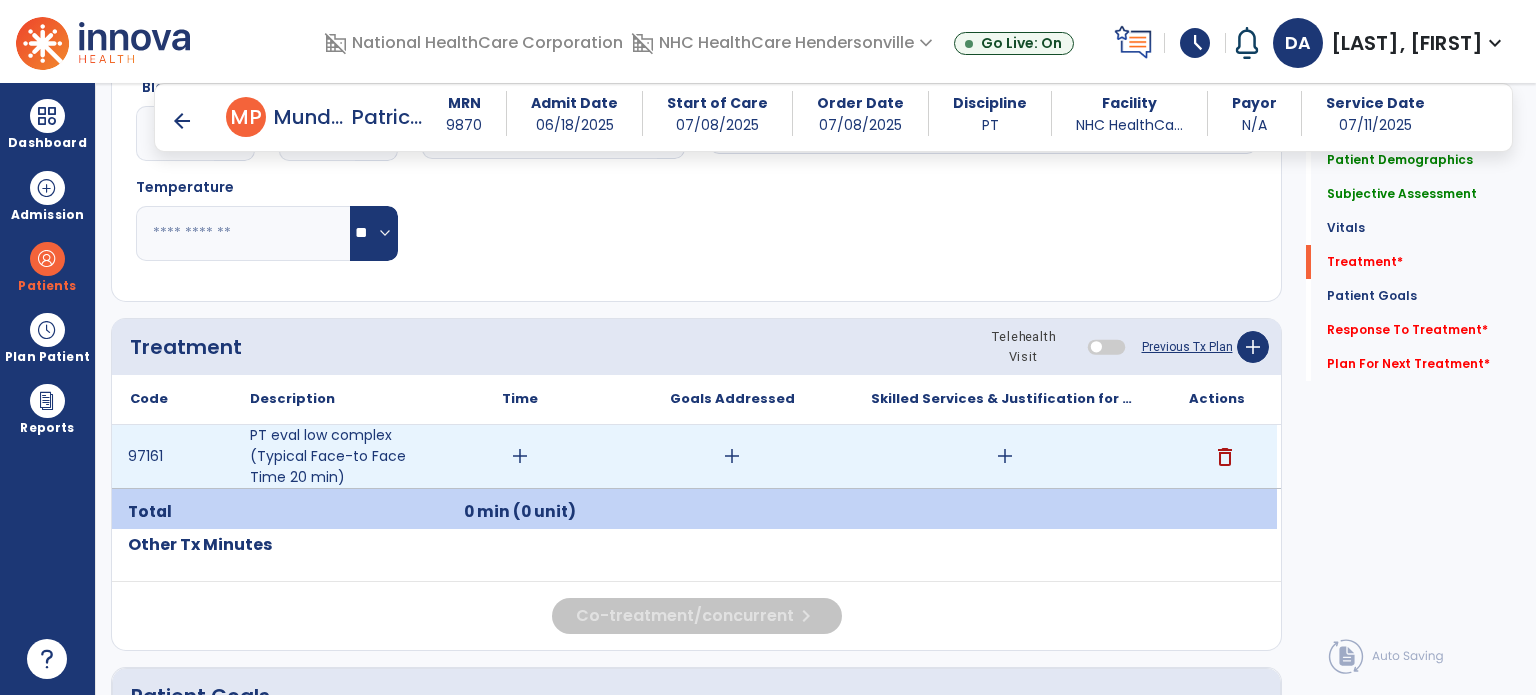 click on "delete" at bounding box center [1225, 457] 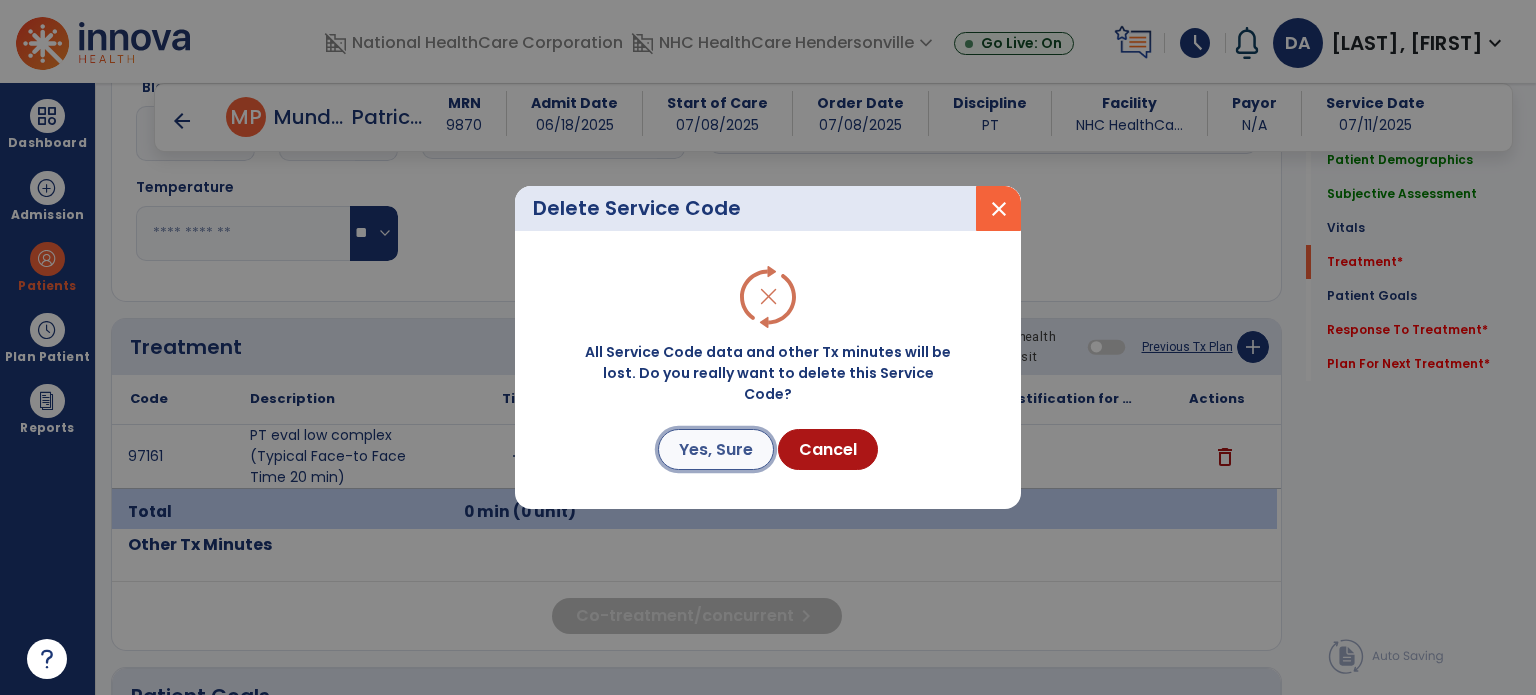 click on "Yes, Sure" at bounding box center [716, 449] 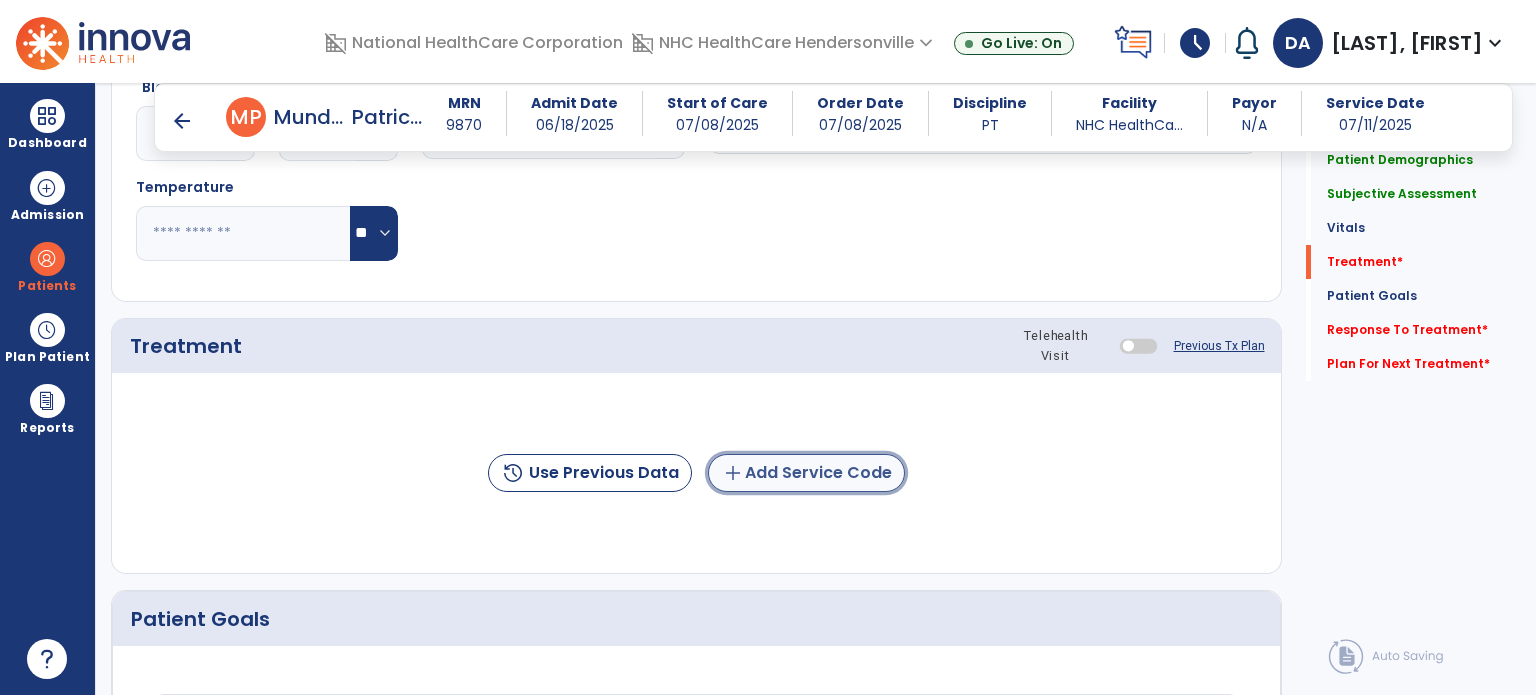 click on "add  Add Service Code" 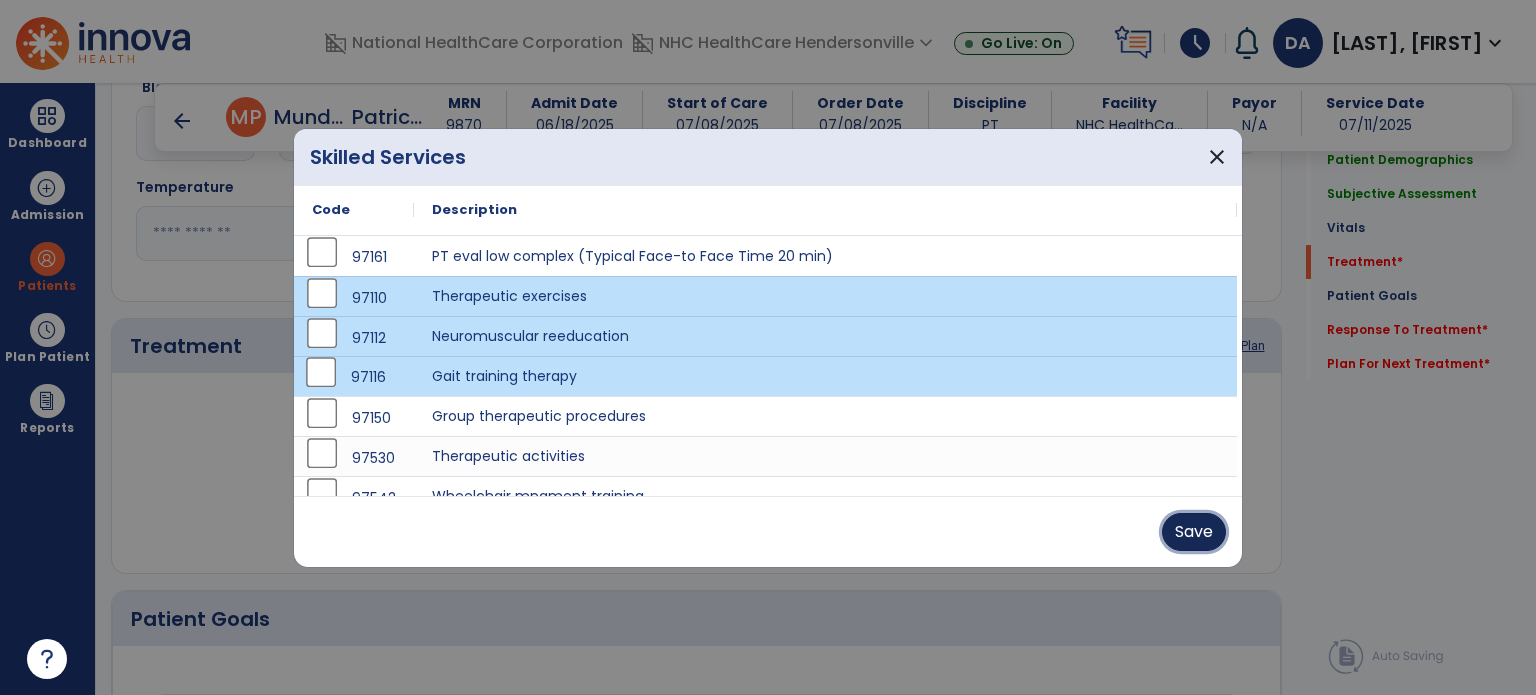 click on "Save" at bounding box center [1194, 532] 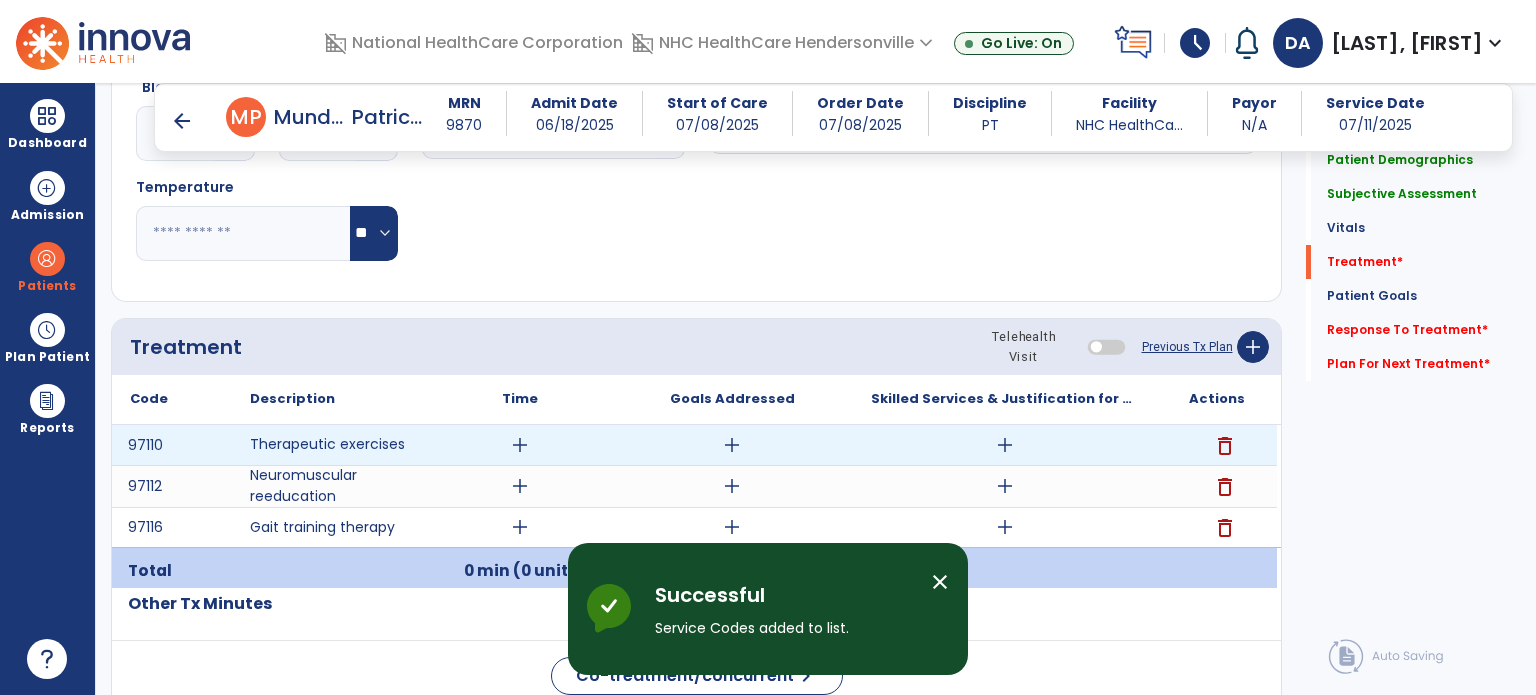 click on "add" at bounding box center (520, 445) 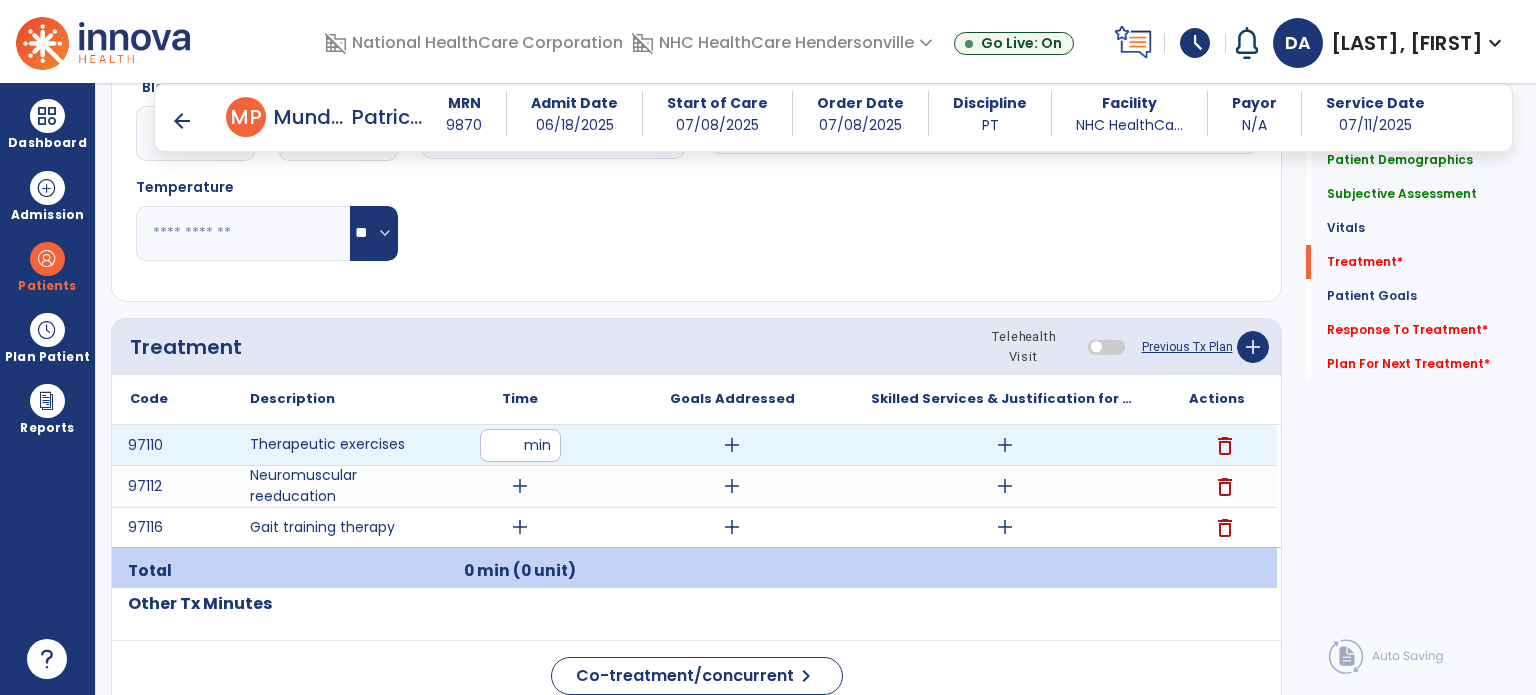 click at bounding box center (520, 445) 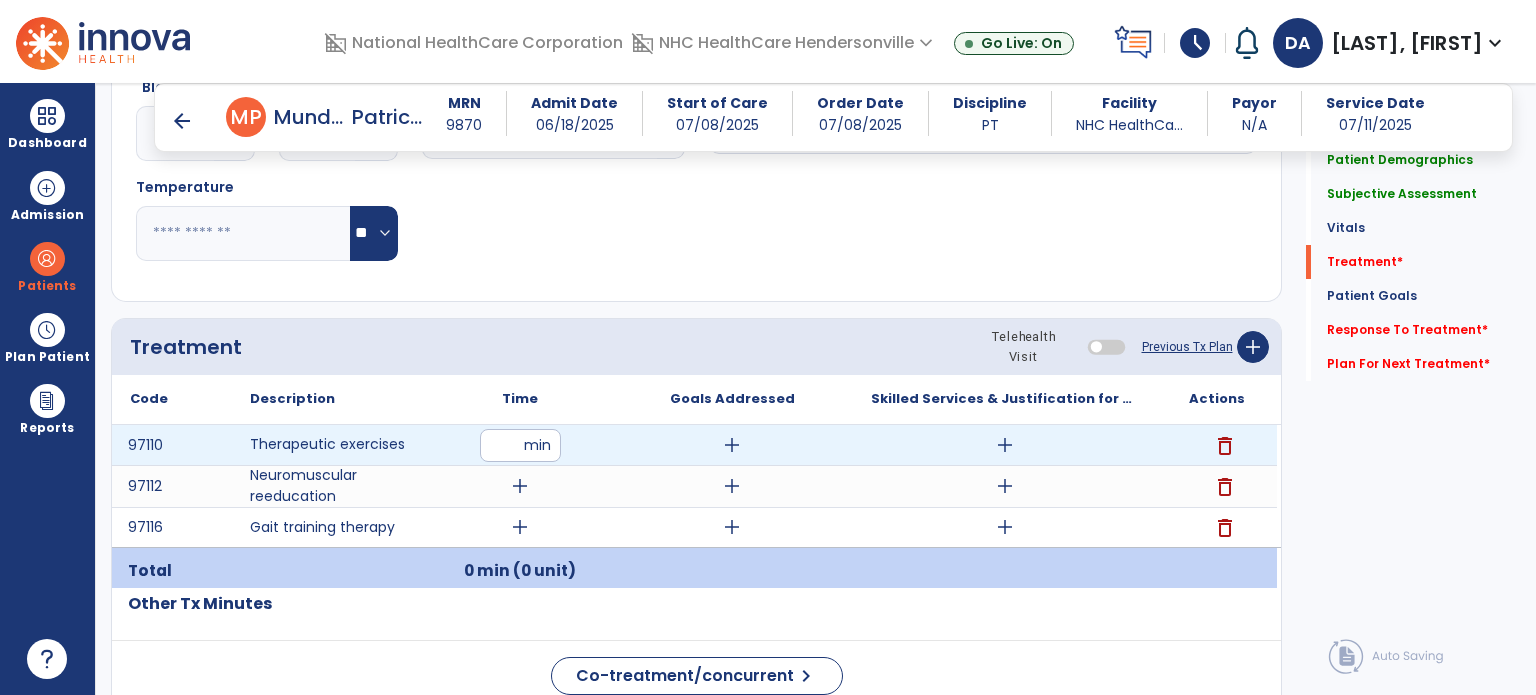type on "**" 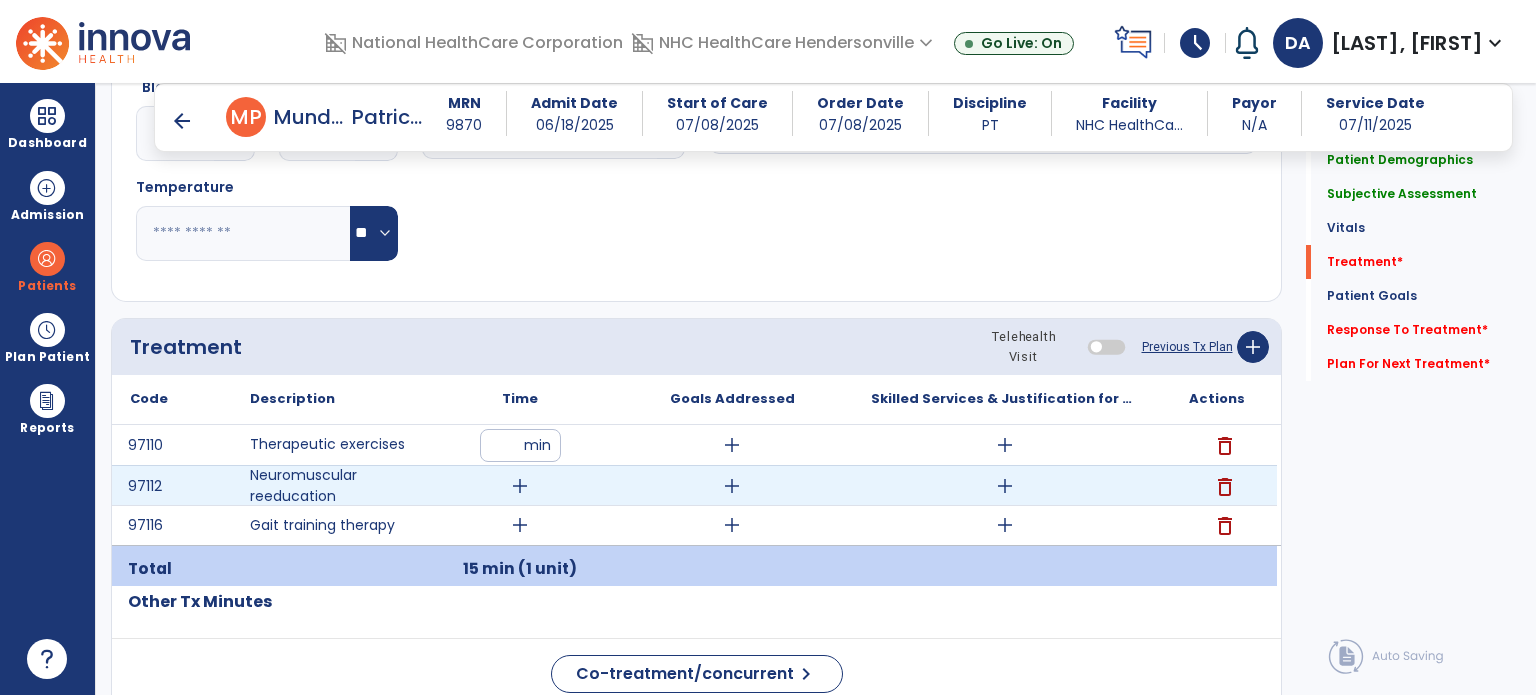 click on "add" at bounding box center [520, 486] 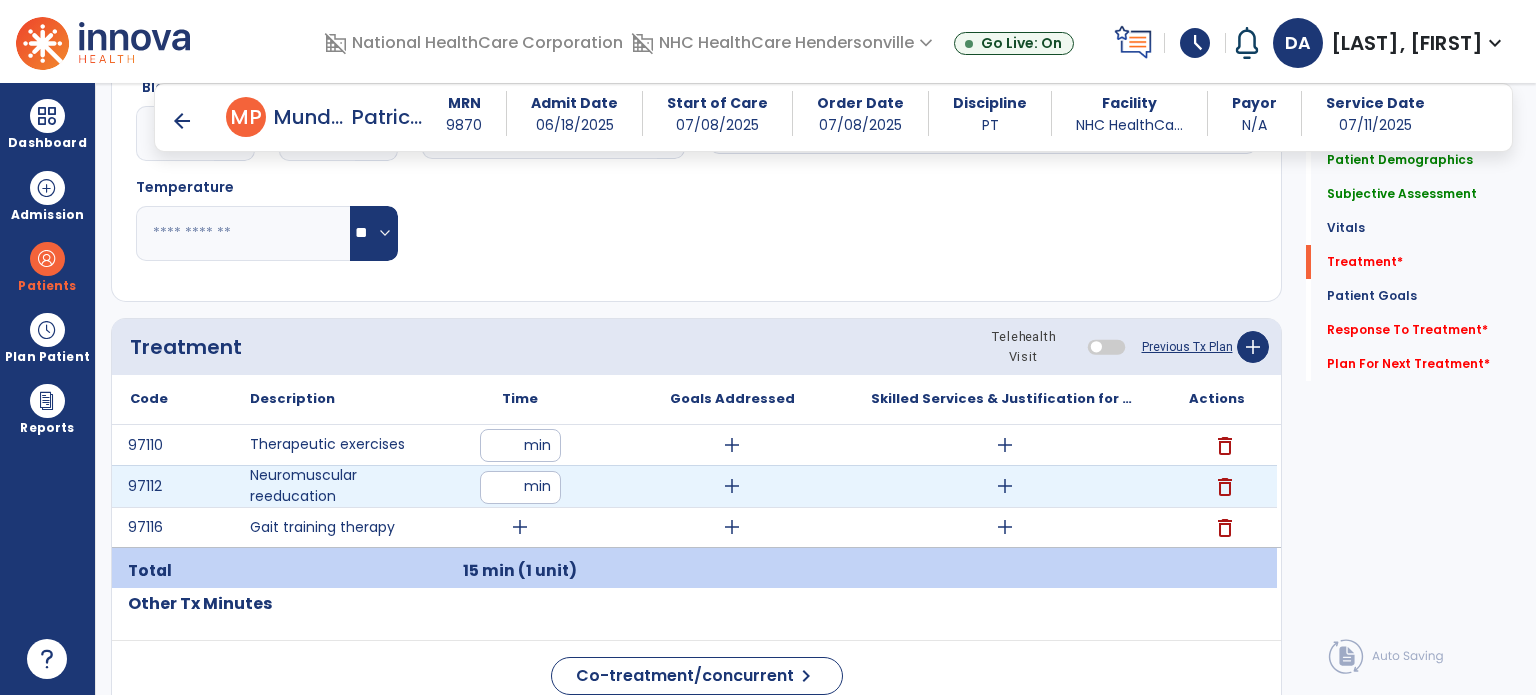 type on "**" 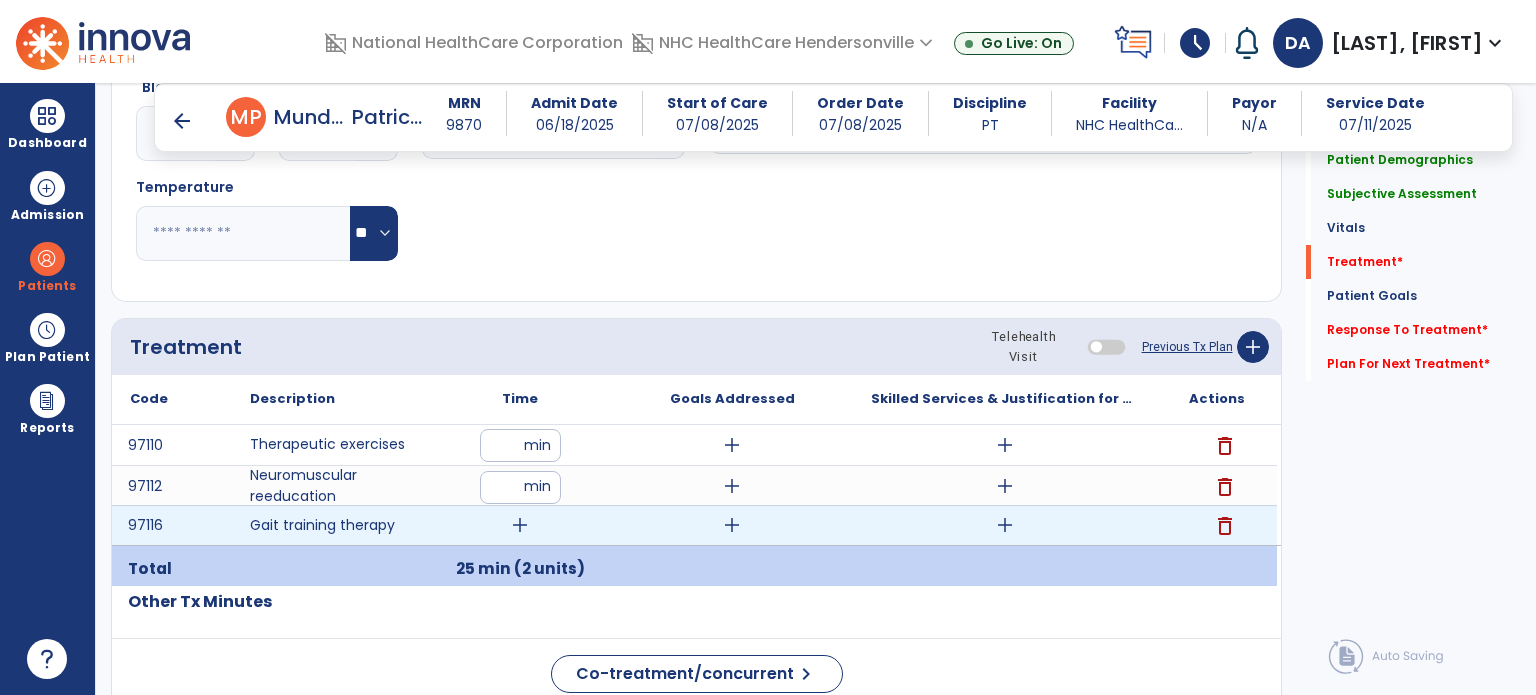 click on "add" at bounding box center [520, 525] 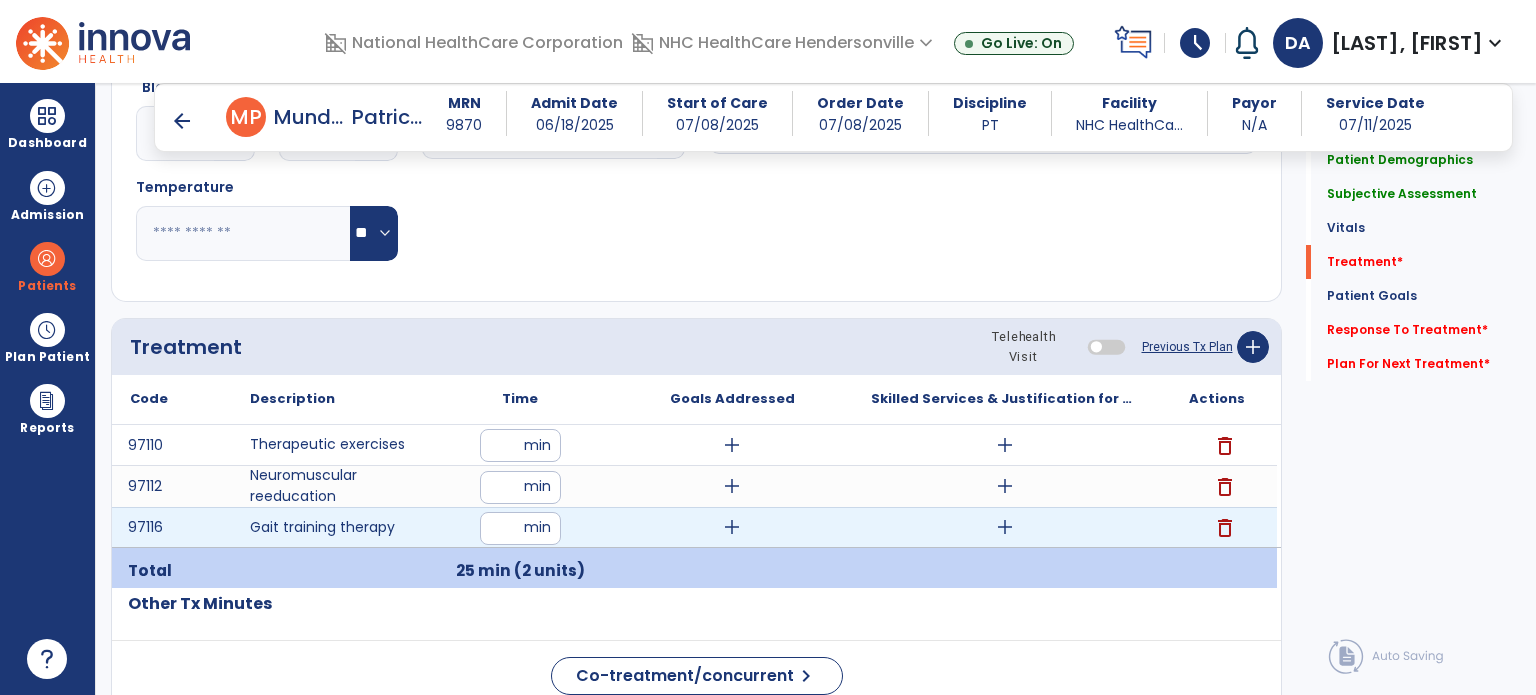 type on "**" 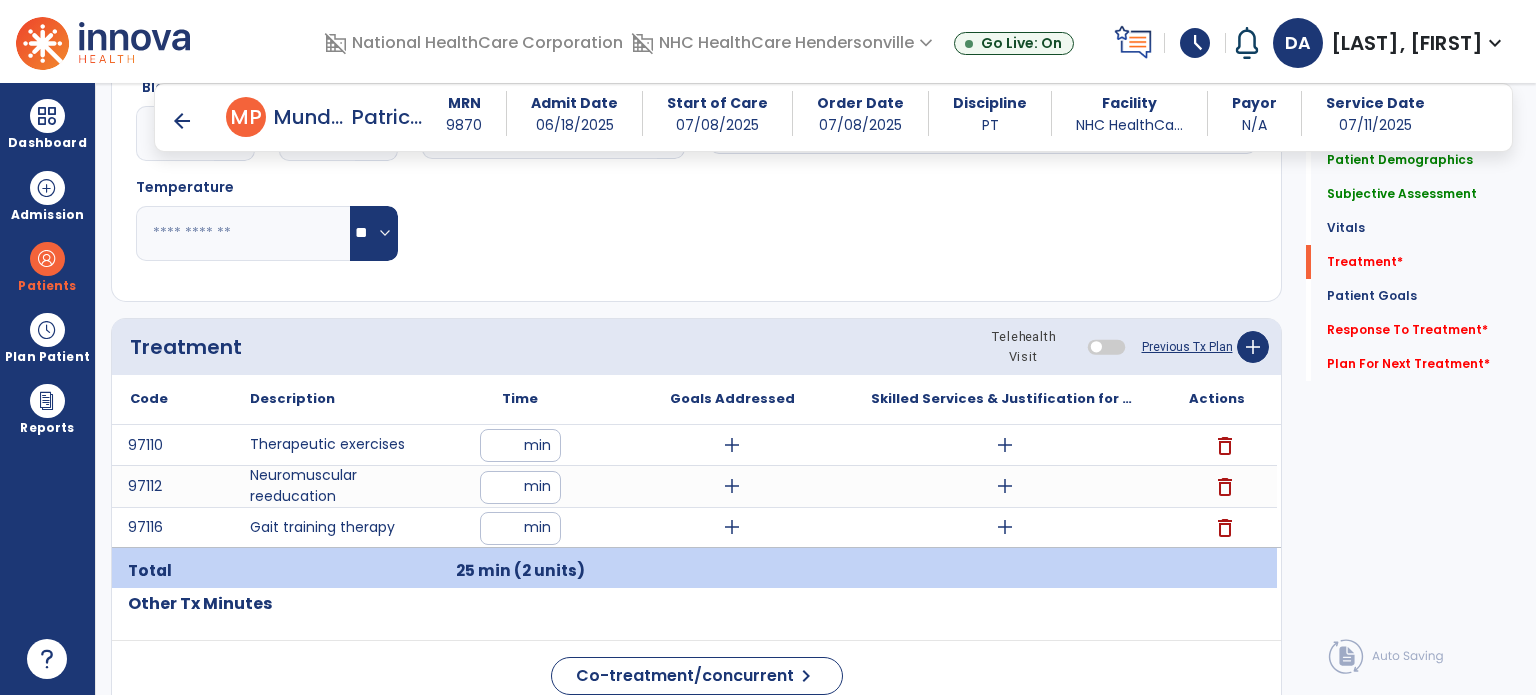 click on "Code
Description
Time" 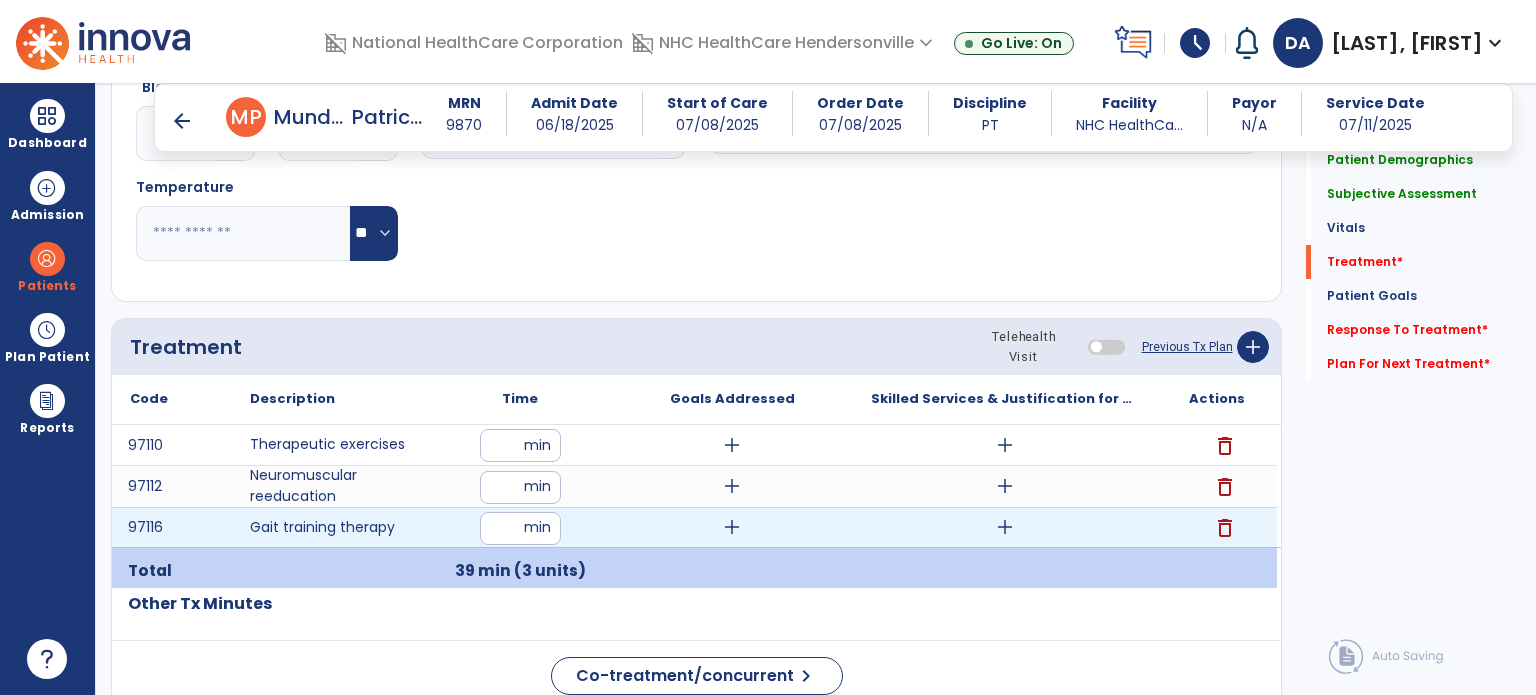 drag, startPoint x: 515, startPoint y: 532, endPoint x: 417, endPoint y: 513, distance: 99.824844 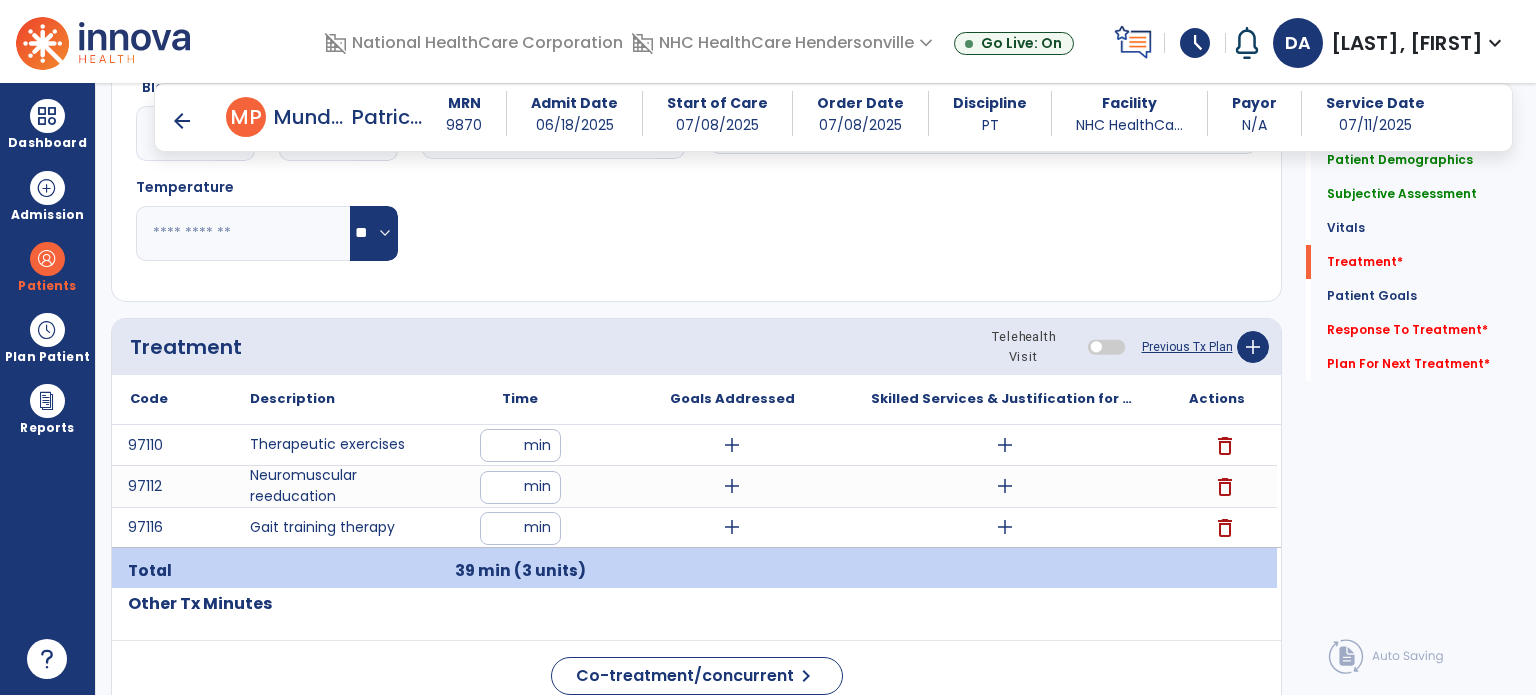 click on "Code
Description
Time" 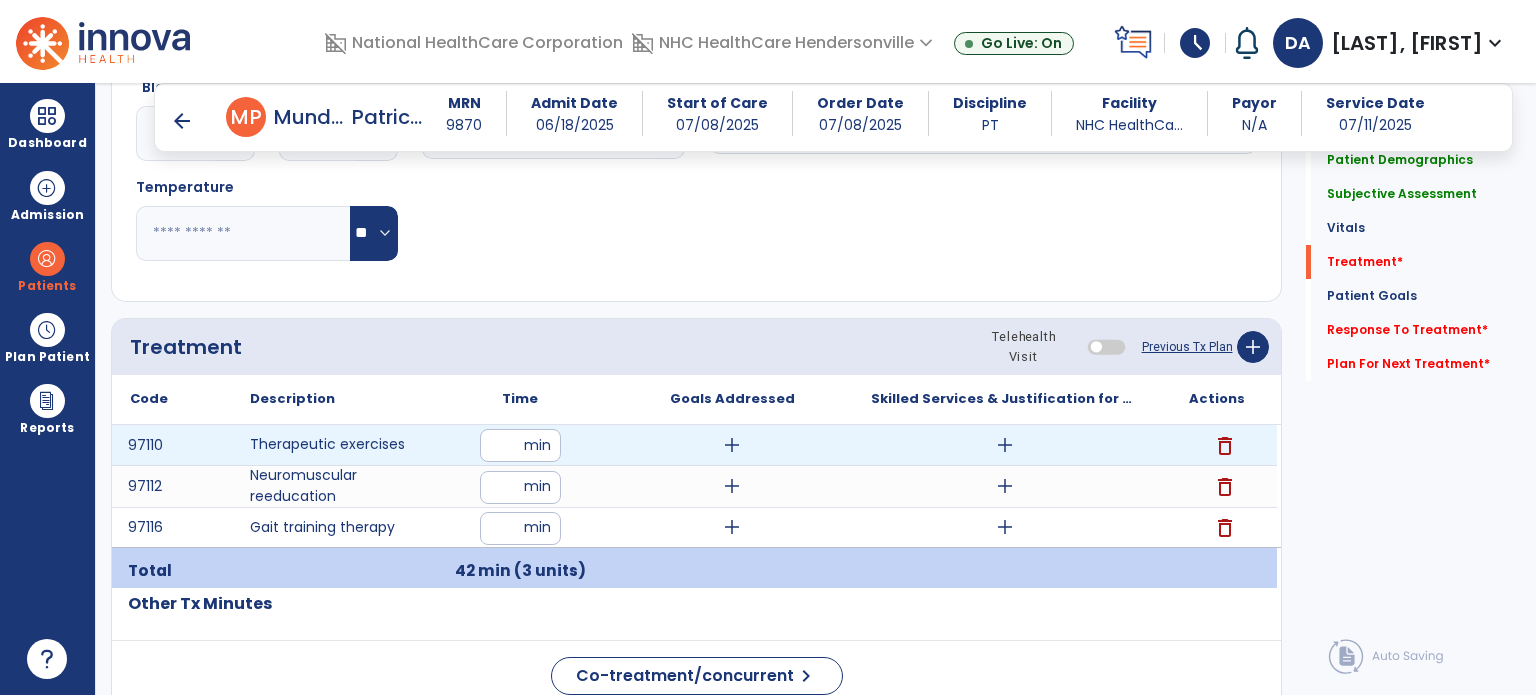 click on "add" at bounding box center (732, 445) 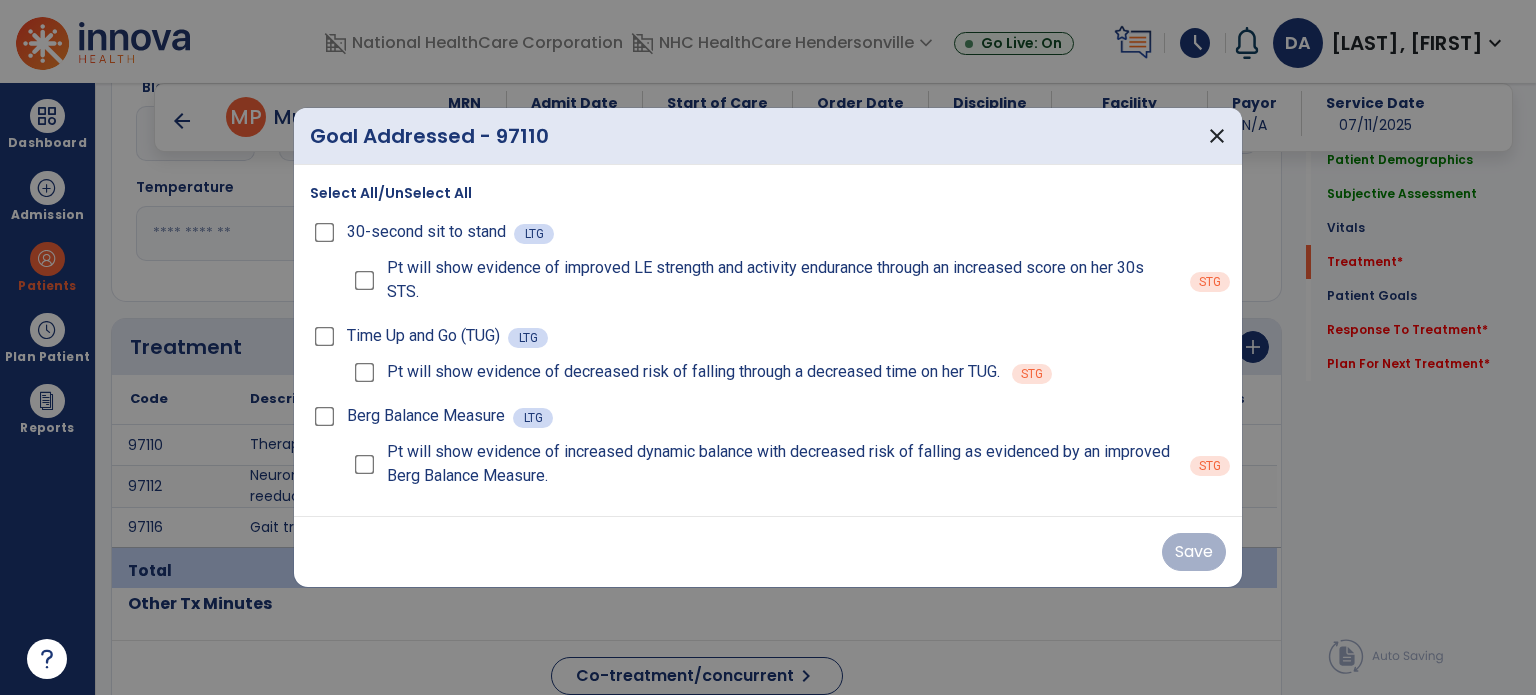 click on "30-second sit to stand" at bounding box center (426, 232) 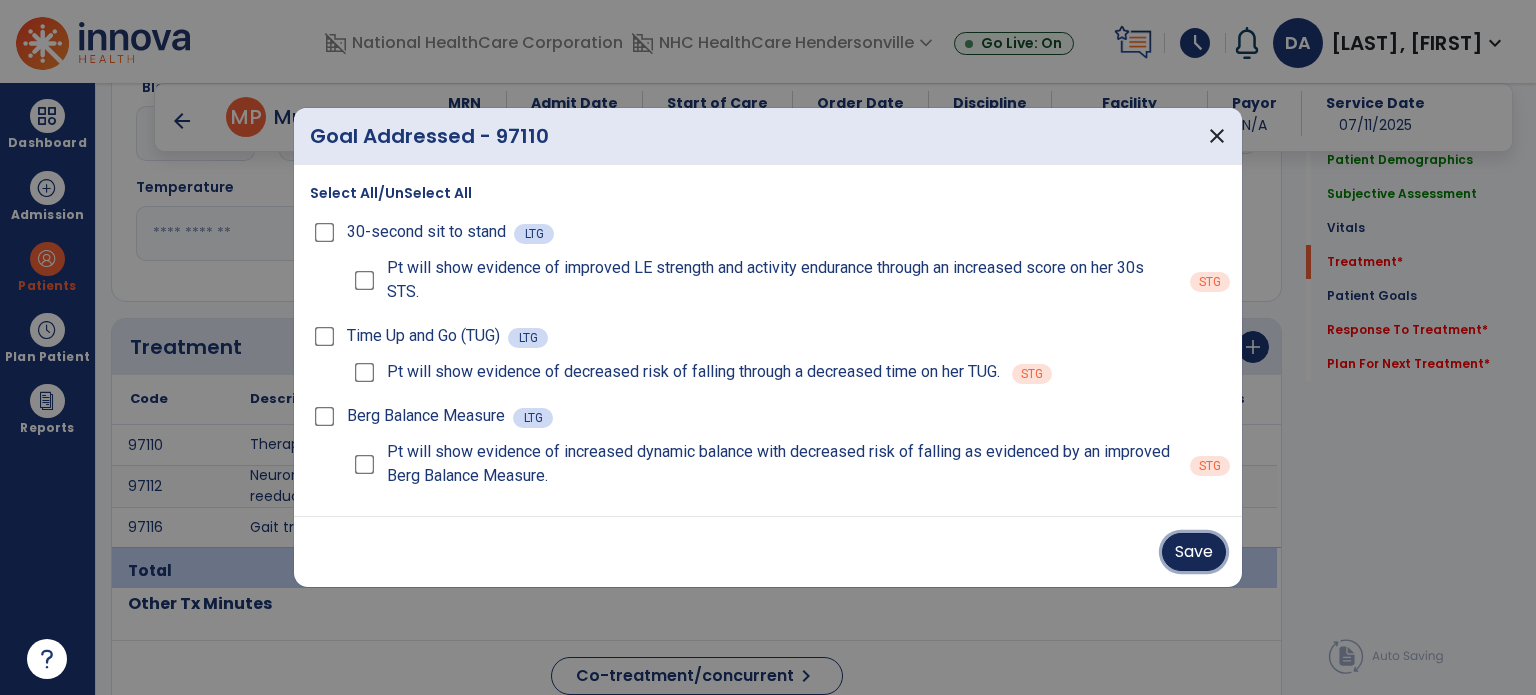 click on "Save" at bounding box center [1194, 552] 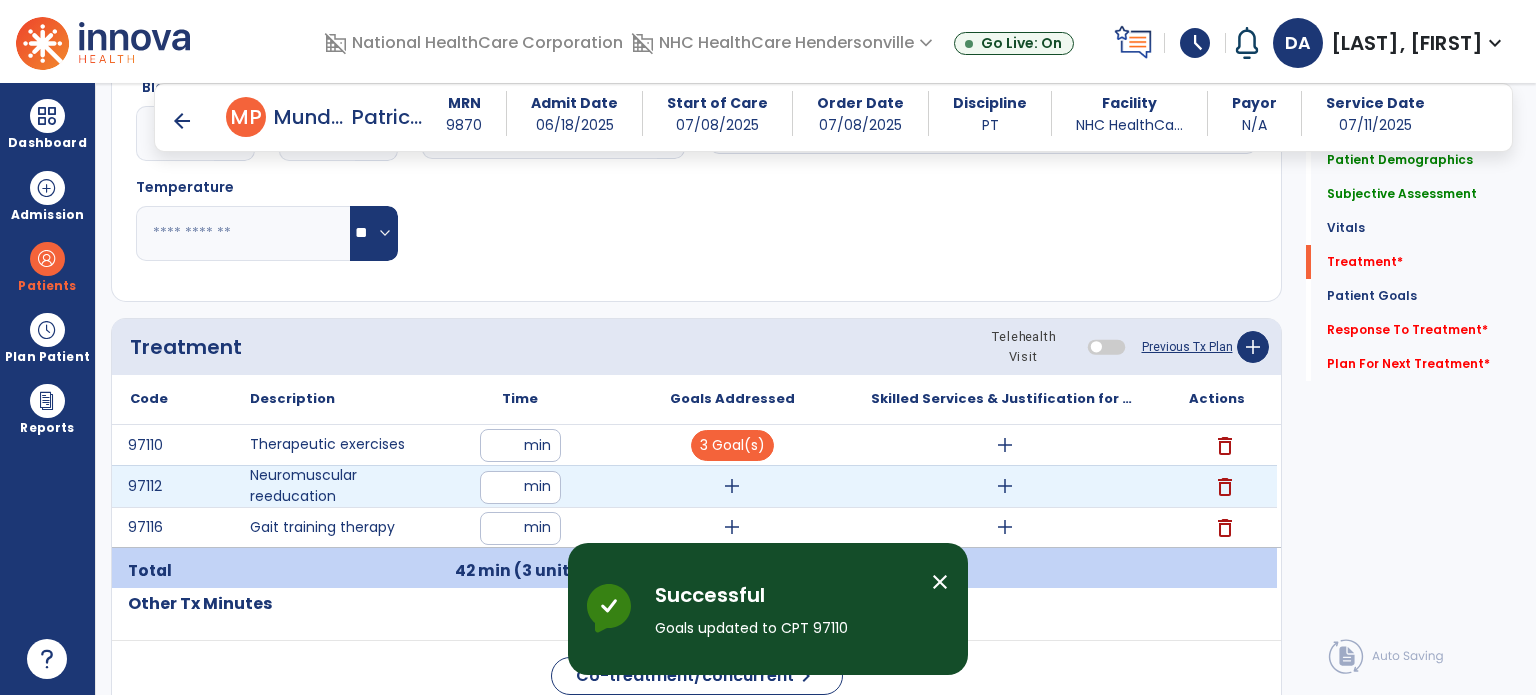click on "add" at bounding box center [732, 486] 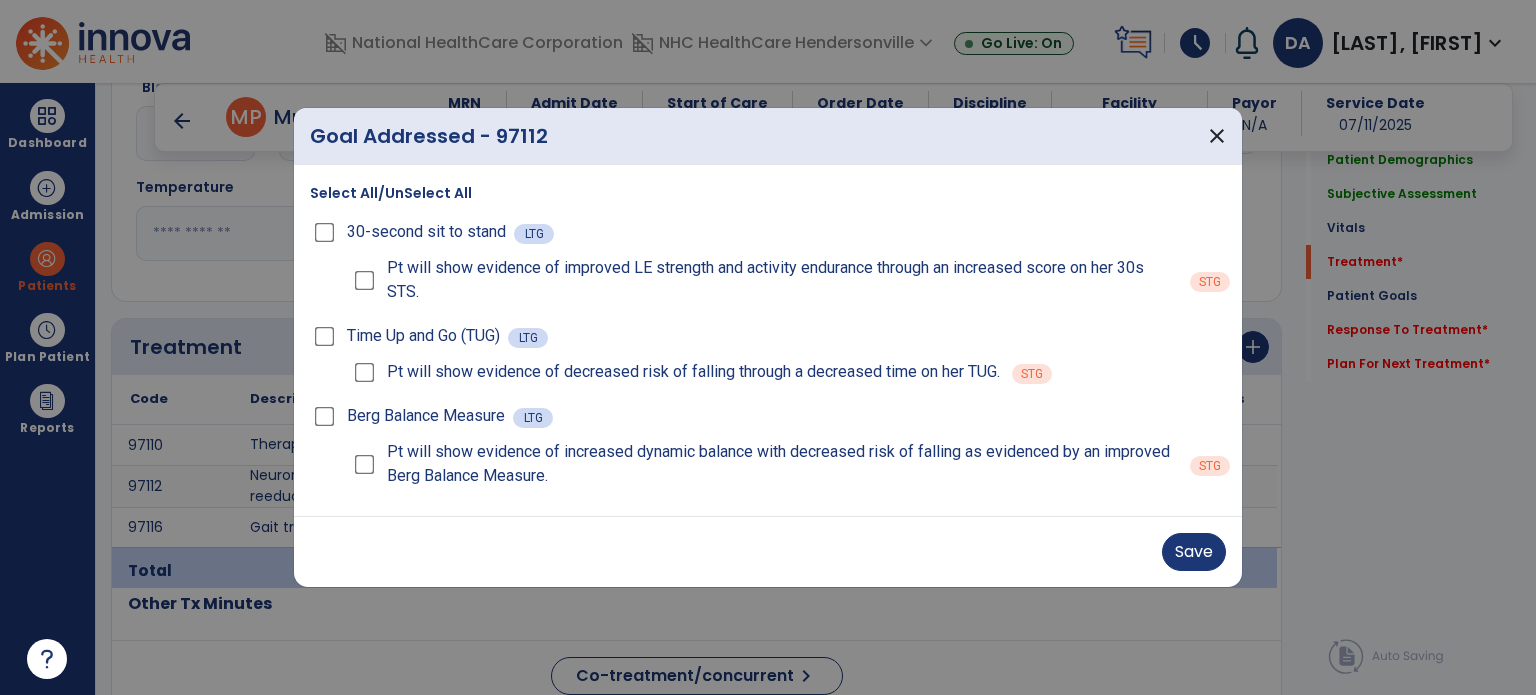 click on "Berg Balance Measure  LTG" at bounding box center [768, 416] 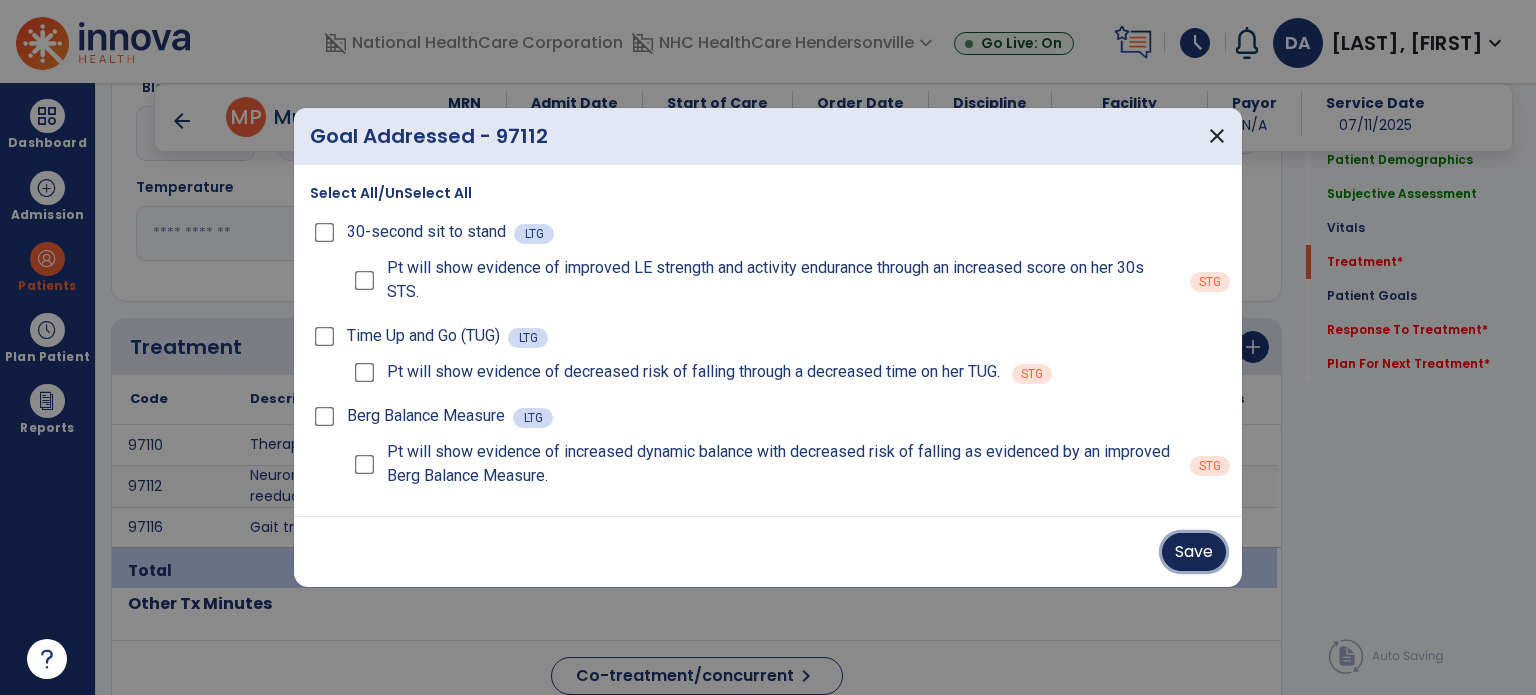 click on "Save" at bounding box center [1194, 552] 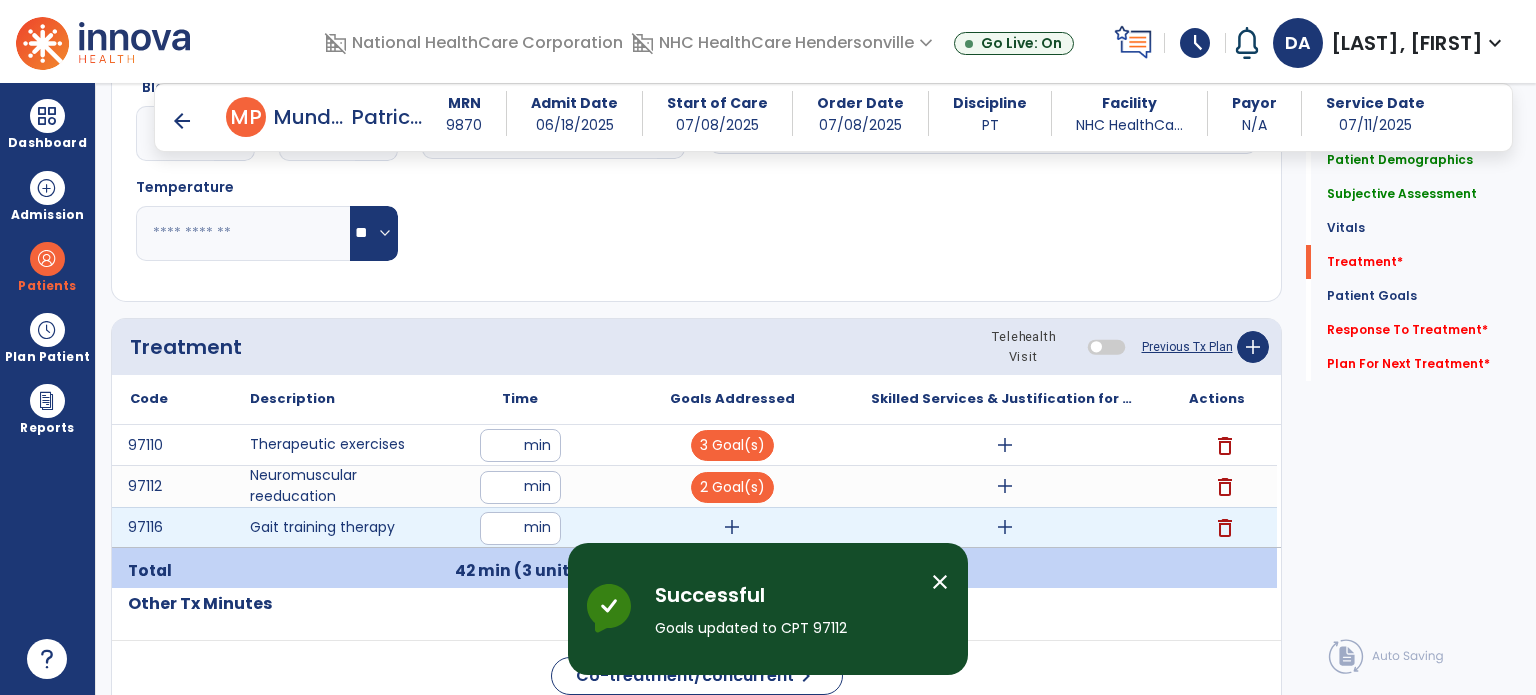 click on "add" at bounding box center (732, 527) 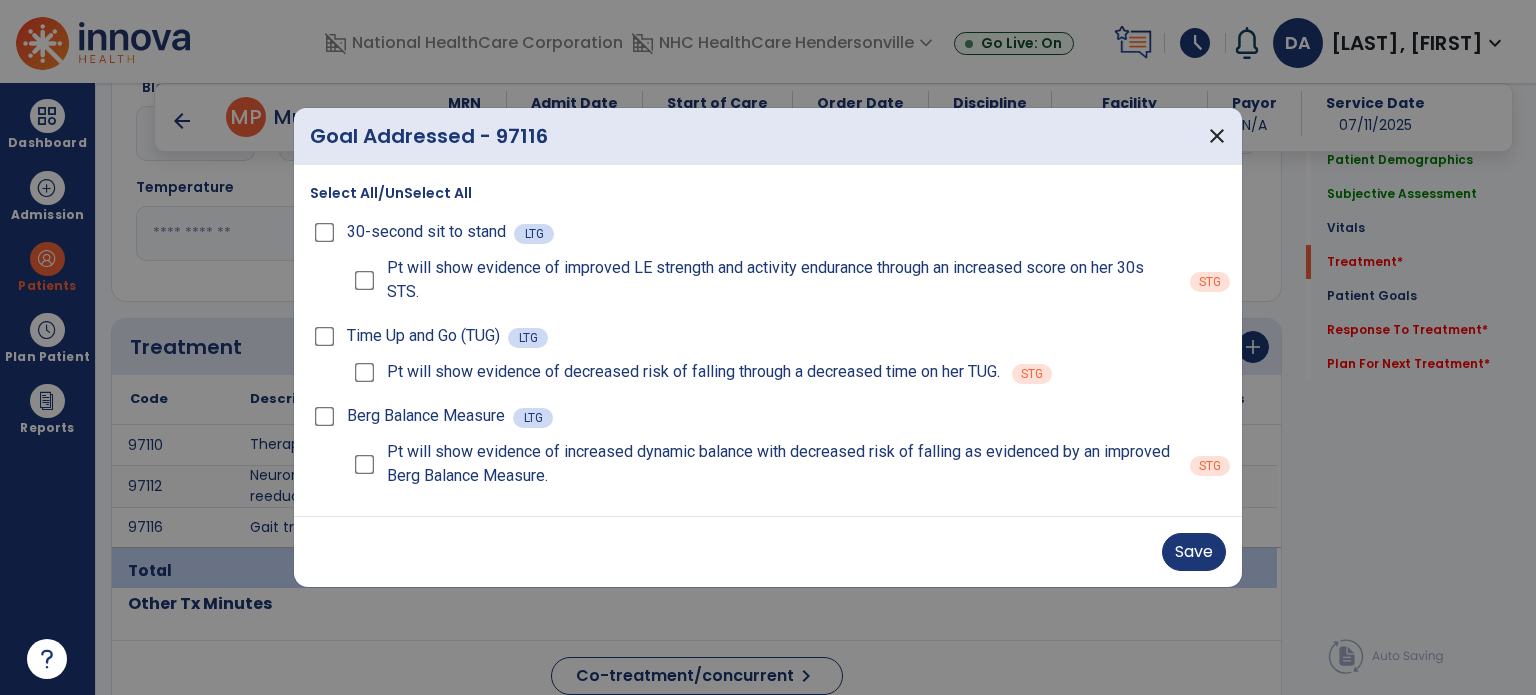 click on "30-second sit to stand" at bounding box center [412, 232] 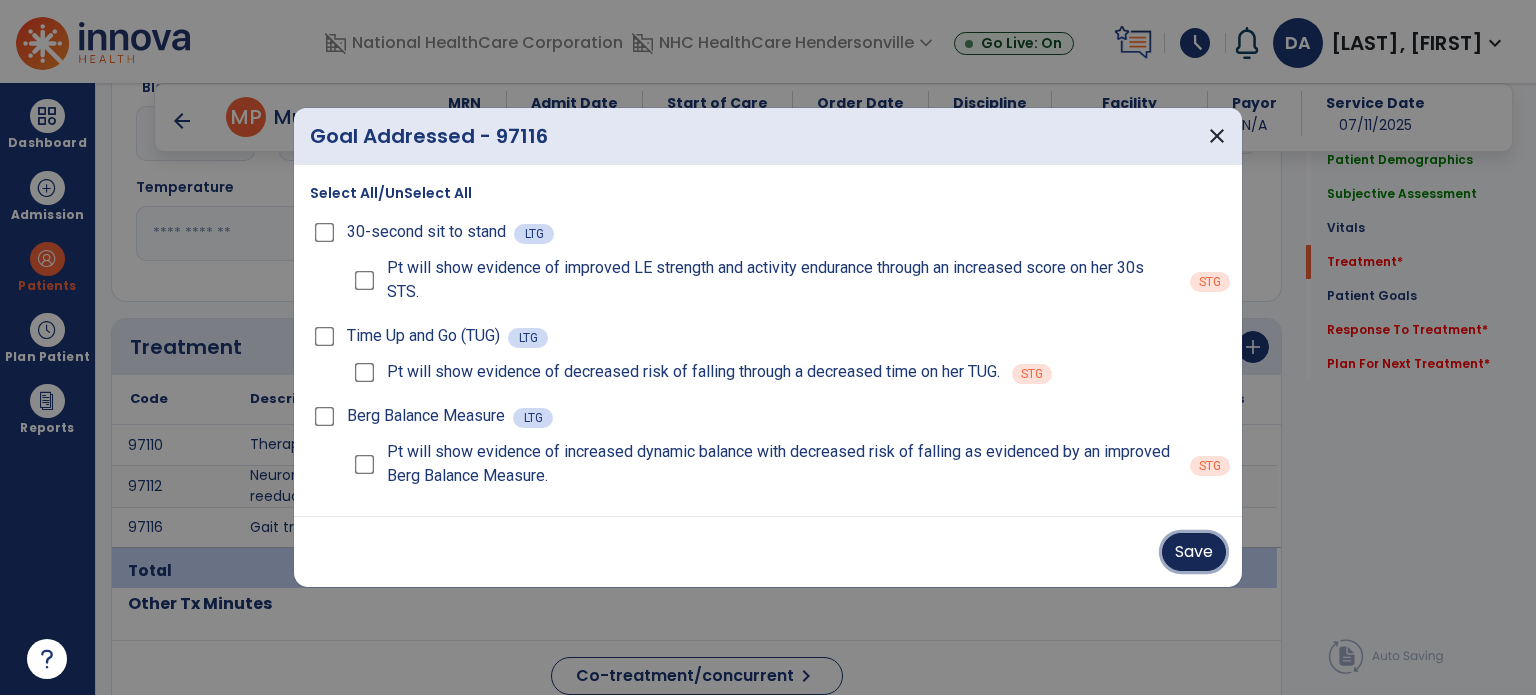 click on "Save" at bounding box center (1194, 552) 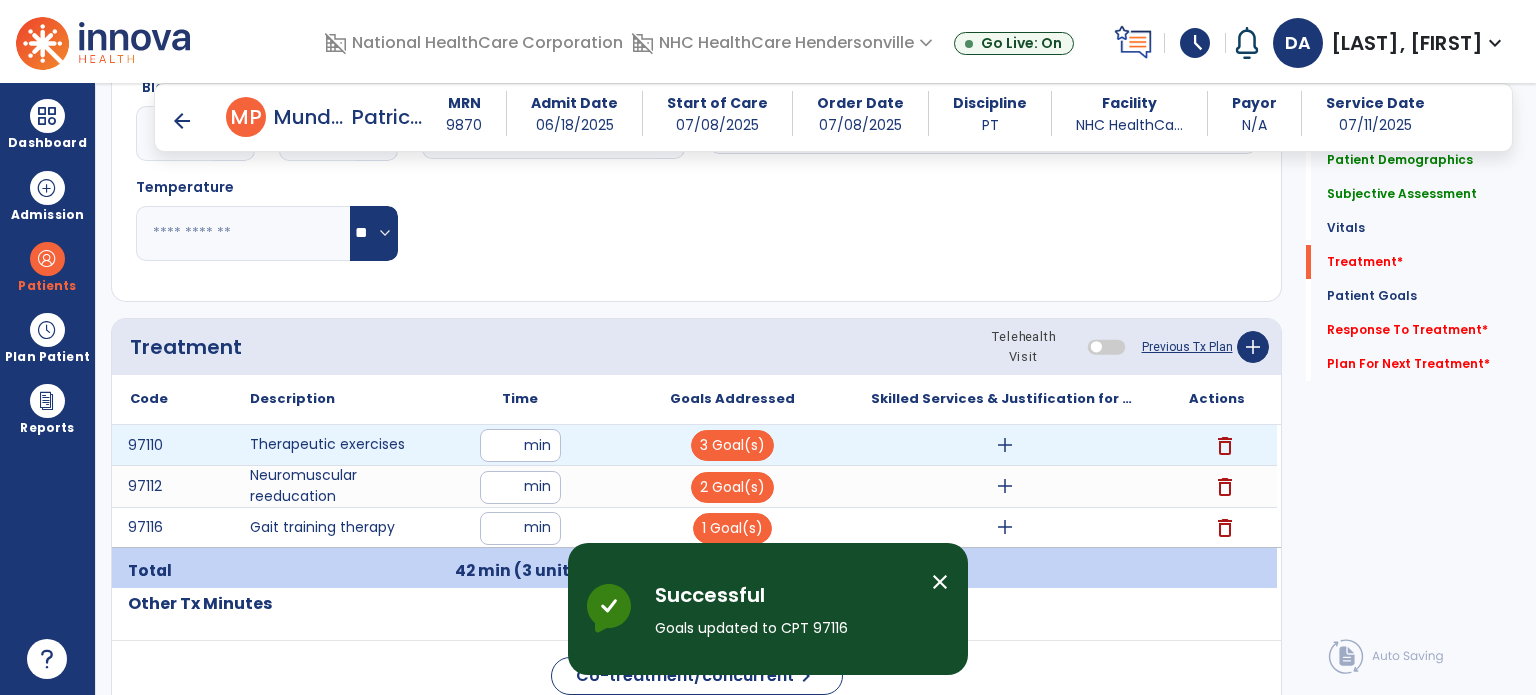 click on "add" at bounding box center (1005, 445) 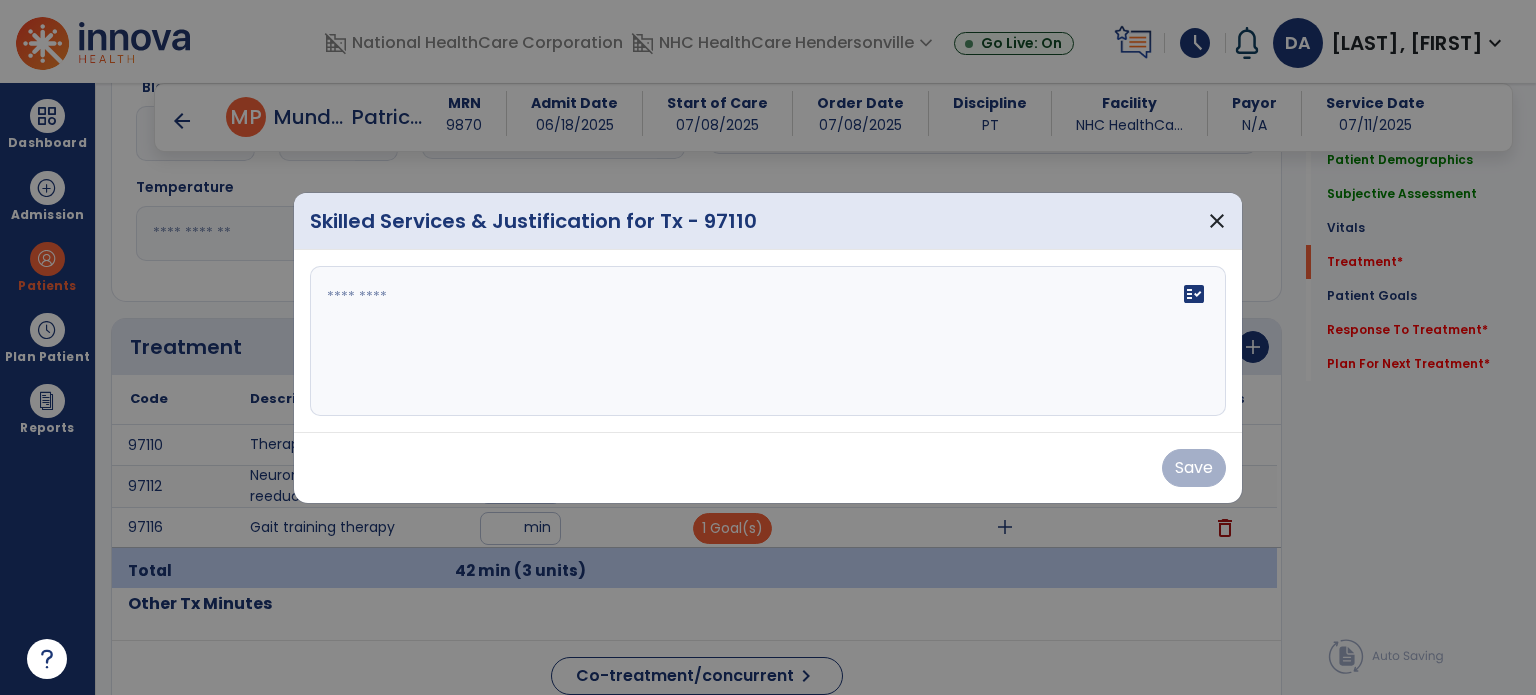 click on "fact_check" at bounding box center [768, 341] 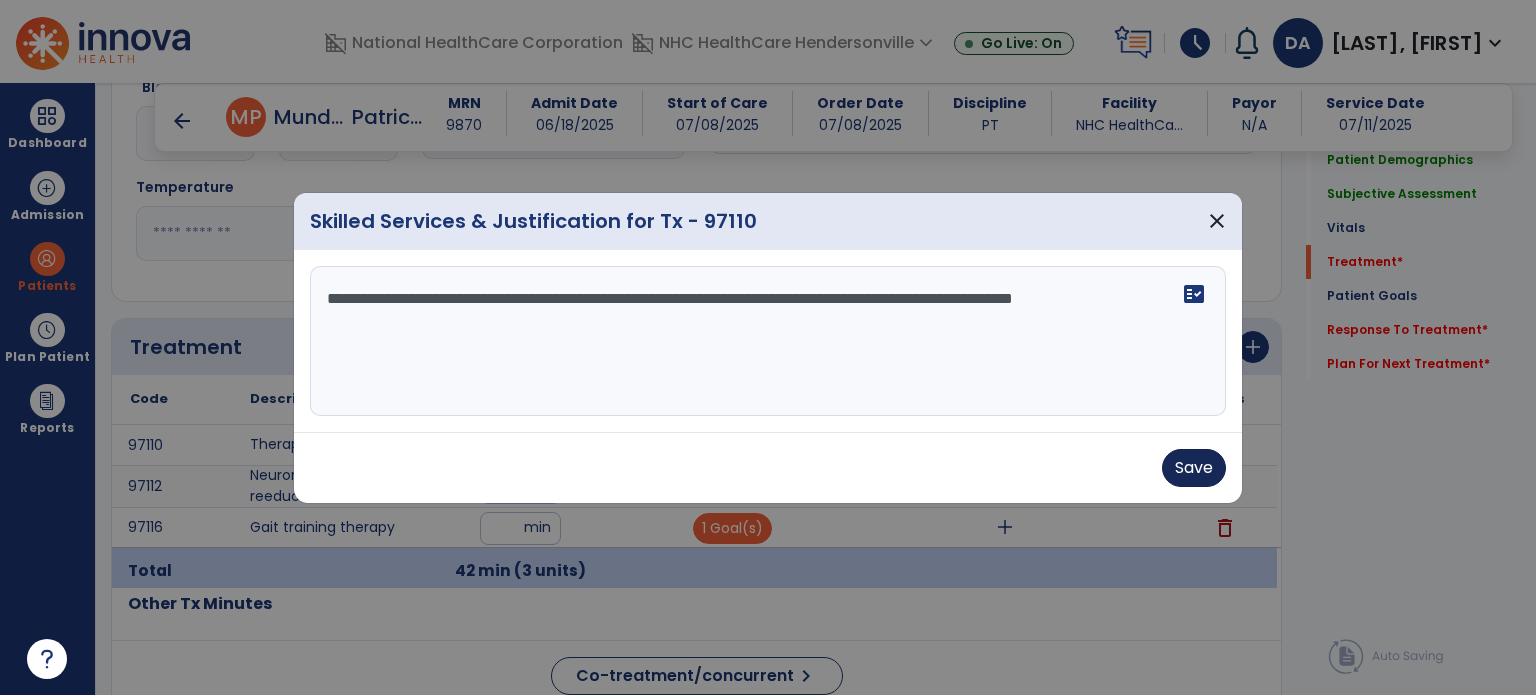 type on "**********" 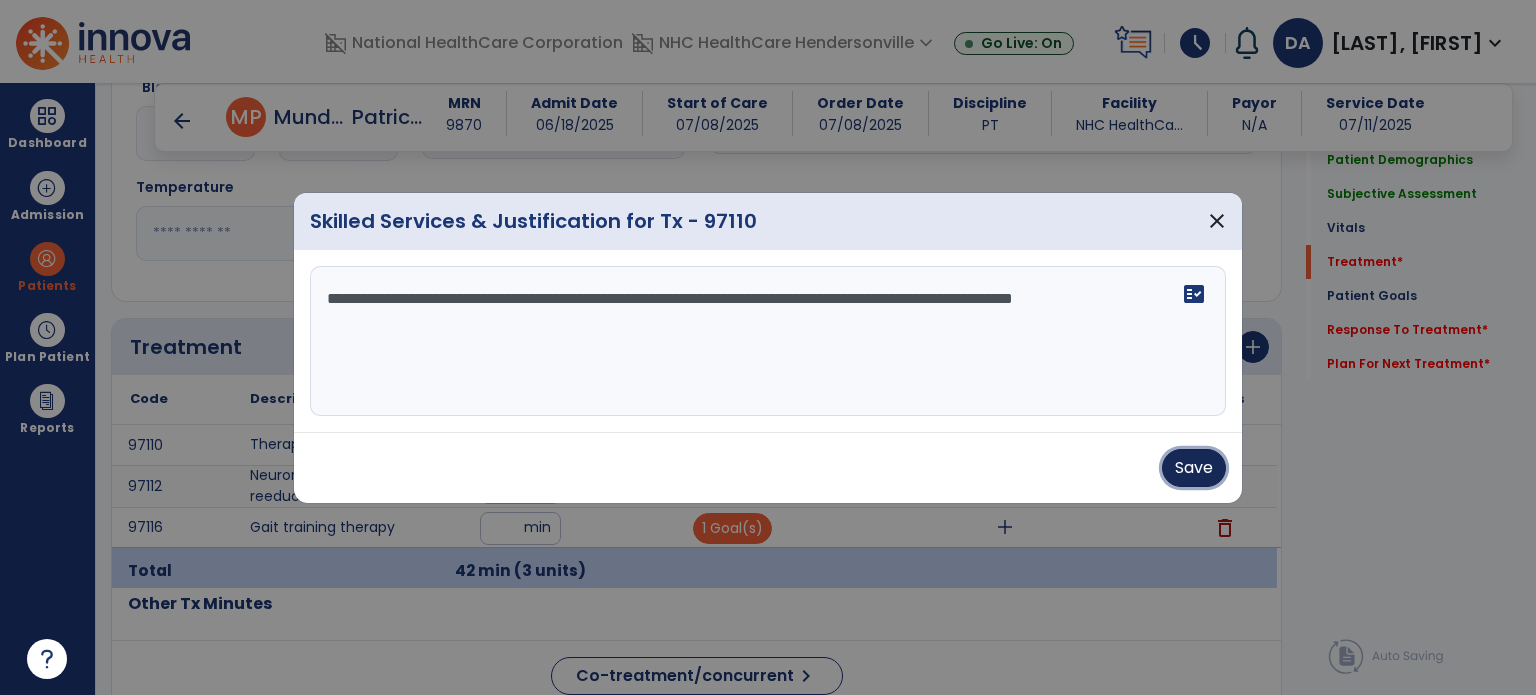click on "Save" at bounding box center (1194, 468) 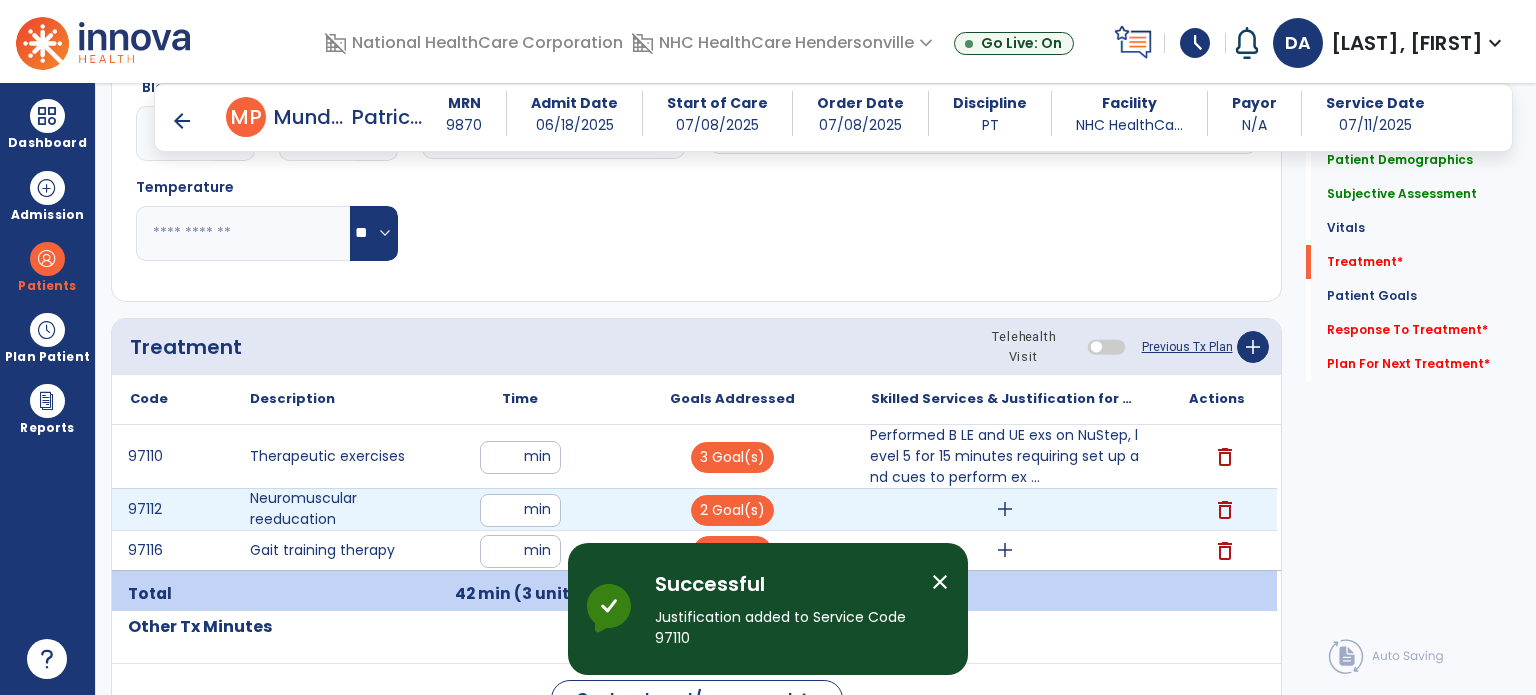 click on "add" at bounding box center [1005, 509] 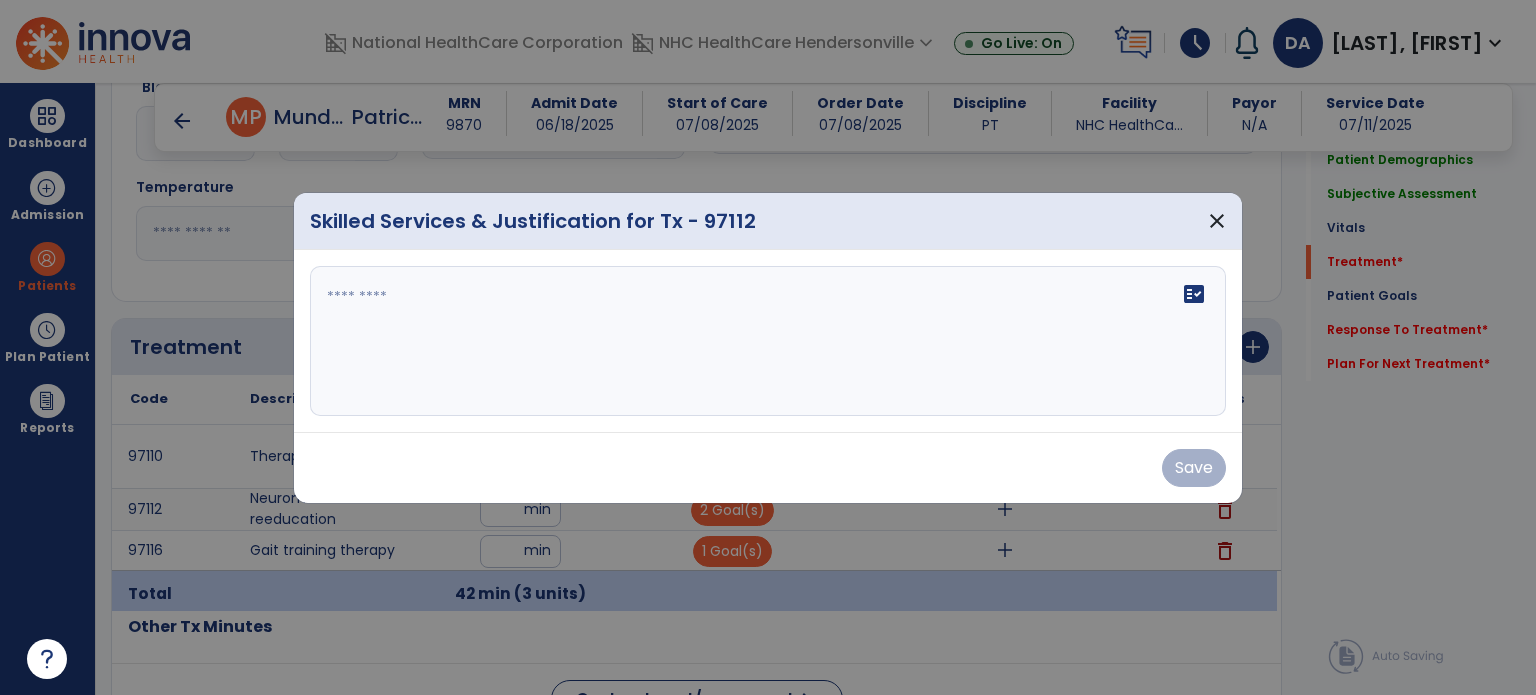 click on "fact_check" at bounding box center [768, 341] 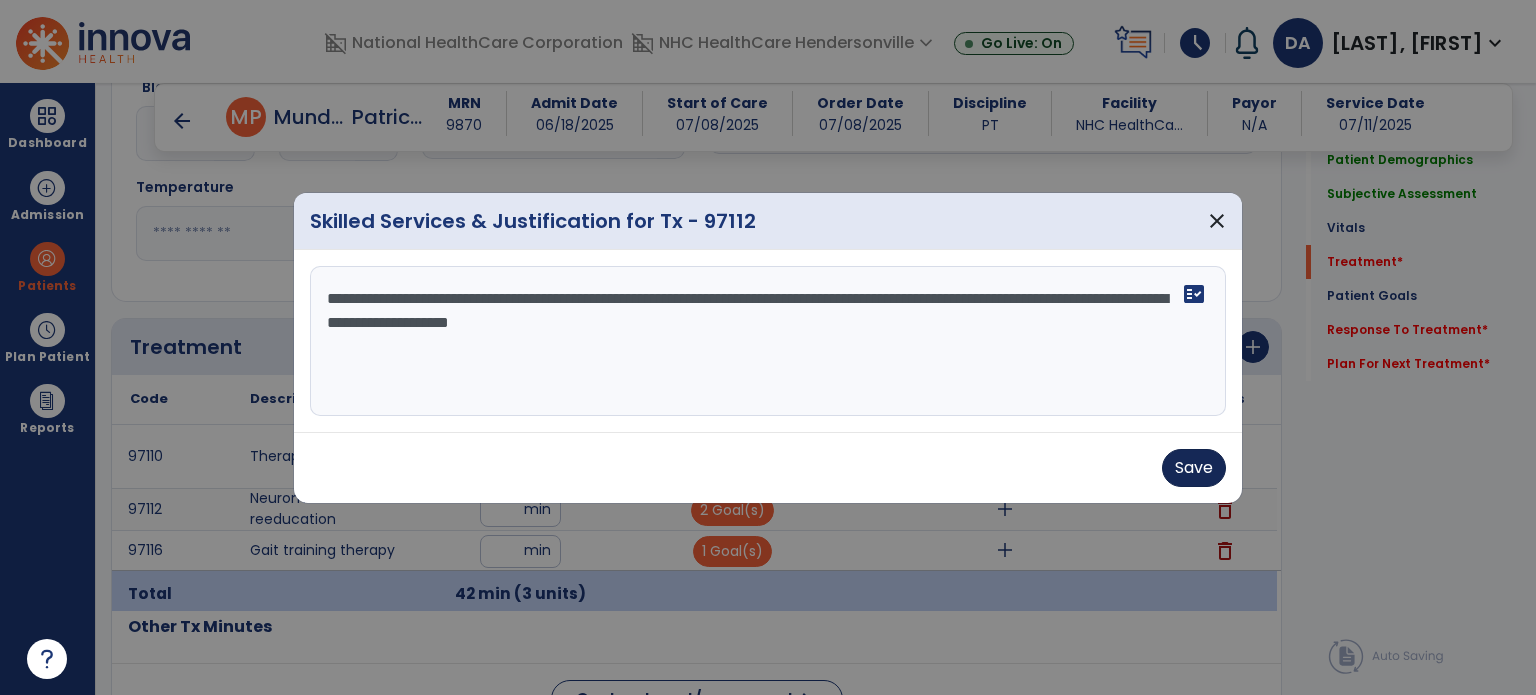 type on "**********" 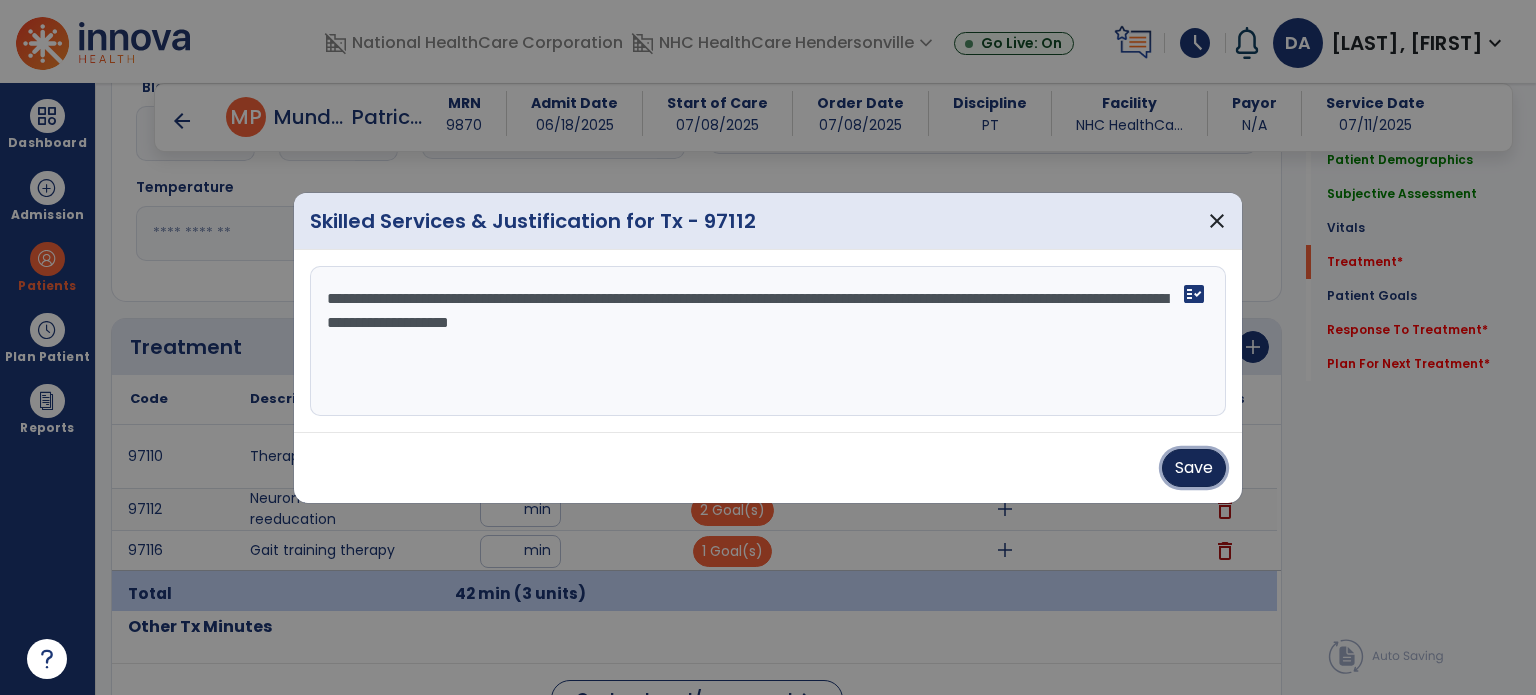 click on "Save" at bounding box center (1194, 468) 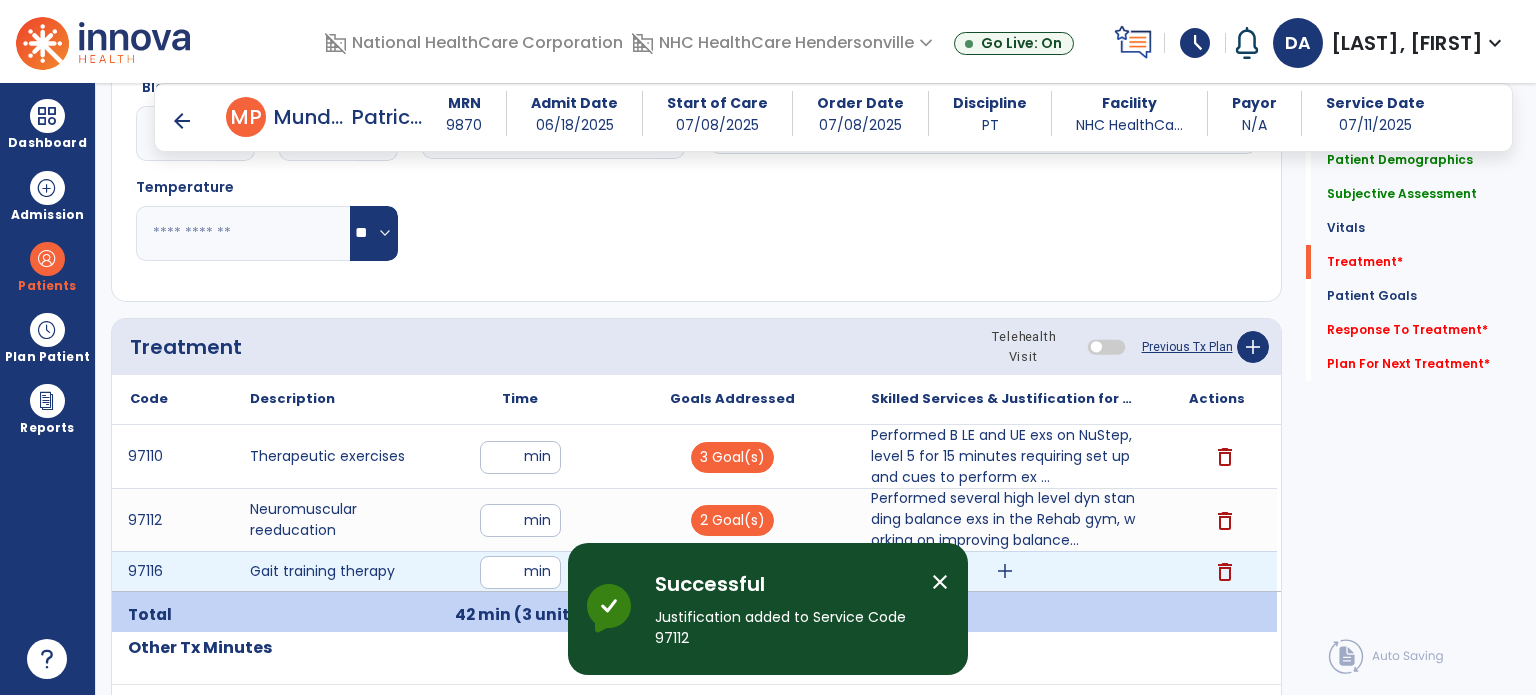 click on "add" at bounding box center [1005, 571] 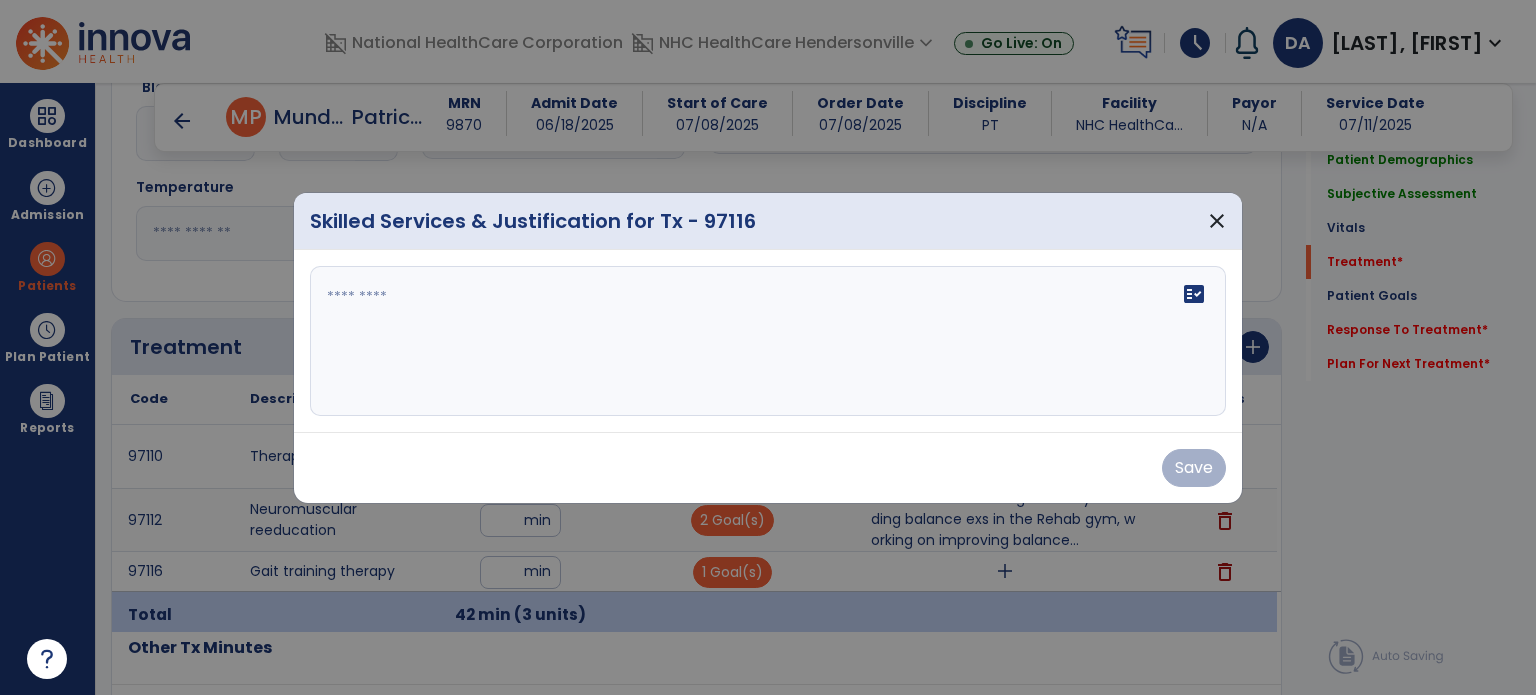click on "fact_check" at bounding box center [768, 341] 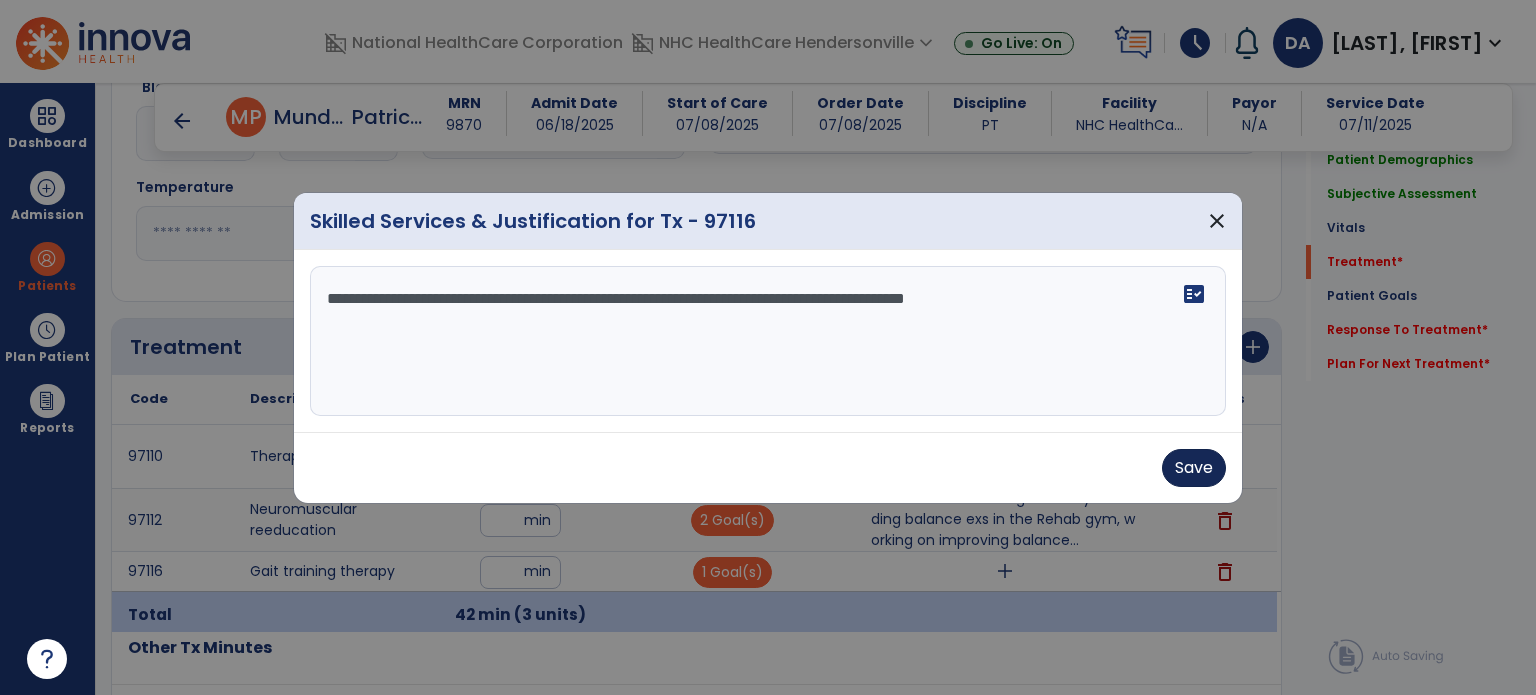 type on "**********" 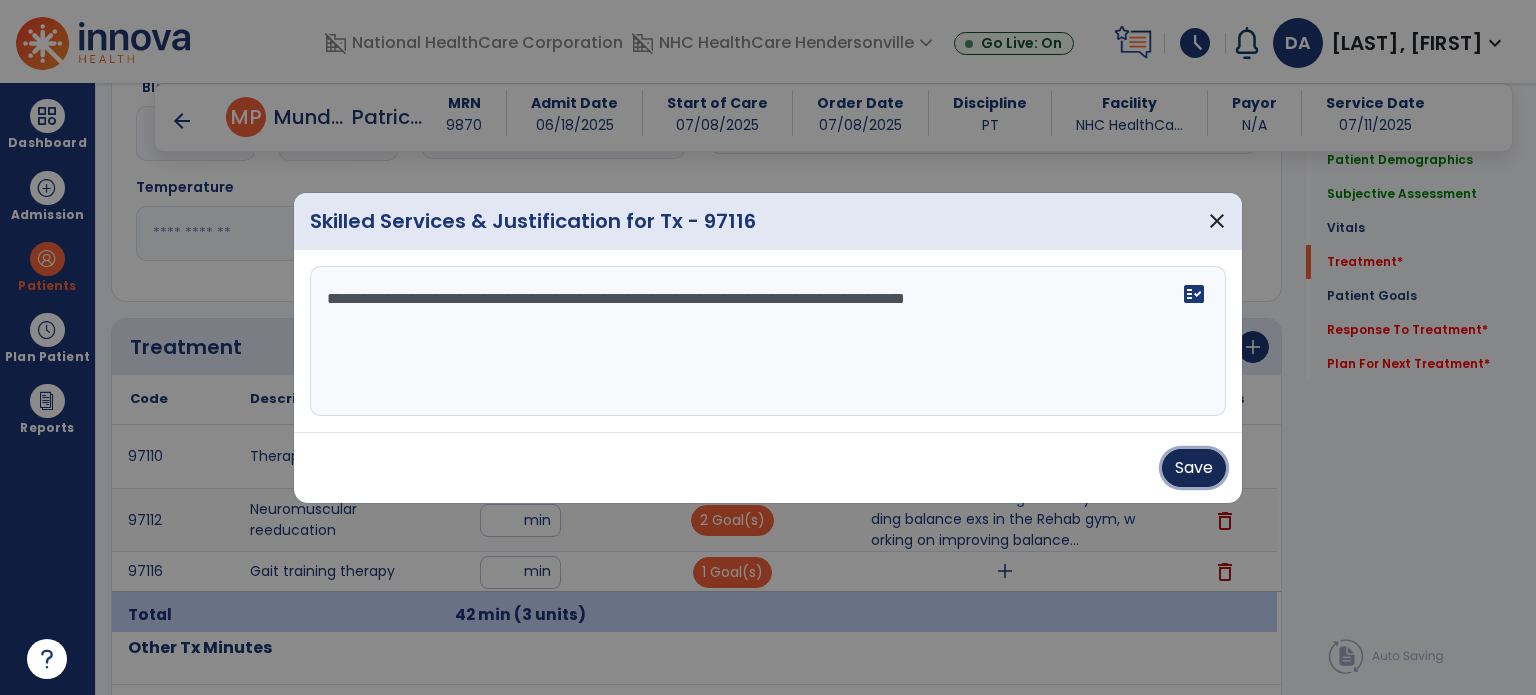click on "Save" at bounding box center (1194, 468) 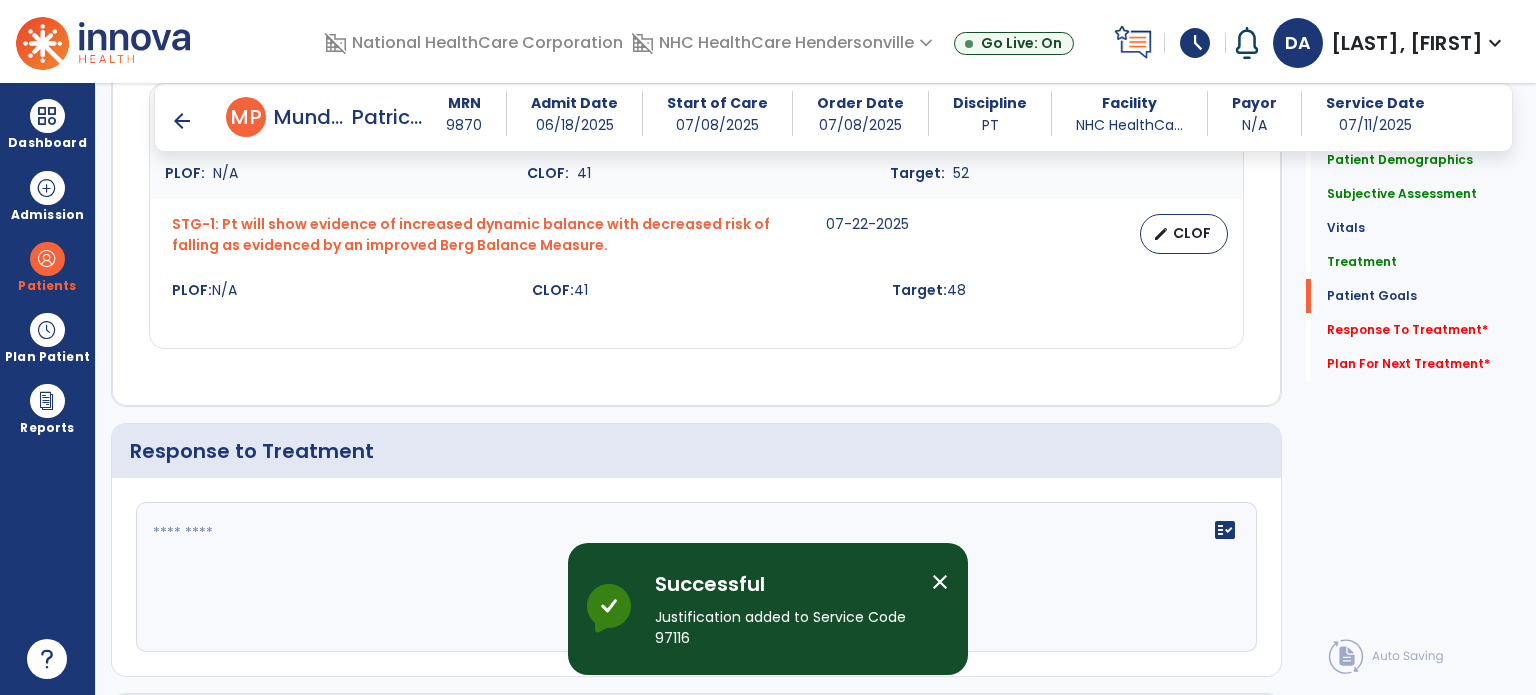 scroll, scrollTop: 2472, scrollLeft: 0, axis: vertical 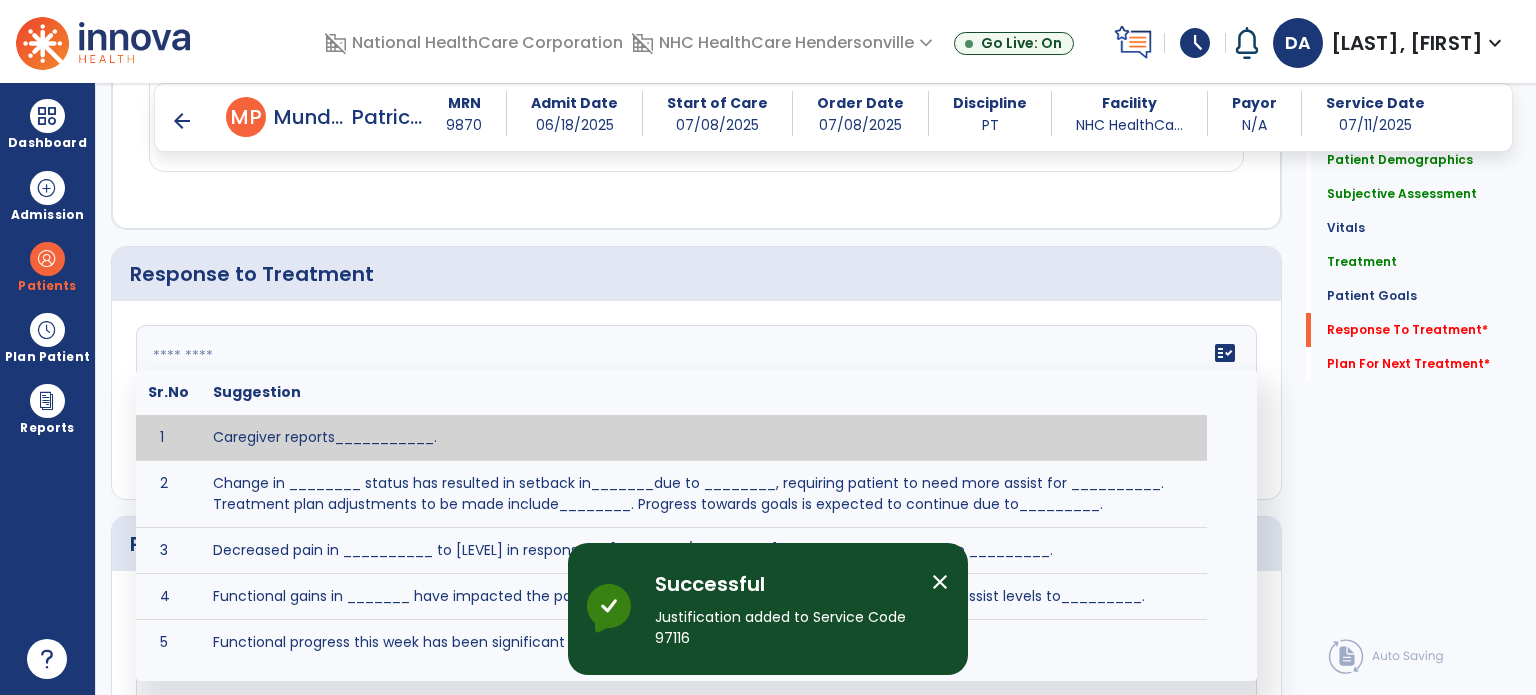 click 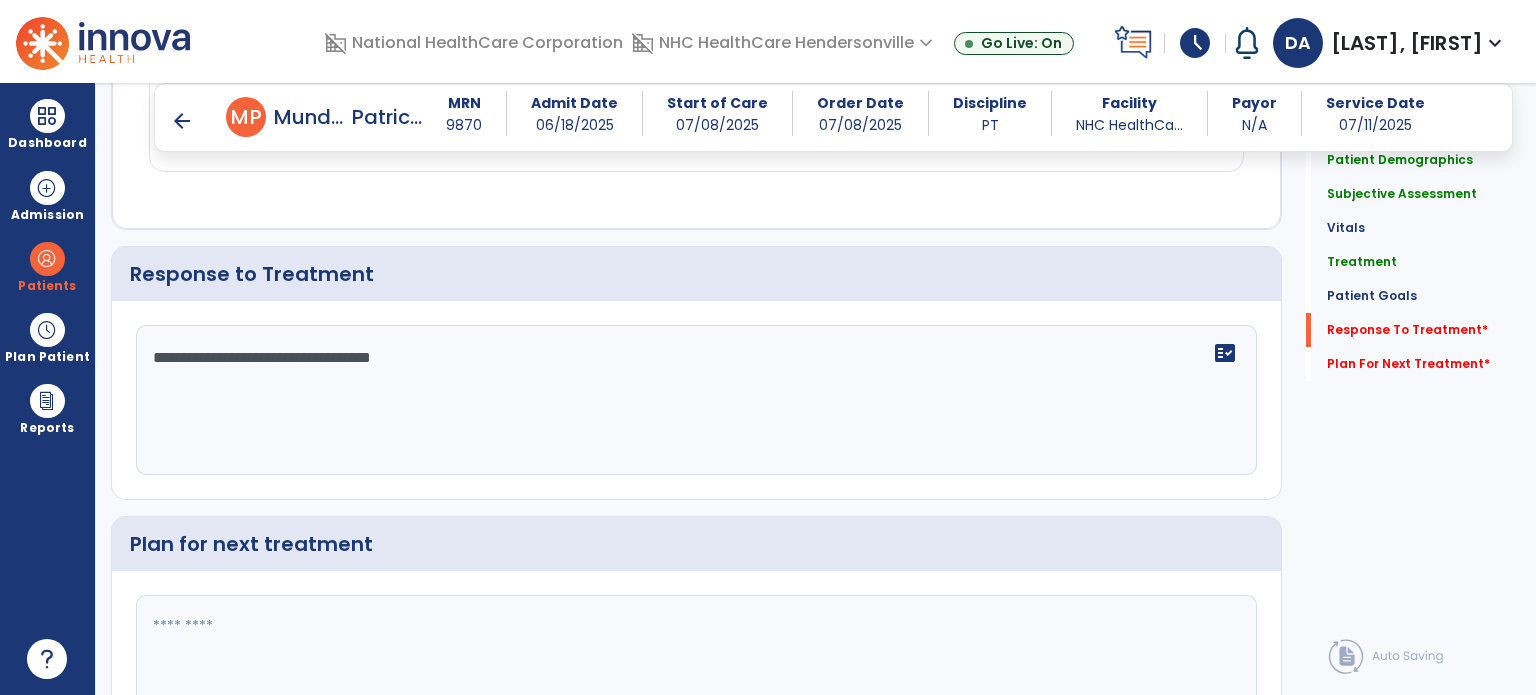 scroll, scrollTop: 2592, scrollLeft: 0, axis: vertical 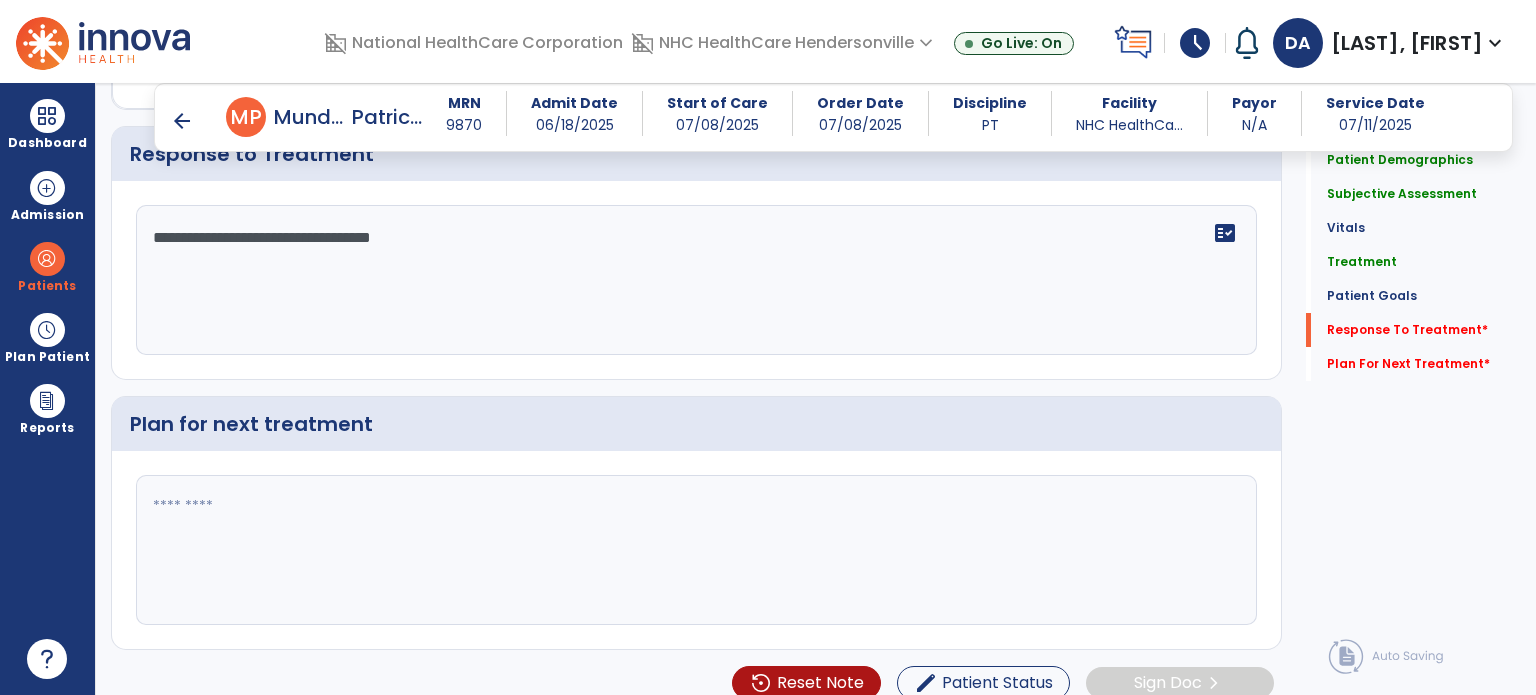 type on "**********" 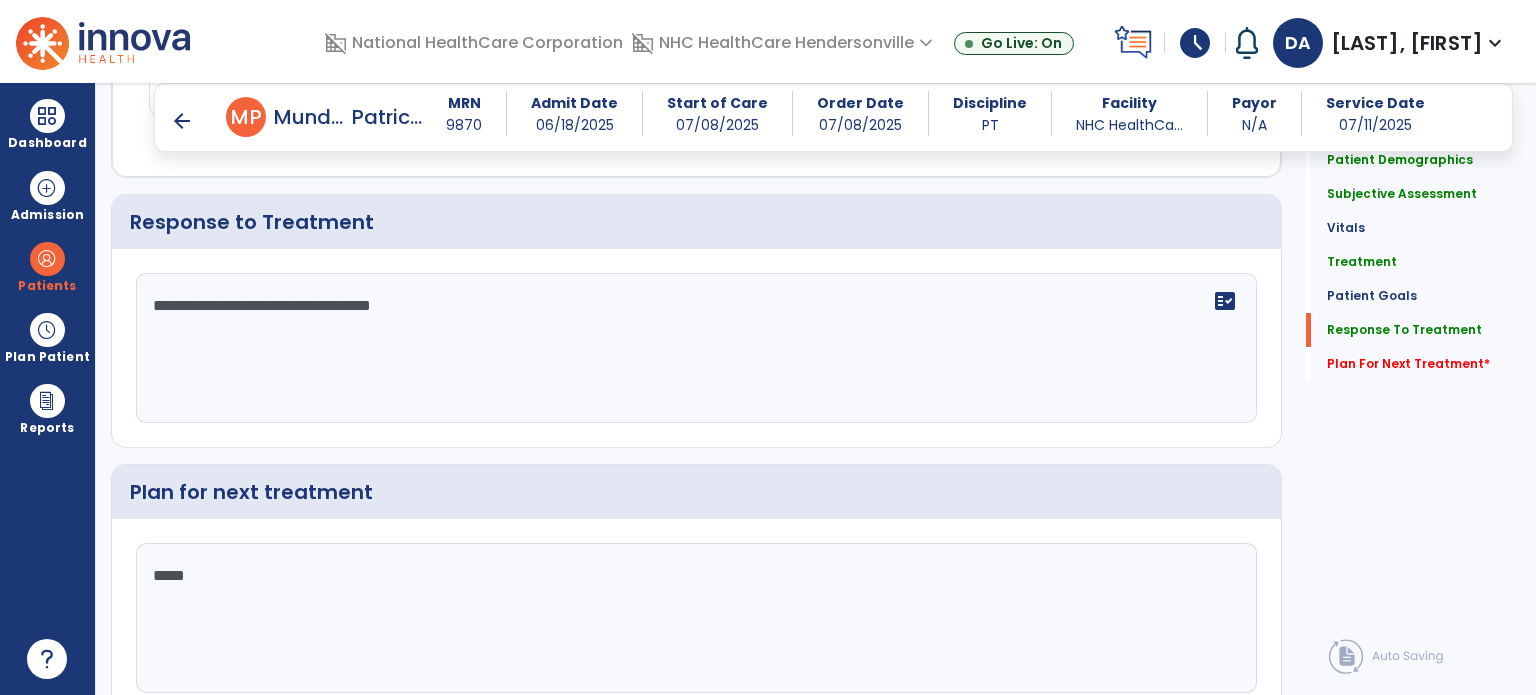 scroll, scrollTop: 2592, scrollLeft: 0, axis: vertical 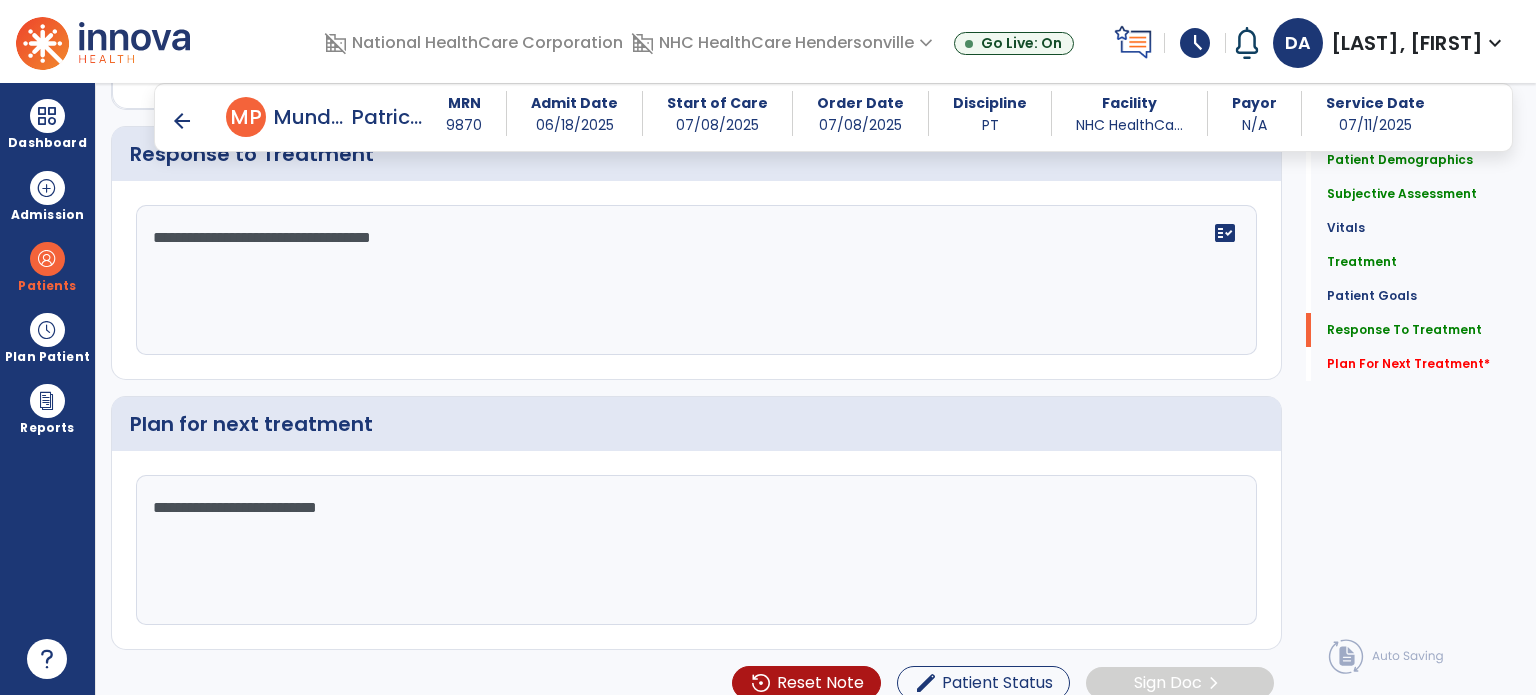 type on "**********" 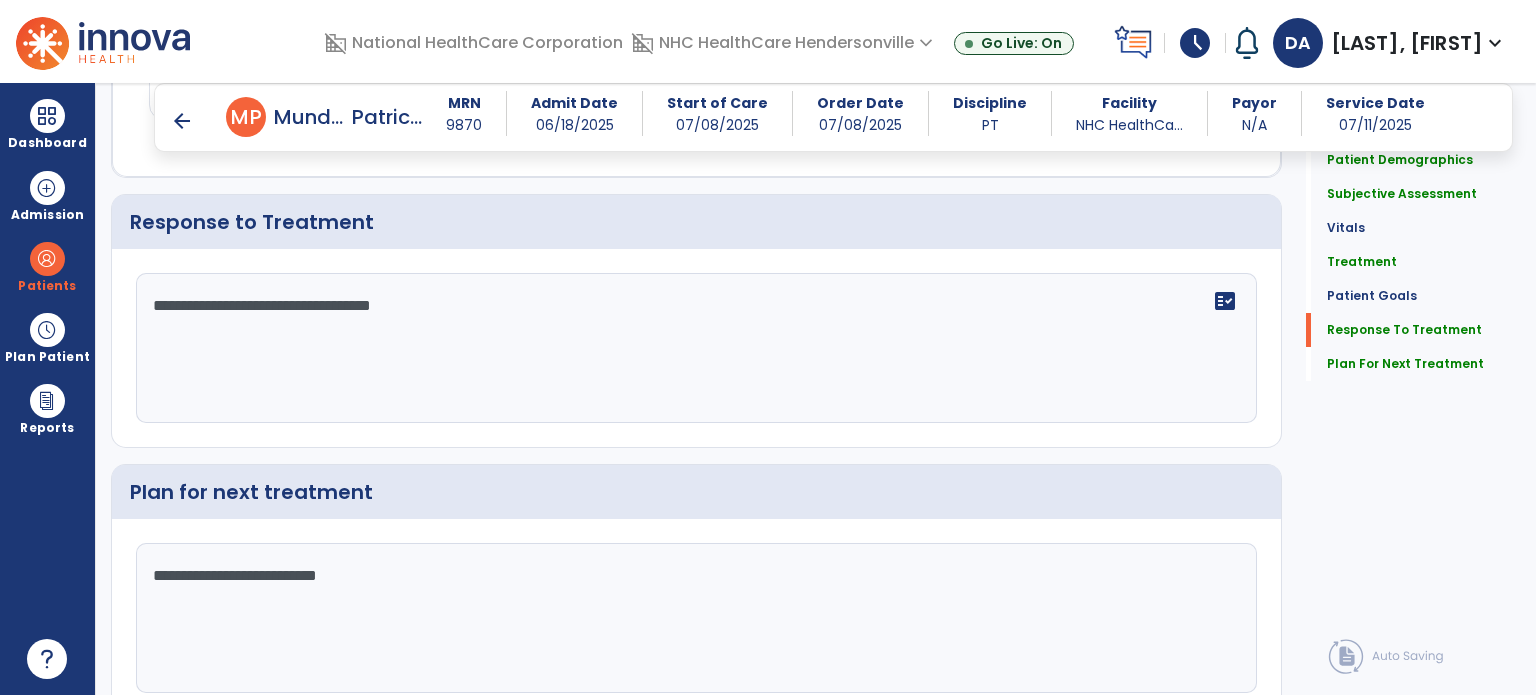 scroll, scrollTop: 2592, scrollLeft: 0, axis: vertical 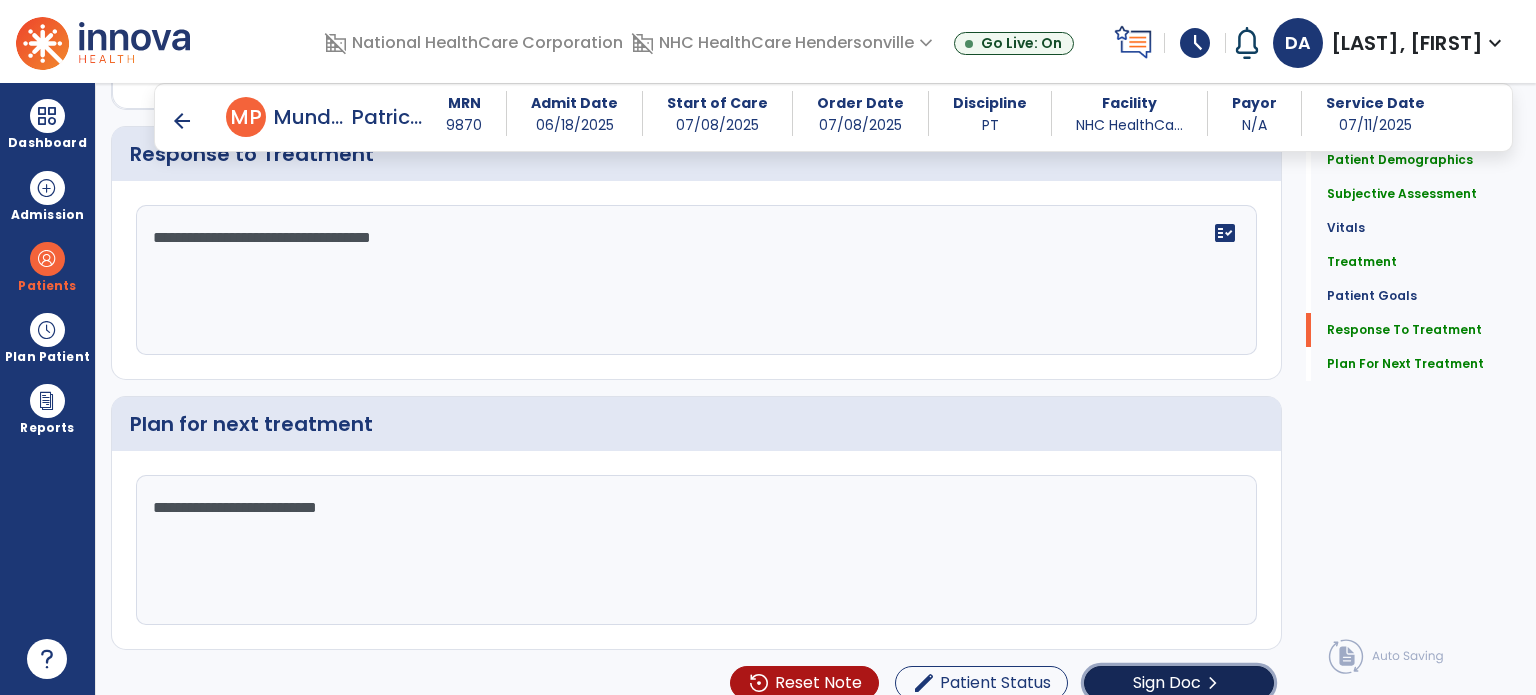 click on "Sign Doc" 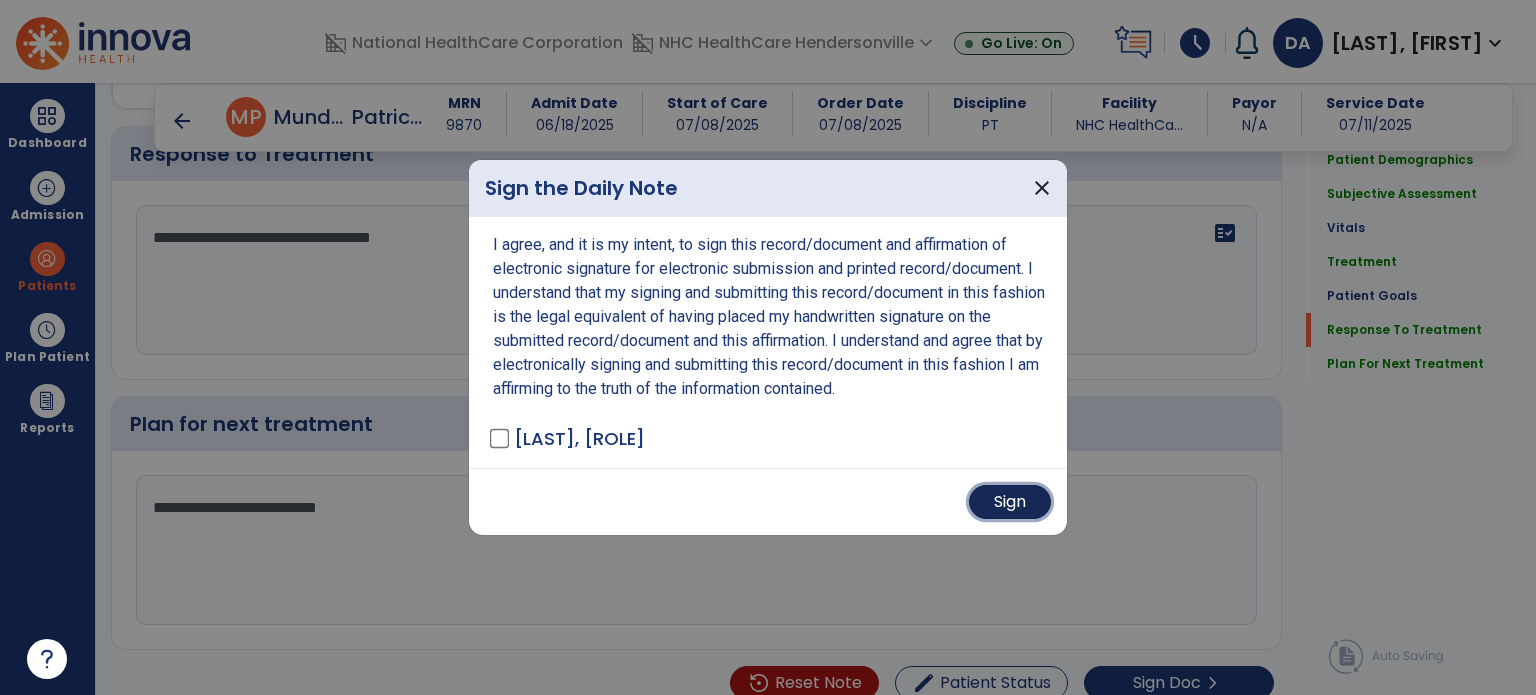 click on "Sign" at bounding box center (1010, 502) 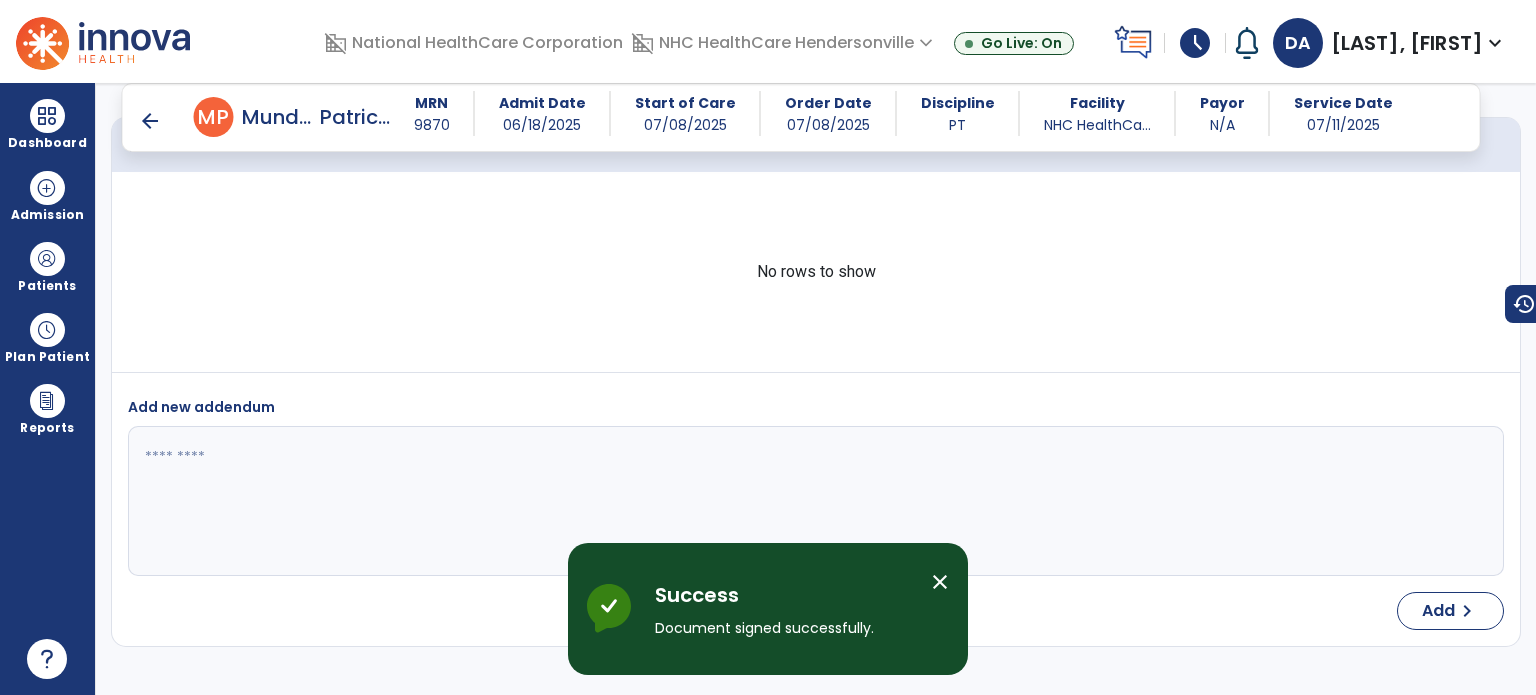 scroll, scrollTop: 4001, scrollLeft: 0, axis: vertical 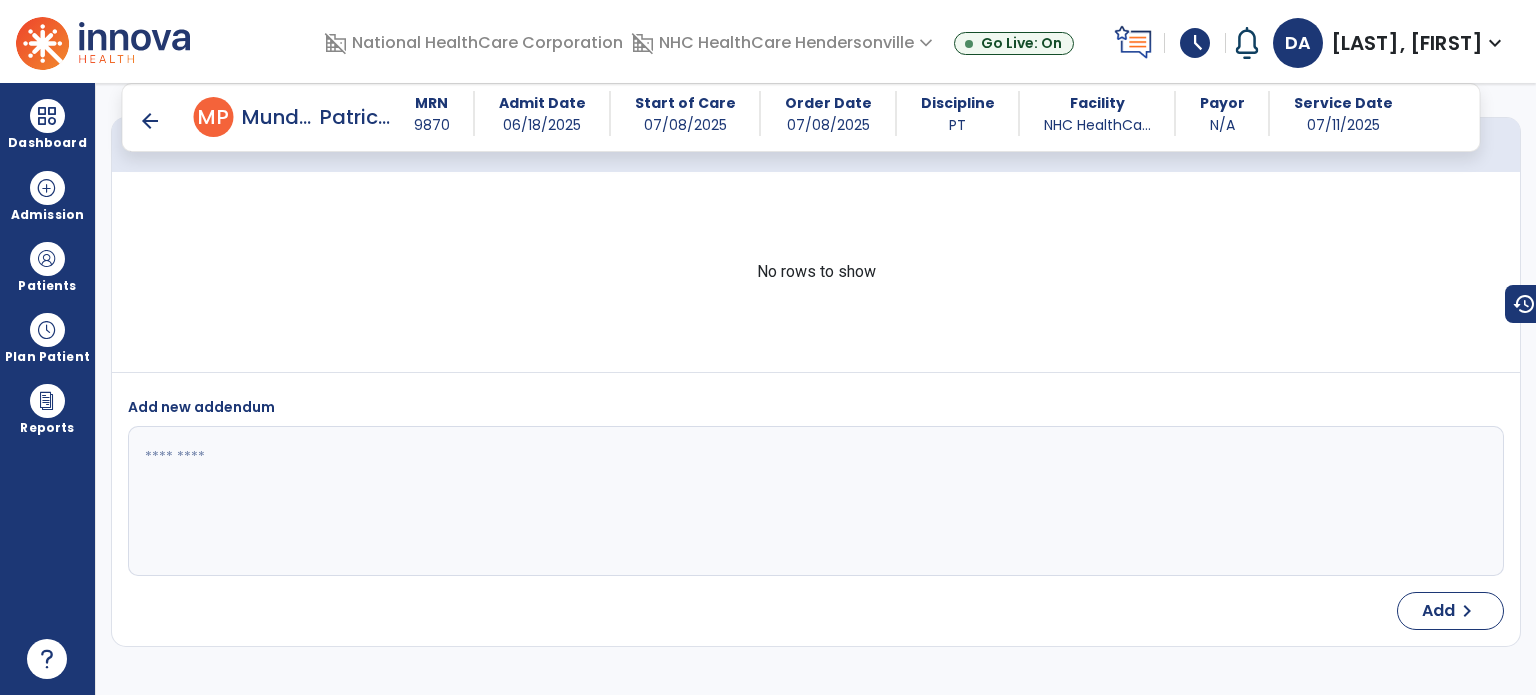 click on "arrow_back" at bounding box center [150, 121] 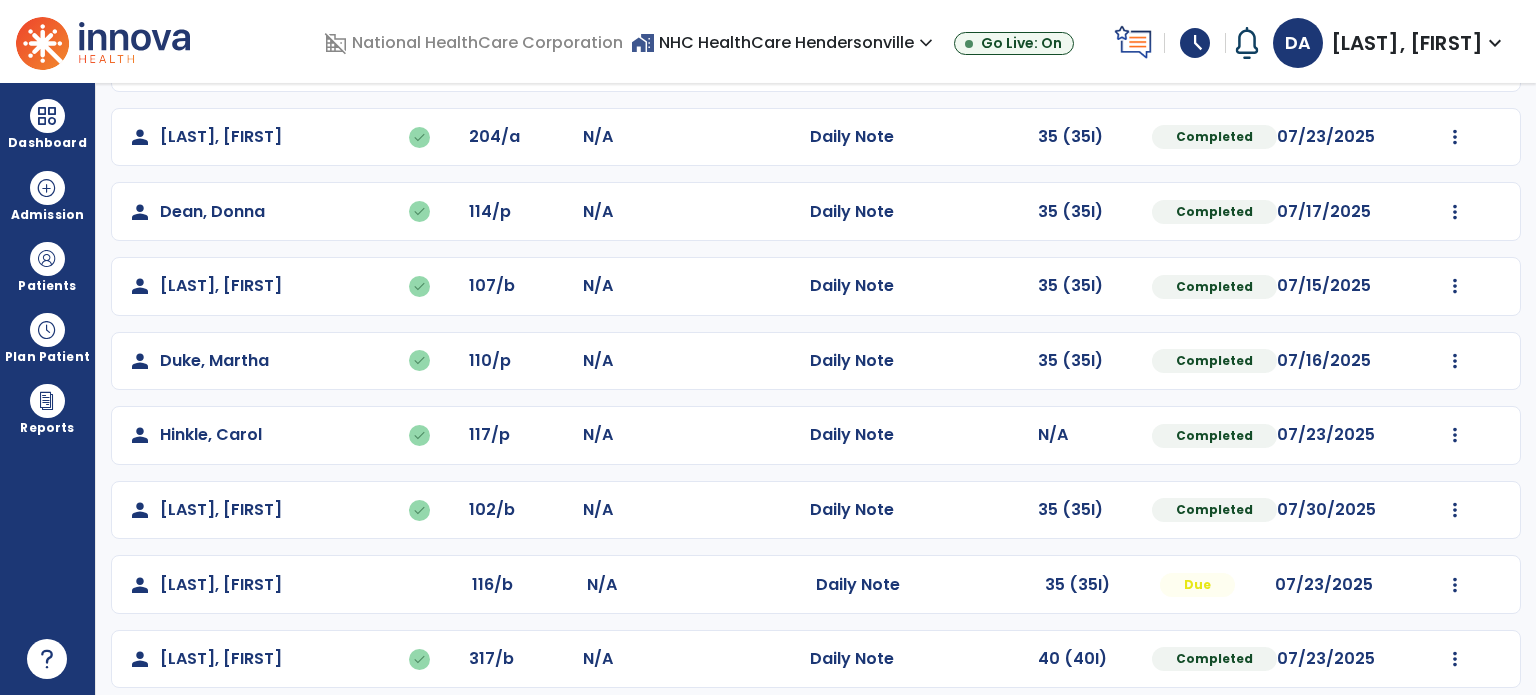 scroll, scrollTop: 464, scrollLeft: 0, axis: vertical 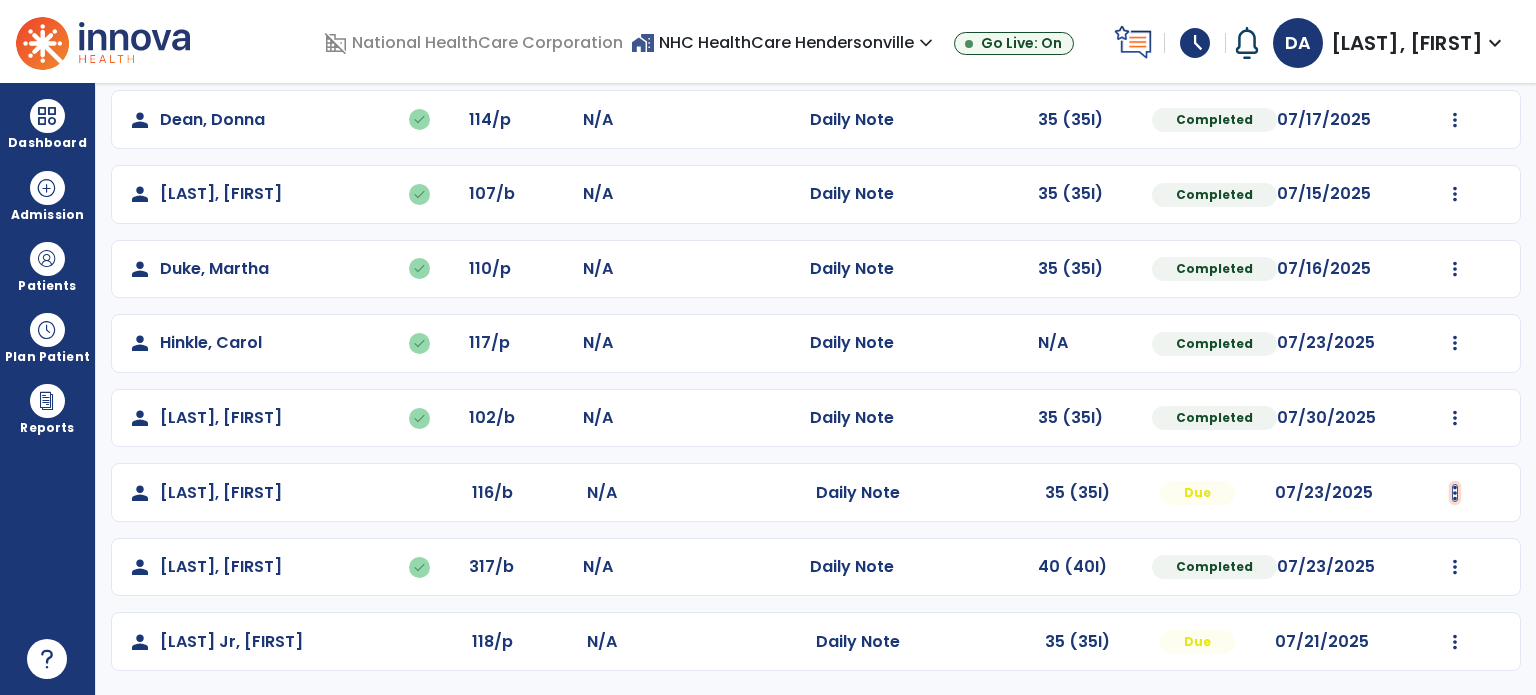 click at bounding box center [1455, -104] 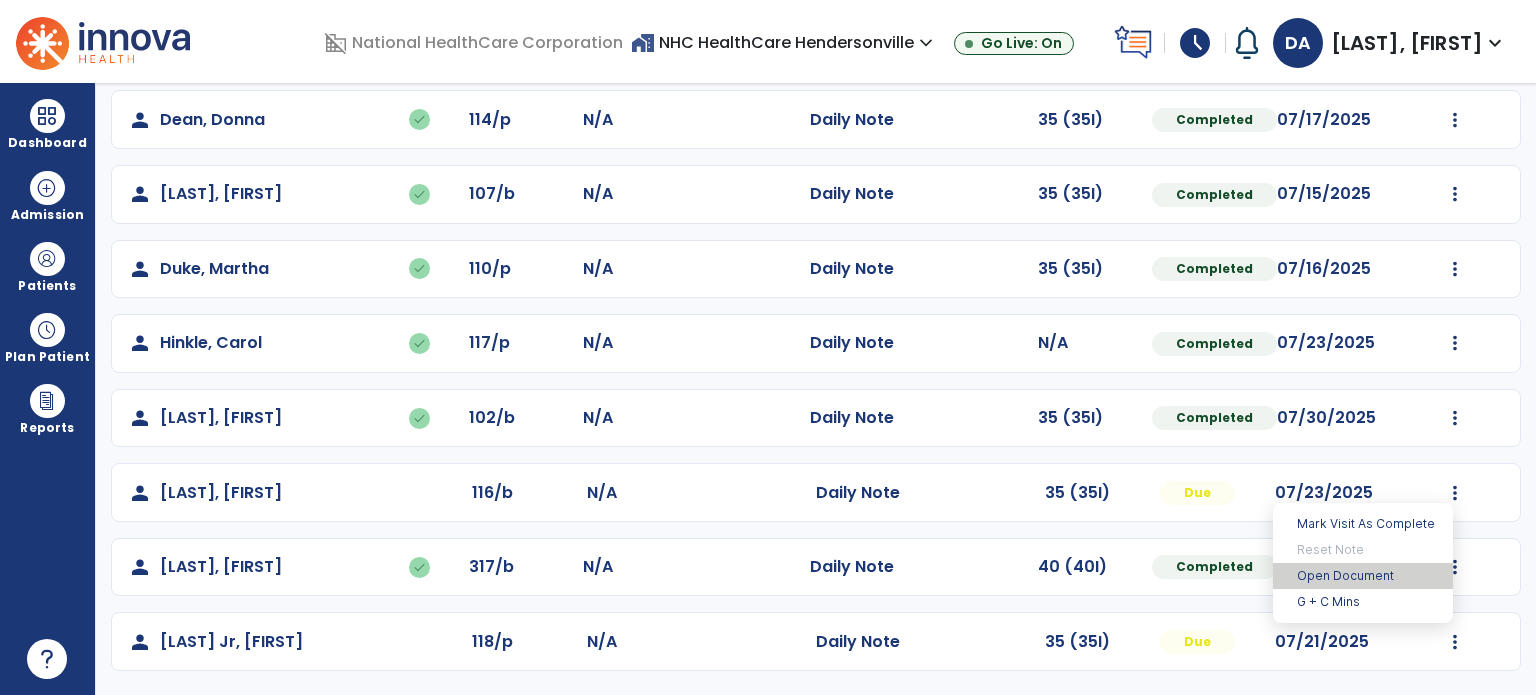 click on "Open Document" at bounding box center [1363, 576] 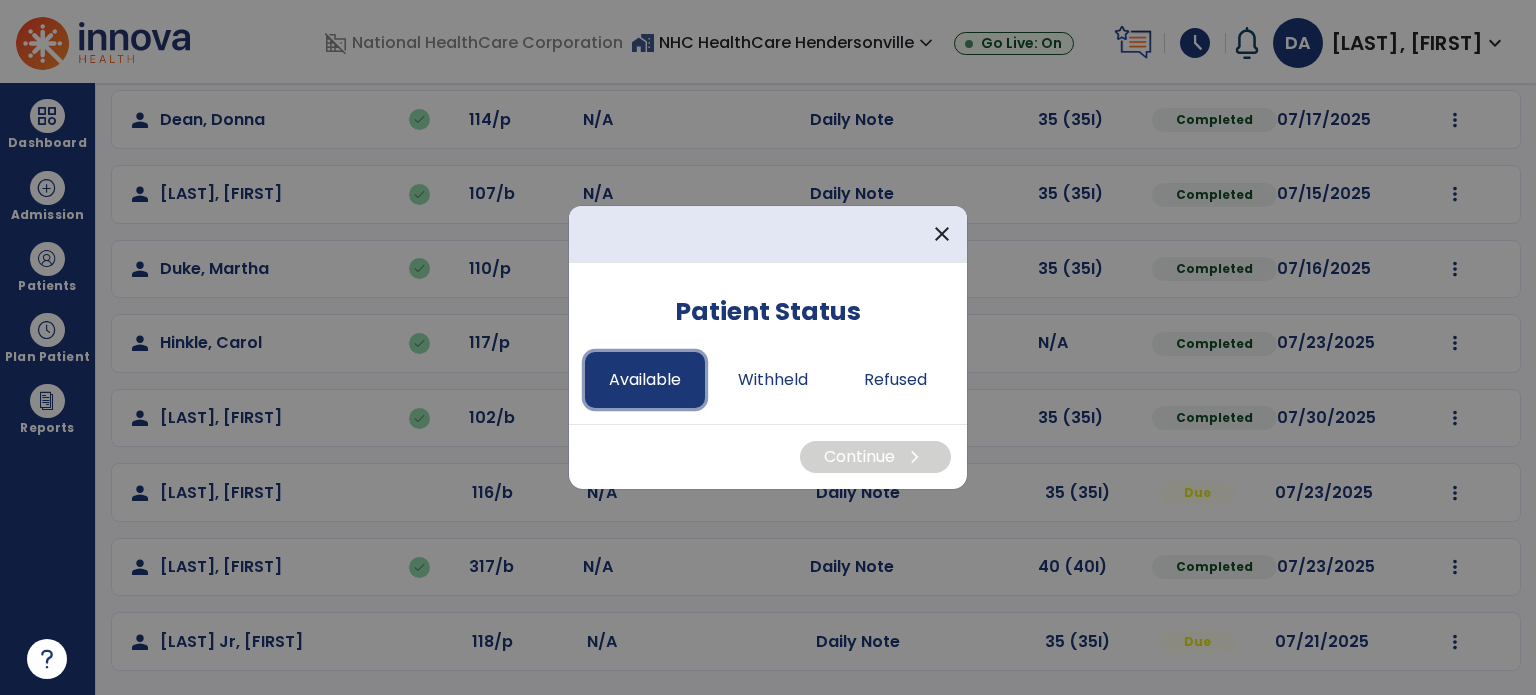 click on "Available" at bounding box center [645, 380] 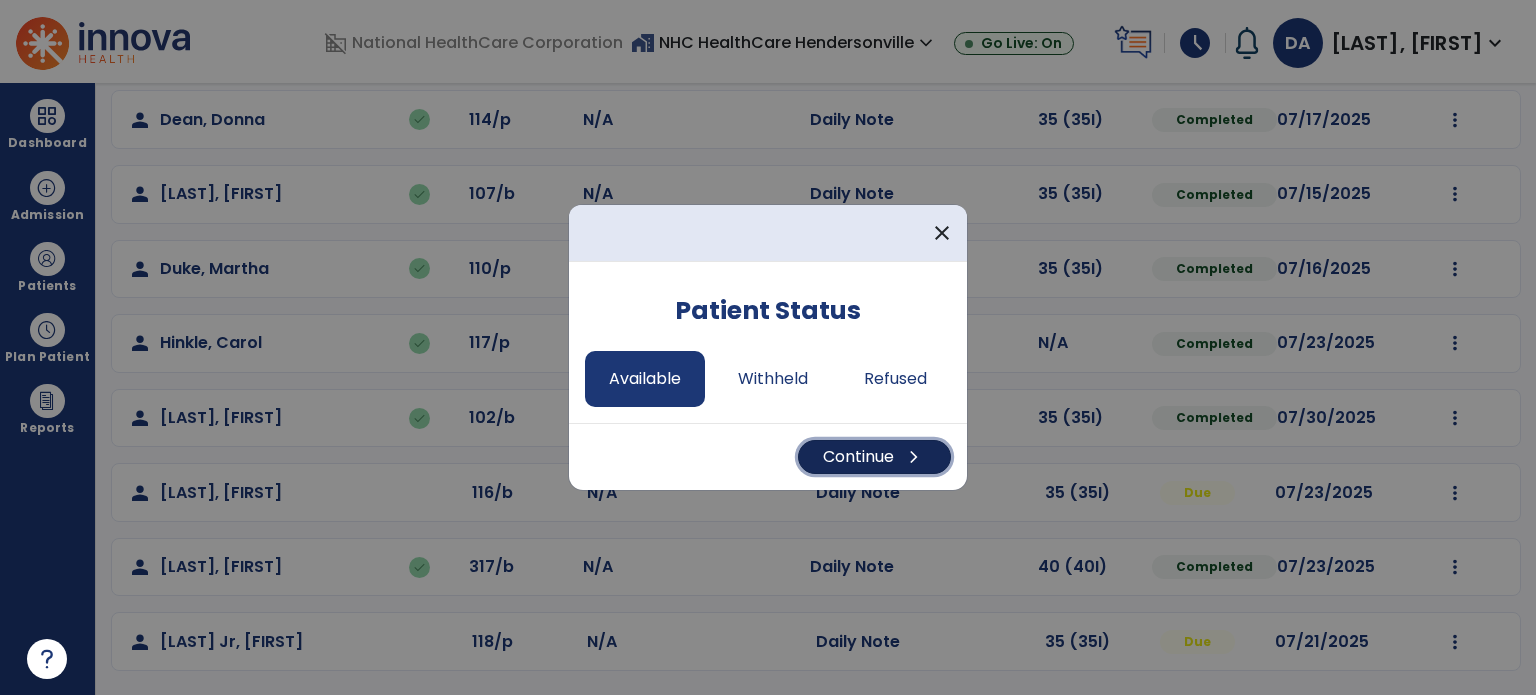 click on "Continue   chevron_right" at bounding box center [874, 457] 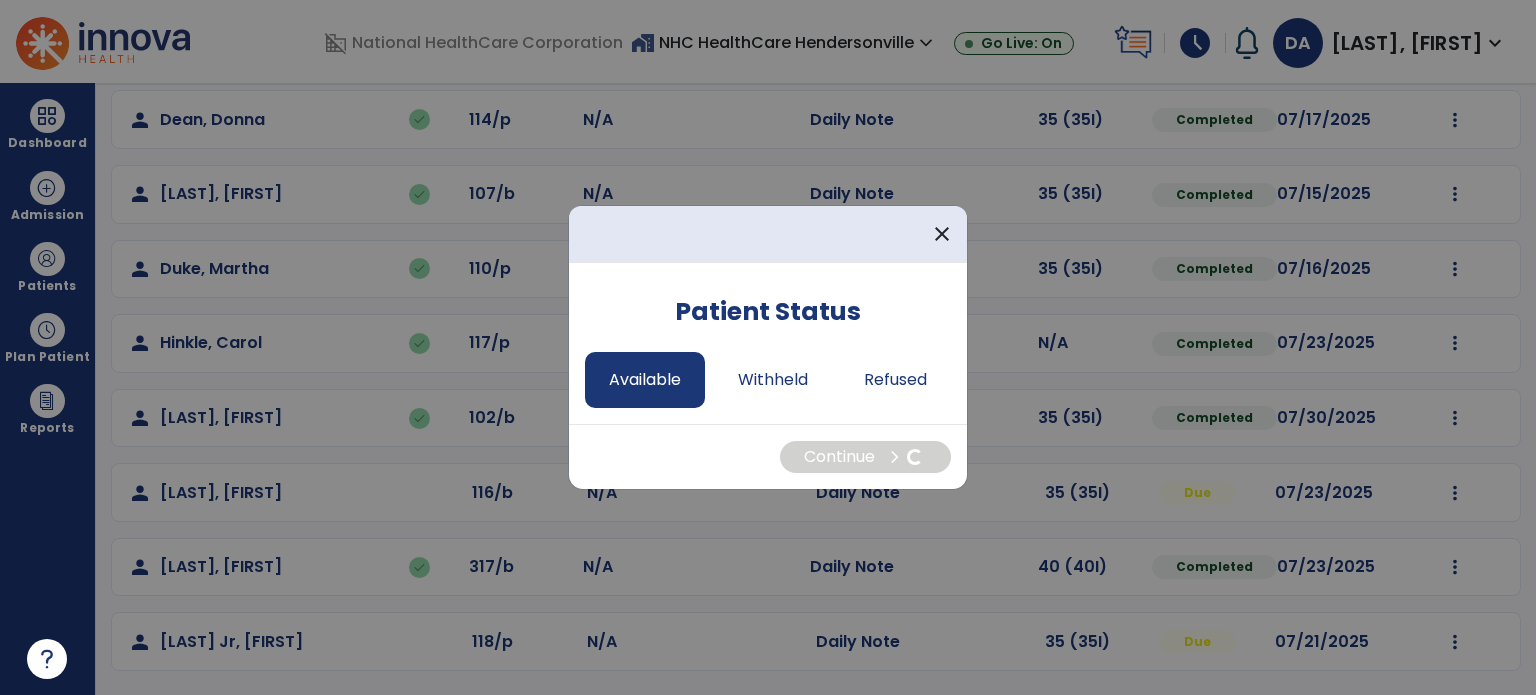 select on "*" 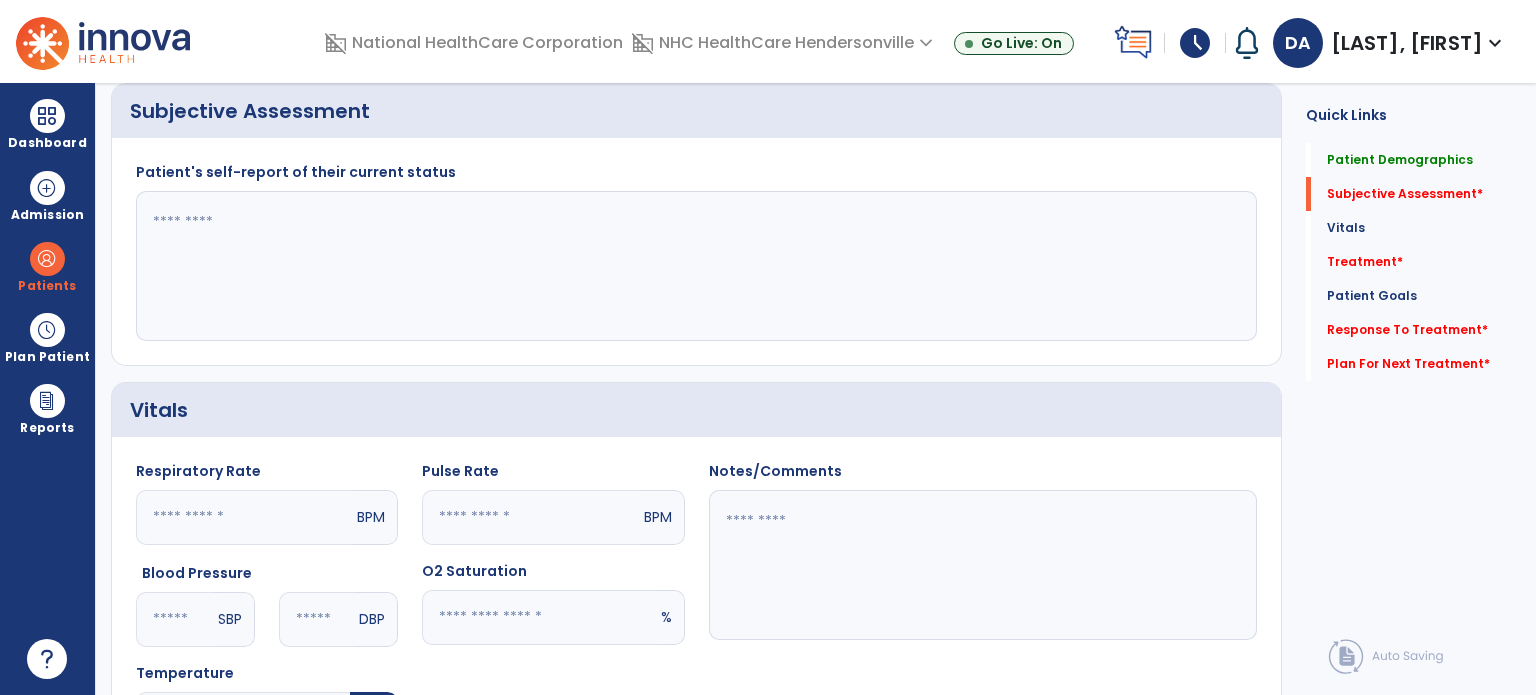click 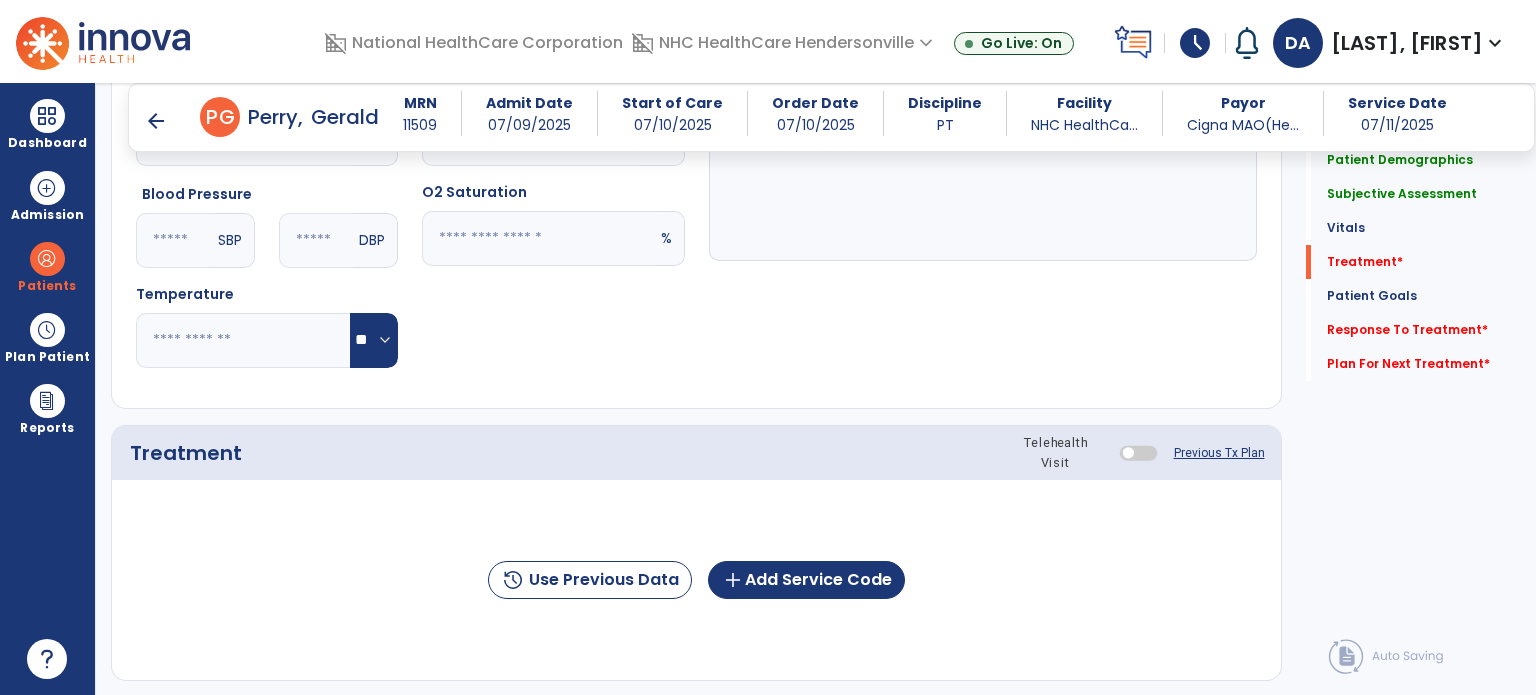 scroll, scrollTop: 936, scrollLeft: 0, axis: vertical 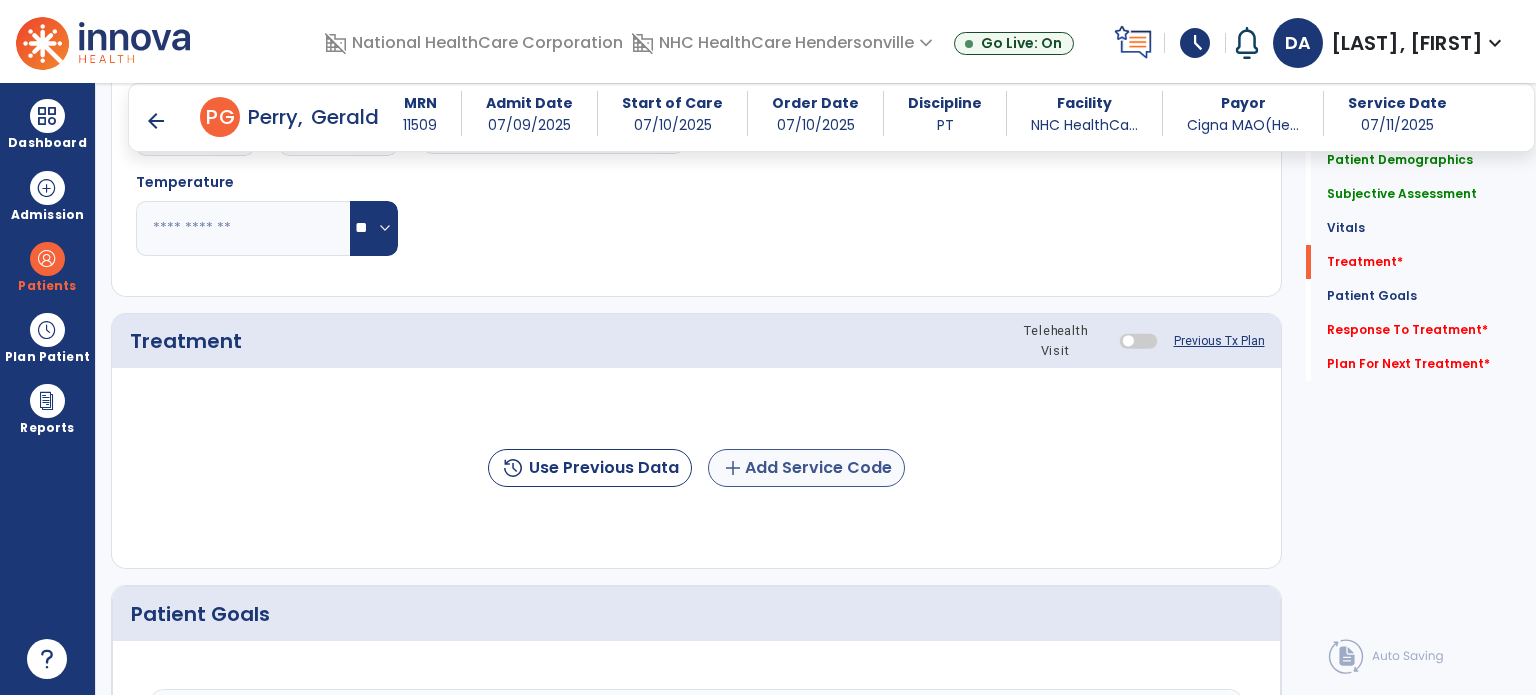 type on "**********" 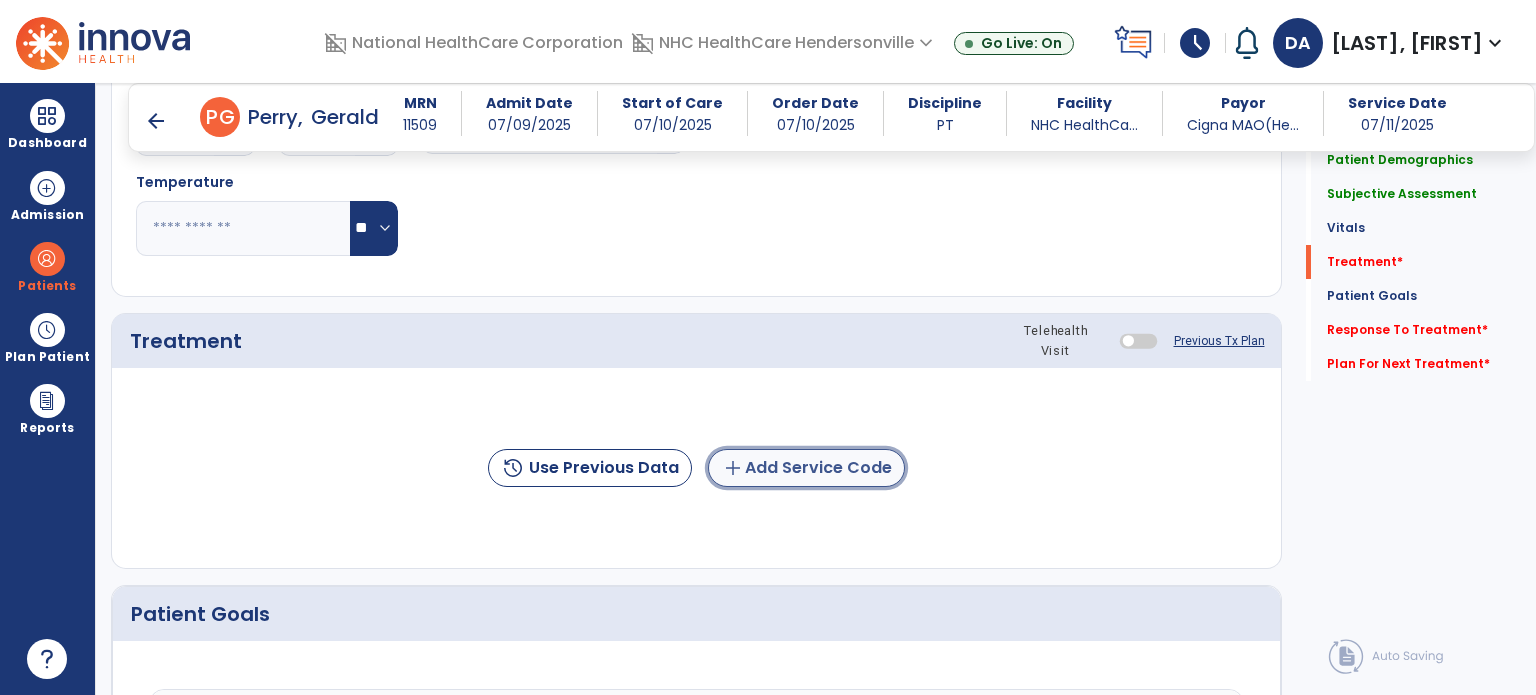 click on "add  Add Service Code" 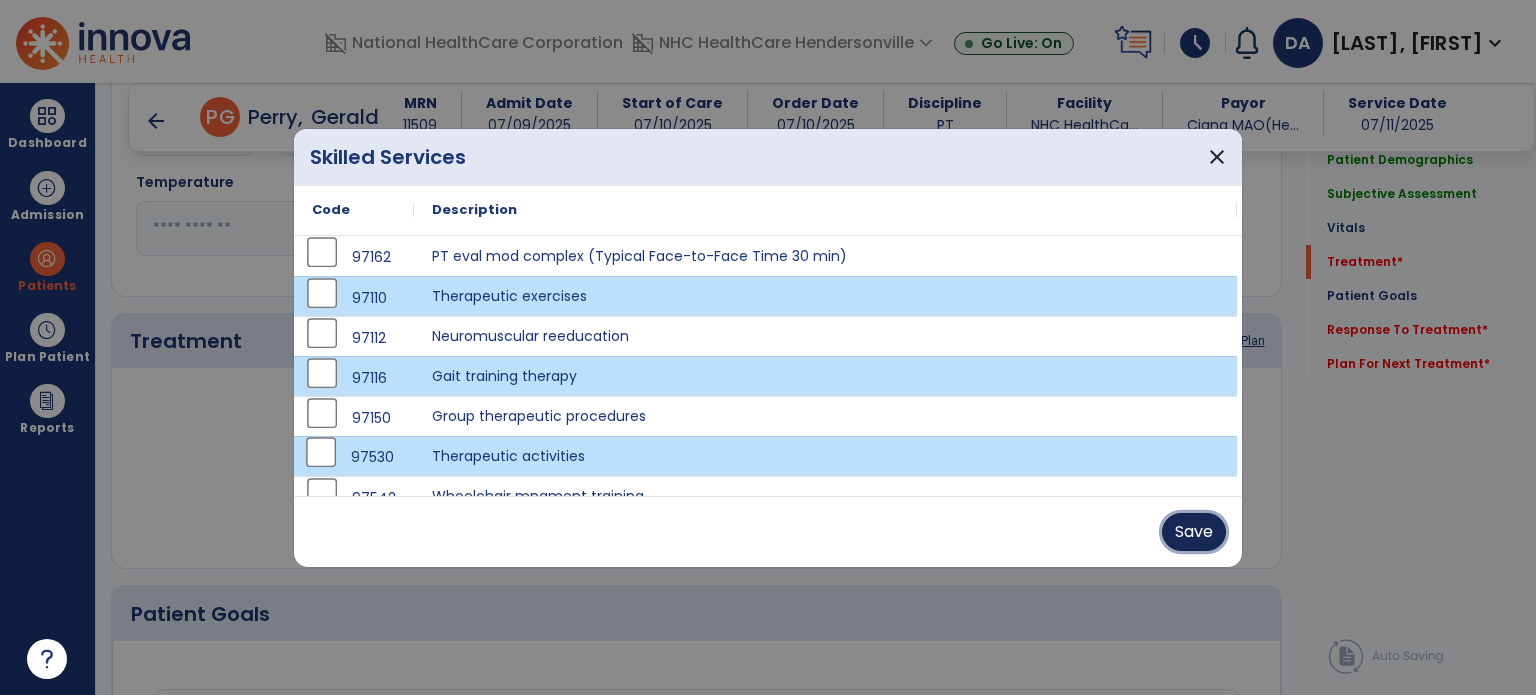click on "Save" at bounding box center [1194, 532] 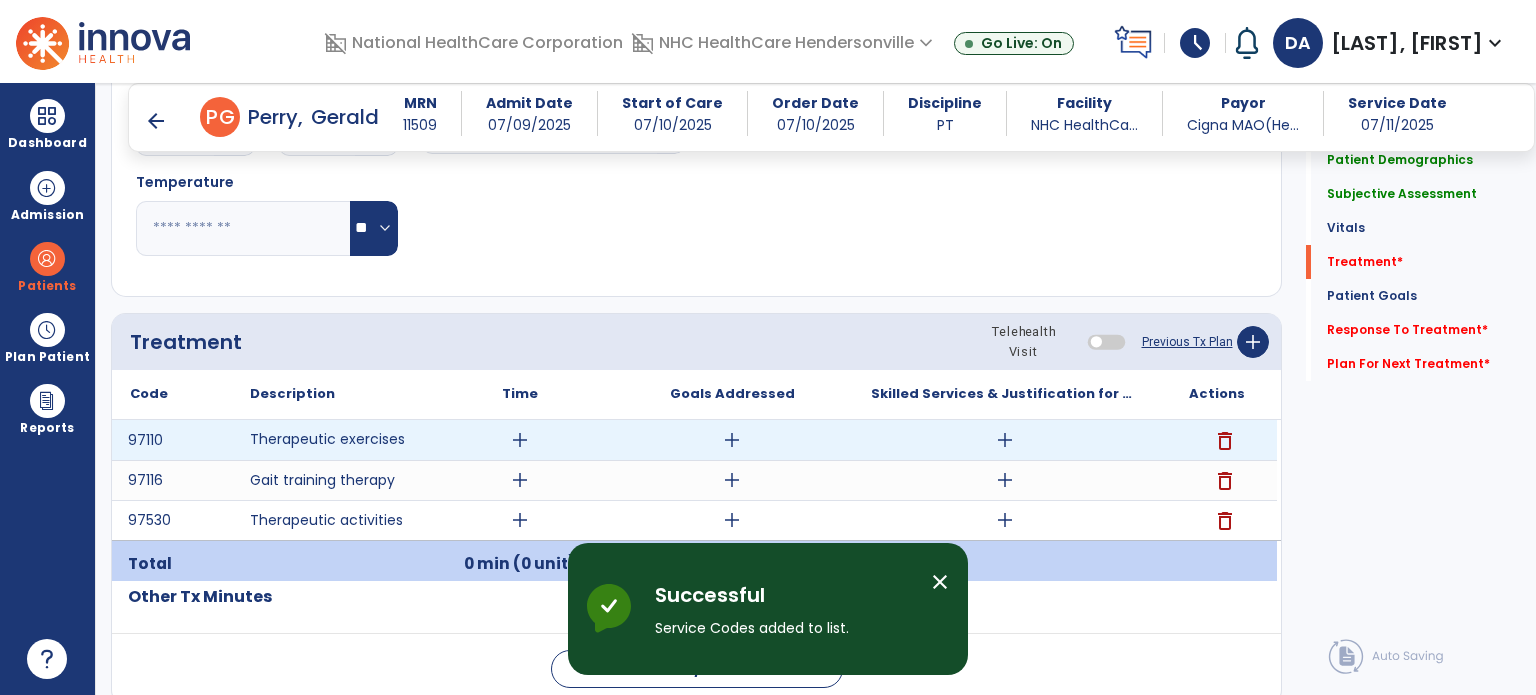 click on "add" at bounding box center (520, 440) 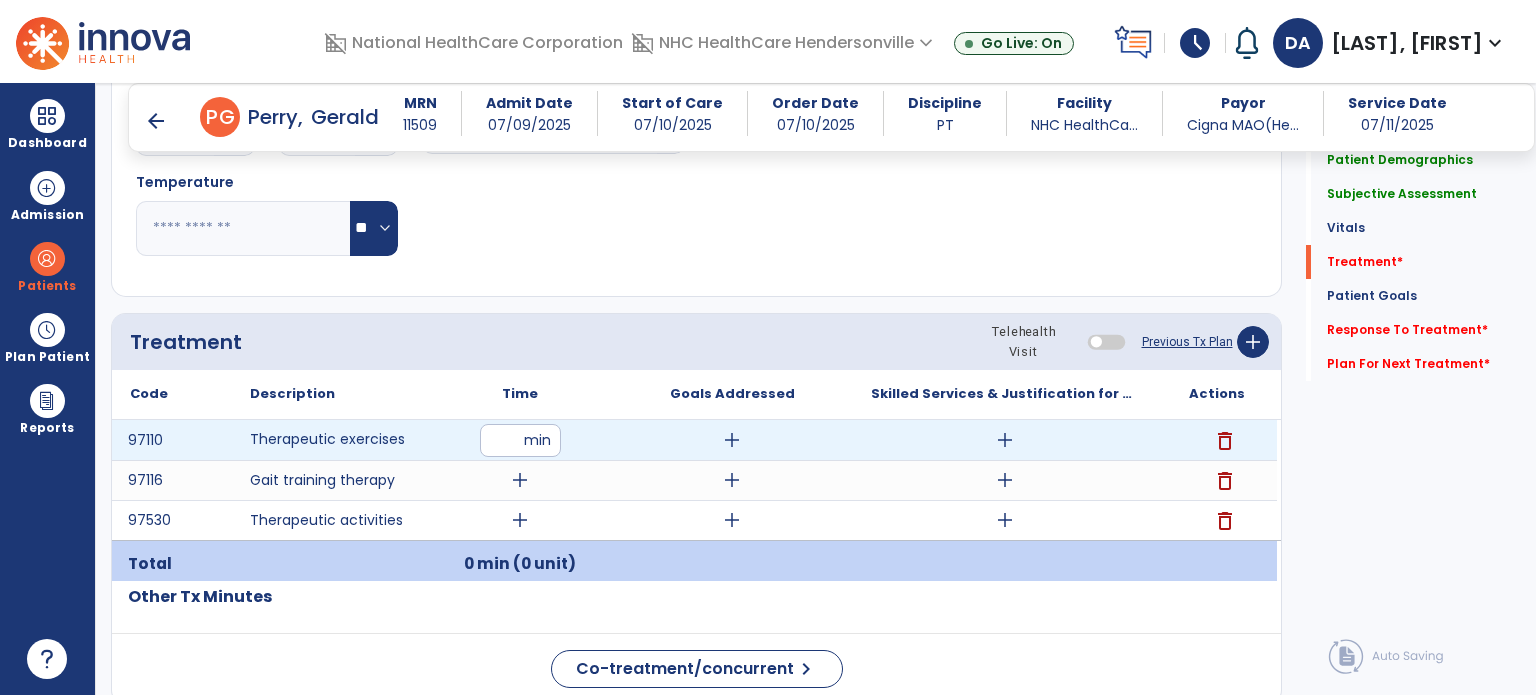 type on "**" 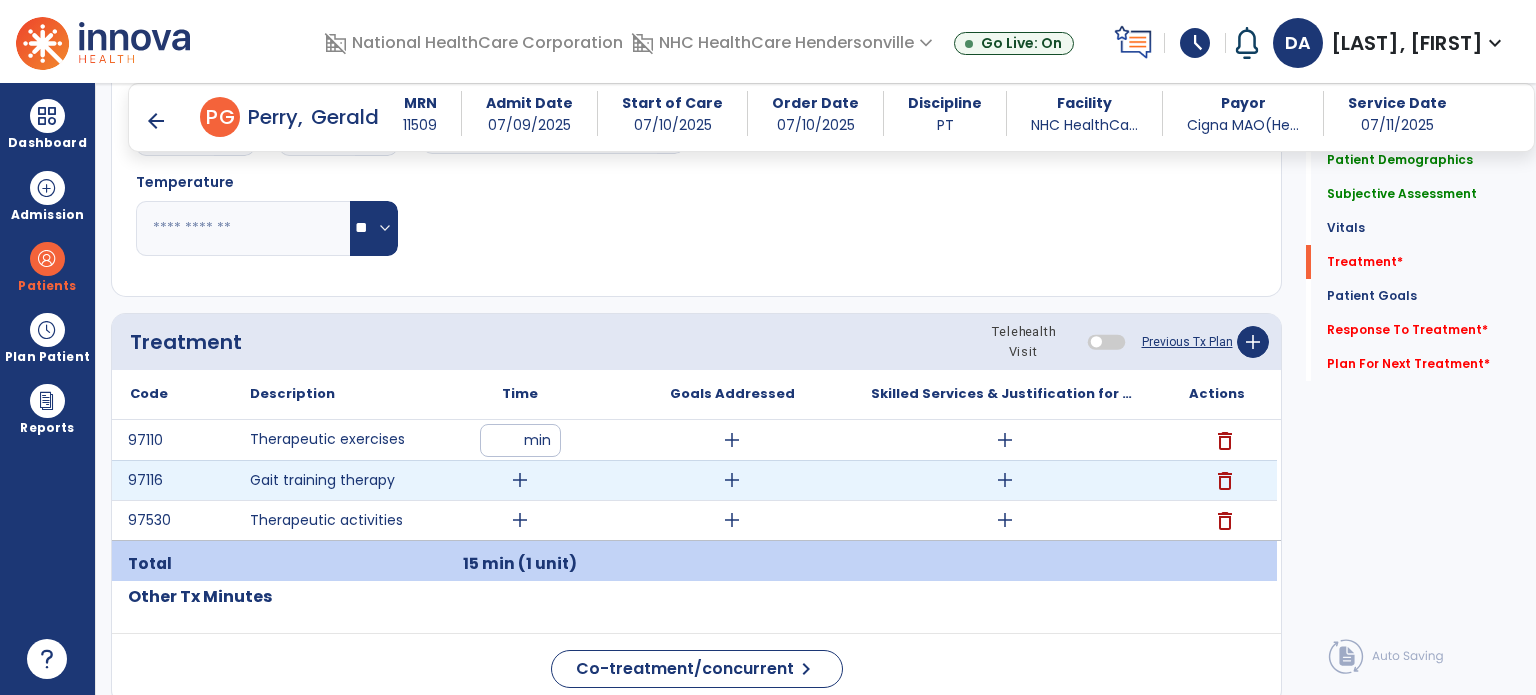 click on "add" at bounding box center [520, 480] 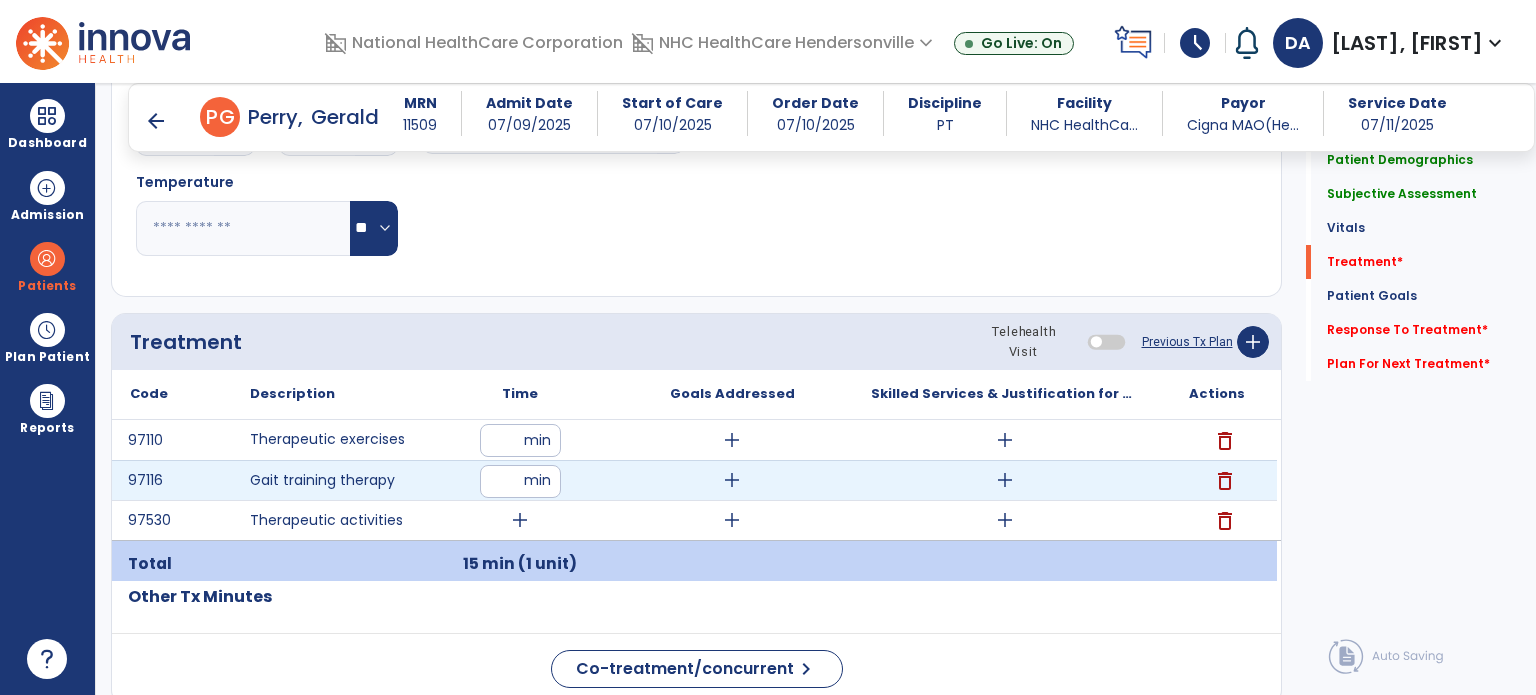 type on "**" 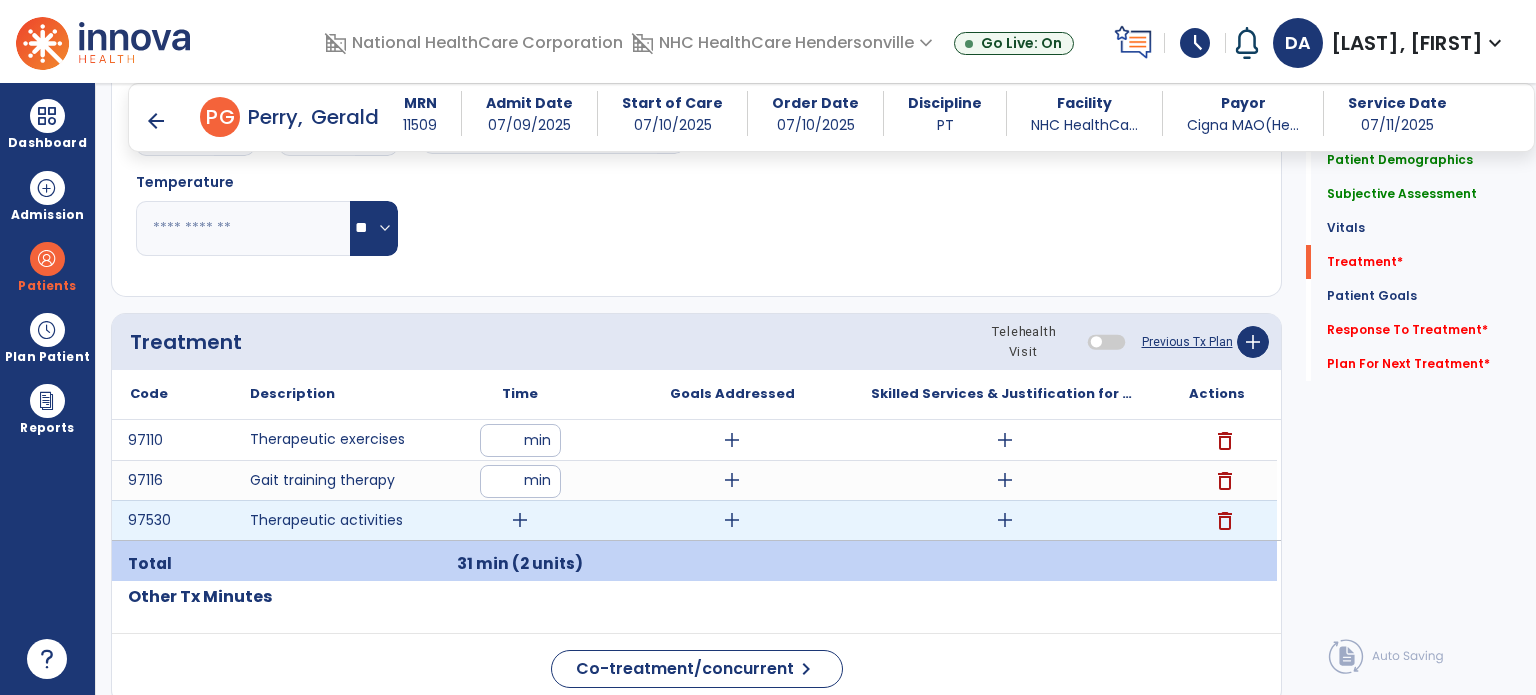 click on "add" at bounding box center (520, 520) 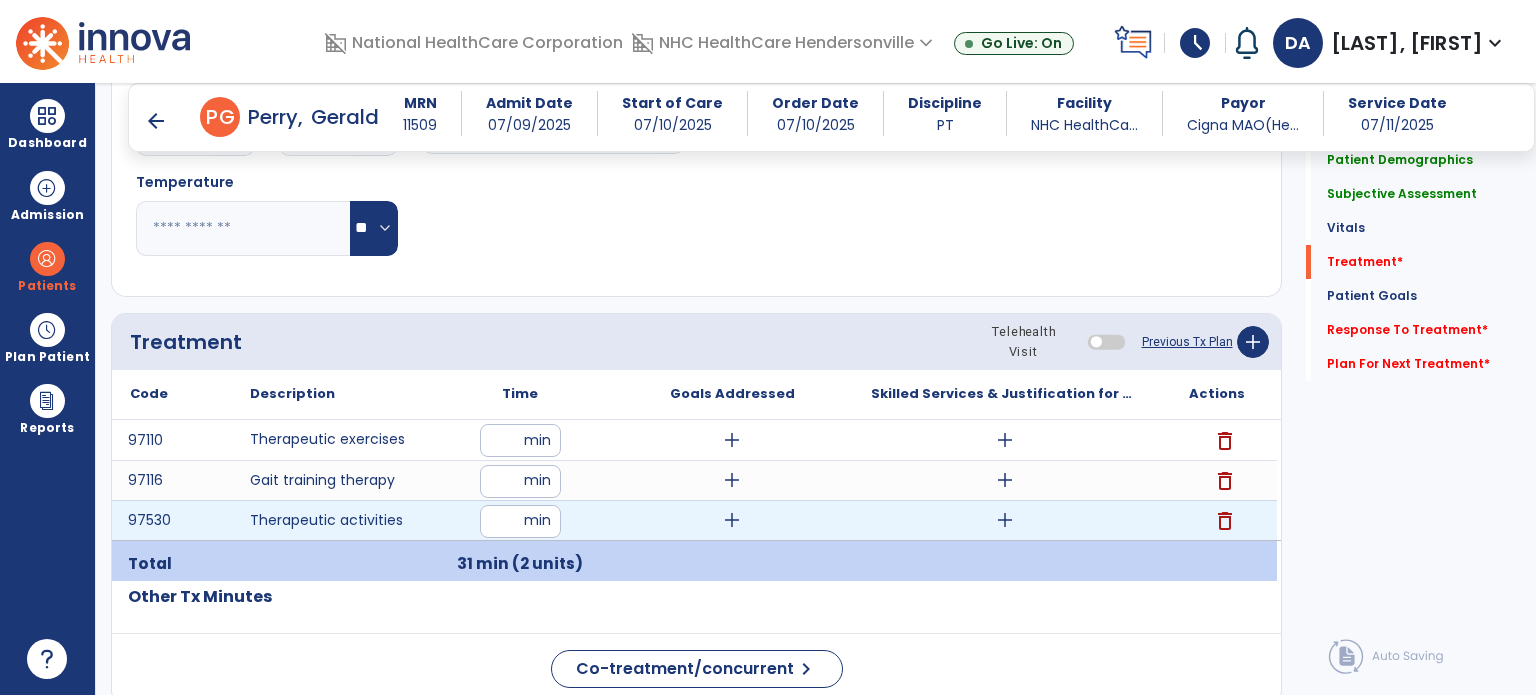 type on "**" 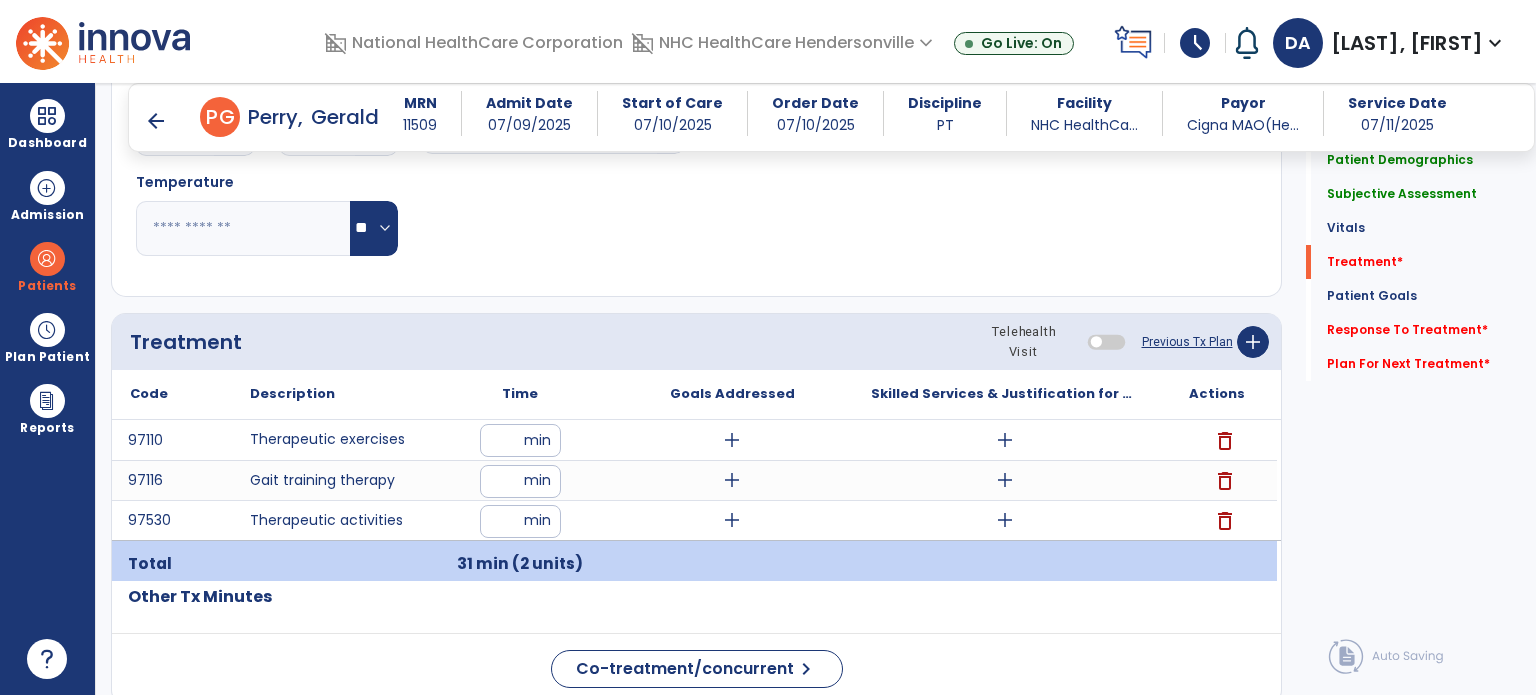 click on "Code
Description
Time" 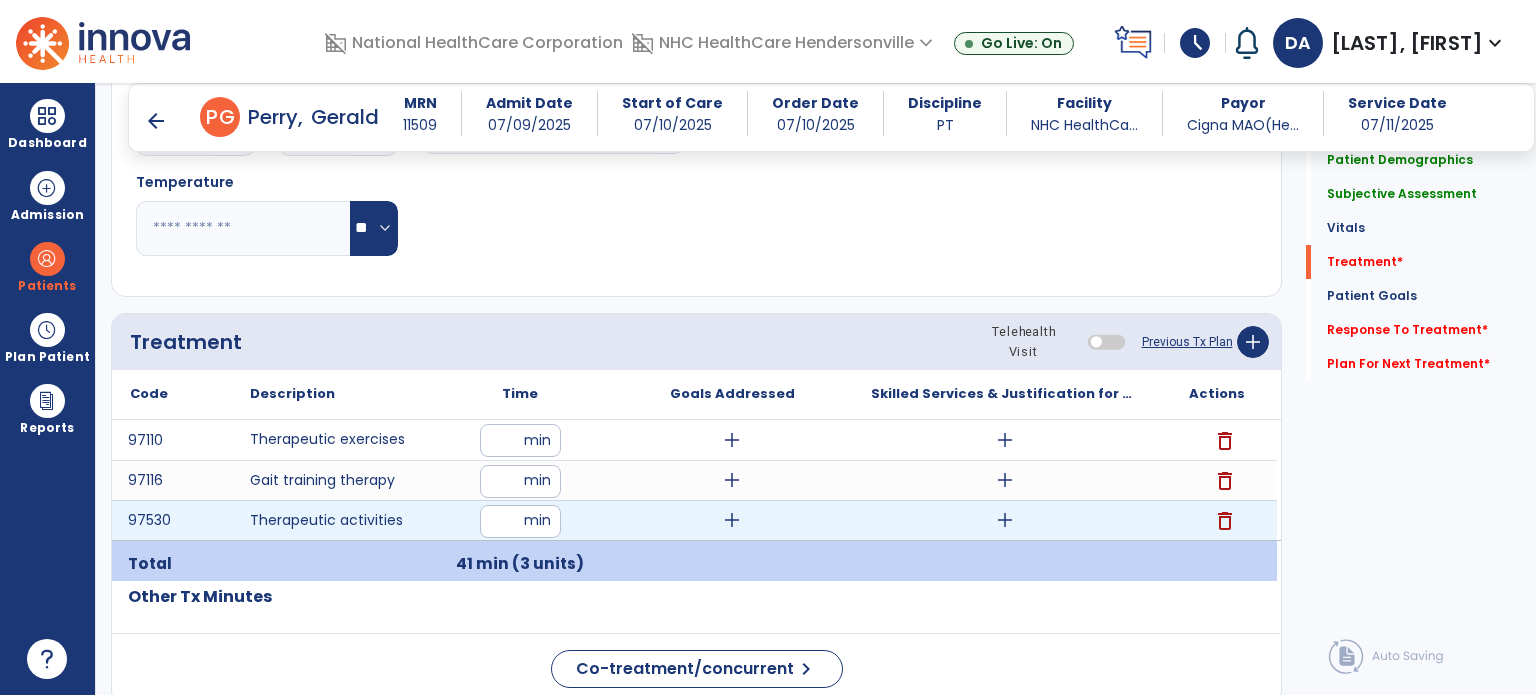 drag, startPoint x: 515, startPoint y: 520, endPoint x: 435, endPoint y: 520, distance: 80 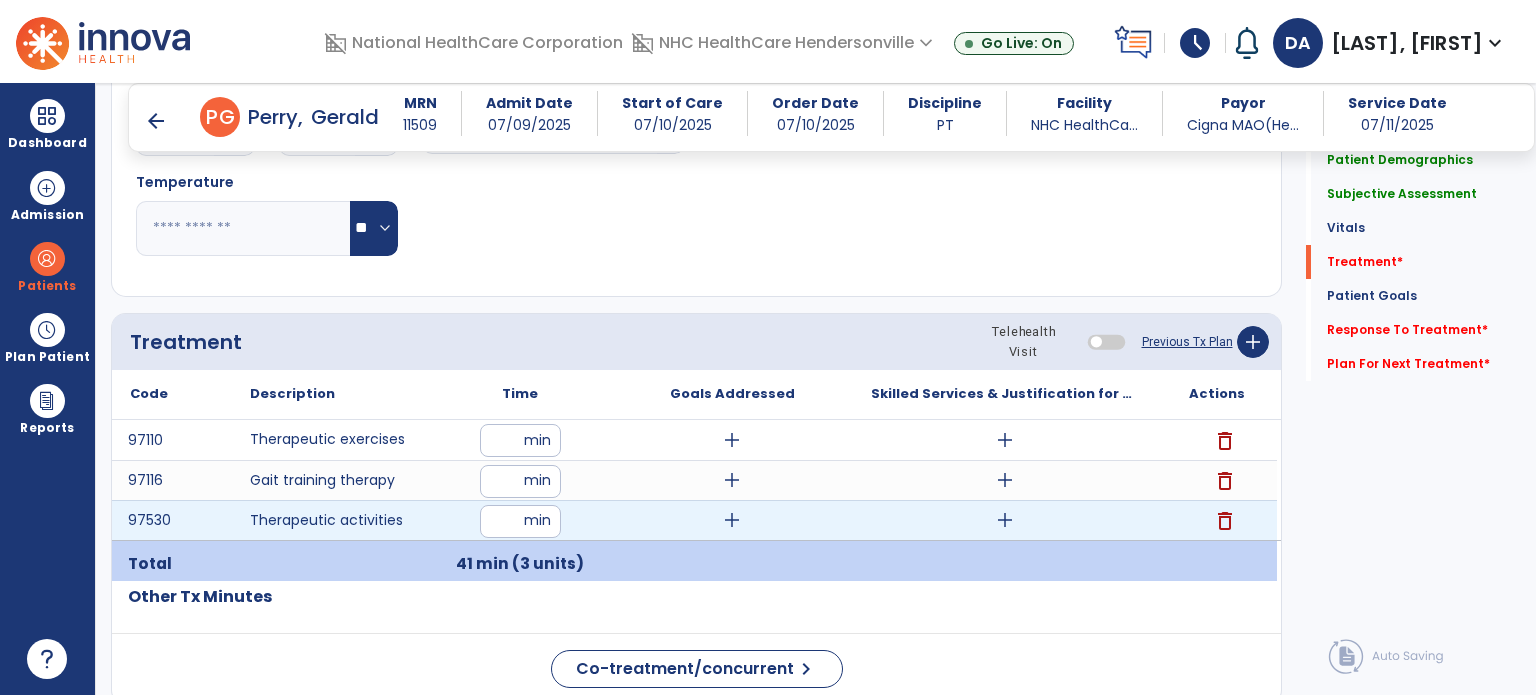 type on "**" 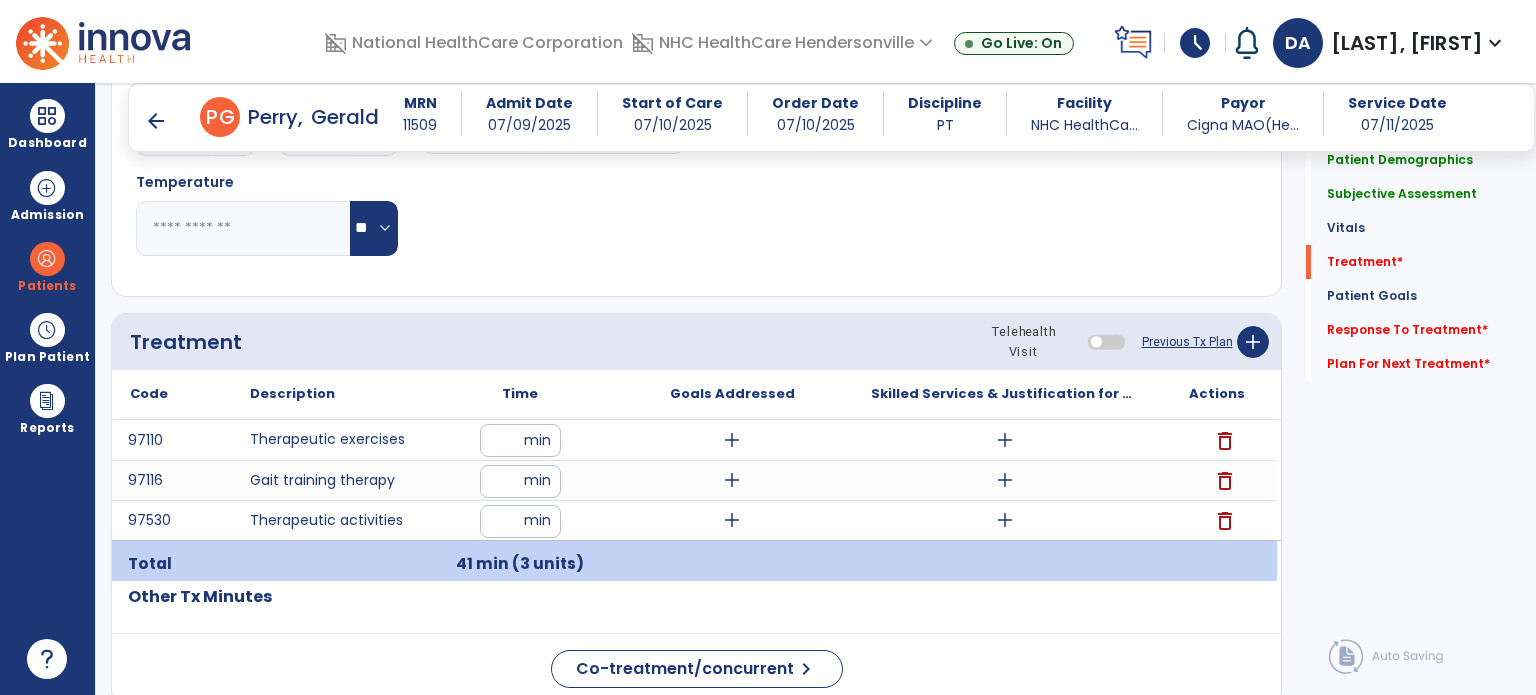 click 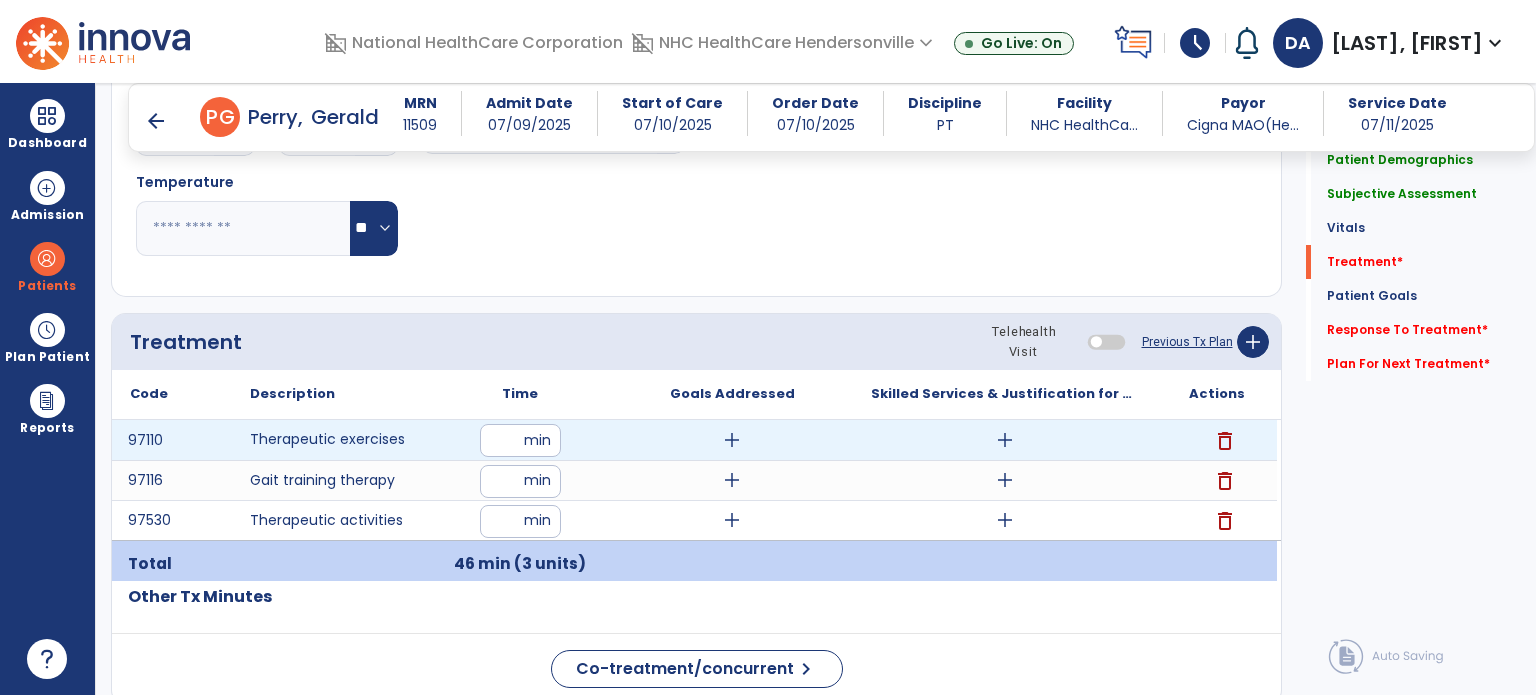 click on "add" at bounding box center [732, 440] 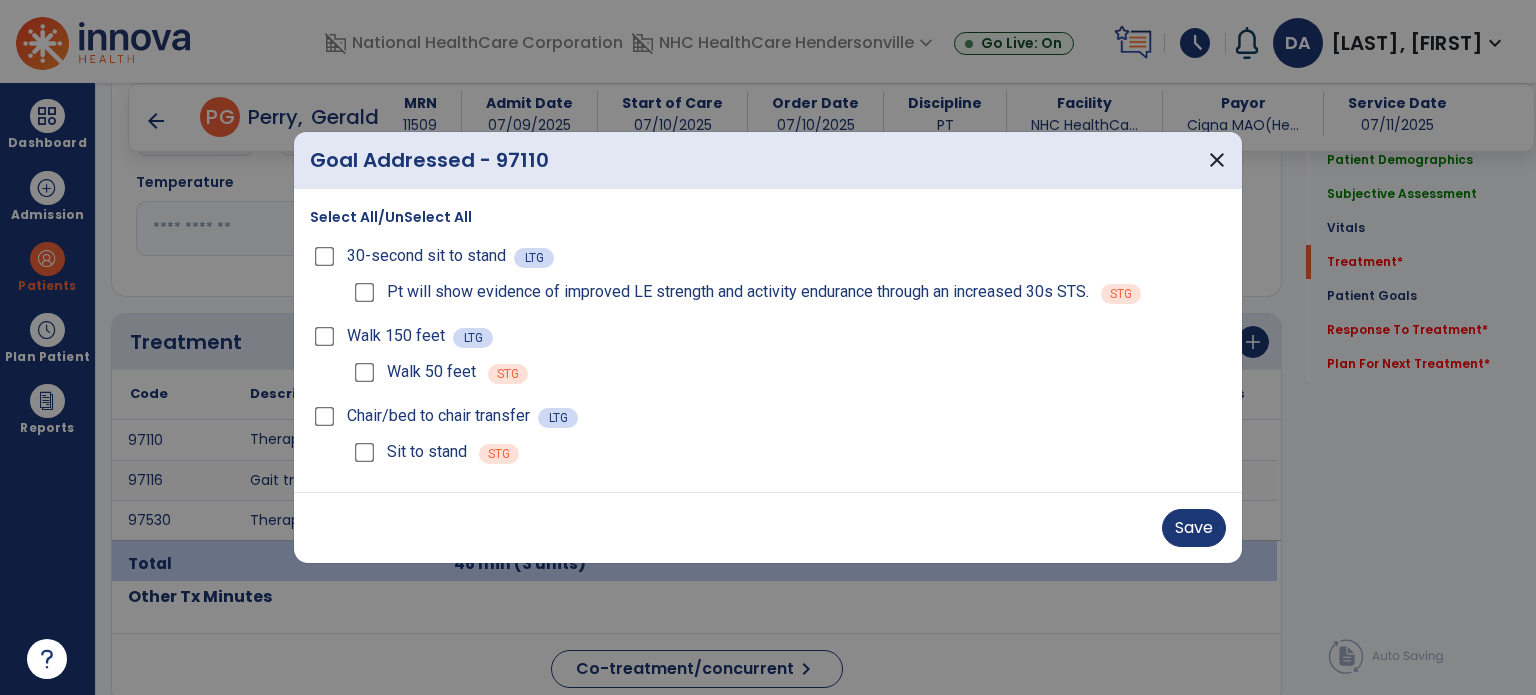 click on "Sit to stand  STG" at bounding box center (788, 452) 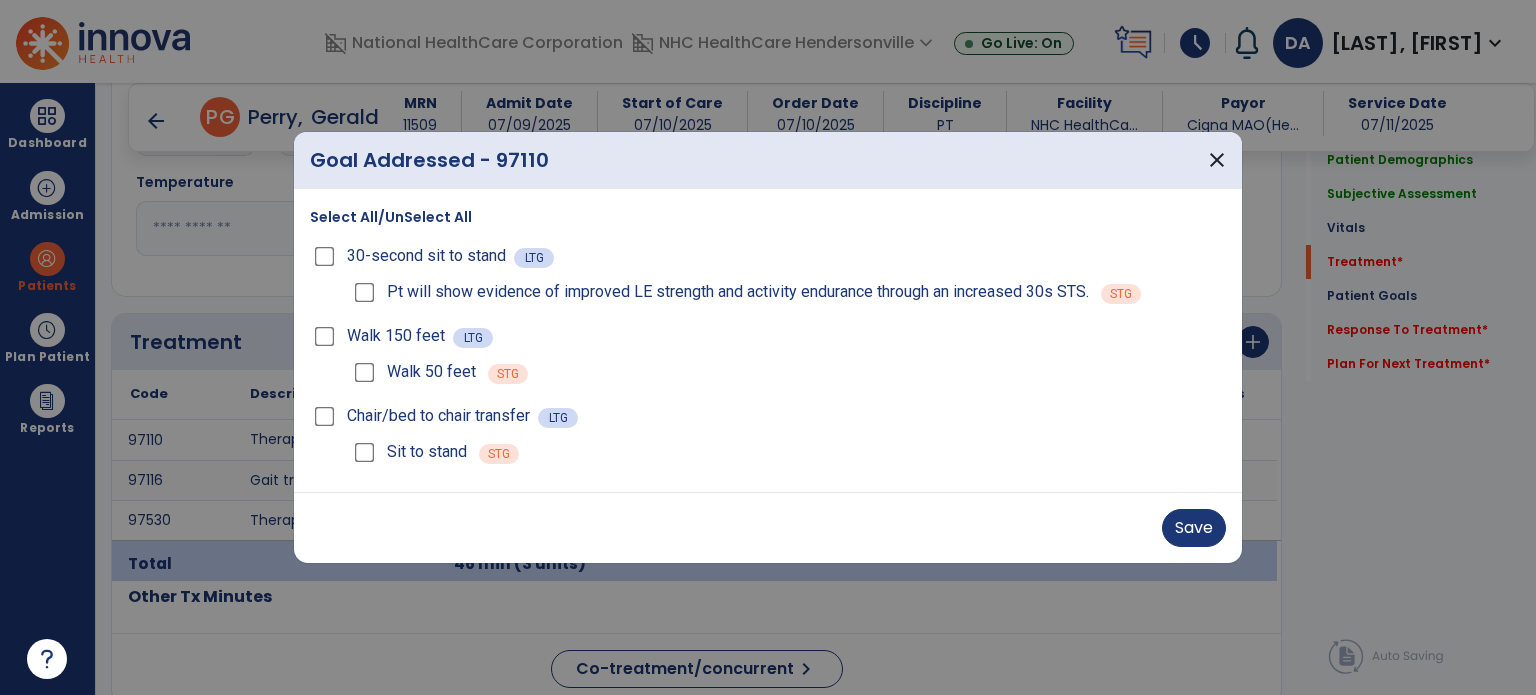 drag, startPoint x: 370, startPoint y: 463, endPoint x: 526, endPoint y: 467, distance: 156.05127 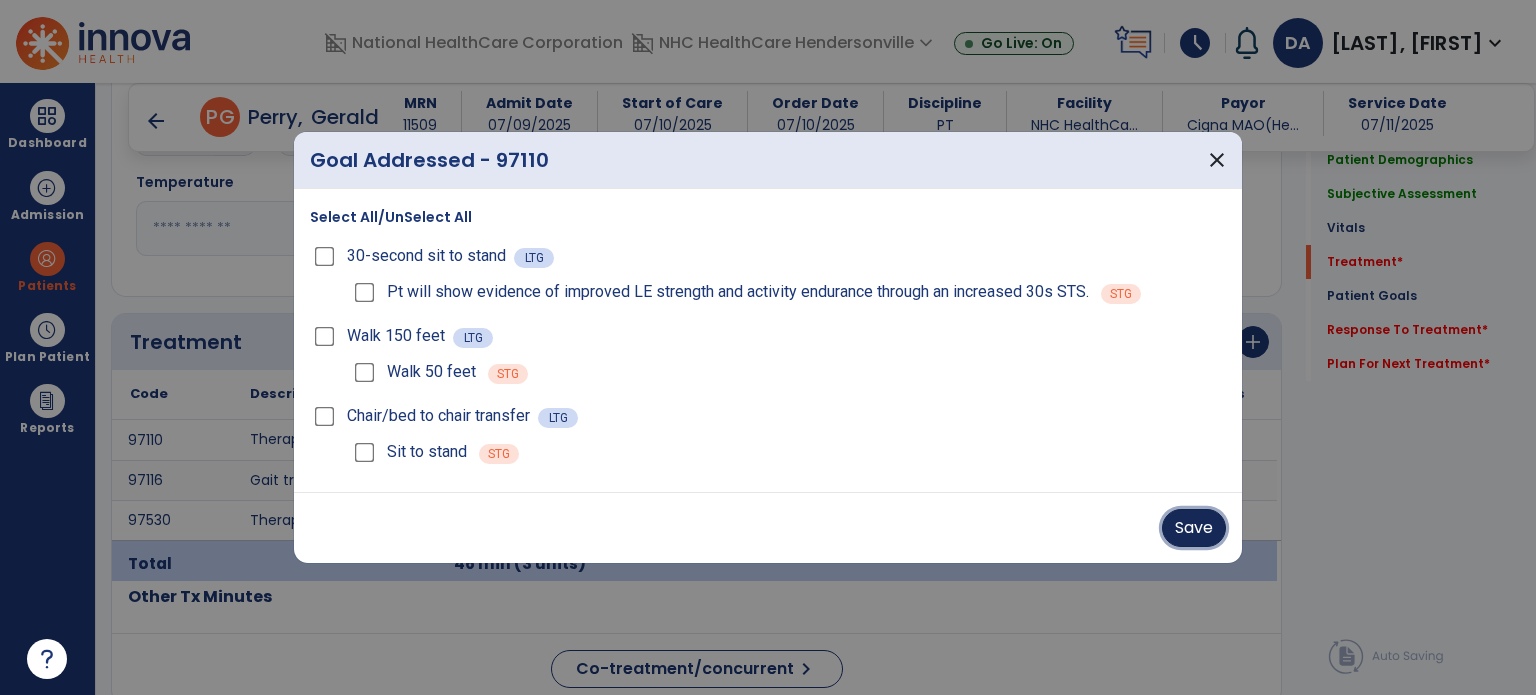 click on "Save" at bounding box center (1194, 528) 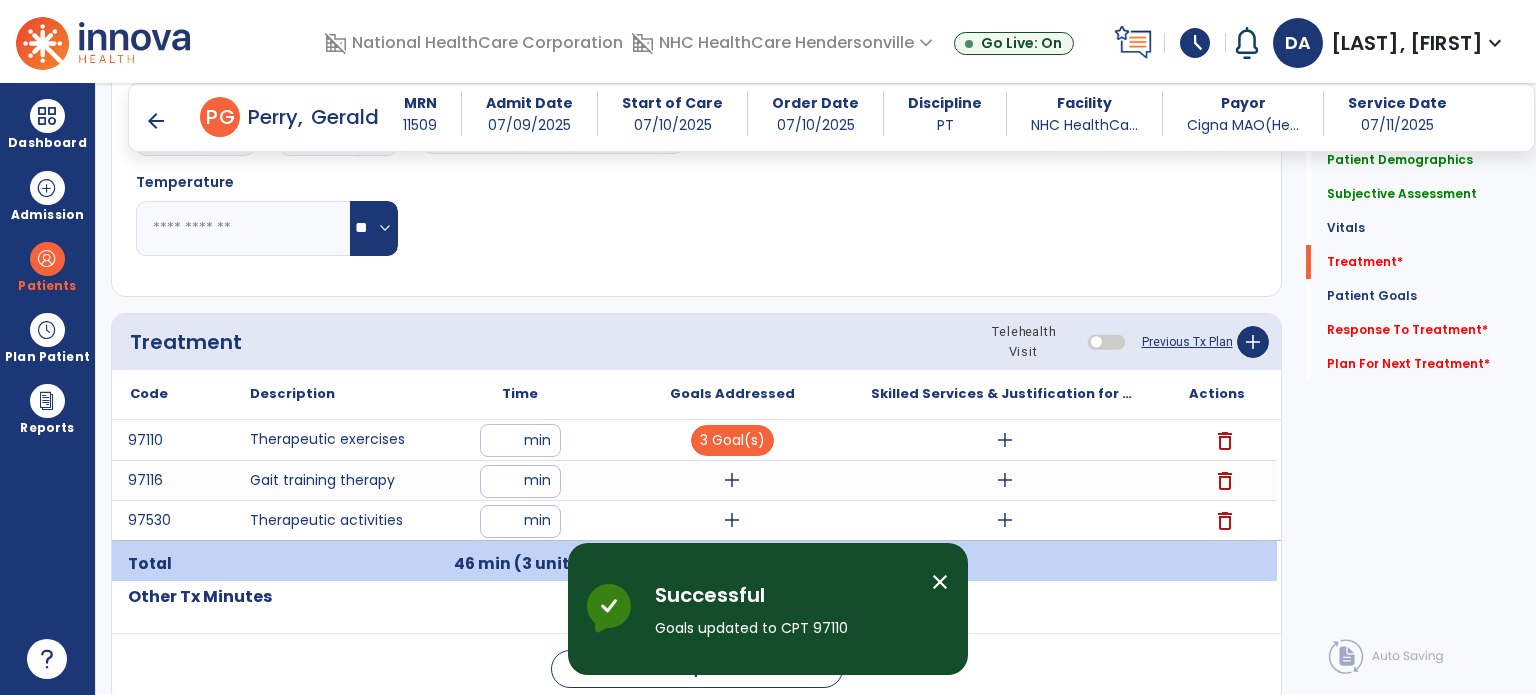 scroll, scrollTop: 1048, scrollLeft: 0, axis: vertical 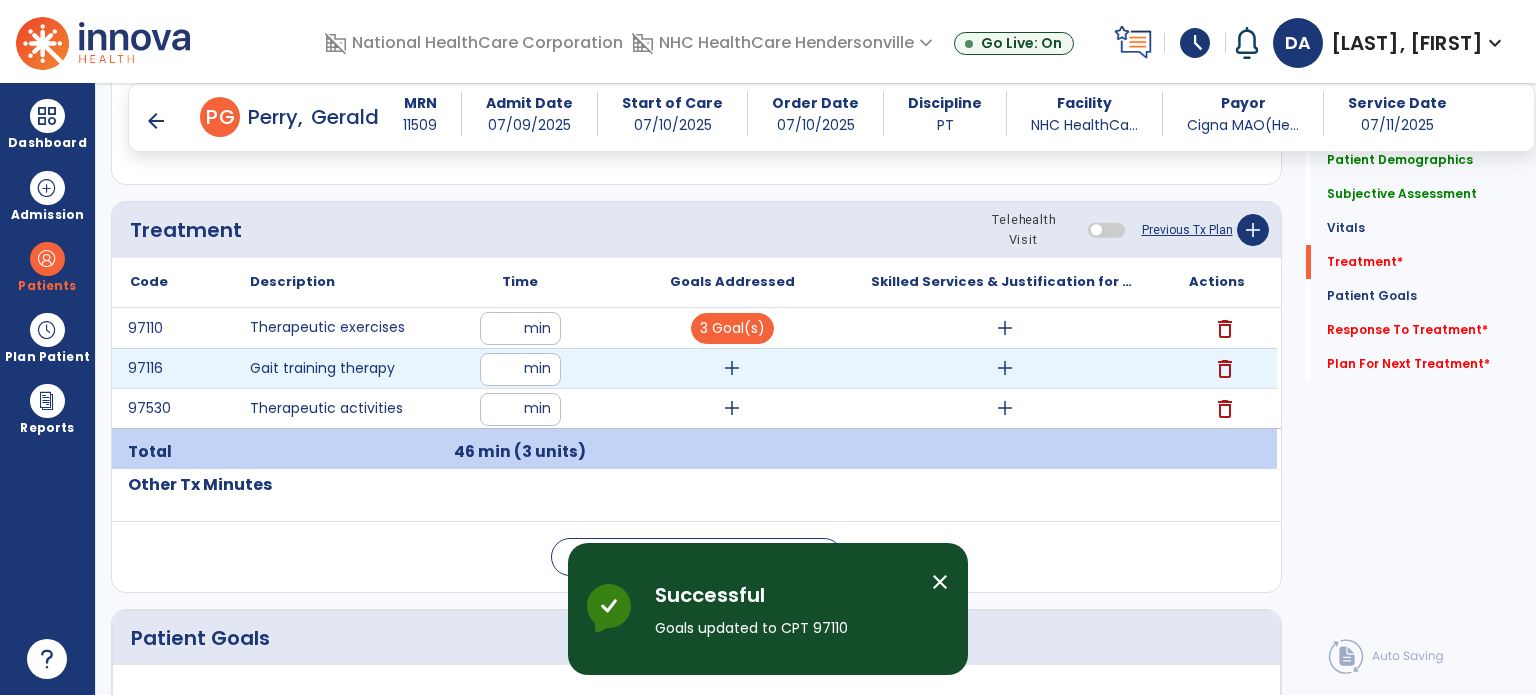 click on "add" at bounding box center (732, 368) 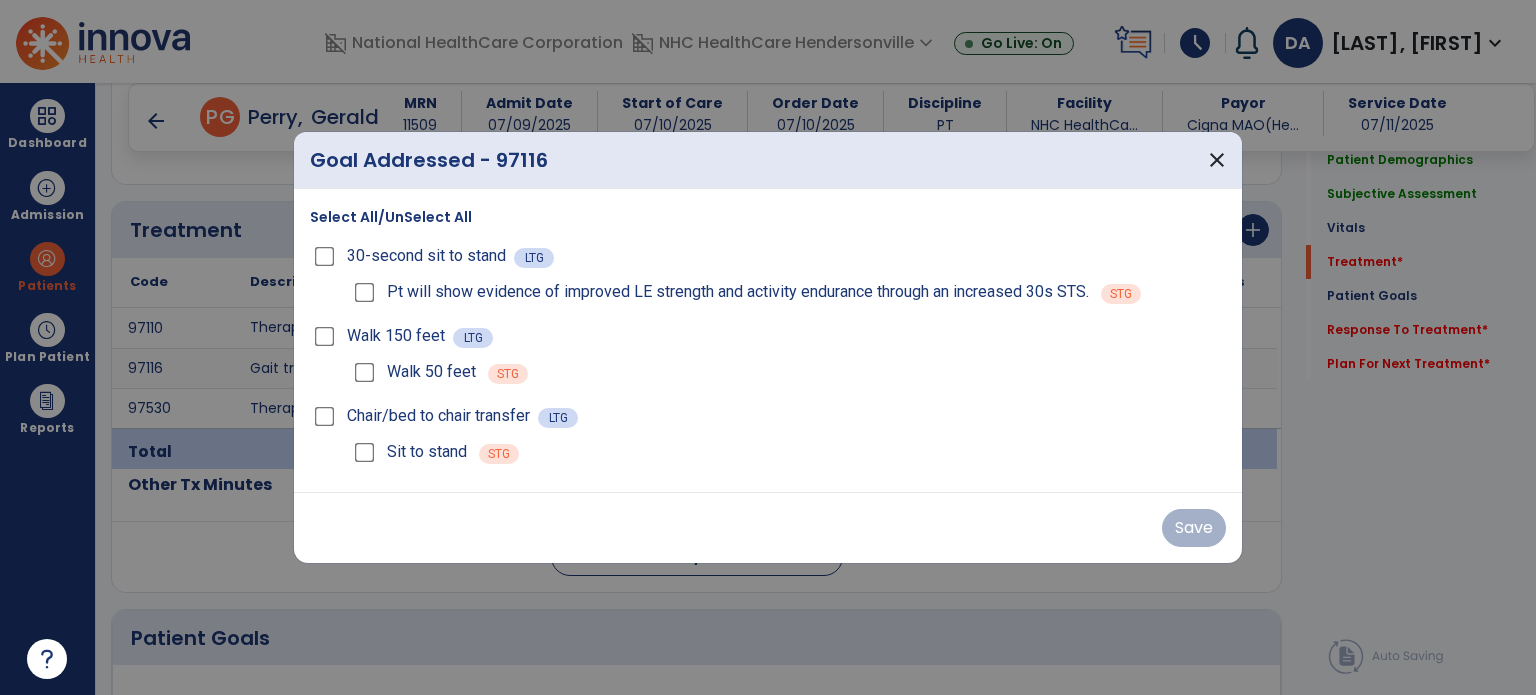 click on "Walk 50 feet  STG" at bounding box center [788, 372] 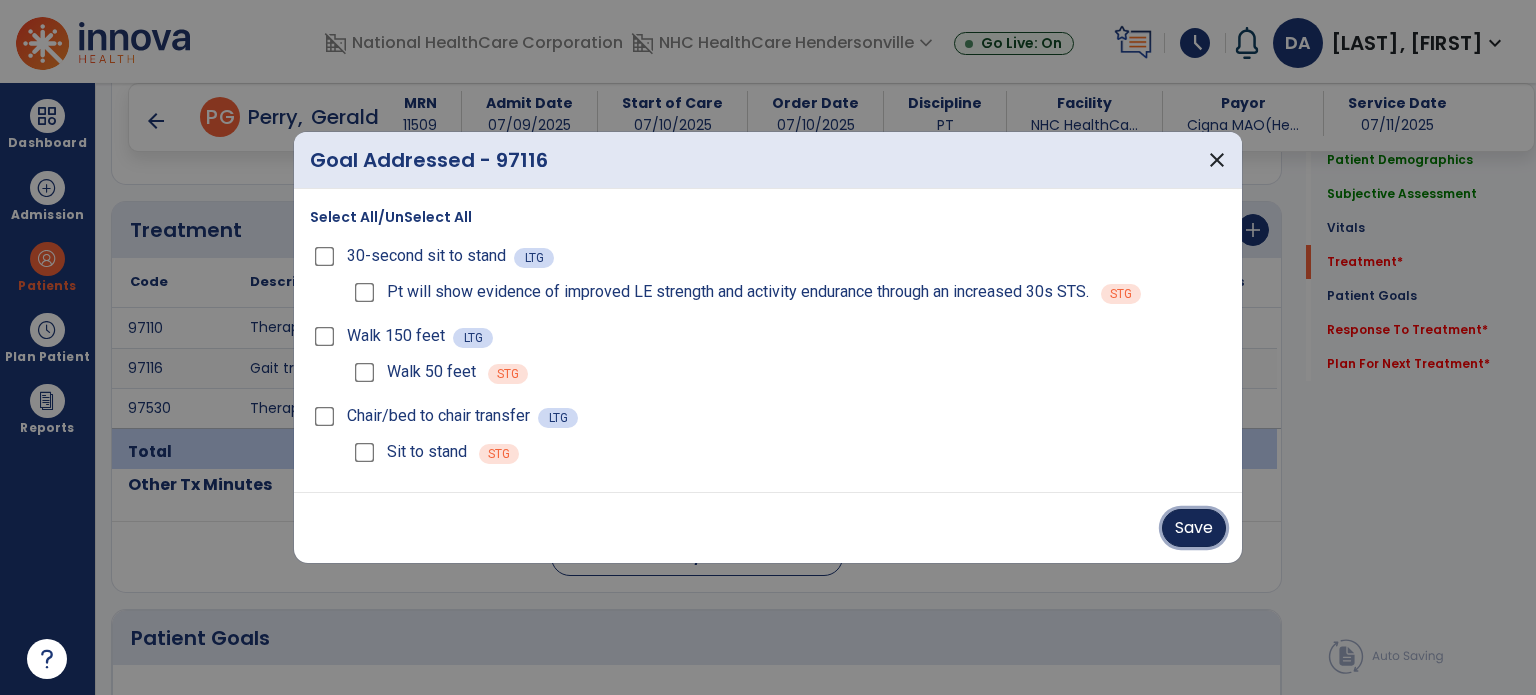click on "Save" at bounding box center [1194, 528] 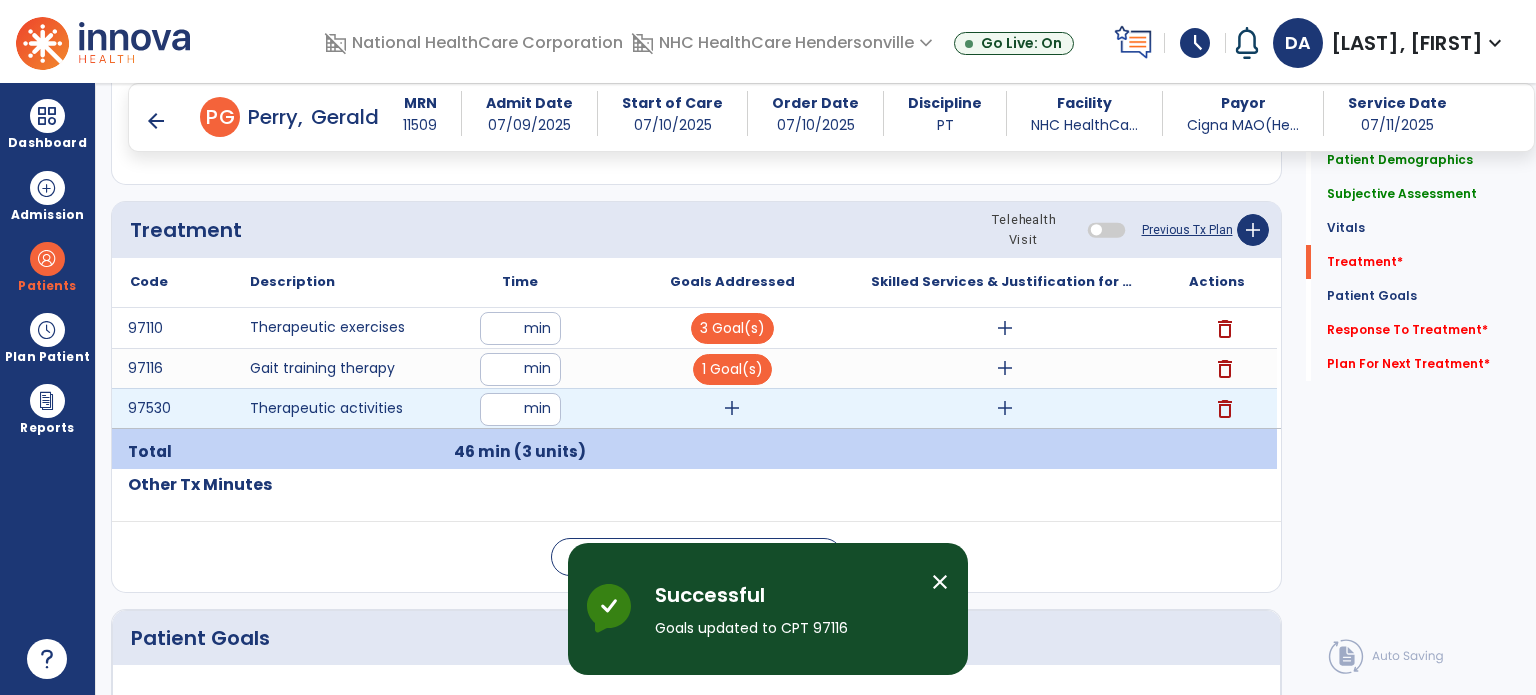 click on "add" at bounding box center (732, 408) 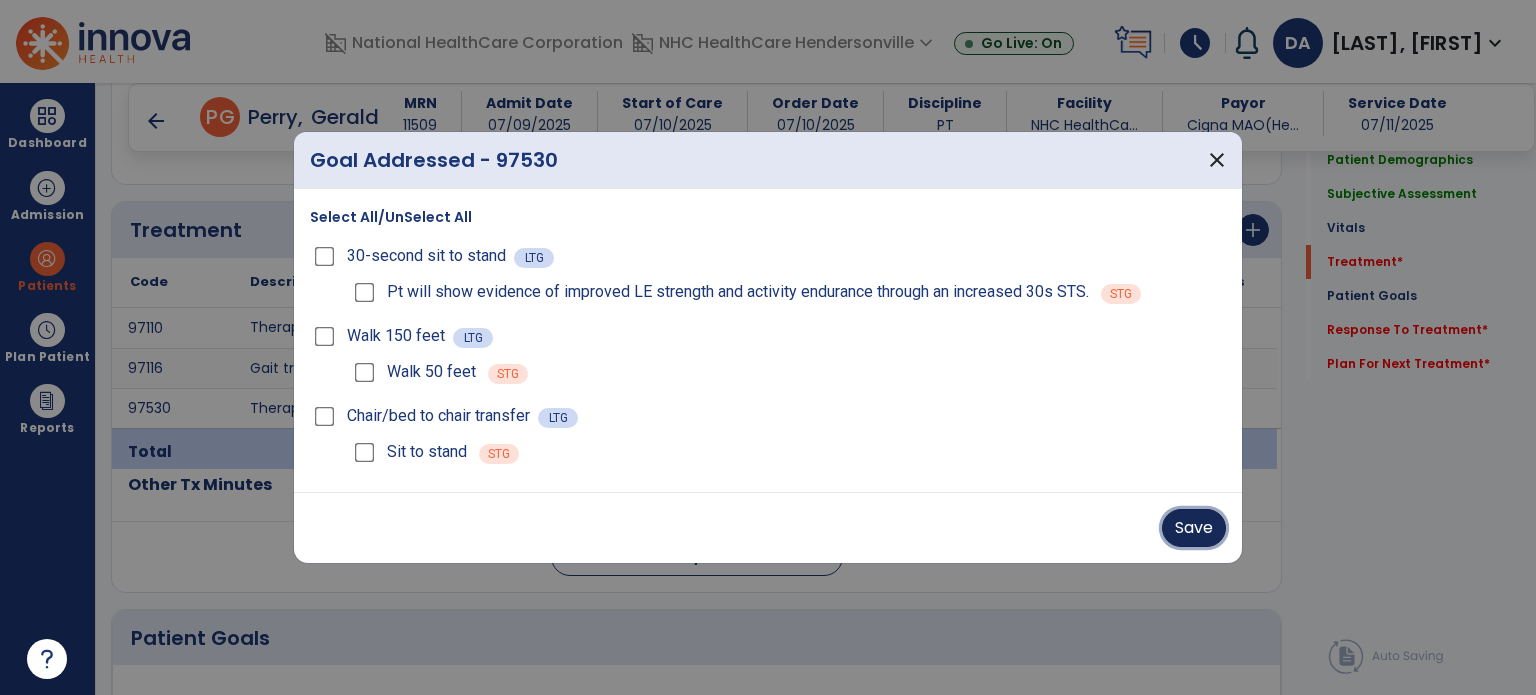 drag, startPoint x: 1199, startPoint y: 524, endPoint x: 1188, endPoint y: 531, distance: 13.038404 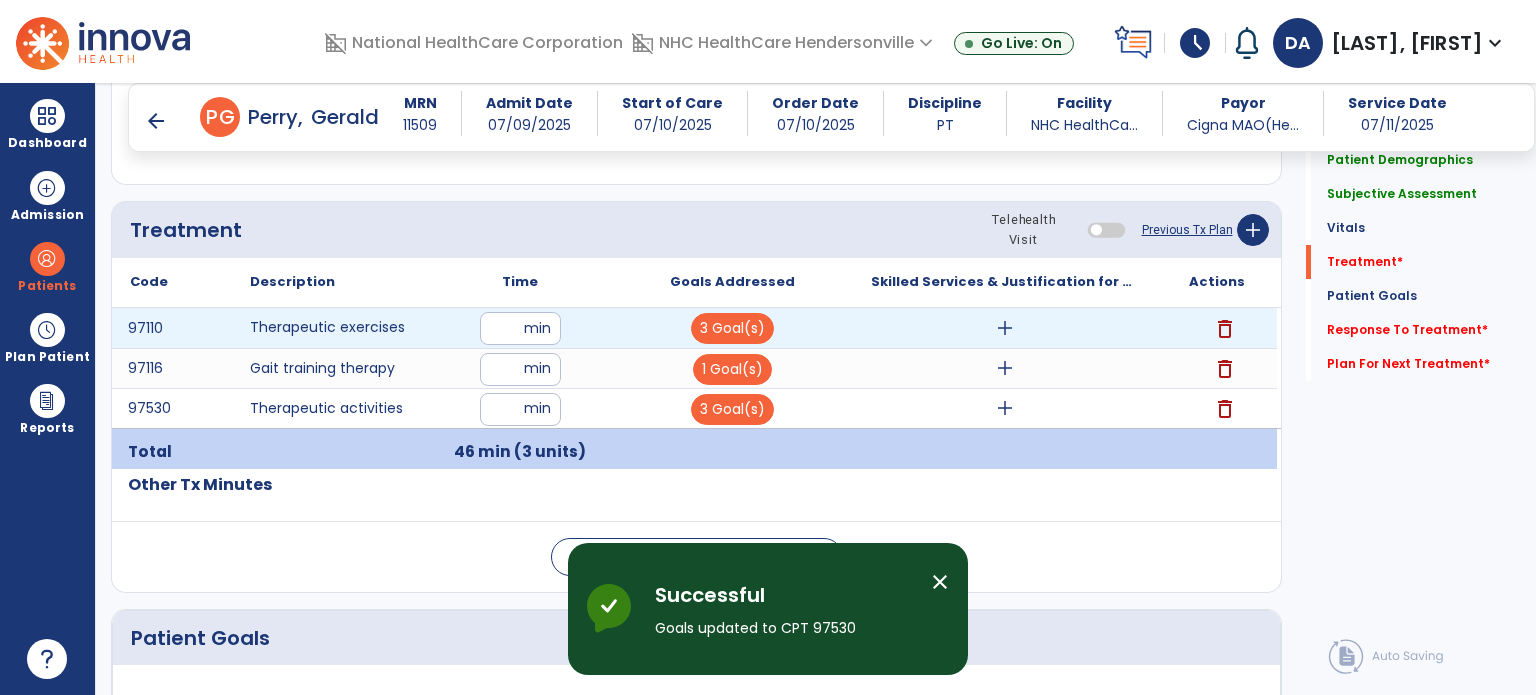 click on "add" at bounding box center [1005, 328] 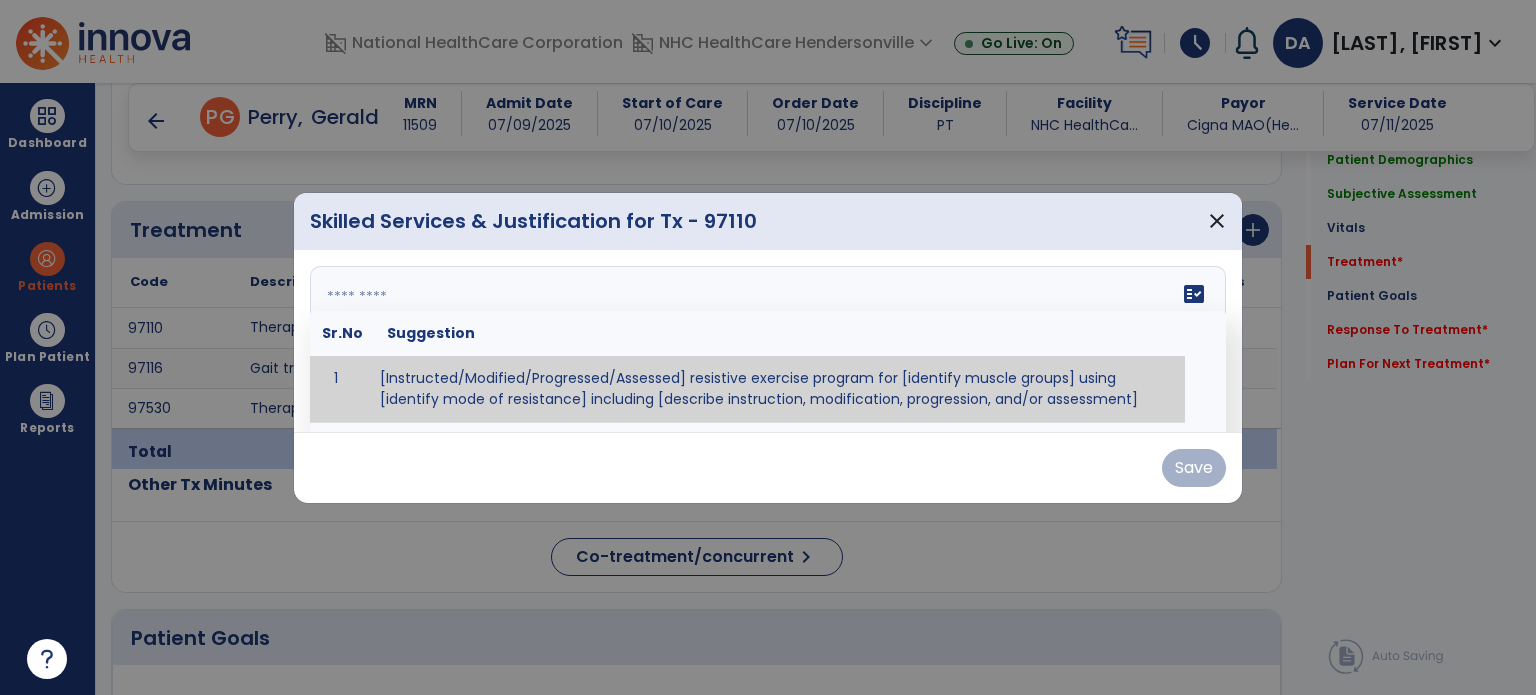 click on "fact_check  Sr.No Suggestion 1 [Instructed/Modified/Progressed/Assessed] resistive exercise program for [identify muscle groups] using [identify mode of resistance] including [describe instruction, modification, progression, and/or assessment] 2 [Instructed/Modified/Progressed/Assessed] aerobic exercise program using [identify equipment/mode] including [describe instruction, modification,progression, and/or assessment] 3 [Instructed/Modified/Progressed/Assessed] [PROM/A/AROM/AROM] program for [identify joint movements] using [contract-relax, over-pressure, inhibitory techniques, other] 4 [Assessed/Tested] aerobic capacity with administration of [aerobic capacity test]" at bounding box center [768, 341] 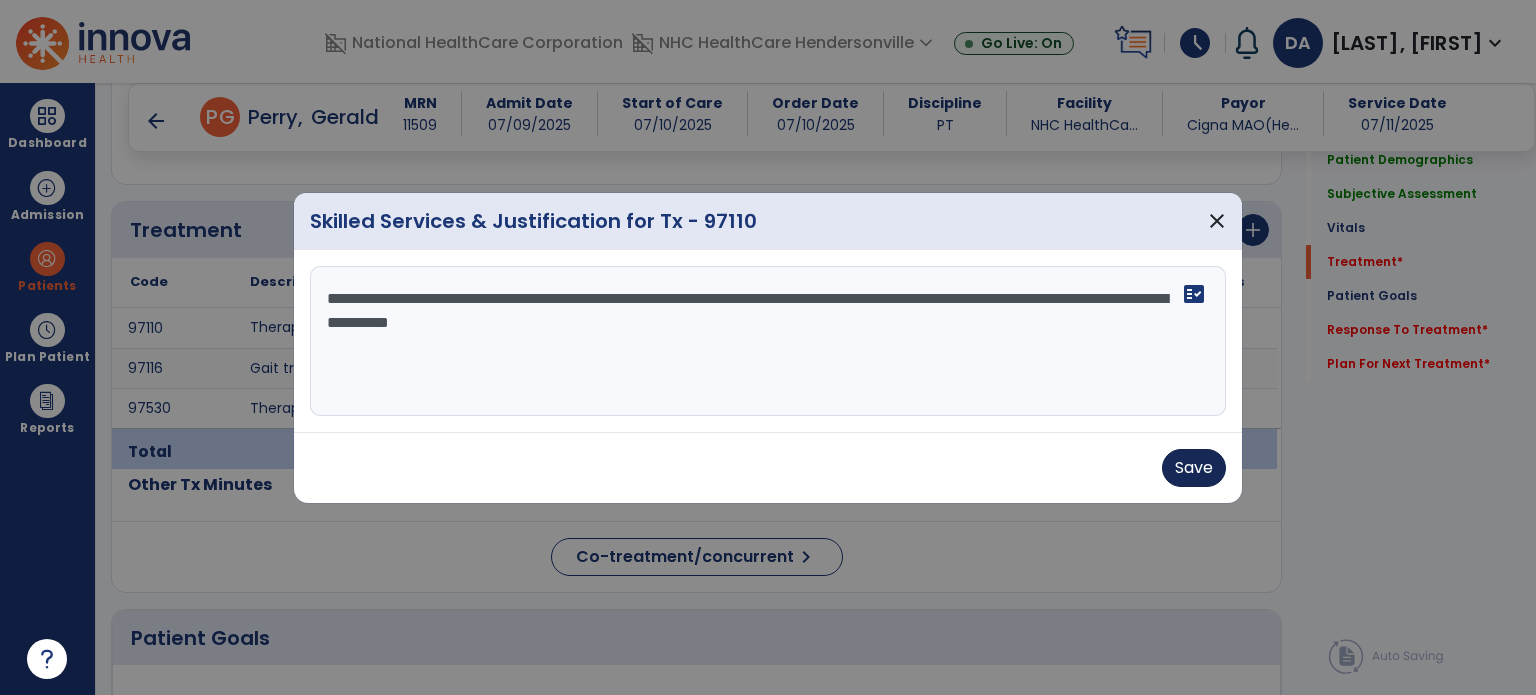 type on "**********" 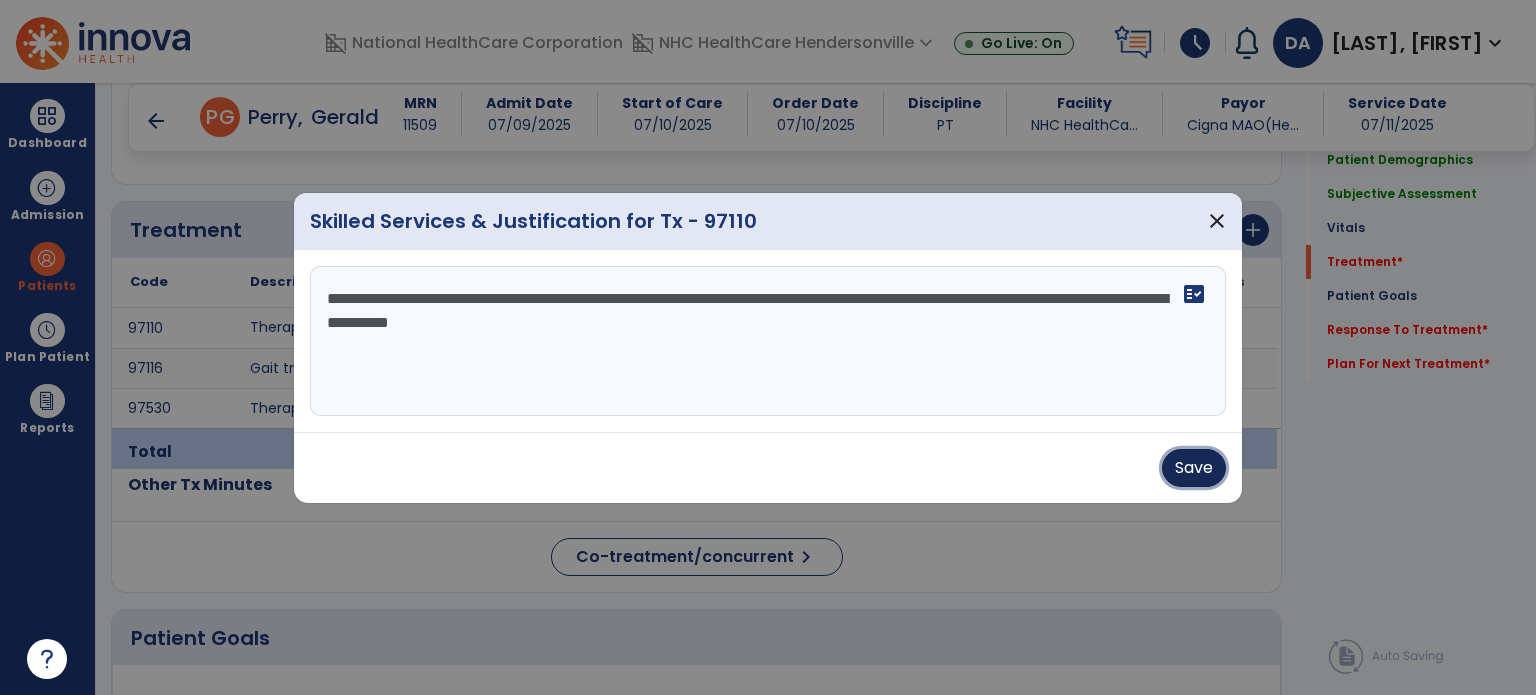 click on "Save" at bounding box center (1194, 468) 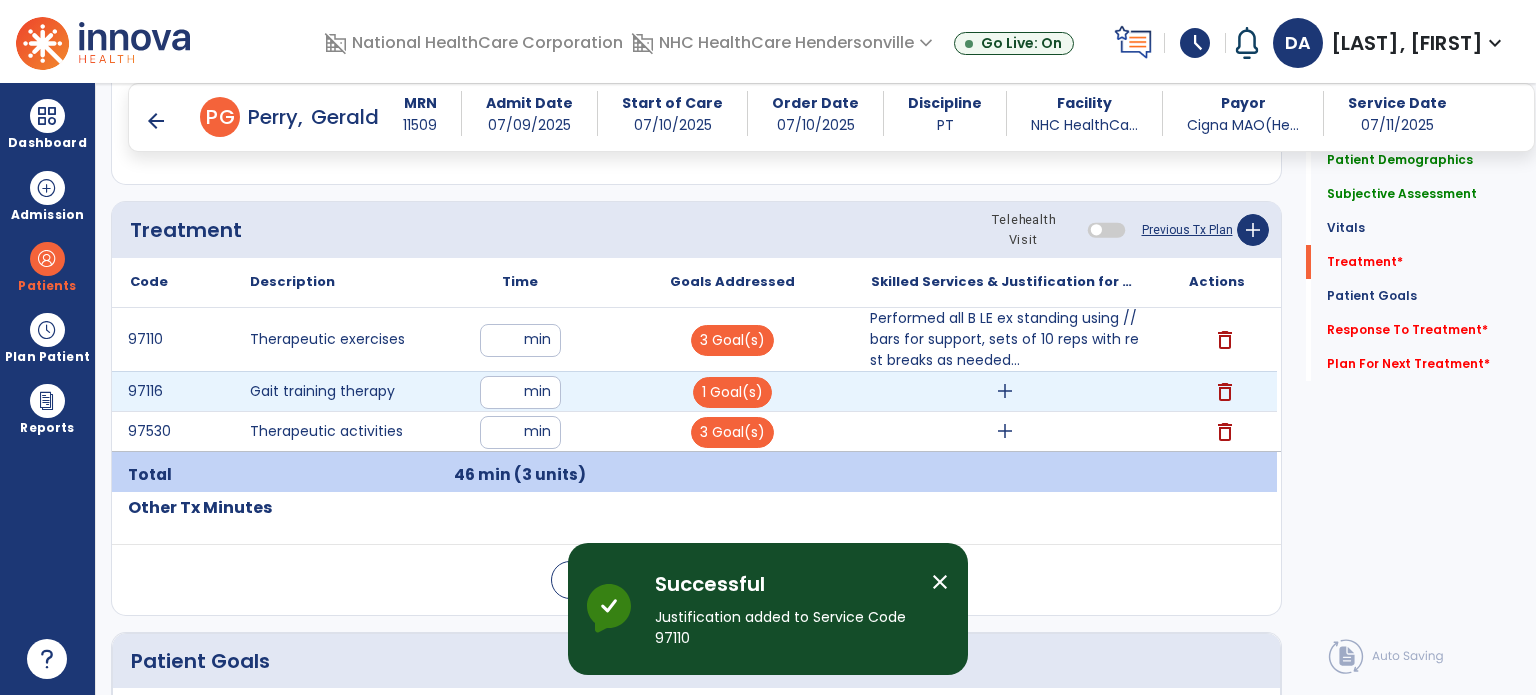 click on "add" at bounding box center [1005, 391] 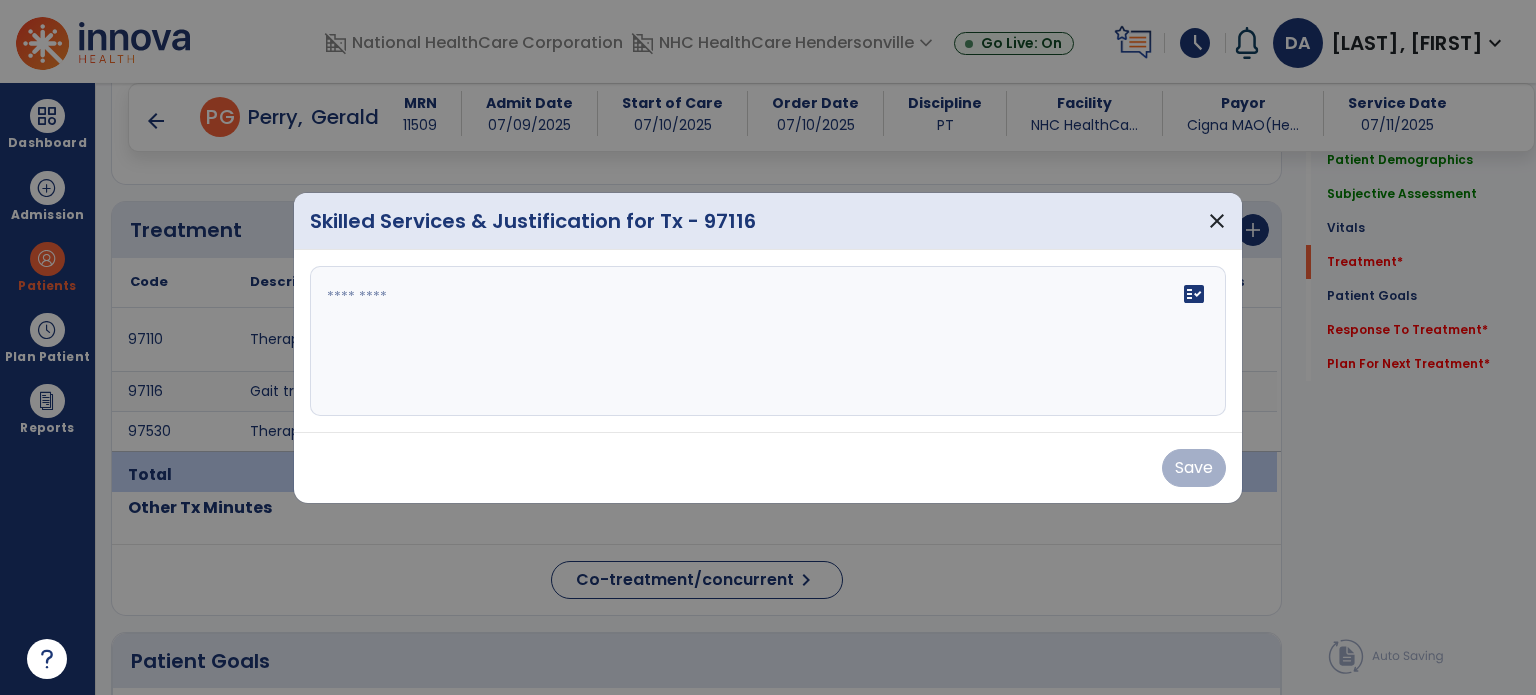 click on "fact_check" at bounding box center [768, 341] 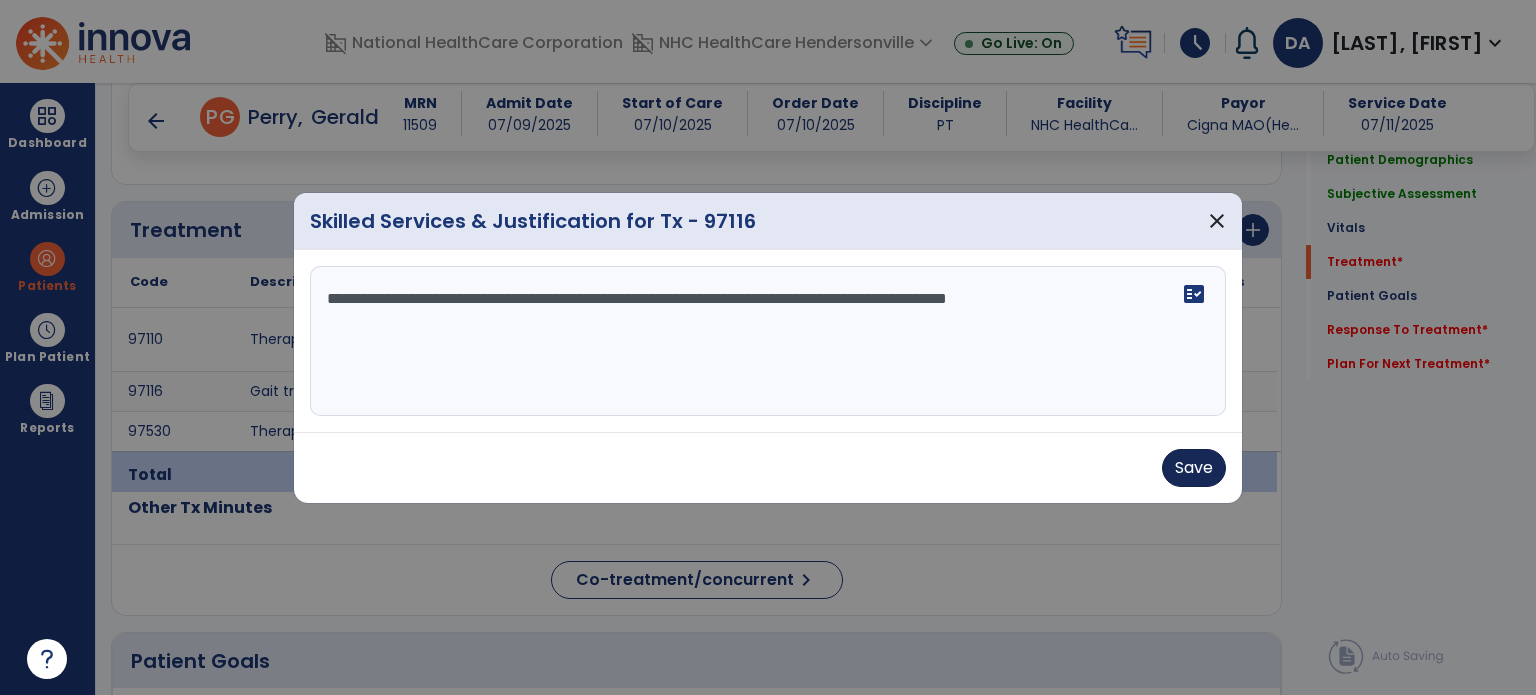 type on "**********" 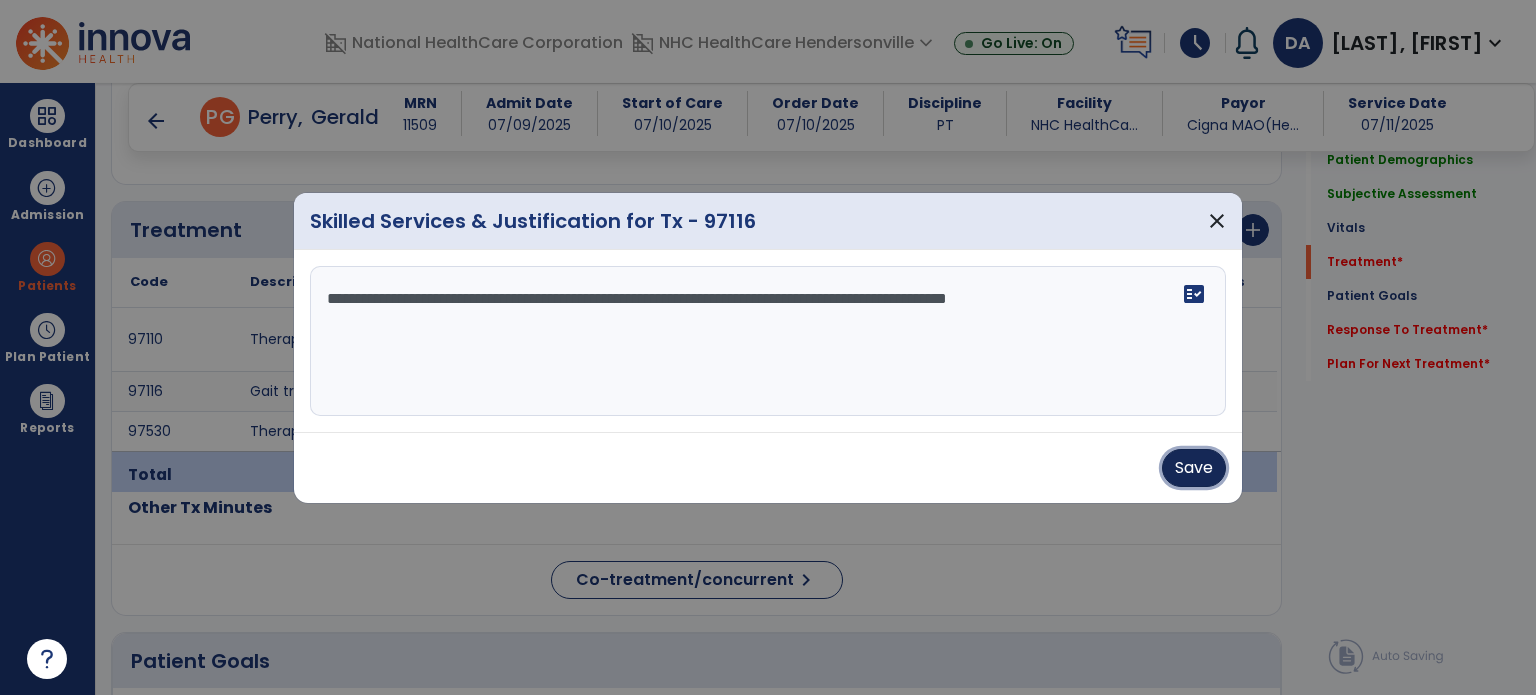 click on "Save" at bounding box center (1194, 468) 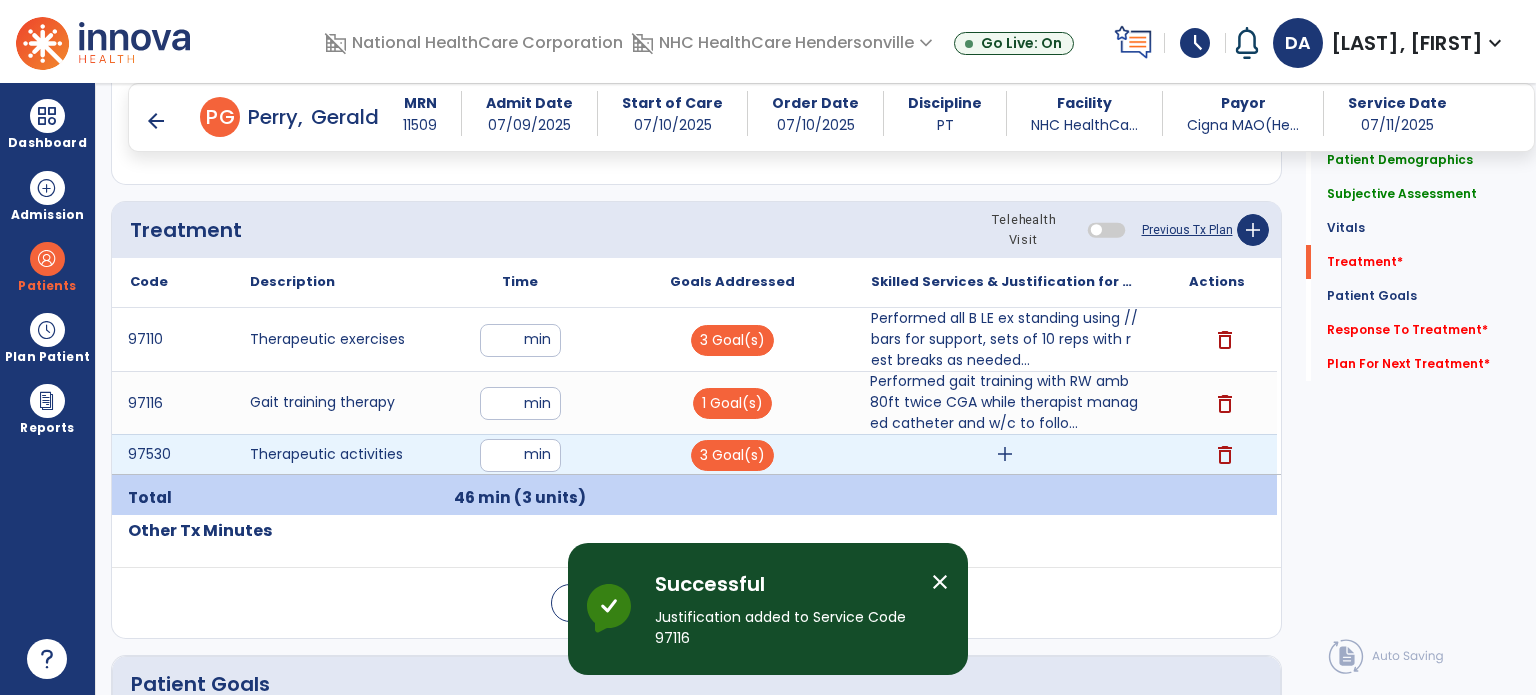 click on "add" at bounding box center (1005, 454) 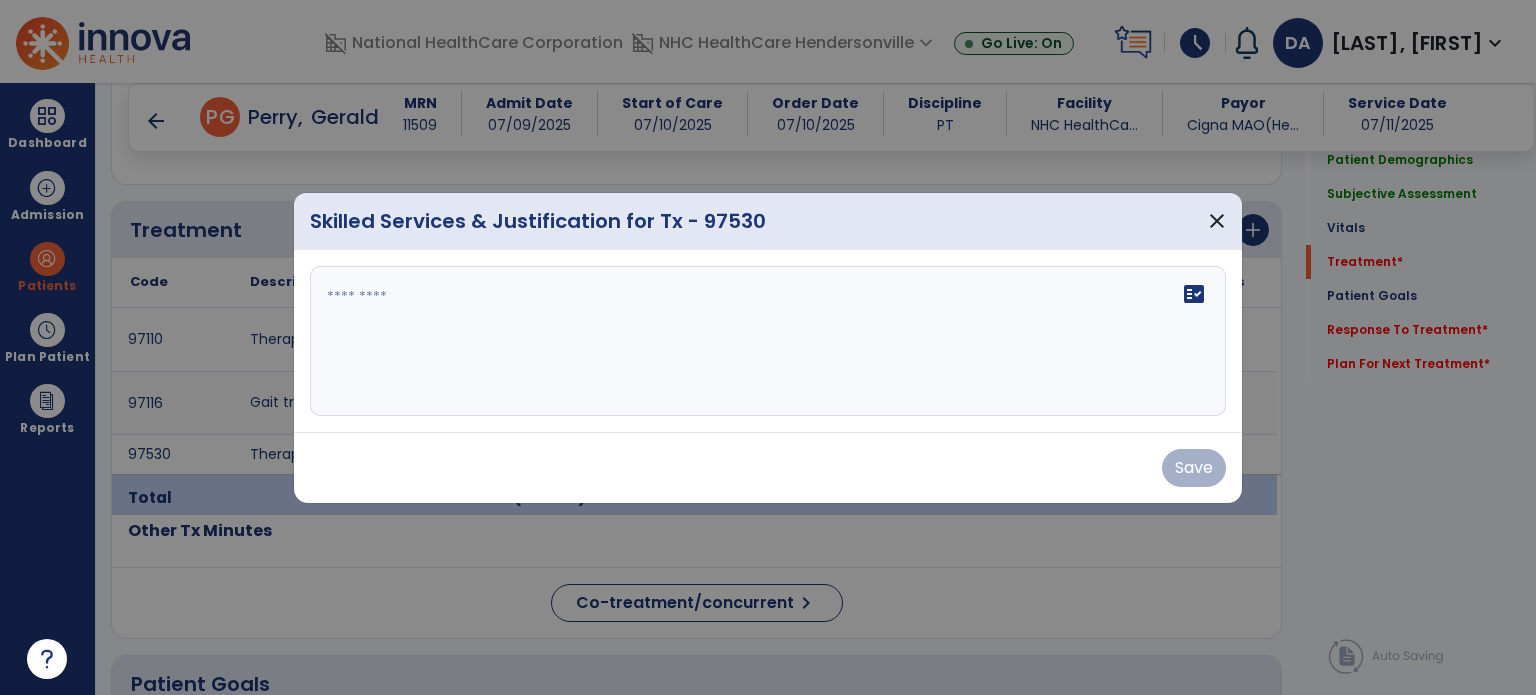 click on "fact_check" at bounding box center [768, 341] 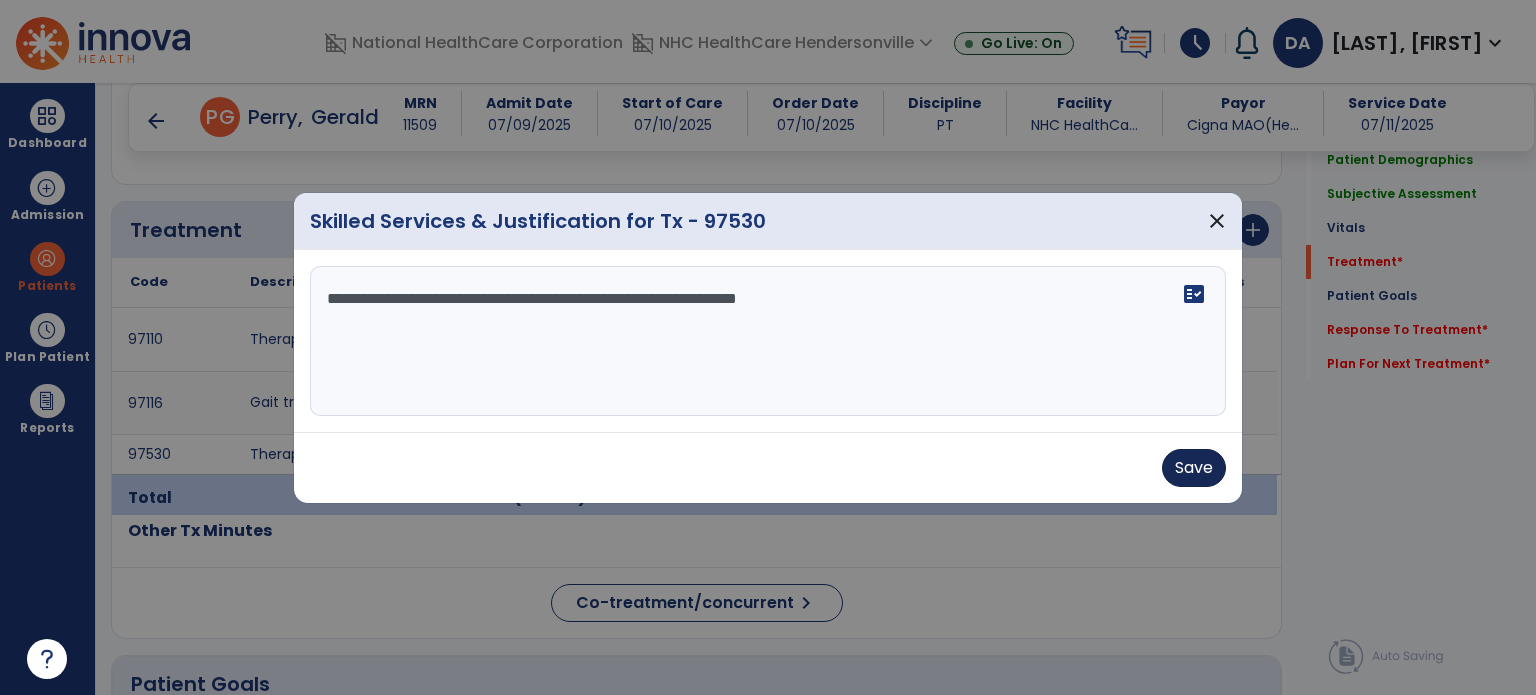 type on "**********" 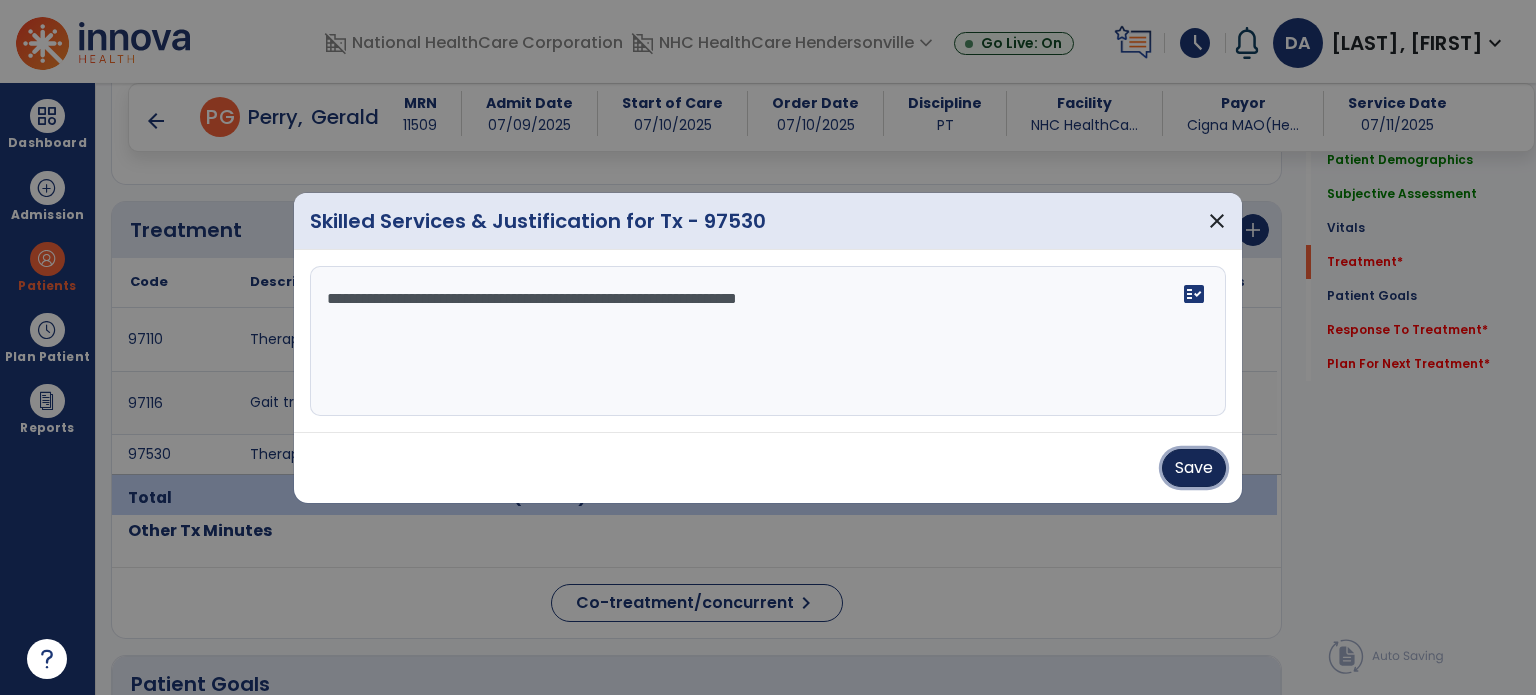 click on "Save" at bounding box center (1194, 468) 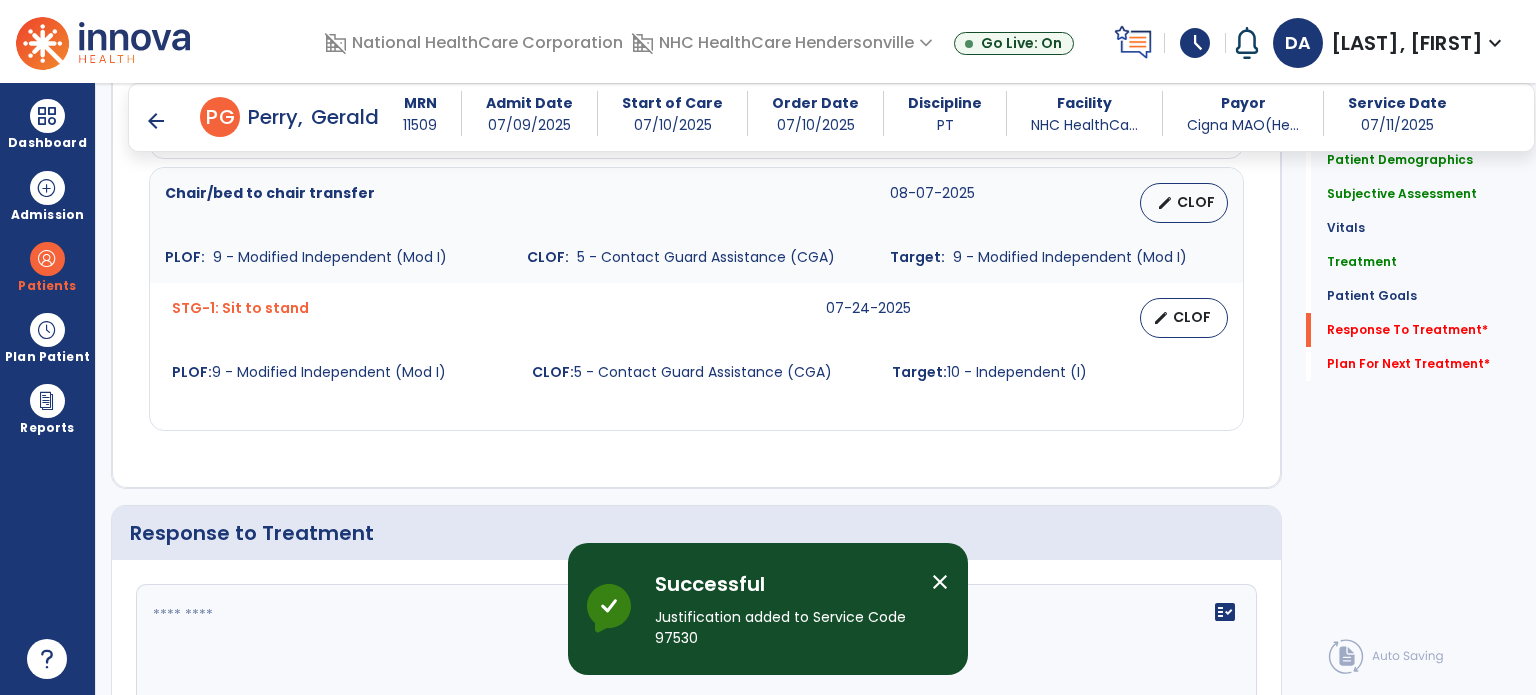 scroll, scrollTop: 2460, scrollLeft: 0, axis: vertical 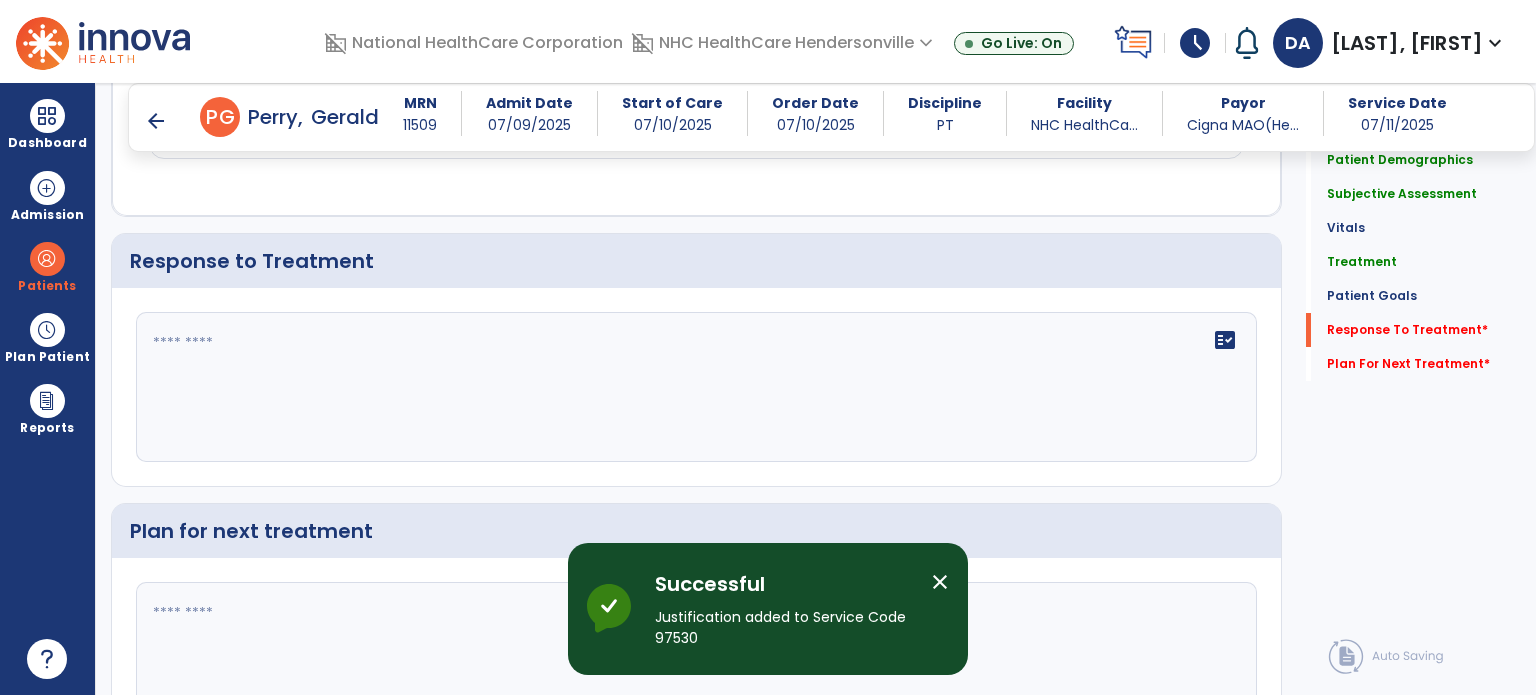 click on "fact_check" 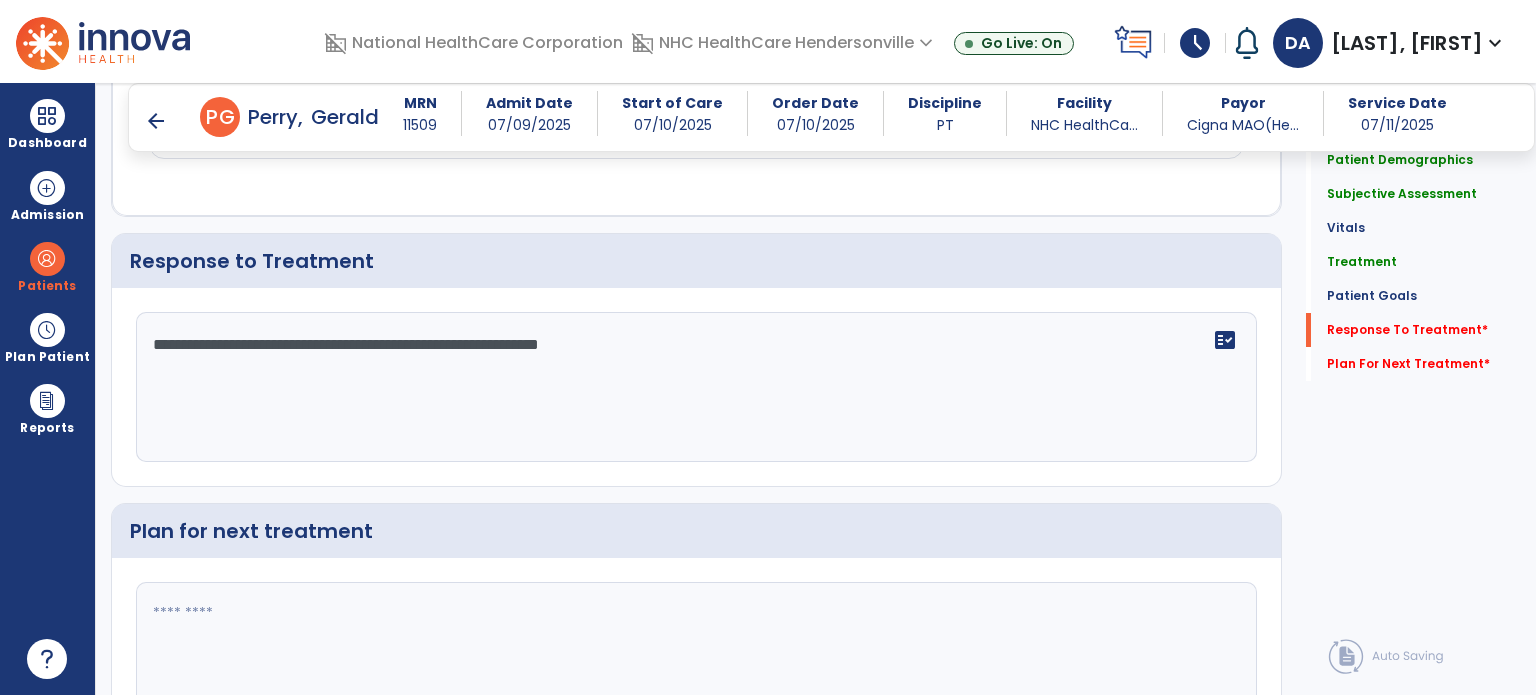 scroll, scrollTop: 2581, scrollLeft: 0, axis: vertical 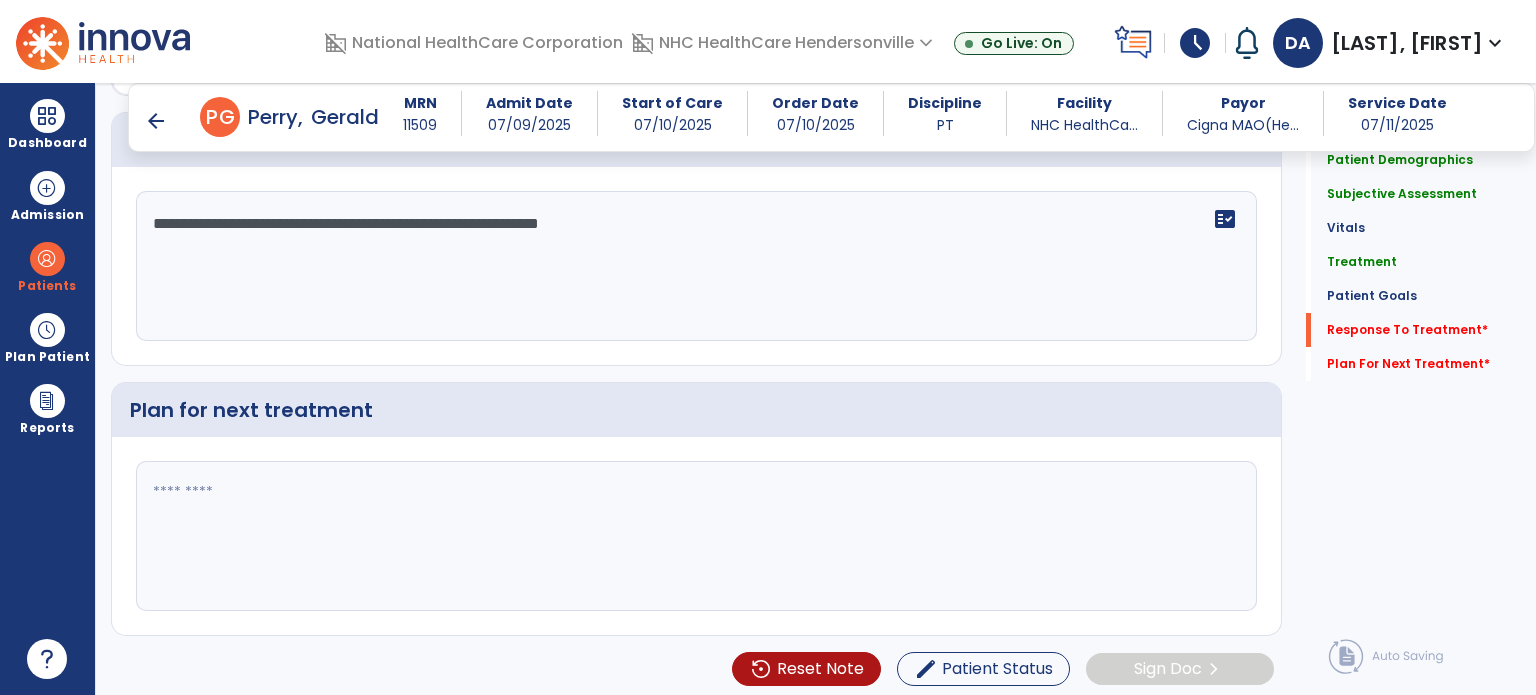 type on "**********" 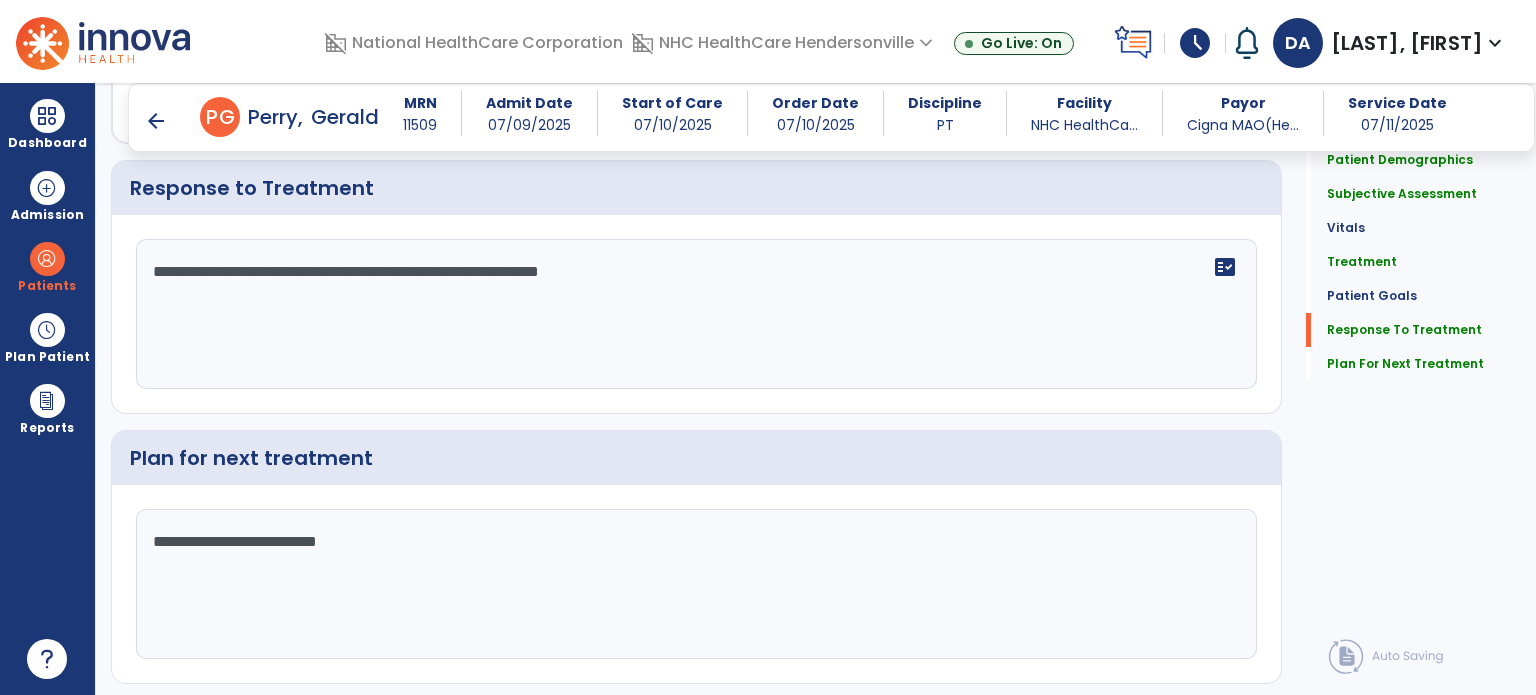 scroll, scrollTop: 2581, scrollLeft: 0, axis: vertical 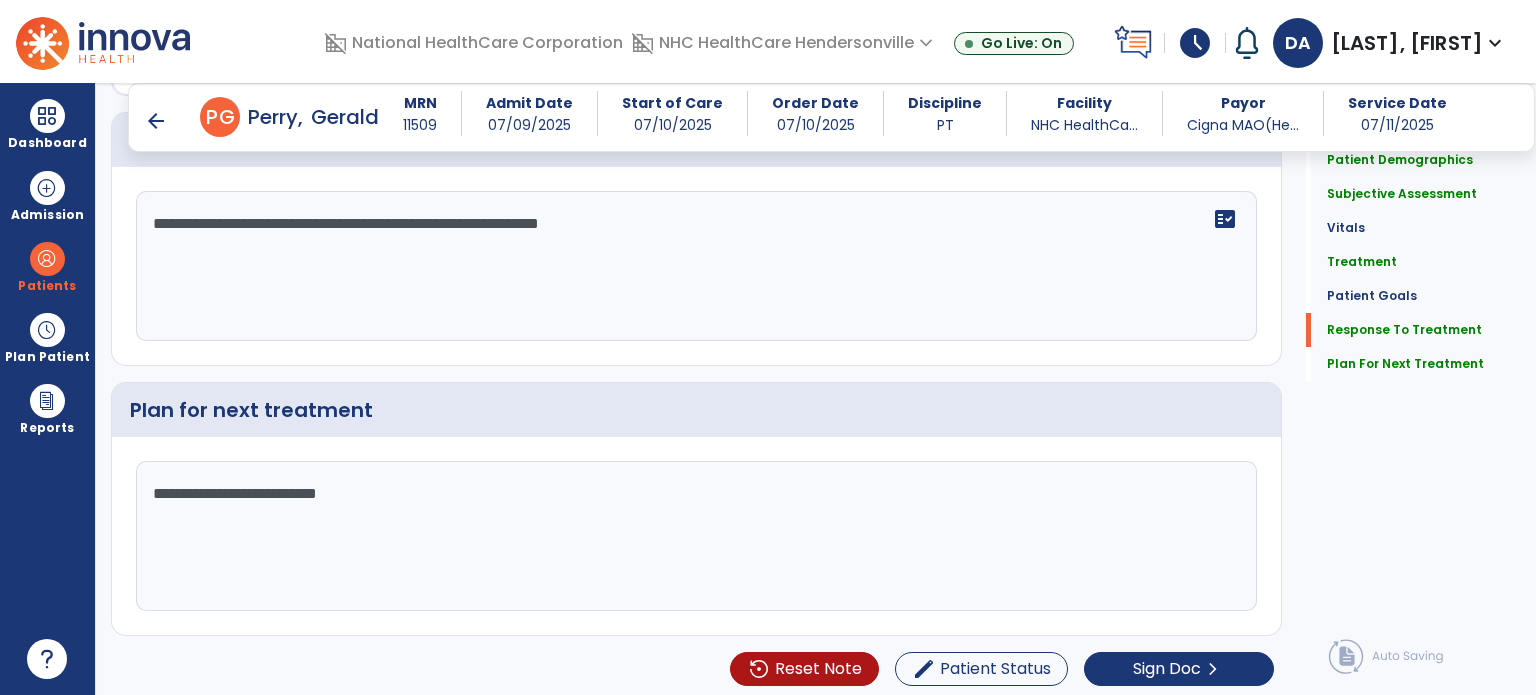click on "**********" 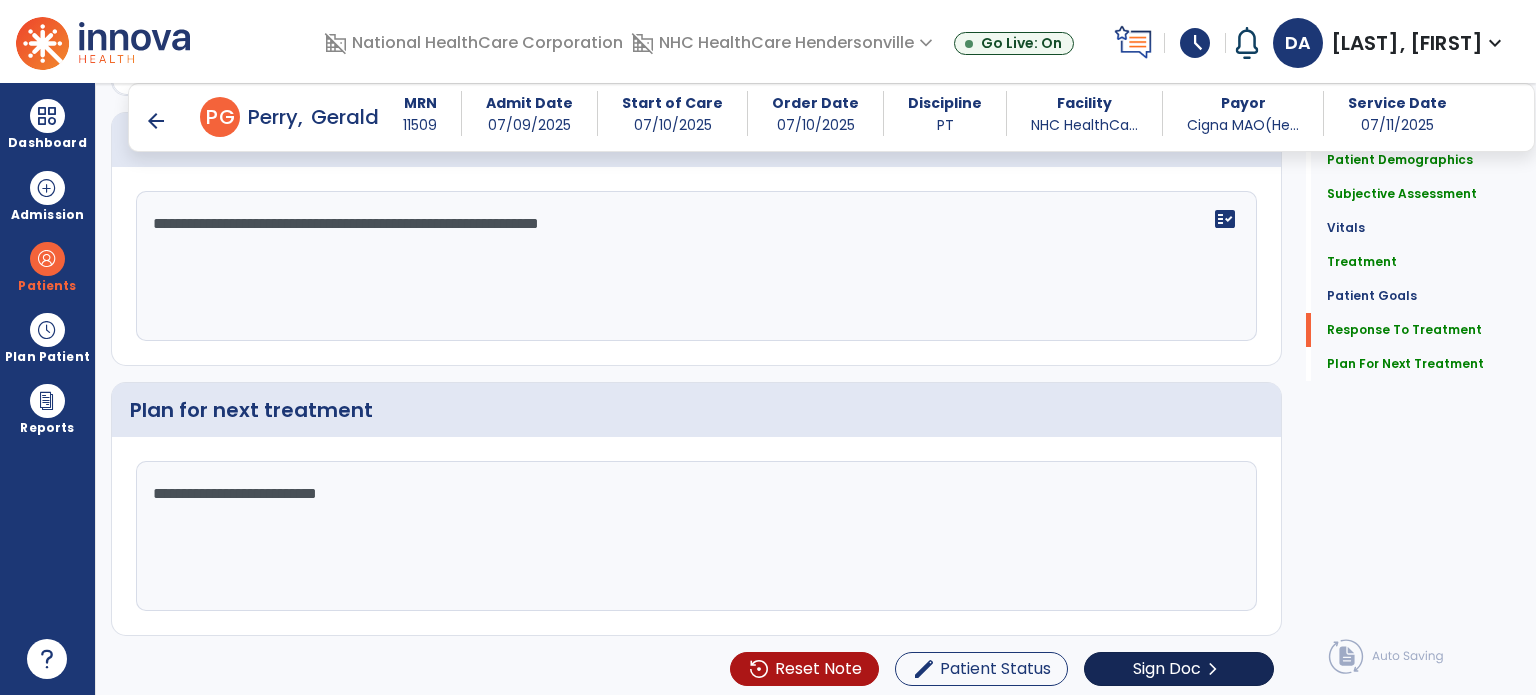 type on "**********" 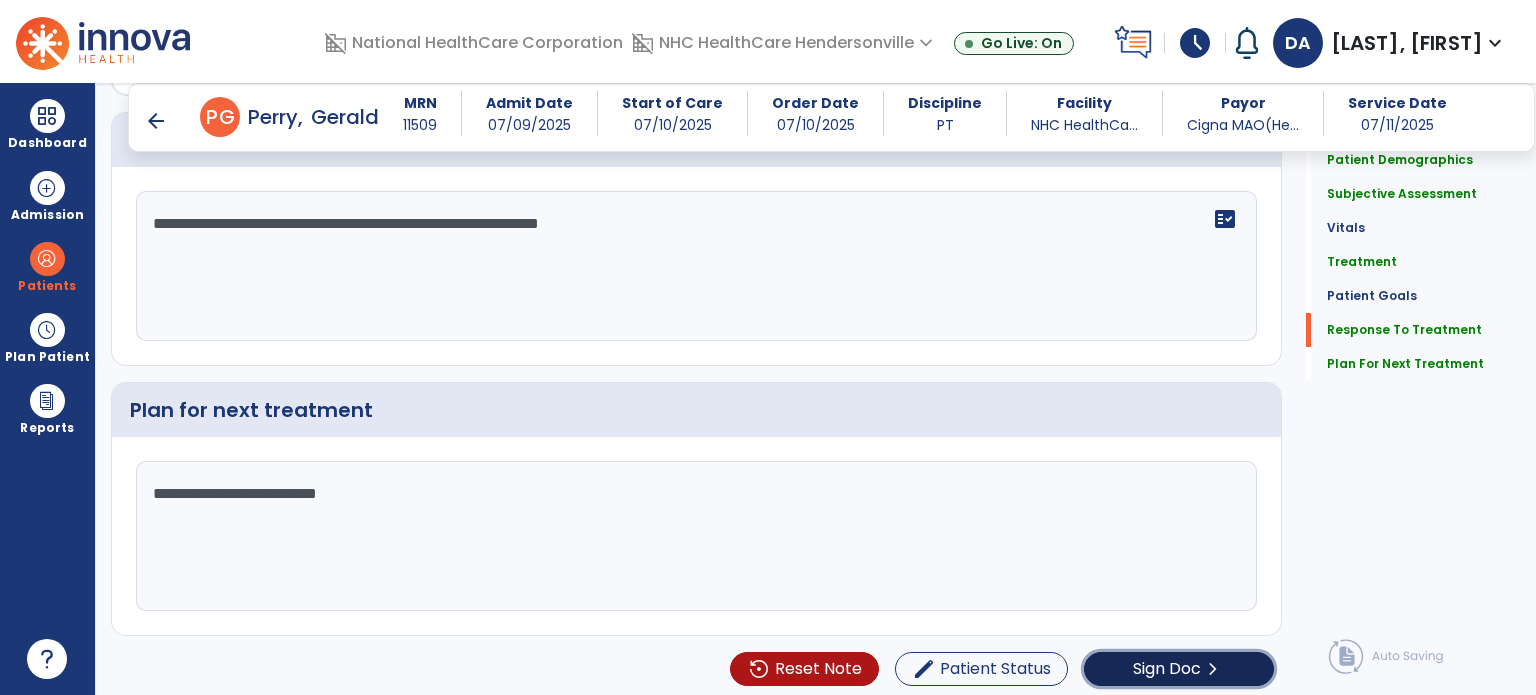 click on "Sign Doc" 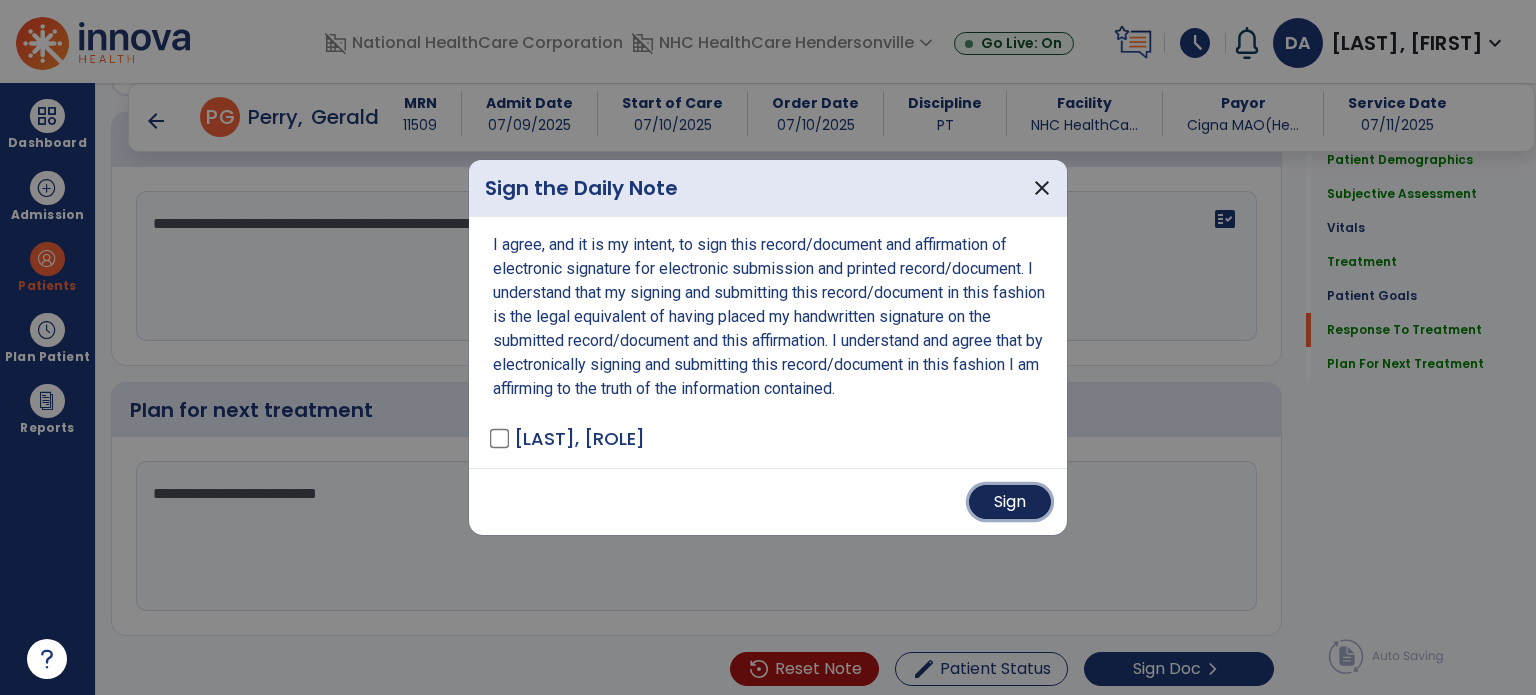 click on "Sign" at bounding box center [1010, 502] 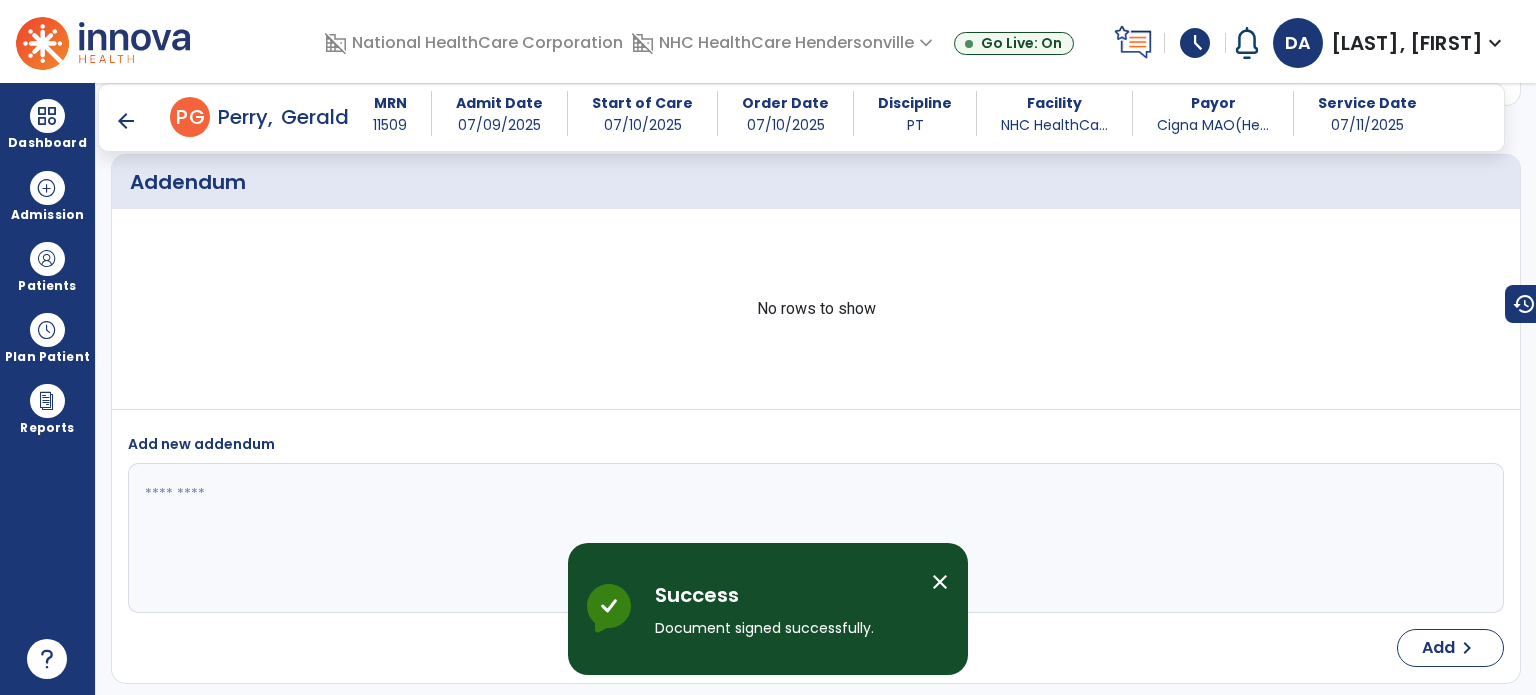 scroll, scrollTop: 3724, scrollLeft: 0, axis: vertical 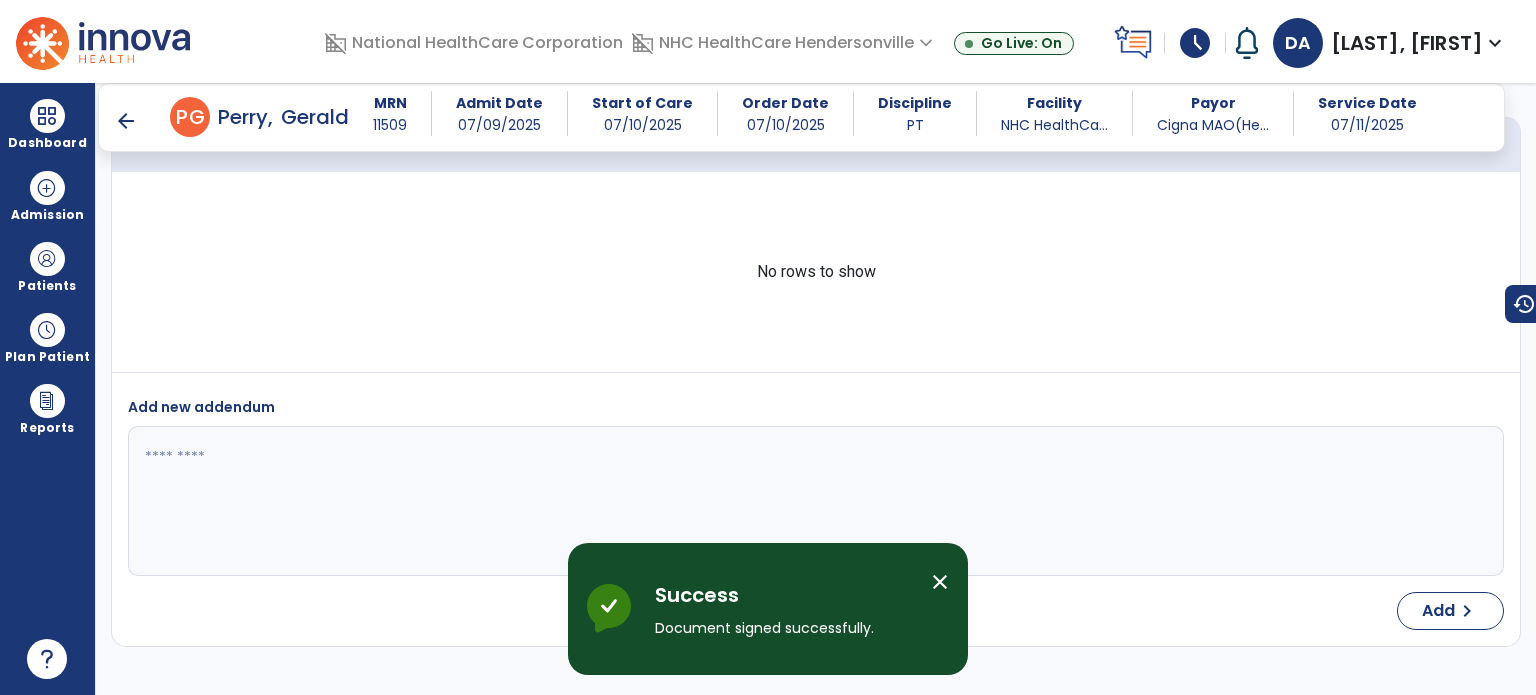 click on "arrow_back" at bounding box center (126, 121) 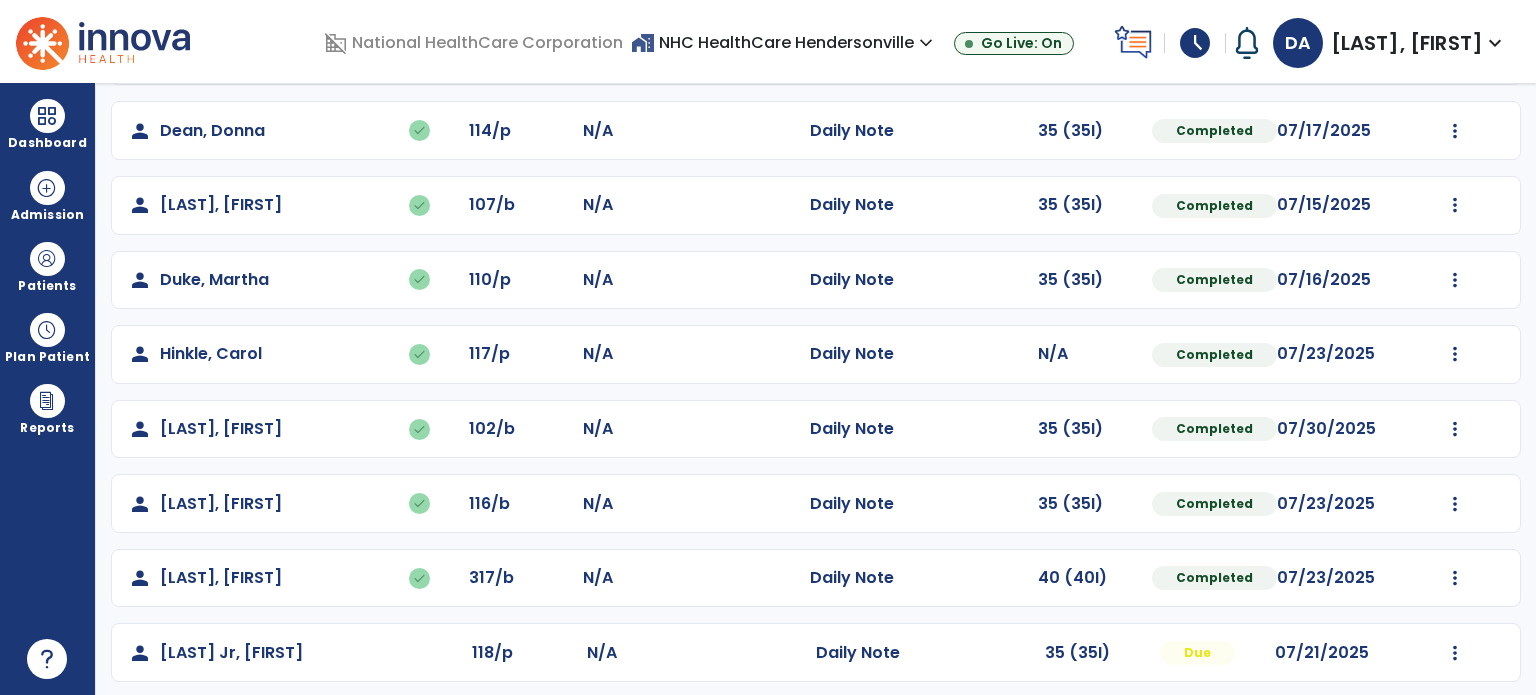 scroll, scrollTop: 464, scrollLeft: 0, axis: vertical 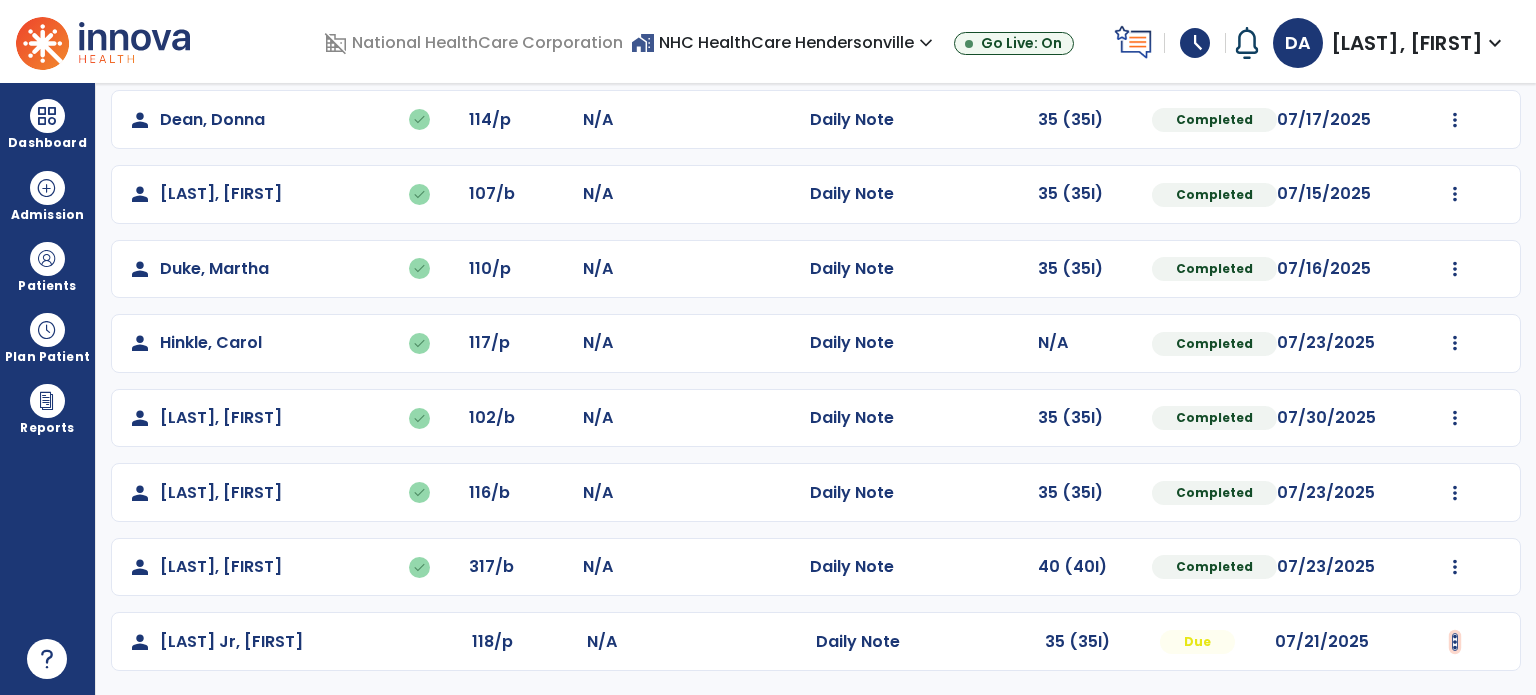 click at bounding box center [1455, -104] 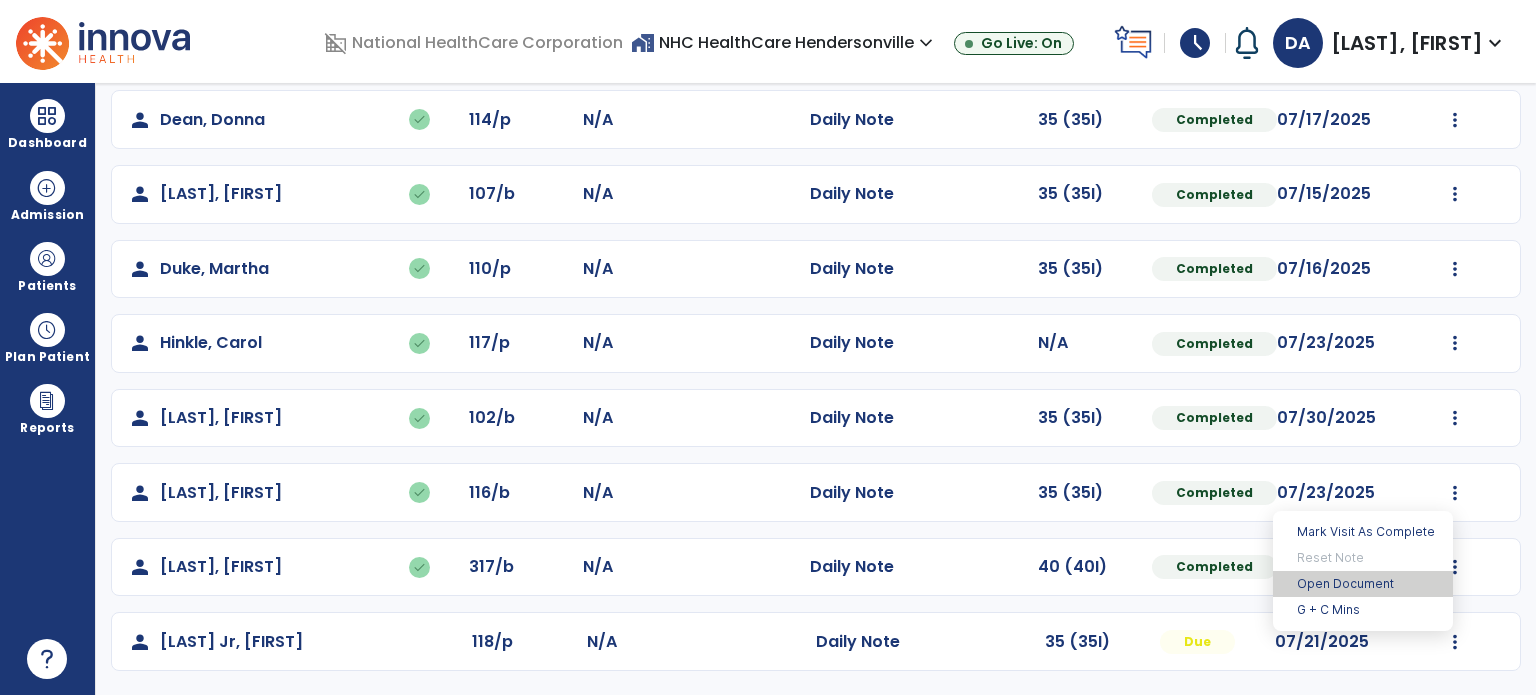 click on "Open Document" at bounding box center [1363, 584] 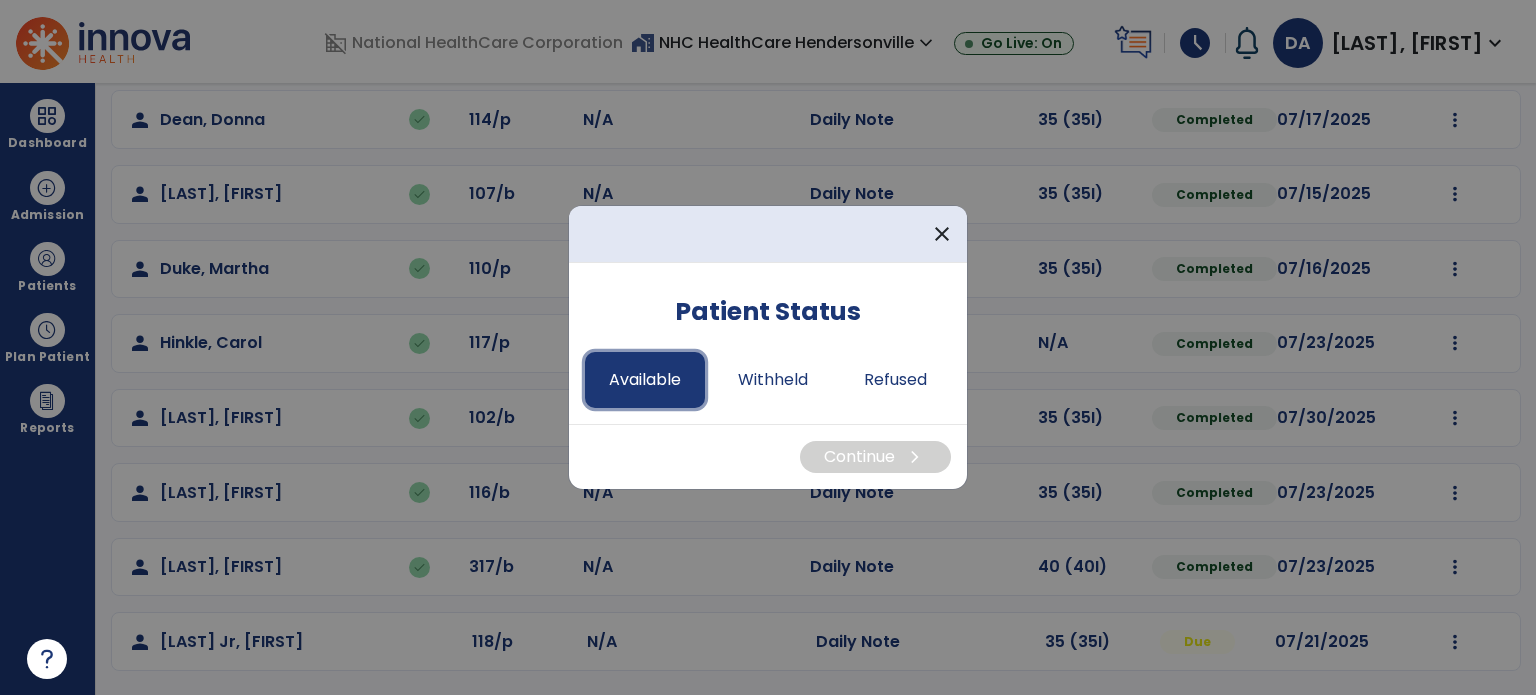 click on "Available" at bounding box center (645, 380) 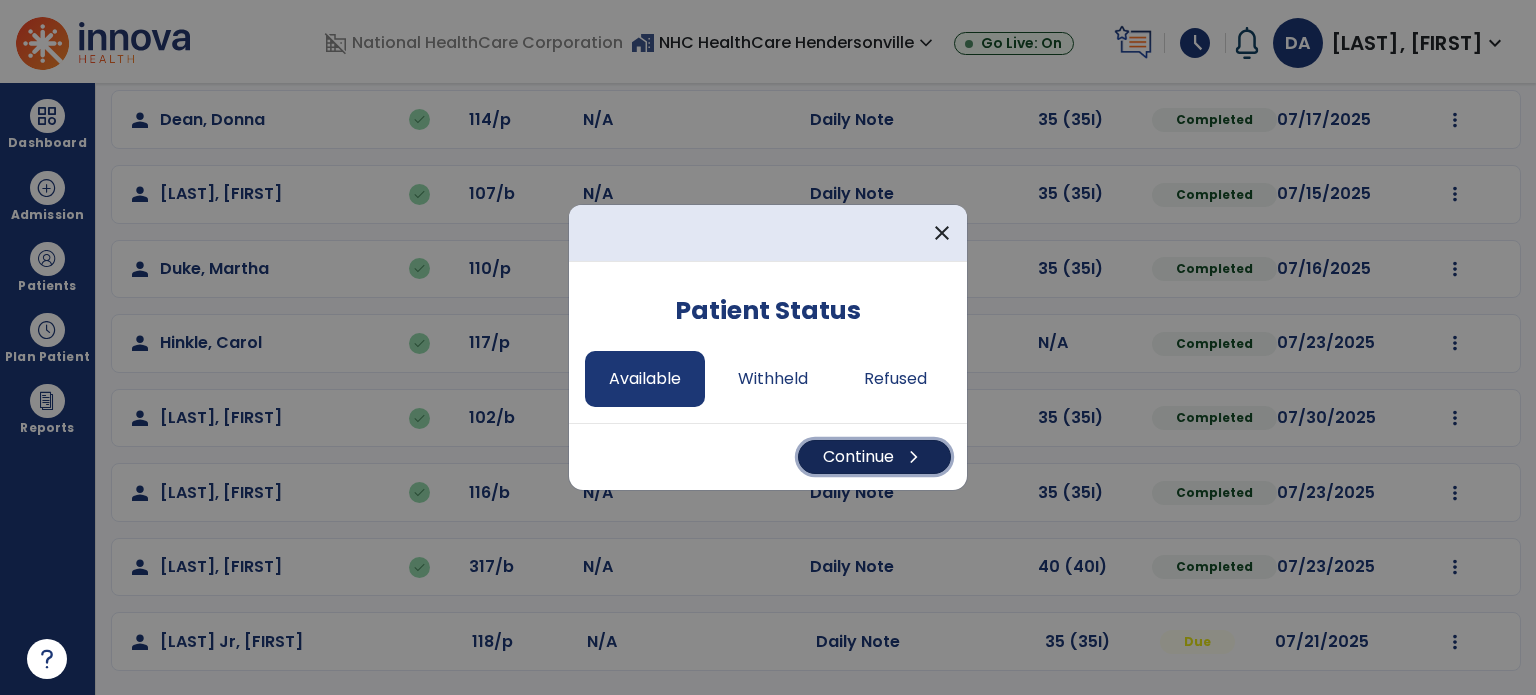 click on "Continue   chevron_right" at bounding box center [874, 457] 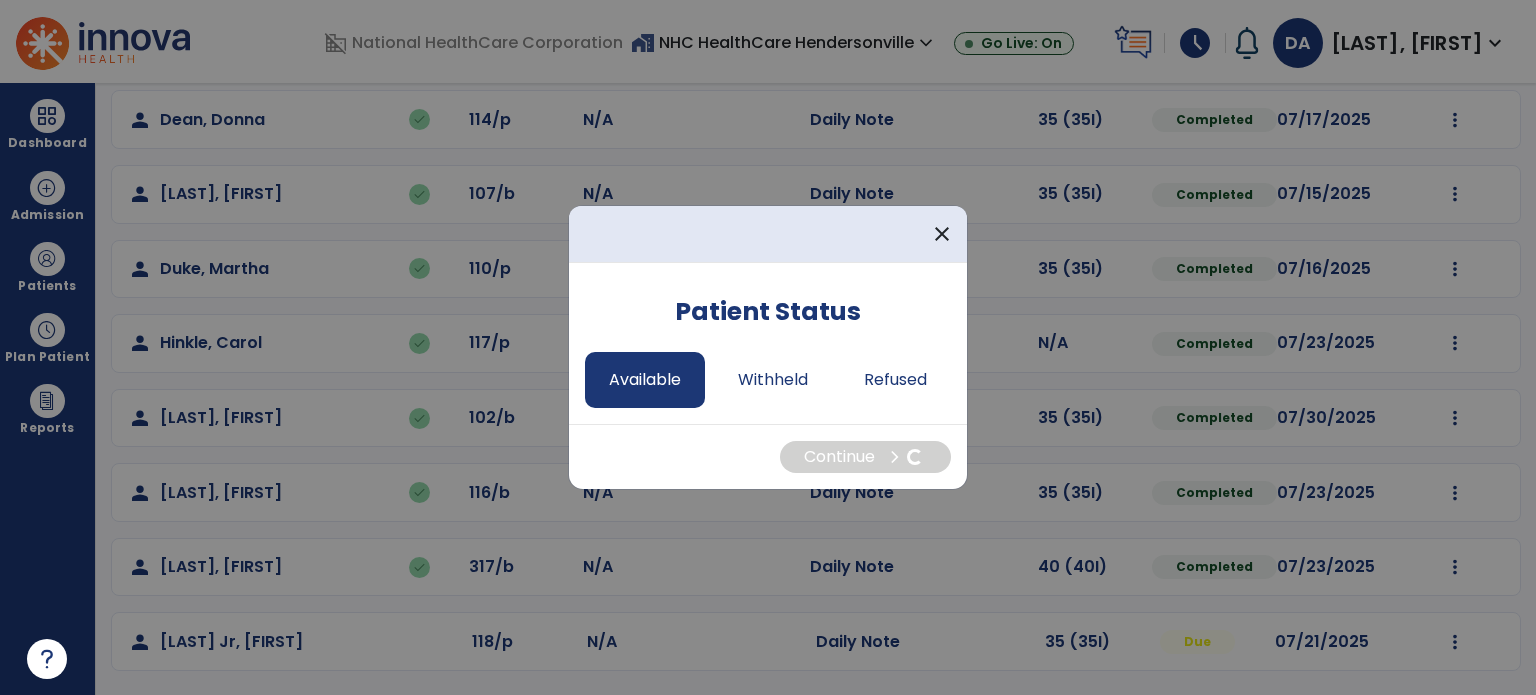 select on "*" 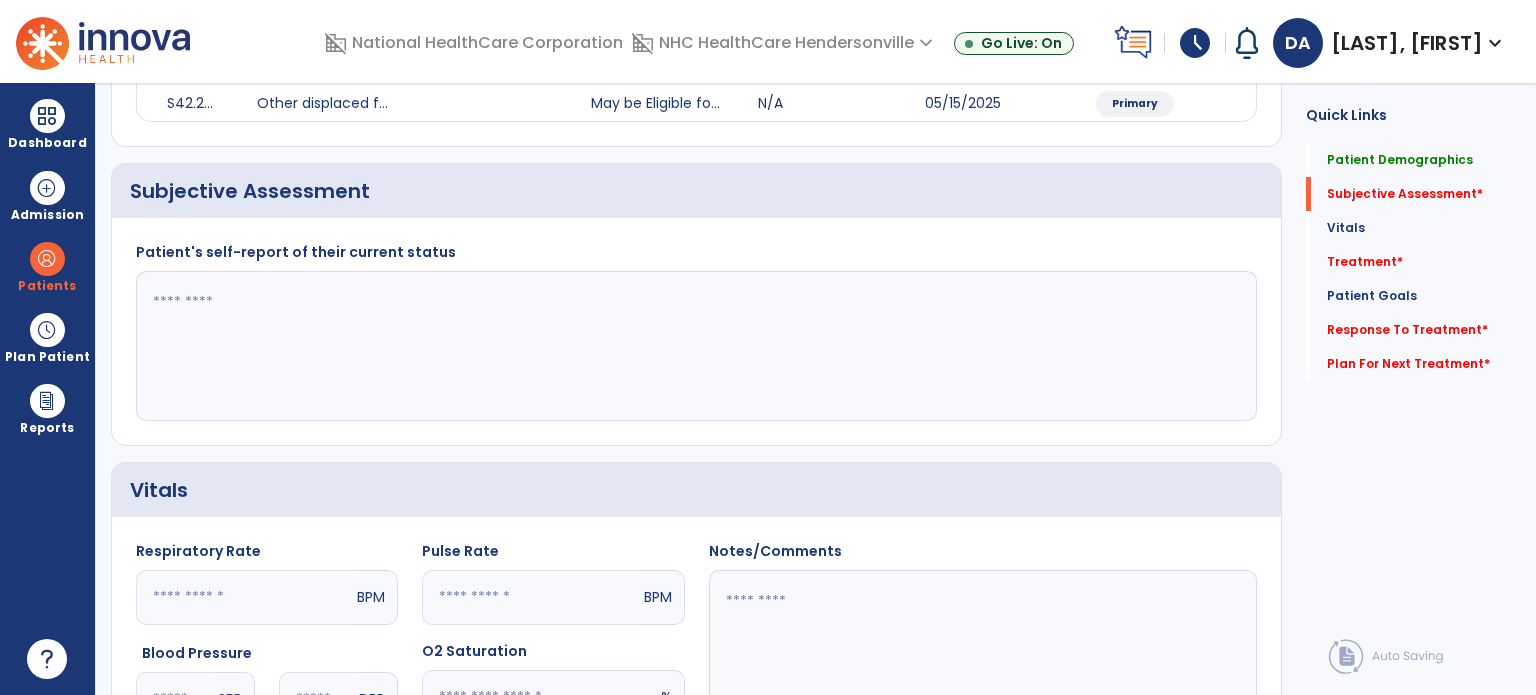 click 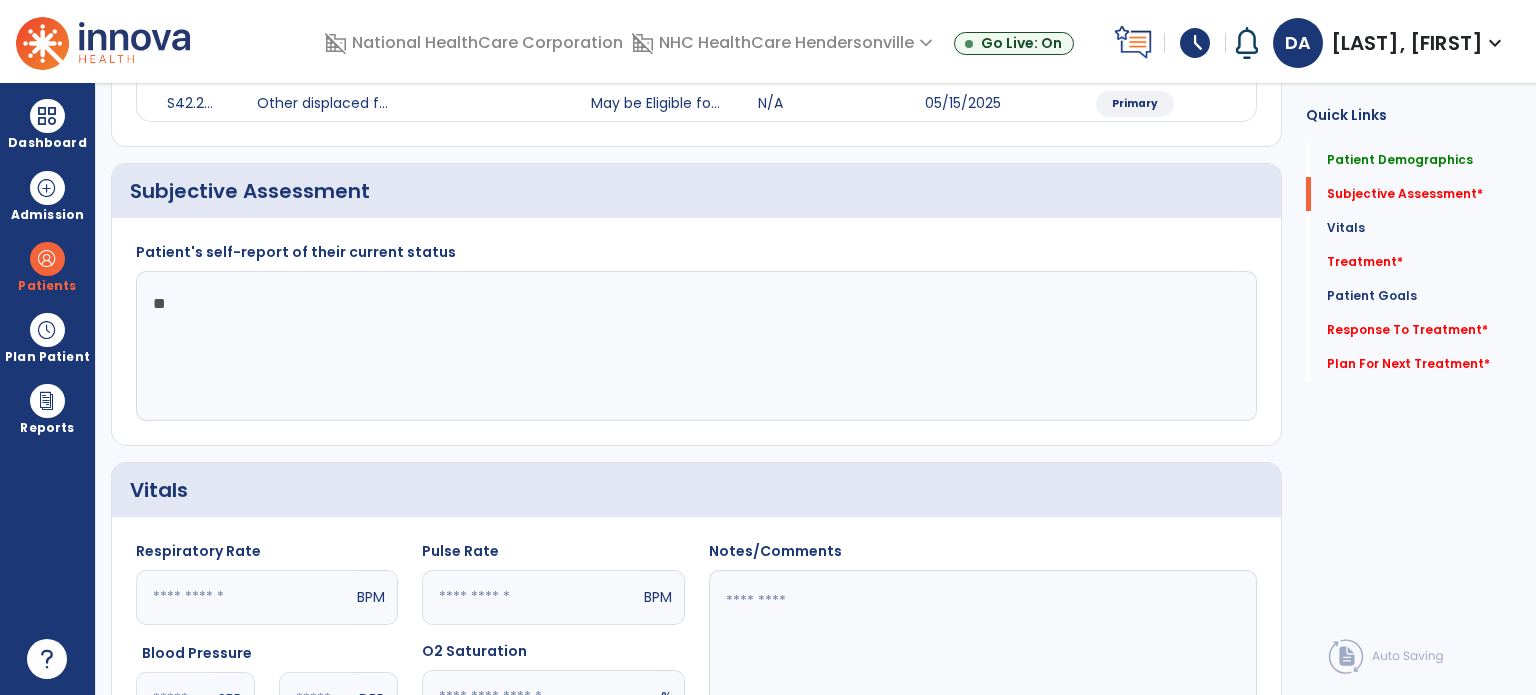 type on "*" 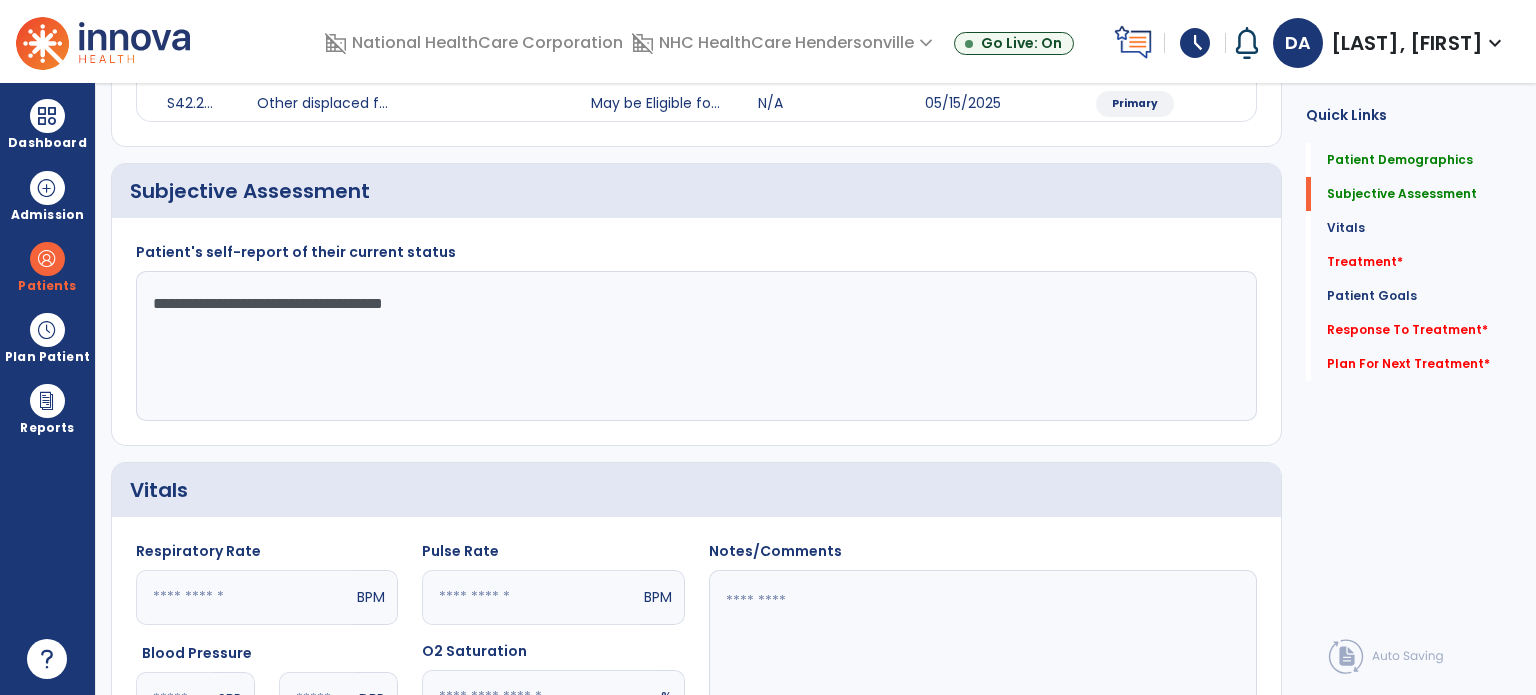 click on "**********" 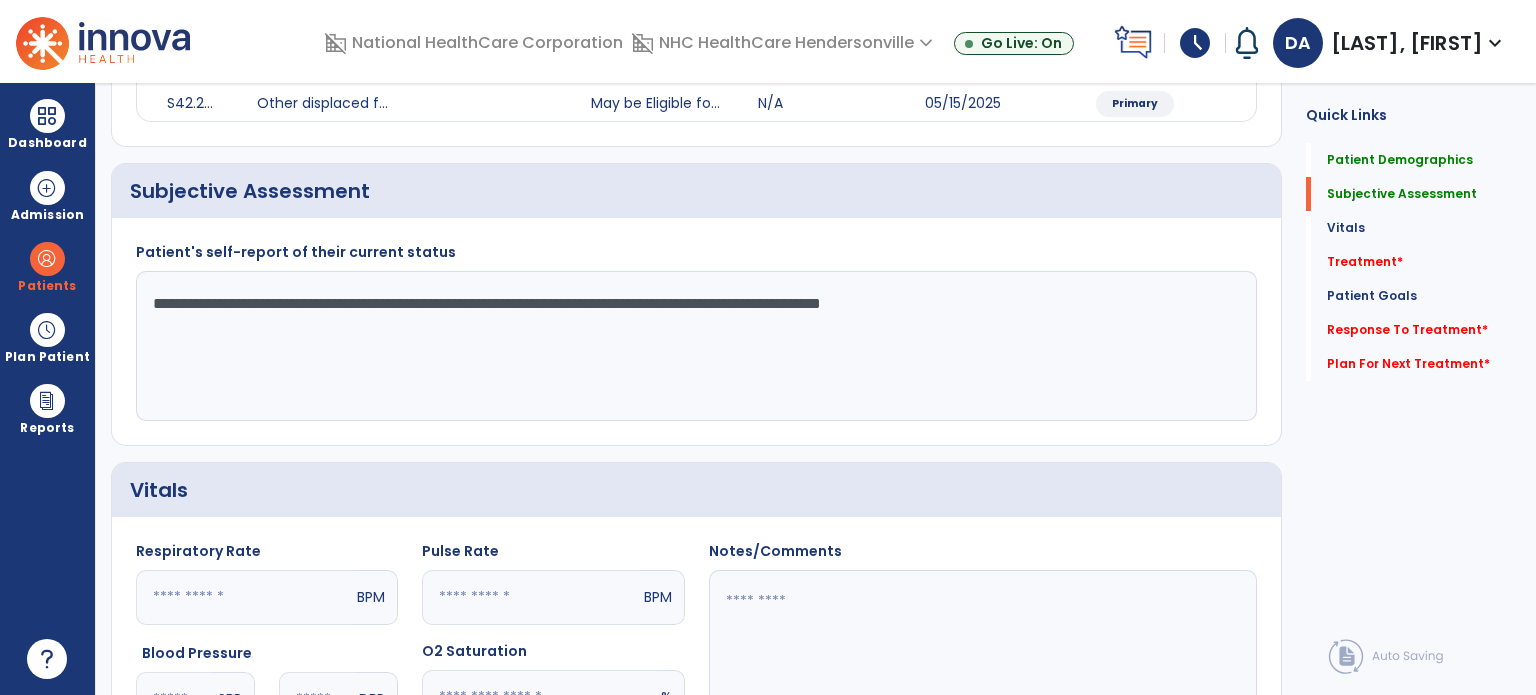 click on "**********" 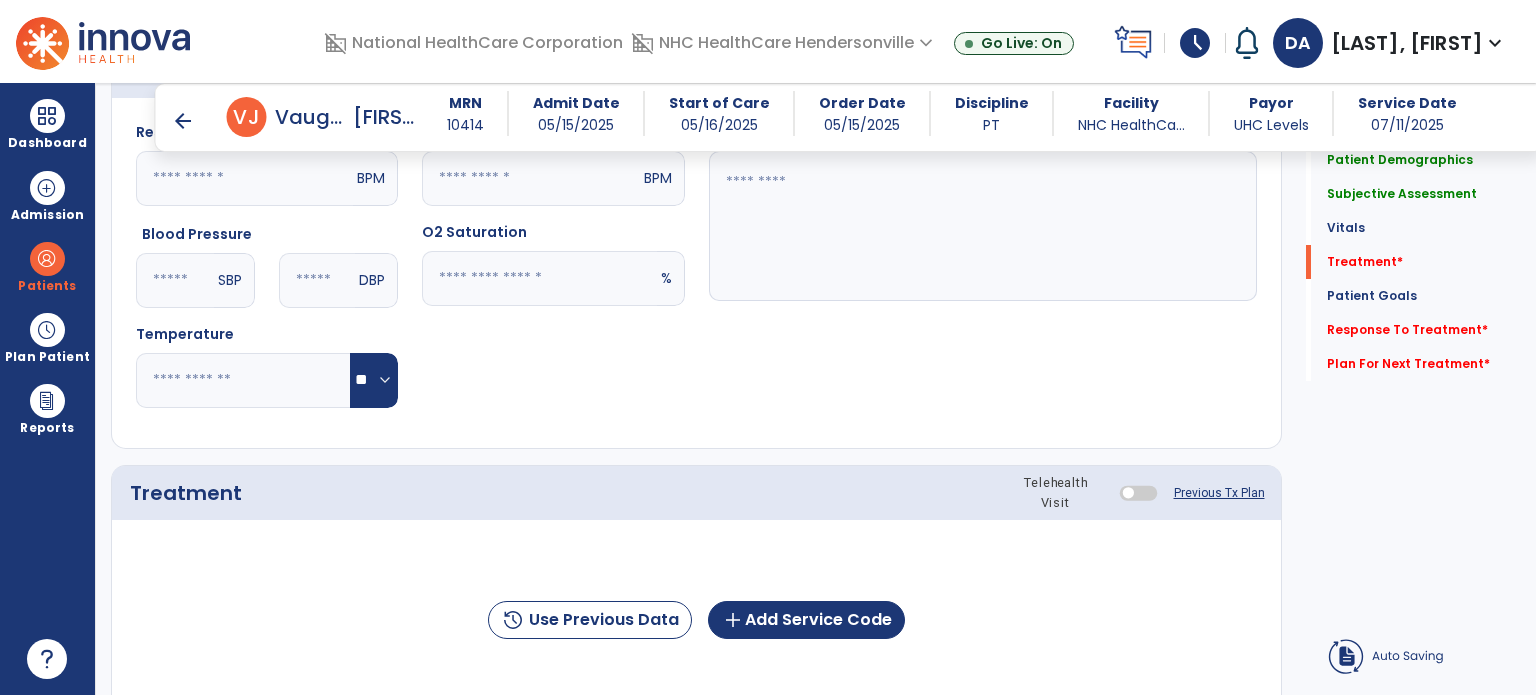 scroll, scrollTop: 1065, scrollLeft: 0, axis: vertical 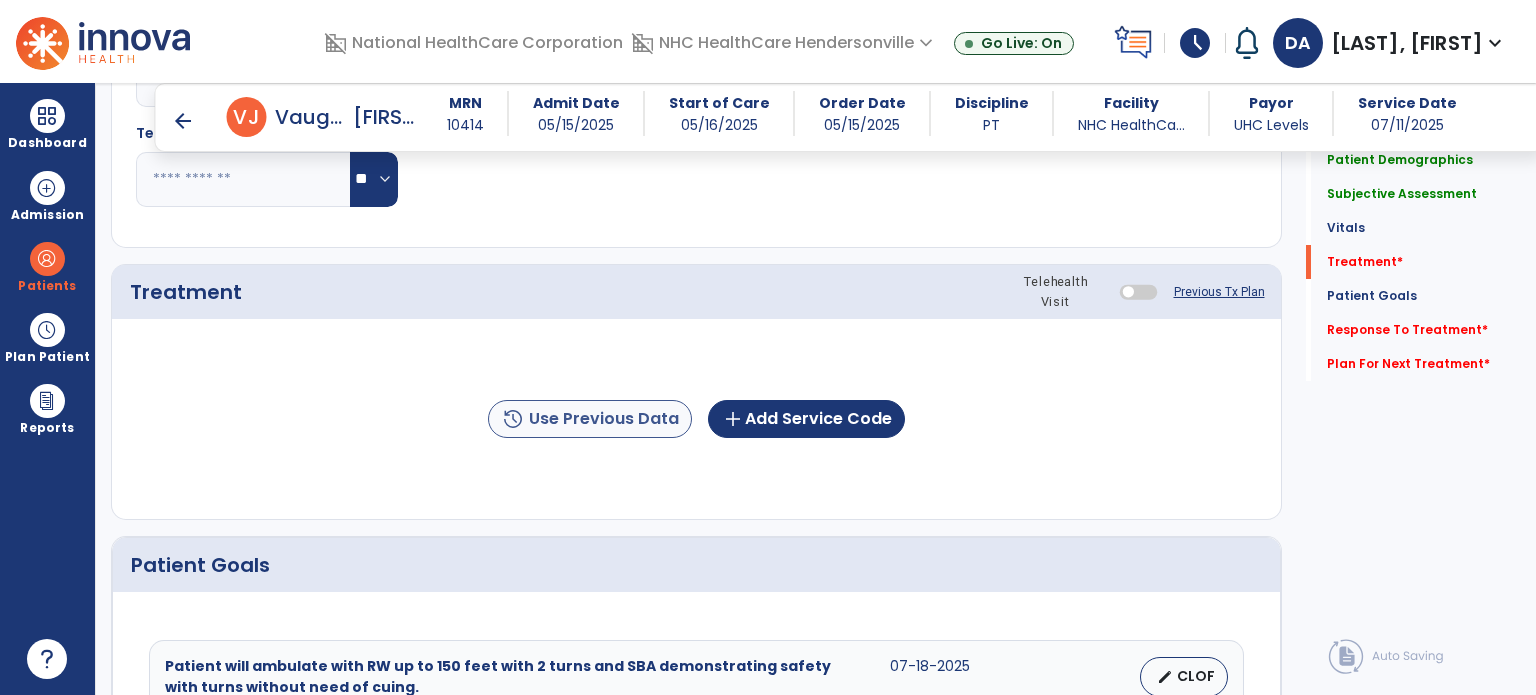 type on "**********" 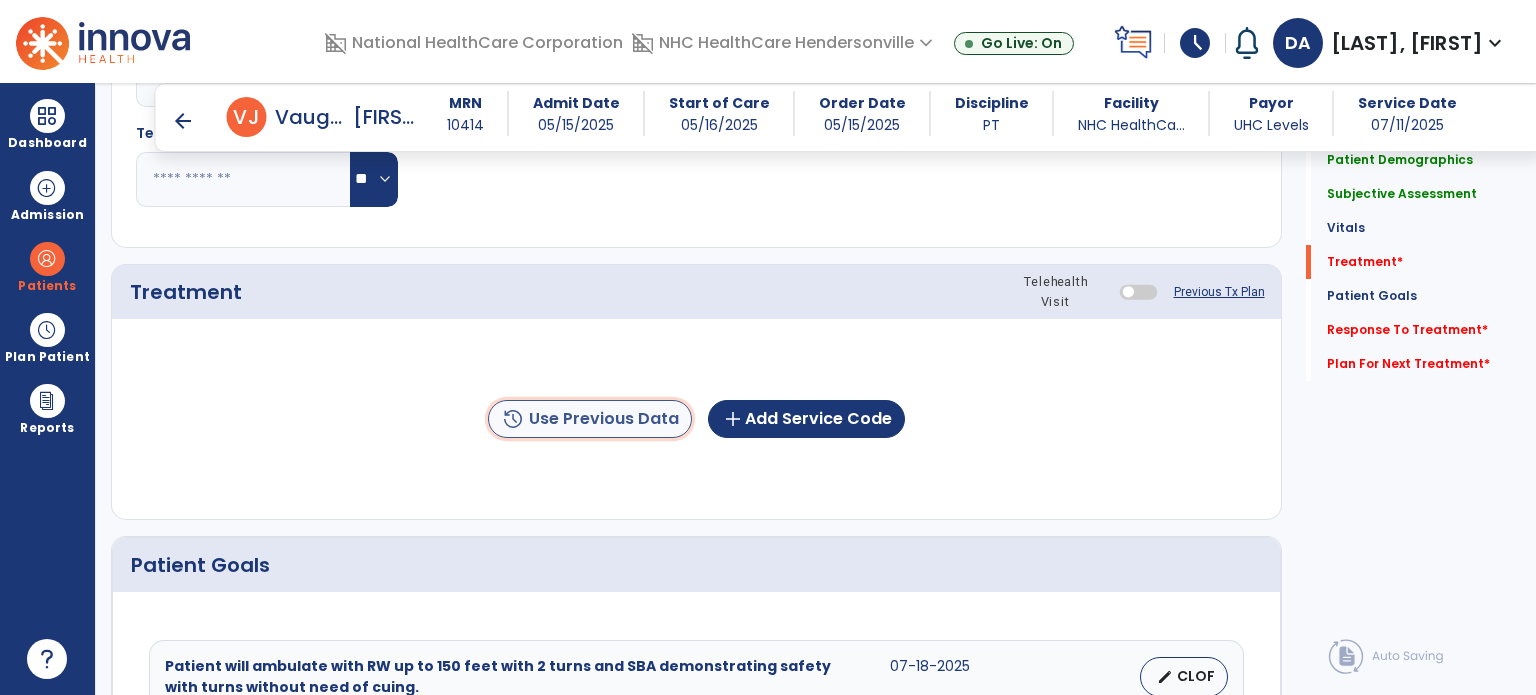click on "history  Use Previous Data" 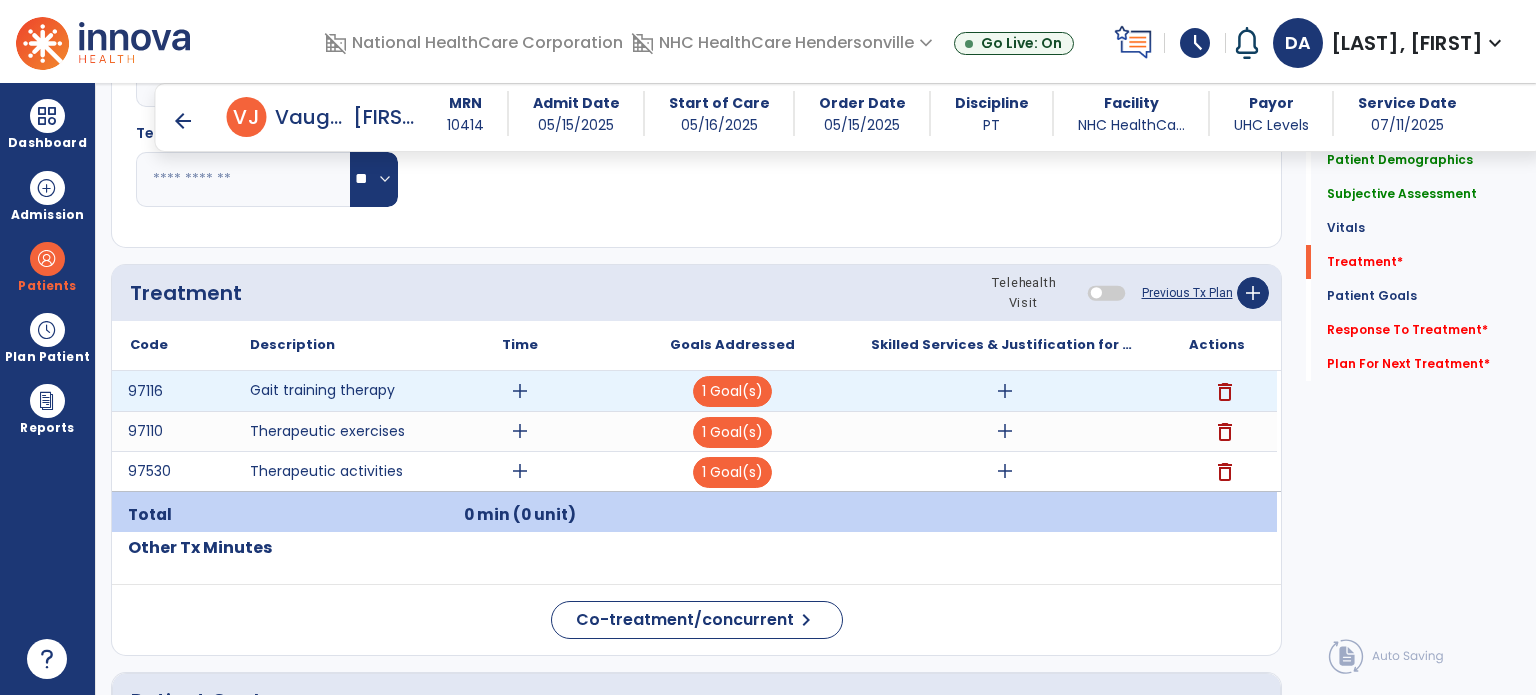 click on "add" at bounding box center [1005, 391] 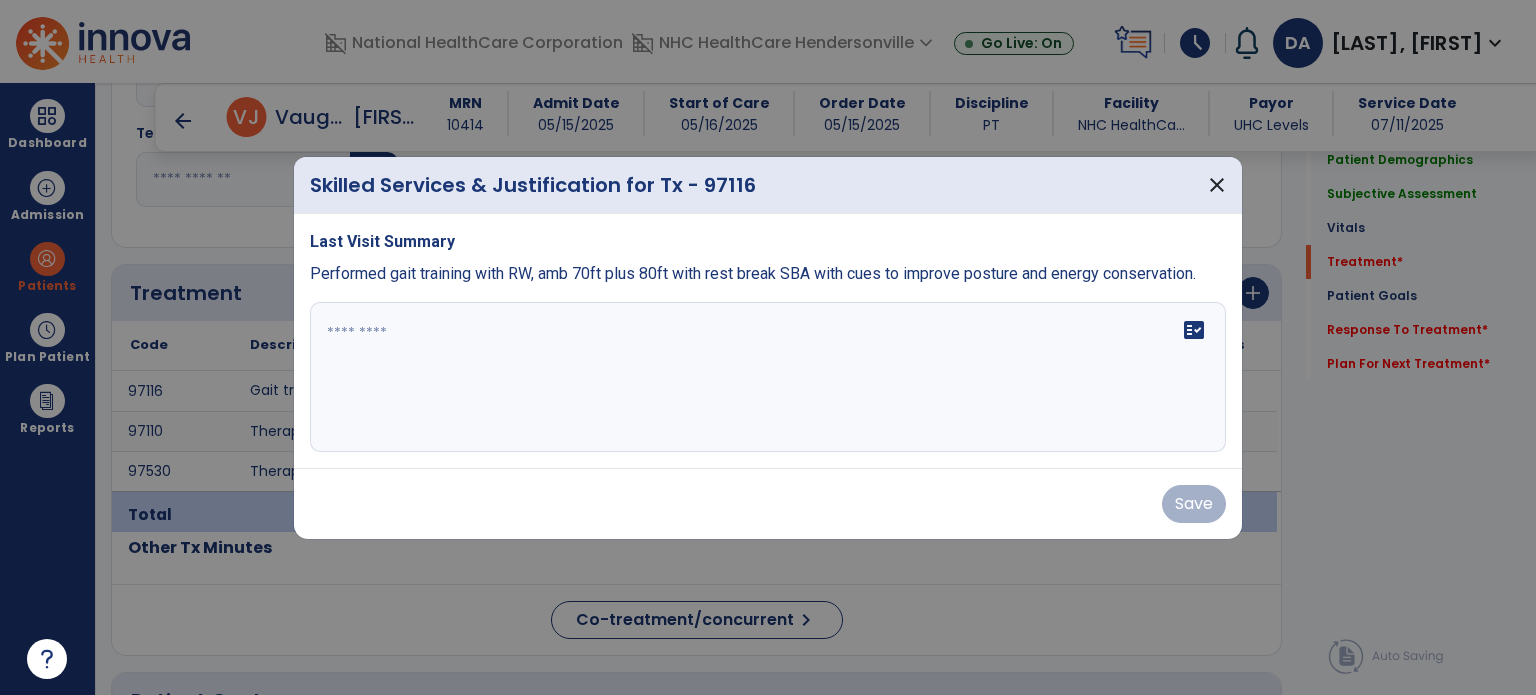 click at bounding box center [768, 377] 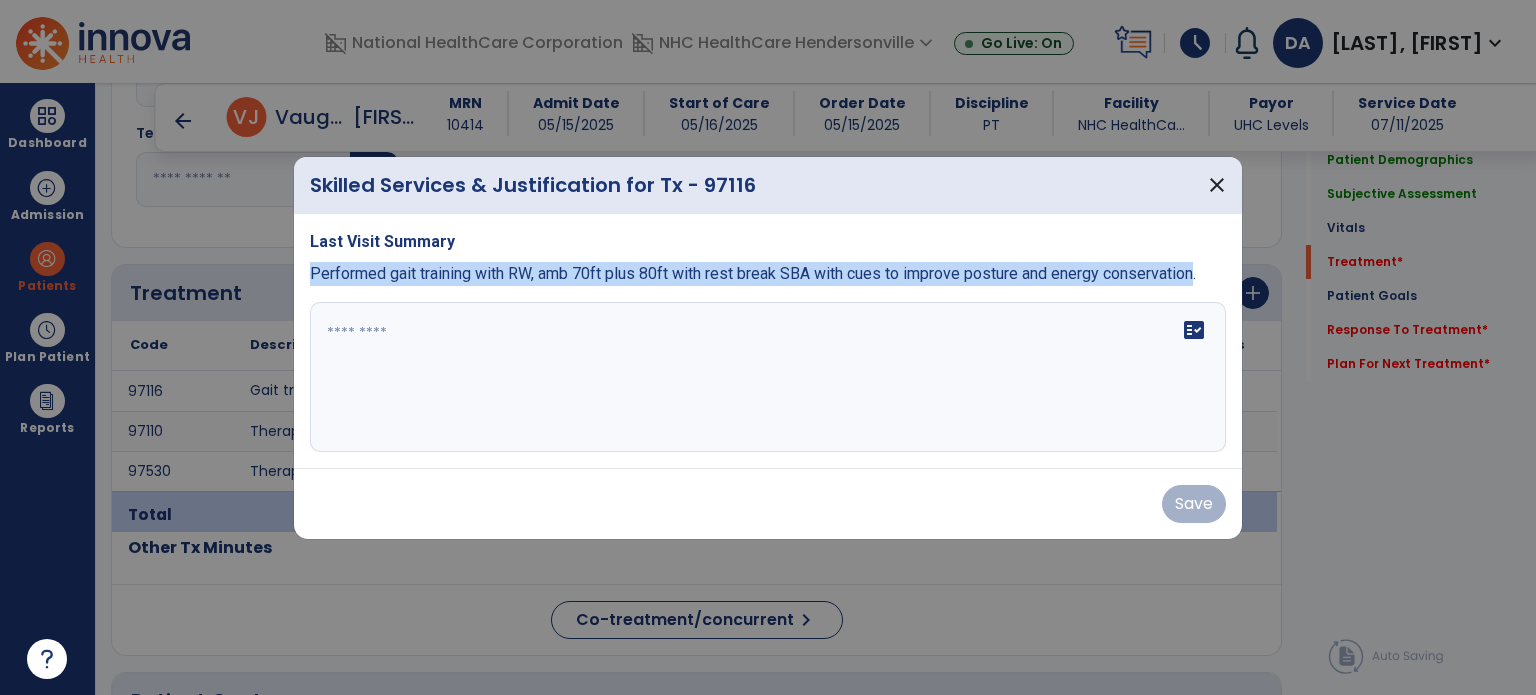 drag, startPoint x: 1202, startPoint y: 275, endPoint x: 312, endPoint y: 275, distance: 890 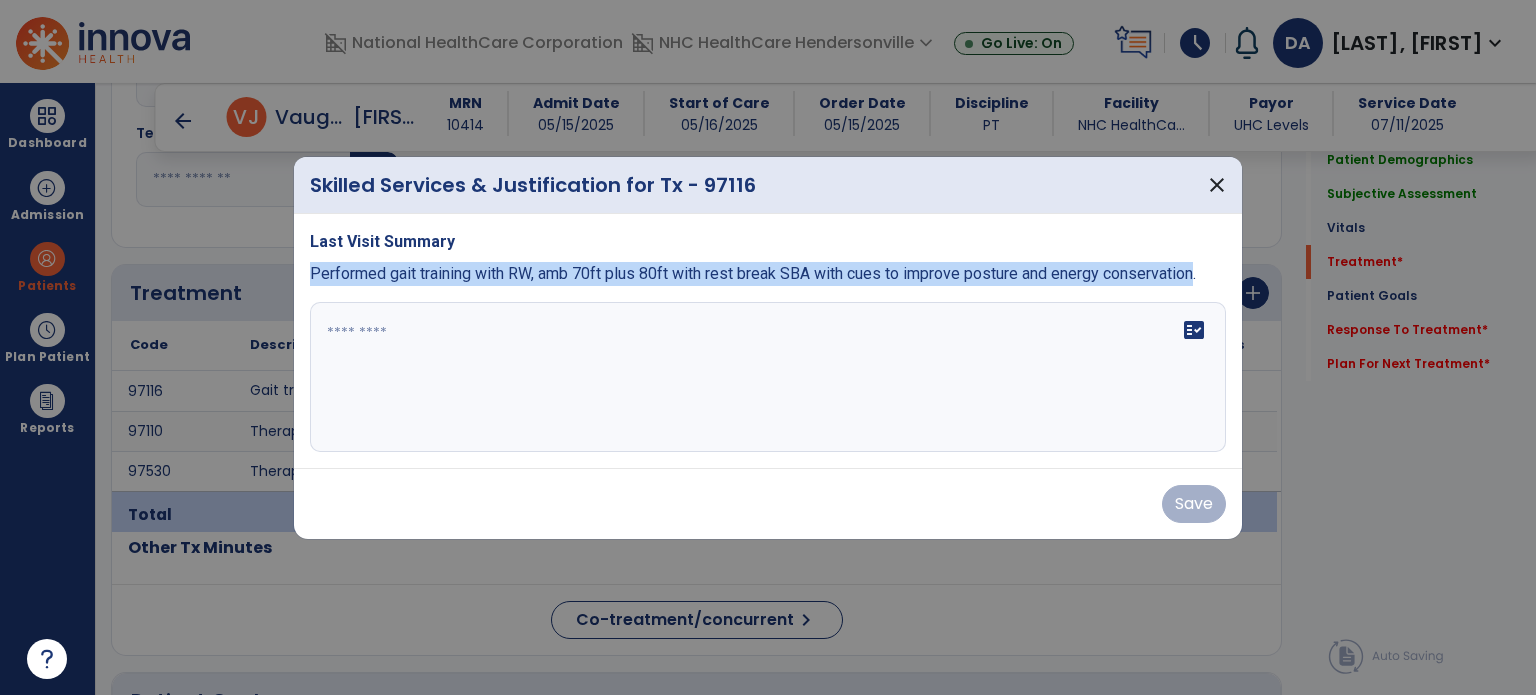 click on "Performed gait training with RW, amb 70ft plus 80ft with rest break SBA with cues to improve posture and energy conservation." at bounding box center (753, 273) 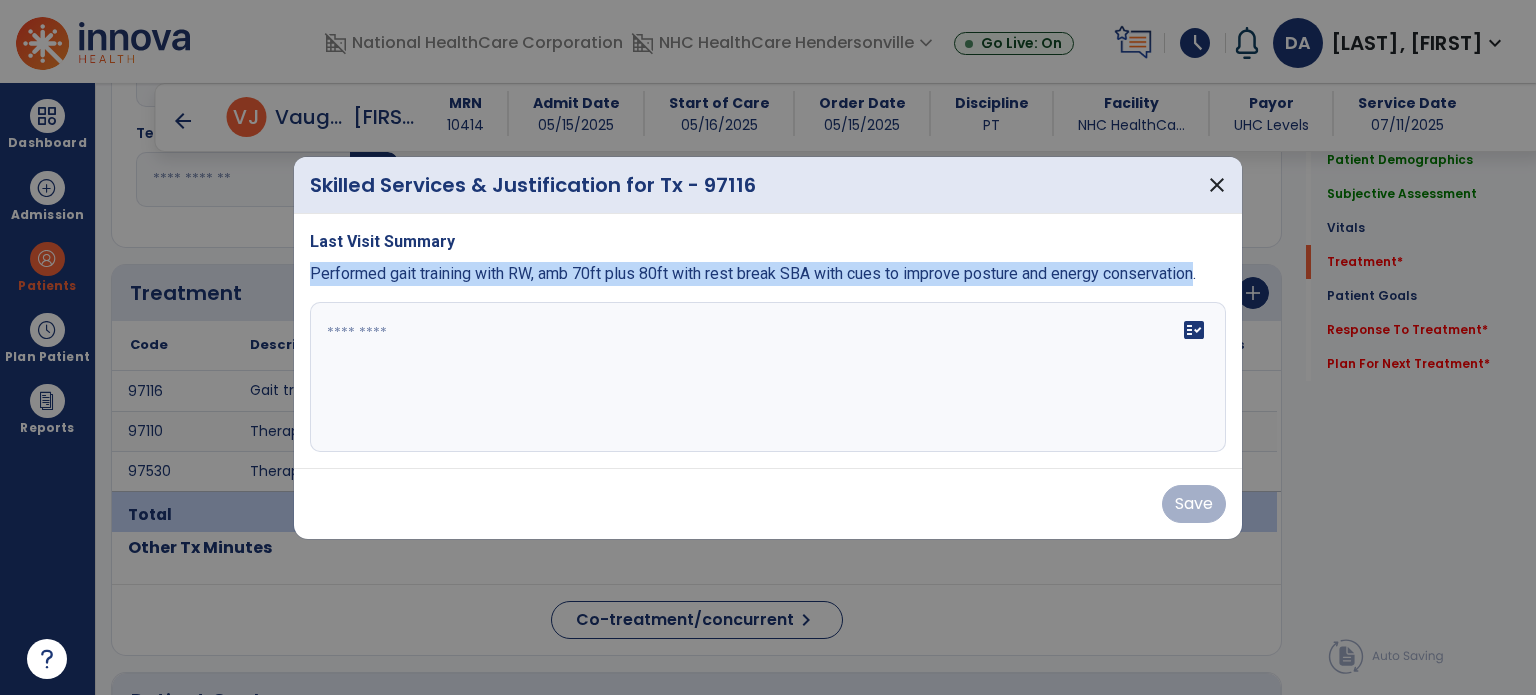 copy on "Performed gait training with RW, amb 70ft plus 80ft with rest break SBA with cues to improve posture and energy conservation" 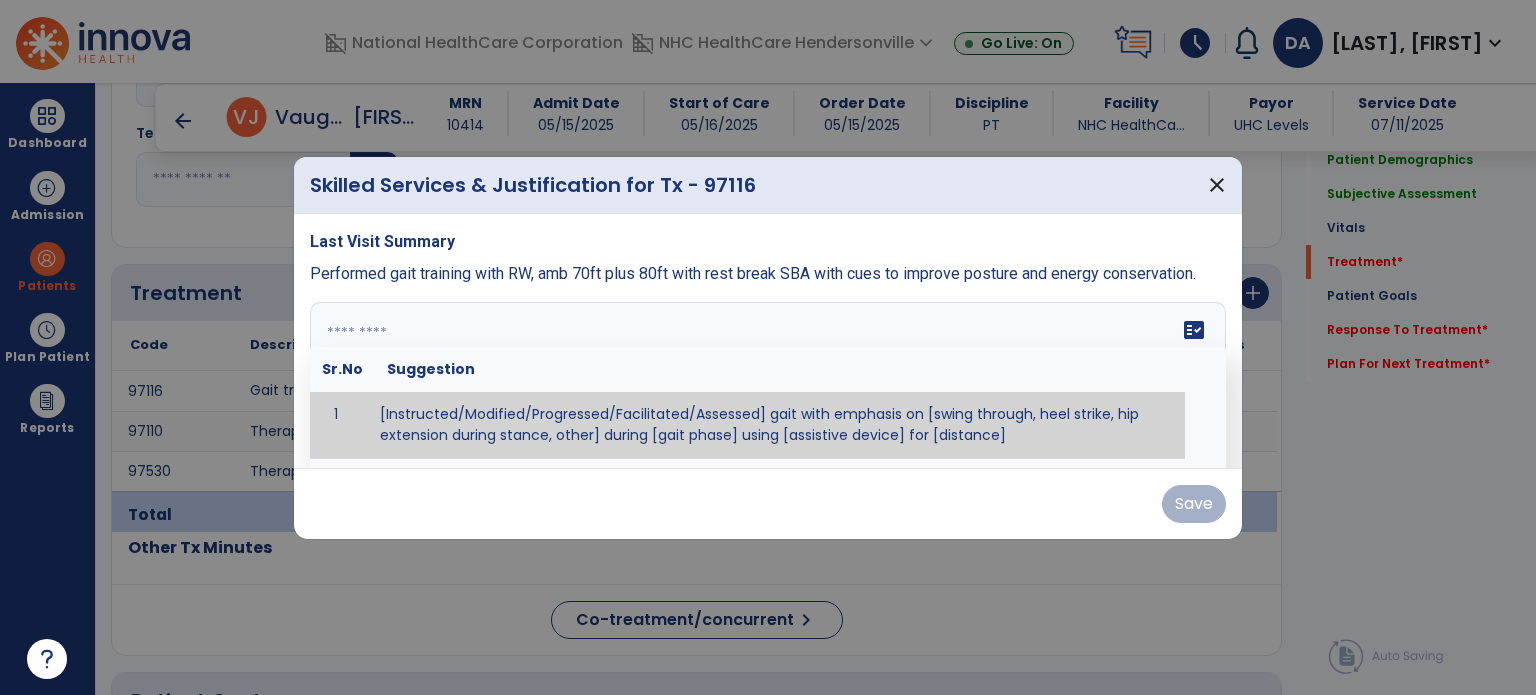 click at bounding box center [768, 377] 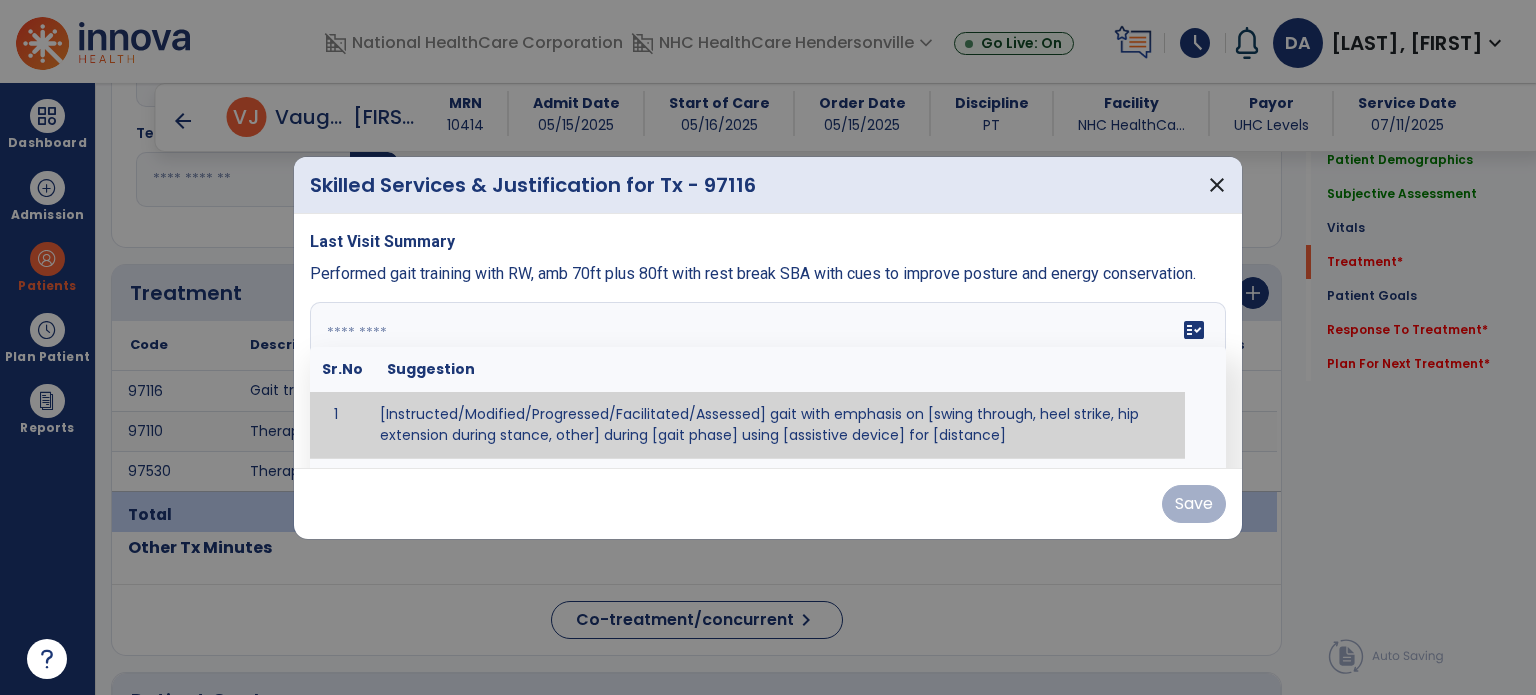 paste on "**********" 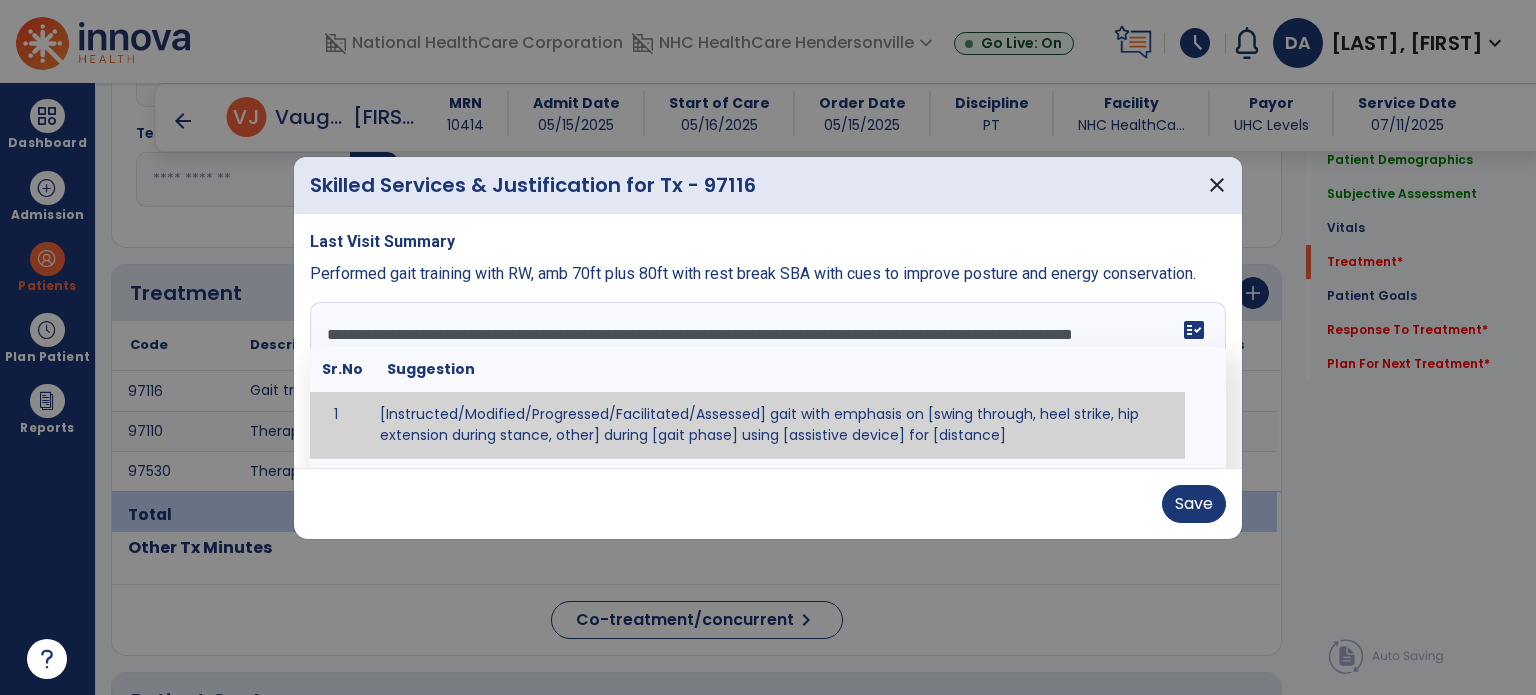 click on "**********" at bounding box center (766, 377) 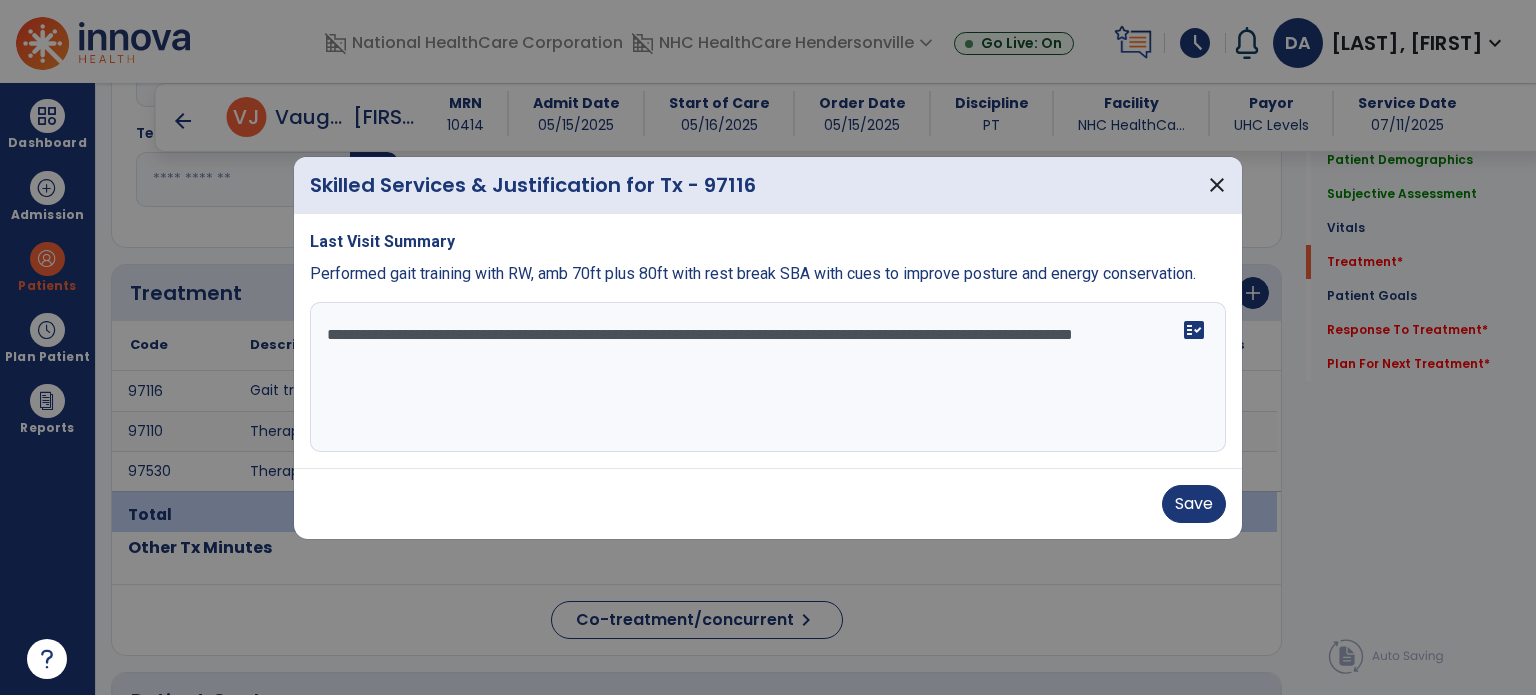 click on "**********" at bounding box center [768, 377] 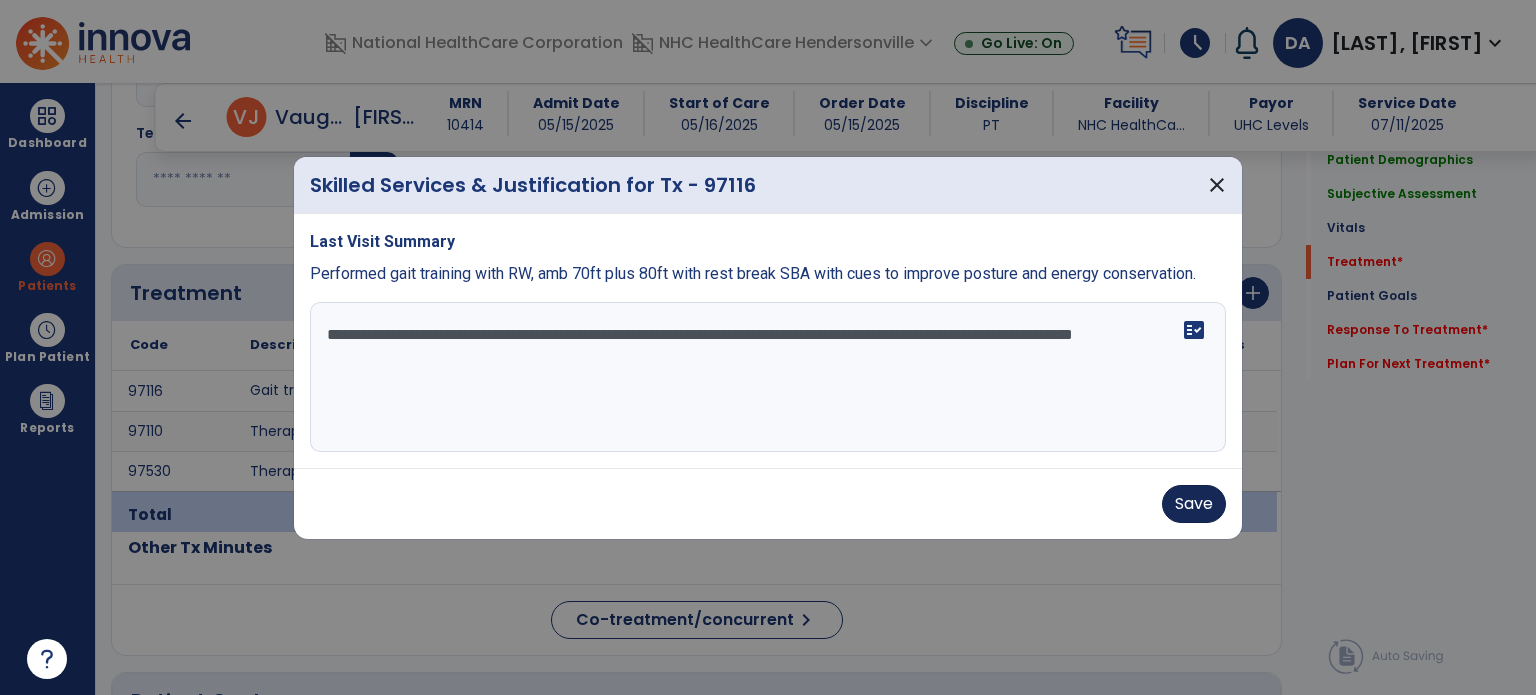 type on "**********" 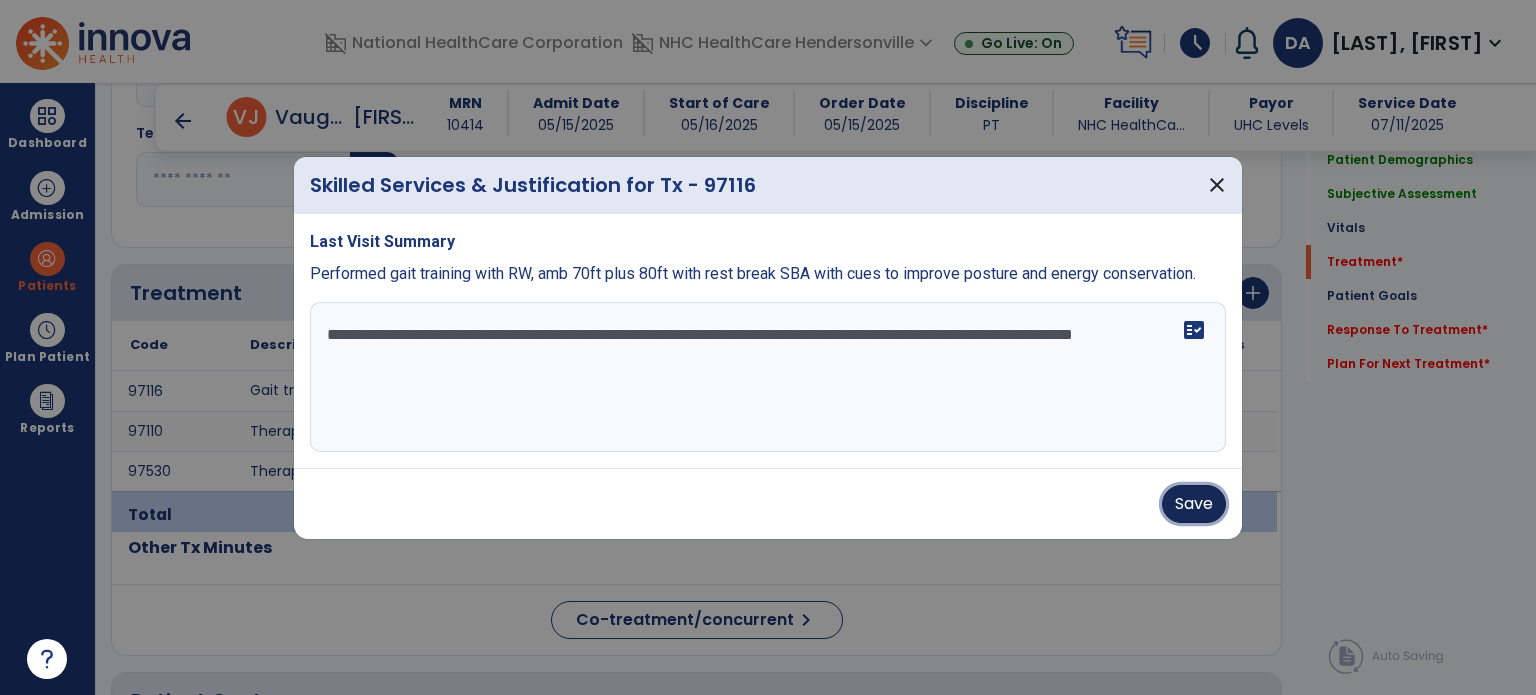 click on "Save" at bounding box center (1194, 504) 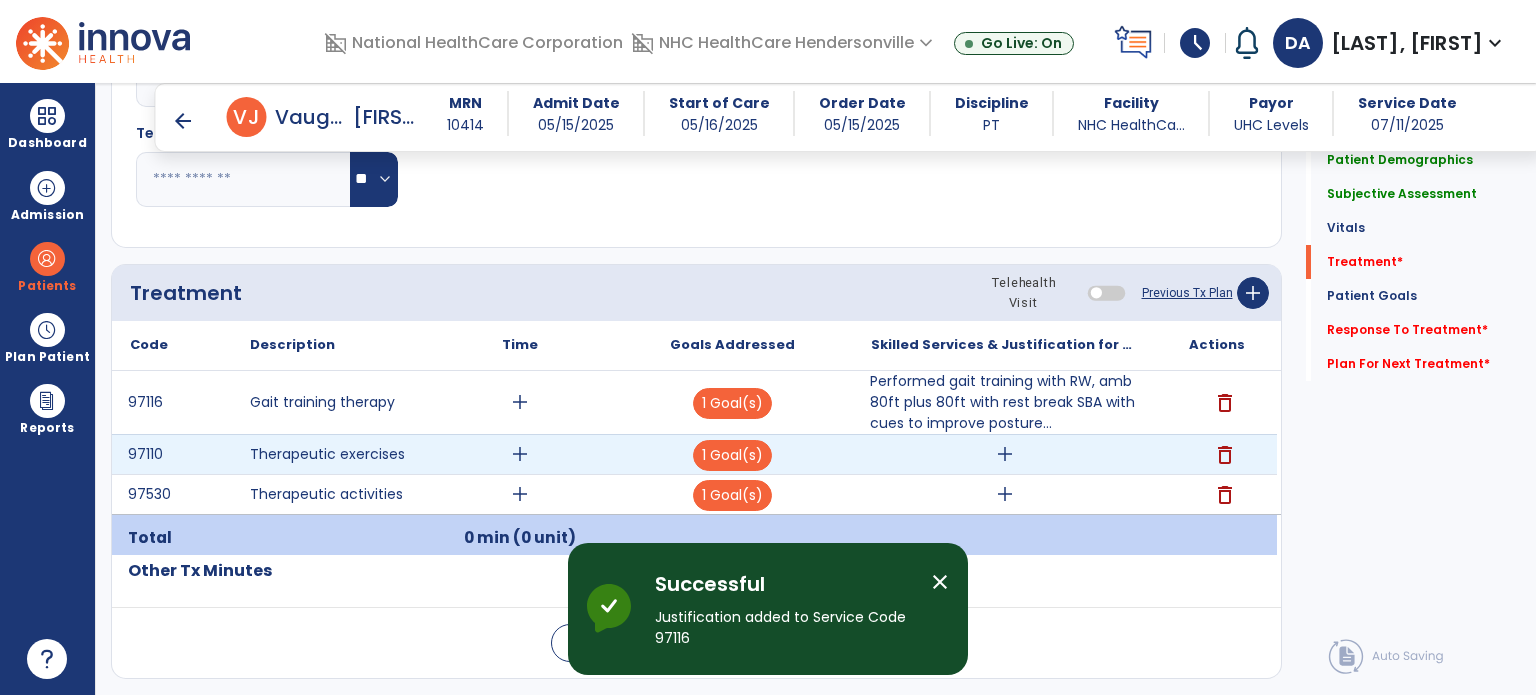 click on "add" at bounding box center [1005, 454] 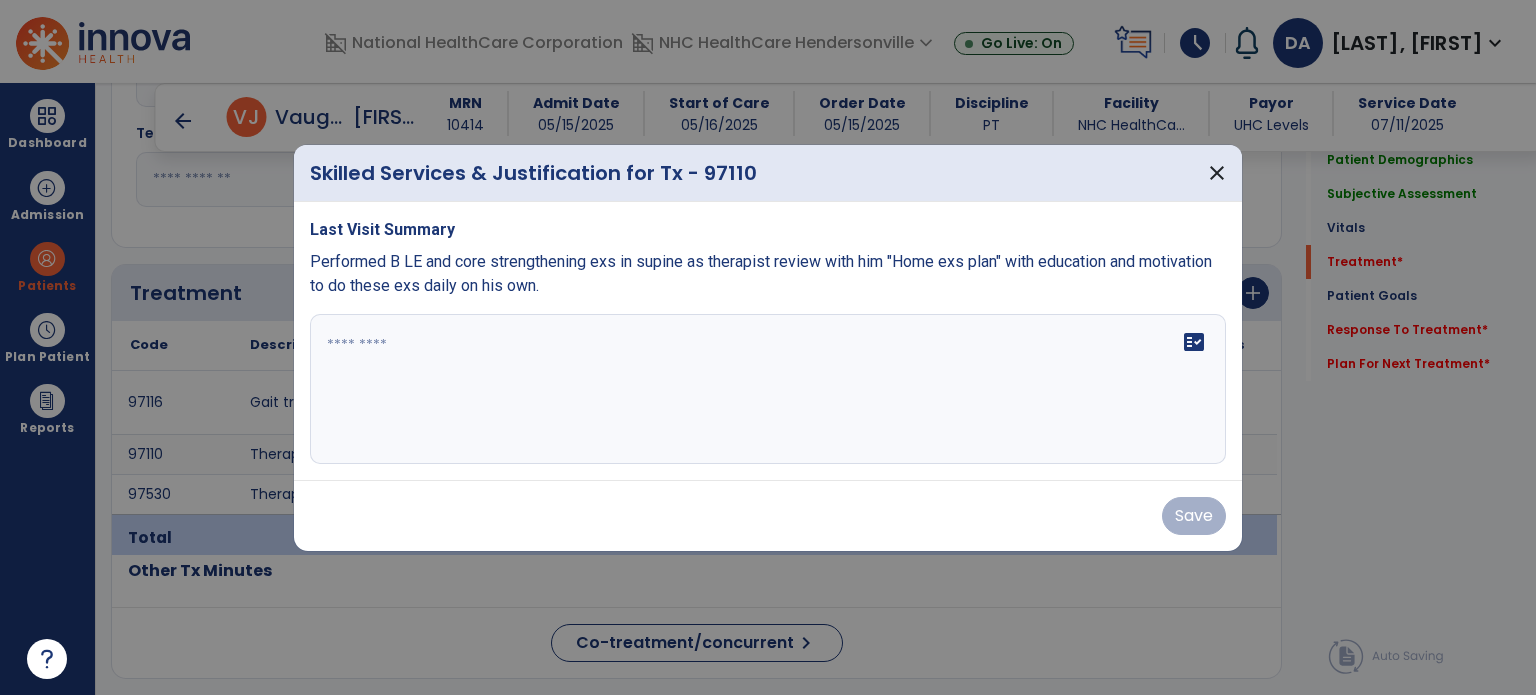 click on "fact_check" at bounding box center [768, 389] 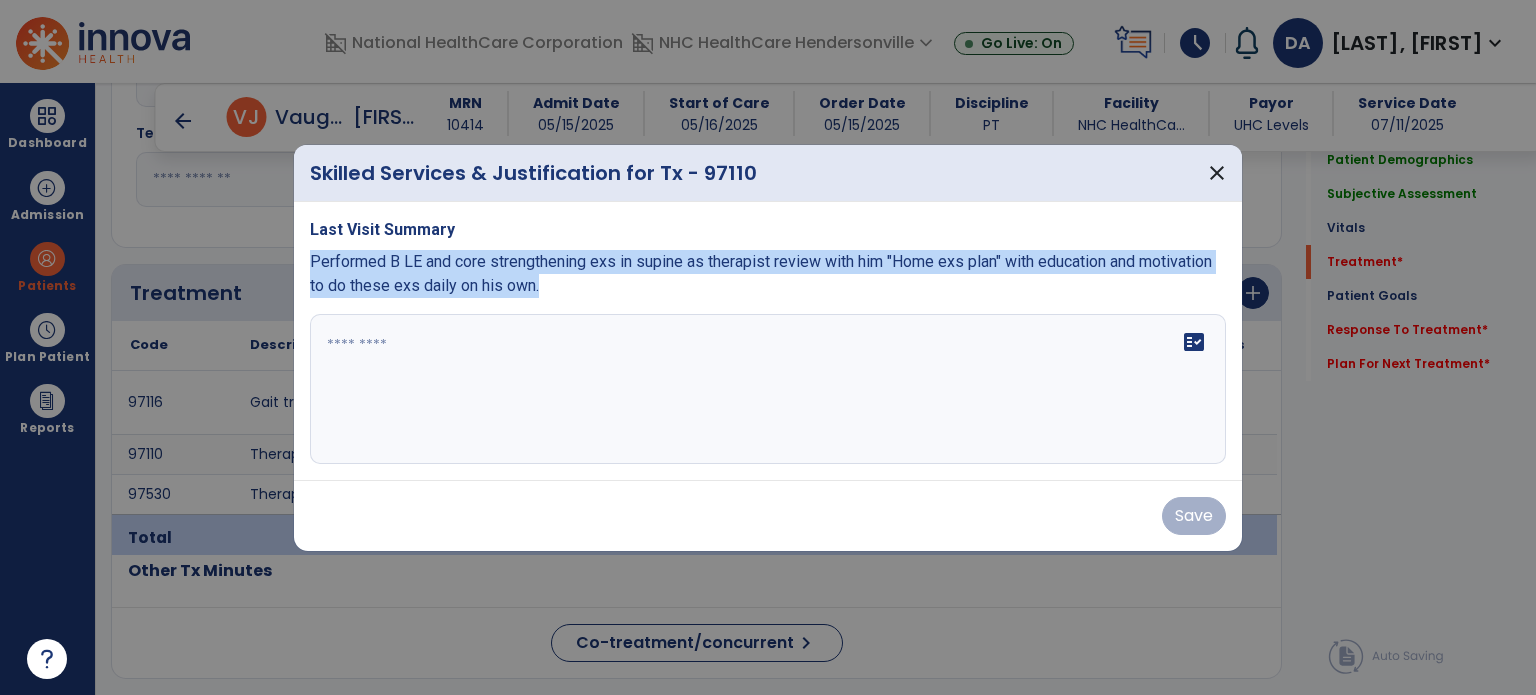 drag, startPoint x: 629, startPoint y: 291, endPoint x: 299, endPoint y: 263, distance: 331.18576 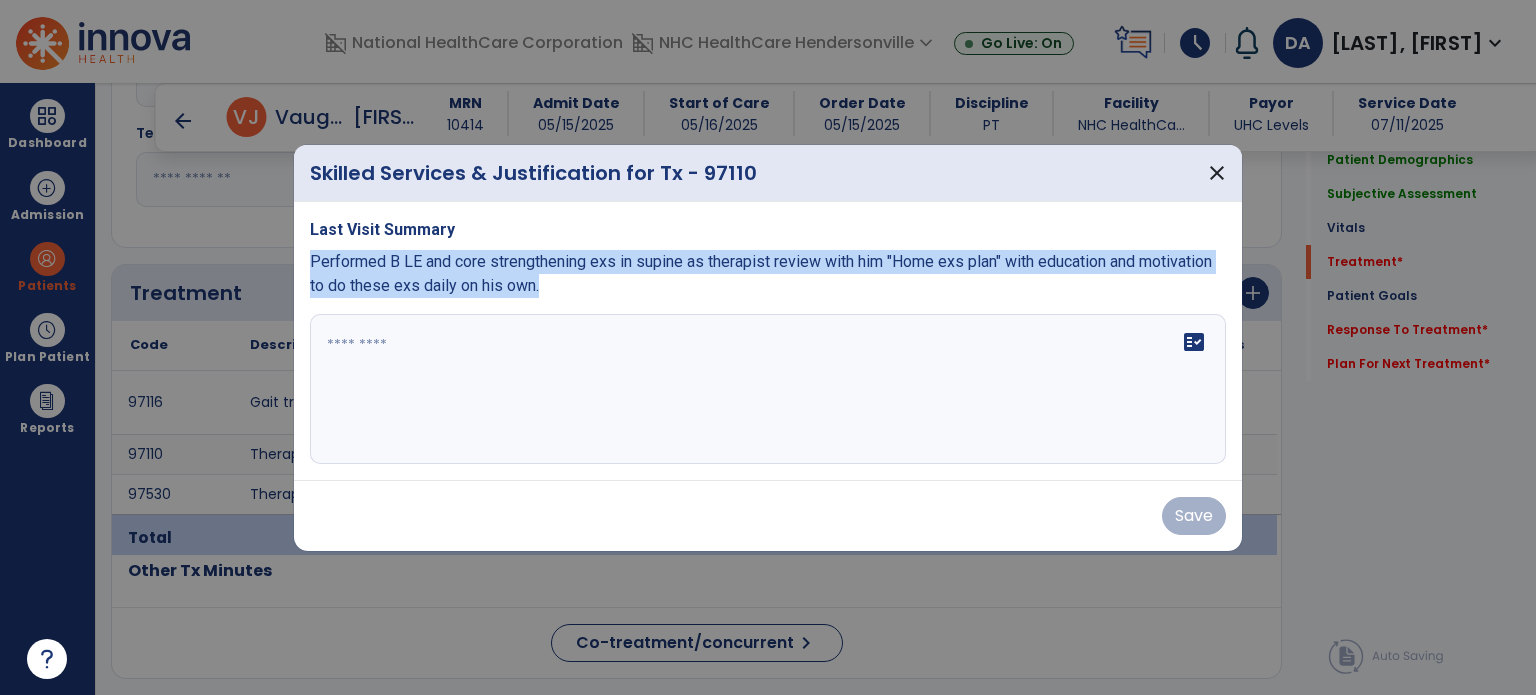 click on "Last Visit Summary Performed B LE and core strengthening exs in supine as therapist review with him "Home exs plan" with education and motivation to do these exs daily on his own.     fact_check" at bounding box center [768, 341] 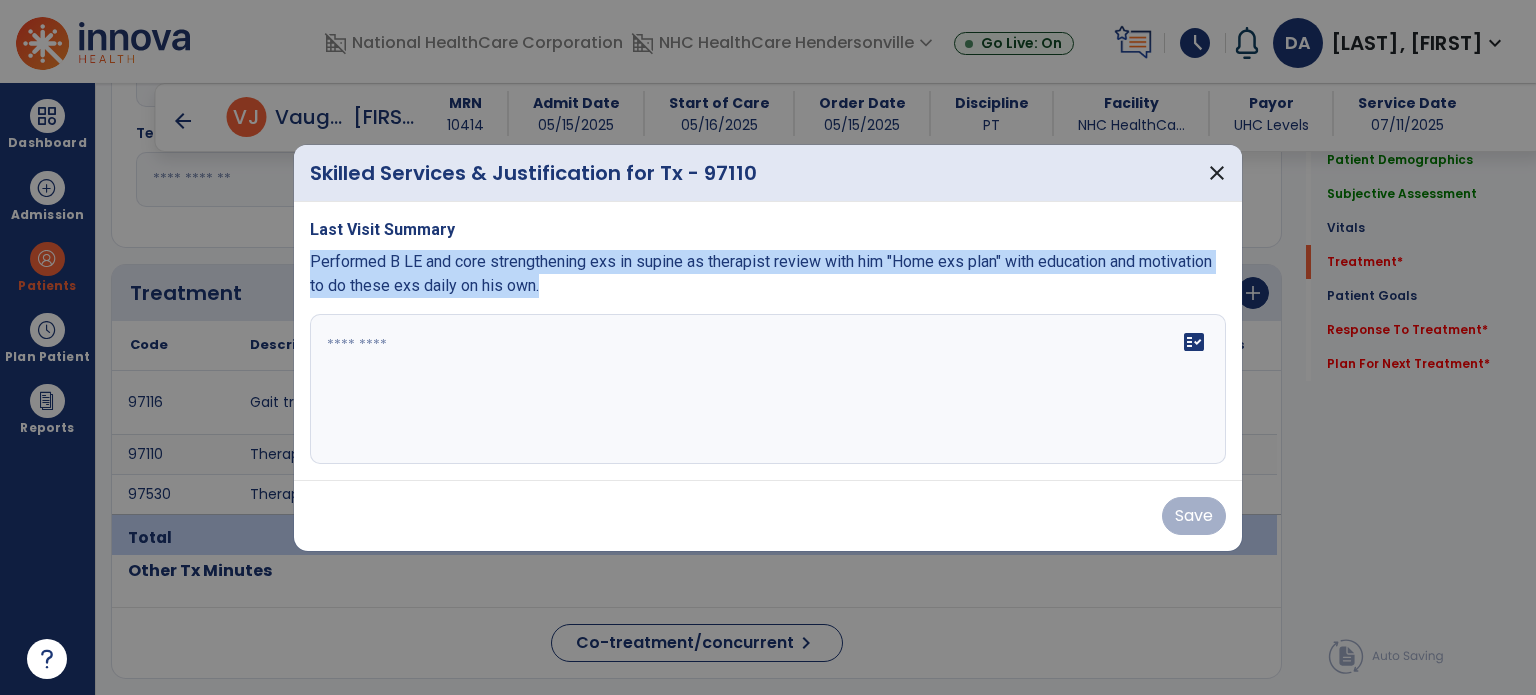 copy on "Performed B LE and core strengthening exs in supine as therapist review with him "Home exs plan" with education and motivation to do these exs daily on his own." 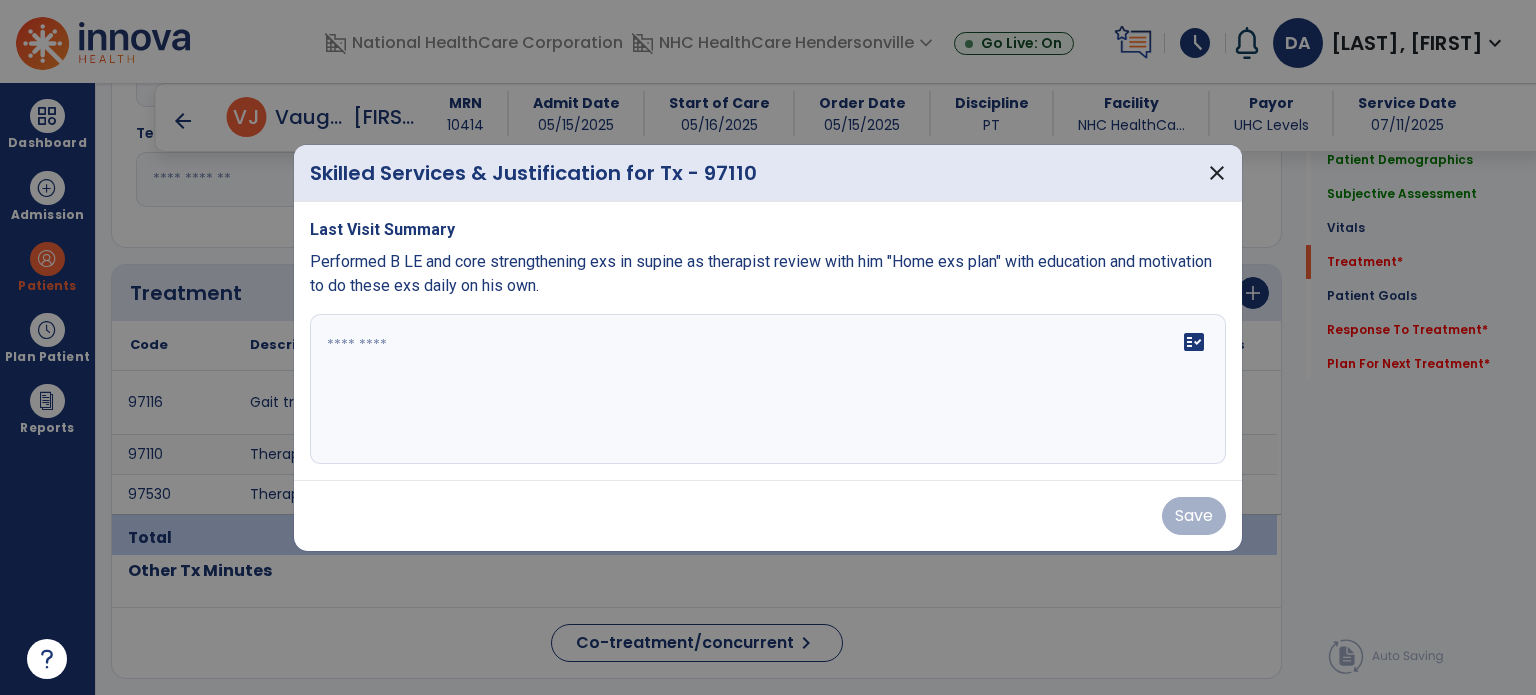 click at bounding box center [768, 389] 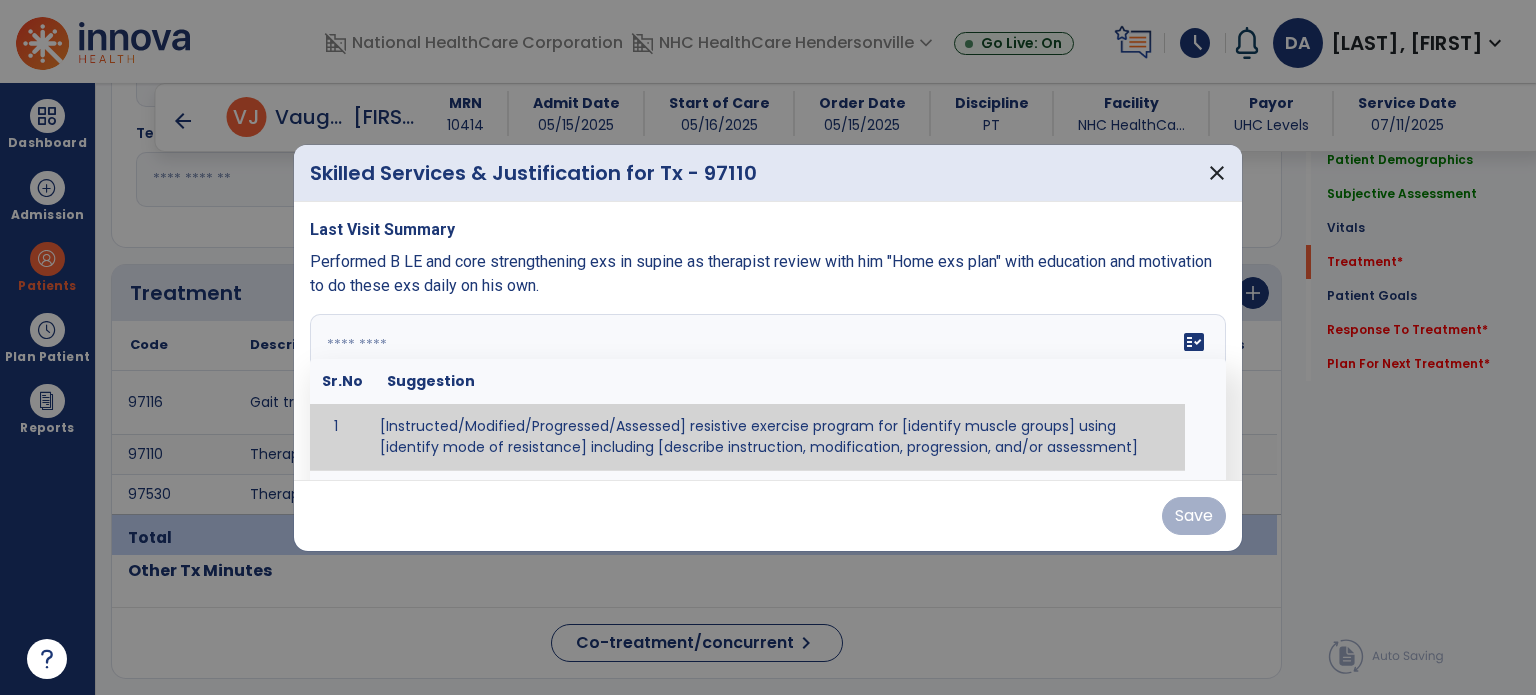 click at bounding box center (766, 389) 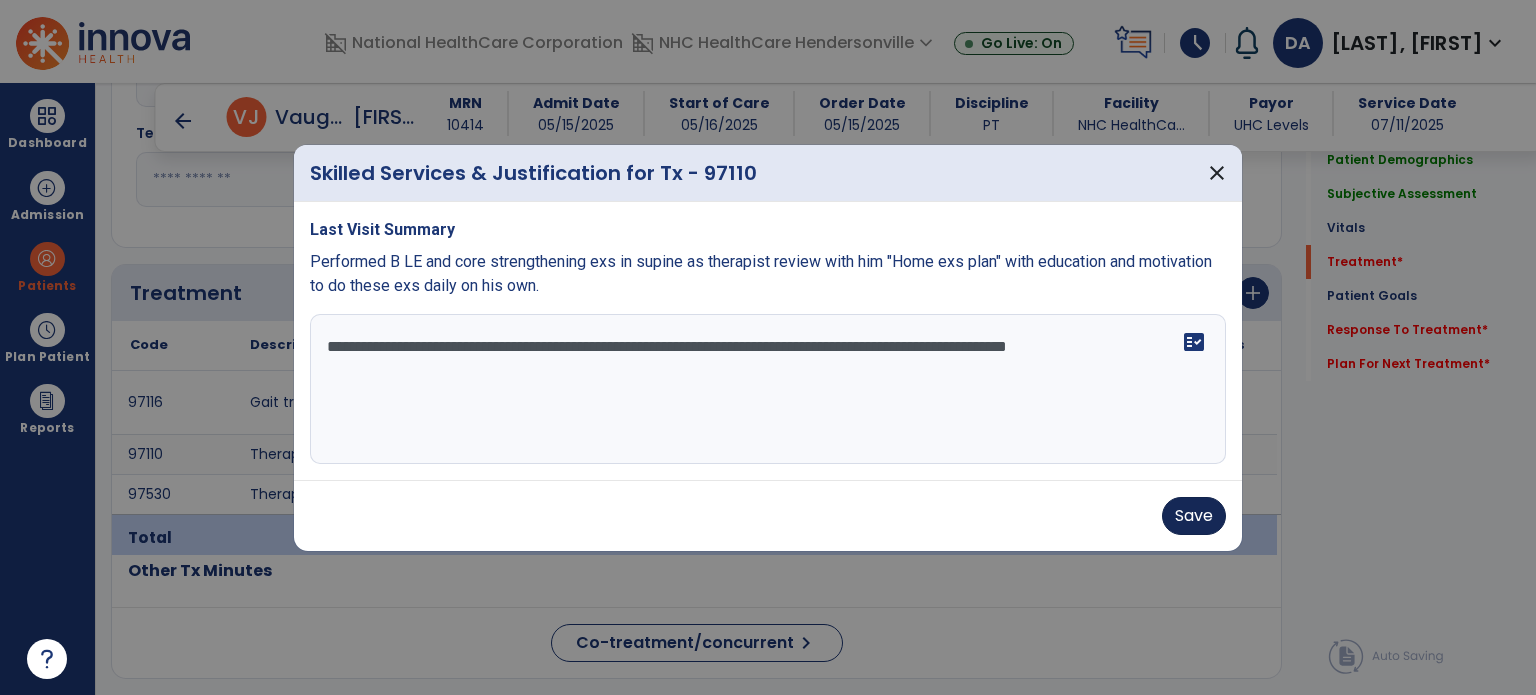 type on "**********" 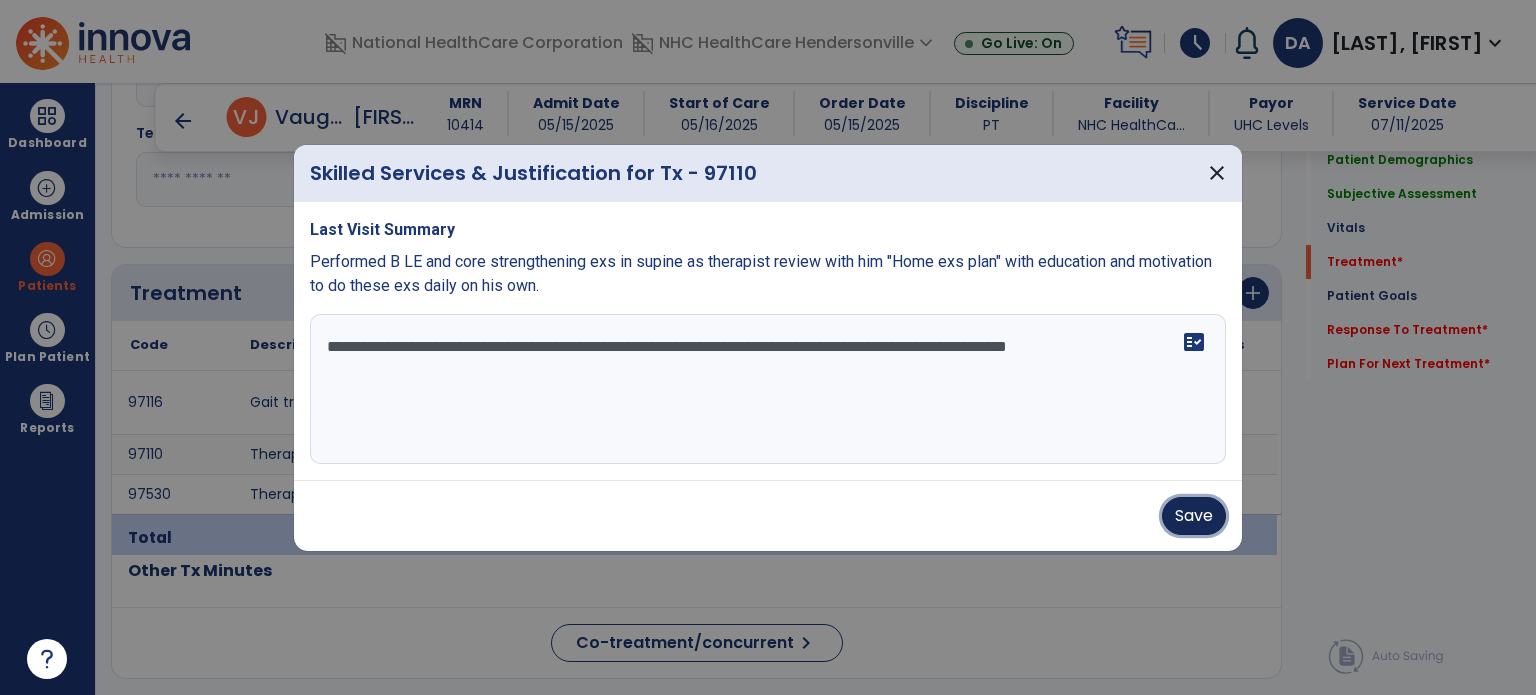 click on "Save" at bounding box center [1194, 516] 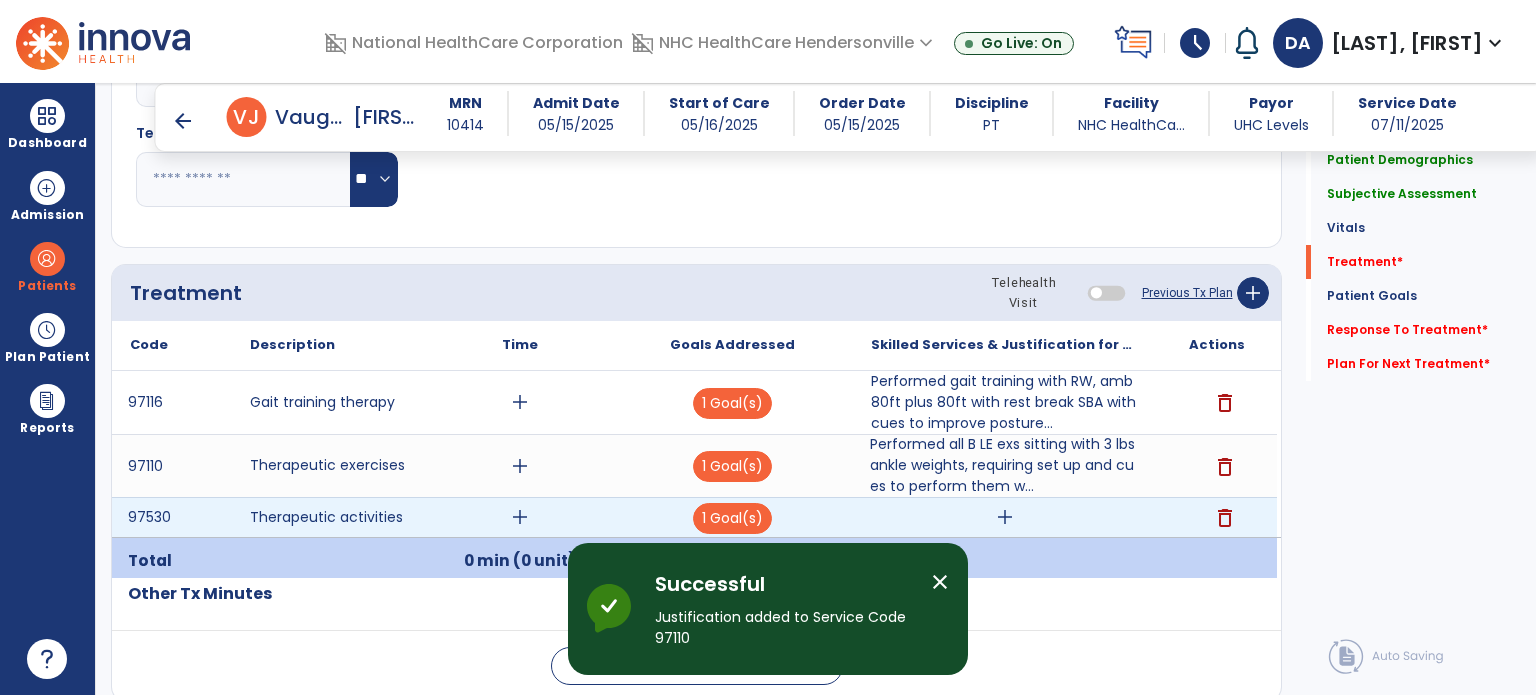 click on "add" at bounding box center [1005, 517] 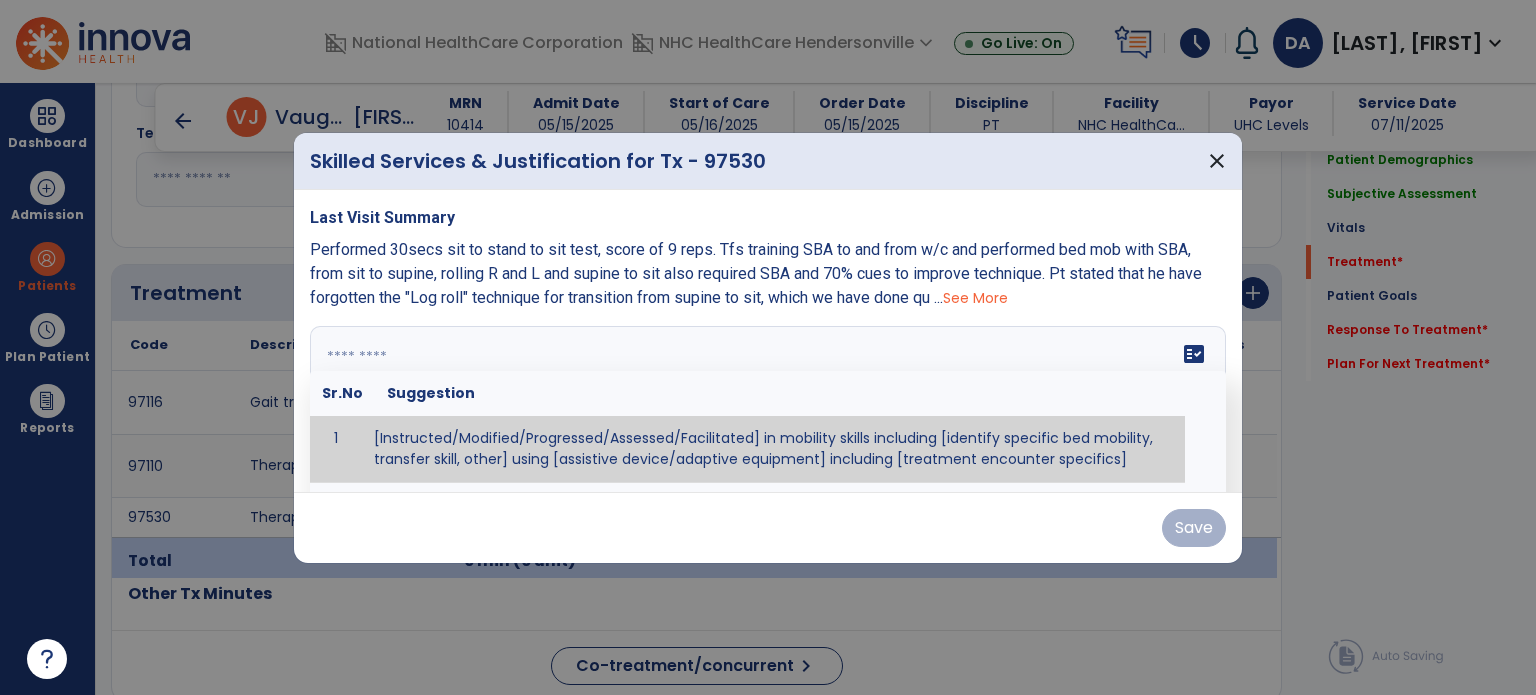 click on "fact_check  Sr.No Suggestion 1 [Instructed/Modified/Progressed/Assessed/Facilitated] in mobility skills including [identify specific bed mobility, transfer skill, other] using [assistive device/adaptive equipment] including [treatment encounter specifics]" at bounding box center [768, 401] 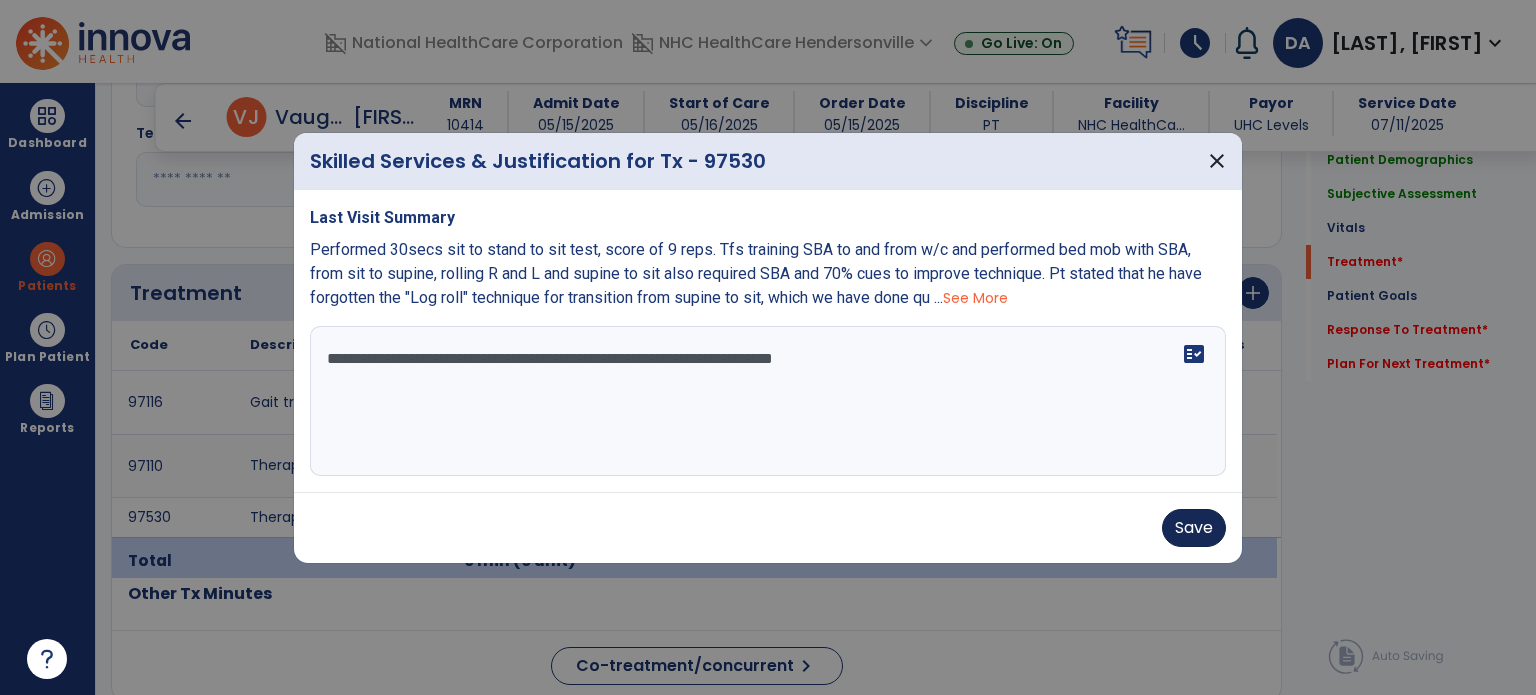 type on "**********" 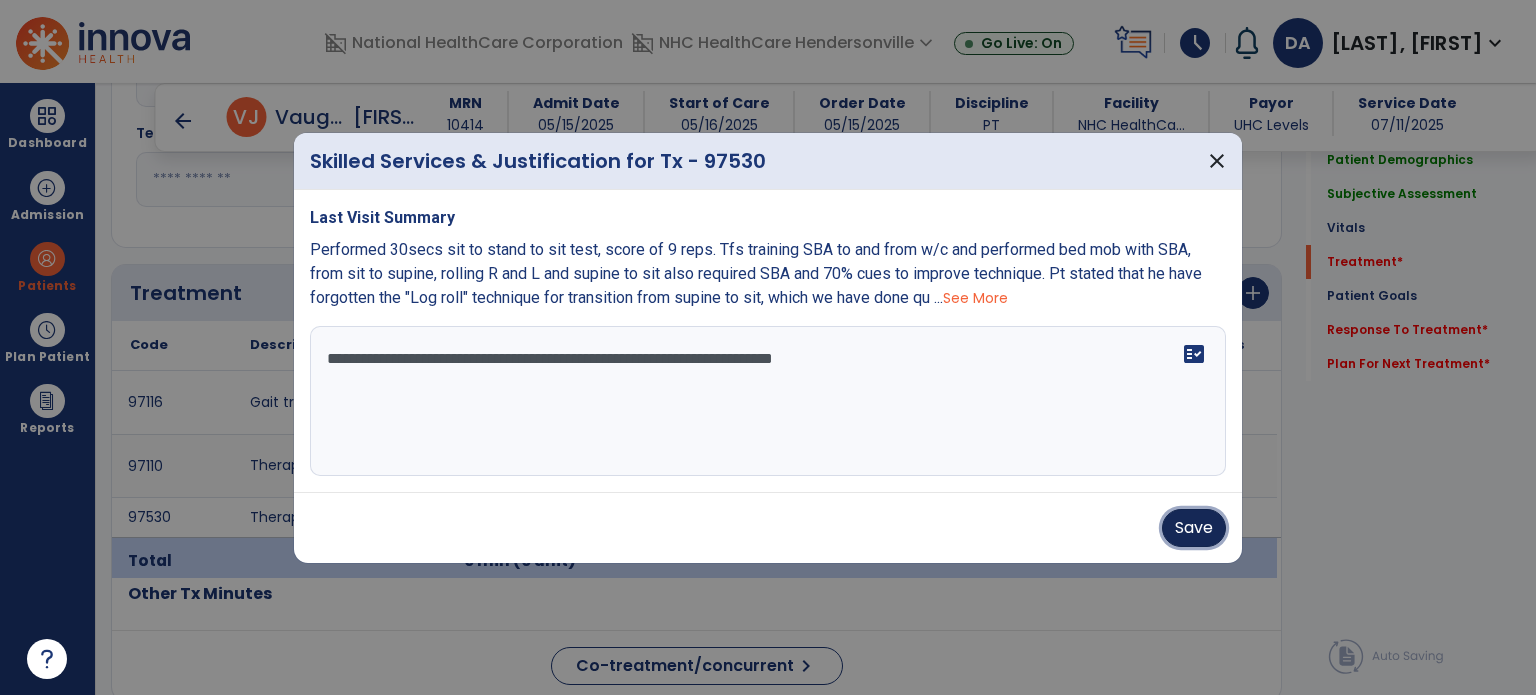 click on "Save" at bounding box center [1194, 528] 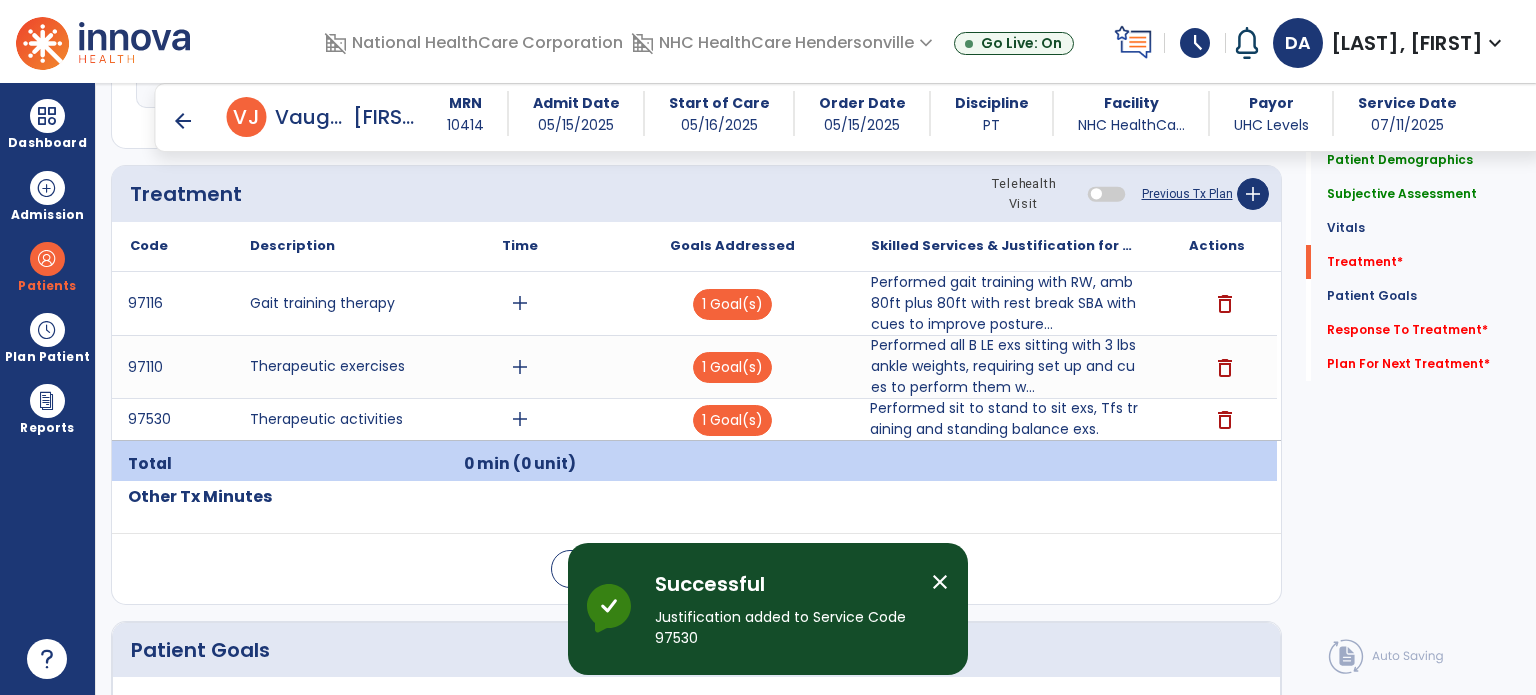 scroll, scrollTop: 1164, scrollLeft: 0, axis: vertical 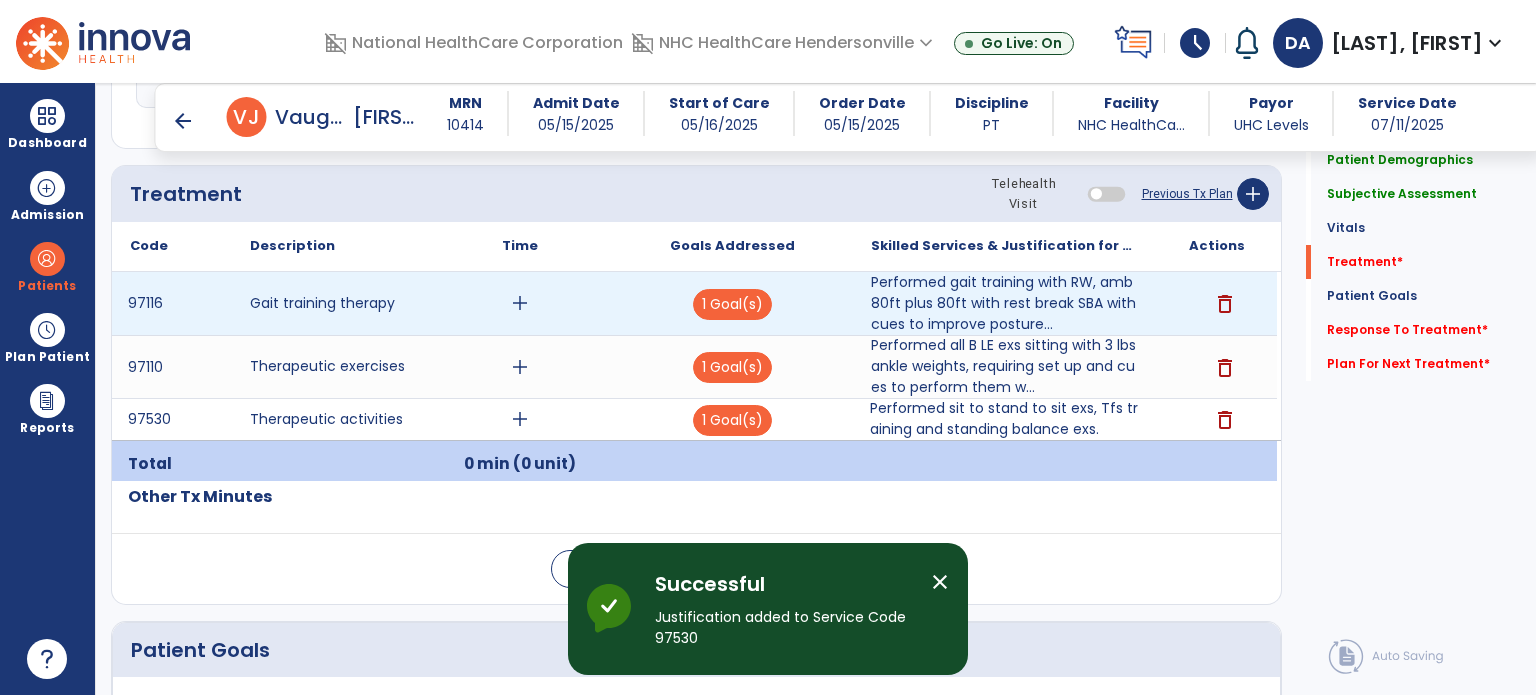 click on "add" at bounding box center (520, 303) 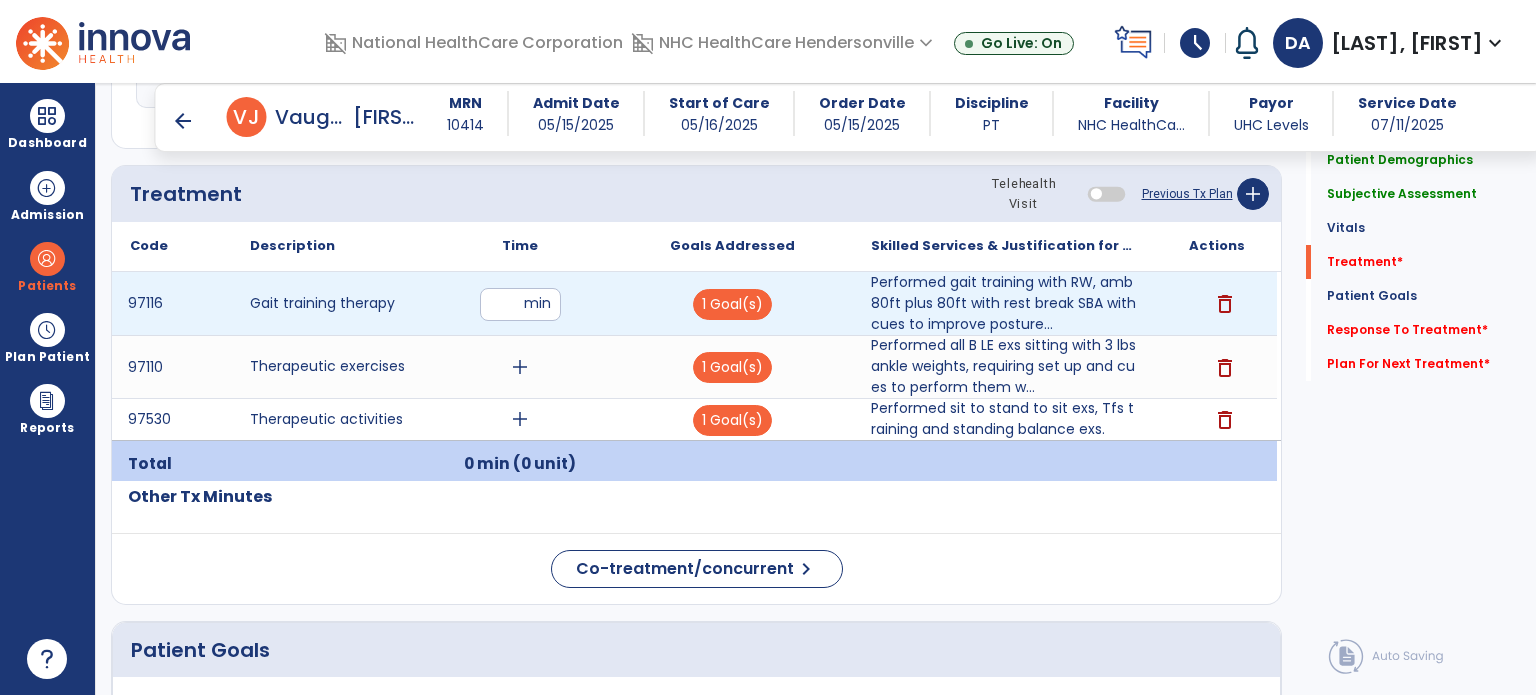 type on "**" 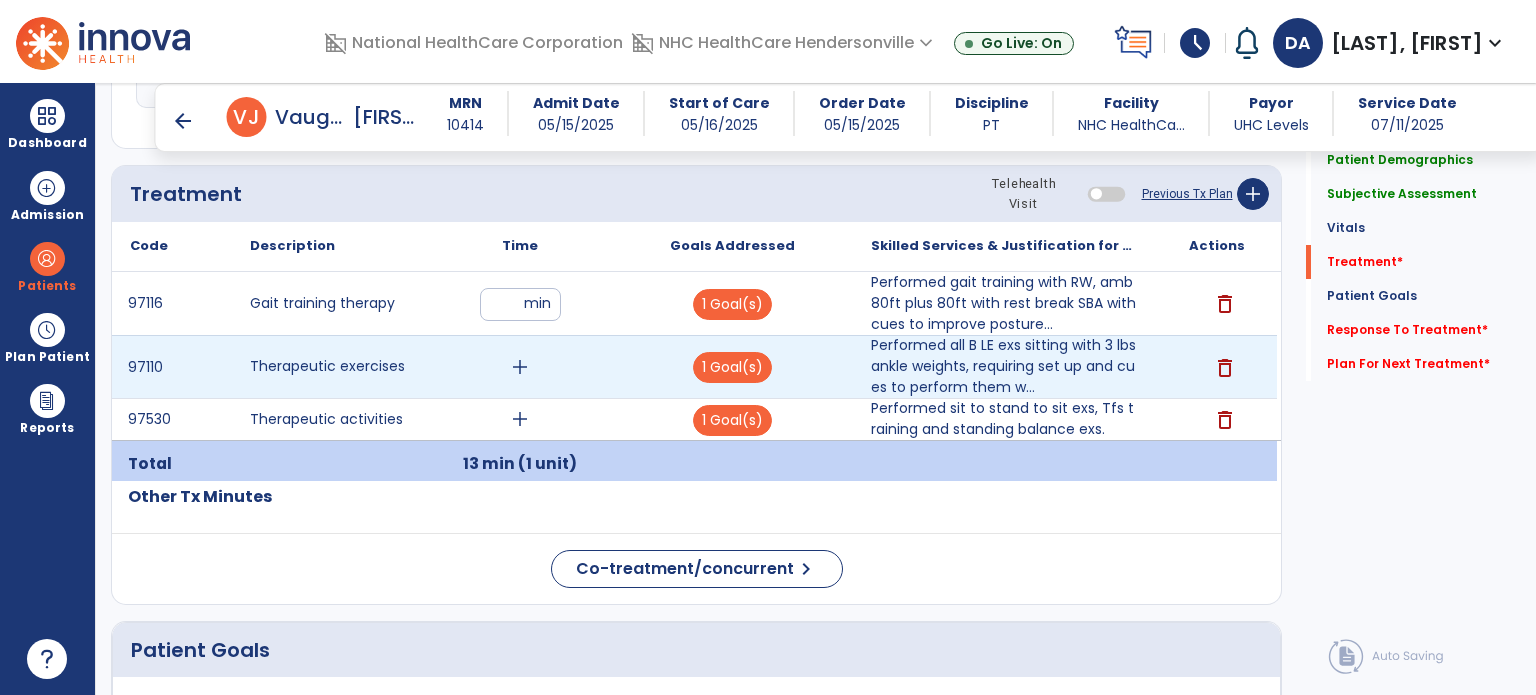 click on "add" at bounding box center (520, 367) 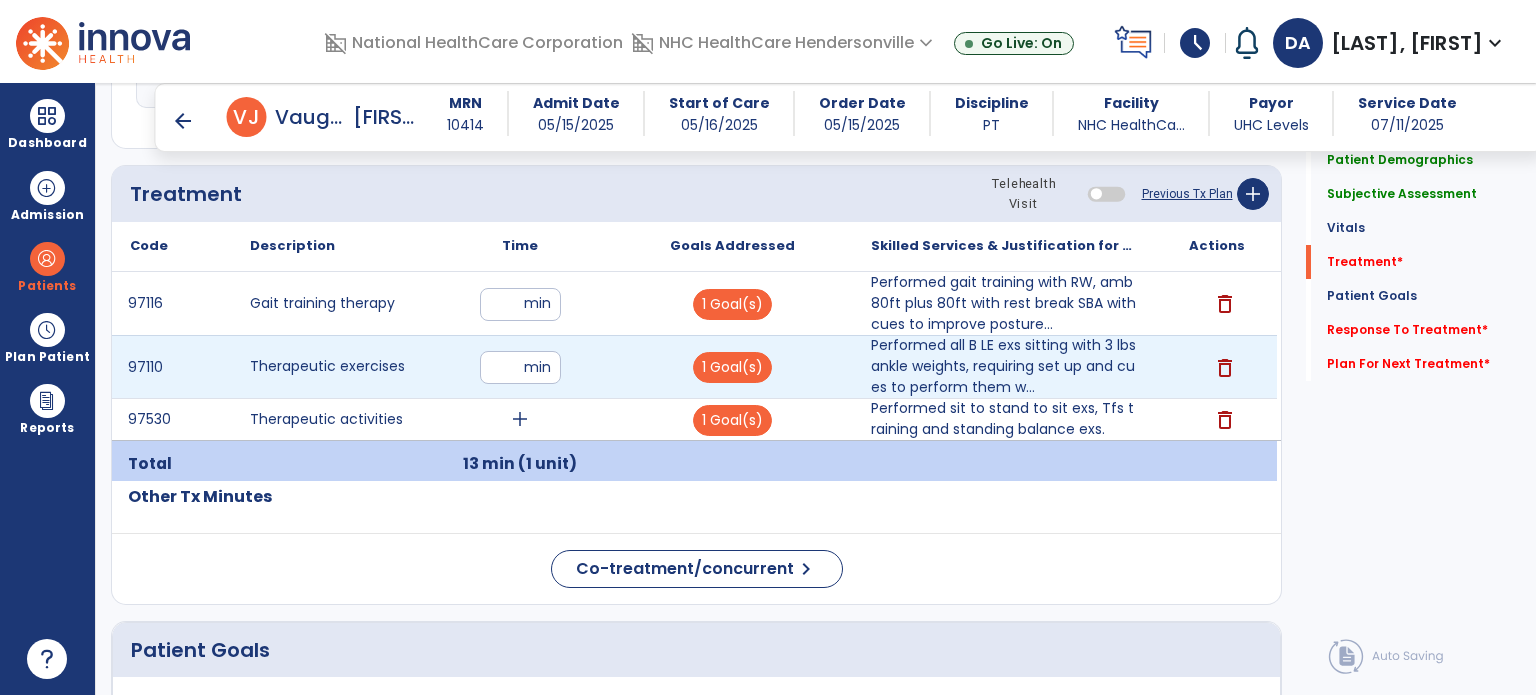 type on "**" 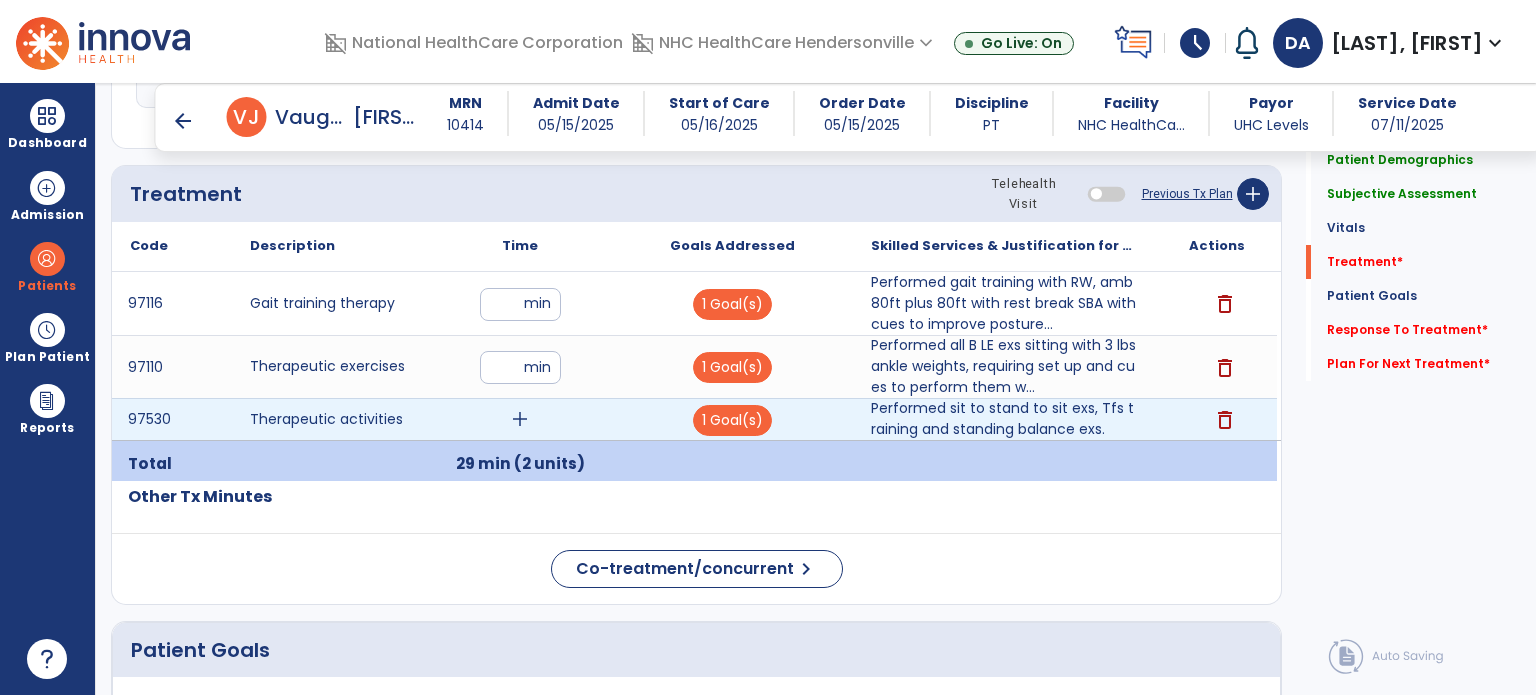 click on "add" at bounding box center (520, 419) 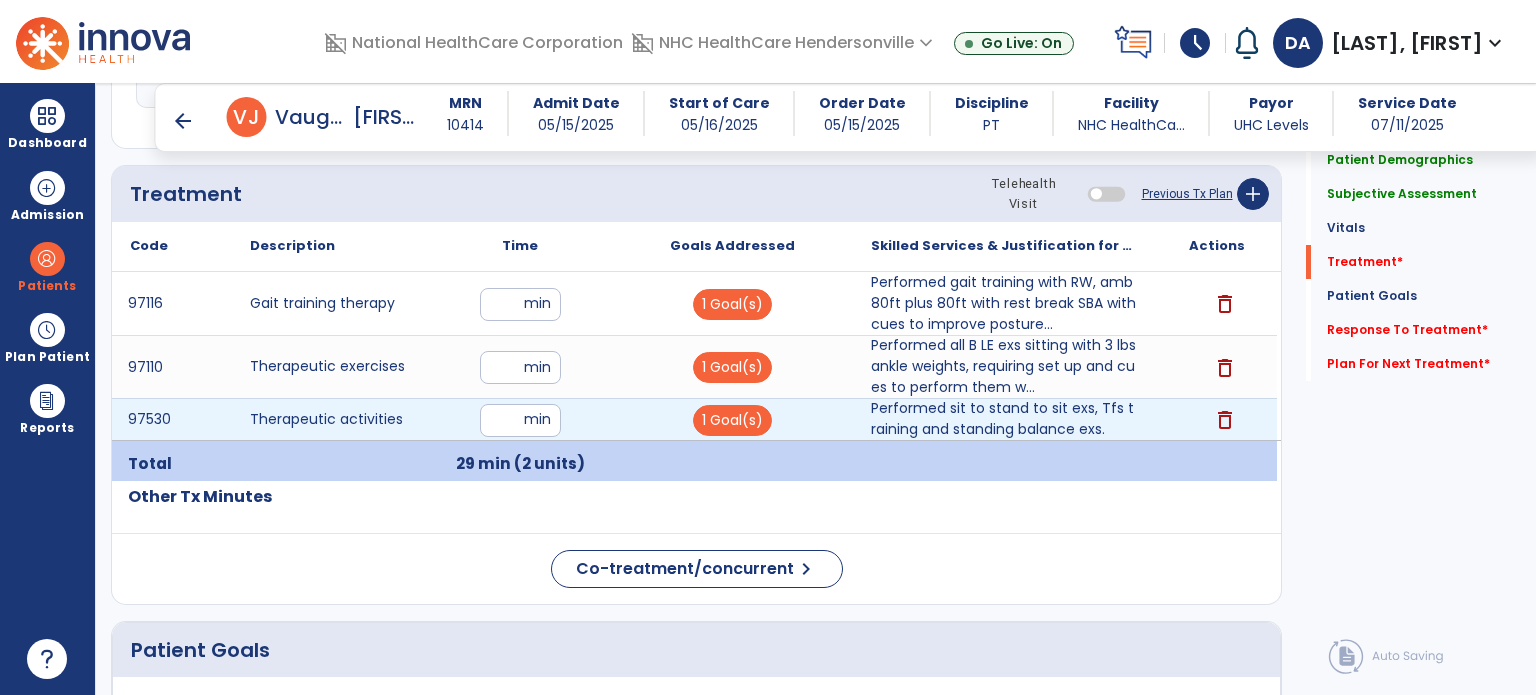 type on "**" 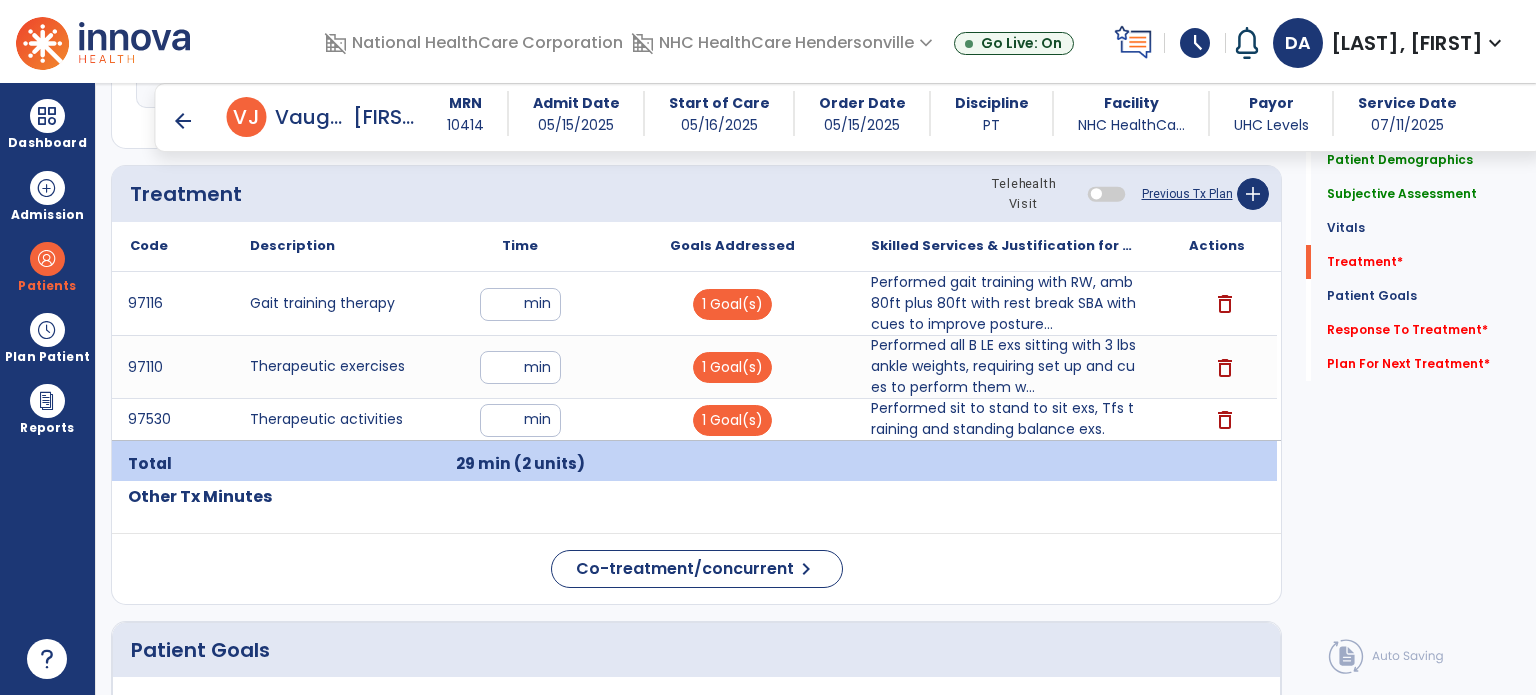 click on "Patient Demographics  Medical Diagnosis   Treatment Diagnosis   Precautions   Contraindications
Code
Description
Pdpm Clinical Category
S00.03XD" 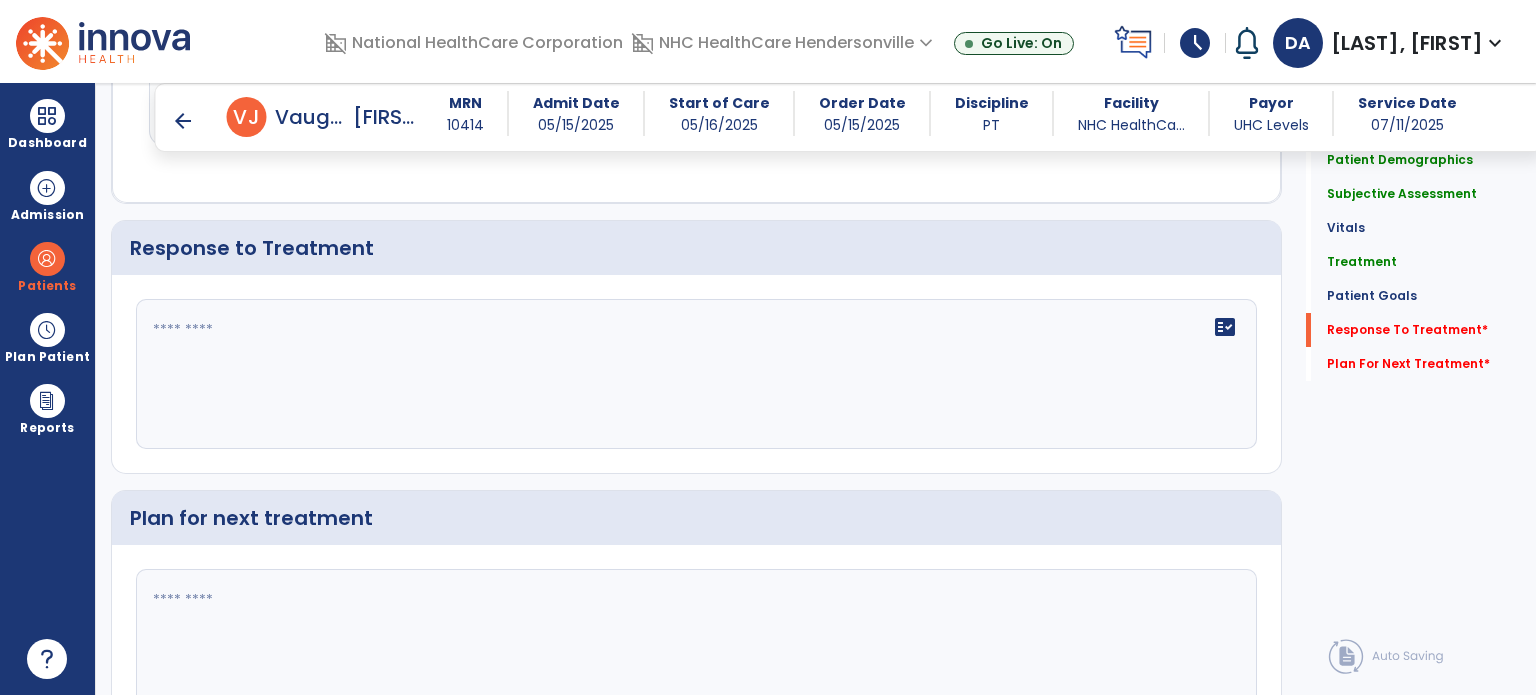 scroll, scrollTop: 1964, scrollLeft: 0, axis: vertical 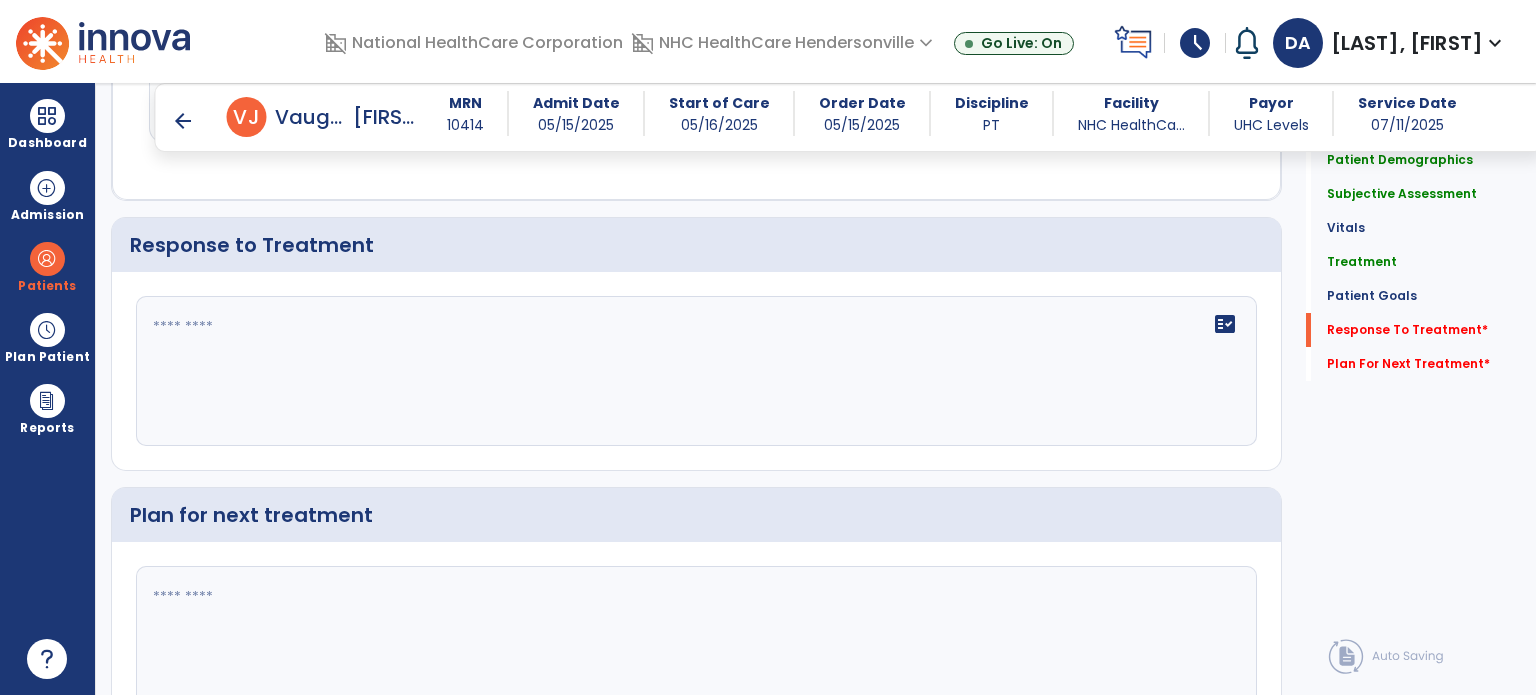 click on "fact_check" 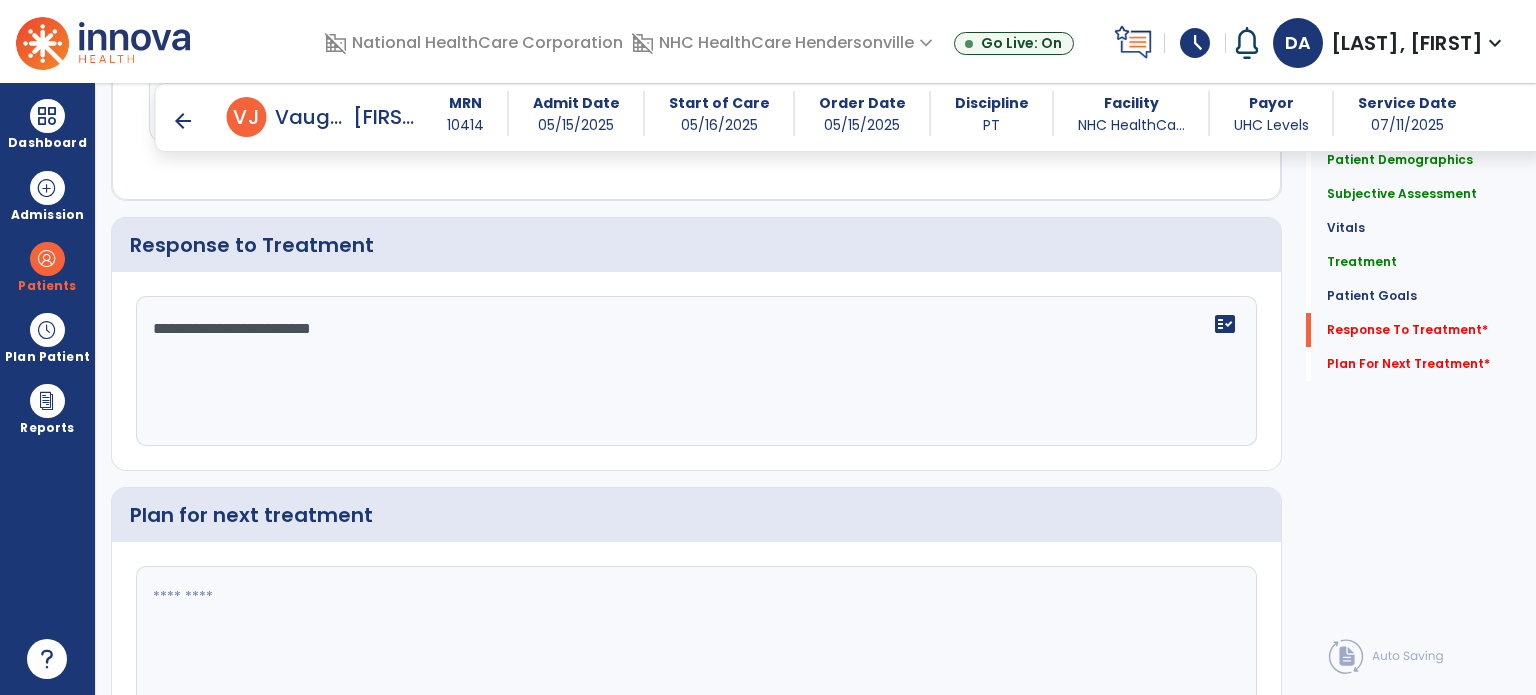 type on "**********" 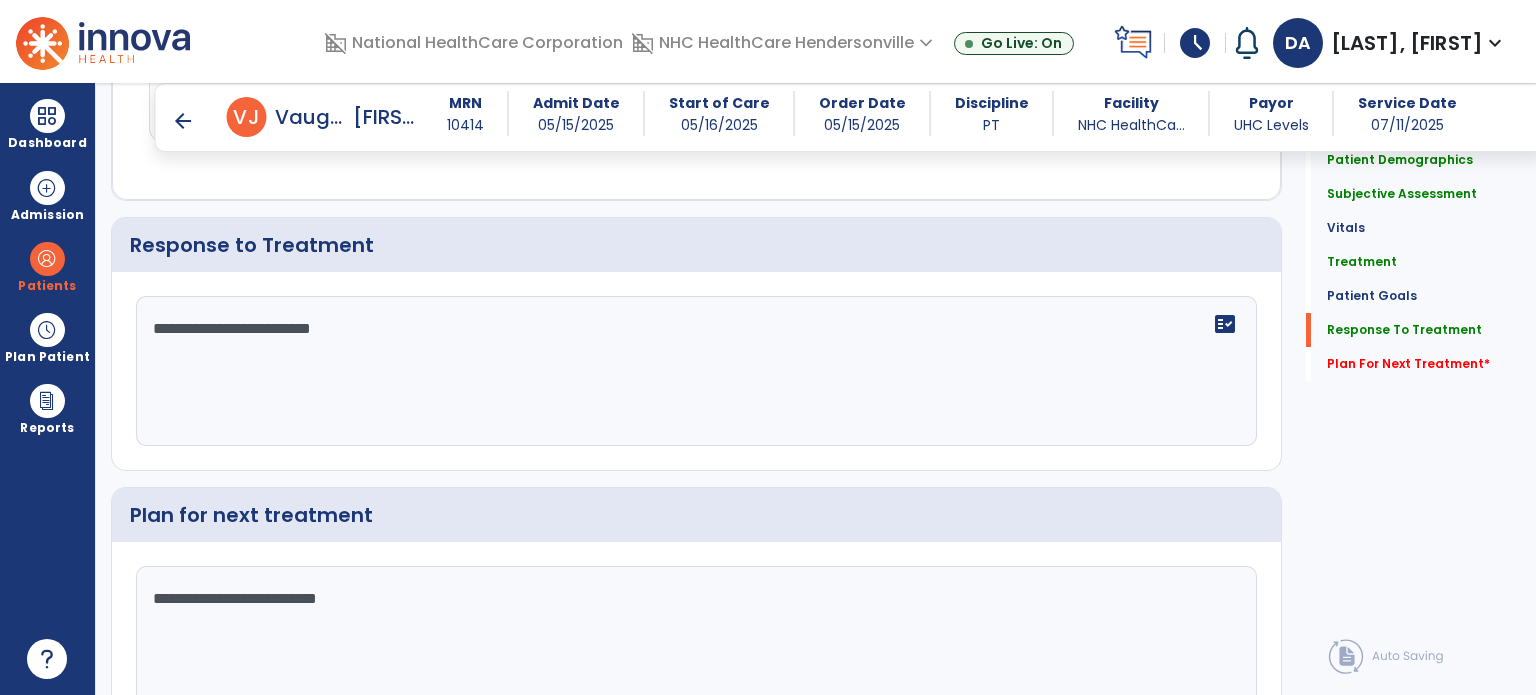 scroll, scrollTop: 2070, scrollLeft: 0, axis: vertical 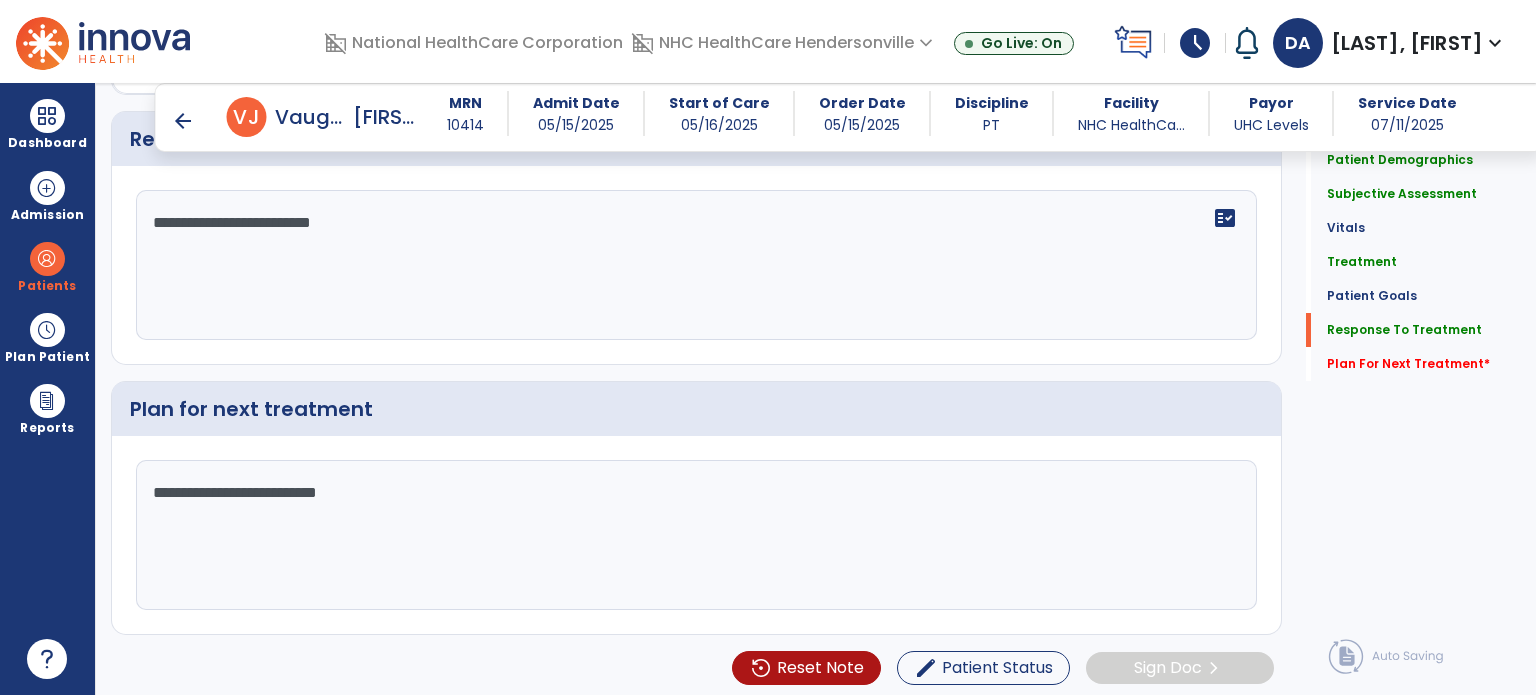 click on "**********" 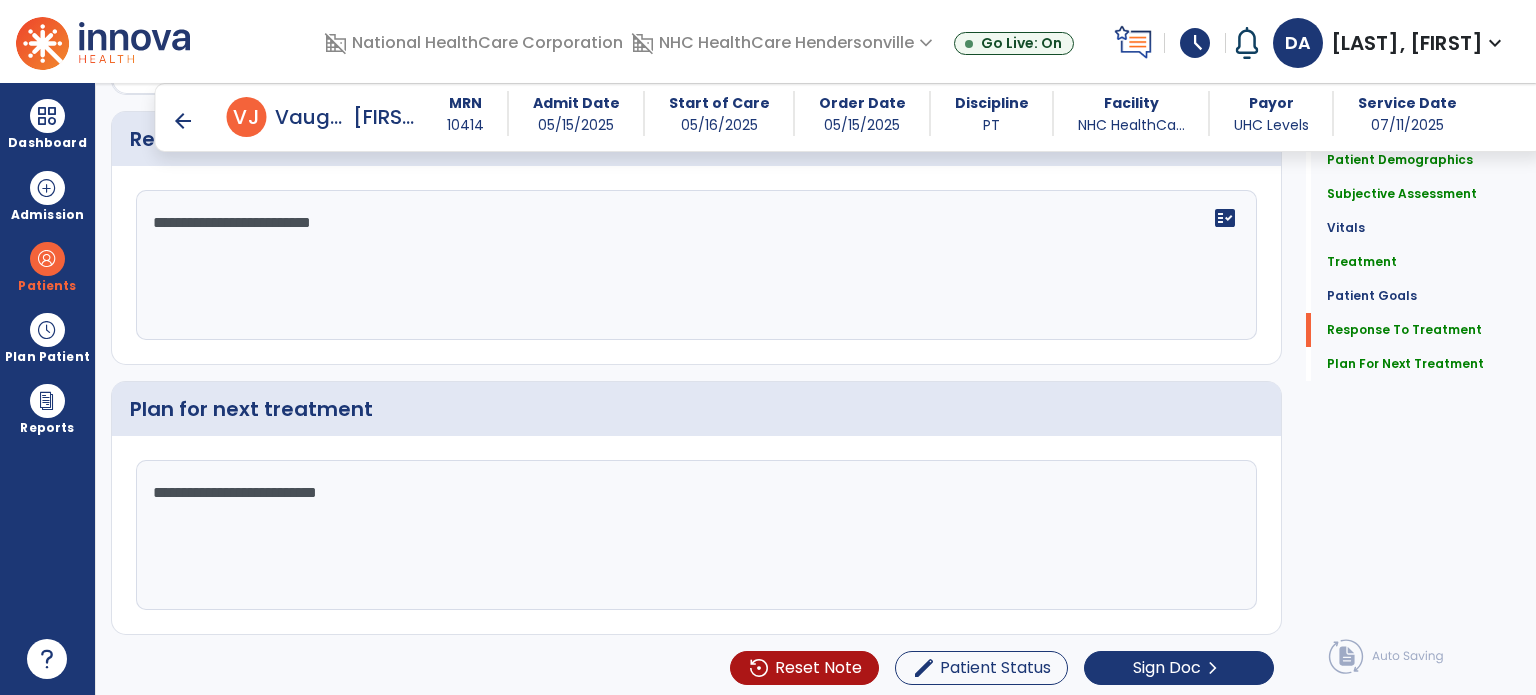 scroll, scrollTop: 2070, scrollLeft: 0, axis: vertical 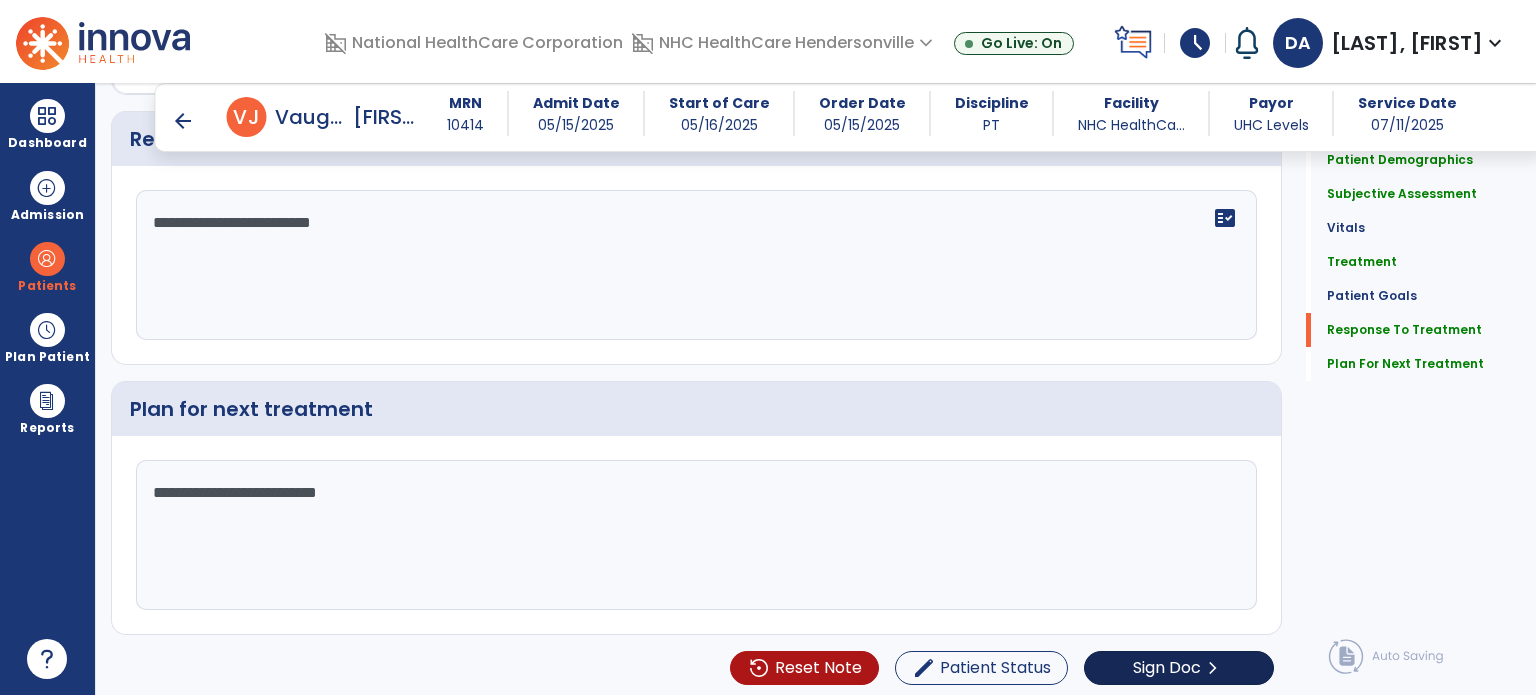 type on "**********" 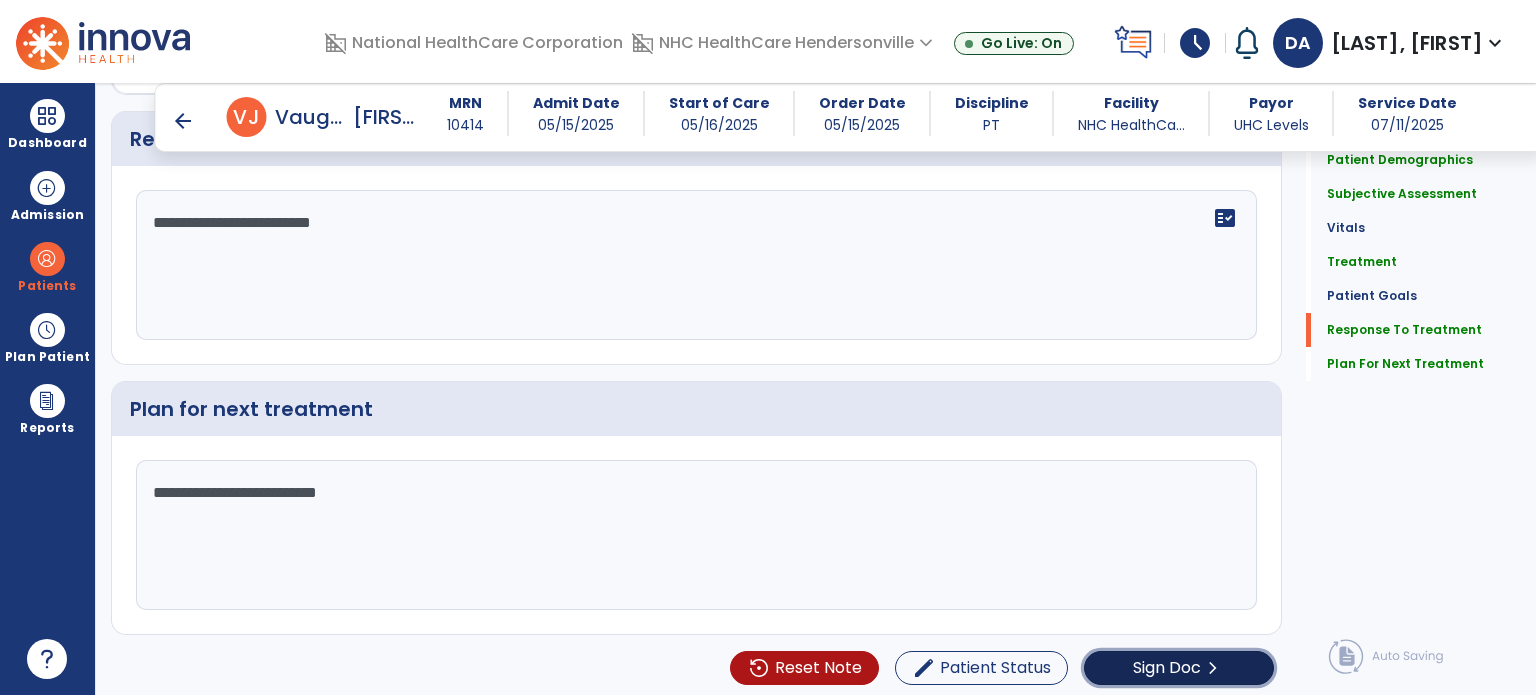 click on "Sign Doc" 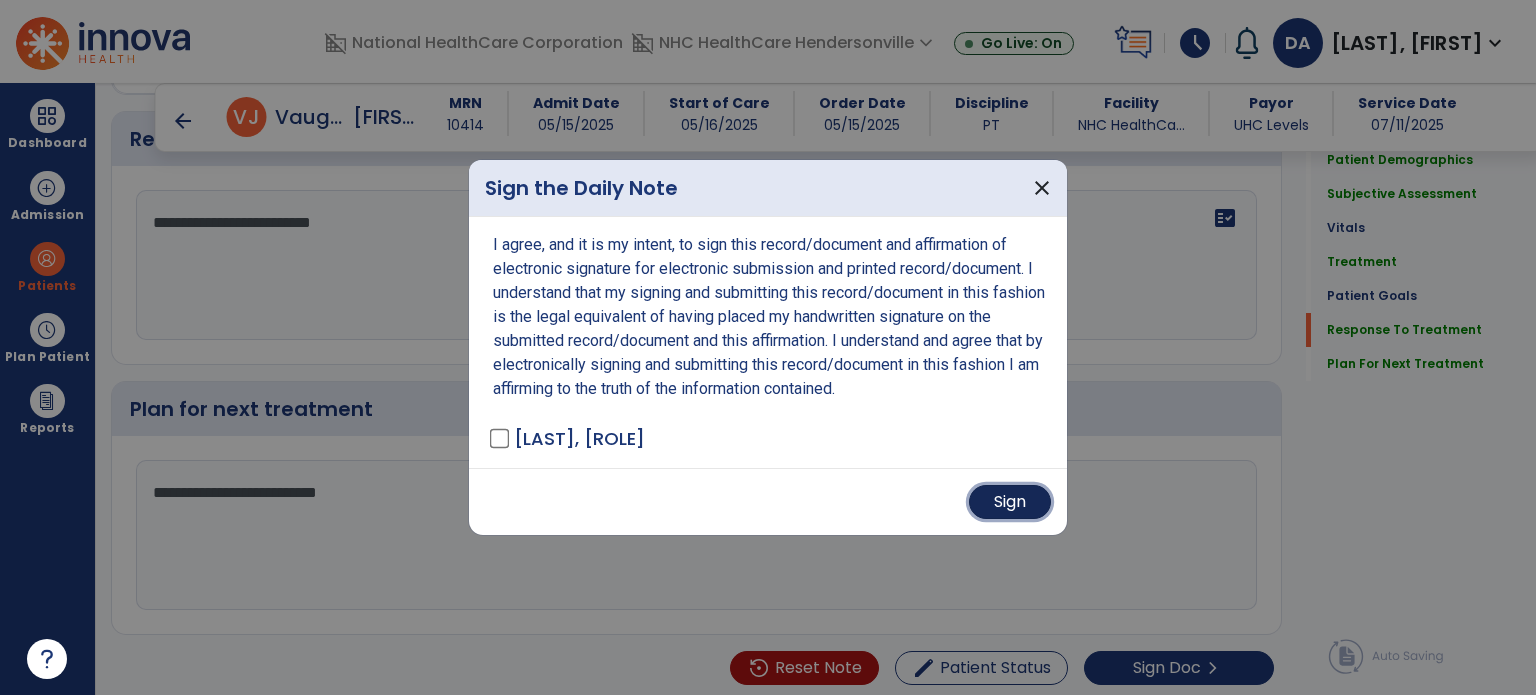 click on "Sign" at bounding box center [1010, 502] 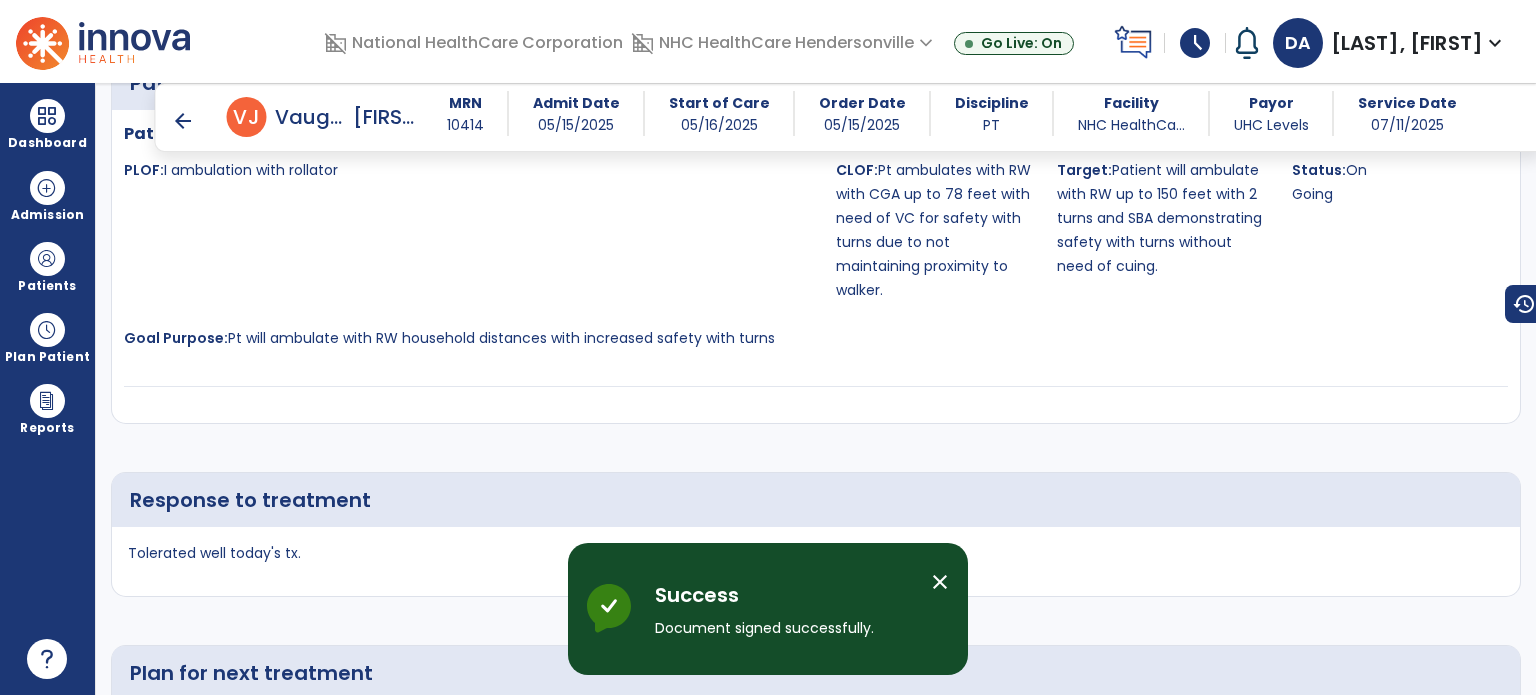 scroll, scrollTop: 2292, scrollLeft: 0, axis: vertical 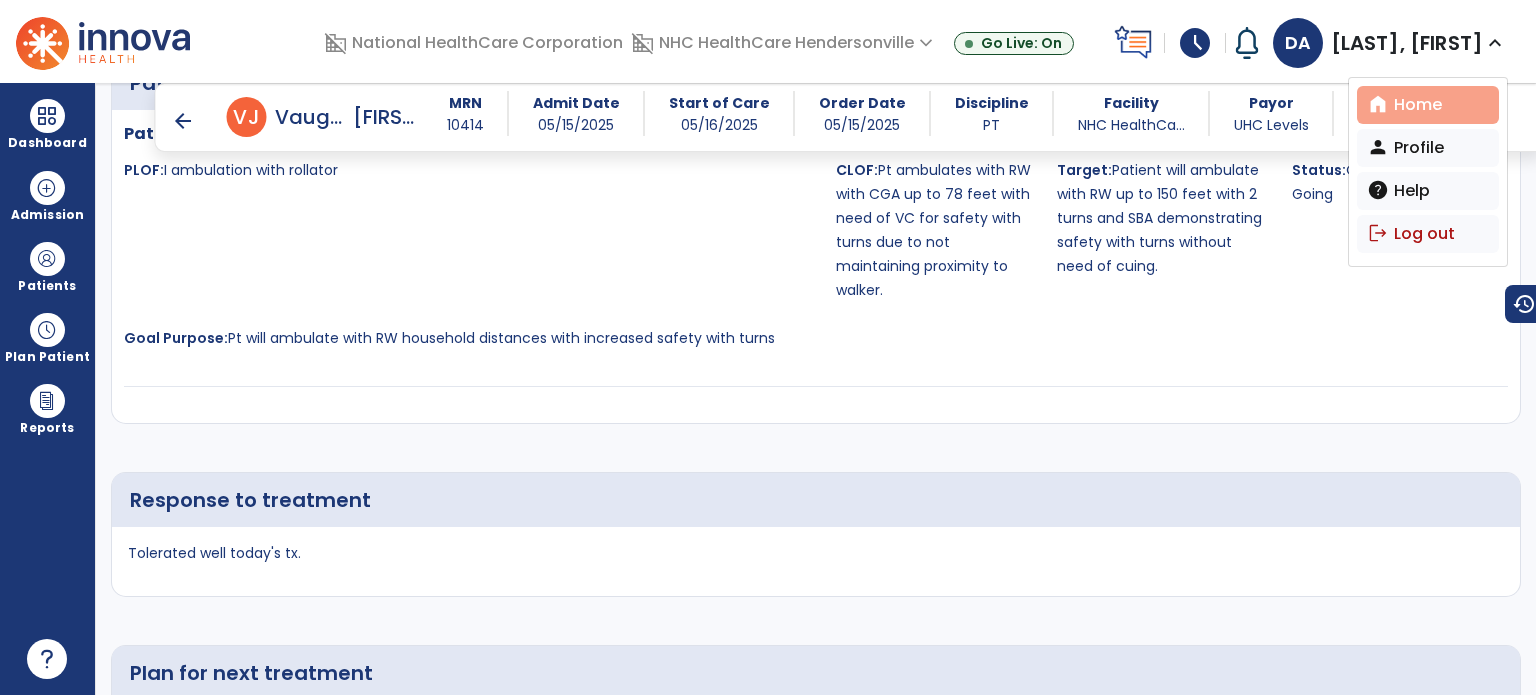 click on "home   Home" at bounding box center [1428, 105] 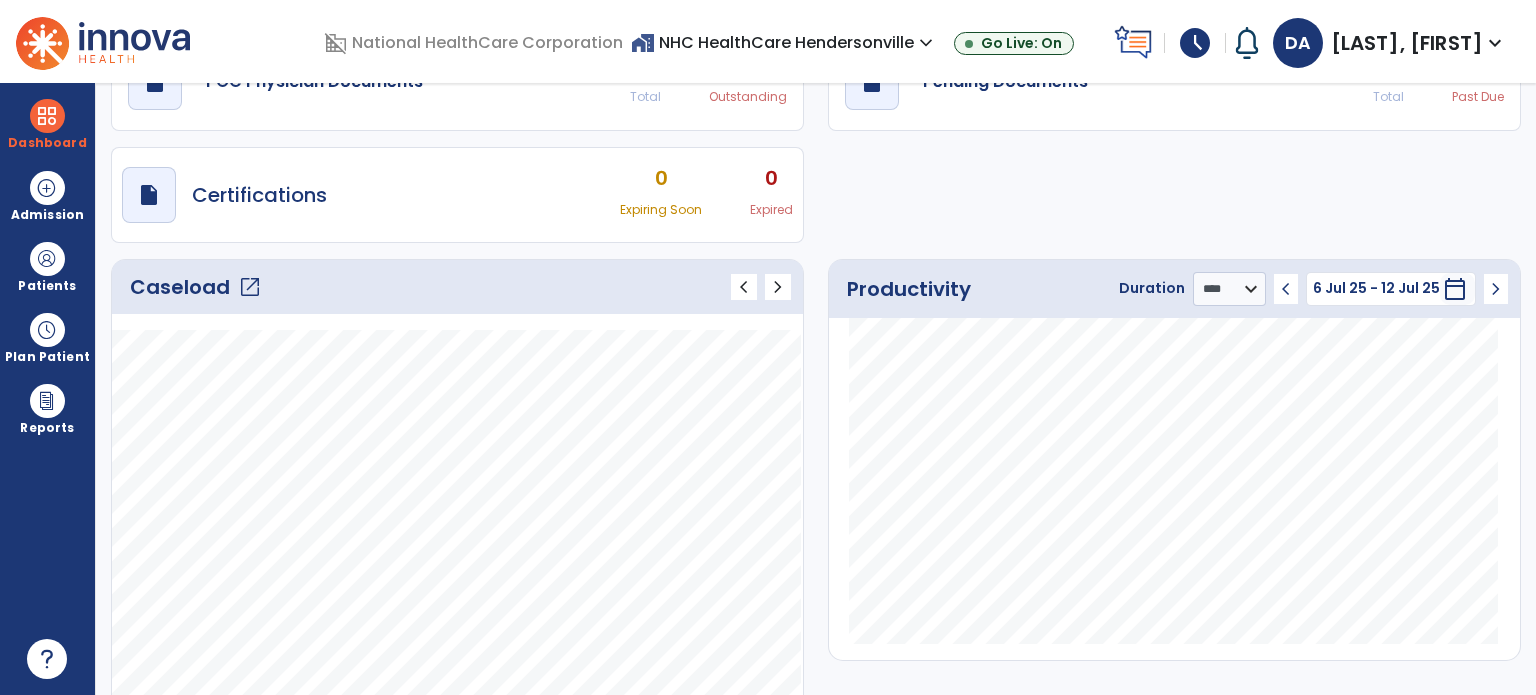 scroll, scrollTop: 102, scrollLeft: 0, axis: vertical 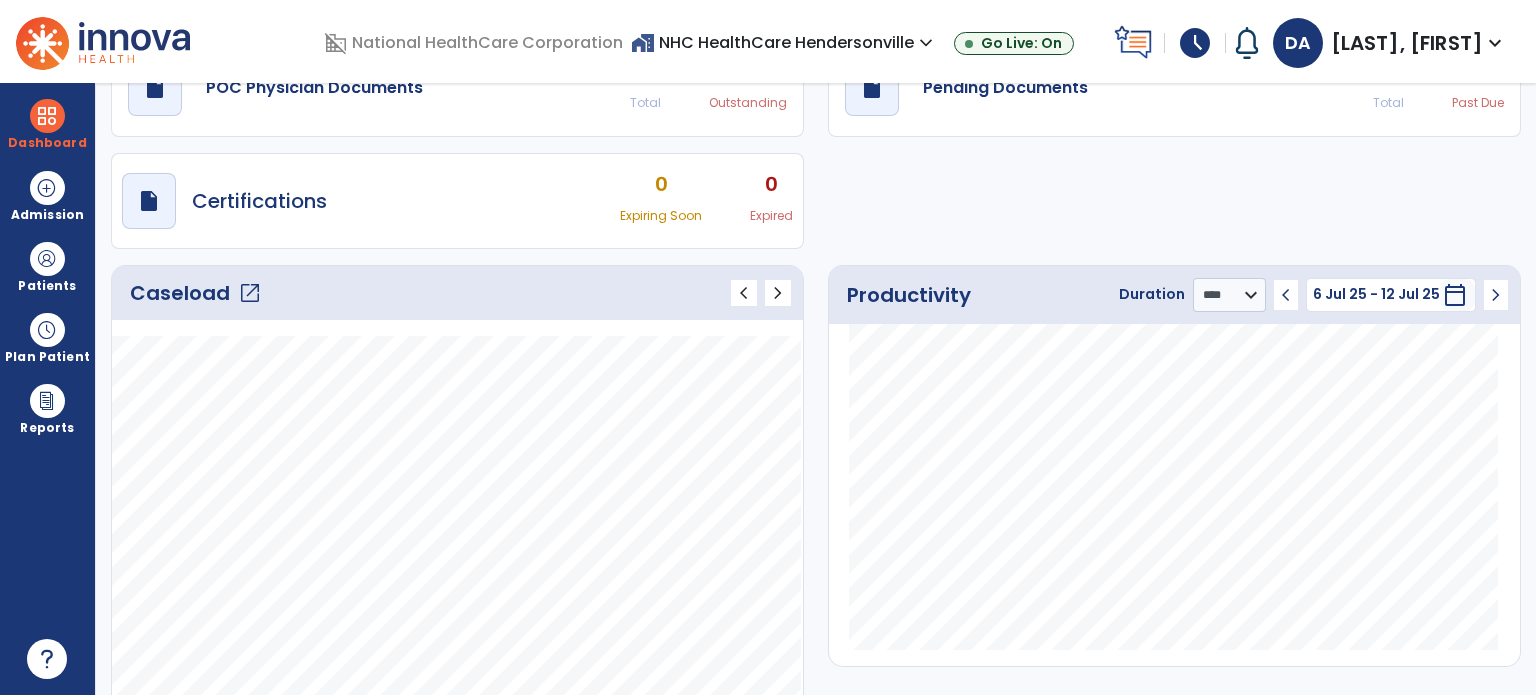 click on "open_in_new" 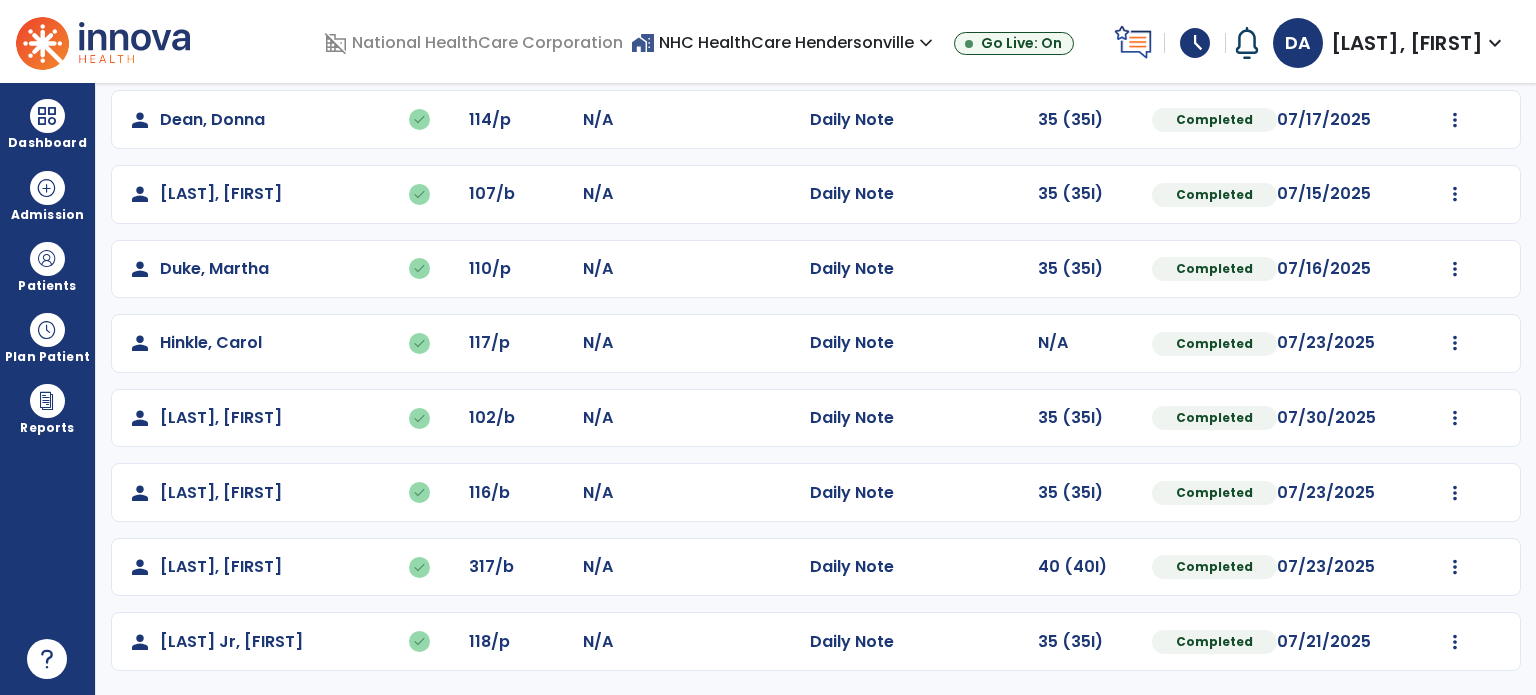 scroll, scrollTop: 0, scrollLeft: 0, axis: both 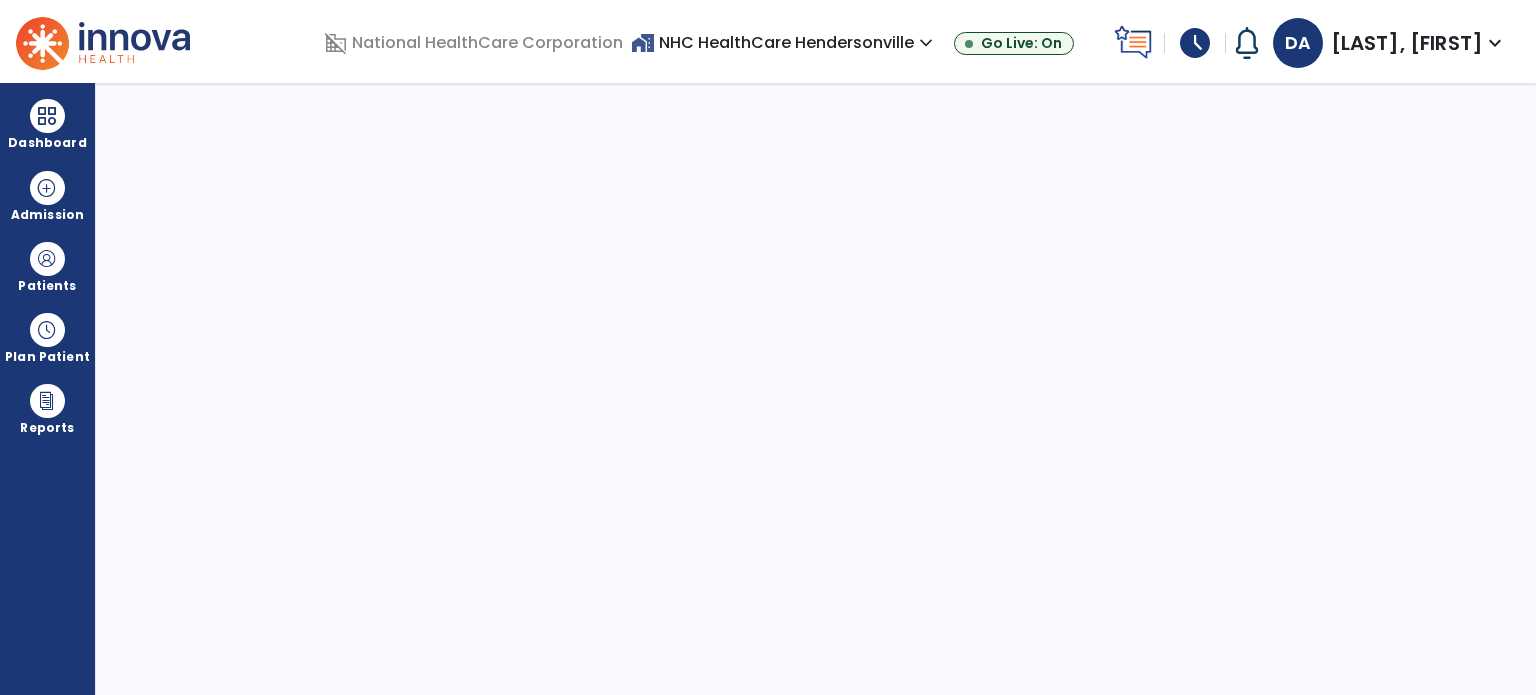 select on "****" 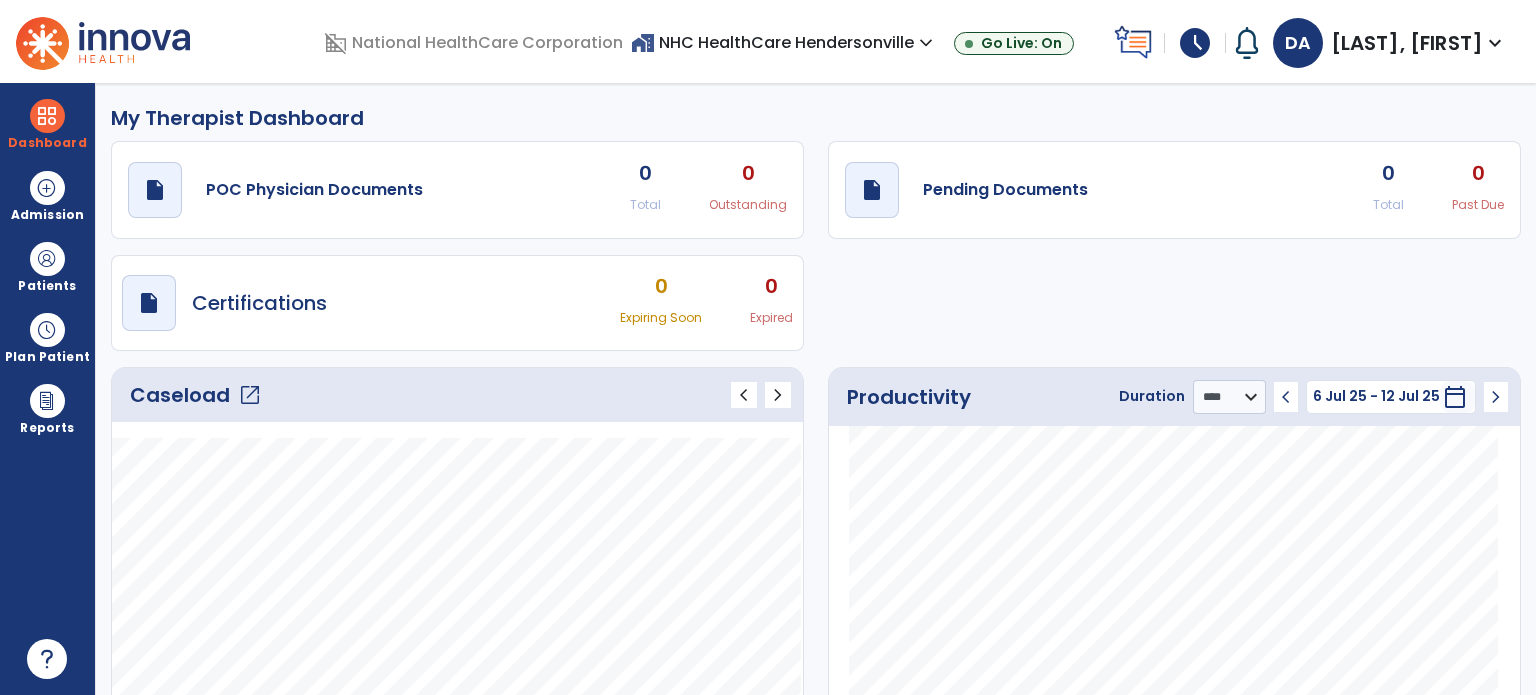 click on "schedule" at bounding box center (1195, 43) 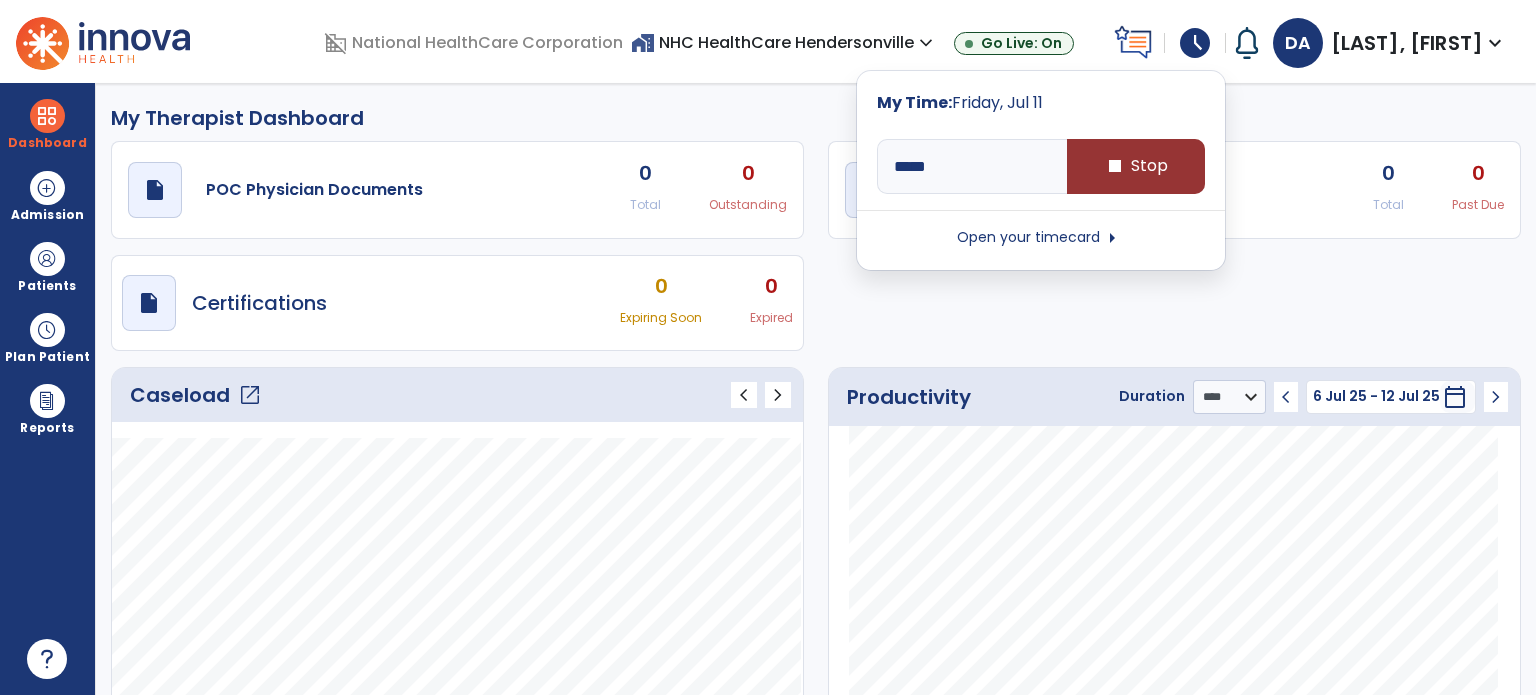 click on "stop  Stop" at bounding box center [1136, 166] 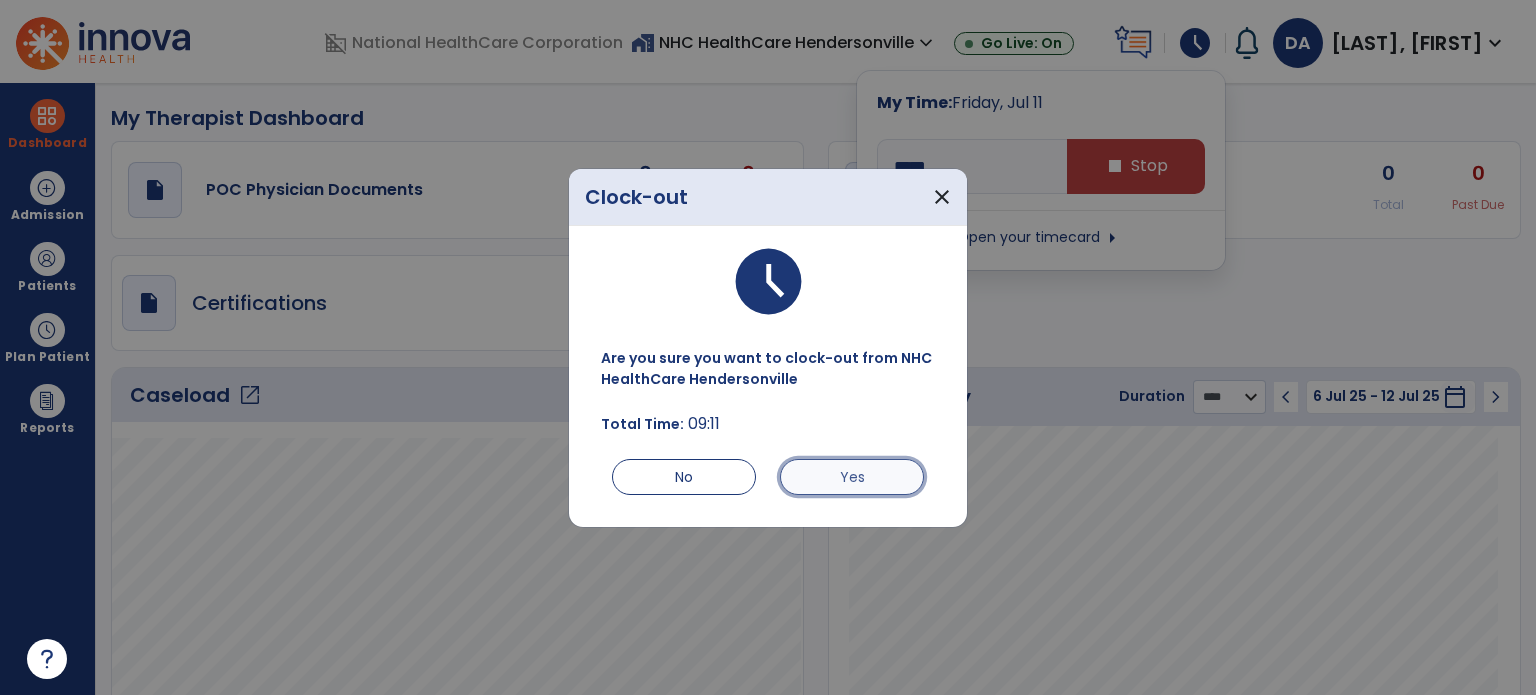 click on "Yes" at bounding box center [852, 477] 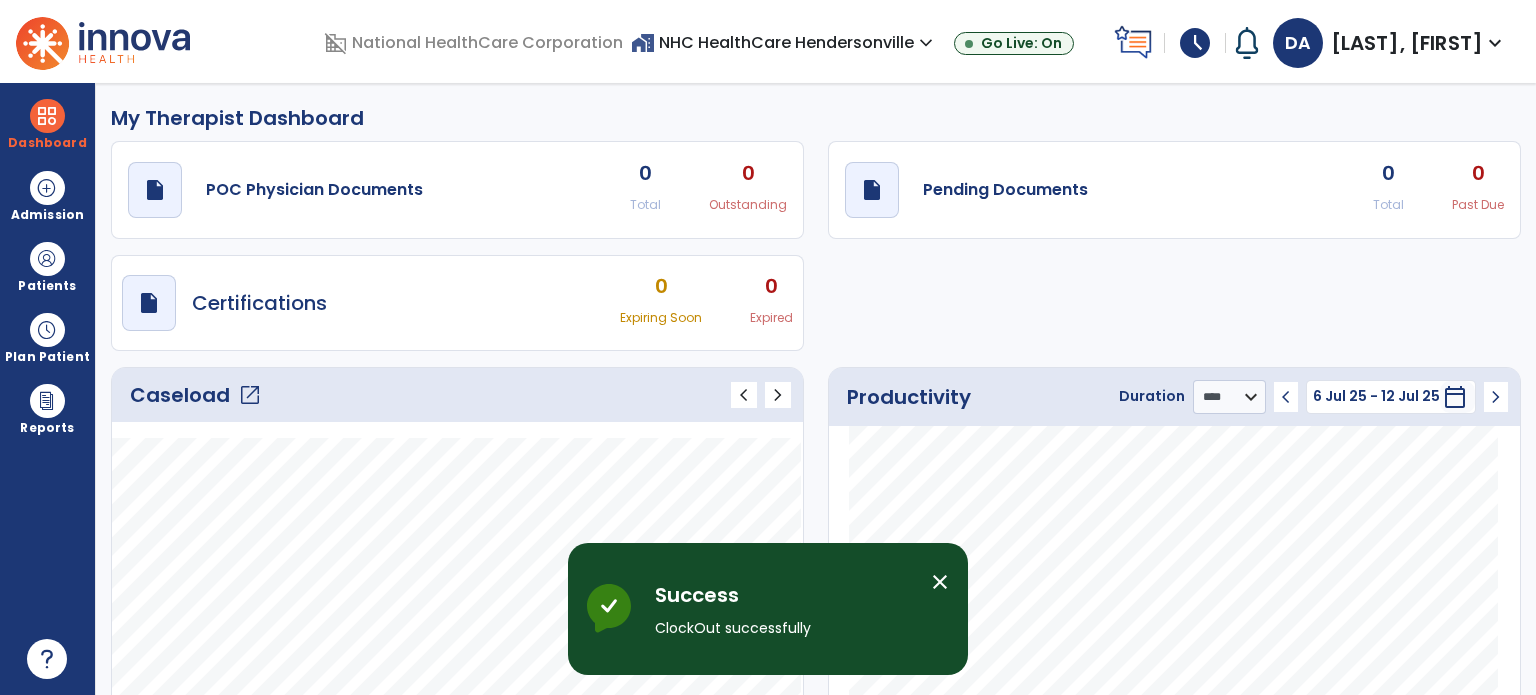 click on "schedule" at bounding box center (1195, 43) 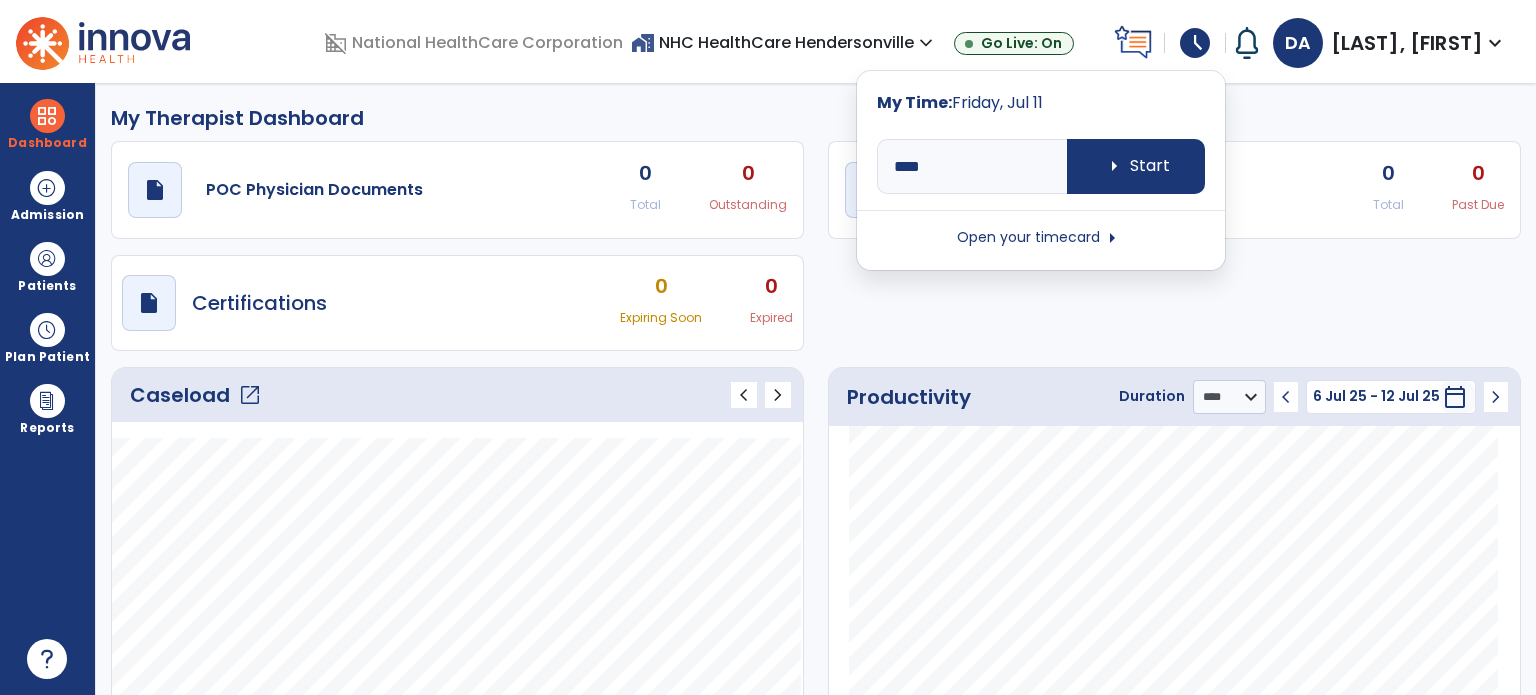 click on "Open your timecard  arrow_right" at bounding box center [1041, 238] 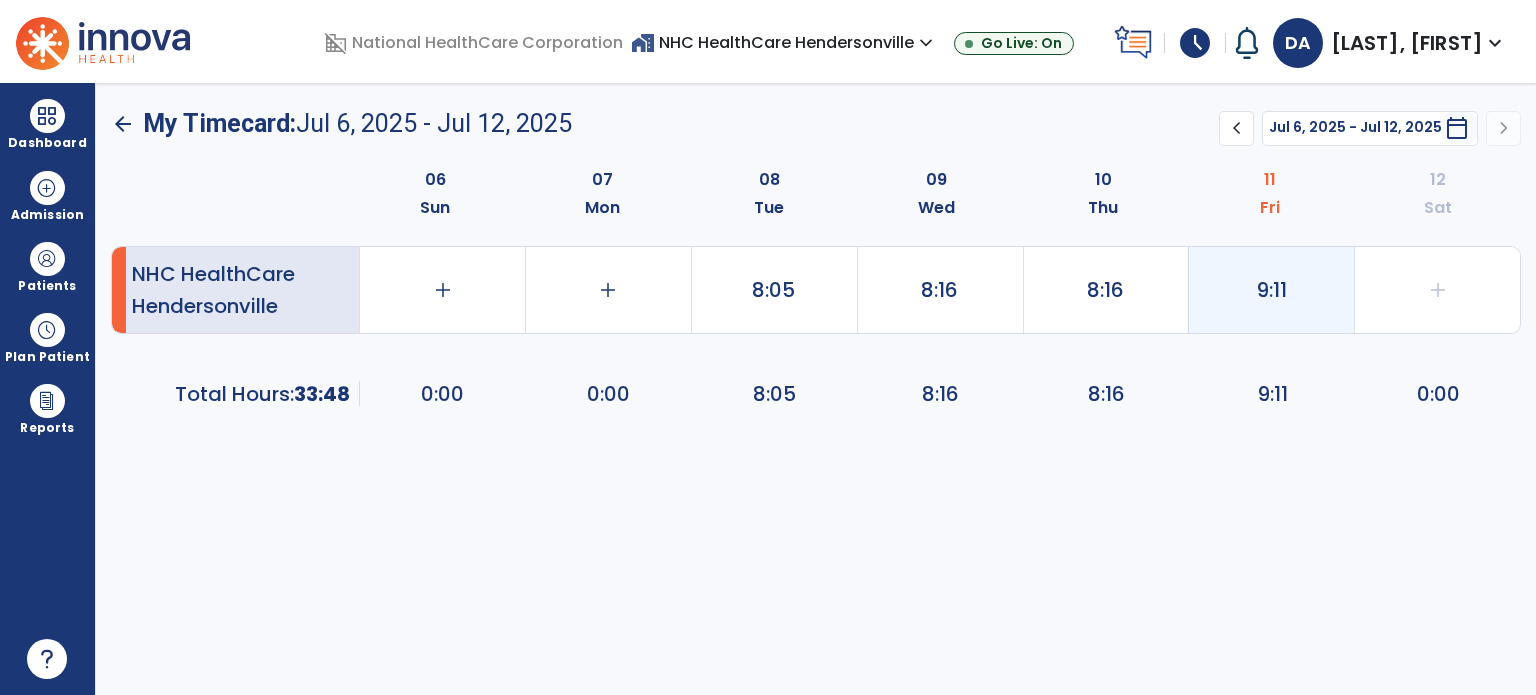 click on "9:11" 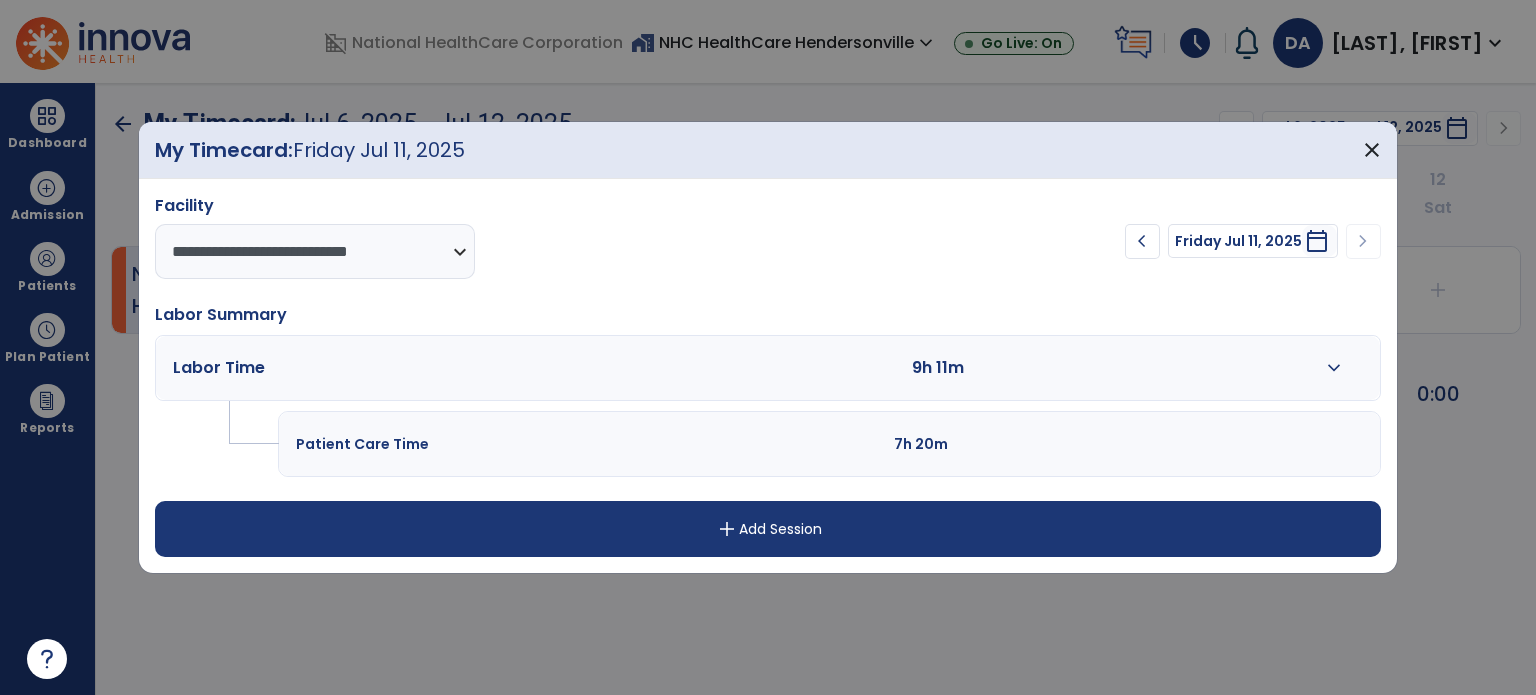 click on "expand_more" at bounding box center [1333, 368] 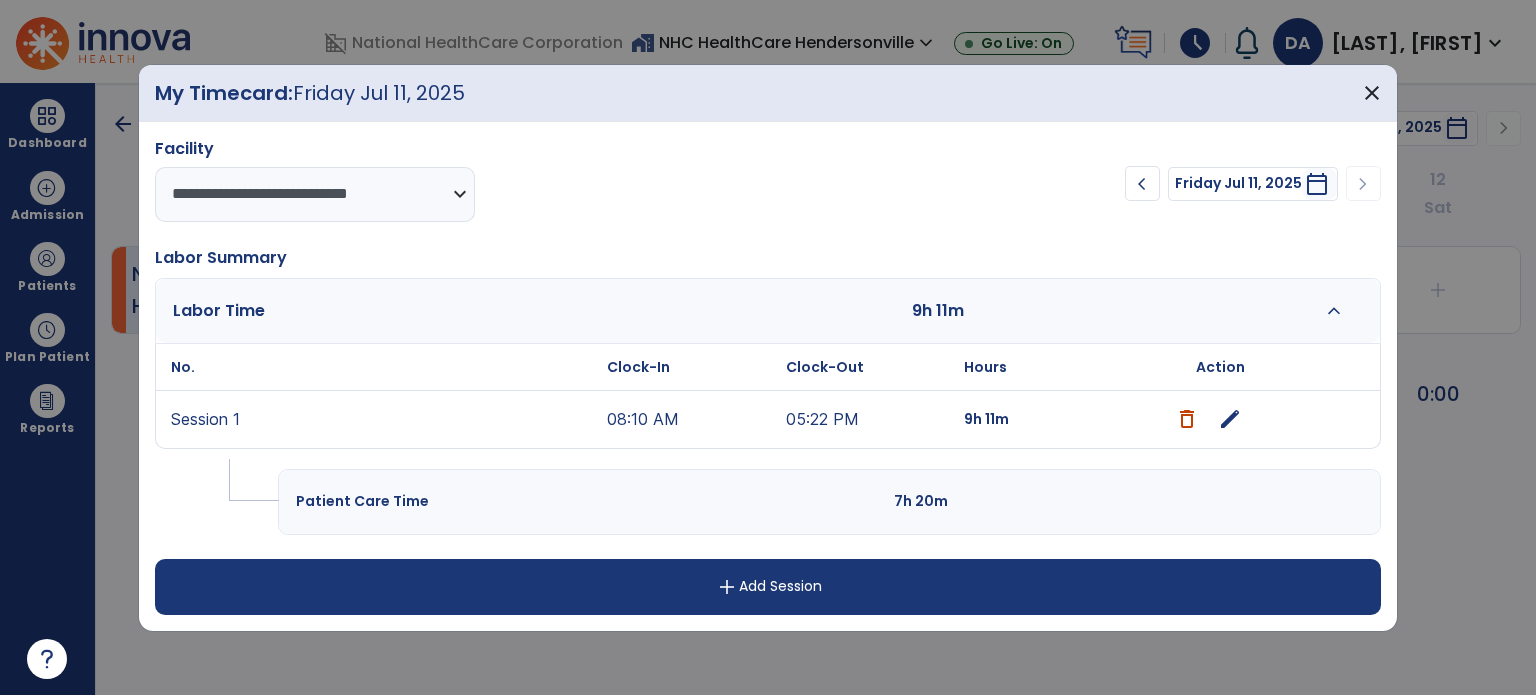 click on "edit" at bounding box center [1230, 419] 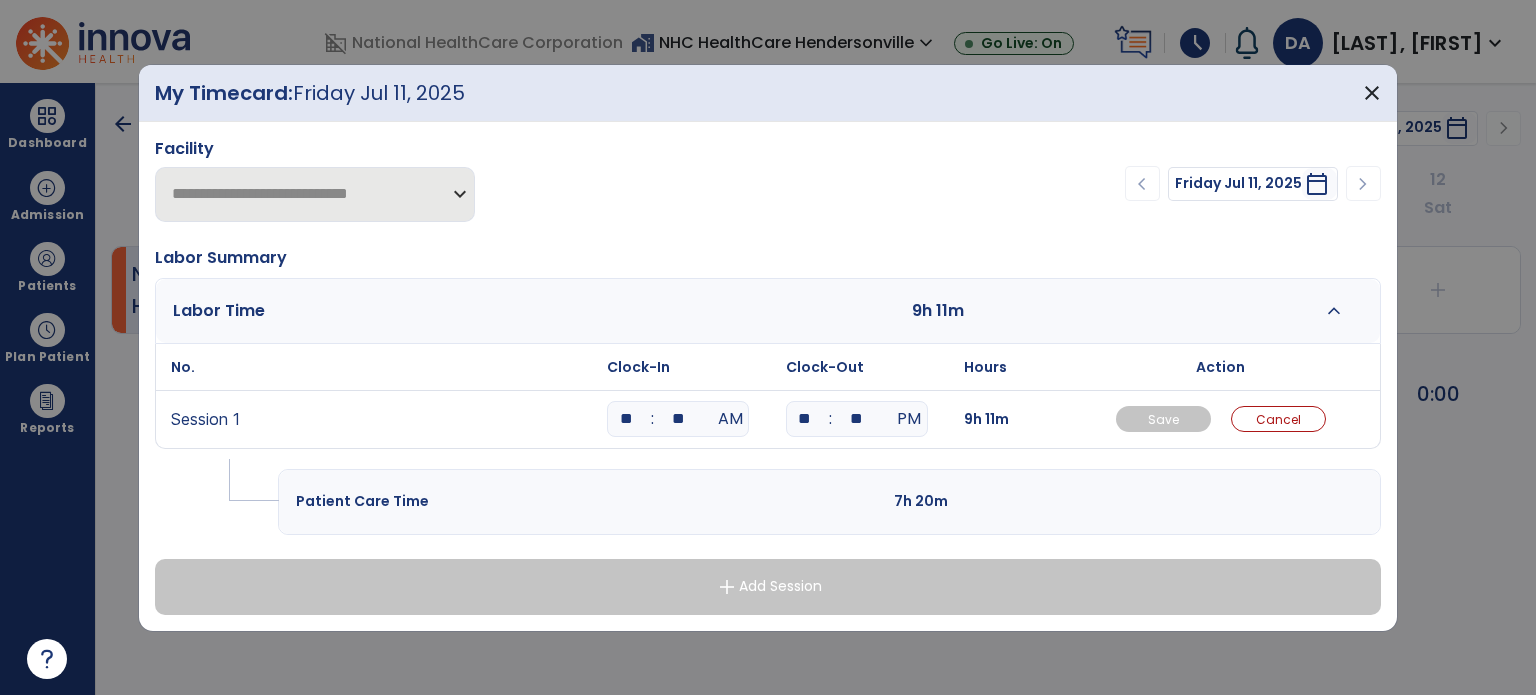 drag, startPoint x: 693, startPoint y: 415, endPoint x: 608, endPoint y: 413, distance: 85.02353 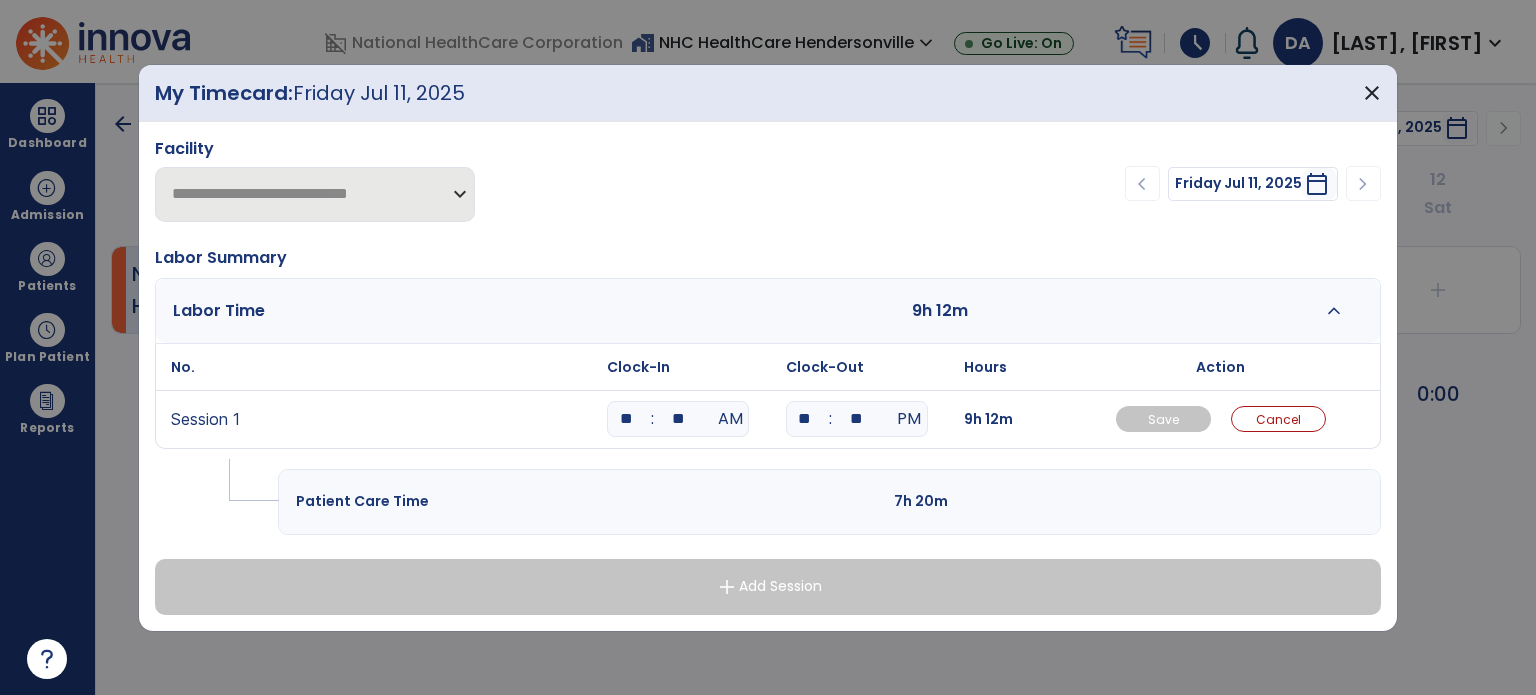 type on "**" 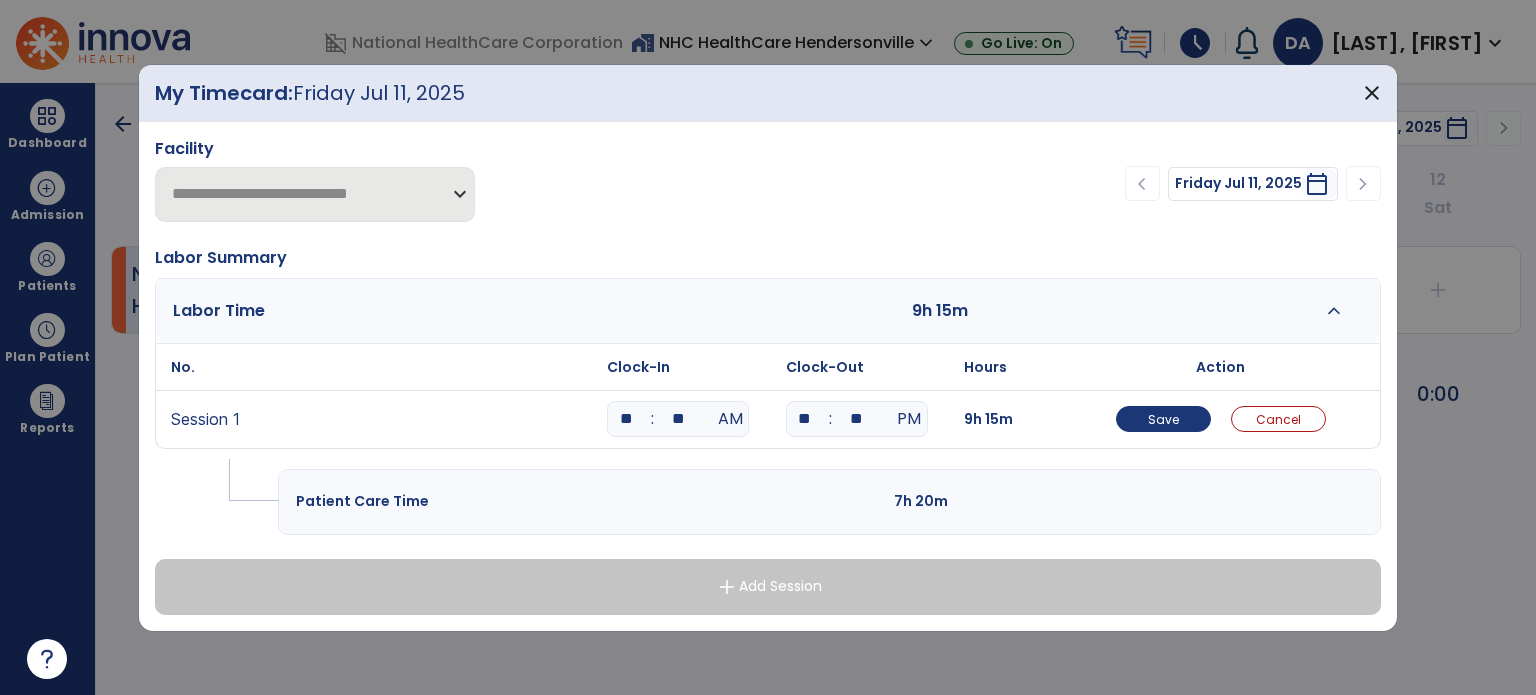 drag, startPoint x: 815, startPoint y: 416, endPoint x: 804, endPoint y: 416, distance: 11 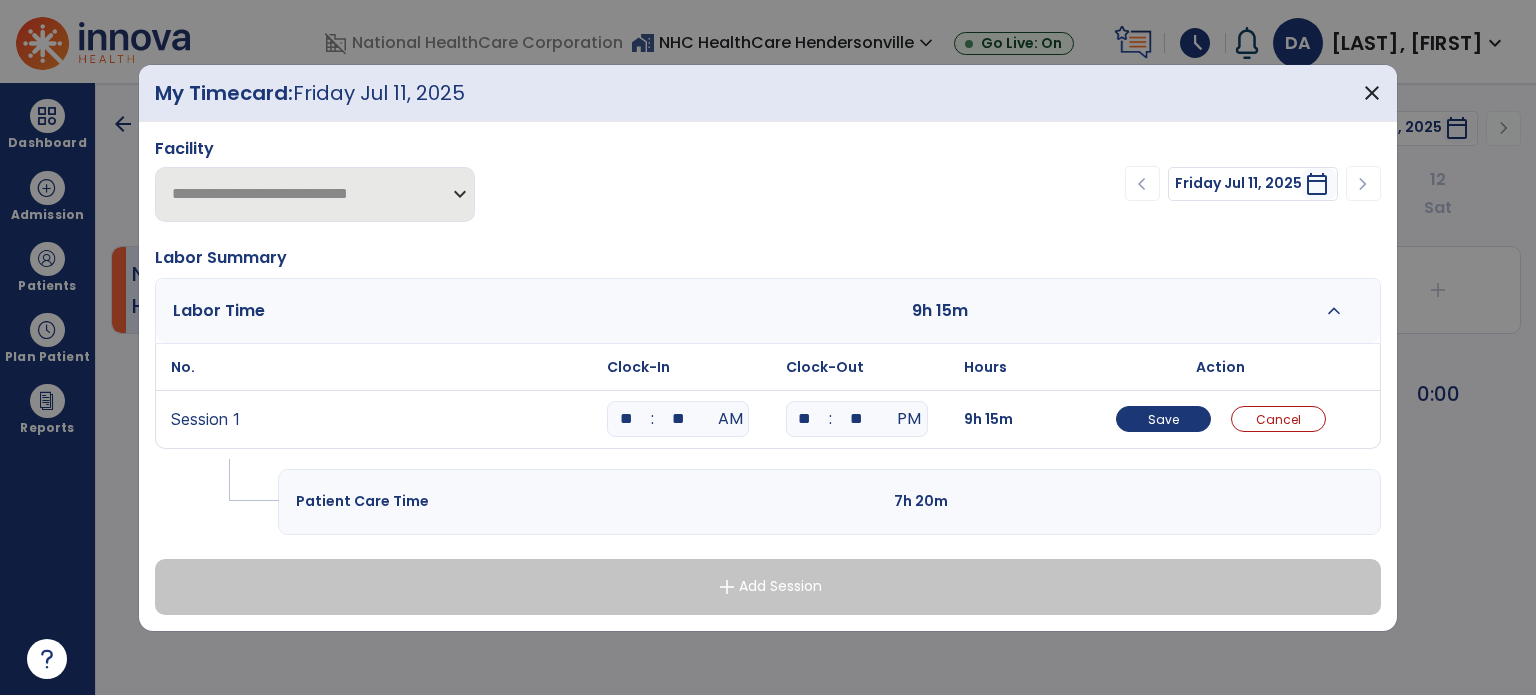 type on "**" 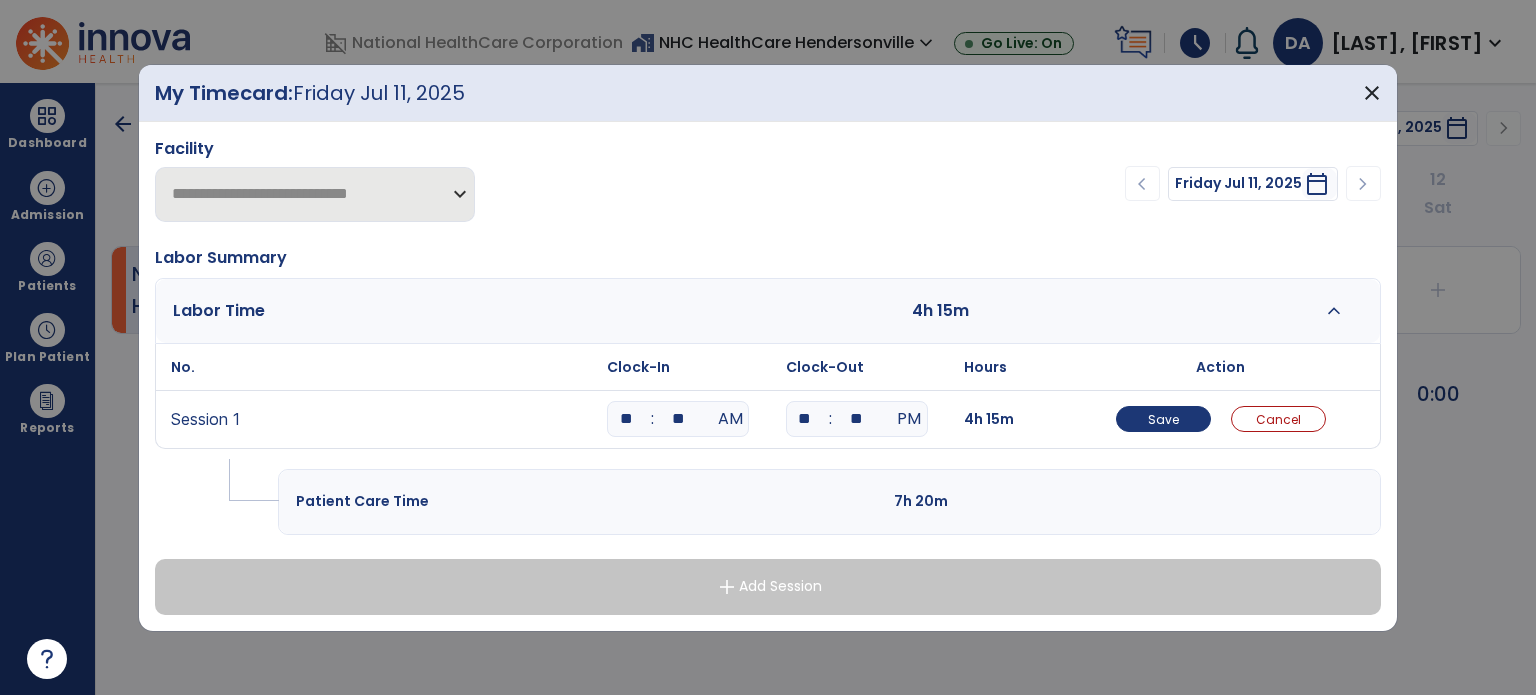click on "**" at bounding box center [857, 419] 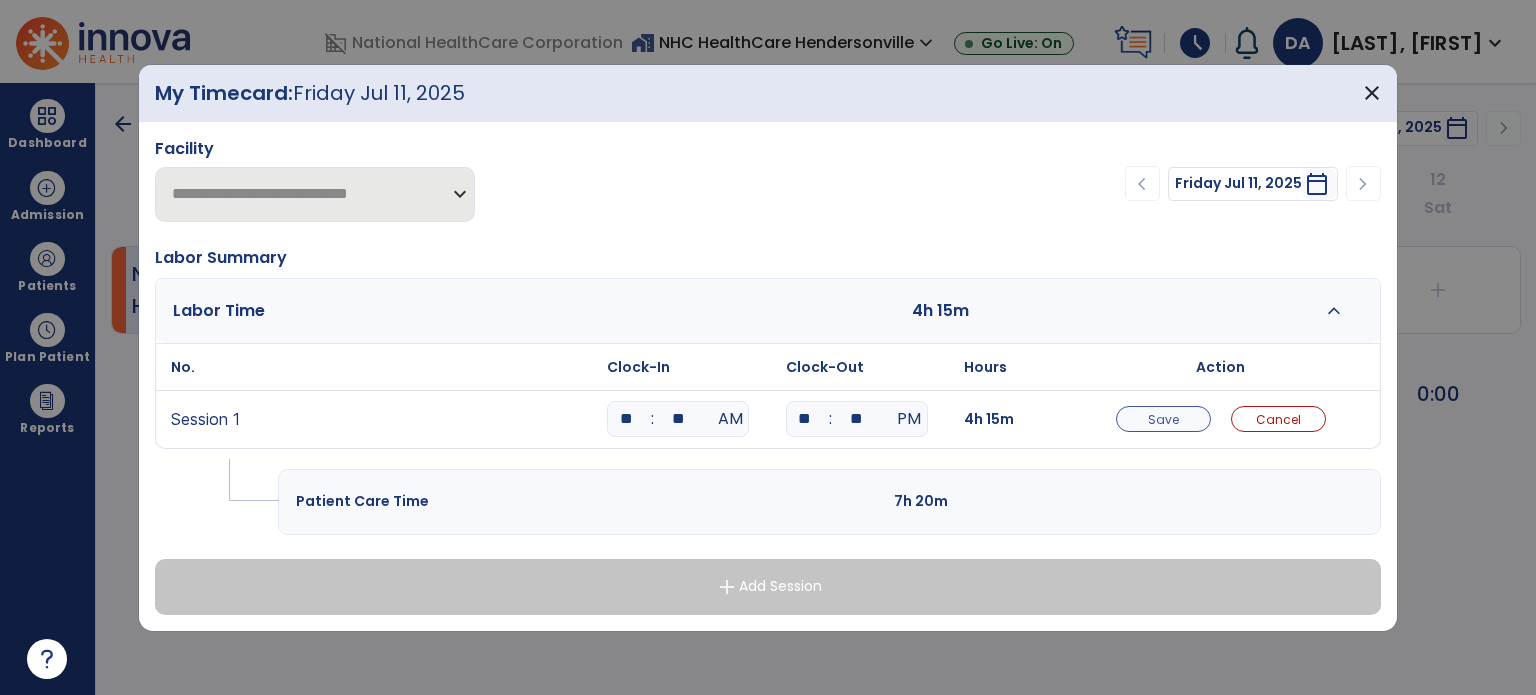 type on "**" 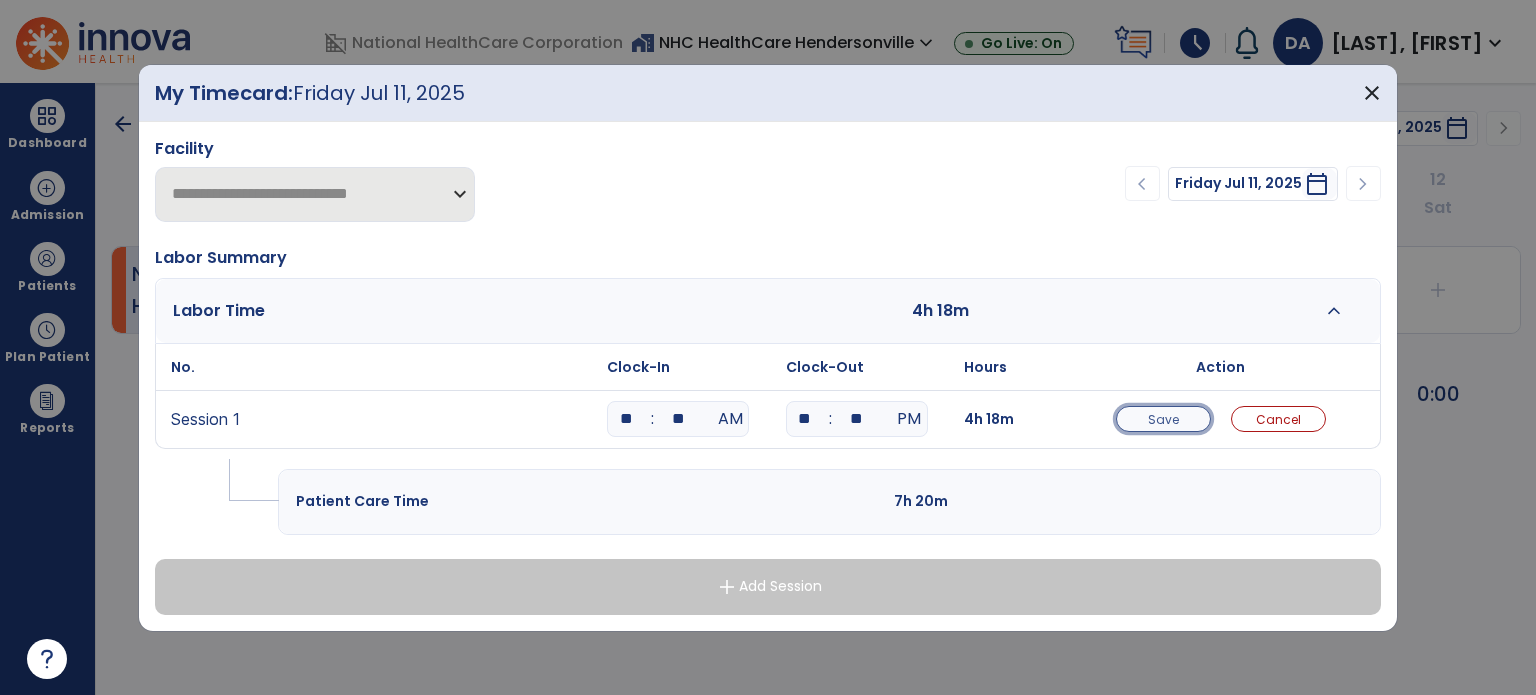 click on "Save" at bounding box center [1163, 419] 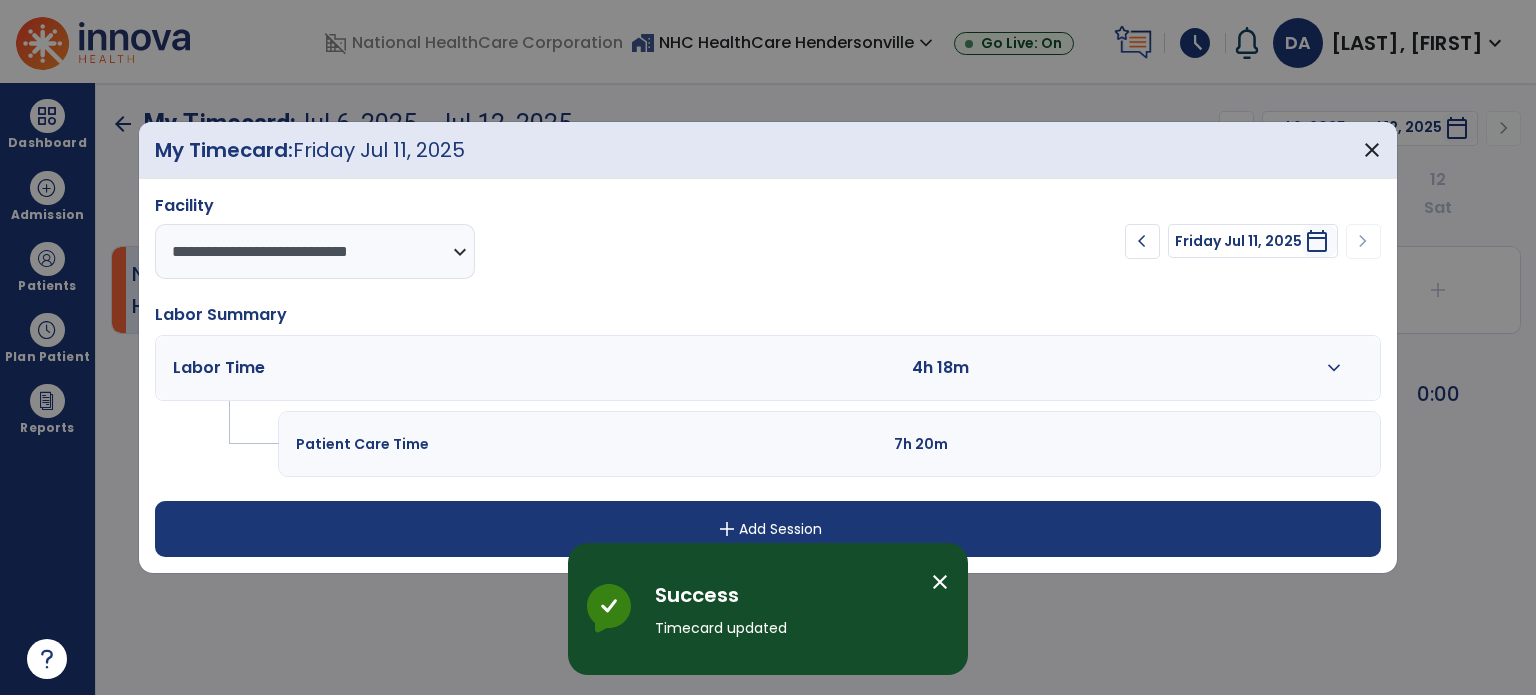 click on "add  Add Session" at bounding box center [768, 529] 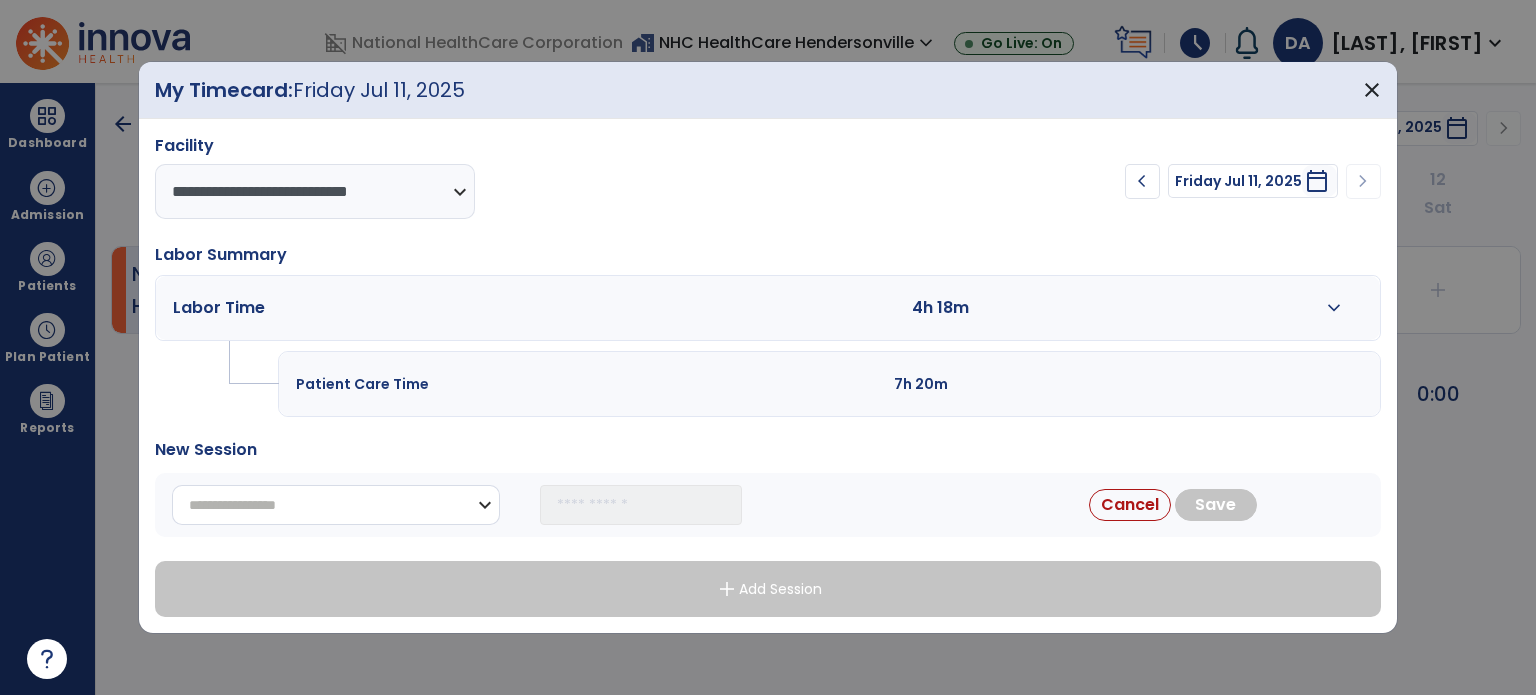 click on "**********" at bounding box center (336, 505) 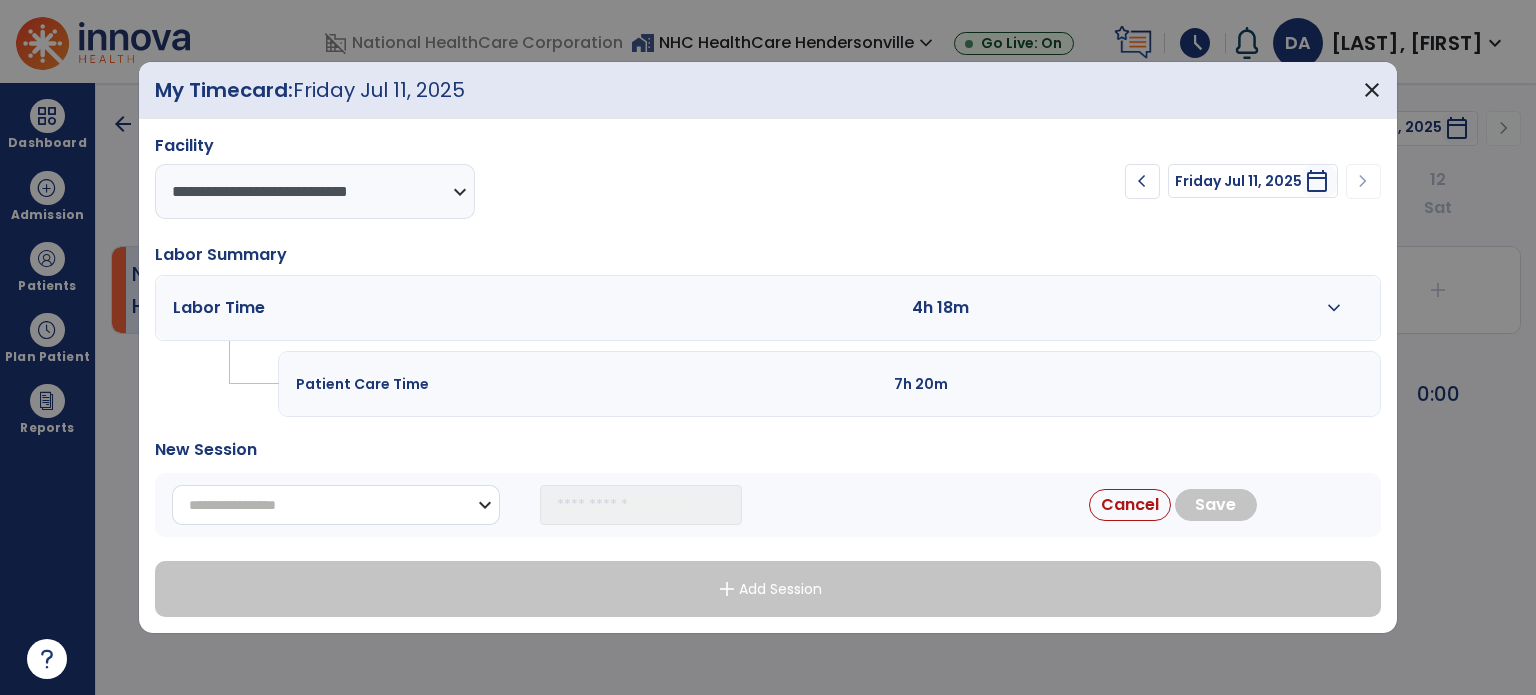 select on "**********" 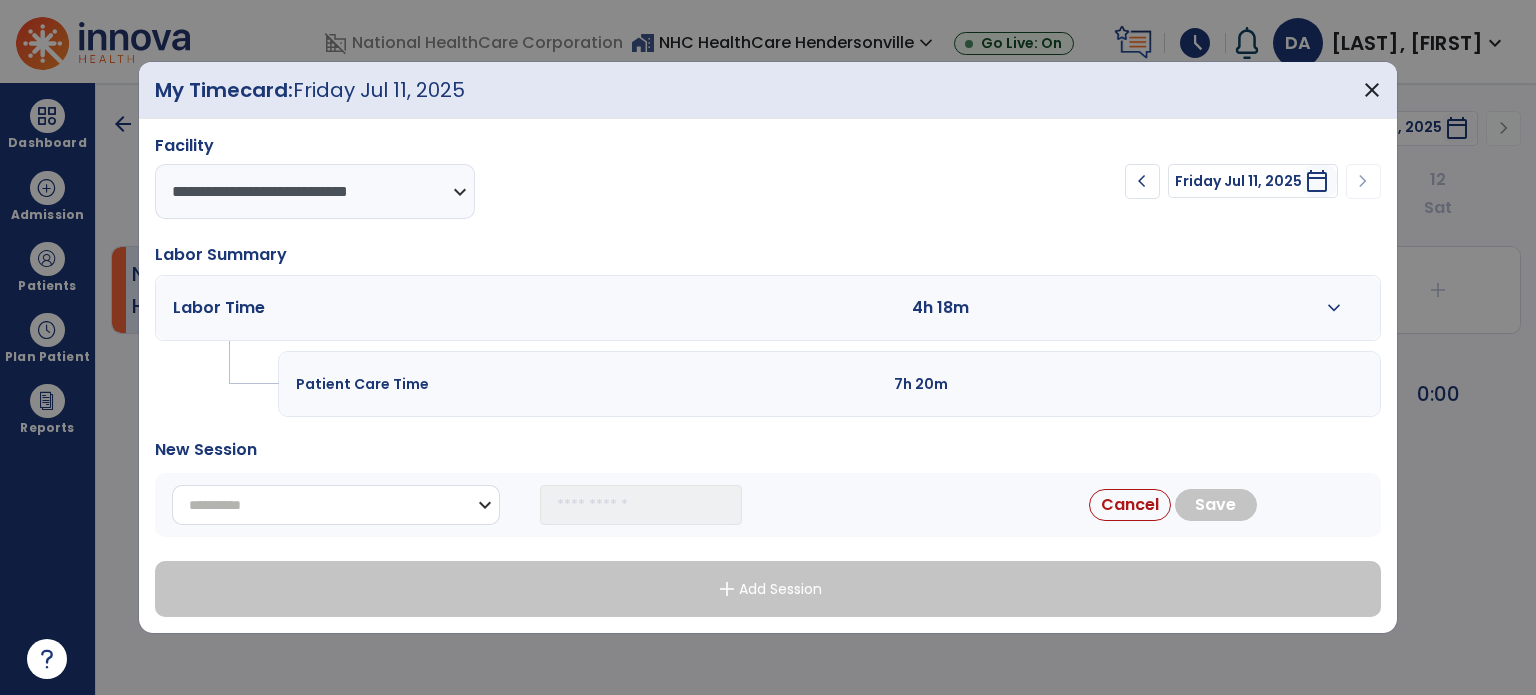 click on "**********" at bounding box center [336, 505] 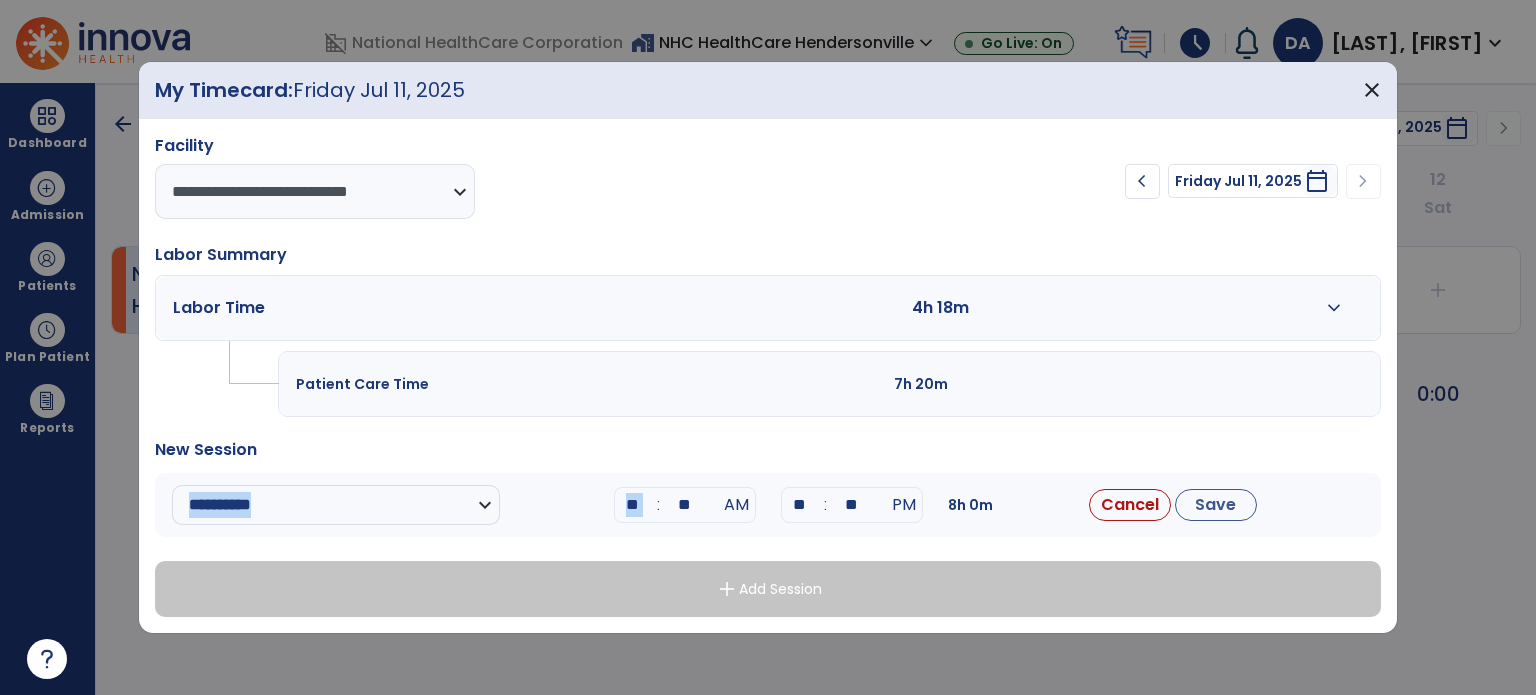 drag, startPoint x: 650, startPoint y: 506, endPoint x: 598, endPoint y: 492, distance: 53.851646 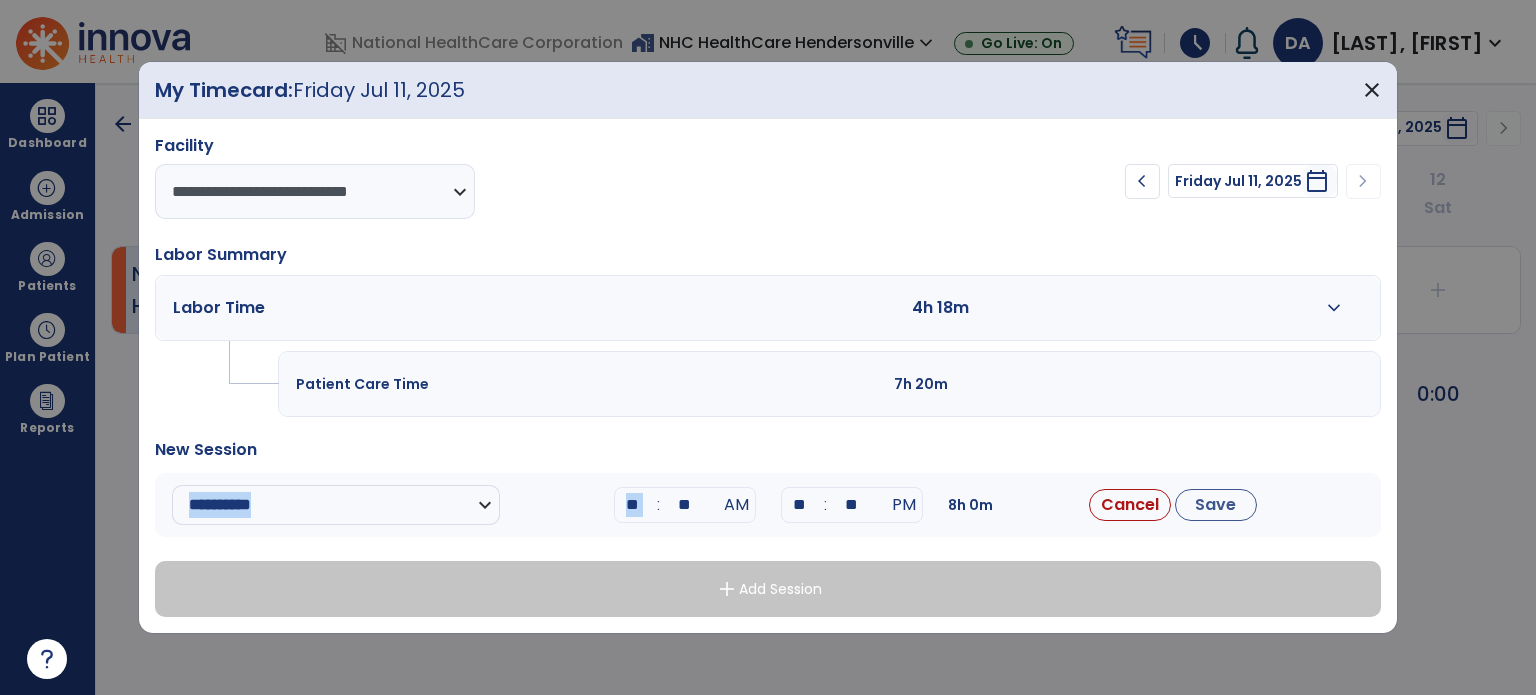 click on ":" at bounding box center [659, 505] 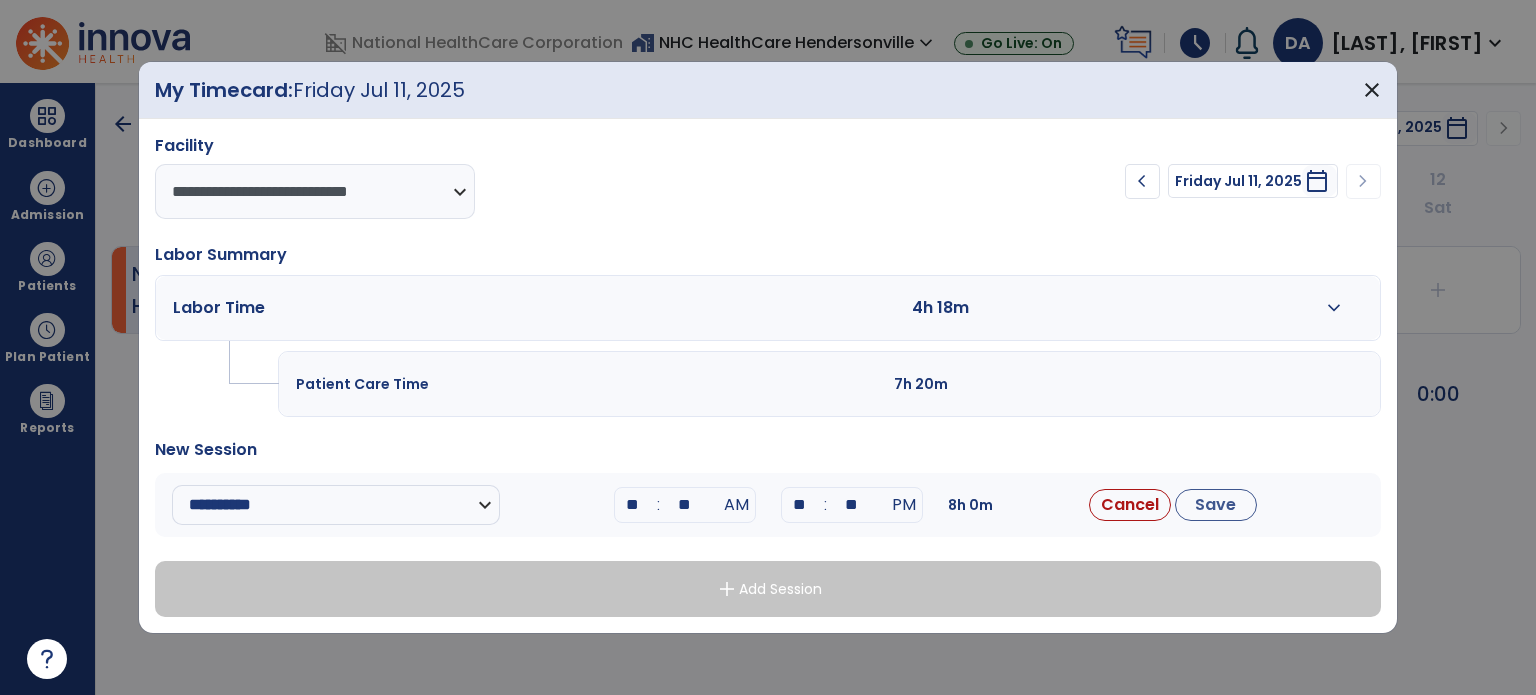 click on "**" at bounding box center [633, 505] 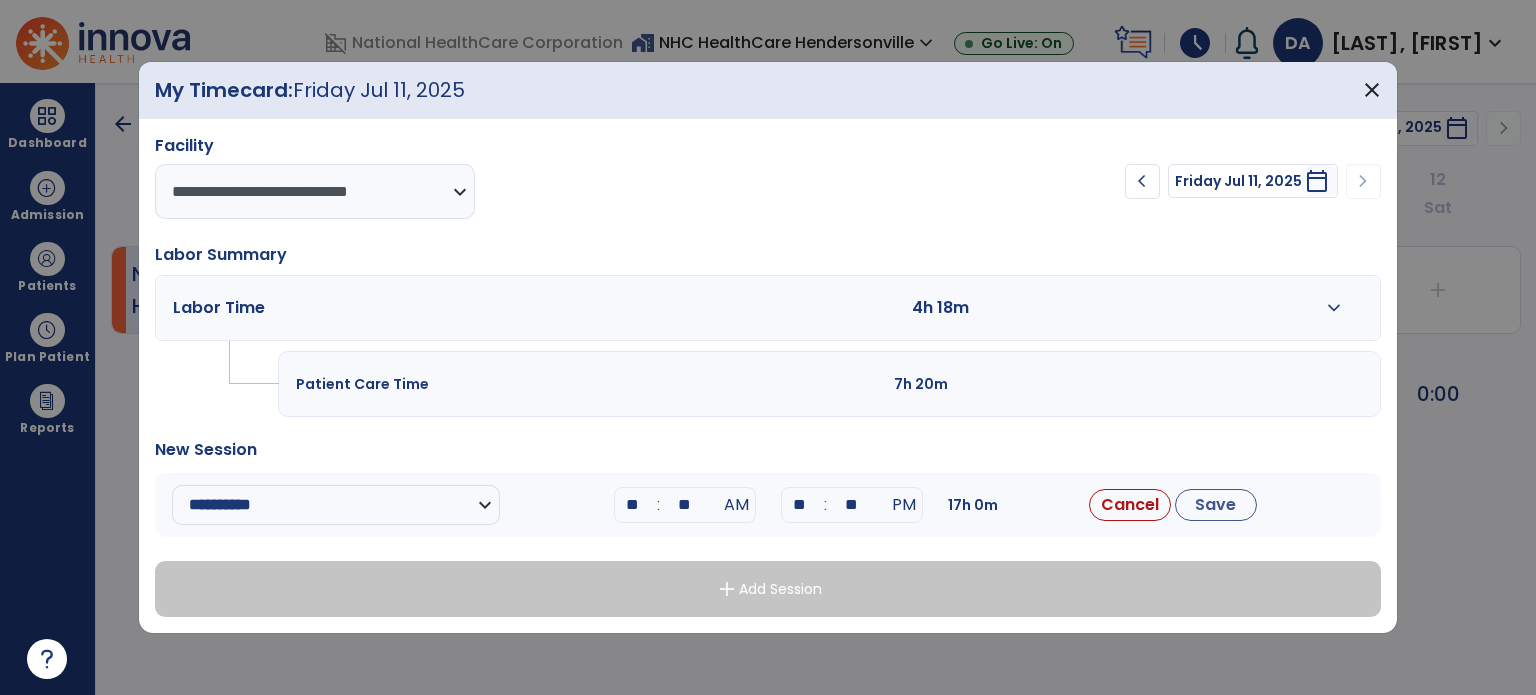 type on "*" 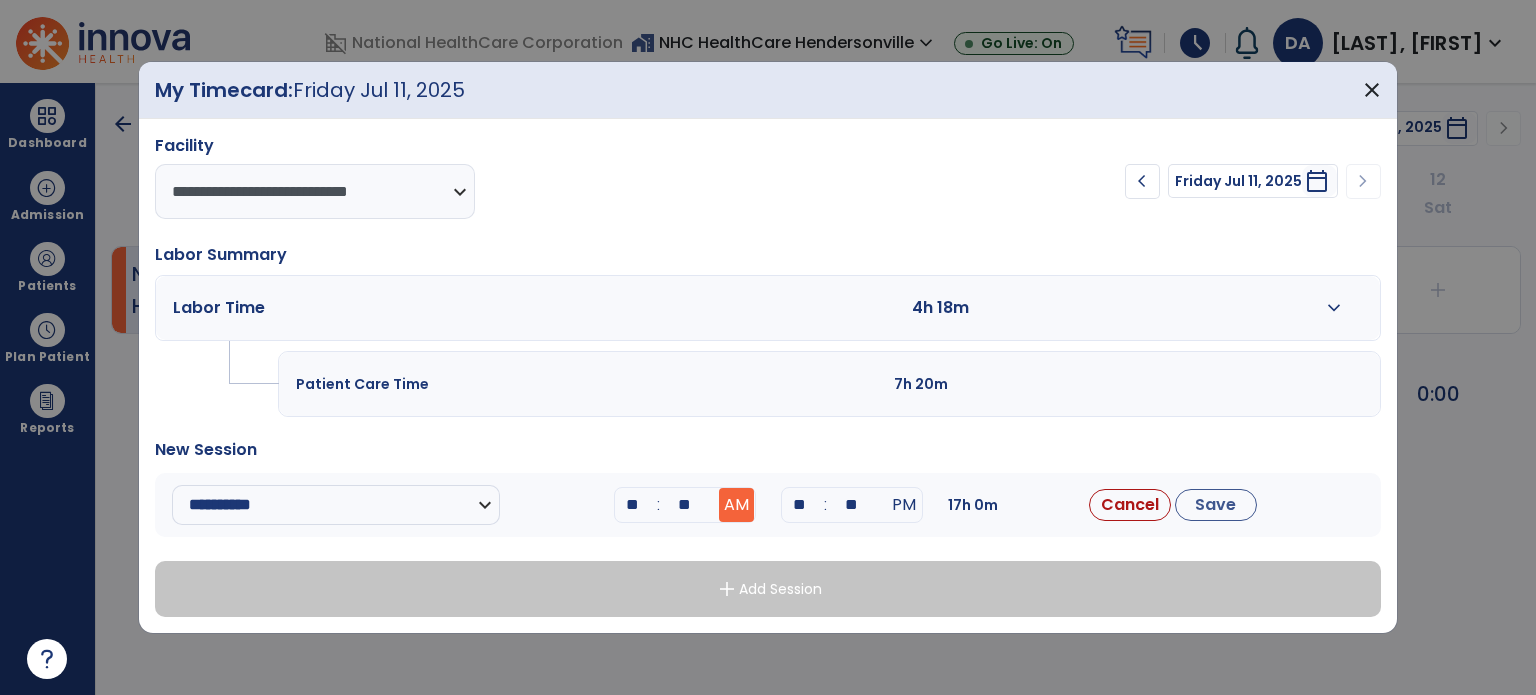 type on "**" 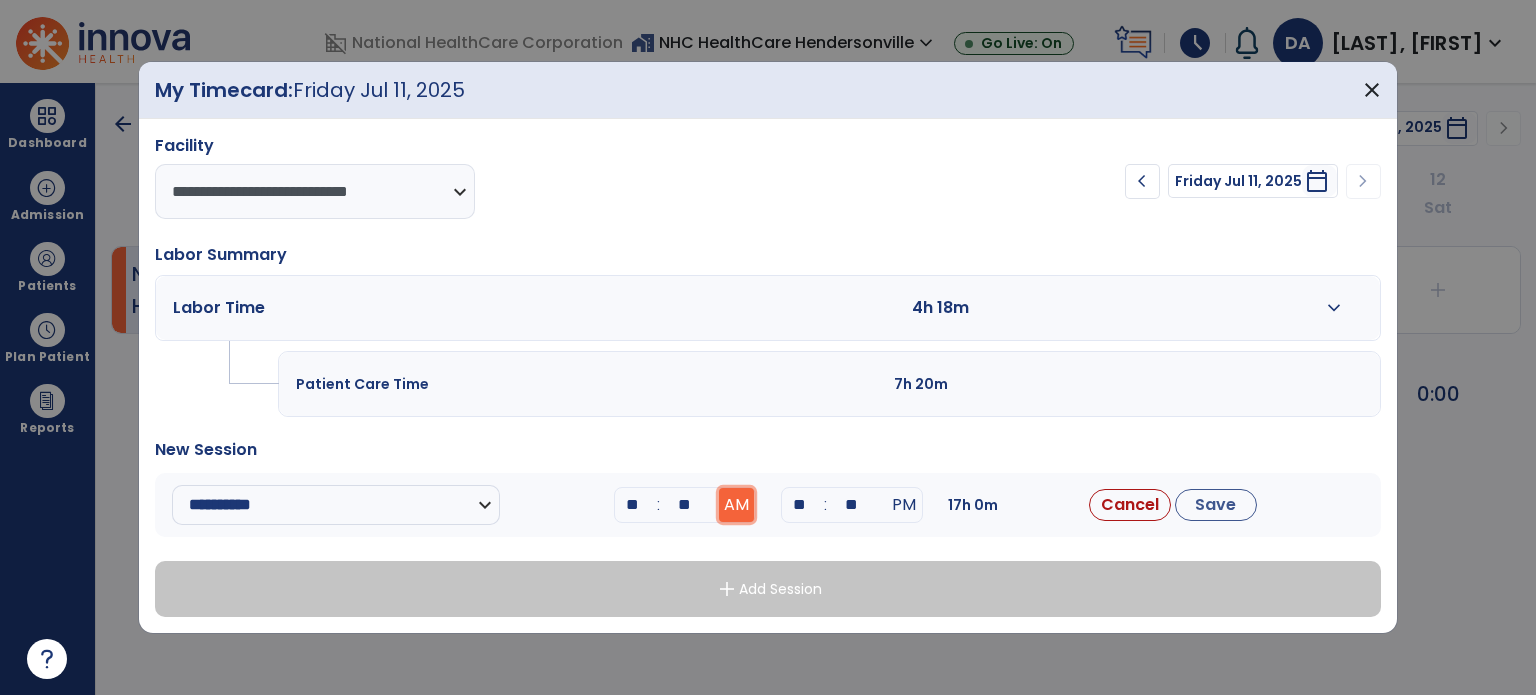 click on "AM" at bounding box center [736, 505] 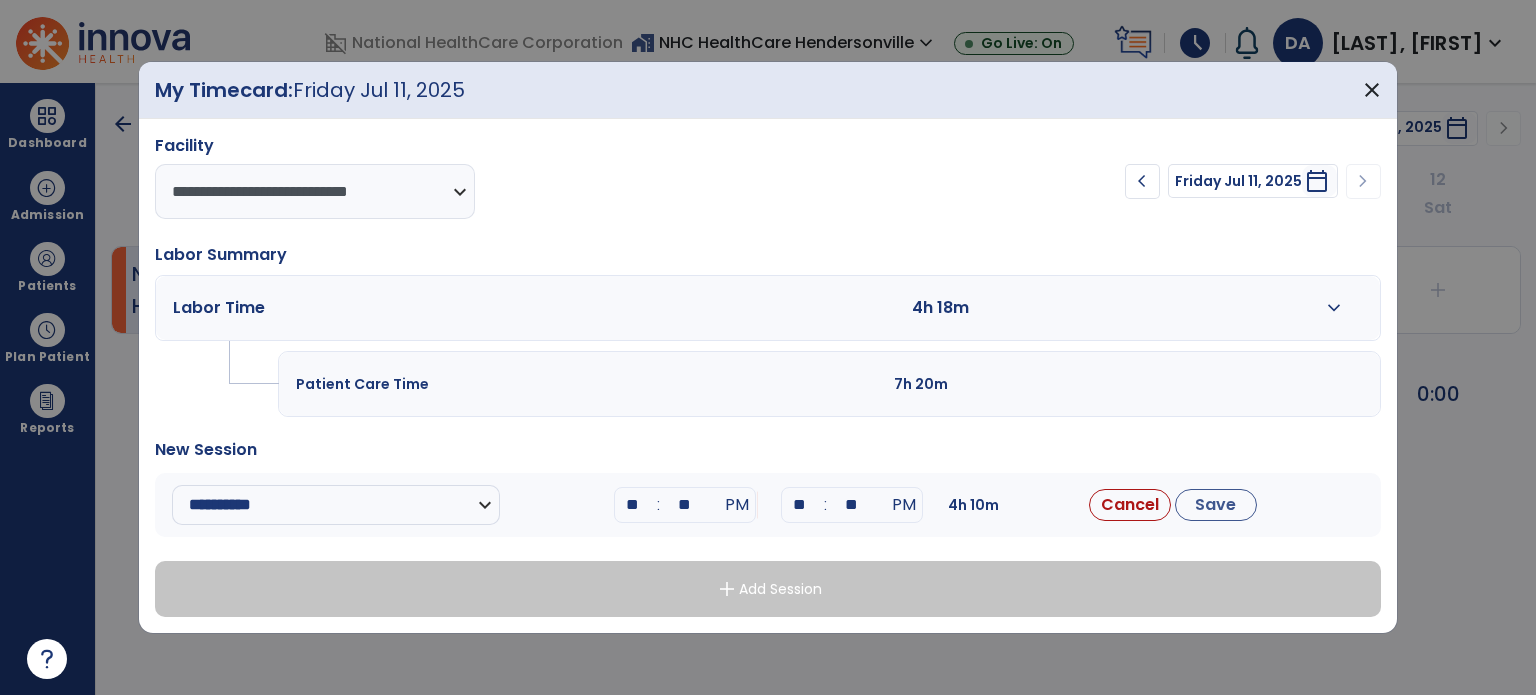 click on "**" at bounding box center [800, 505] 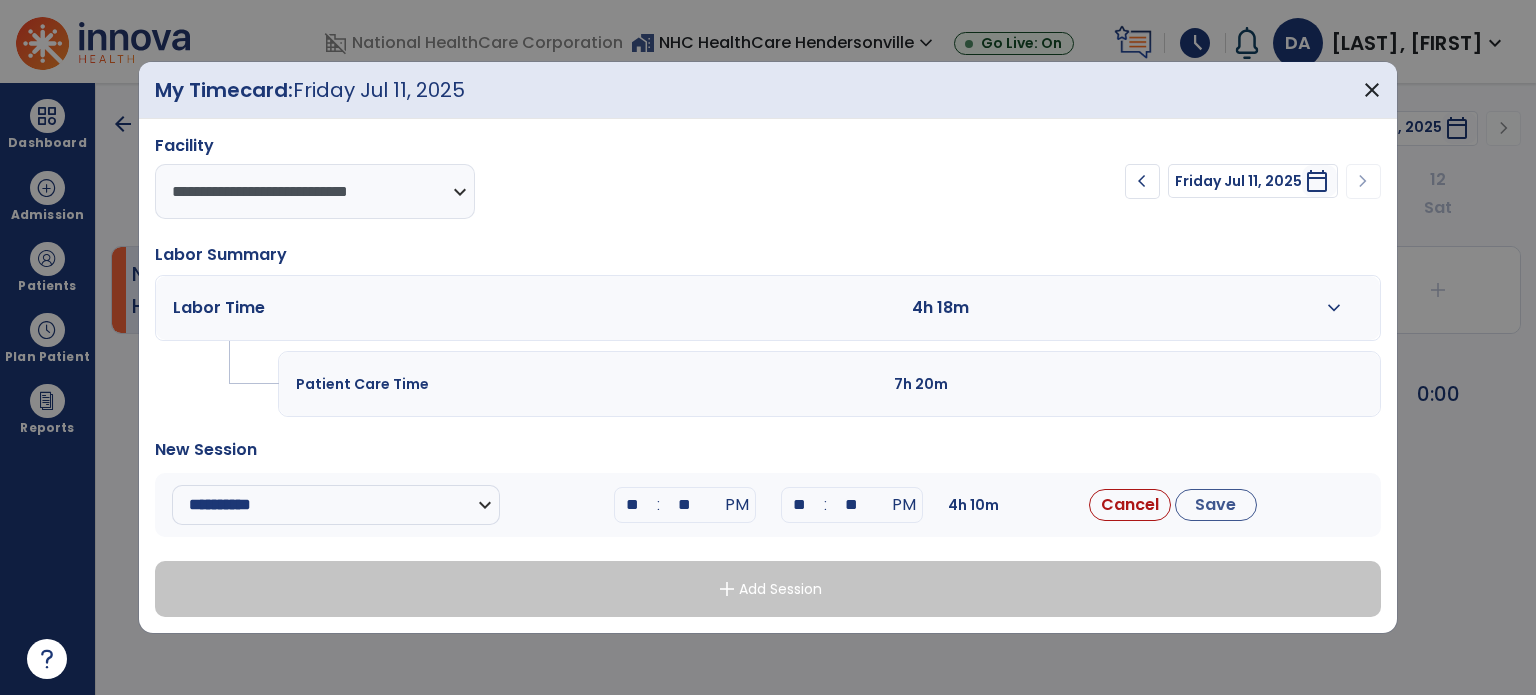 type on "**" 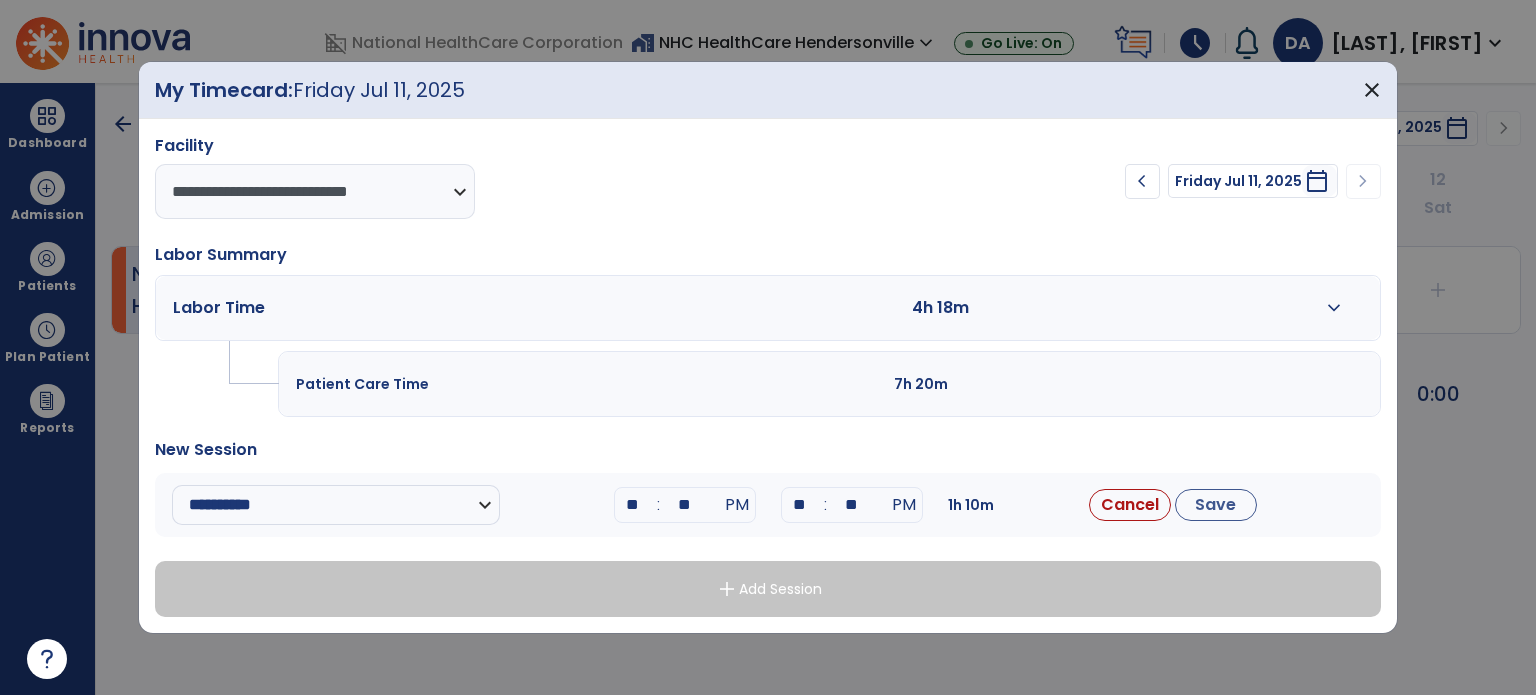 click on "**" at bounding box center (852, 505) 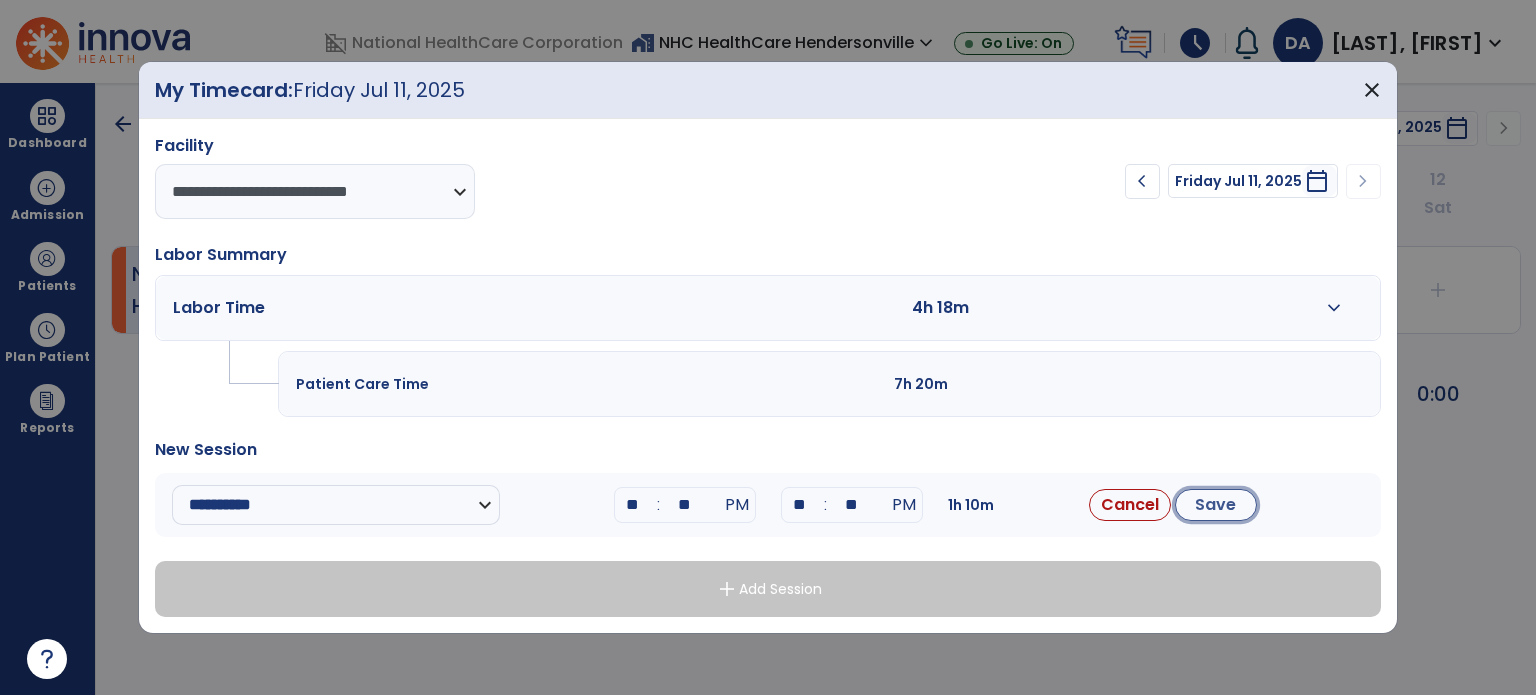 click on "Save" at bounding box center [1216, 505] 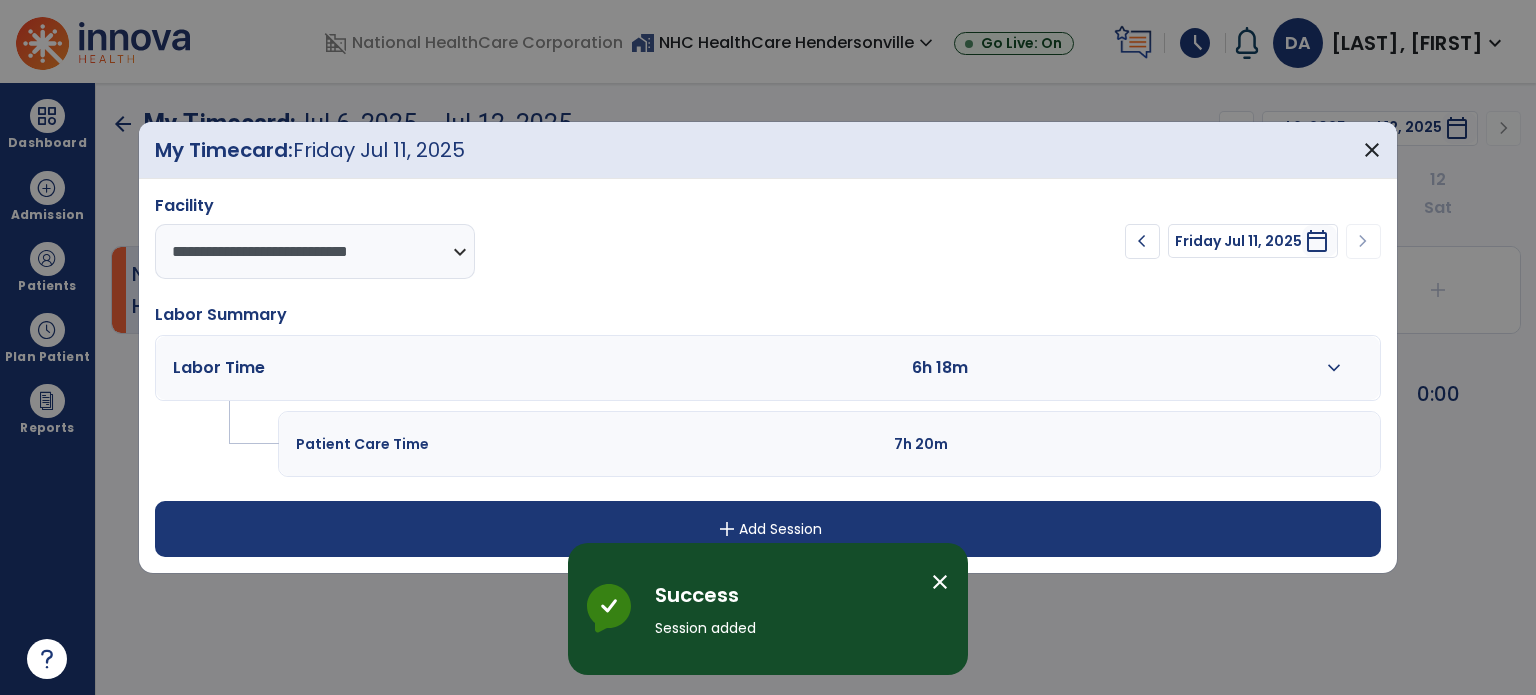 click on "add  Add Session" at bounding box center [768, 529] 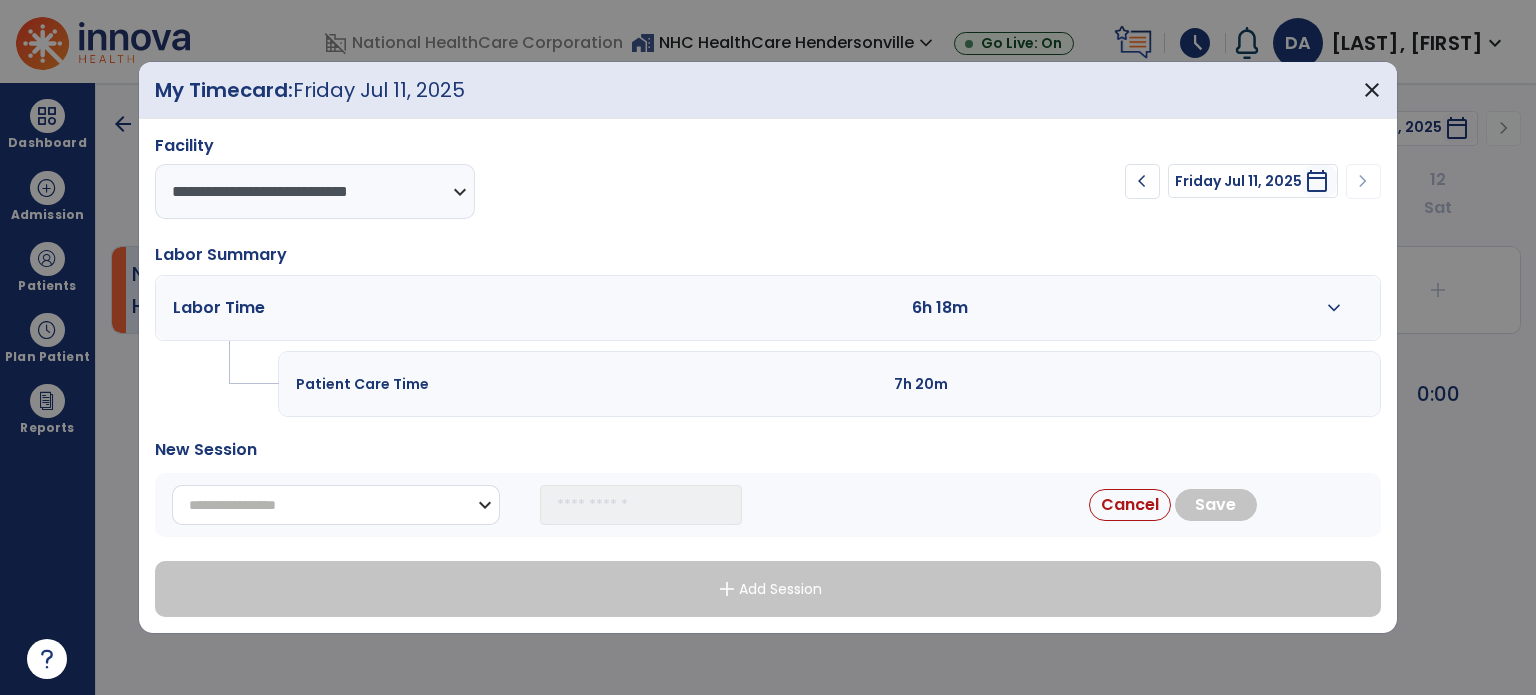 click on "**********" at bounding box center [336, 505] 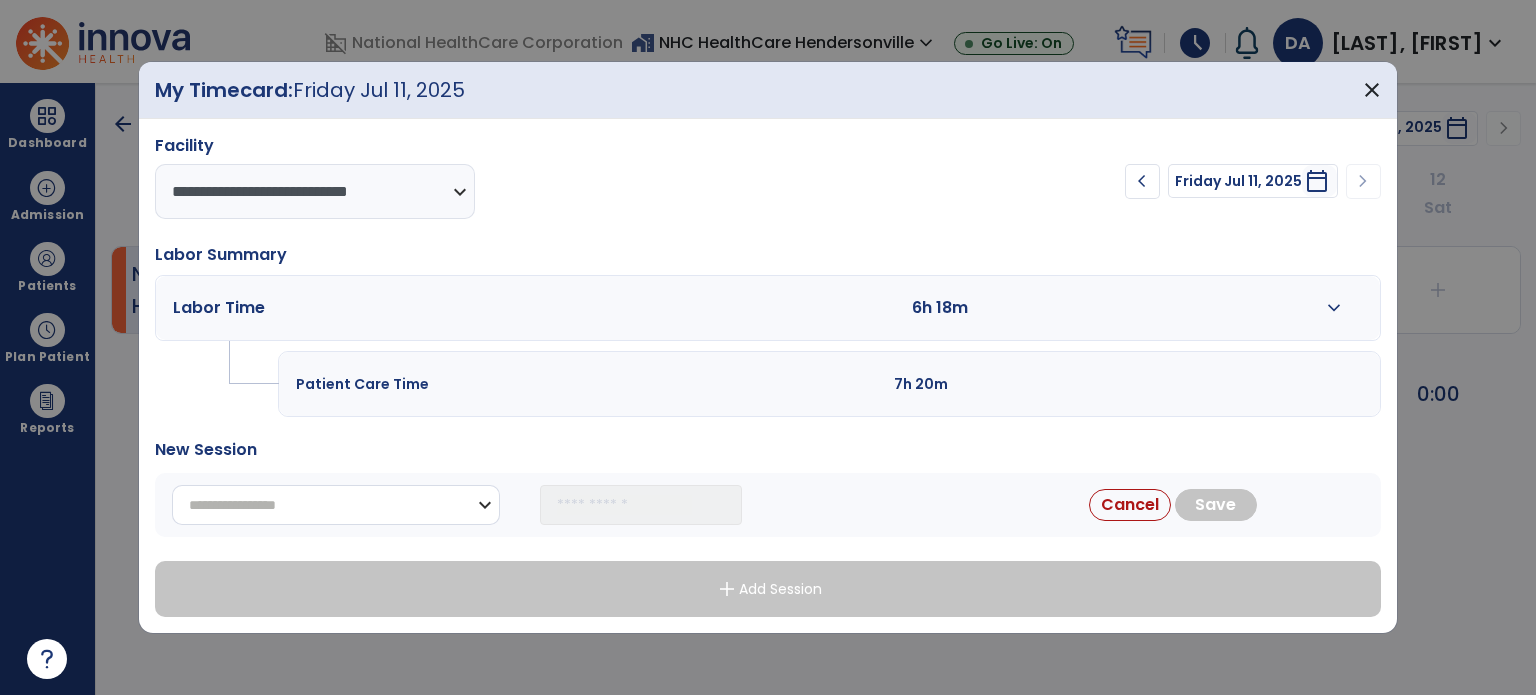 select on "**********" 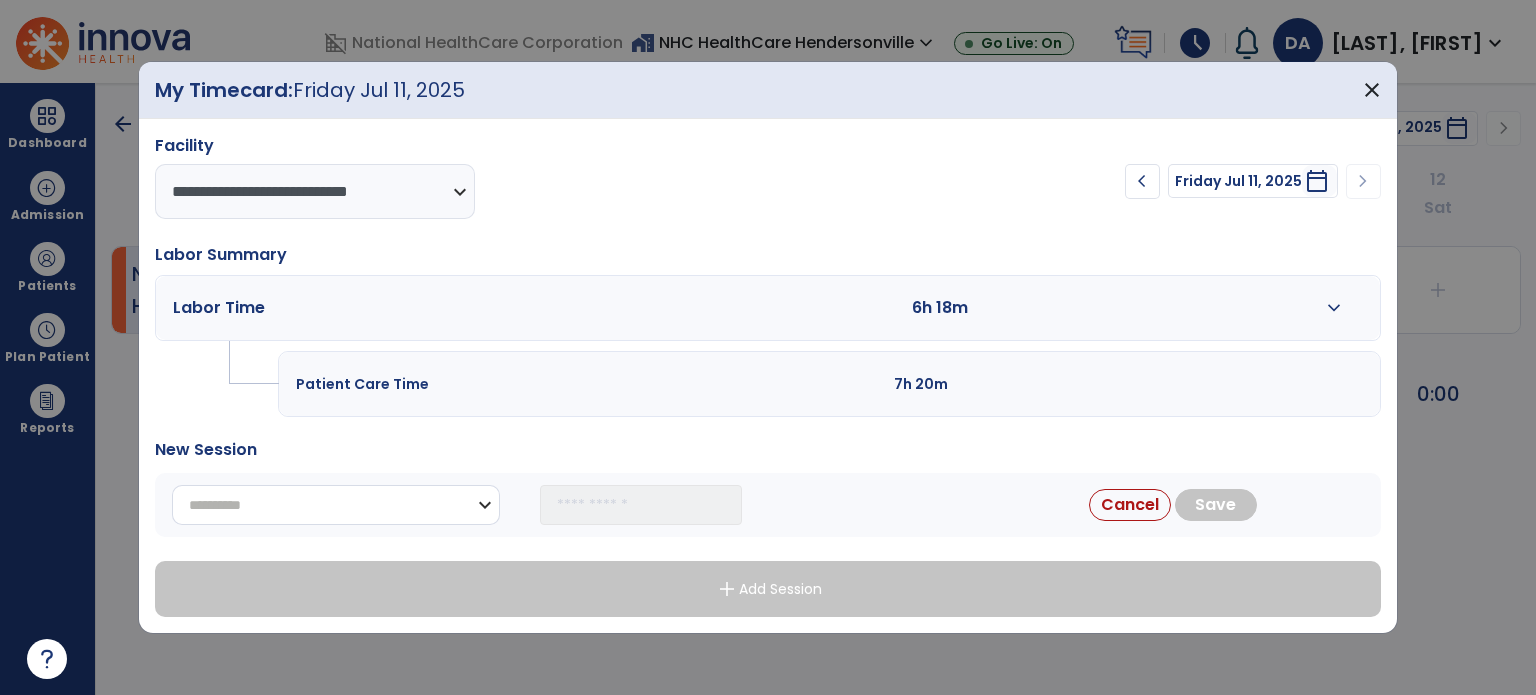 click on "**********" at bounding box center [336, 505] 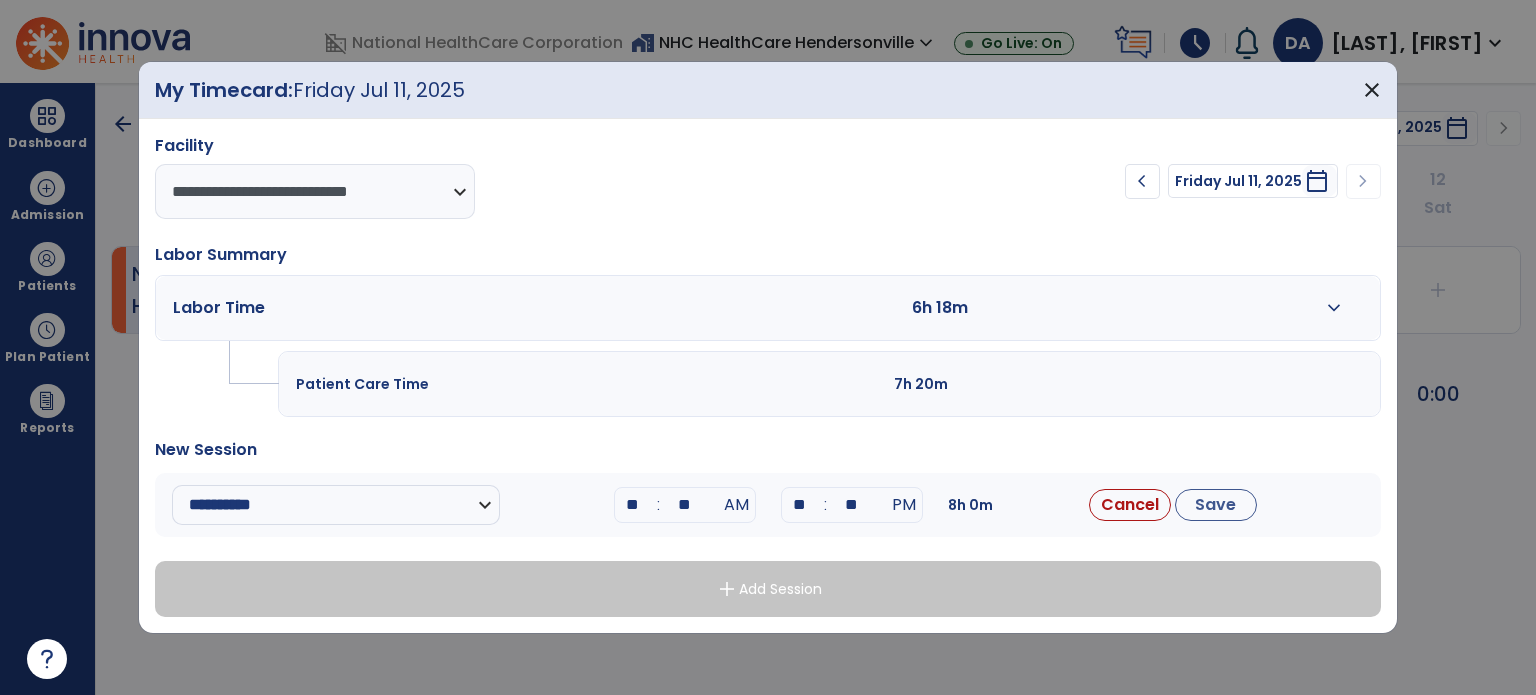 click on "**" at bounding box center (633, 505) 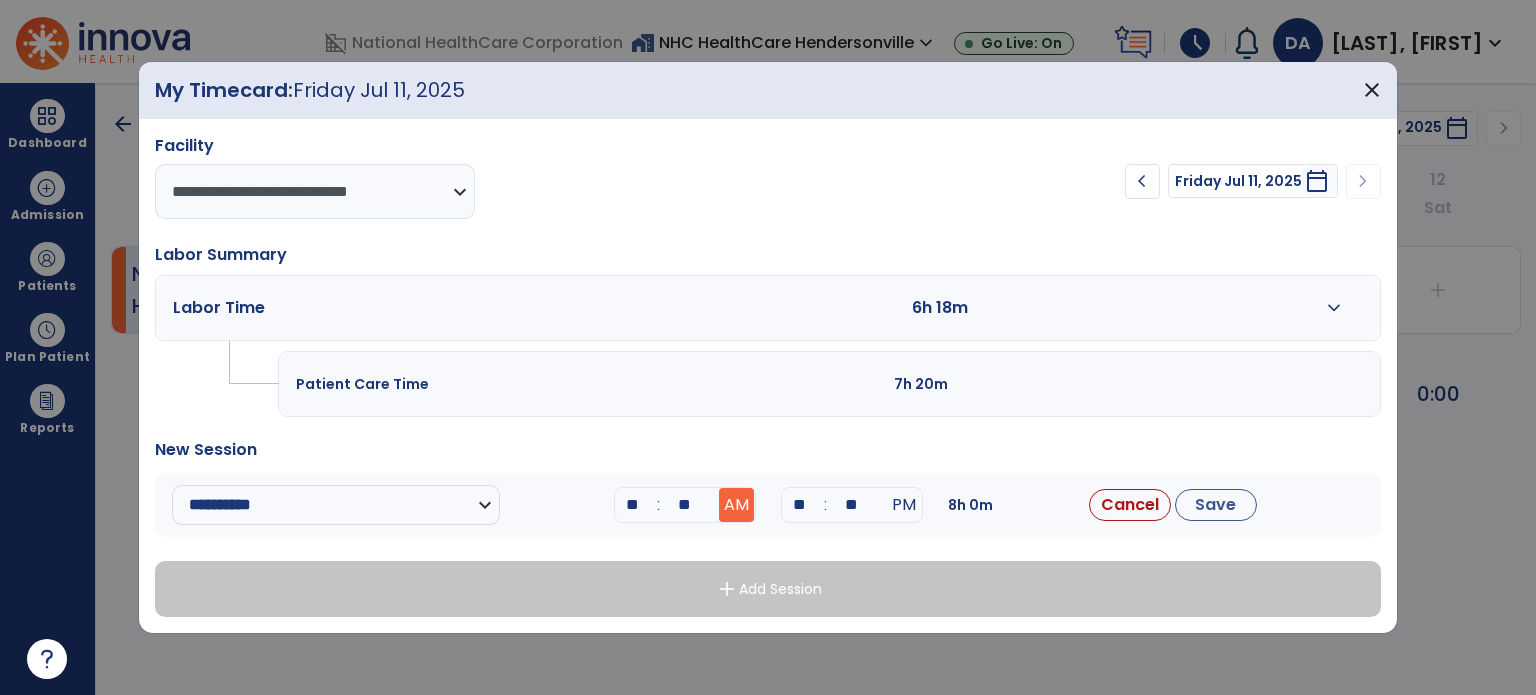 type on "**" 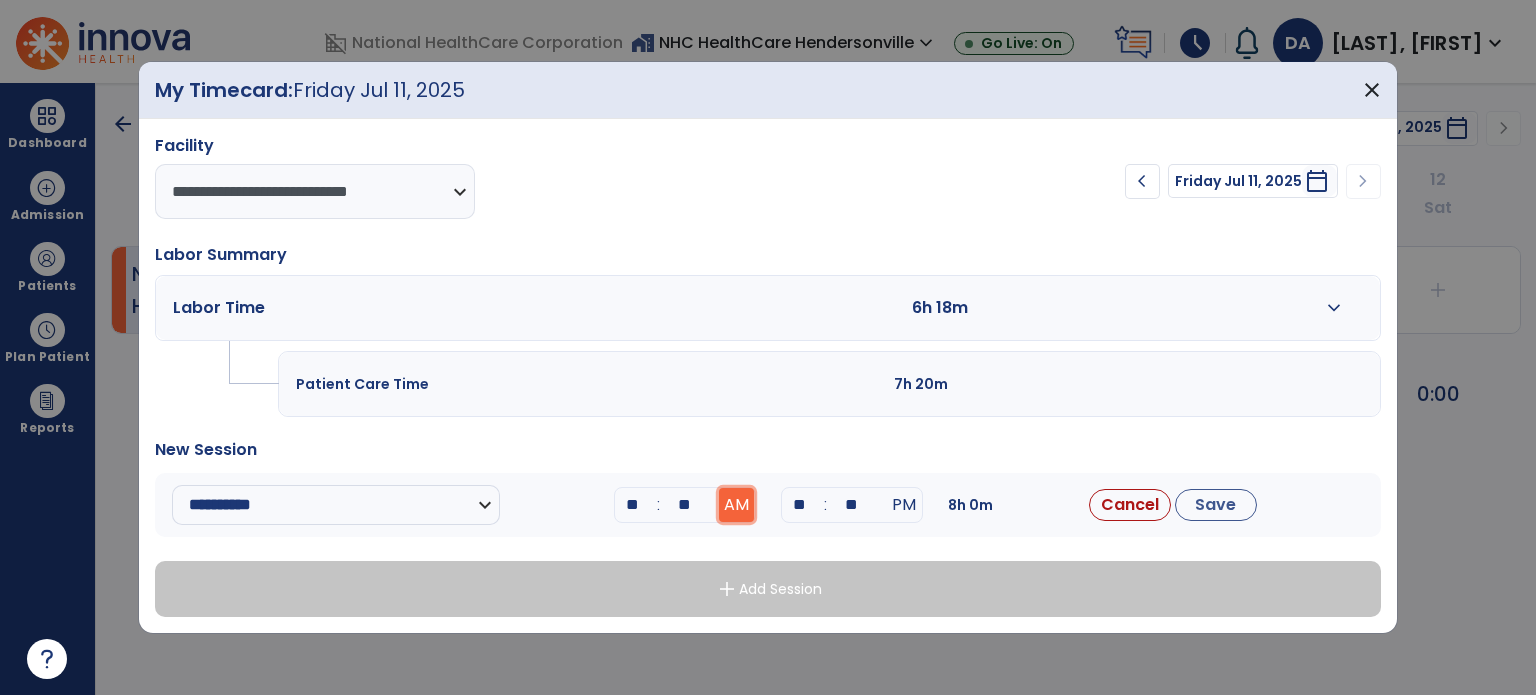 click on "AM" at bounding box center [736, 505] 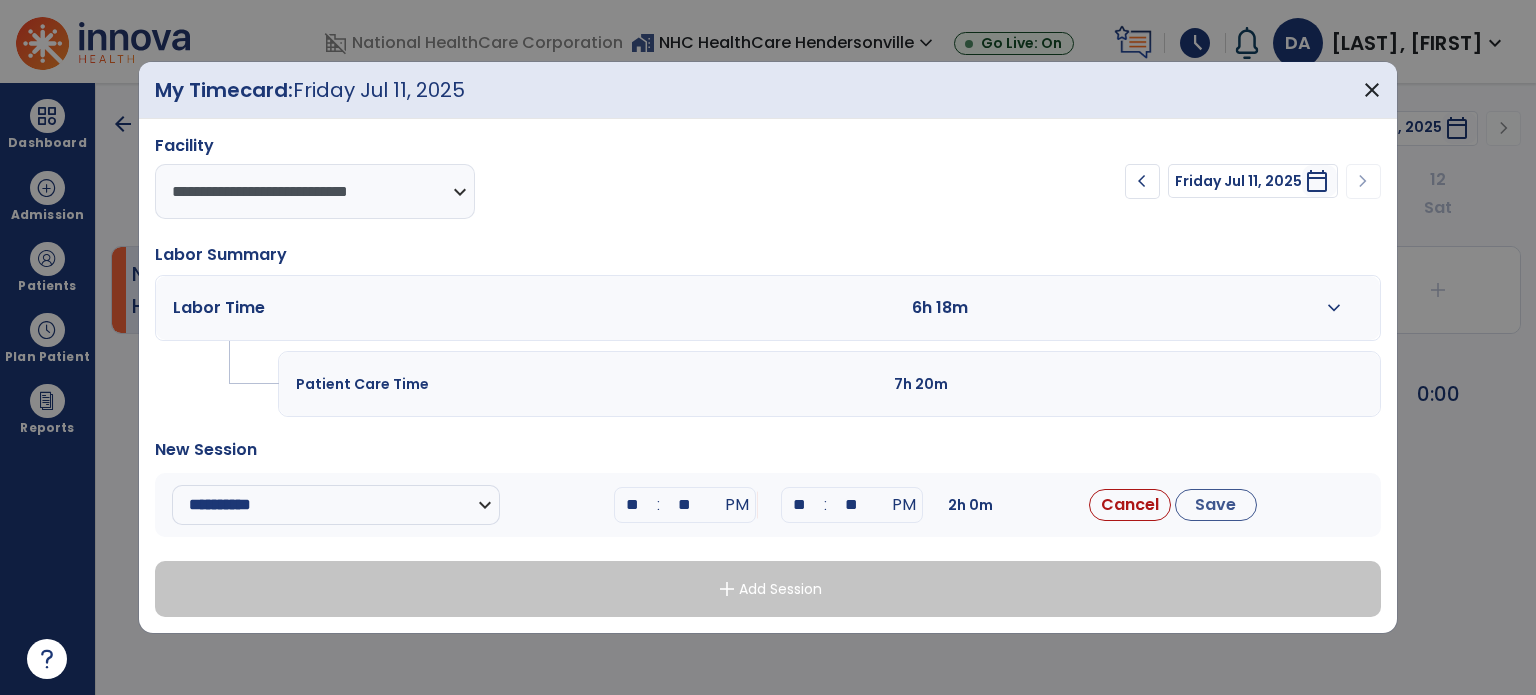 click on "**" at bounding box center [852, 505] 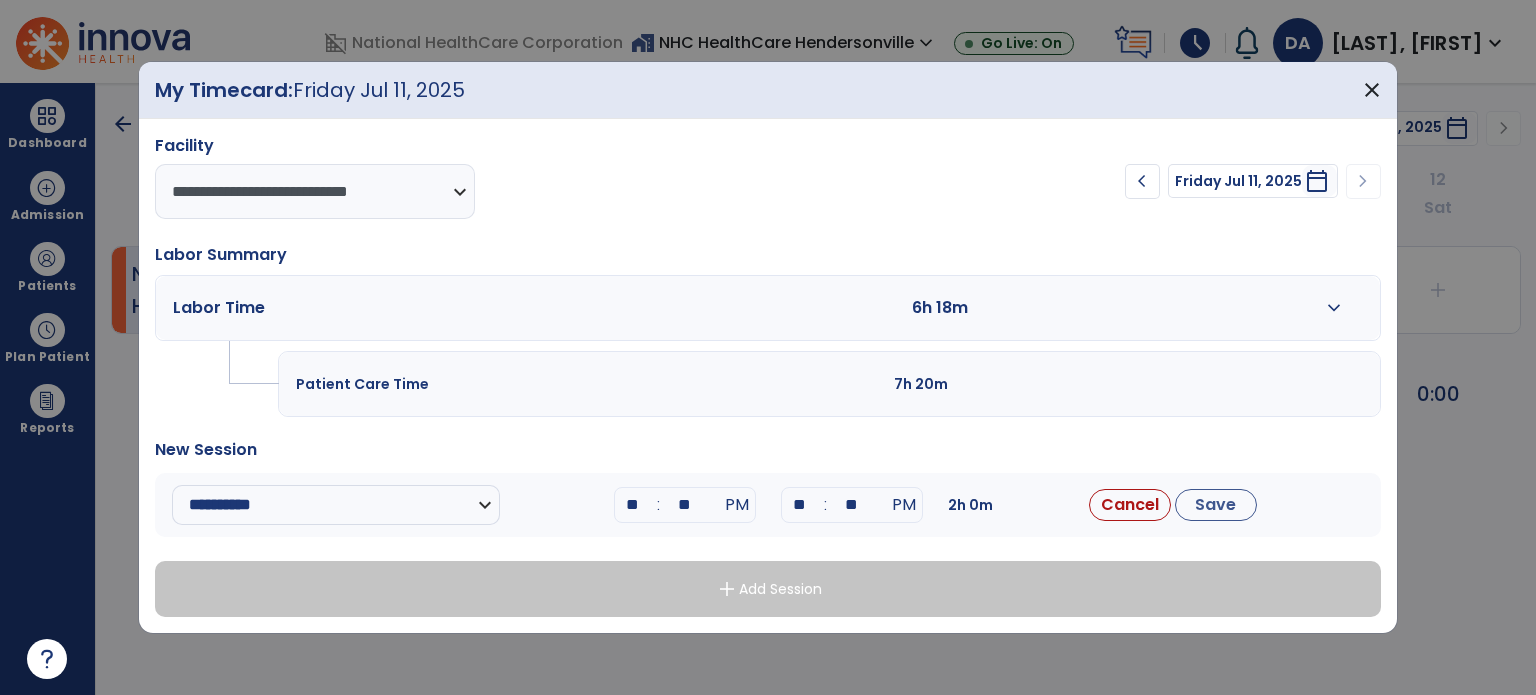 type on "*" 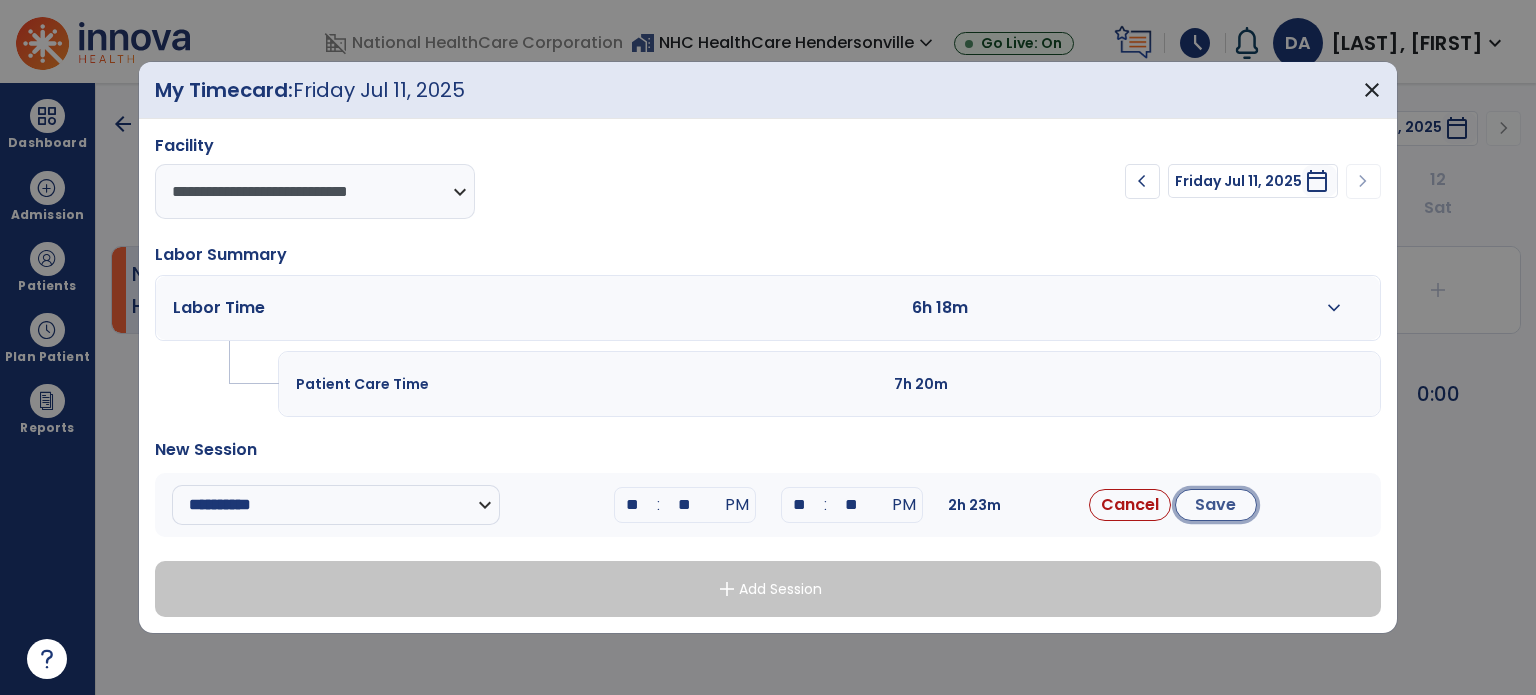 click on "Save" at bounding box center [1216, 505] 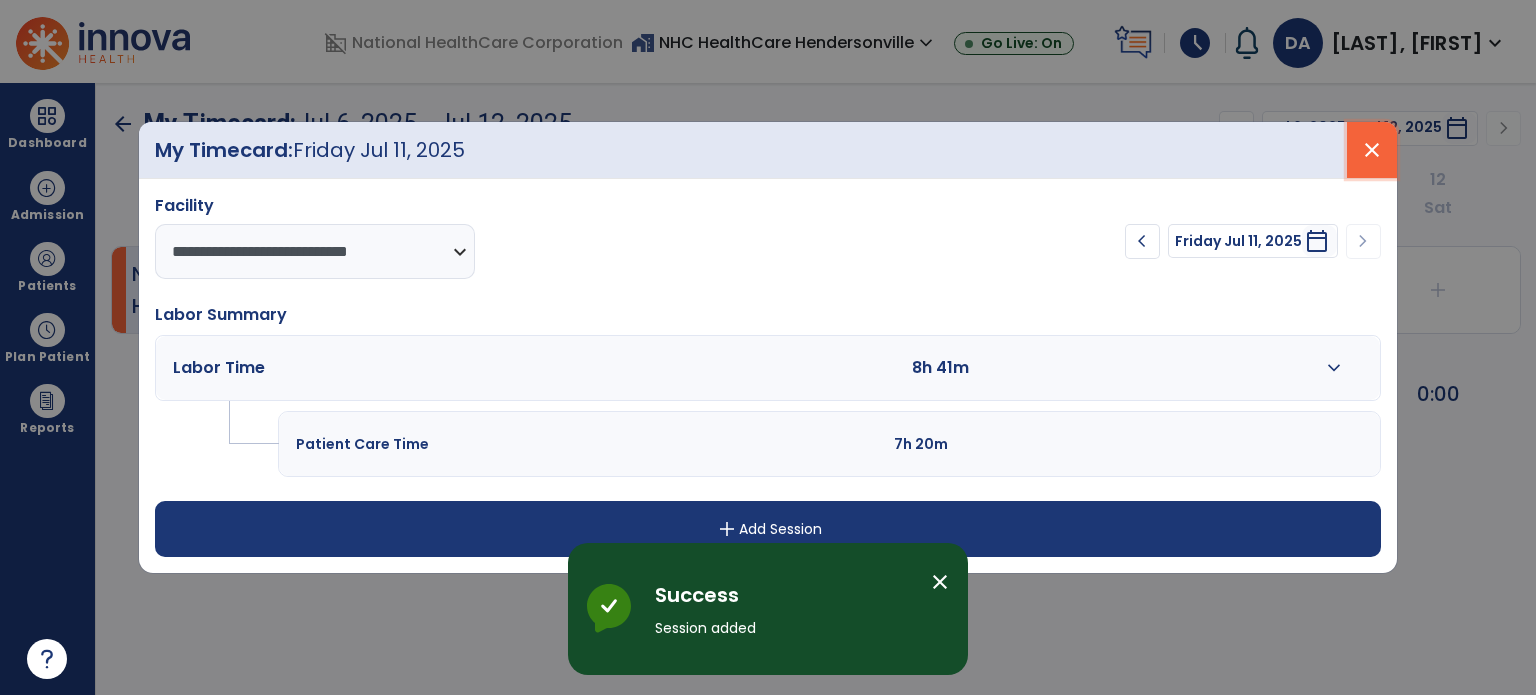 click on "close" at bounding box center (1372, 150) 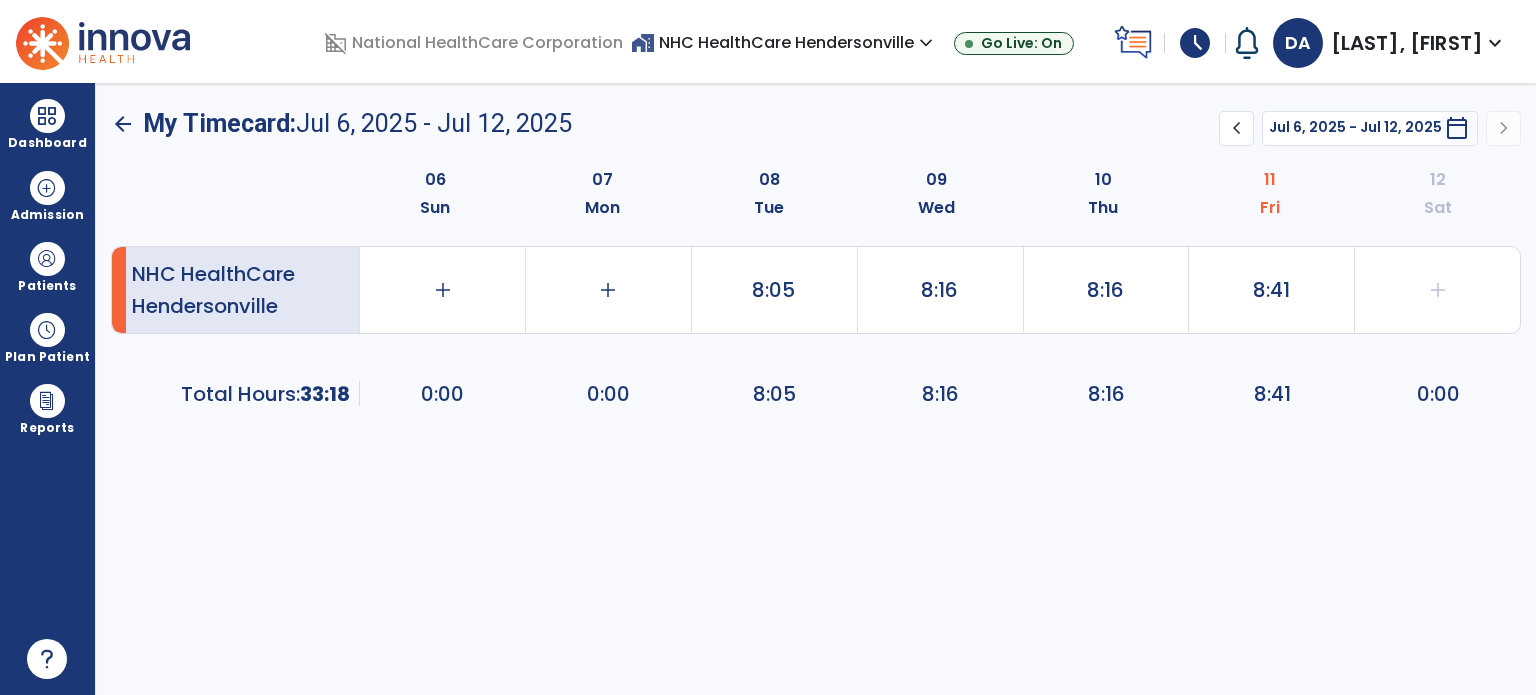 click on "DA" at bounding box center [1298, 43] 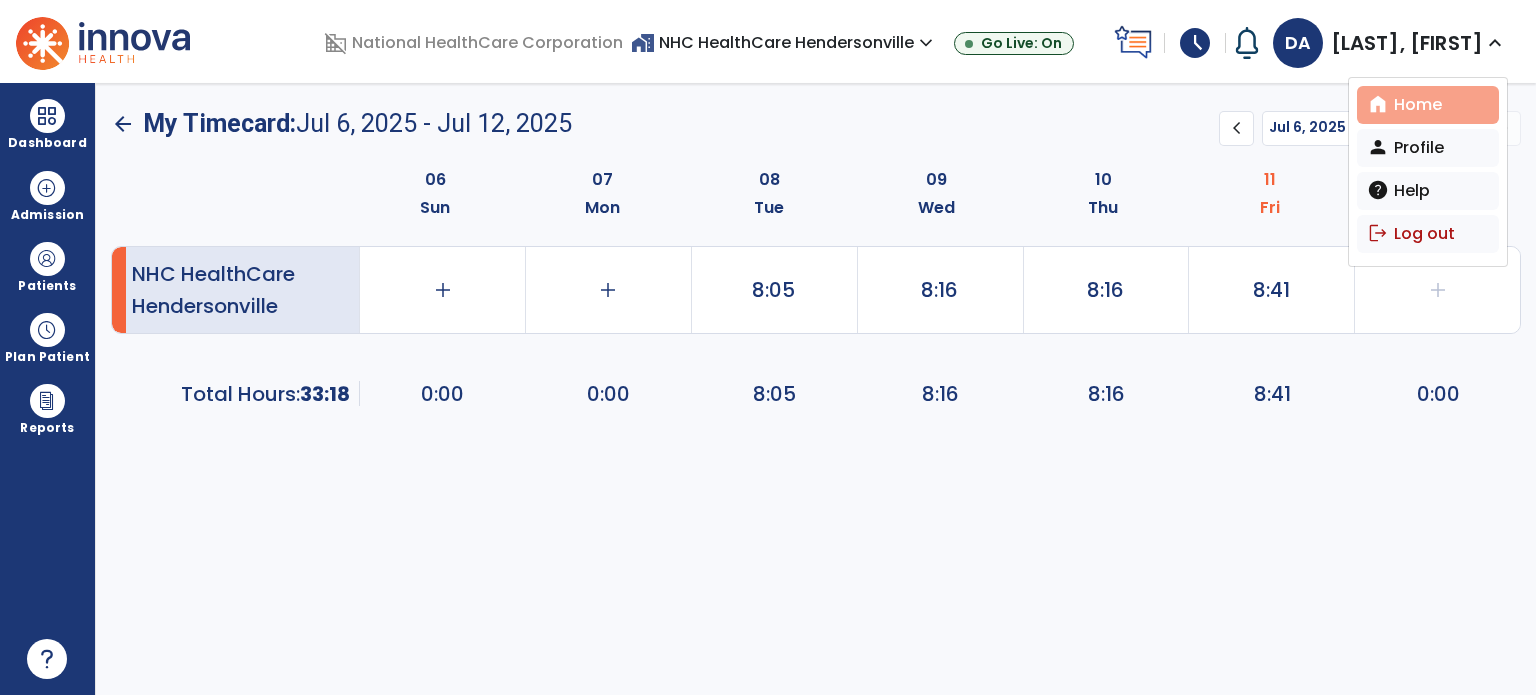 click on "home   Home" at bounding box center (1428, 105) 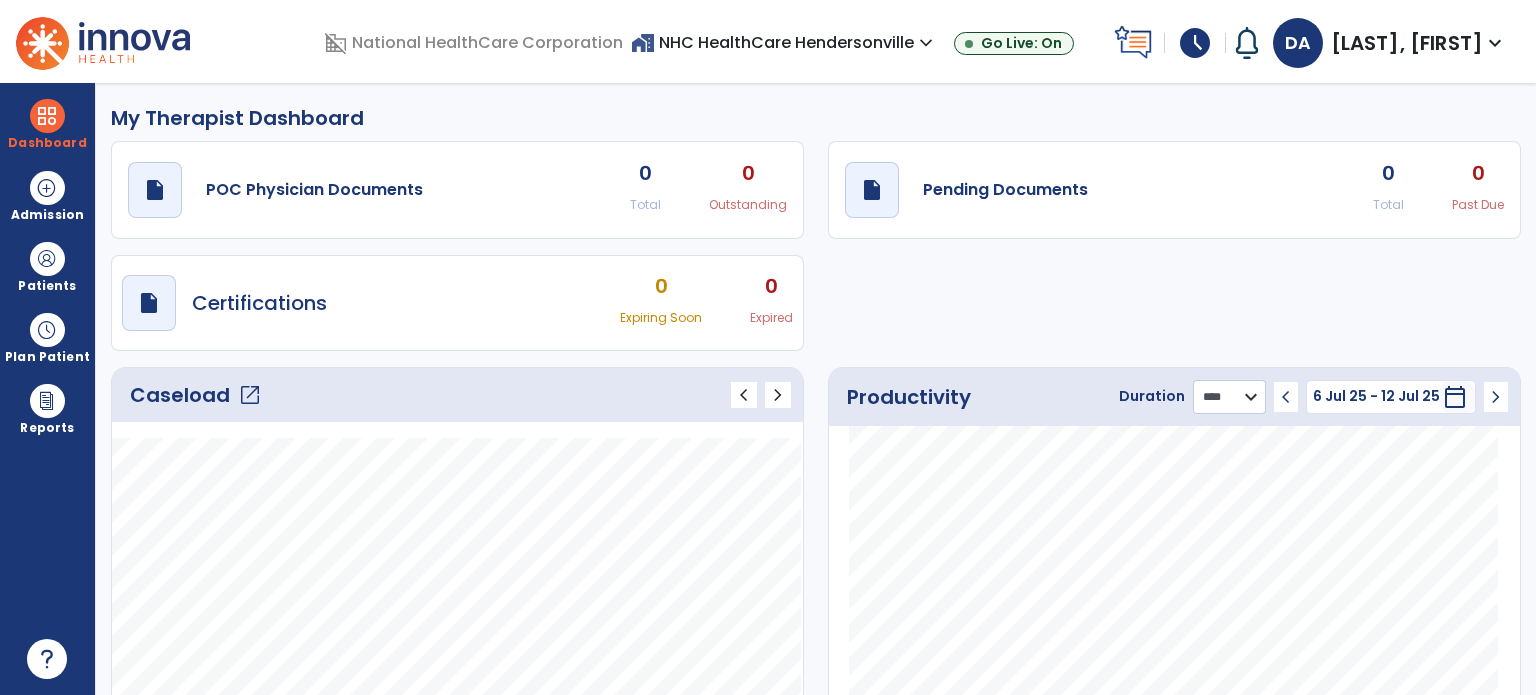 click on "******** **** ***" 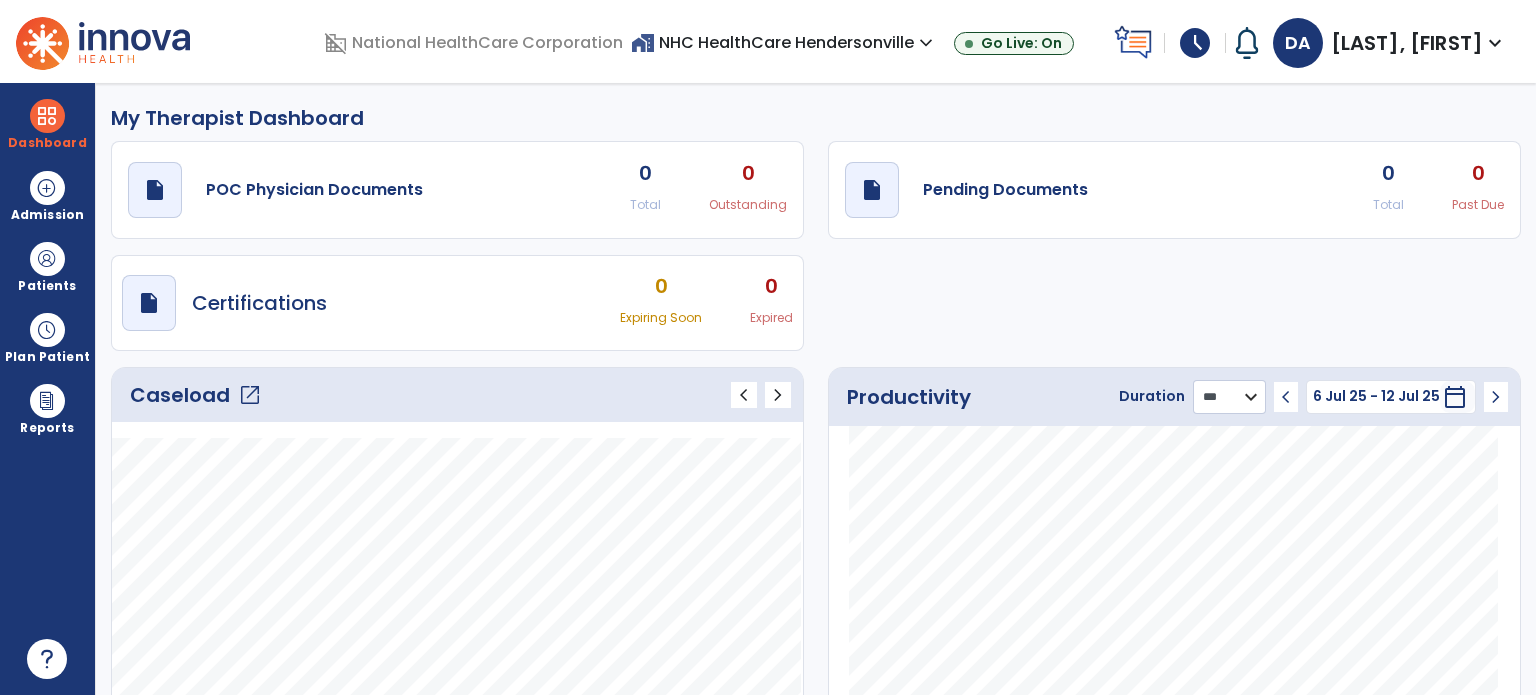 click on "******** **** ***" 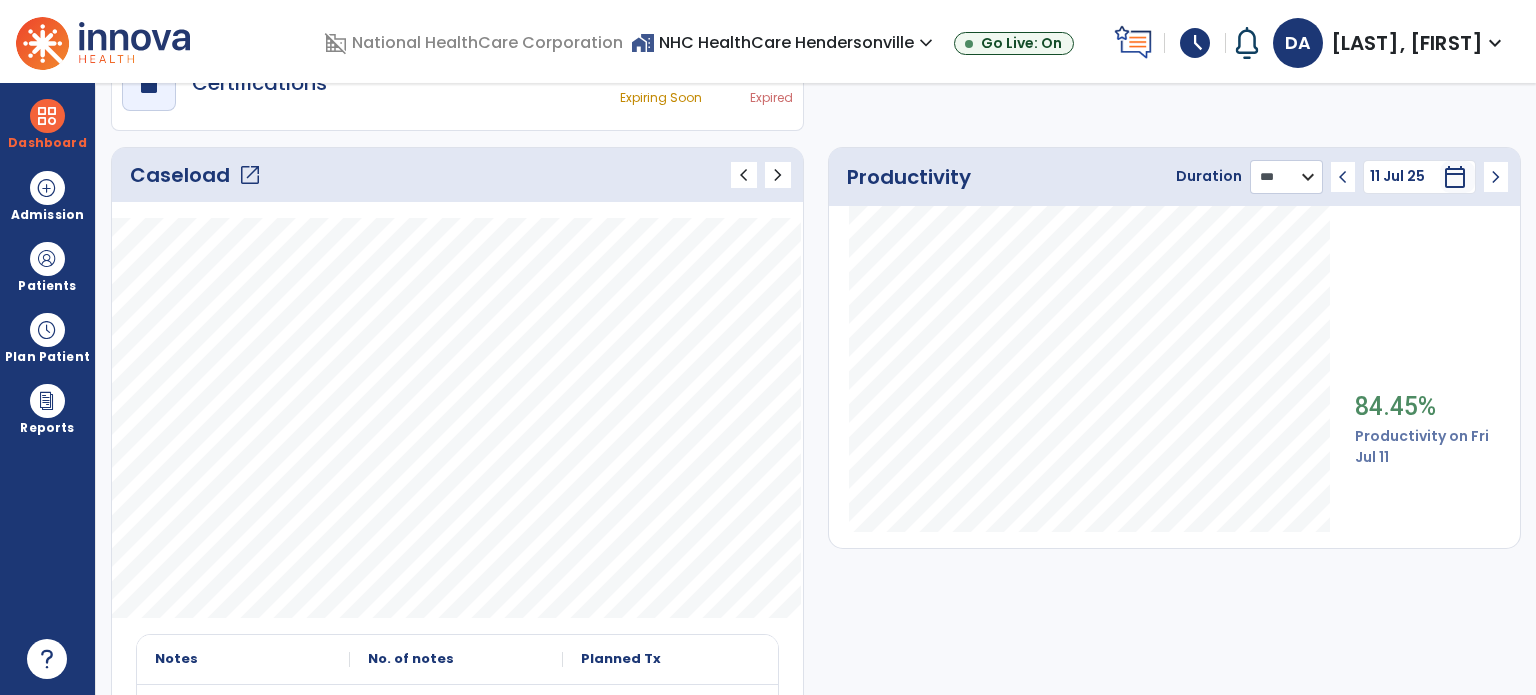 scroll, scrollTop: 207, scrollLeft: 0, axis: vertical 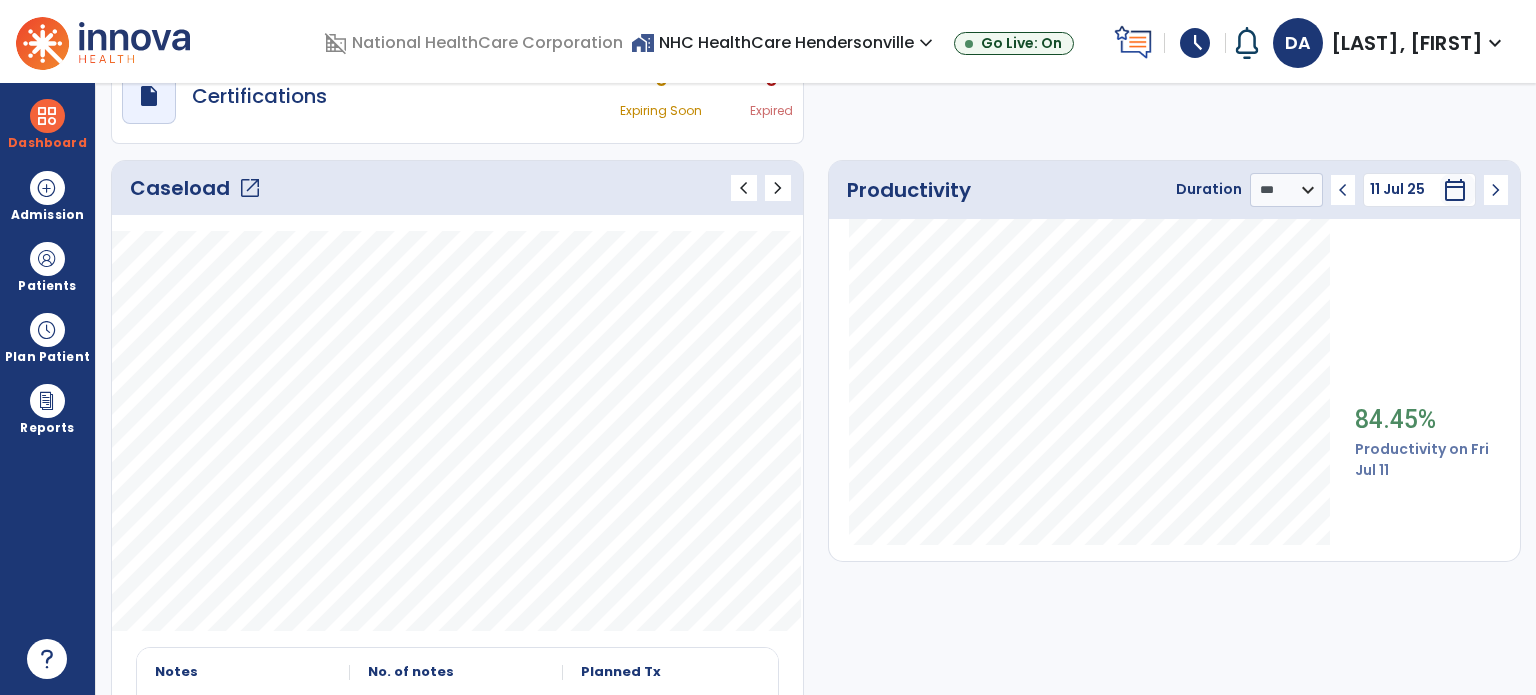 click on "schedule My Time:   Friday, Jul 11    **** arrow_right  Start   Open your timecard  arrow_right" at bounding box center [1190, 43] 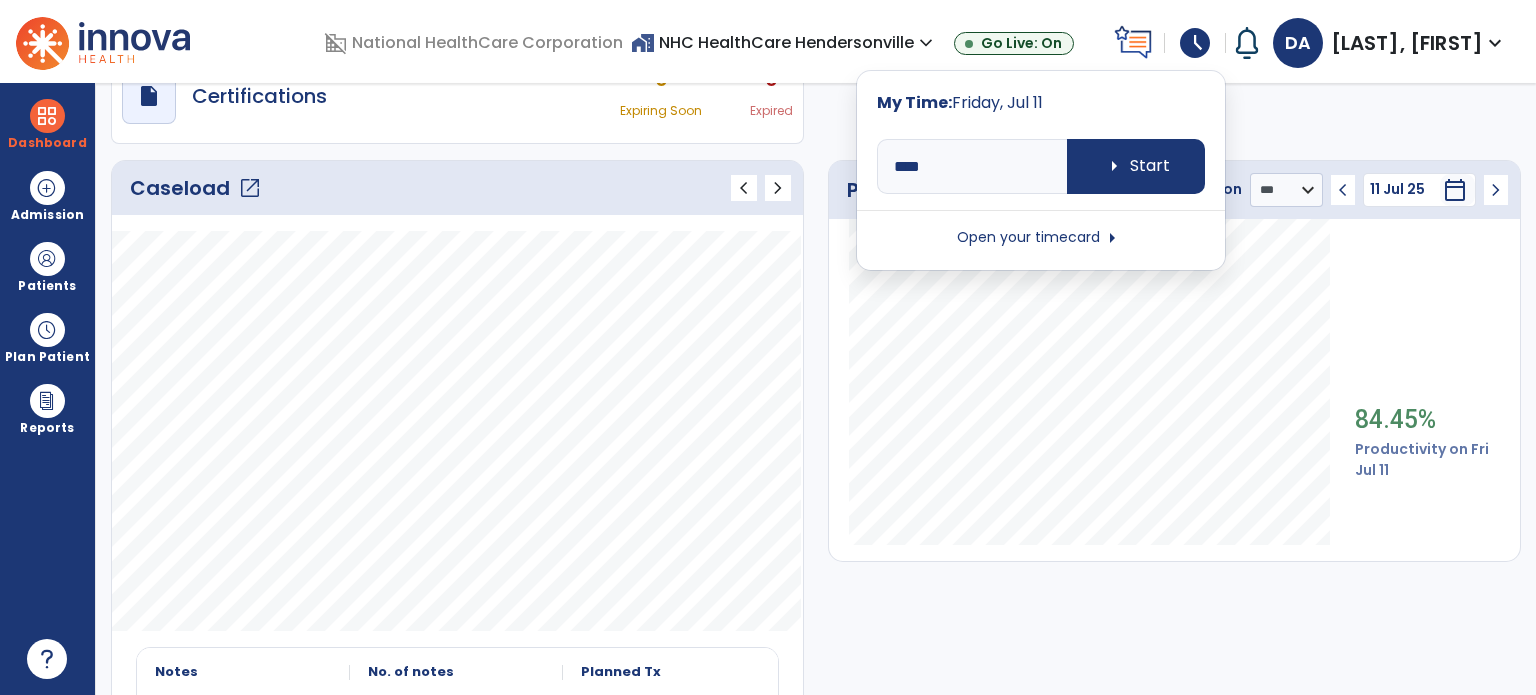 click on "Open your timecard  arrow_right" at bounding box center [1041, 238] 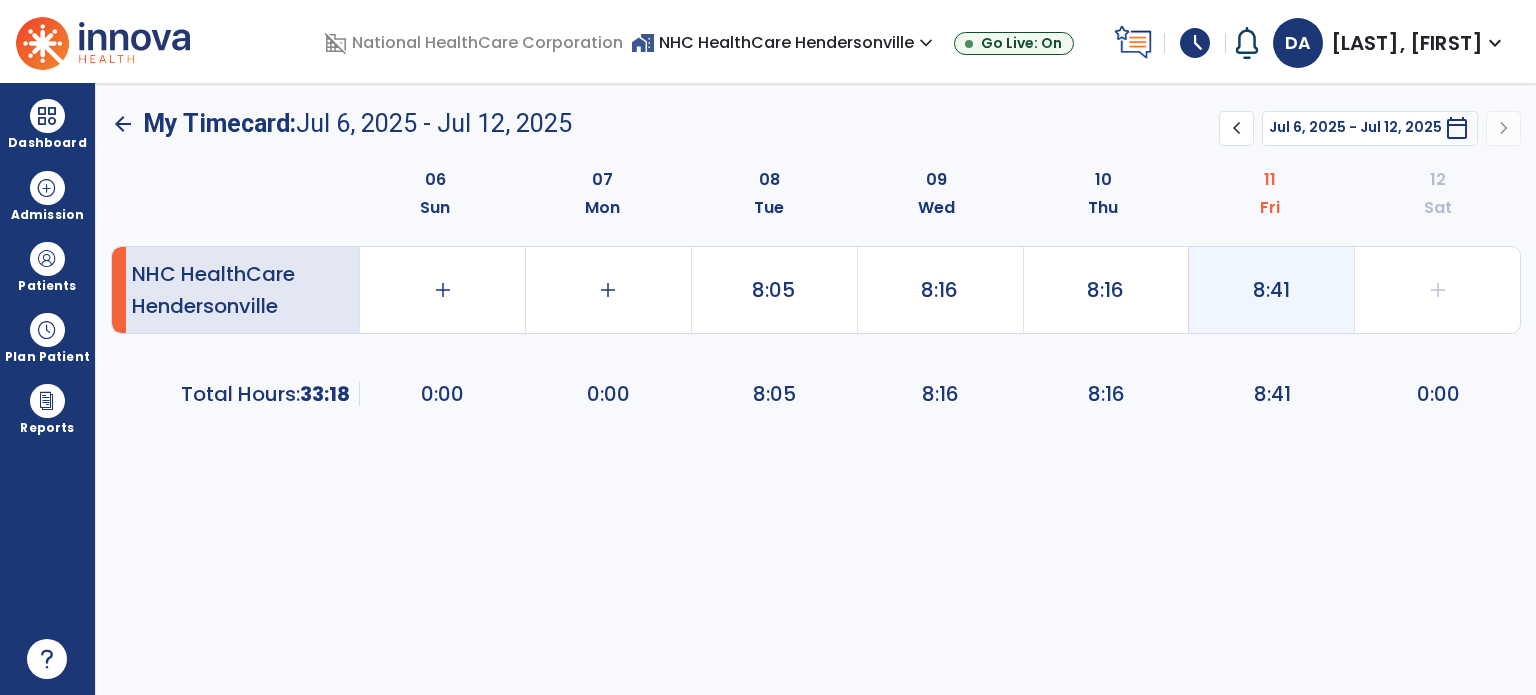 drag, startPoint x: 1018, startPoint y: 404, endPoint x: 1268, endPoint y: 275, distance: 281.3201 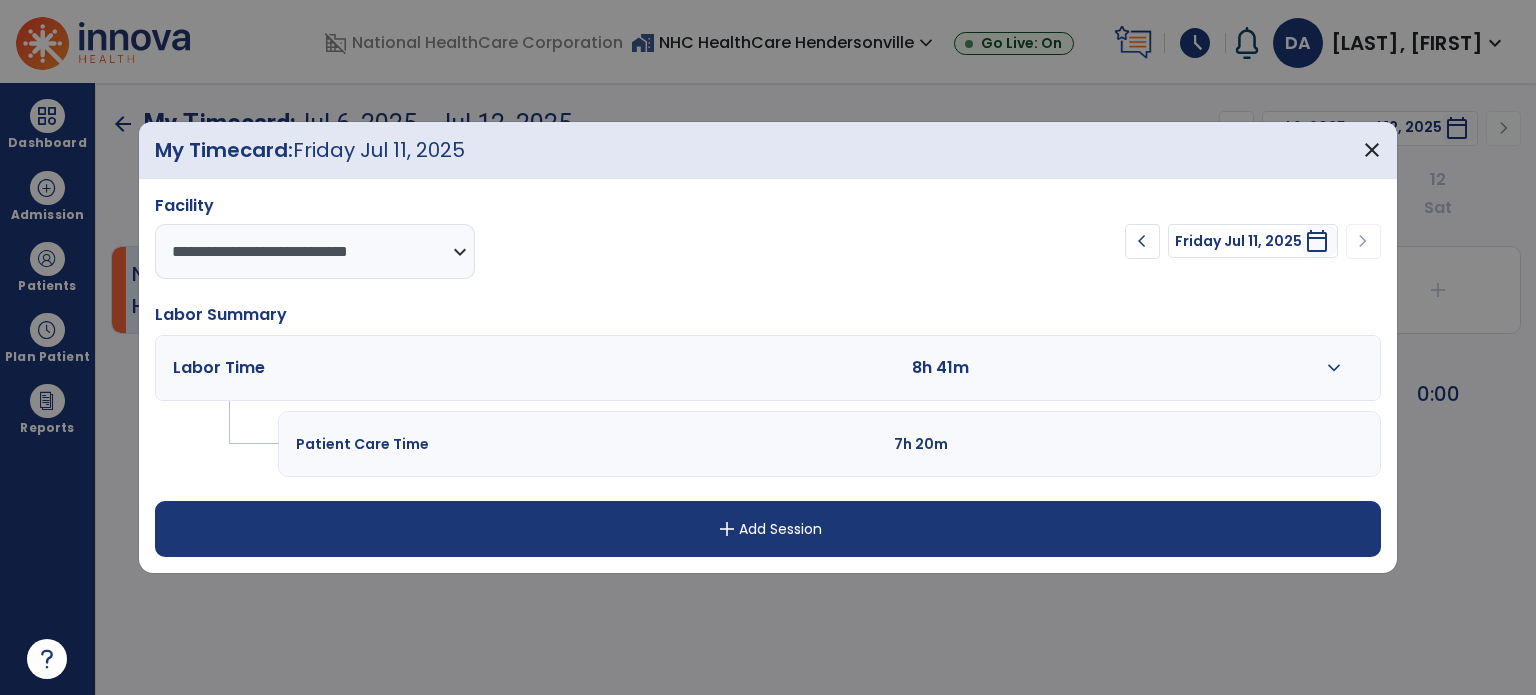 click on "expand_more" at bounding box center (1334, 368) 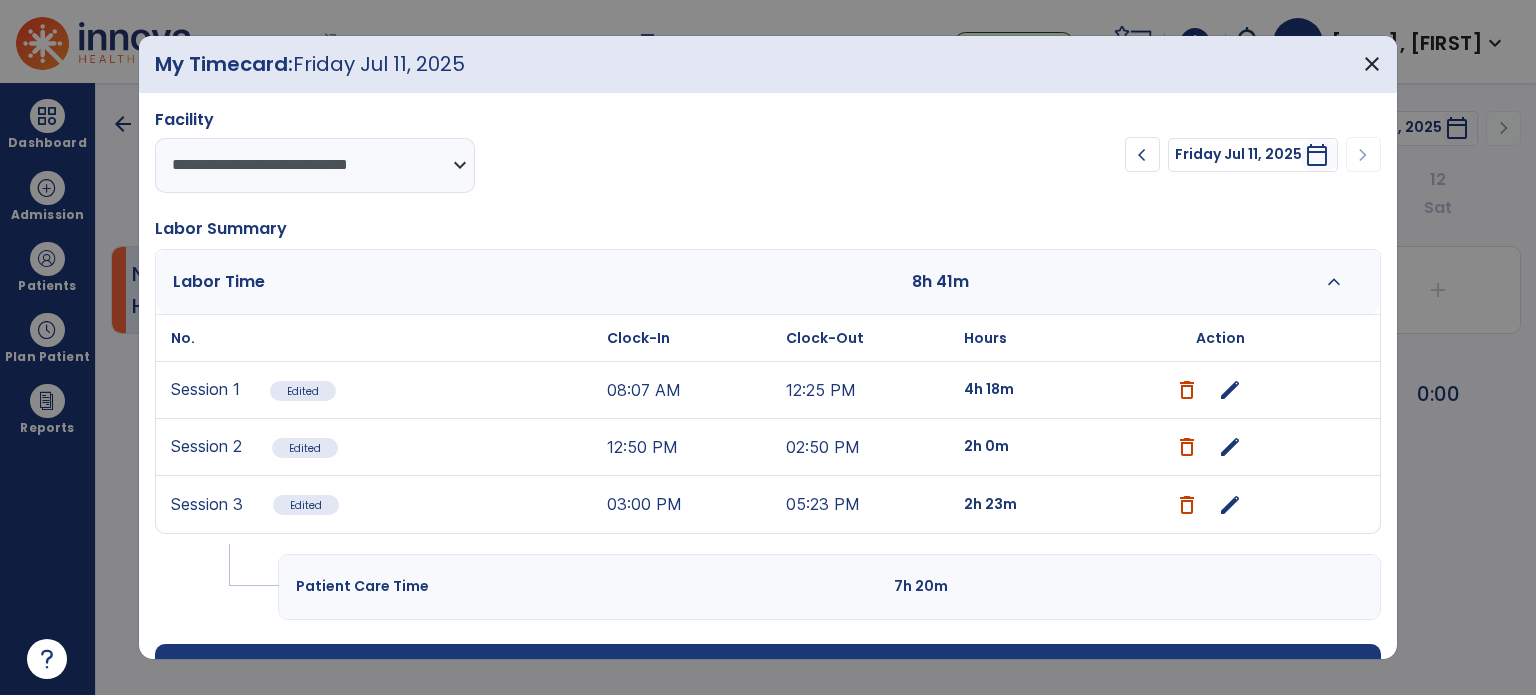 click on "edit" at bounding box center (1230, 505) 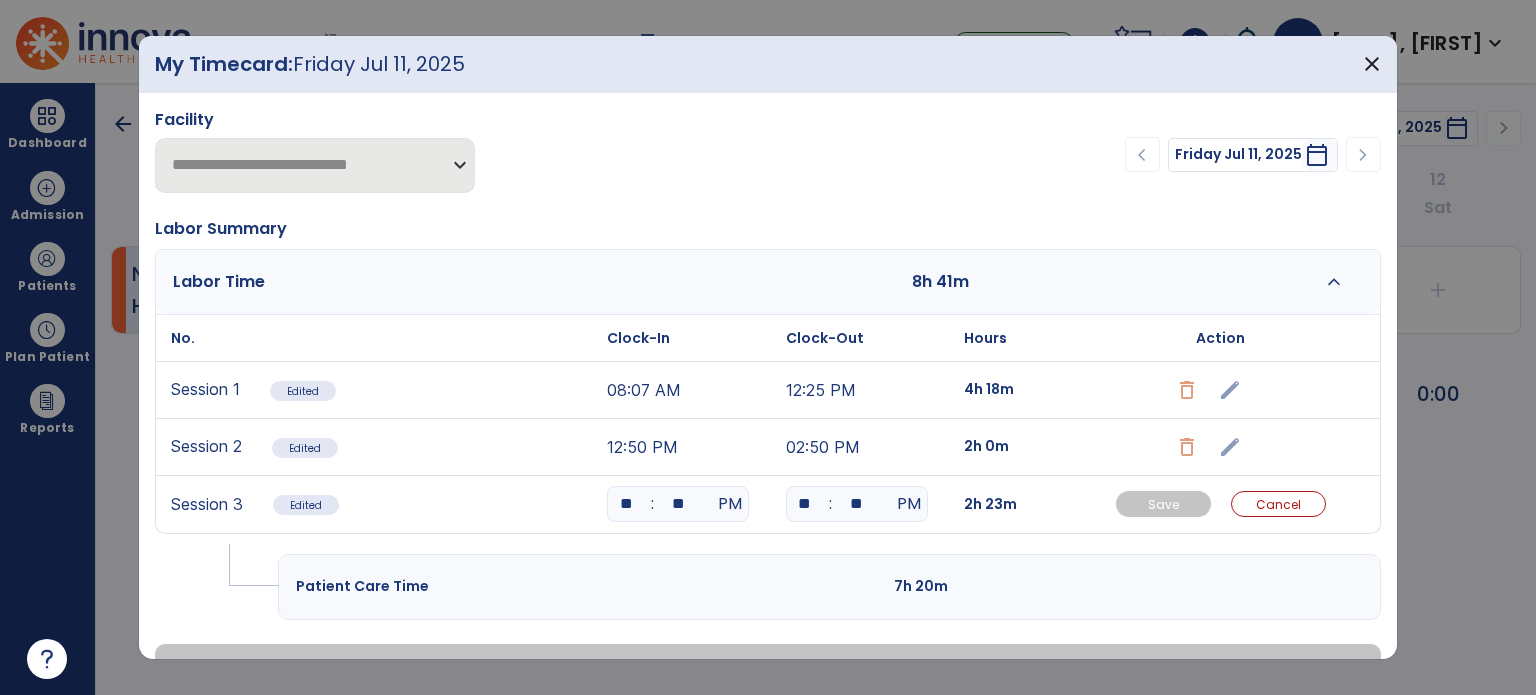 drag, startPoint x: 689, startPoint y: 505, endPoint x: 648, endPoint y: 503, distance: 41.04875 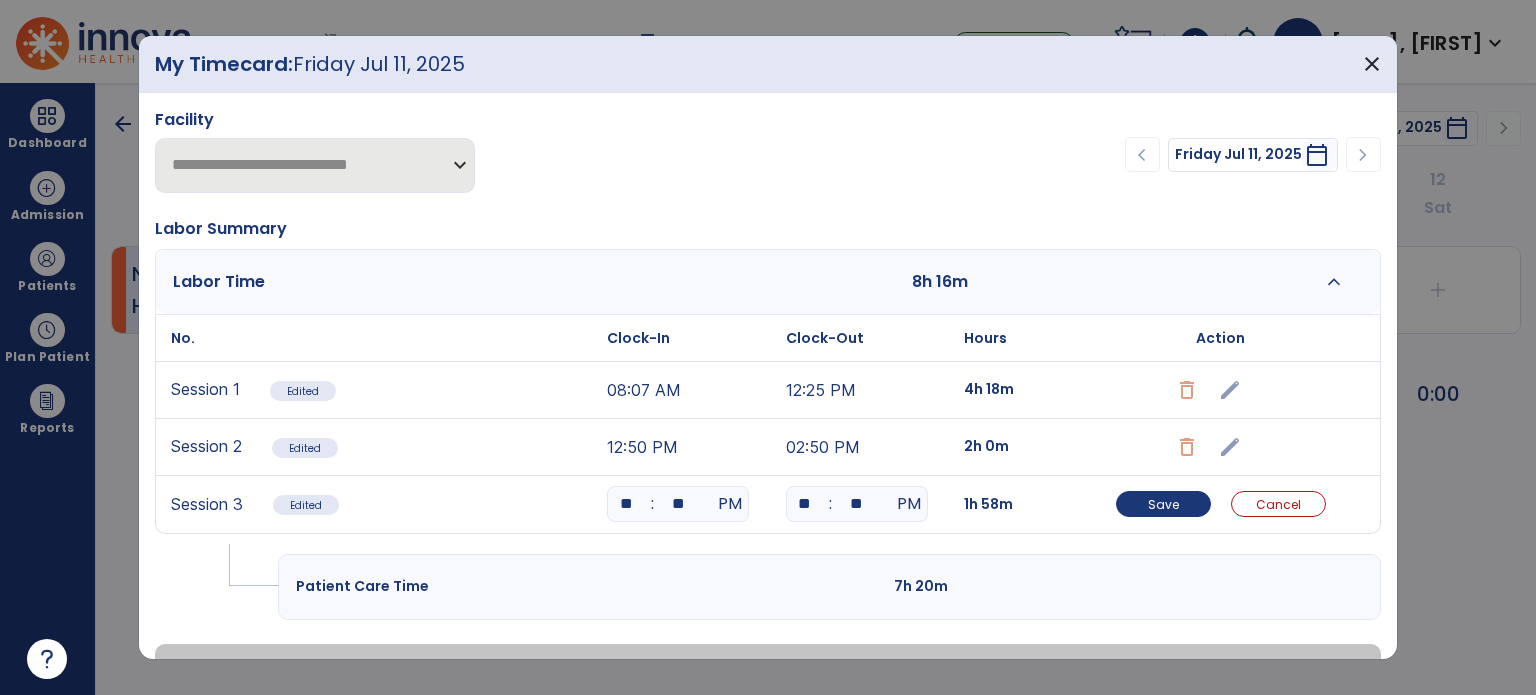 click on "Save   Cancel" at bounding box center [1220, 504] 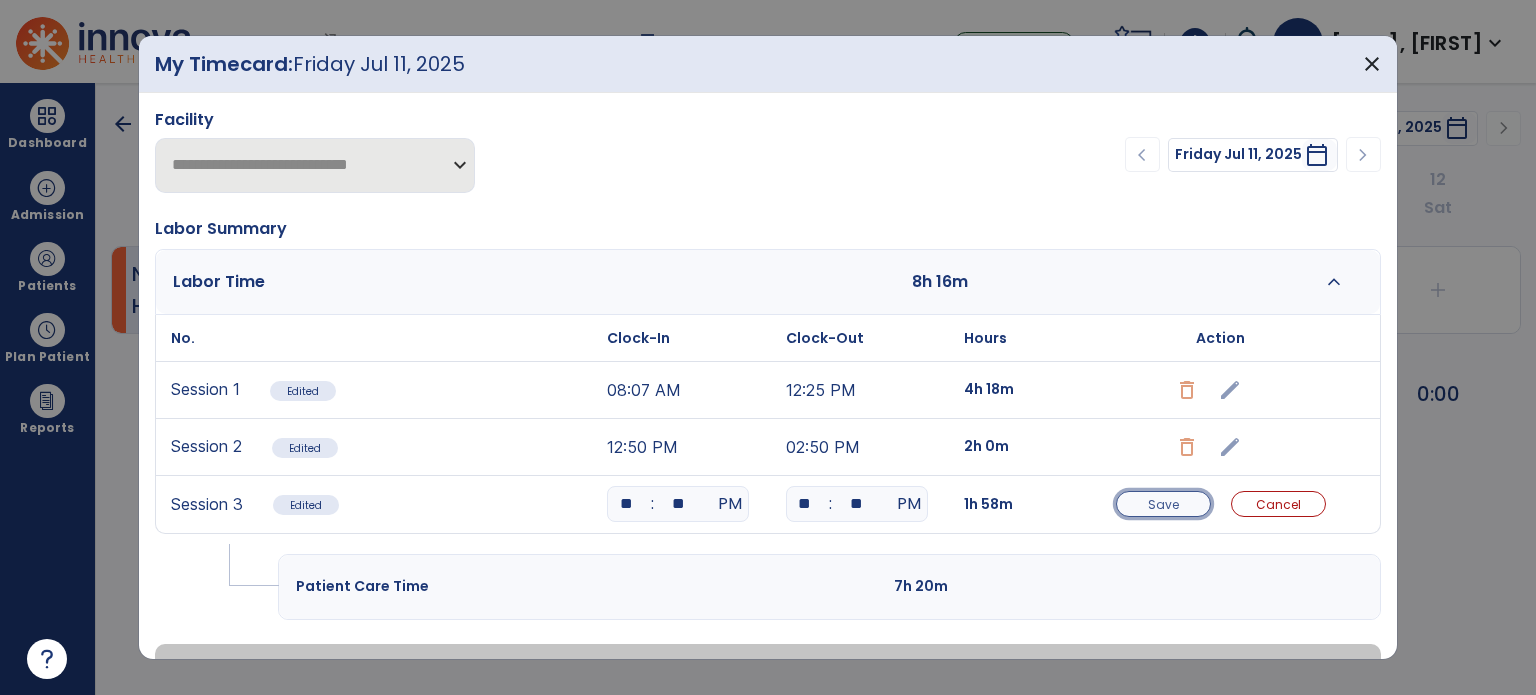 click on "Save" at bounding box center [1163, 504] 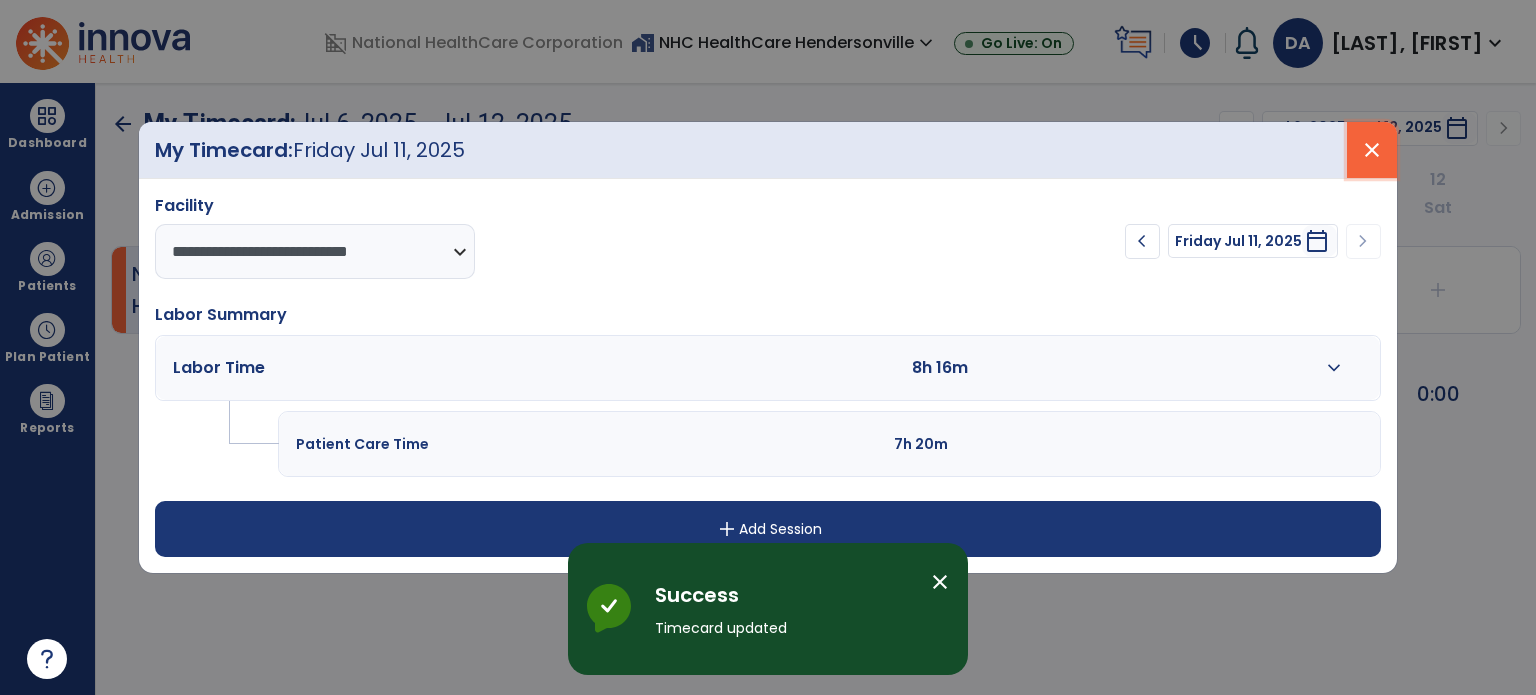 click on "close" at bounding box center (1372, 150) 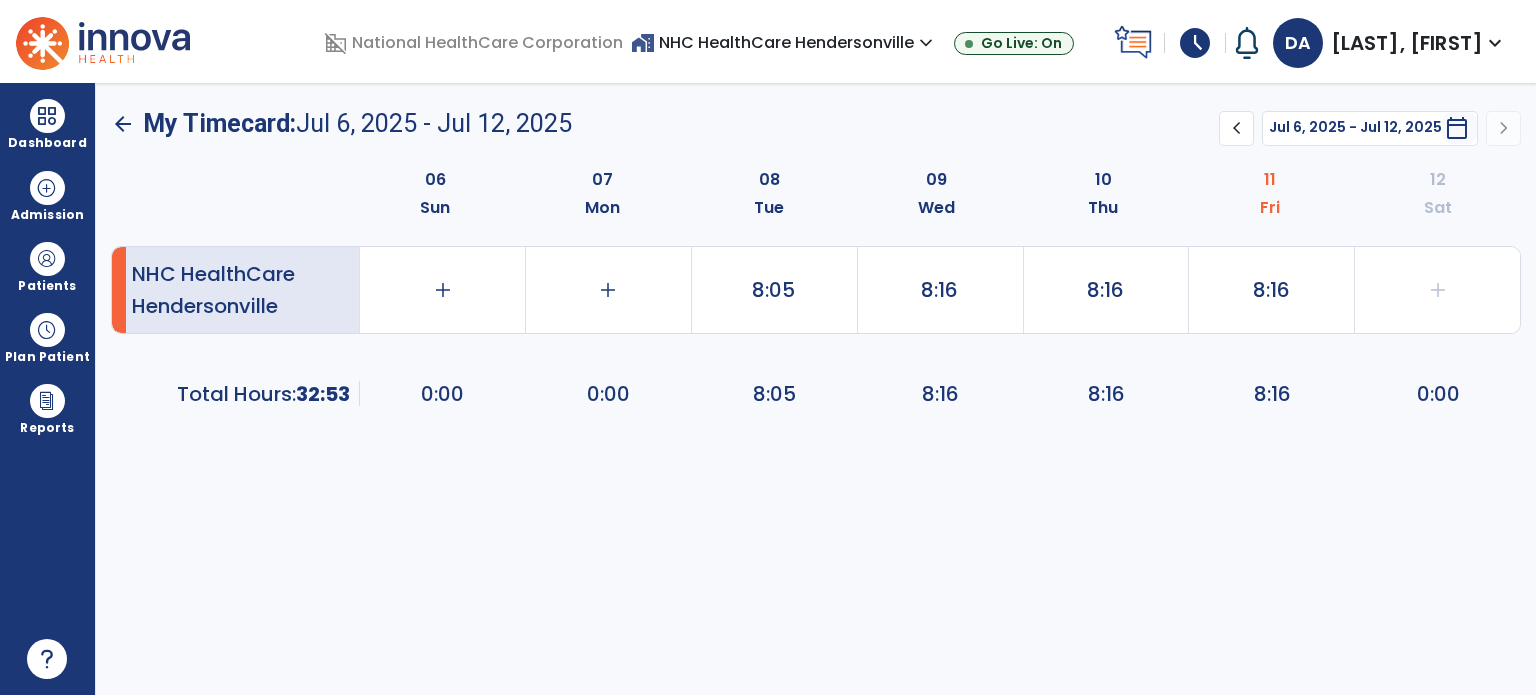 click on "DA" at bounding box center [1298, 43] 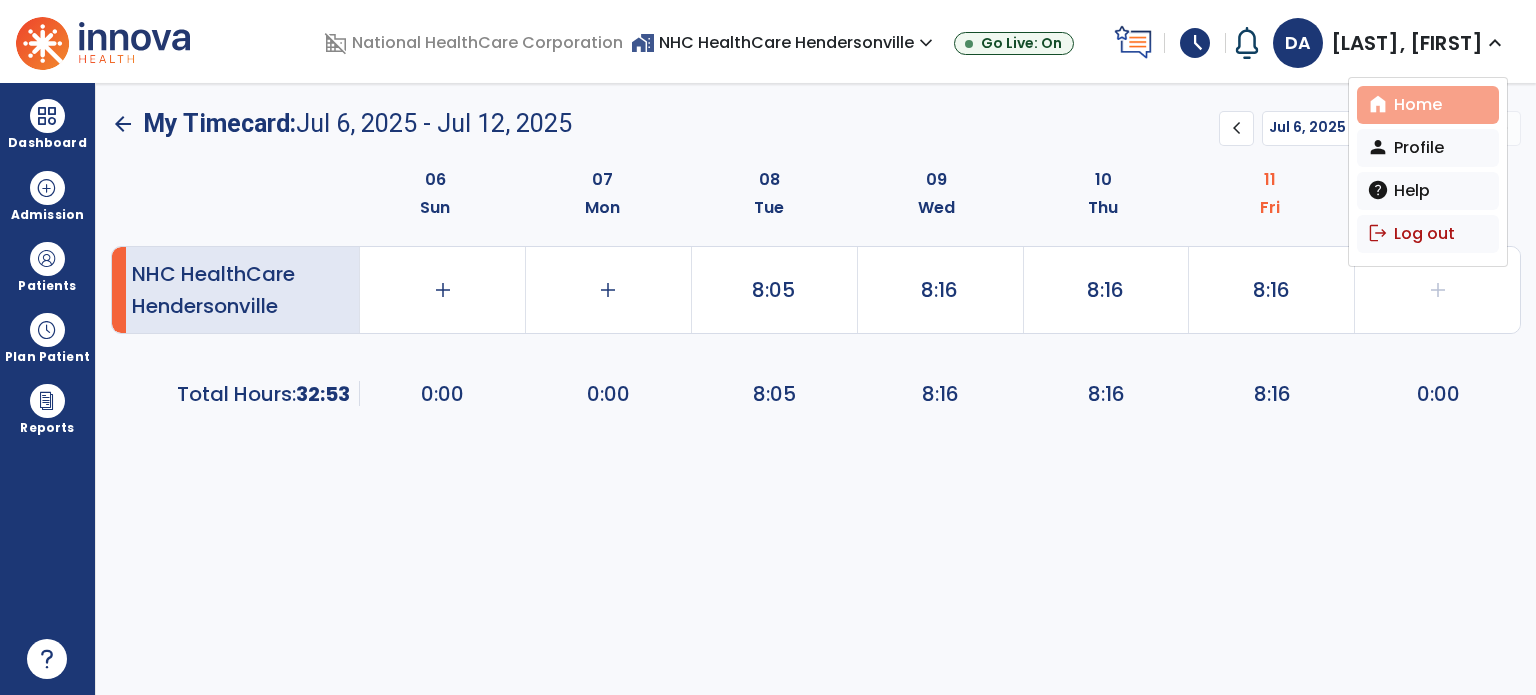 click on "home" at bounding box center [1378, 104] 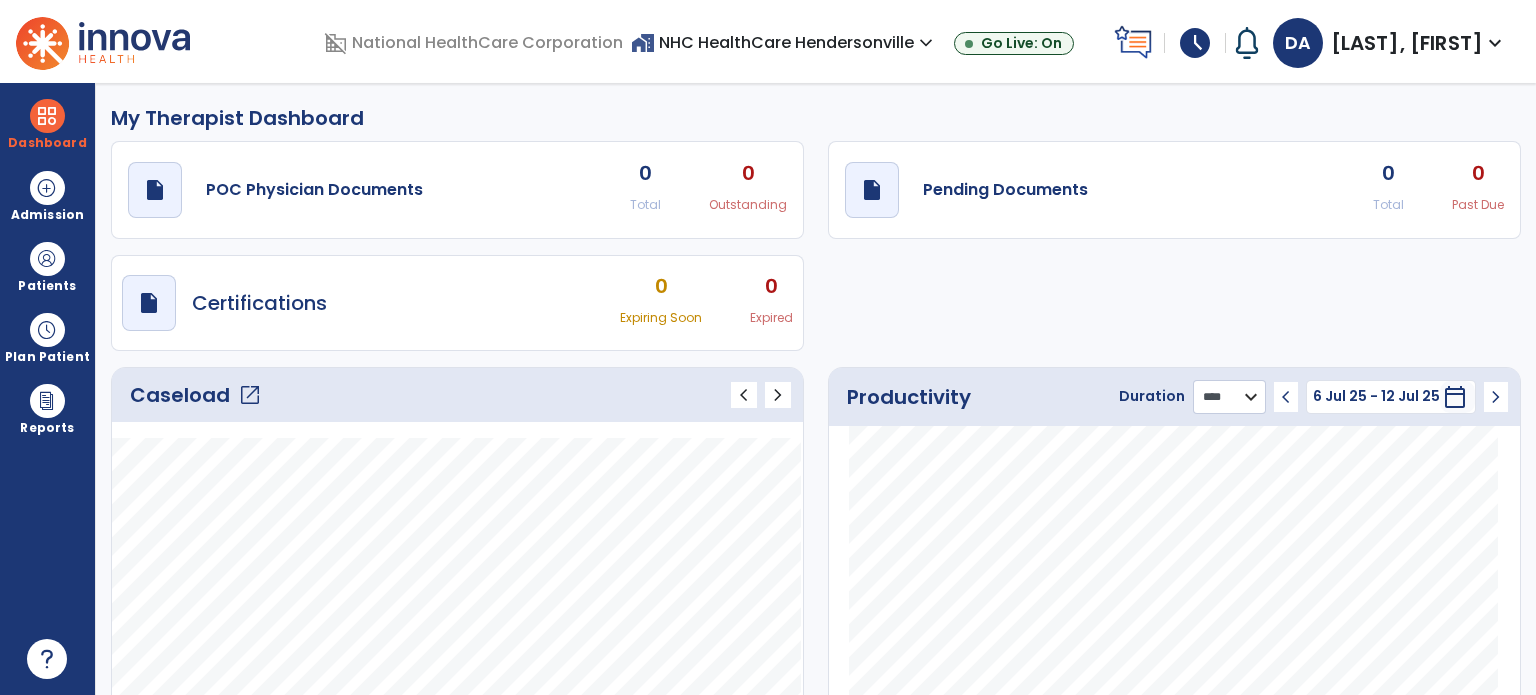 click on "******** **** ***" 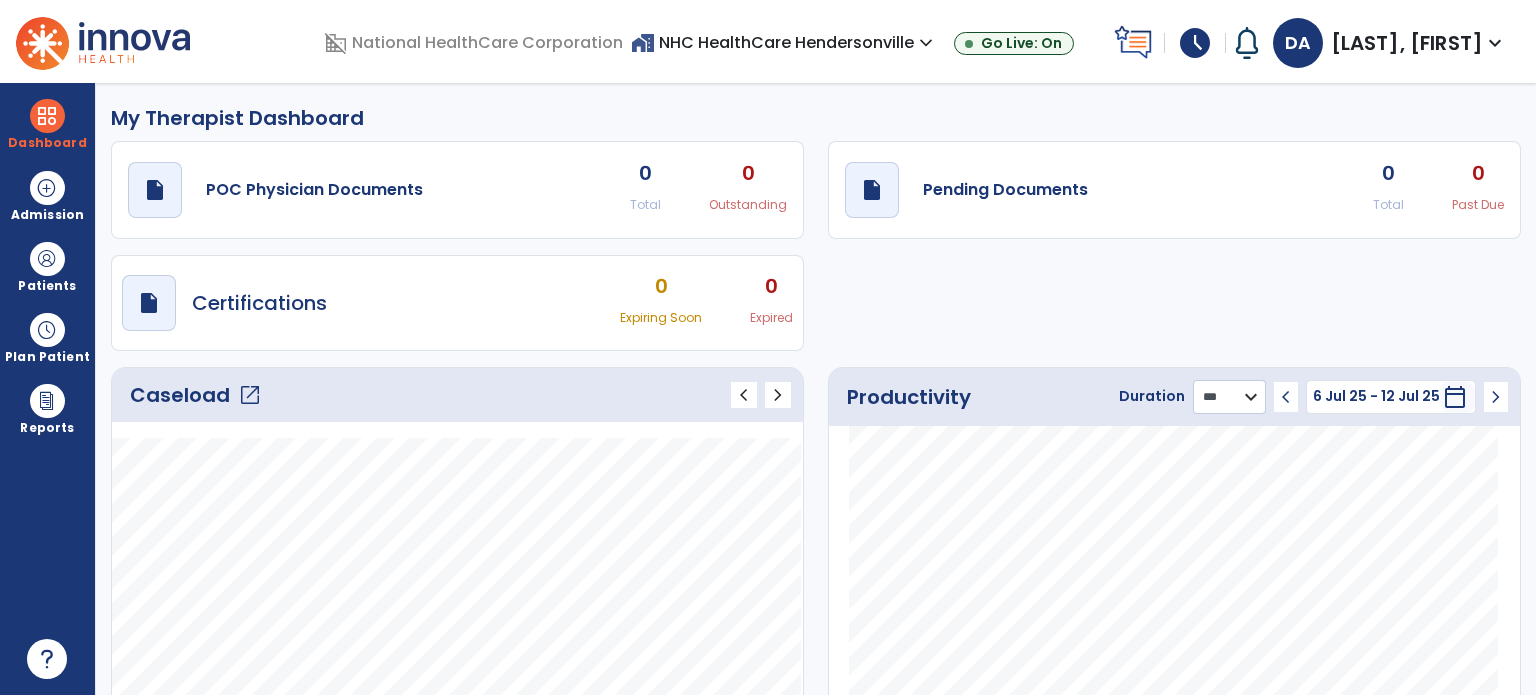 click on "******** **** ***" 